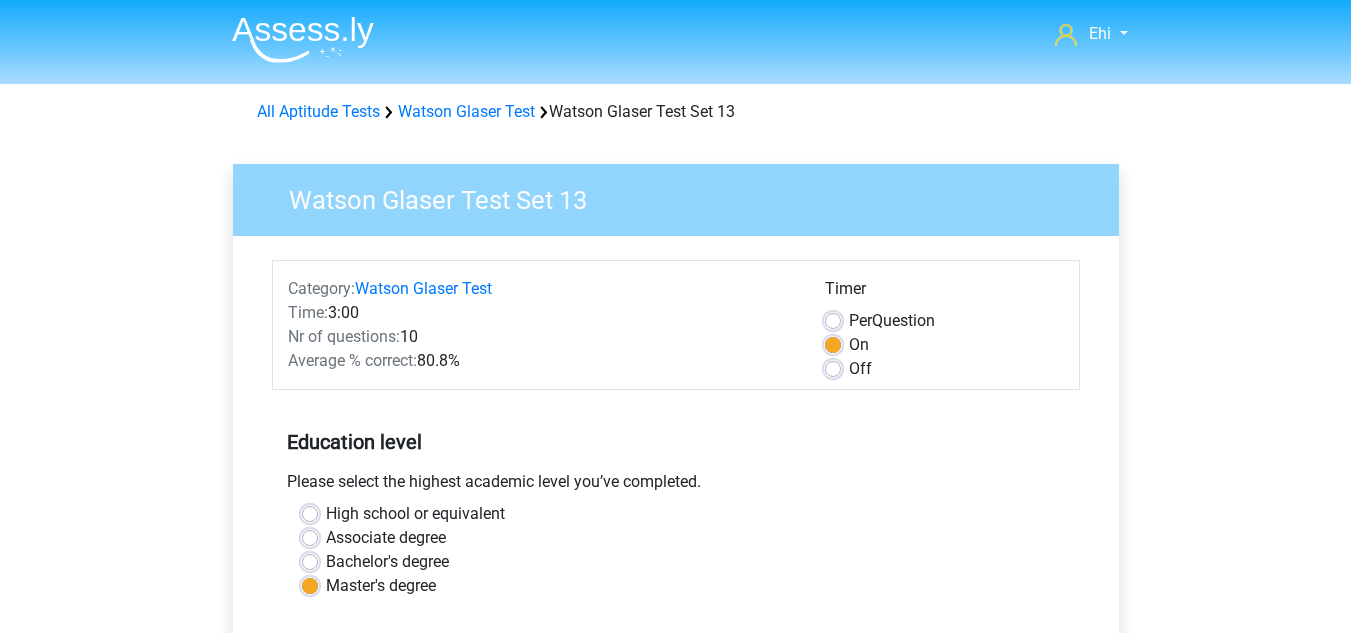 scroll, scrollTop: 563, scrollLeft: 0, axis: vertical 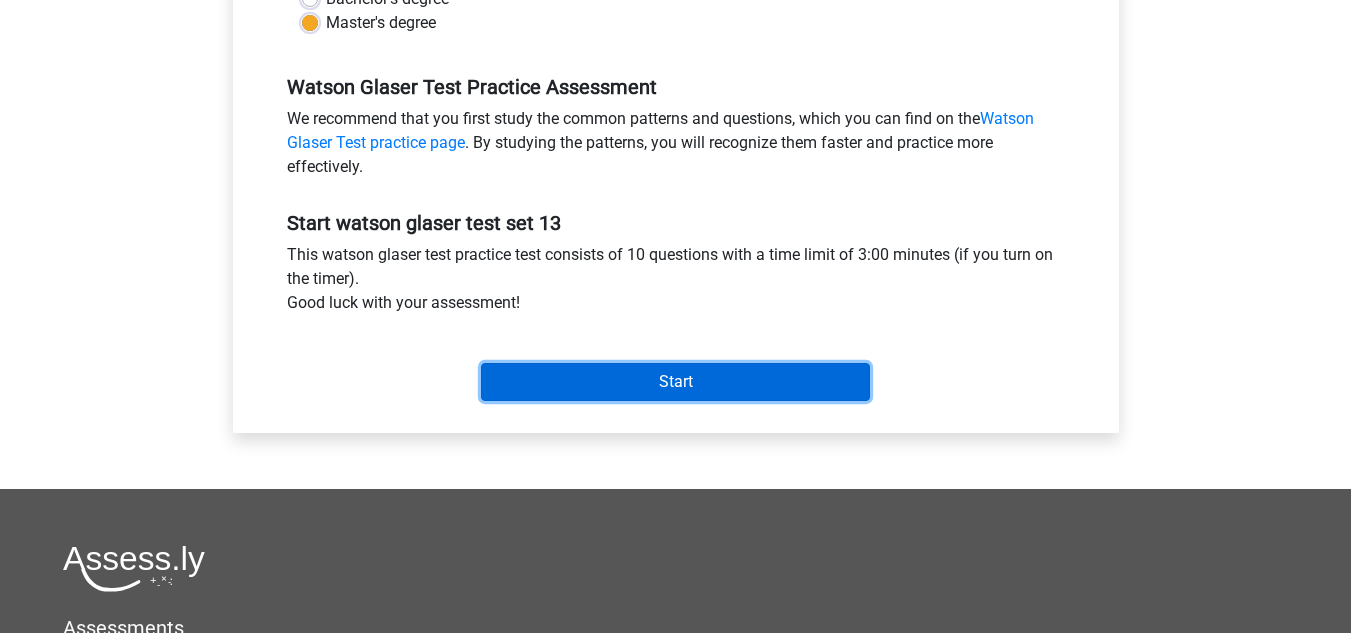 click on "Start" at bounding box center (675, 382) 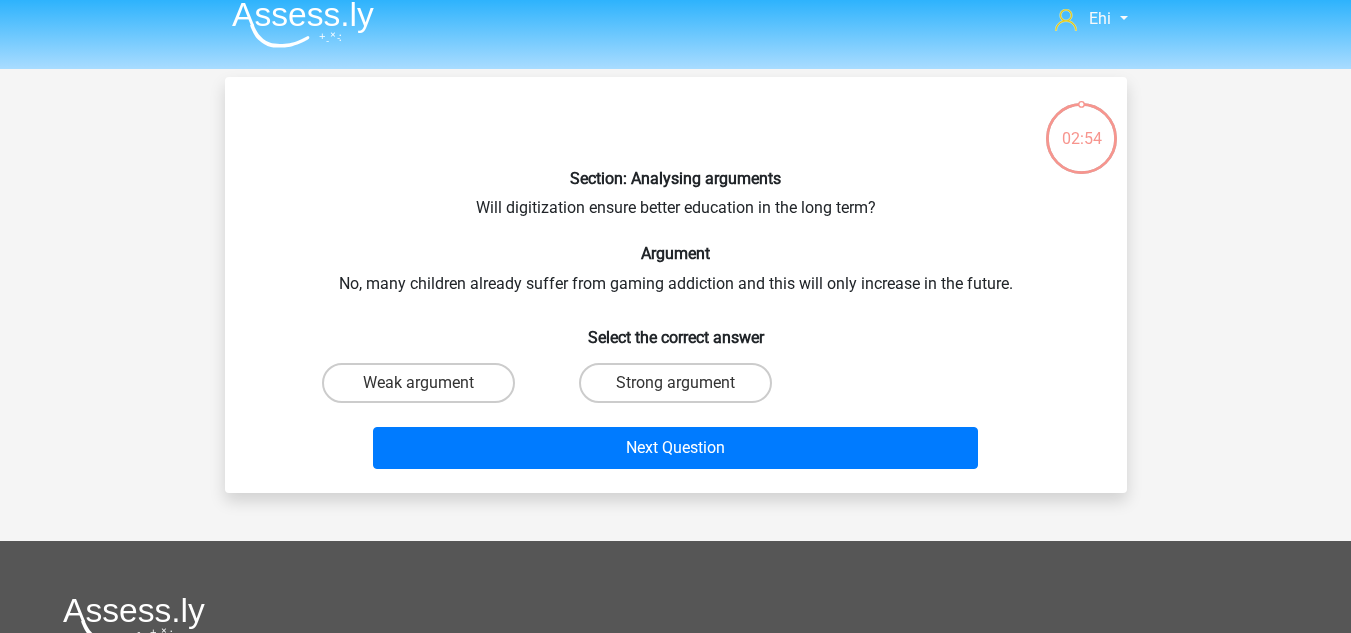 scroll, scrollTop: 12, scrollLeft: 0, axis: vertical 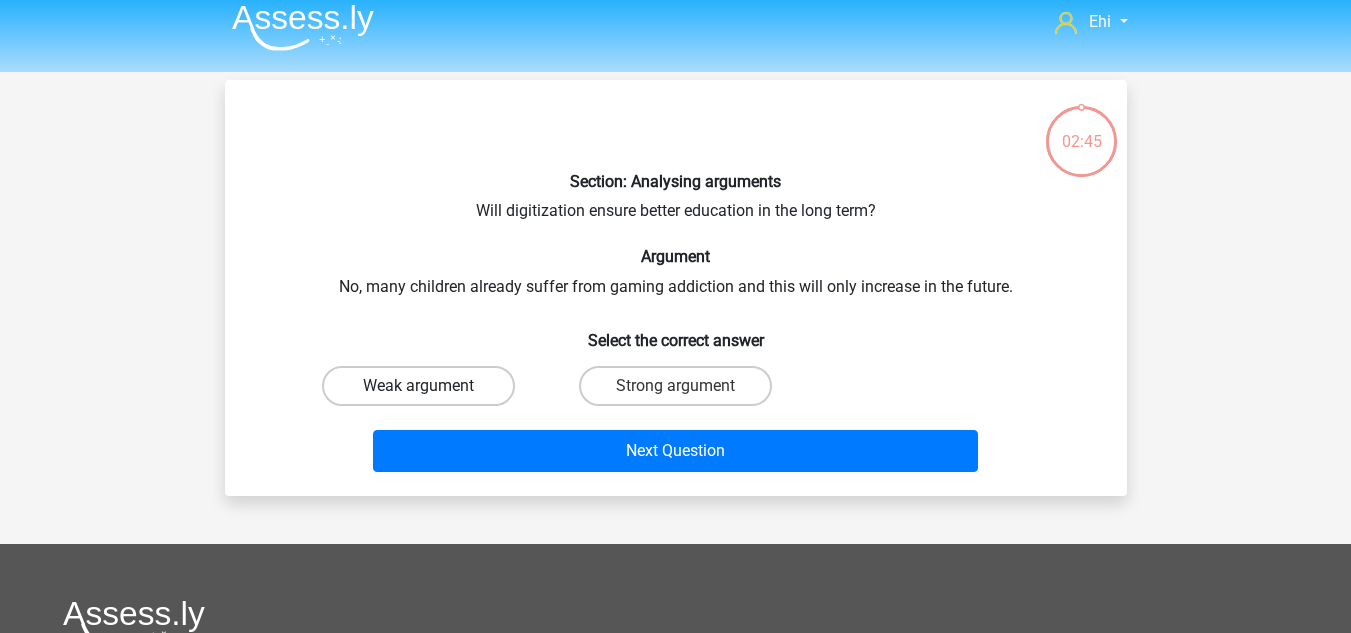 click on "Weak argument" at bounding box center [418, 386] 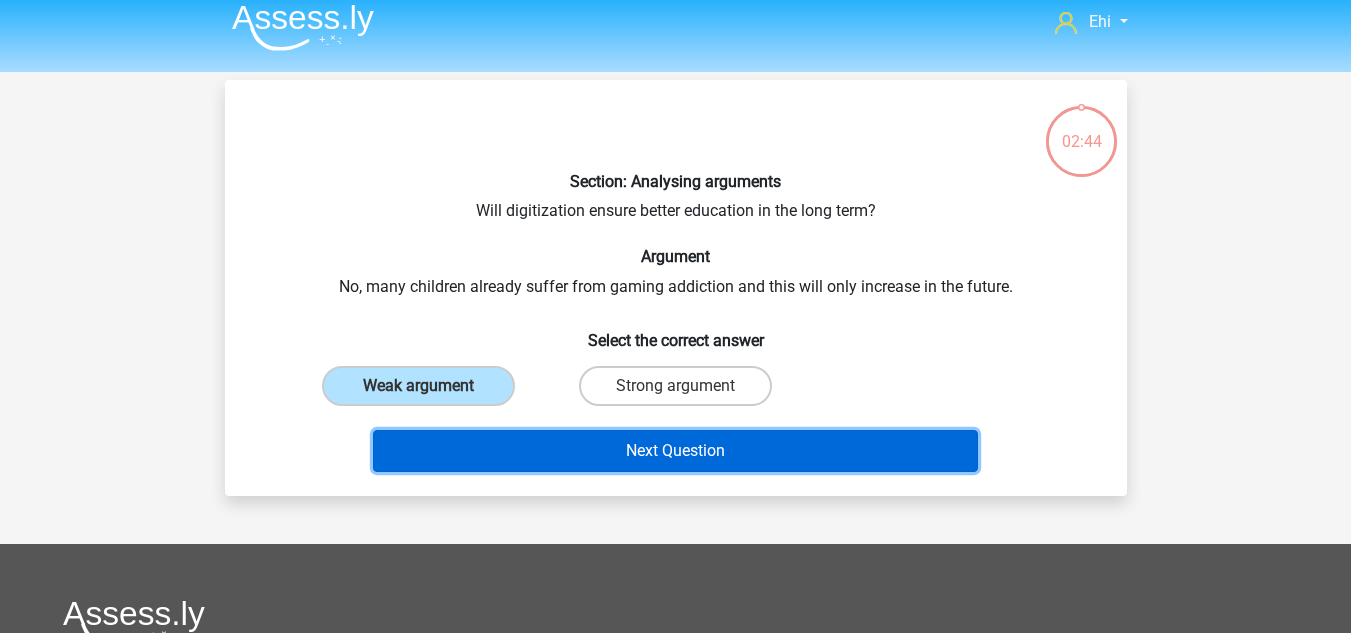 click on "Next Question" at bounding box center (675, 451) 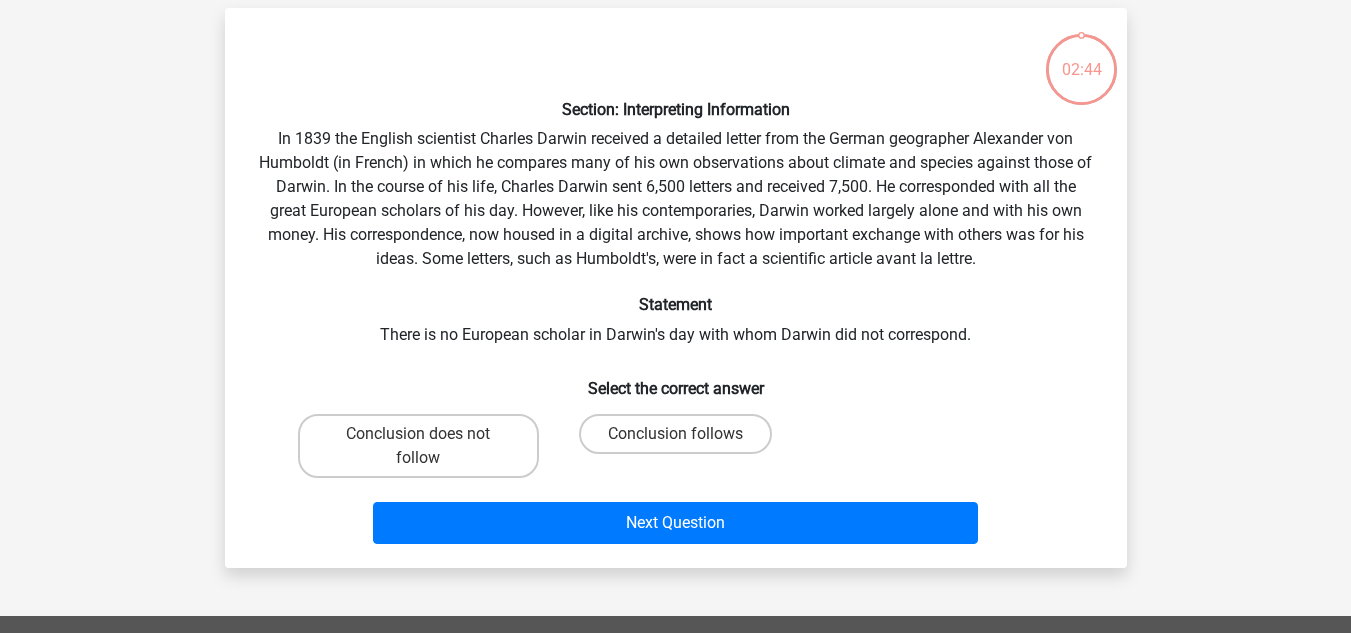 scroll, scrollTop: 92, scrollLeft: 0, axis: vertical 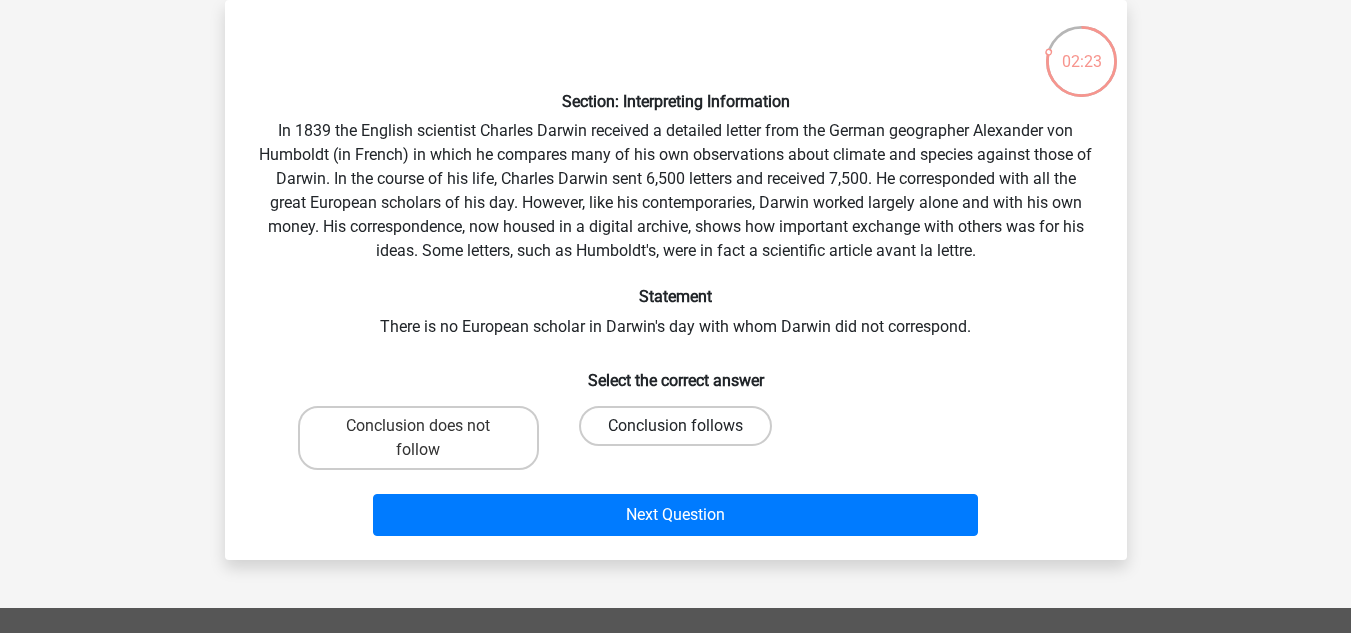 click on "Conclusion follows" at bounding box center [675, 426] 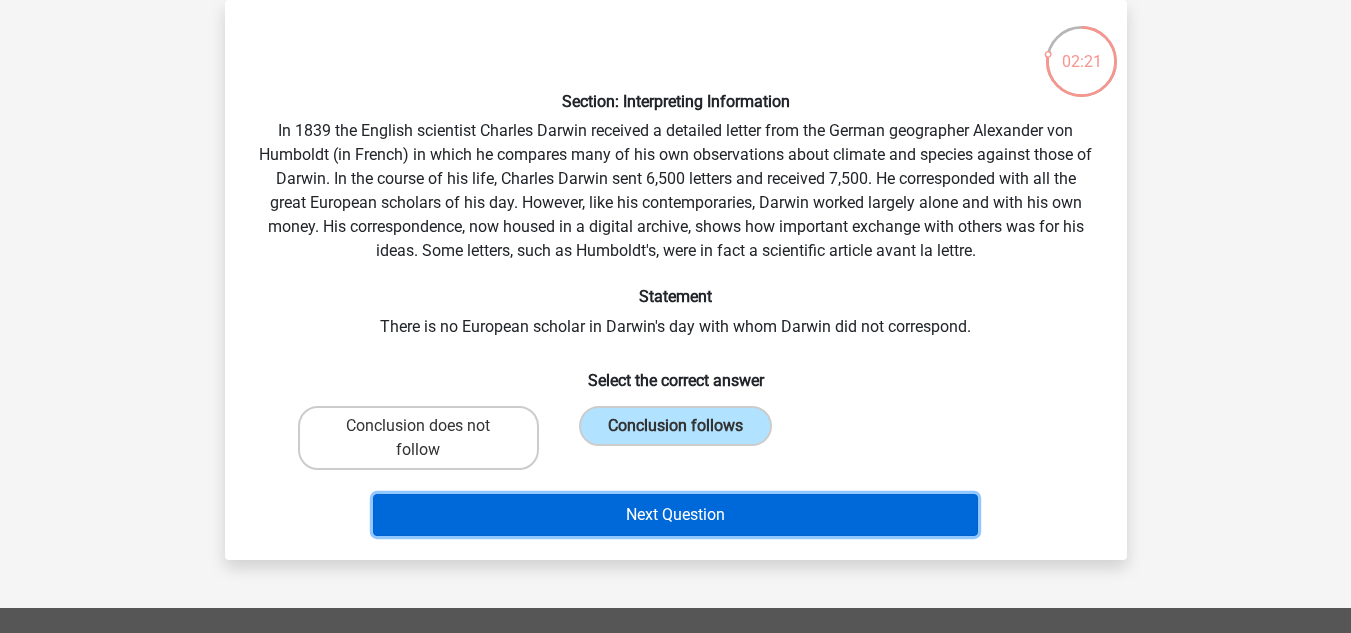 click on "Next Question" at bounding box center [675, 515] 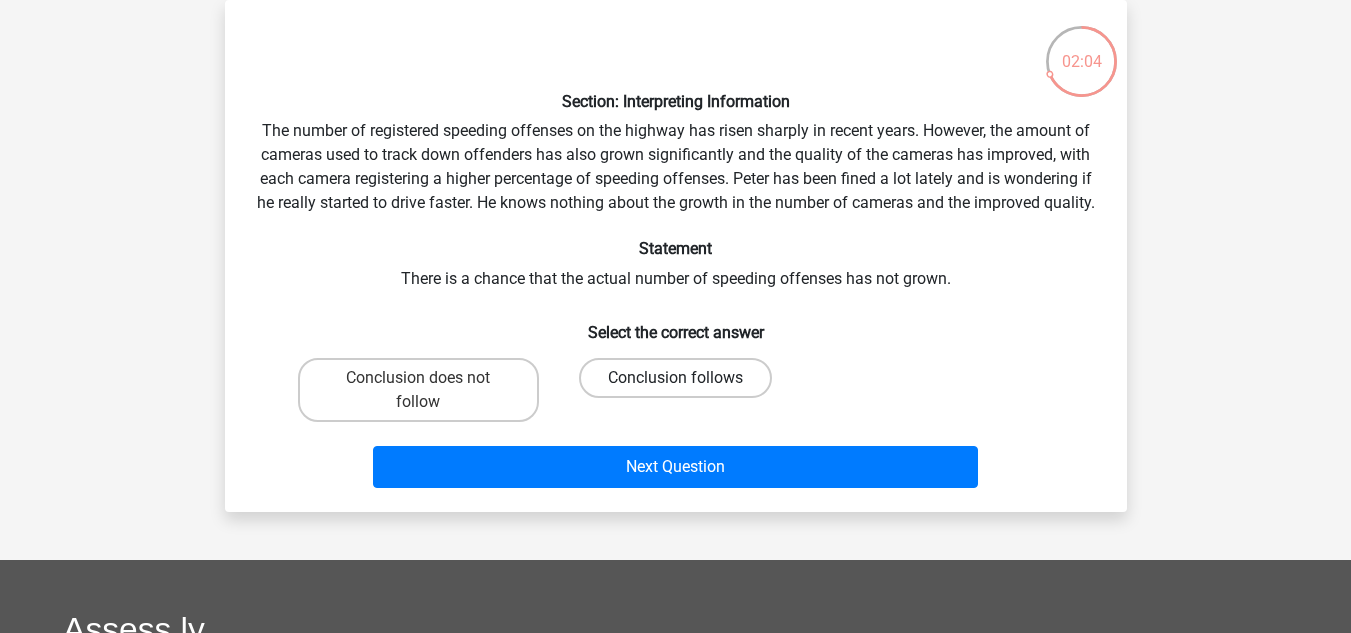 click on "Conclusion follows" at bounding box center [675, 378] 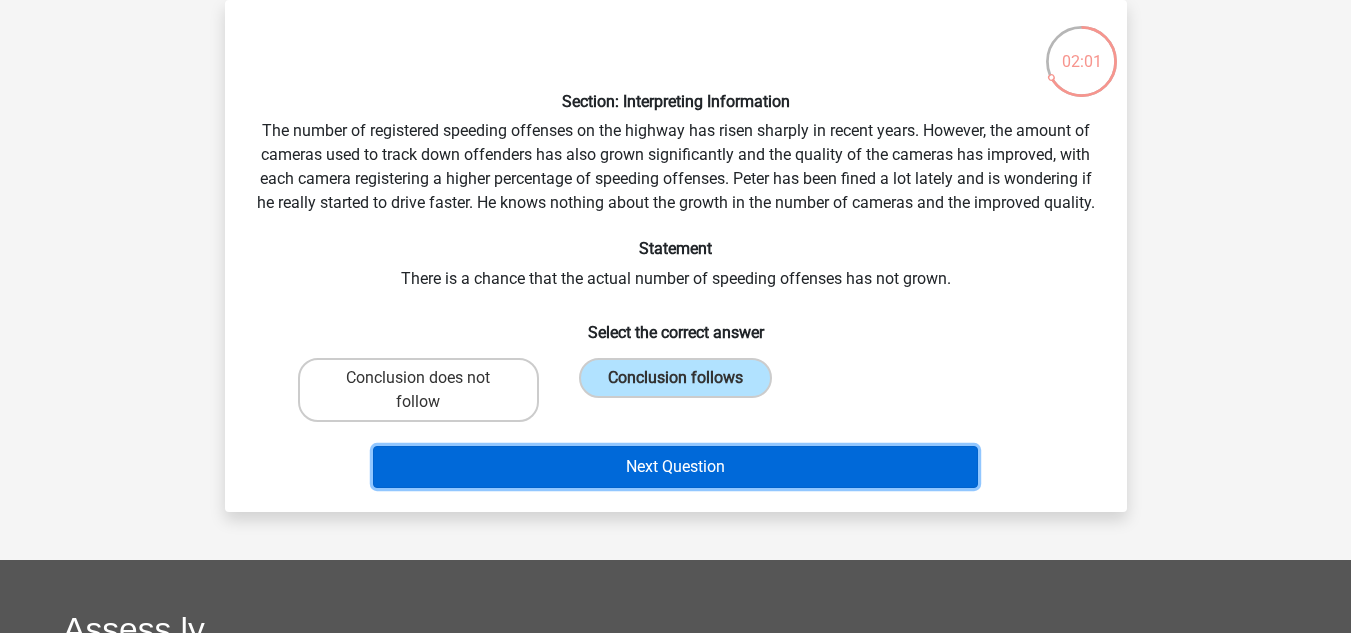 click on "Next Question" at bounding box center [675, 467] 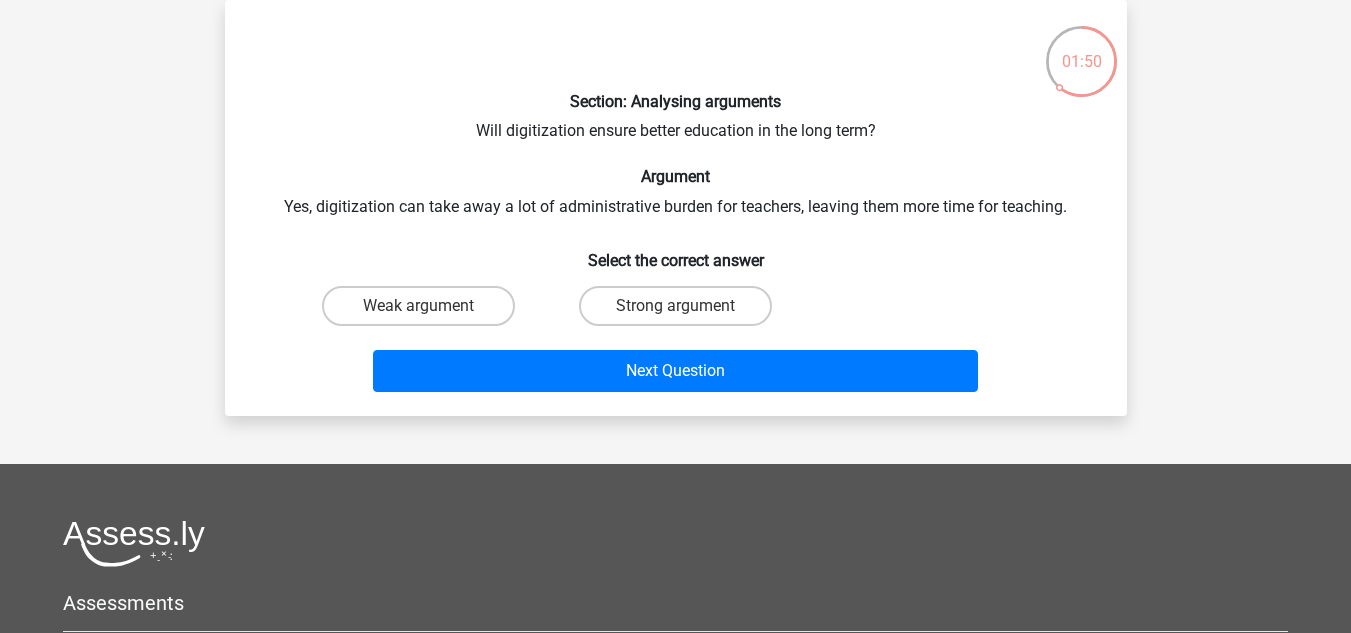 click on "Strong argument" at bounding box center [681, 312] 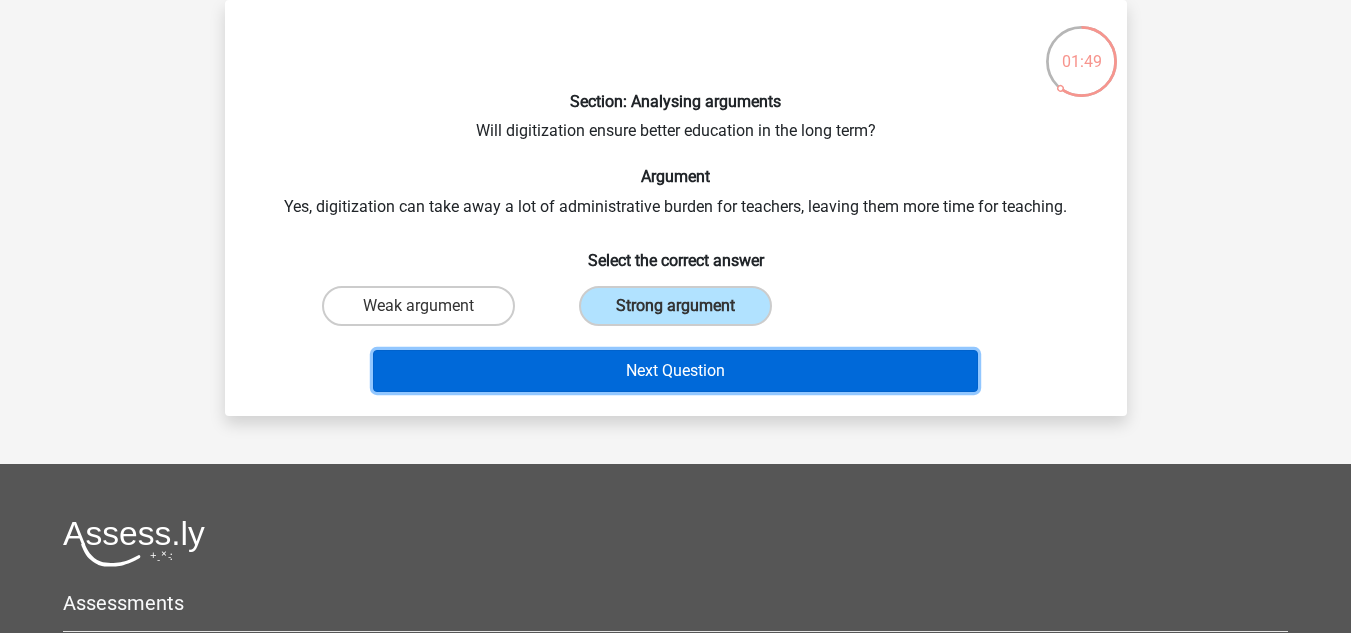 click on "Next Question" at bounding box center (675, 371) 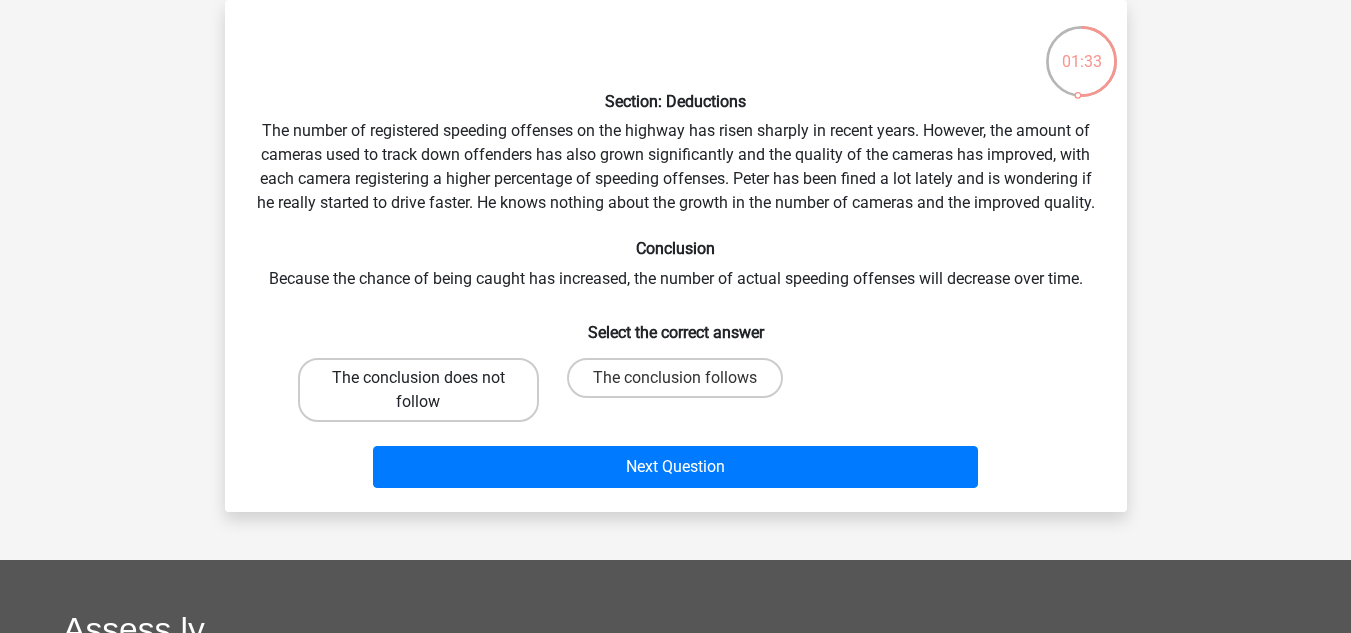 click on "The conclusion does not follow" at bounding box center (418, 390) 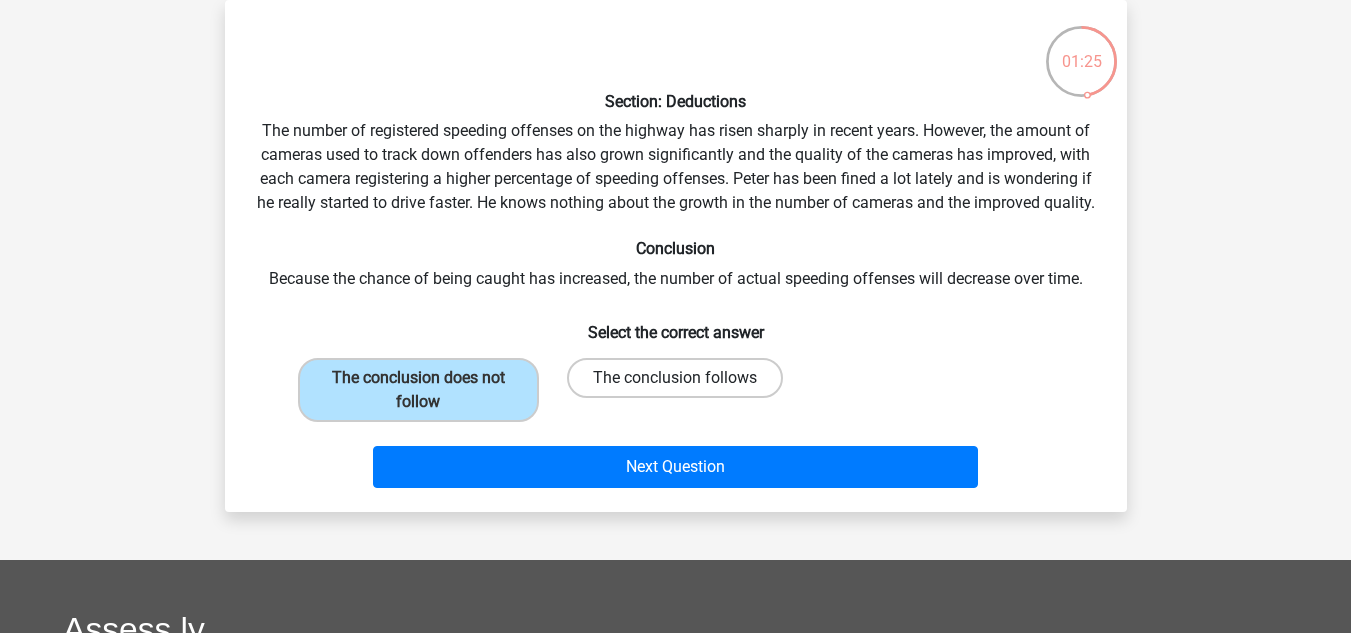 click on "The conclusion follows" at bounding box center [675, 378] 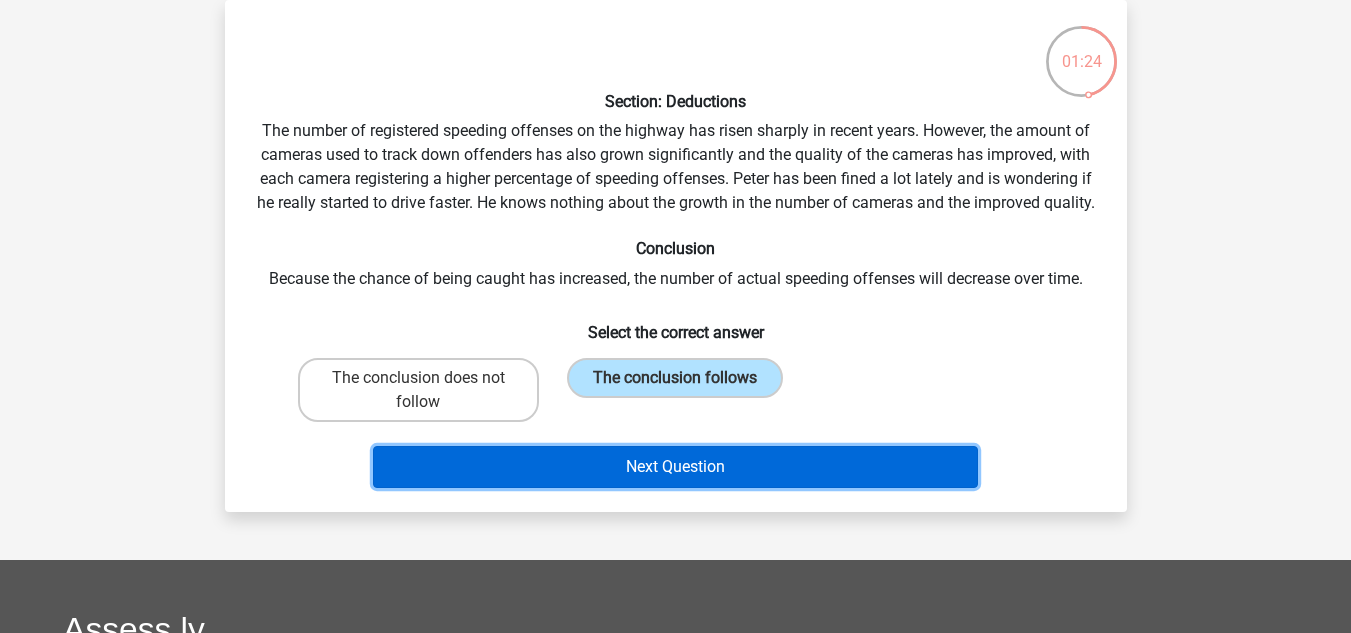 click on "Next Question" at bounding box center [675, 467] 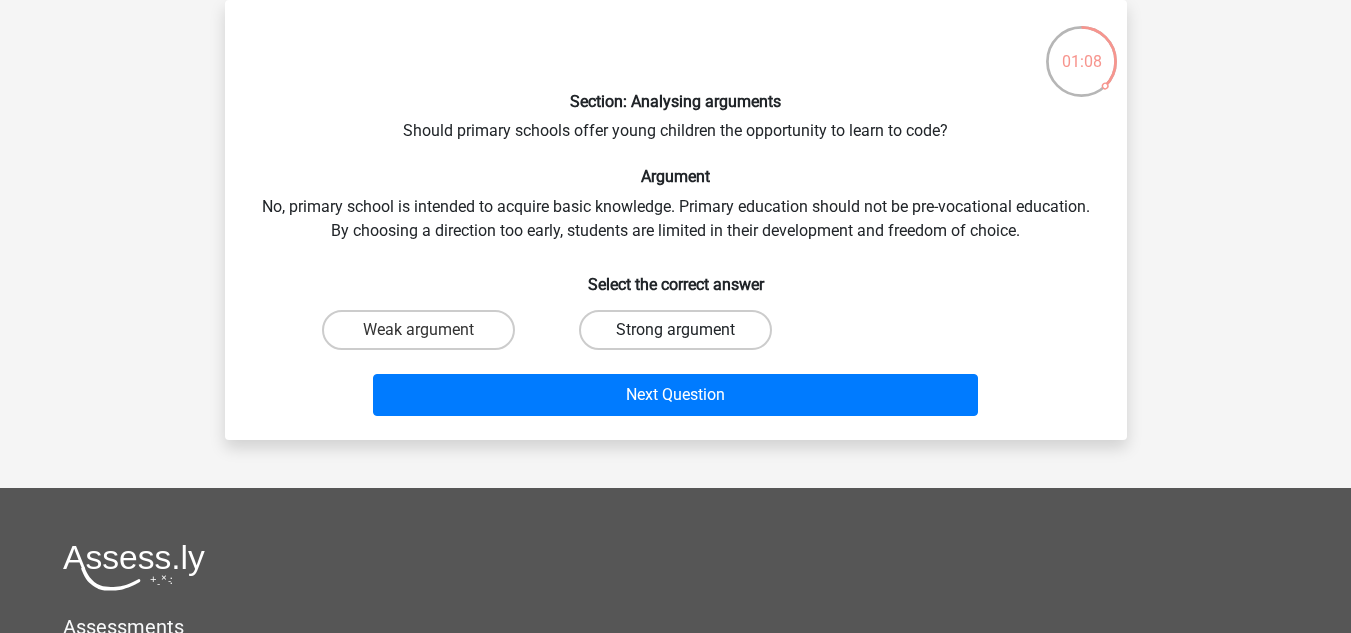 click on "Strong argument" at bounding box center (675, 330) 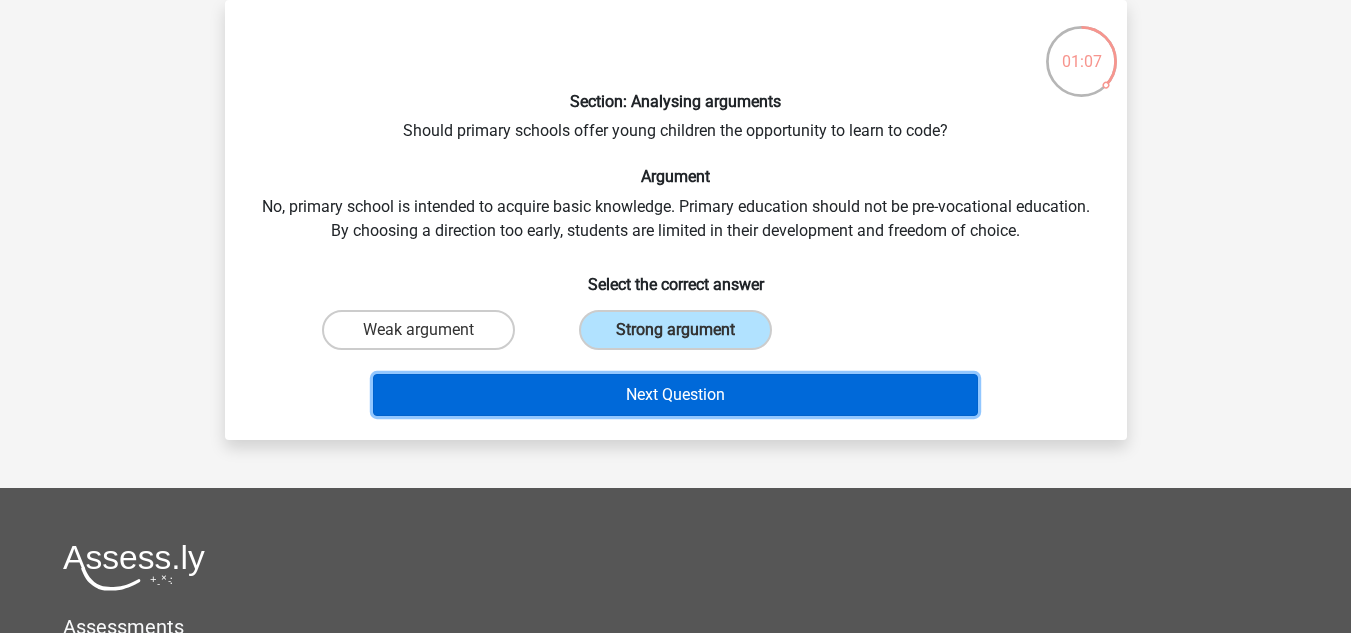 click on "Next Question" at bounding box center [675, 395] 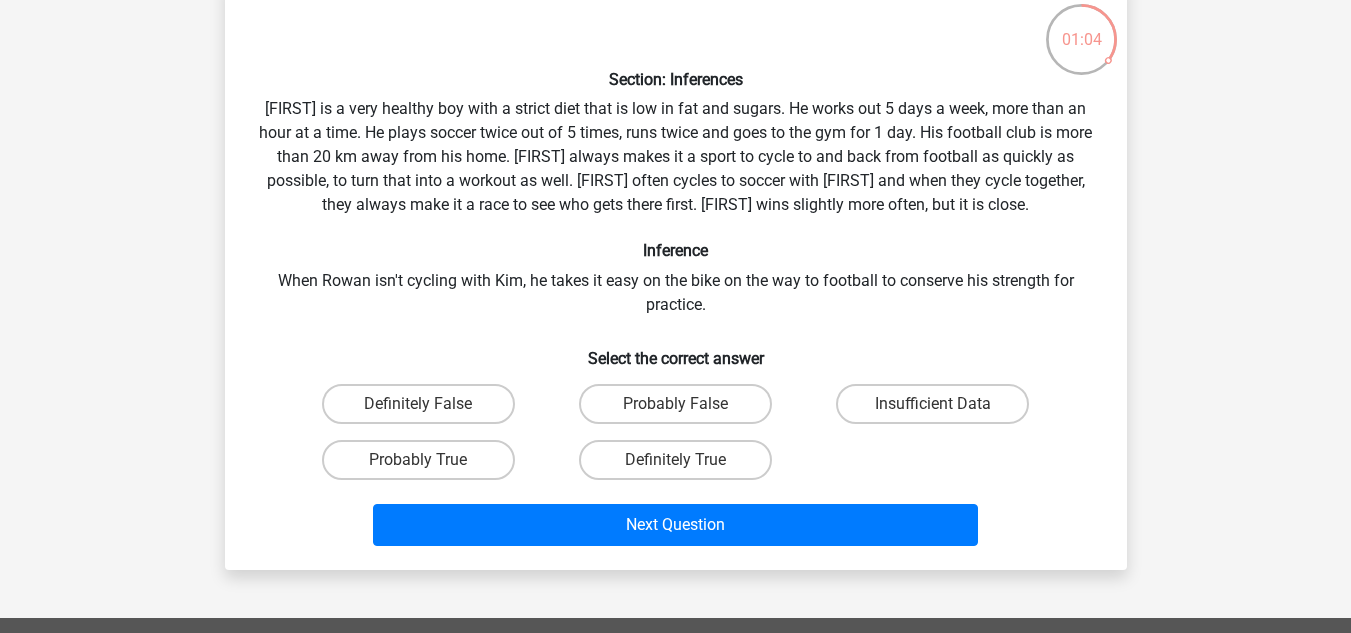 scroll, scrollTop: 117, scrollLeft: 0, axis: vertical 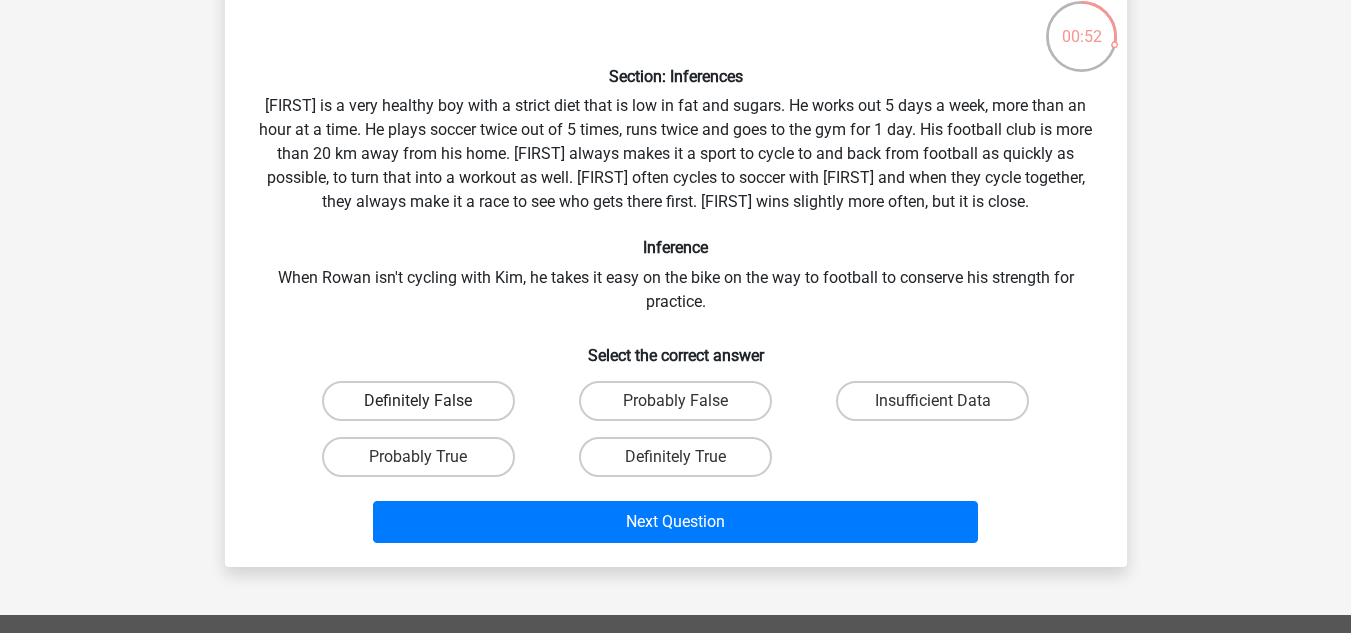 click on "Definitely False" at bounding box center [418, 401] 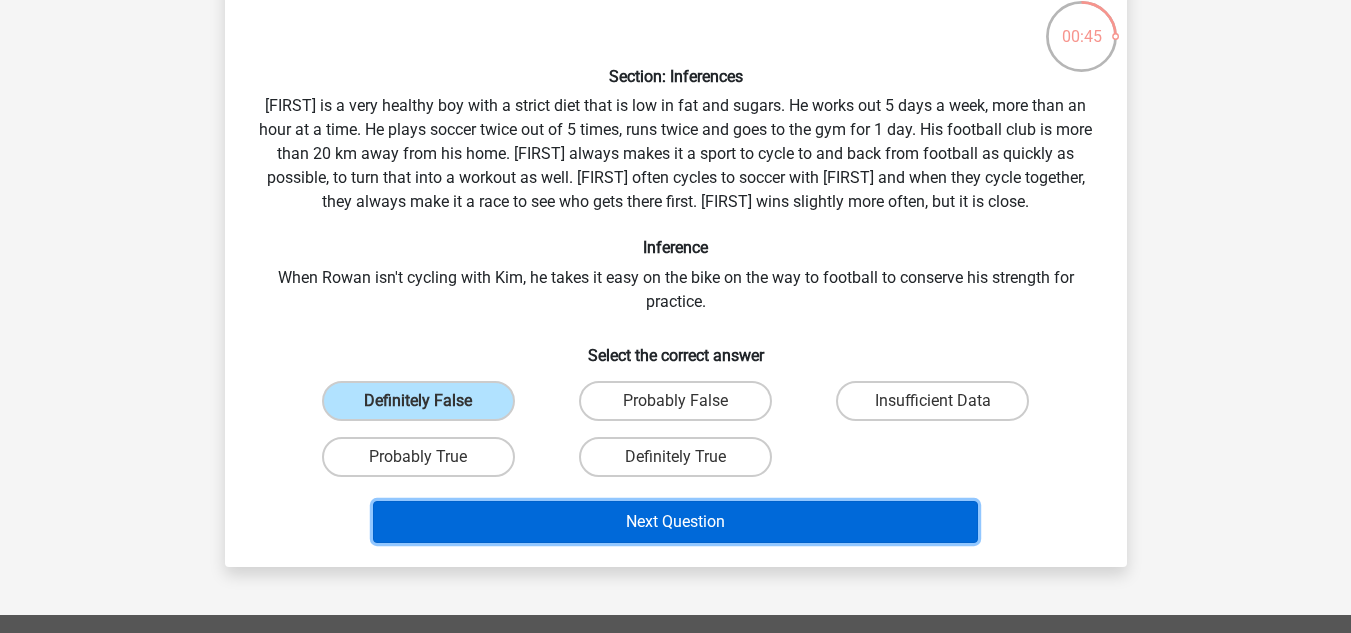 click on "Next Question" at bounding box center (675, 522) 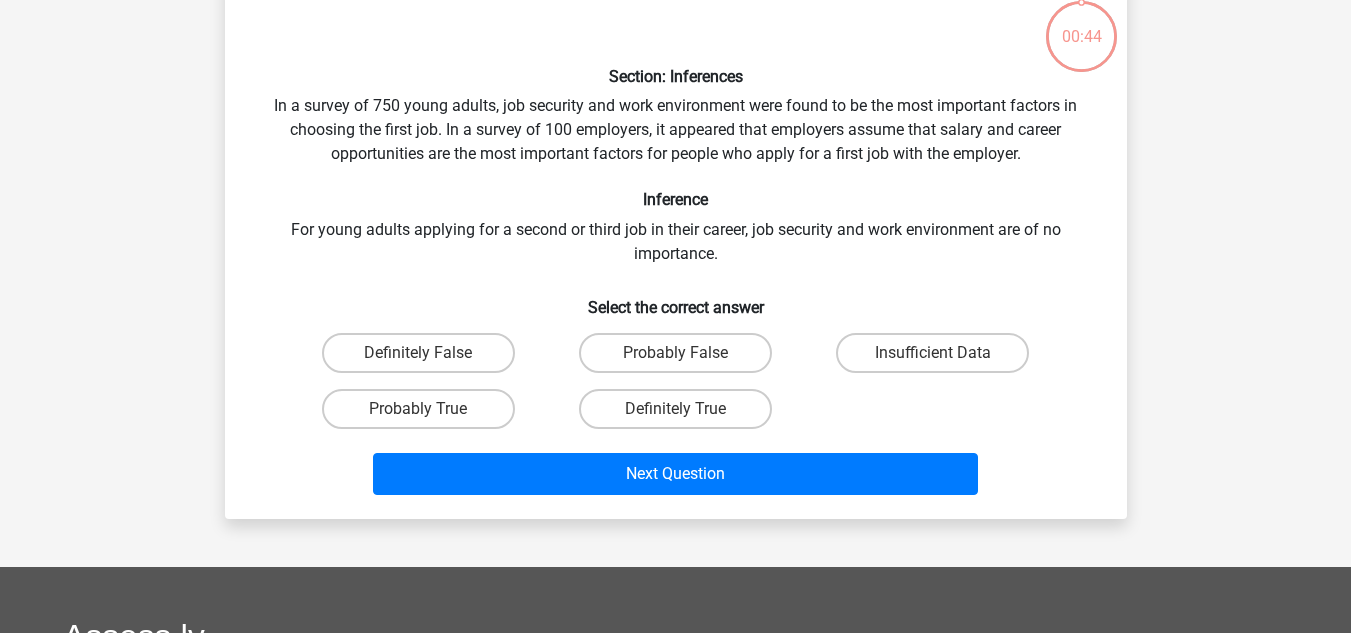 scroll, scrollTop: 92, scrollLeft: 0, axis: vertical 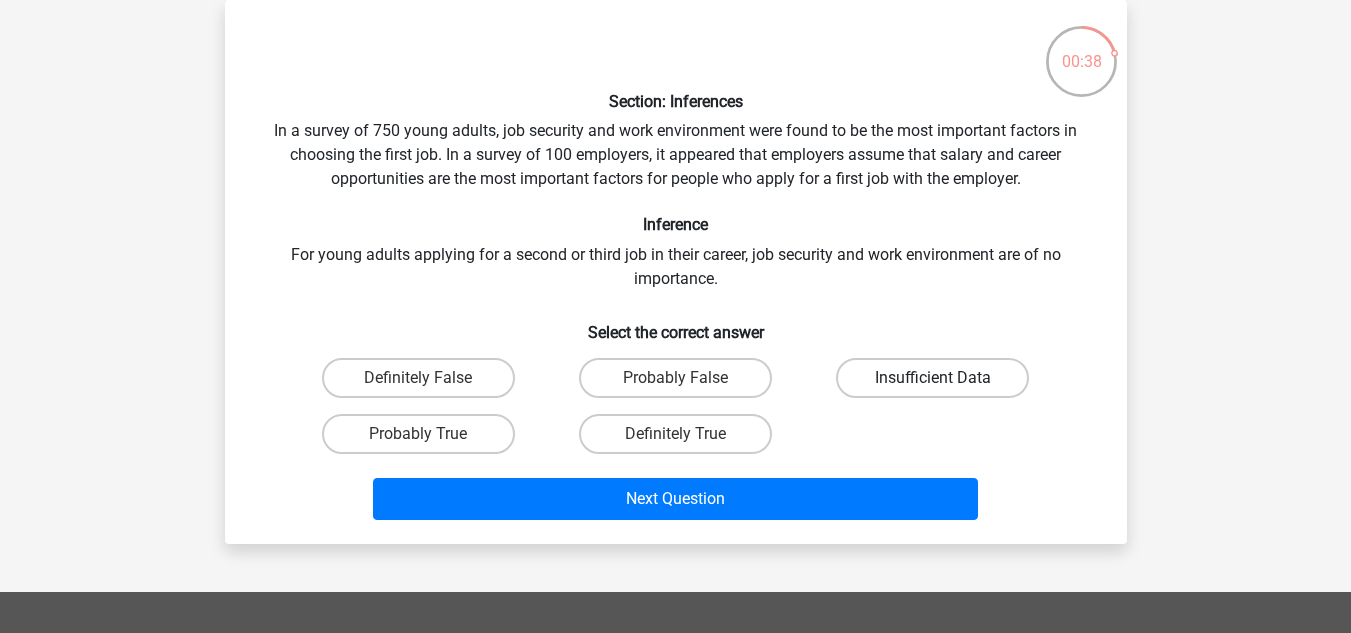 click on "Insufficient Data" at bounding box center (932, 378) 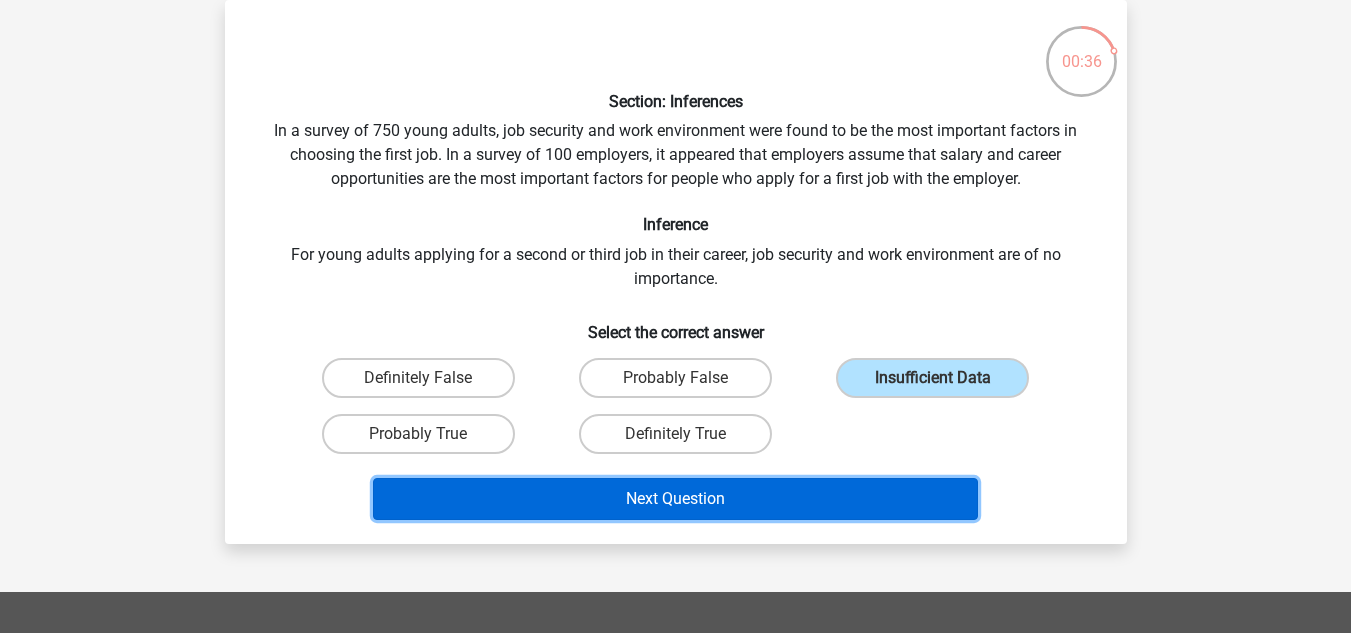 click on "Next Question" at bounding box center (675, 499) 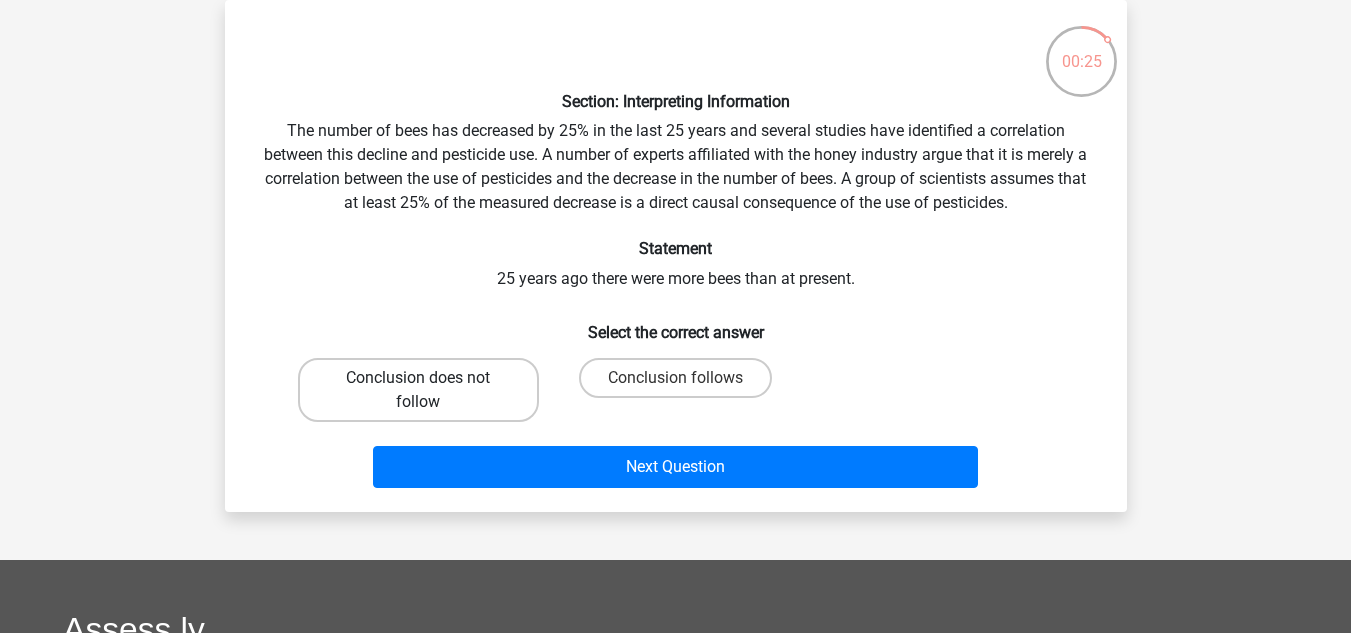 click on "Conclusion does not follow" at bounding box center [418, 390] 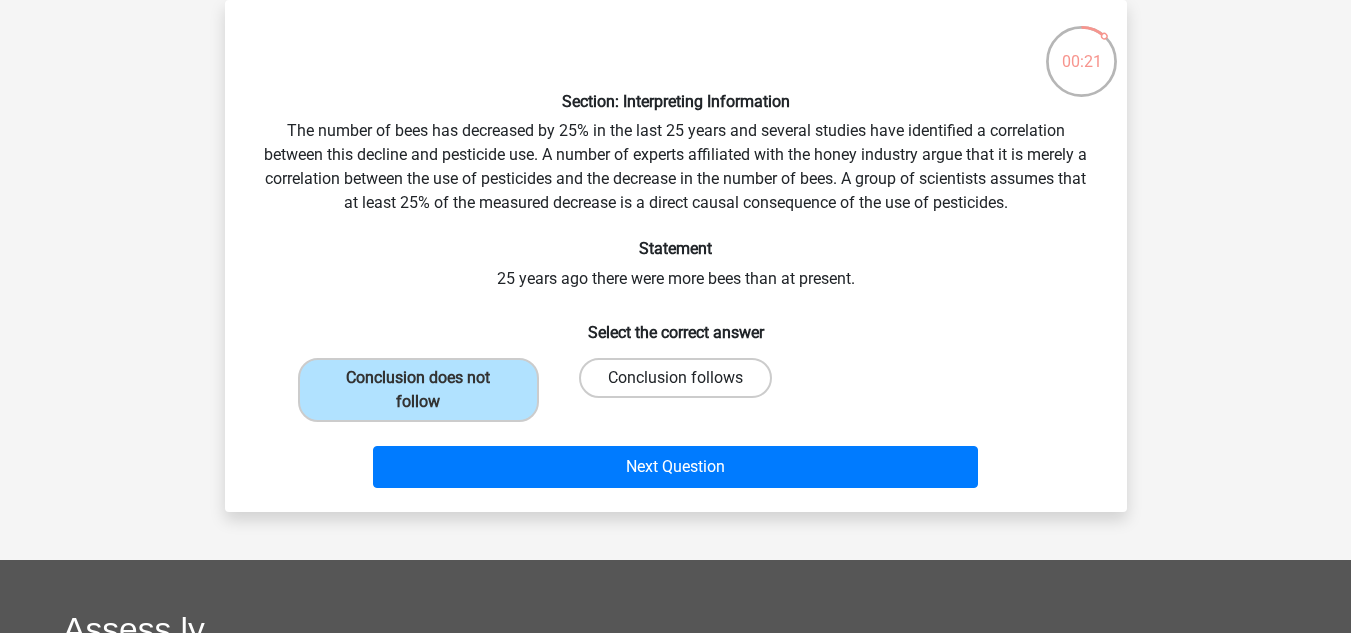 click on "Conclusion follows" at bounding box center (675, 378) 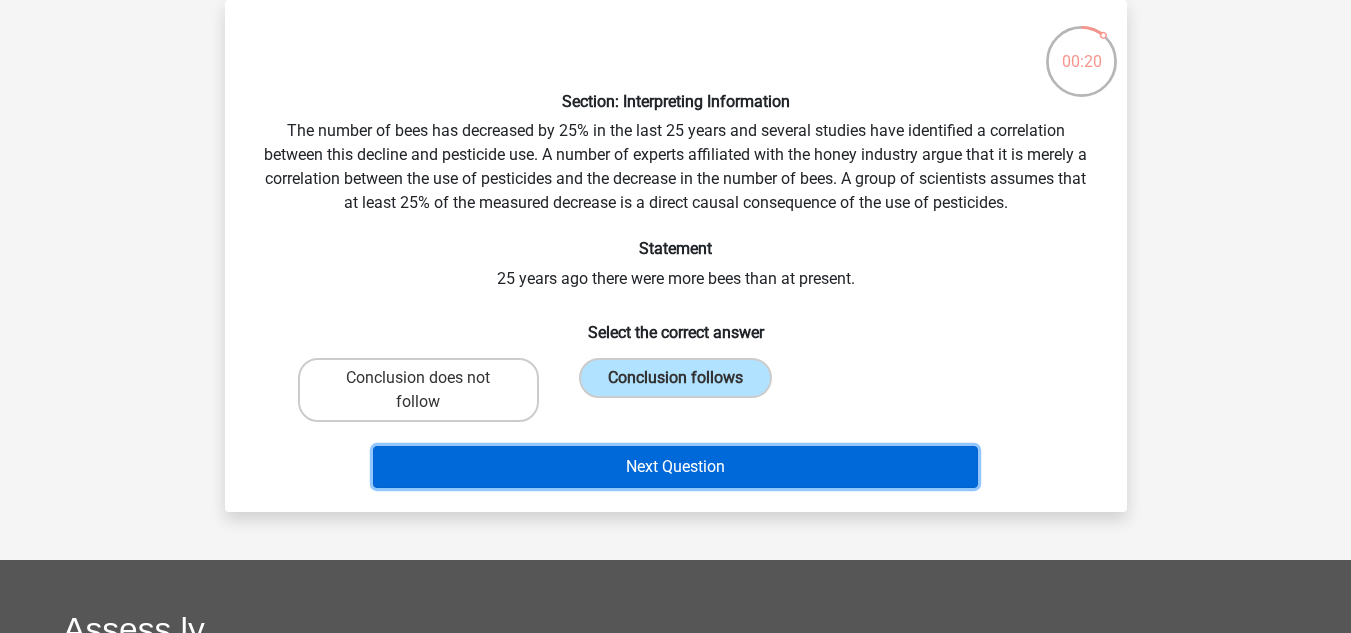 click on "Next Question" at bounding box center (675, 467) 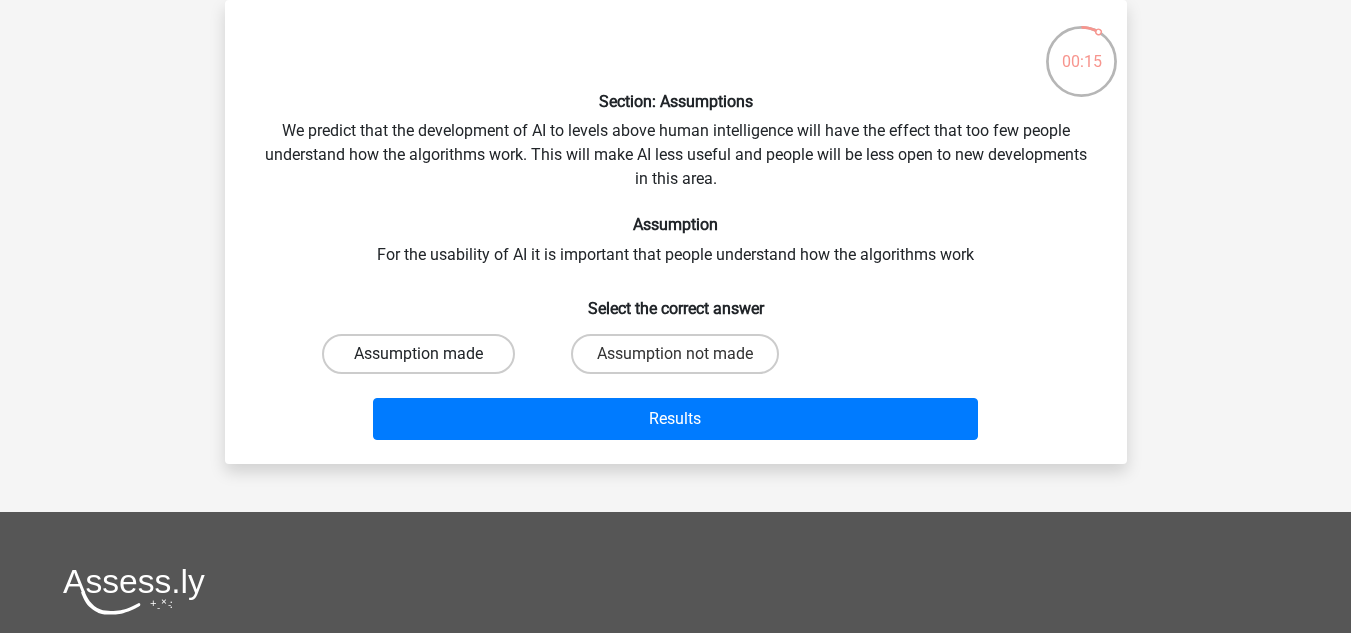 click on "Assumption made" at bounding box center [418, 354] 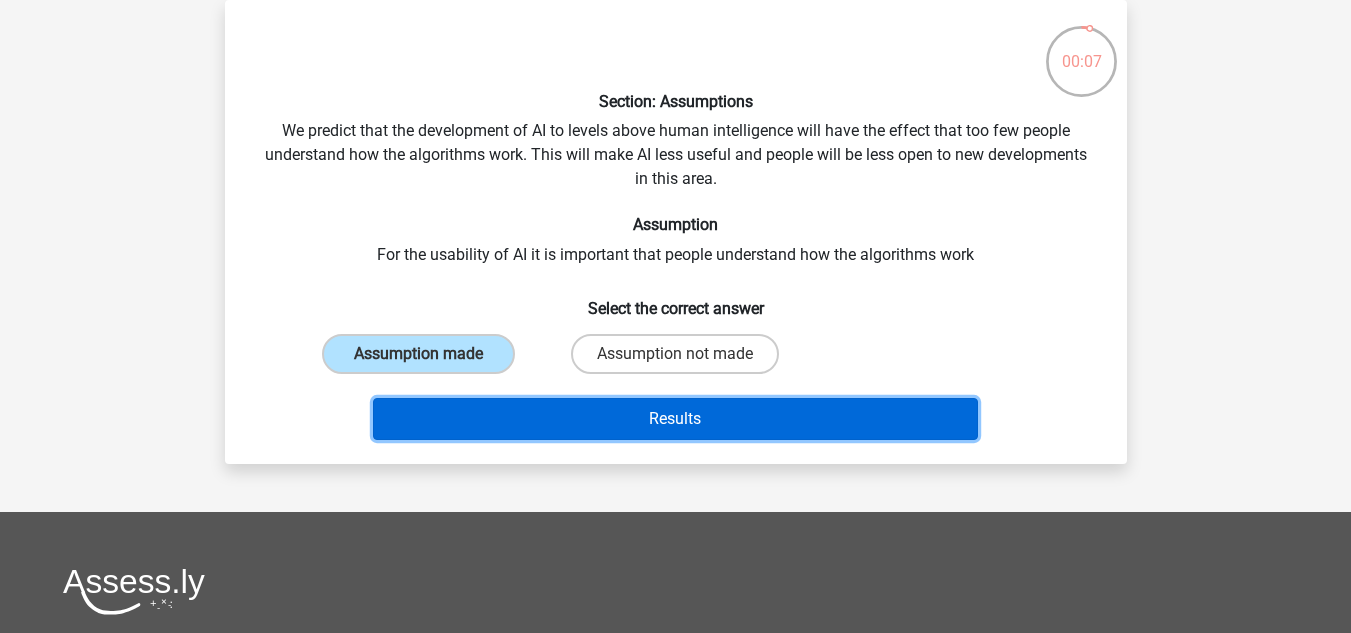 click on "Results" at bounding box center [675, 419] 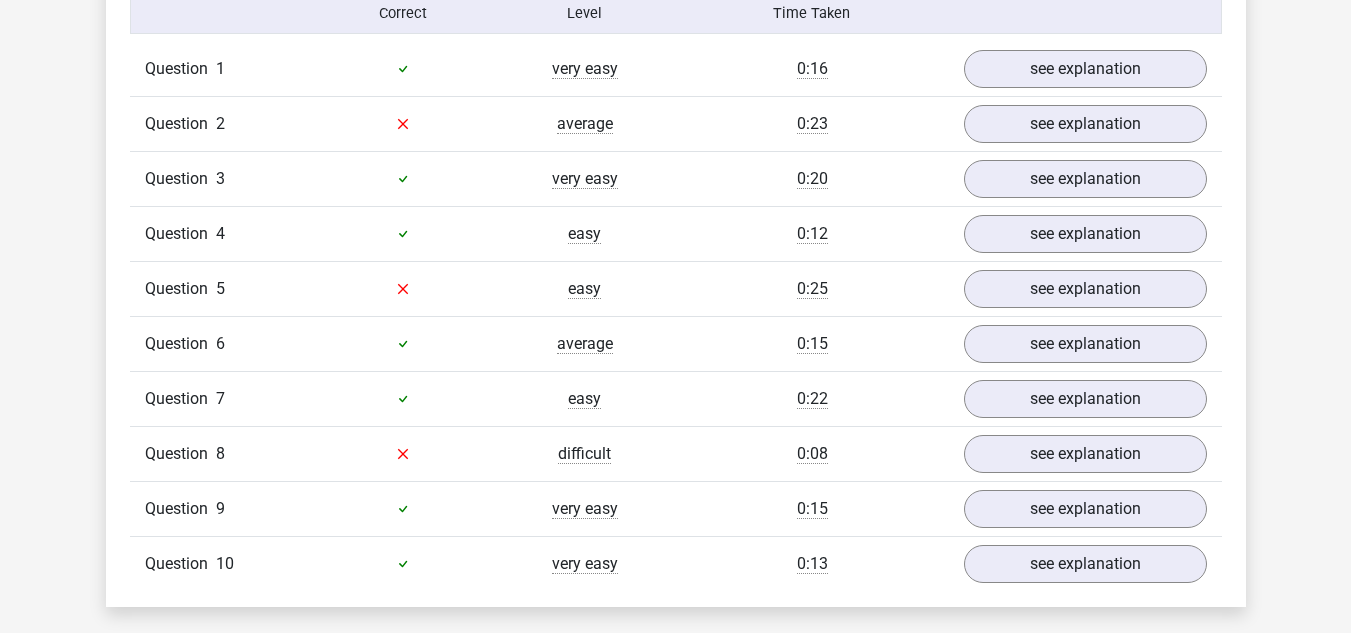 scroll, scrollTop: 1346, scrollLeft: 0, axis: vertical 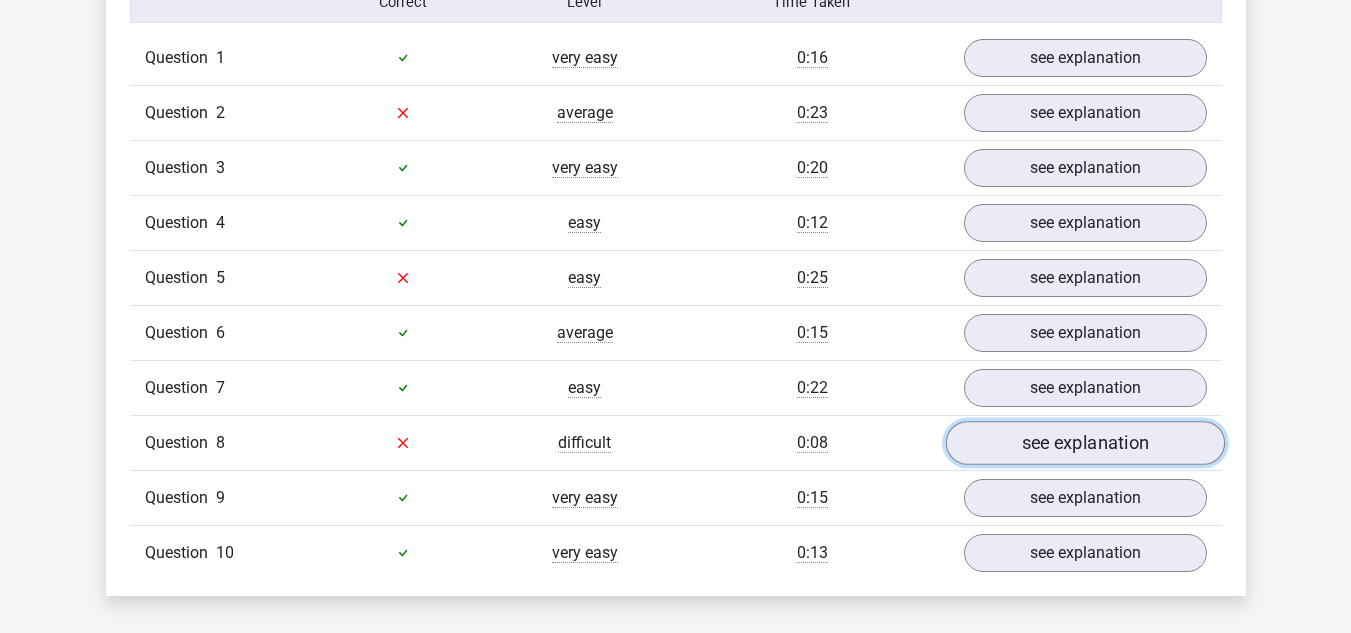 click on "see explanation" at bounding box center (1084, 443) 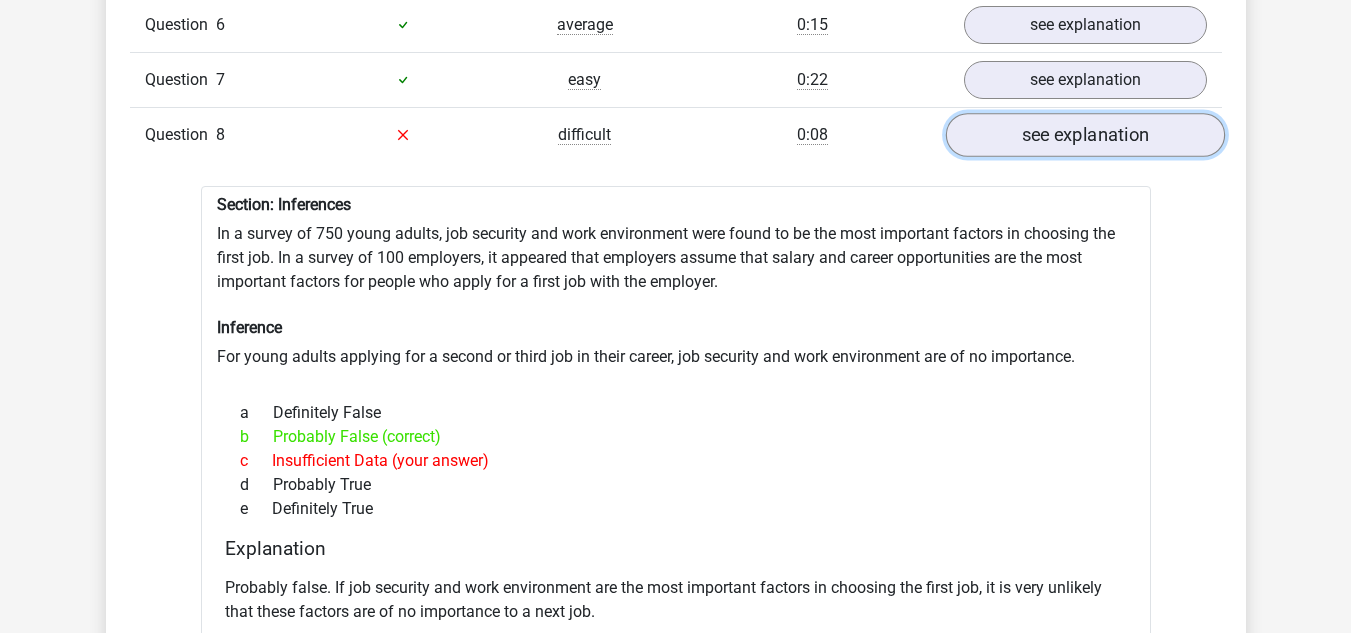 scroll, scrollTop: 1657, scrollLeft: 0, axis: vertical 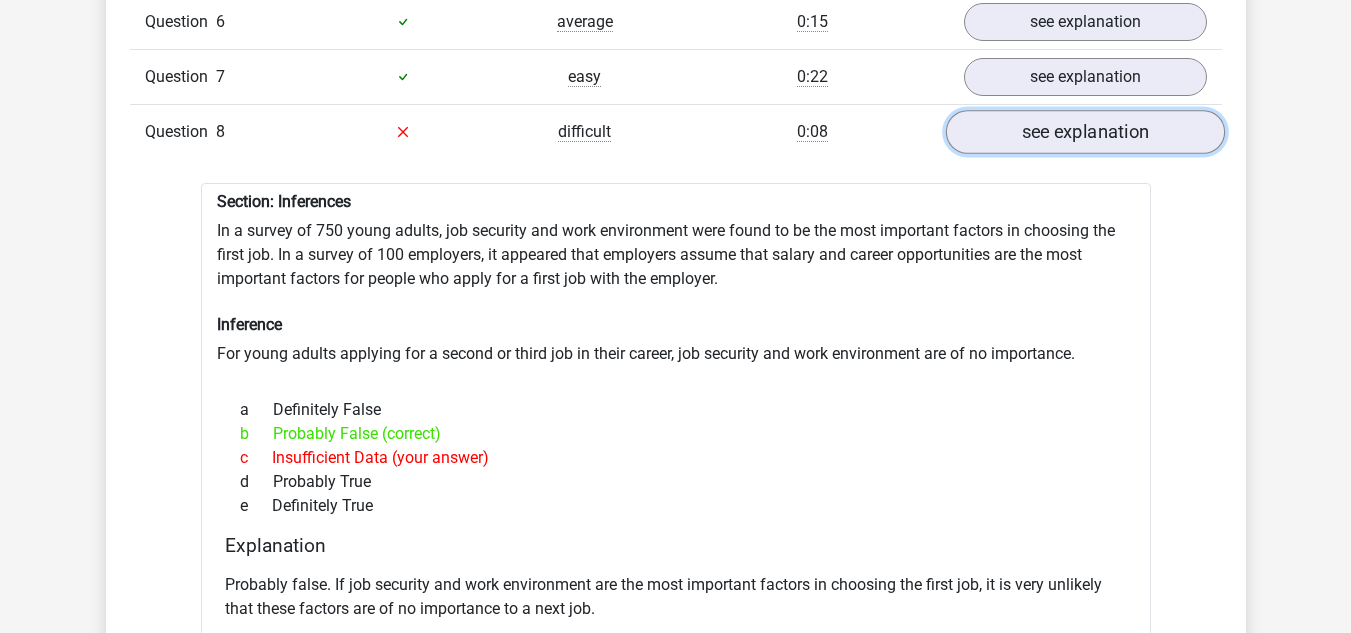 click on "see explanation" at bounding box center (1084, 132) 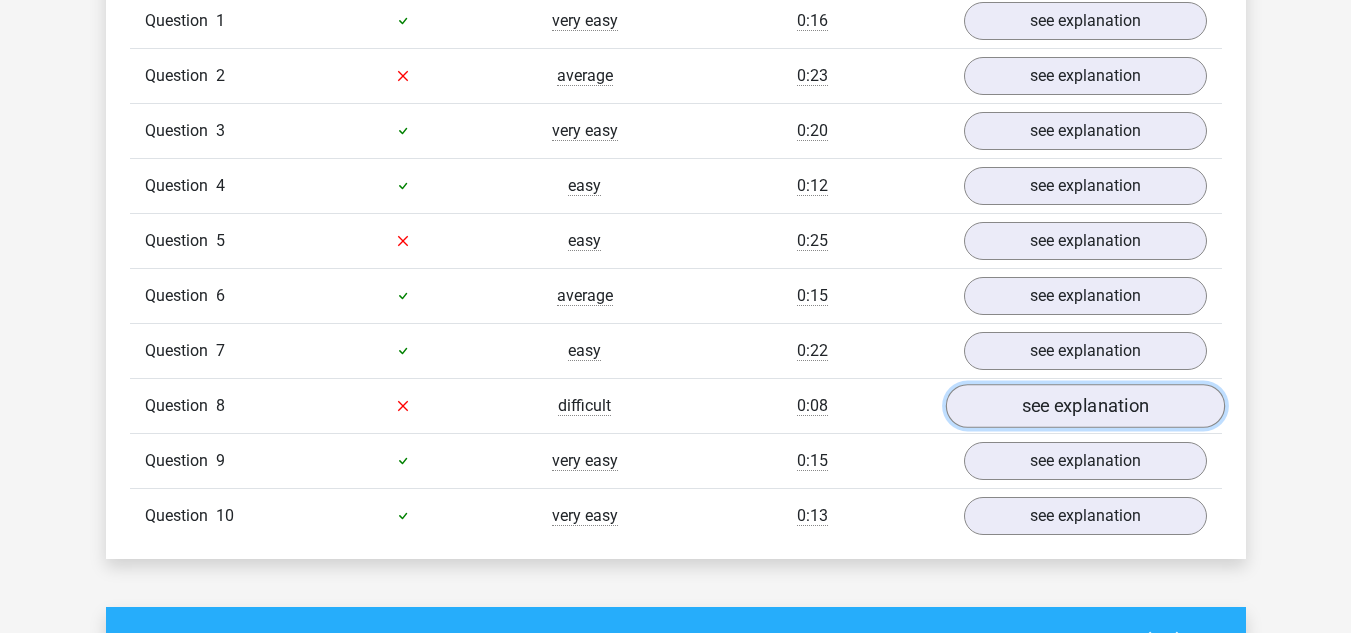 scroll, scrollTop: 1381, scrollLeft: 0, axis: vertical 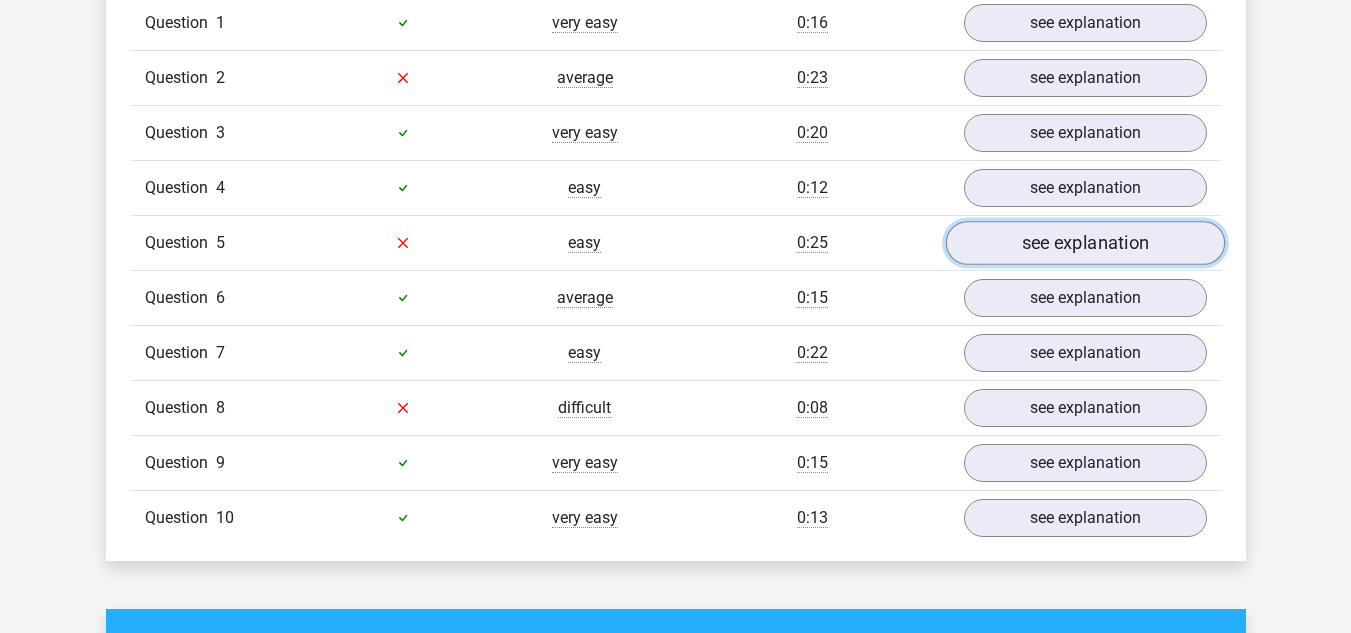 click on "see explanation" at bounding box center (1084, 243) 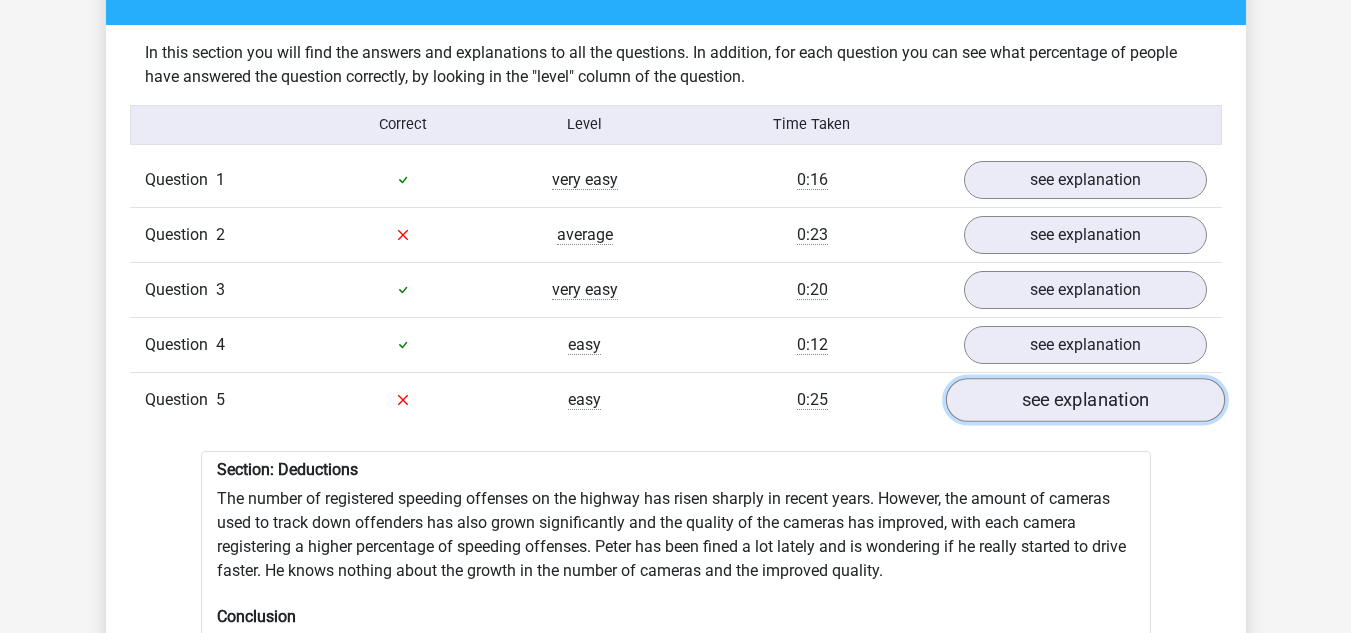 scroll, scrollTop: 1221, scrollLeft: 0, axis: vertical 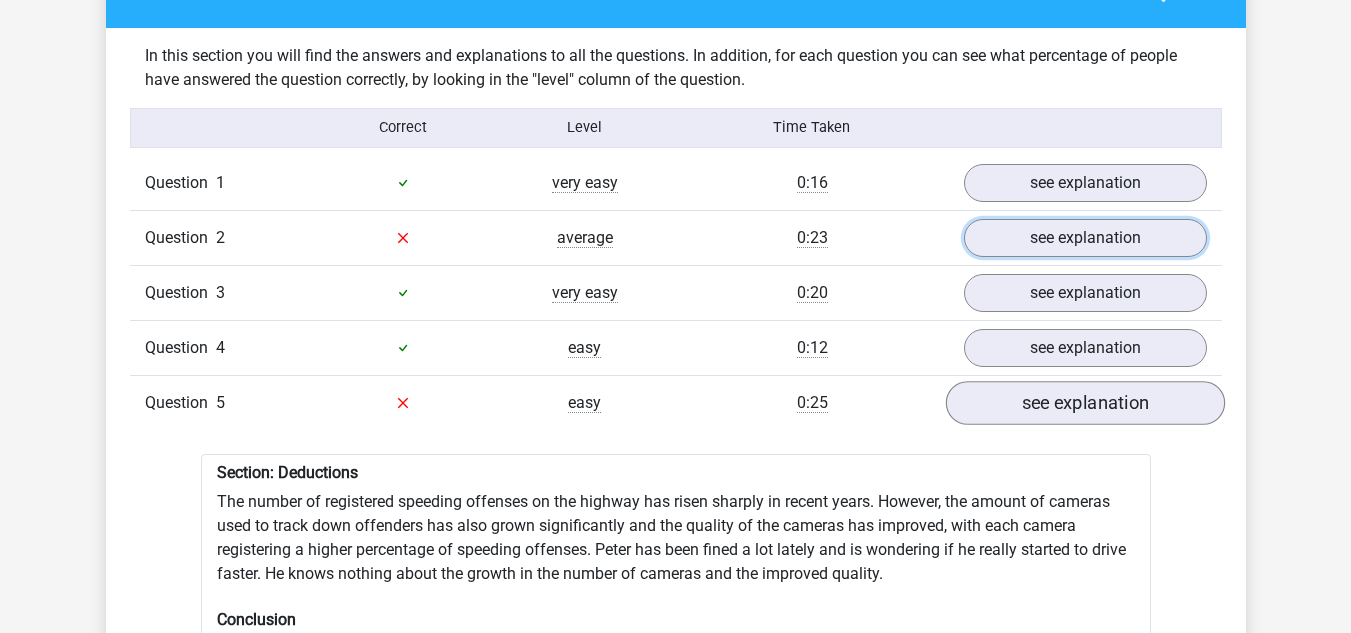 click on "see explanation" at bounding box center [1085, 238] 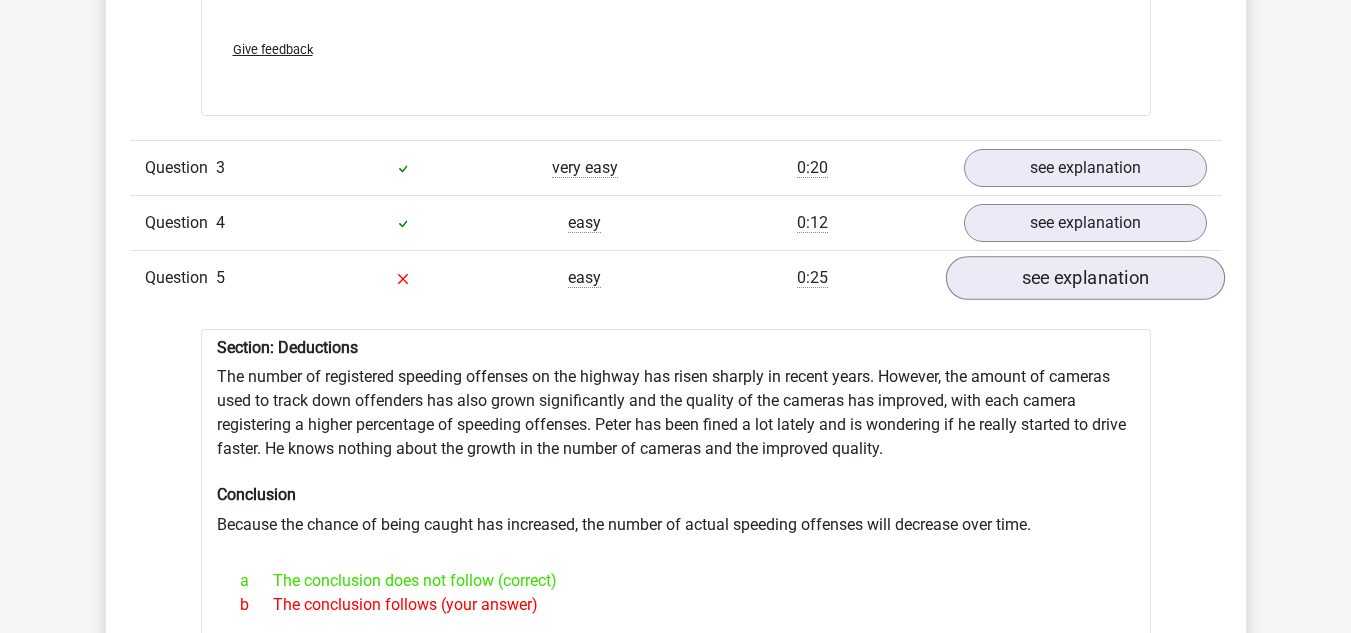 scroll, scrollTop: 1923, scrollLeft: 0, axis: vertical 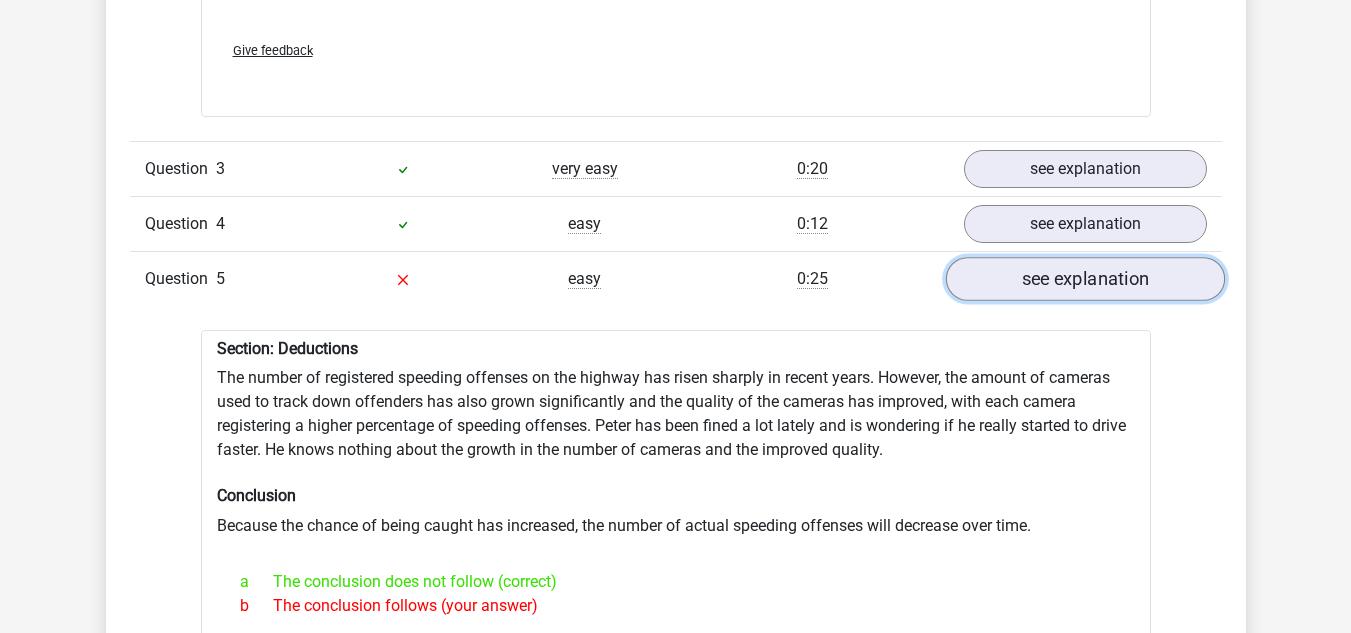 click on "see explanation" at bounding box center (1084, 279) 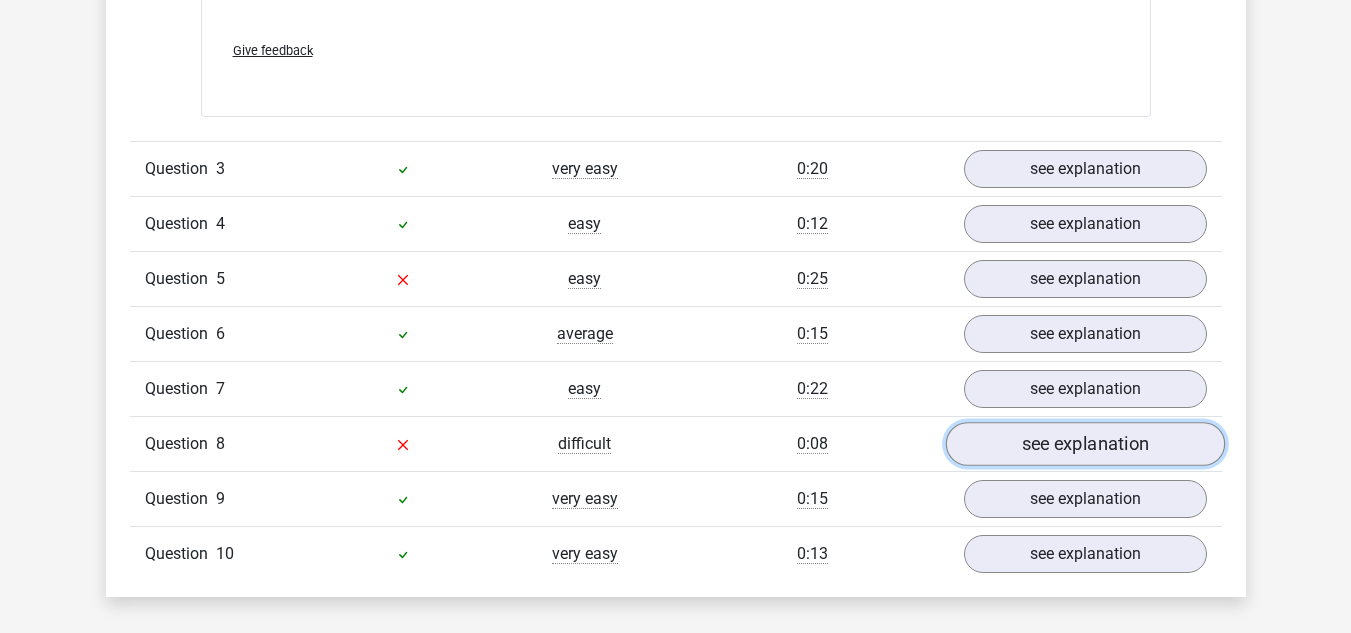 click on "see explanation" at bounding box center [1084, 444] 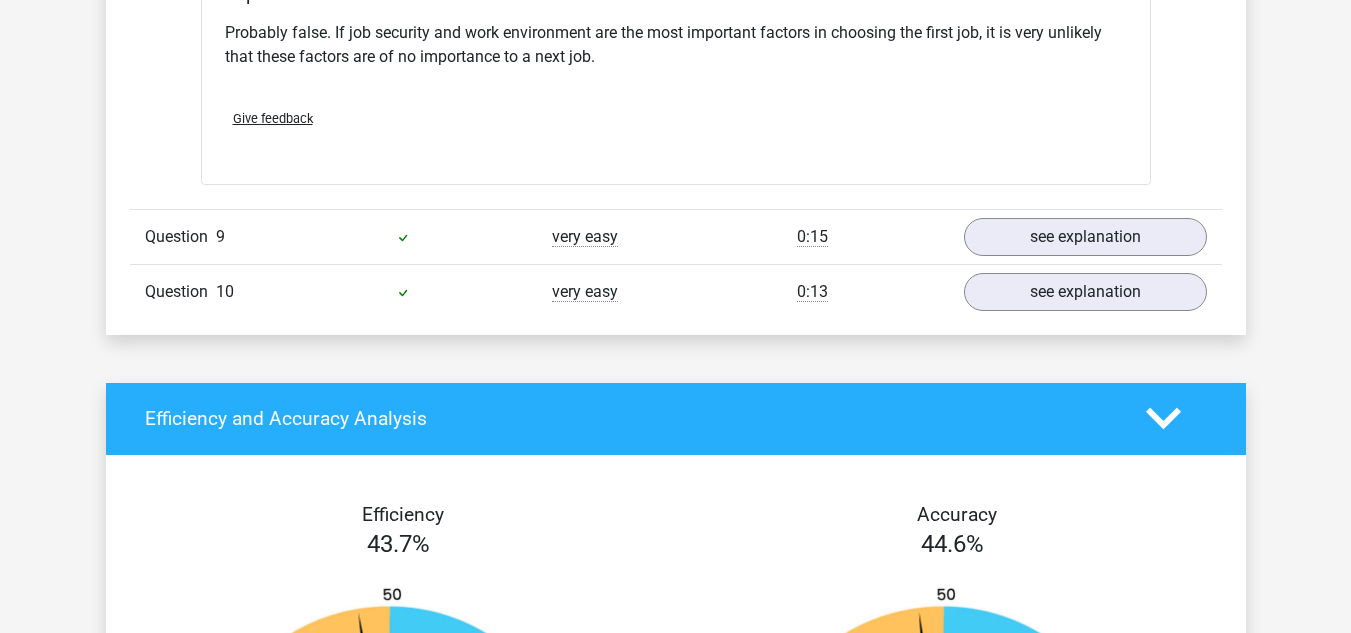 scroll, scrollTop: 2947, scrollLeft: 0, axis: vertical 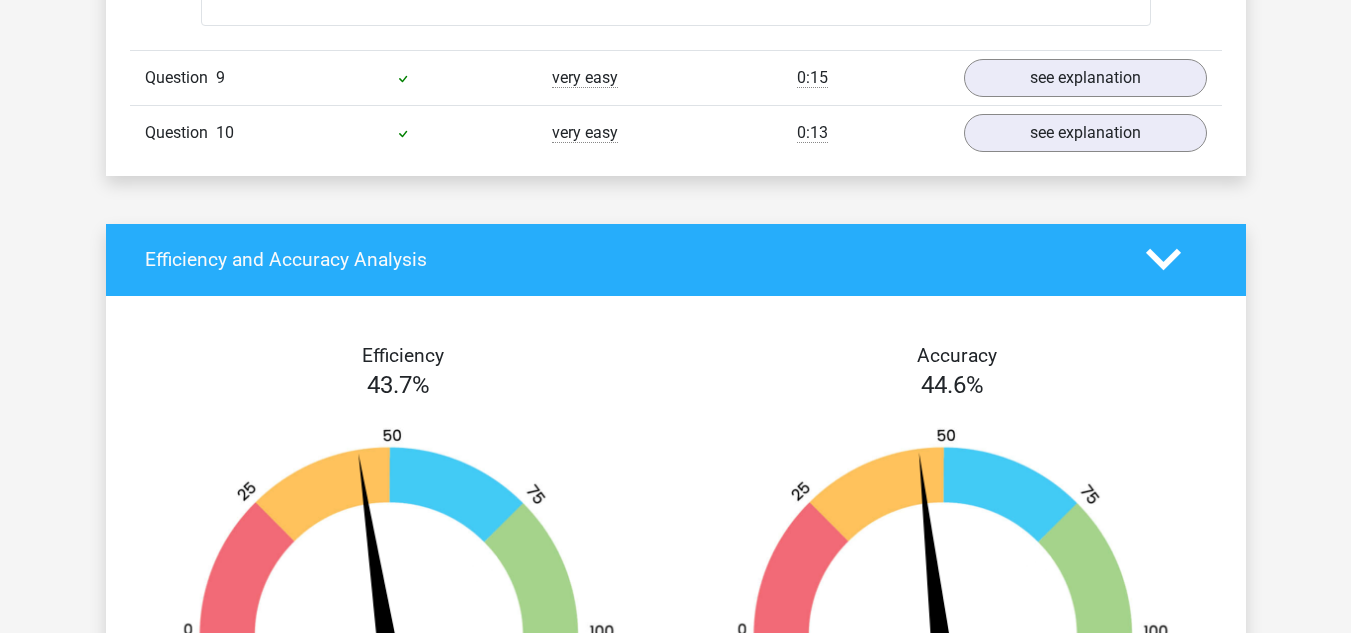 click on "Efficiency and Accuracy Analysis" at bounding box center (676, 260) 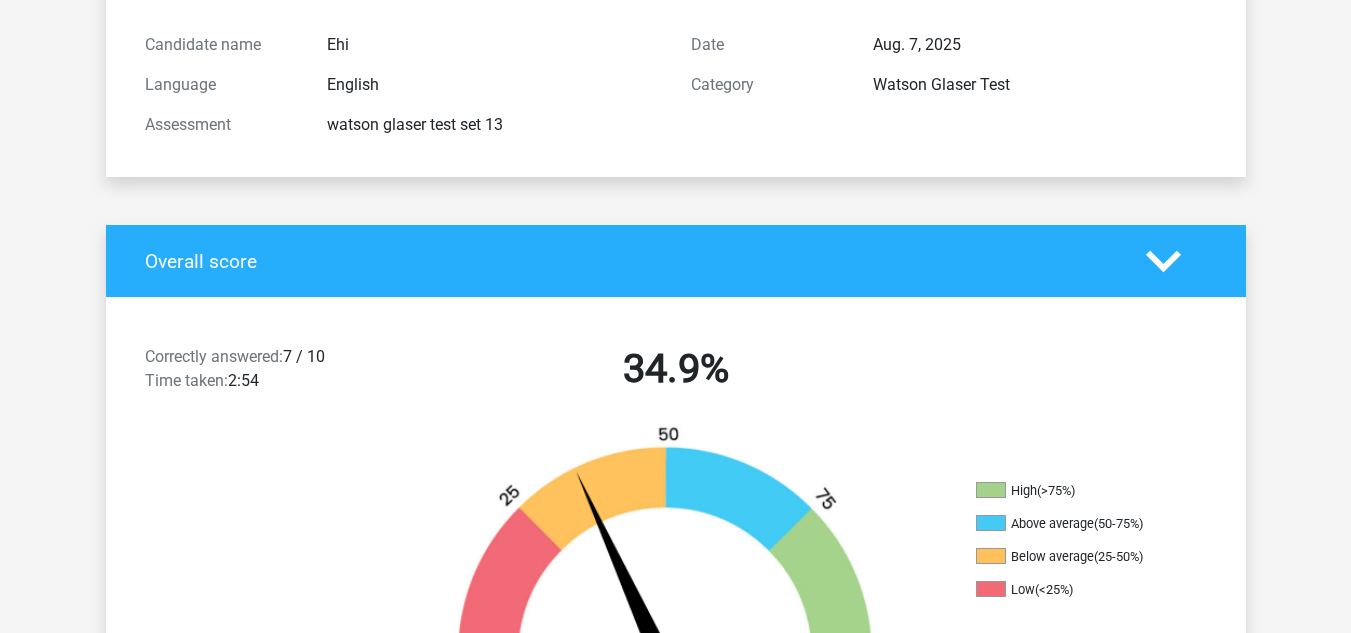 scroll, scrollTop: 153, scrollLeft: 0, axis: vertical 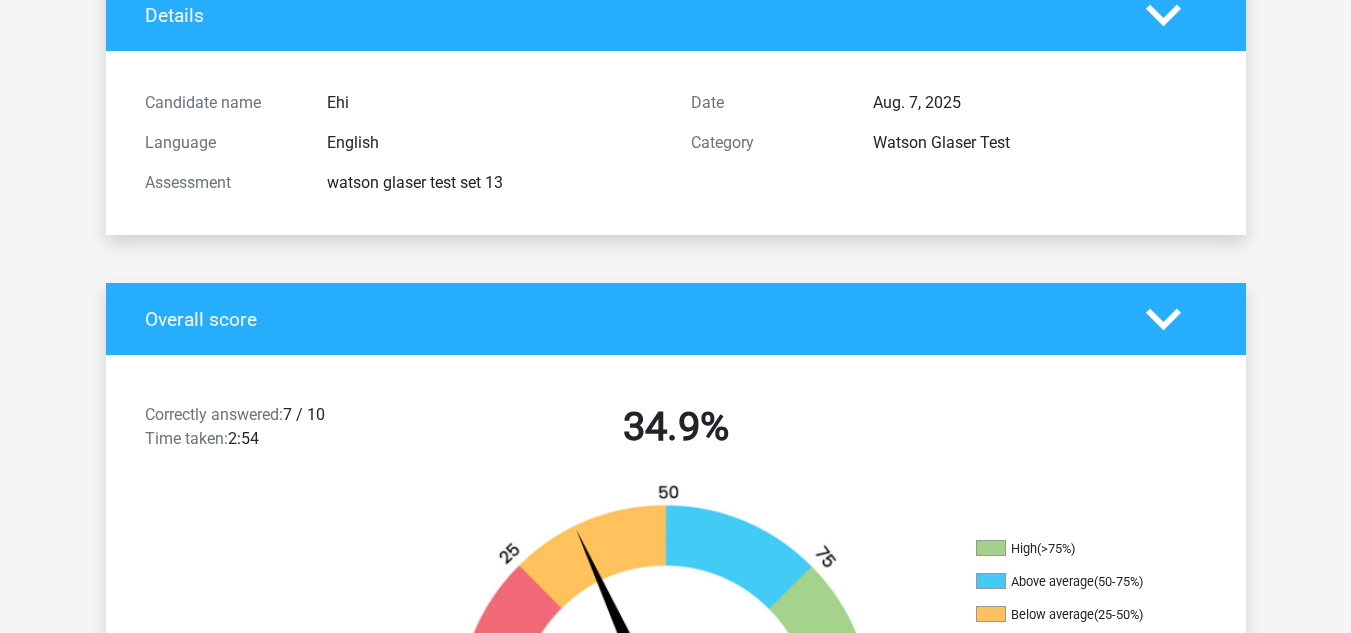 click 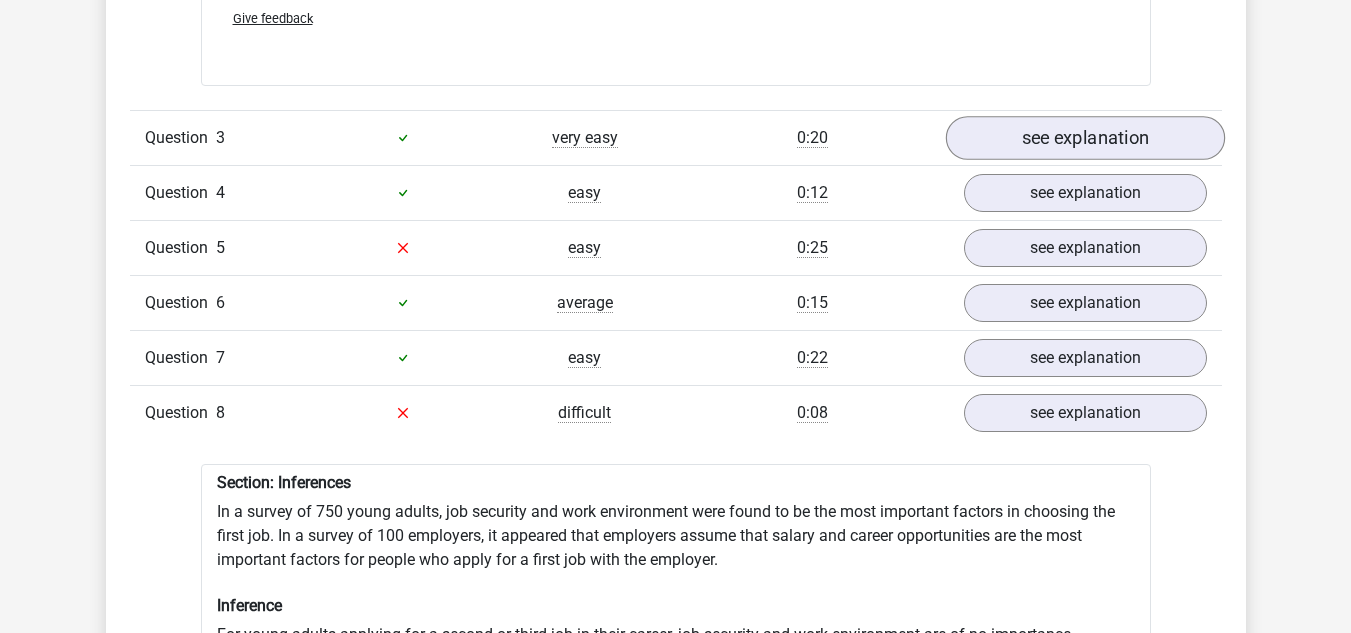 scroll, scrollTop: 1425, scrollLeft: 0, axis: vertical 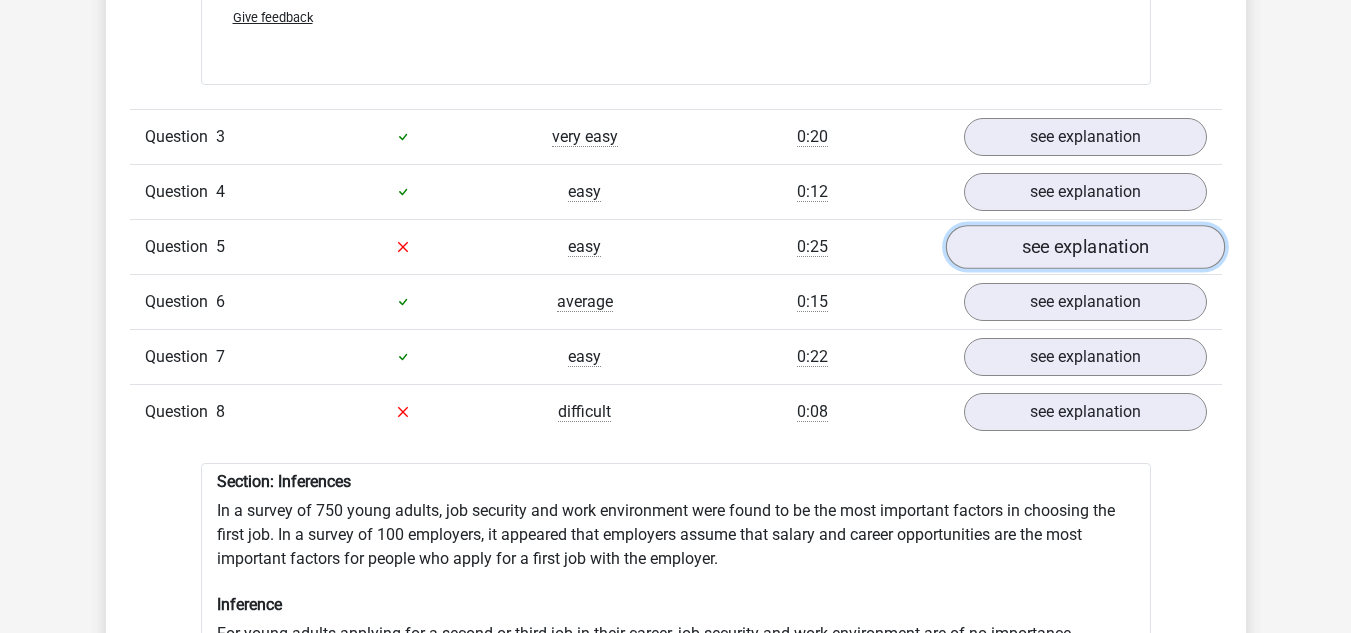 click on "see explanation" at bounding box center [1084, 247] 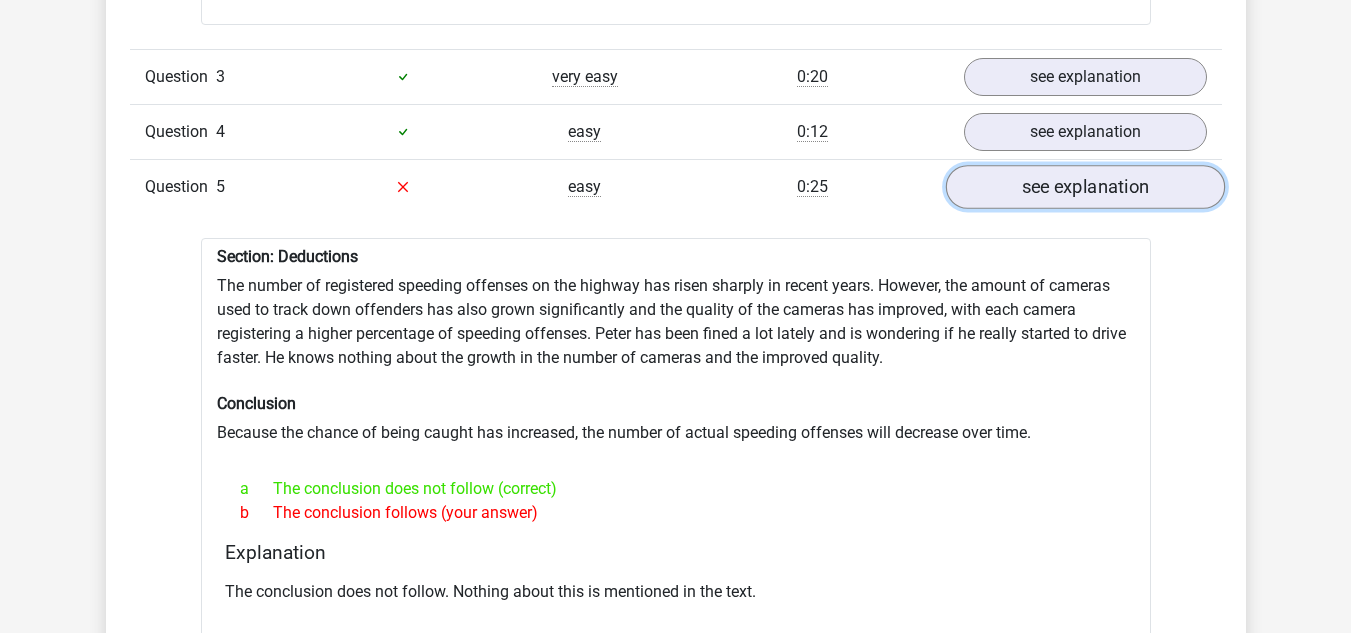 scroll, scrollTop: 1488, scrollLeft: 0, axis: vertical 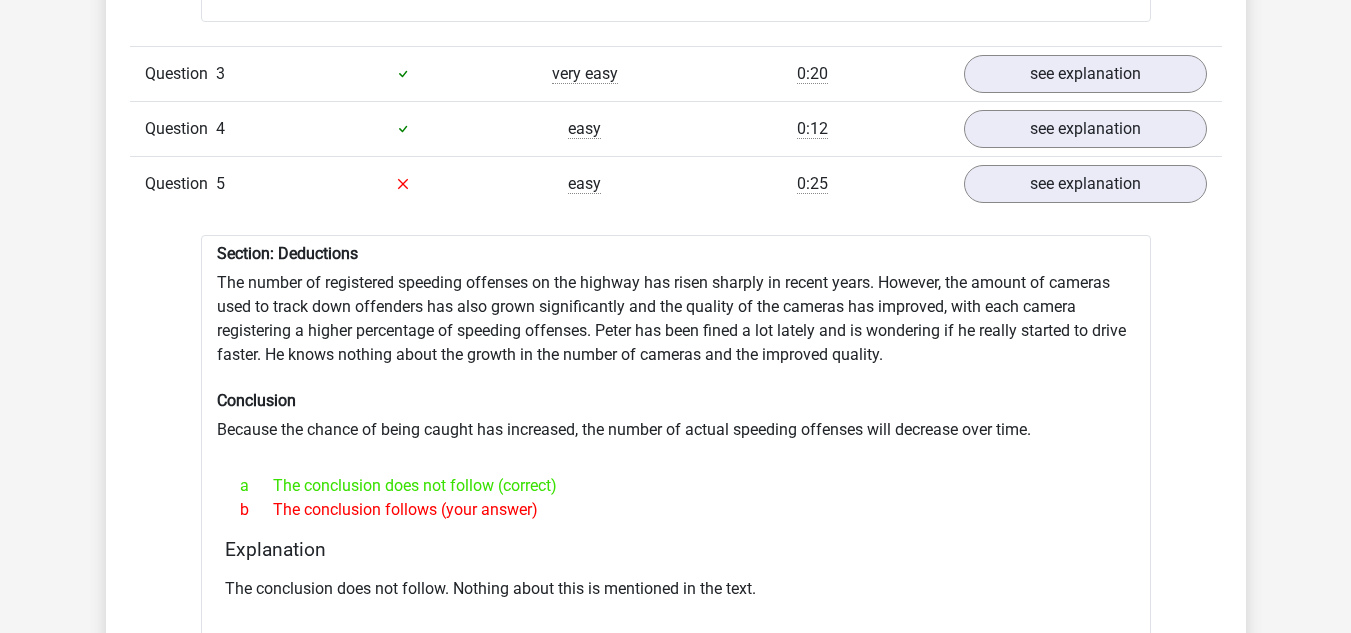 drag, startPoint x: 1254, startPoint y: 211, endPoint x: 498, endPoint y: 410, distance: 781.7525 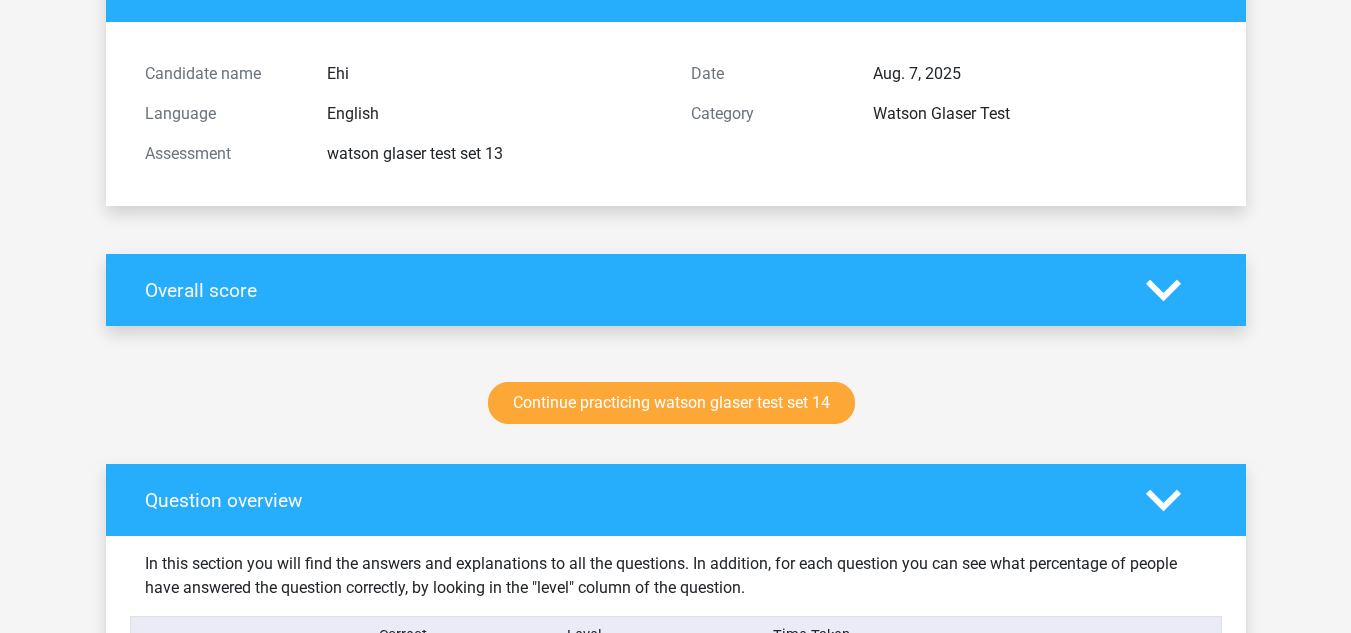 scroll, scrollTop: 180, scrollLeft: 0, axis: vertical 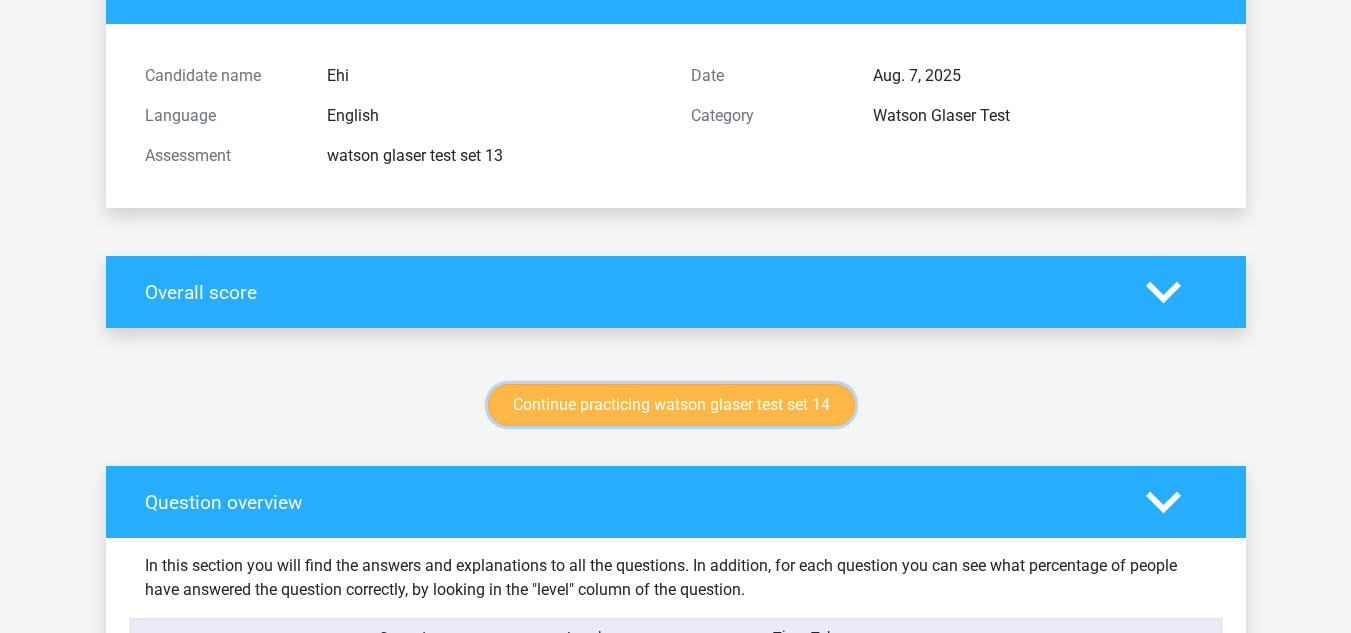 click on "Continue practicing watson glaser test set 14" at bounding box center [671, 405] 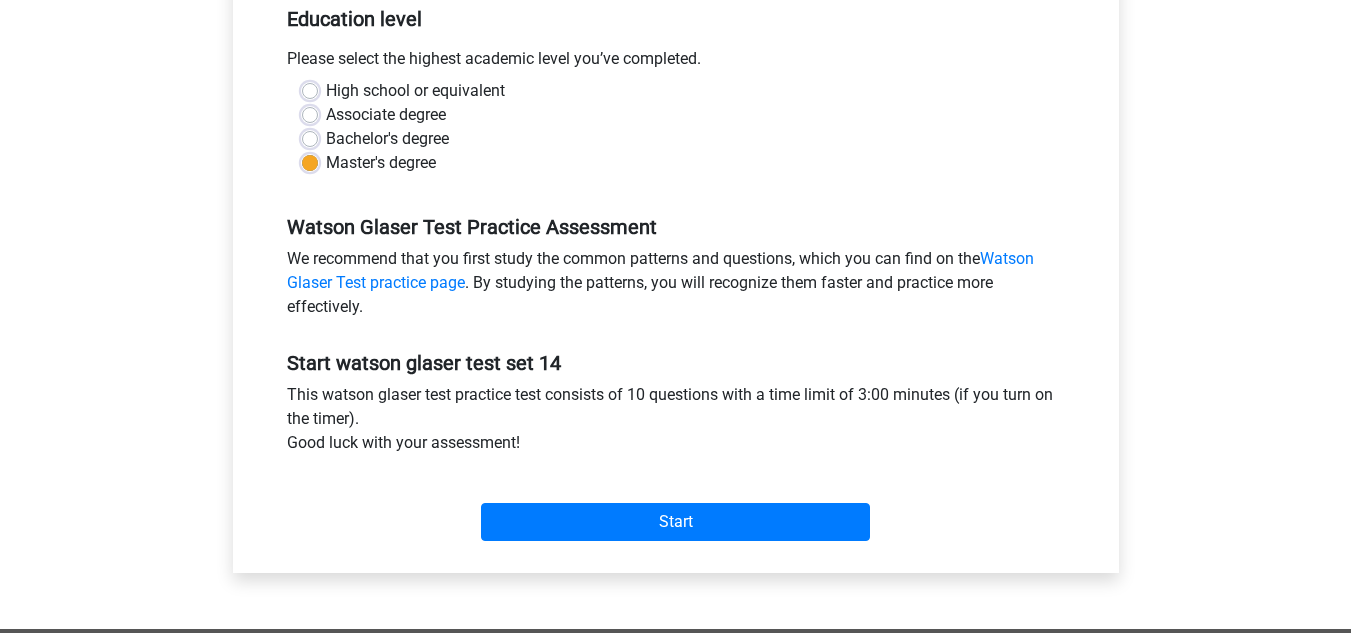 scroll, scrollTop: 422, scrollLeft: 0, axis: vertical 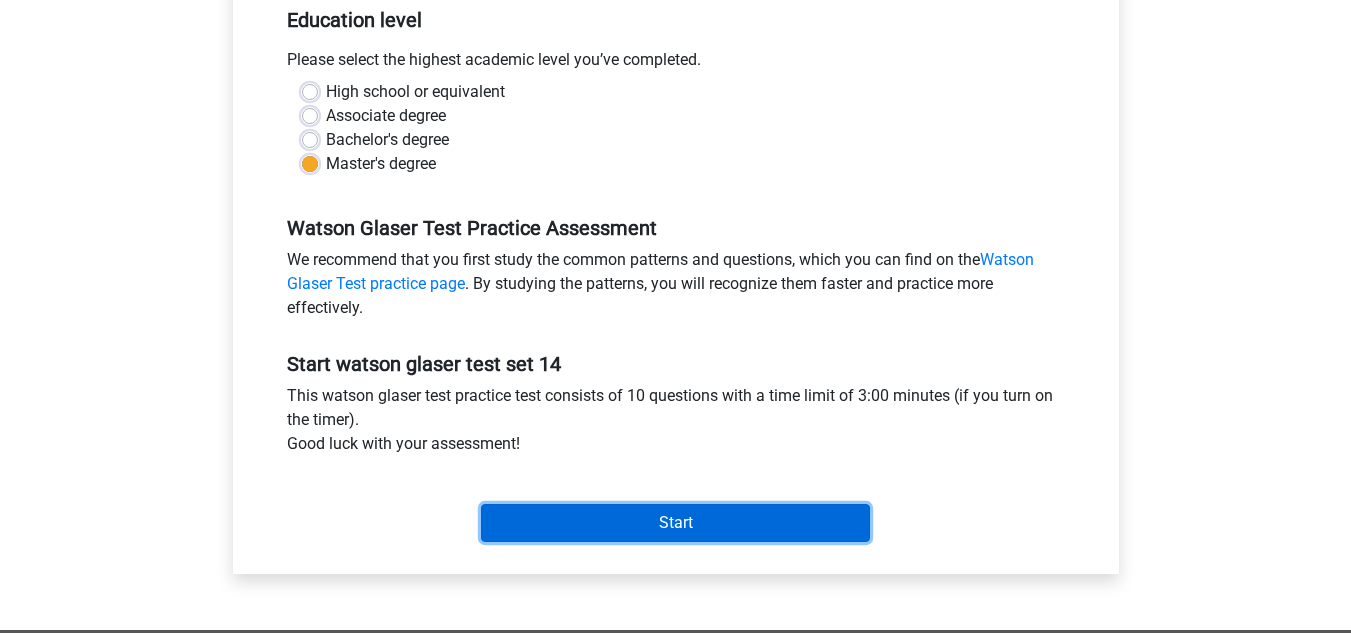 click on "Start" at bounding box center (675, 523) 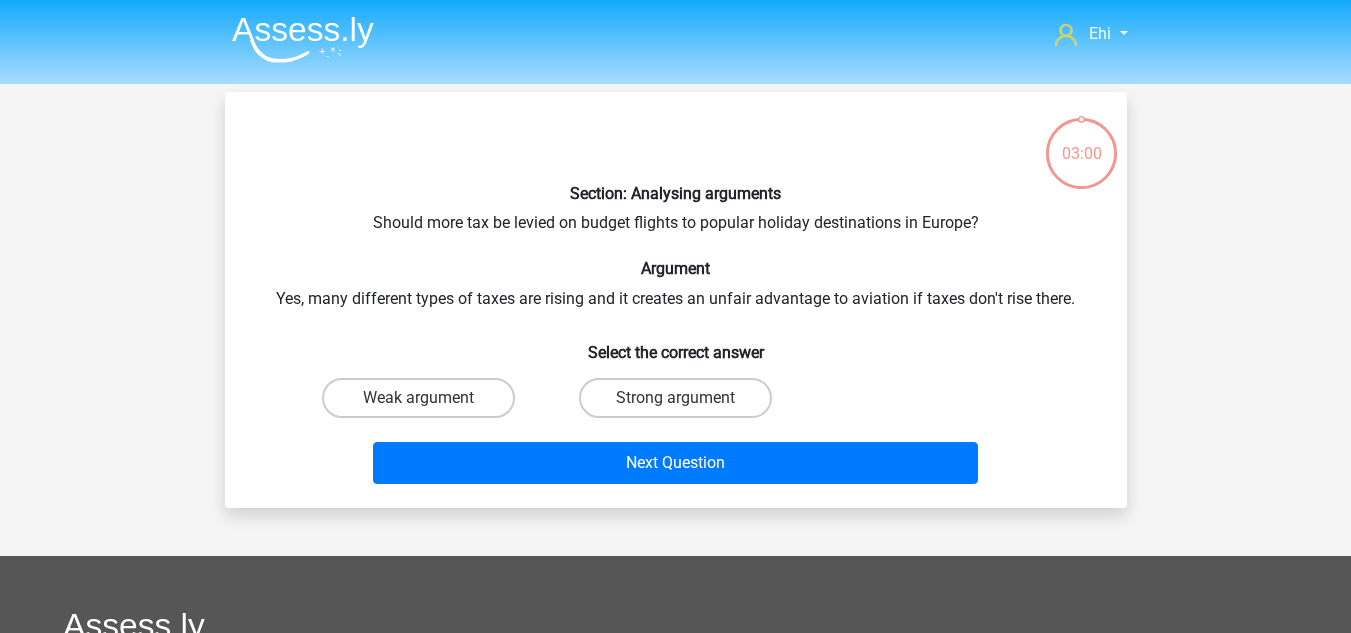 scroll, scrollTop: 0, scrollLeft: 0, axis: both 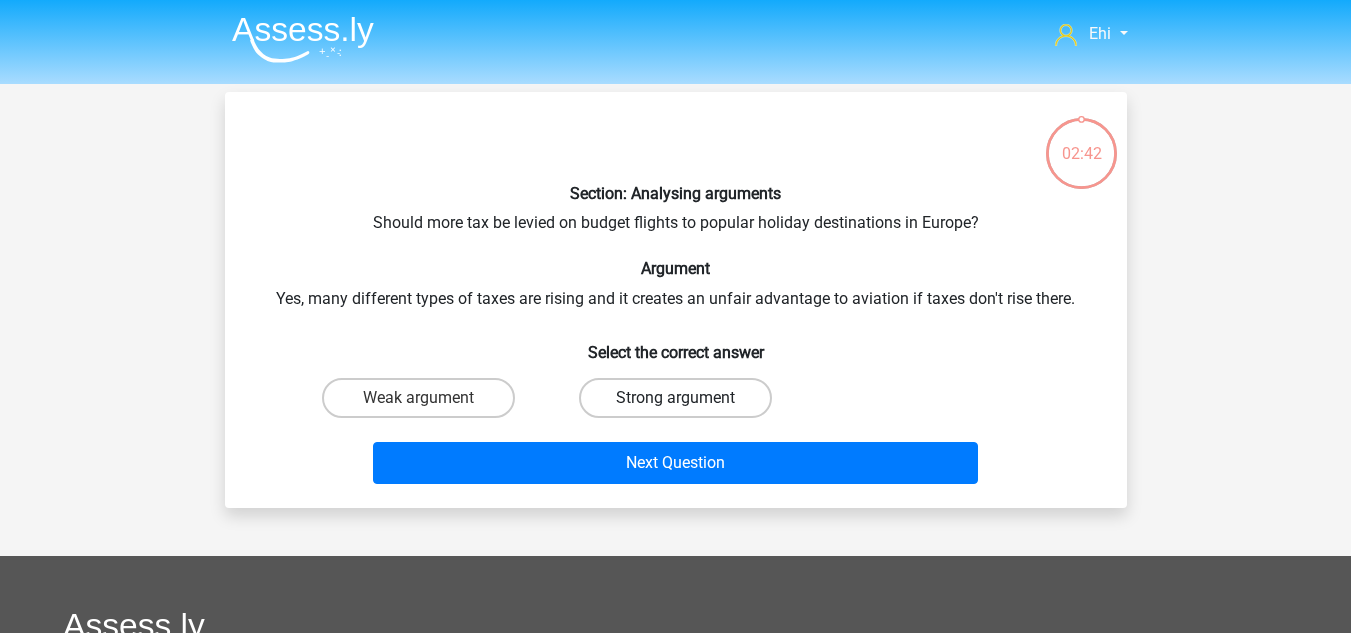 click on "Strong argument" at bounding box center (675, 398) 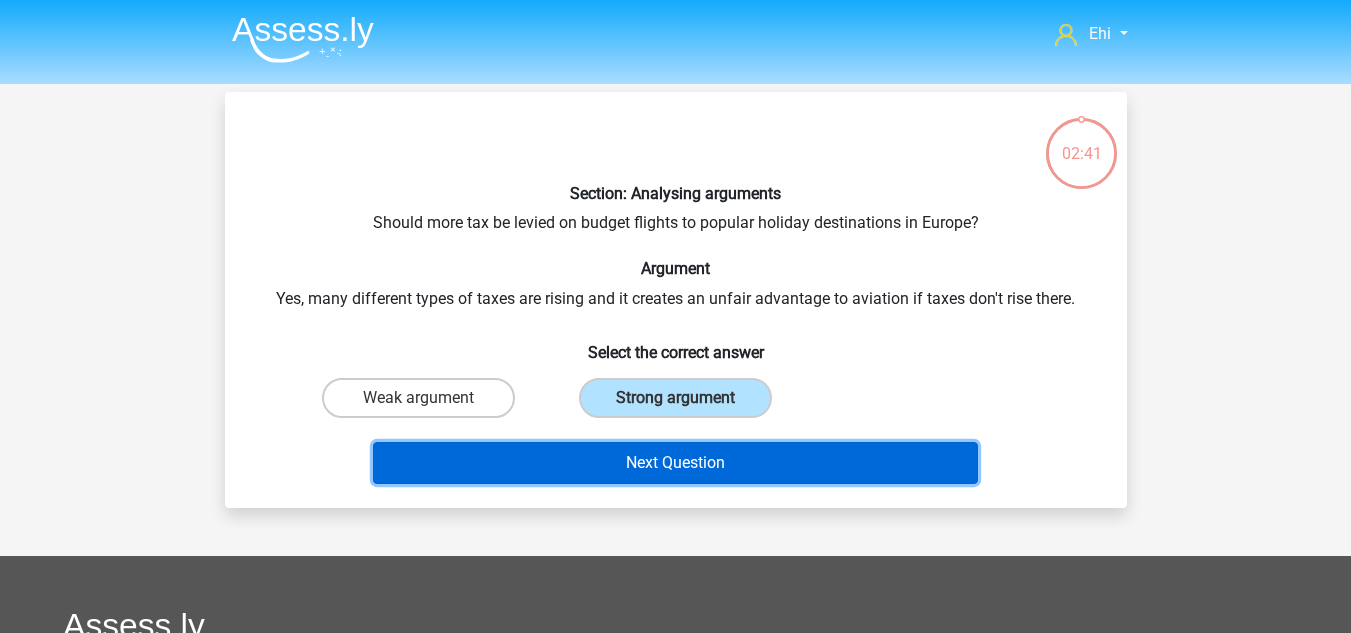 click on "Next Question" at bounding box center (675, 463) 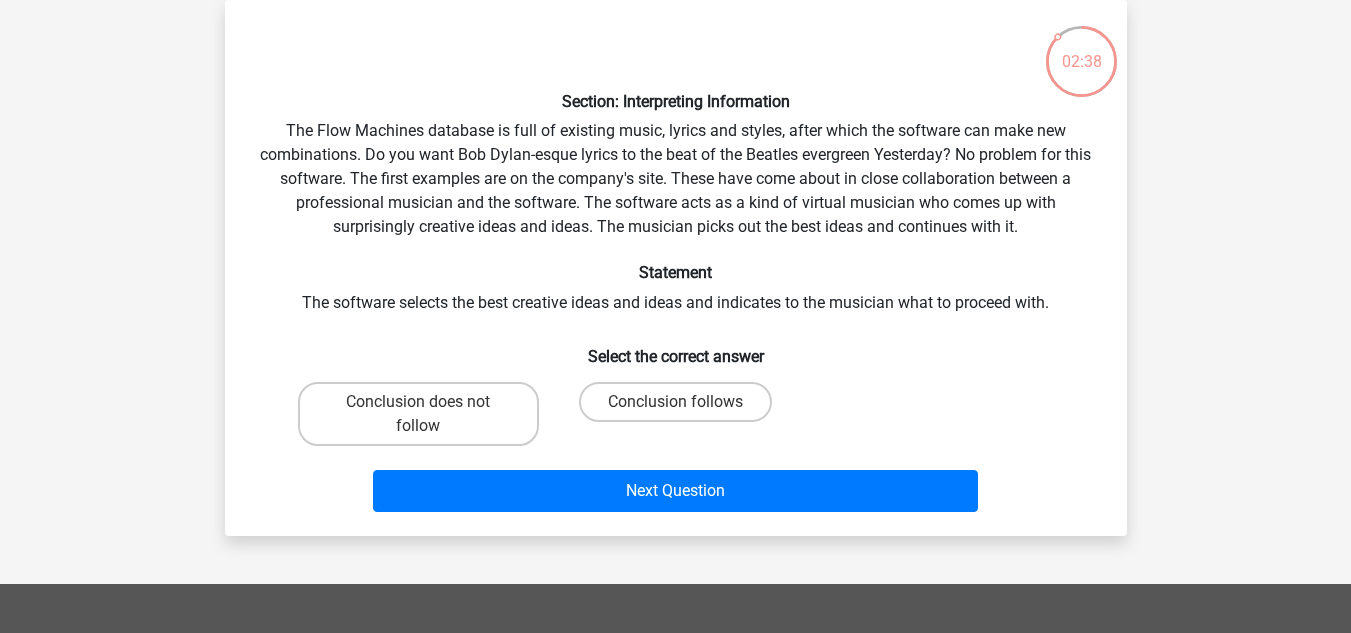 scroll, scrollTop: 94, scrollLeft: 0, axis: vertical 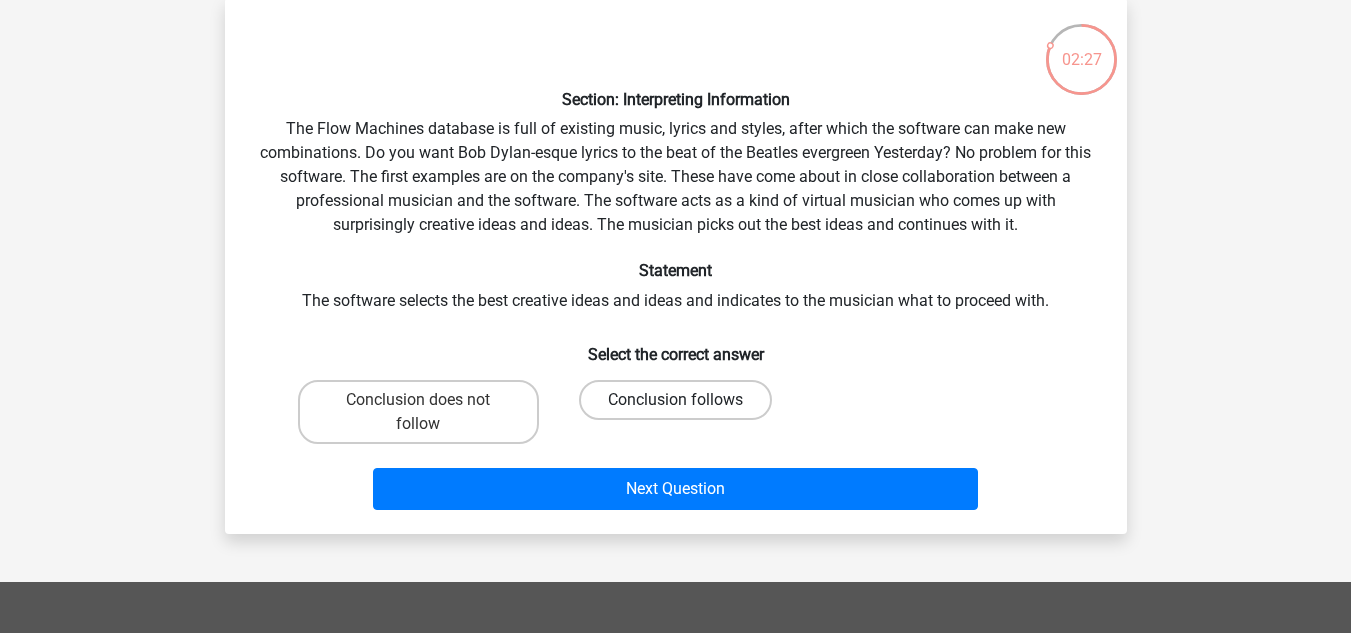 click on "Conclusion follows" at bounding box center (675, 400) 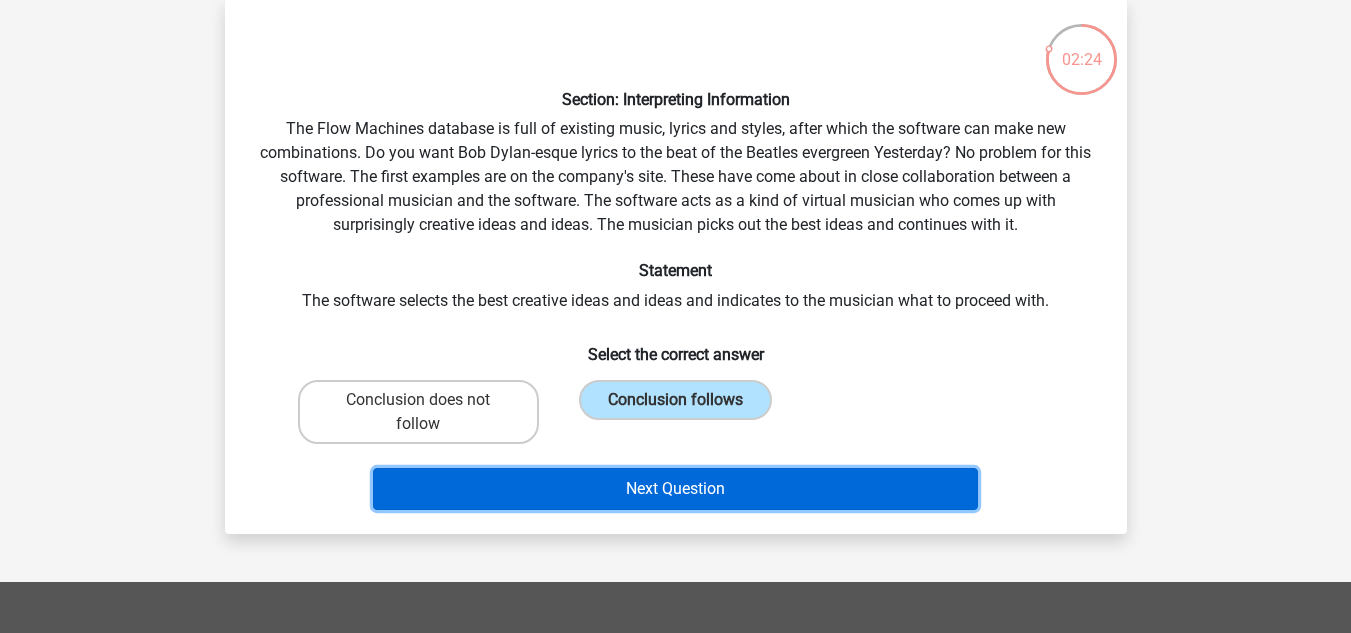 click on "Next Question" at bounding box center [675, 489] 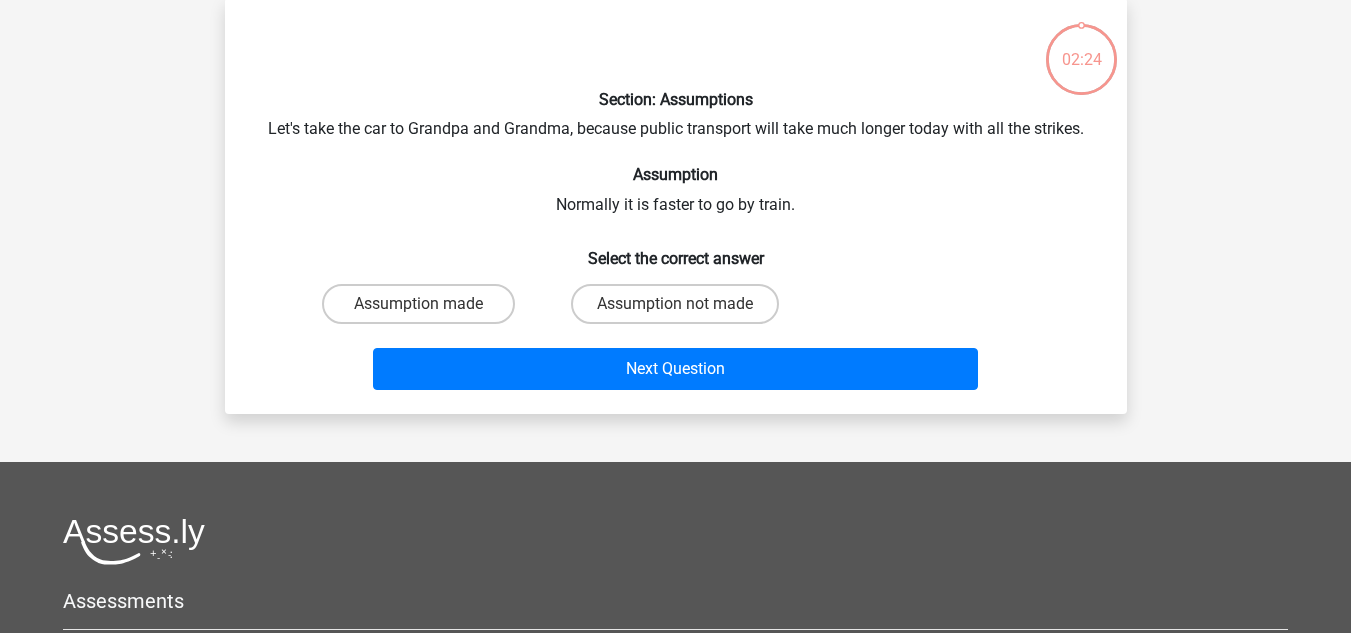 scroll, scrollTop: 92, scrollLeft: 0, axis: vertical 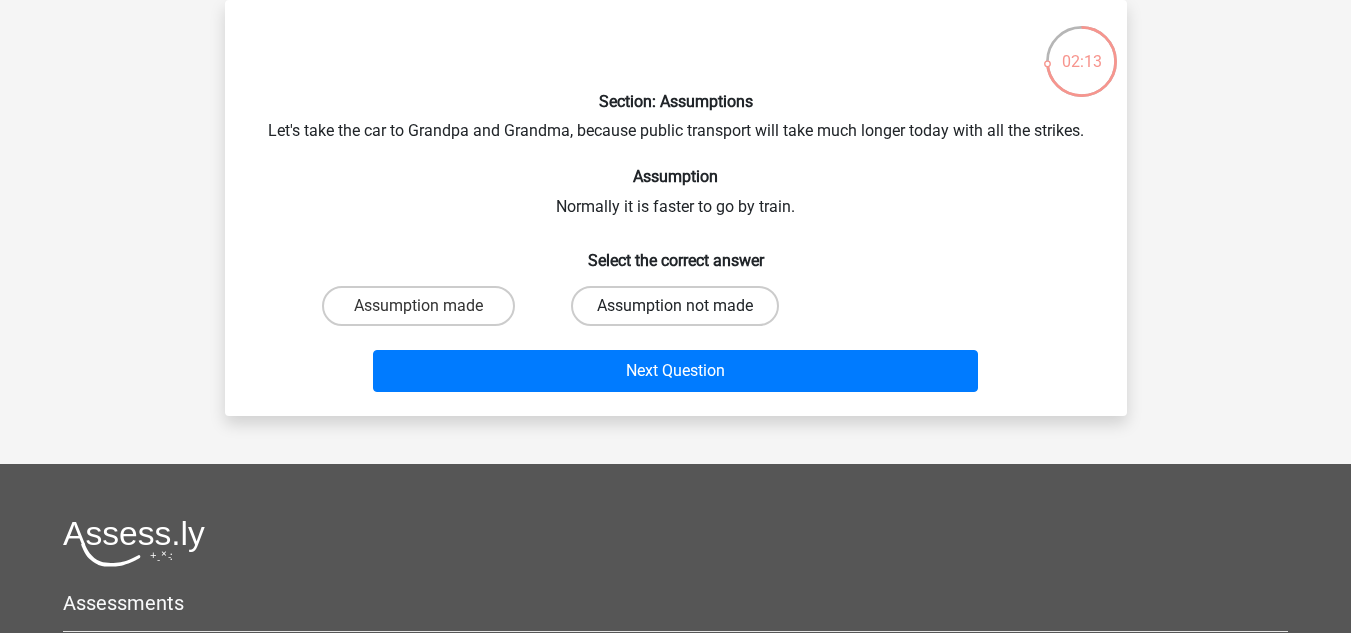 click on "Assumption not made" at bounding box center (675, 306) 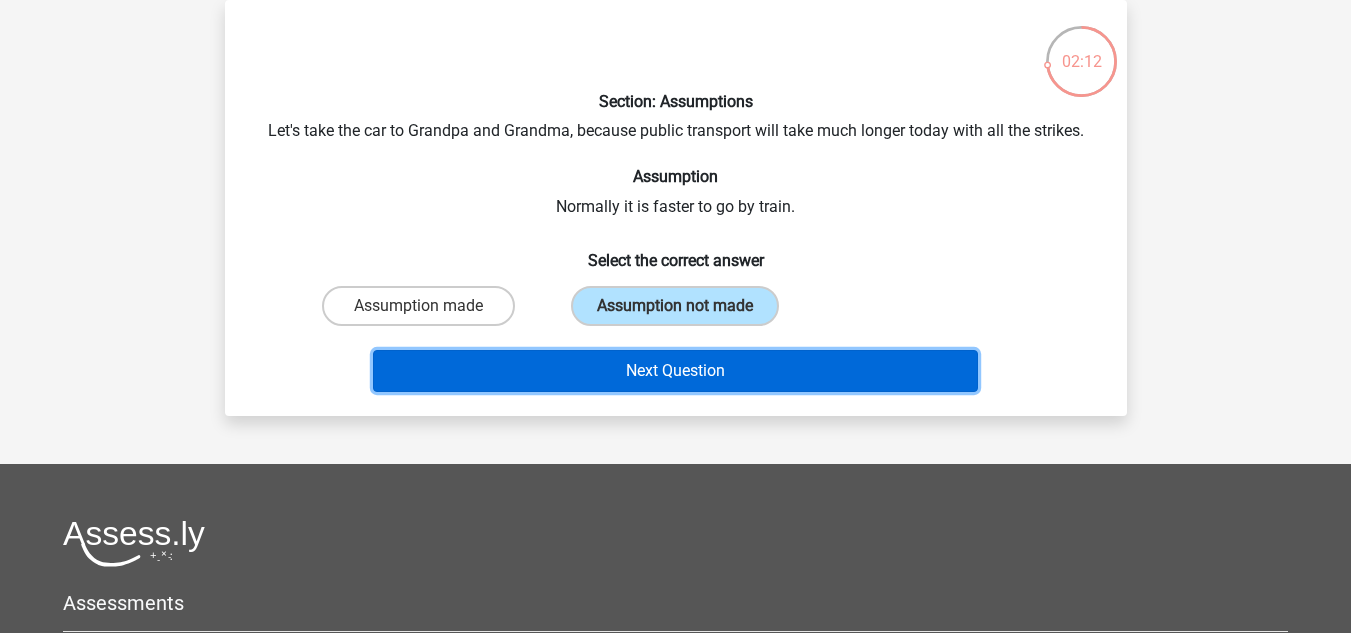 click on "Next Question" at bounding box center (675, 371) 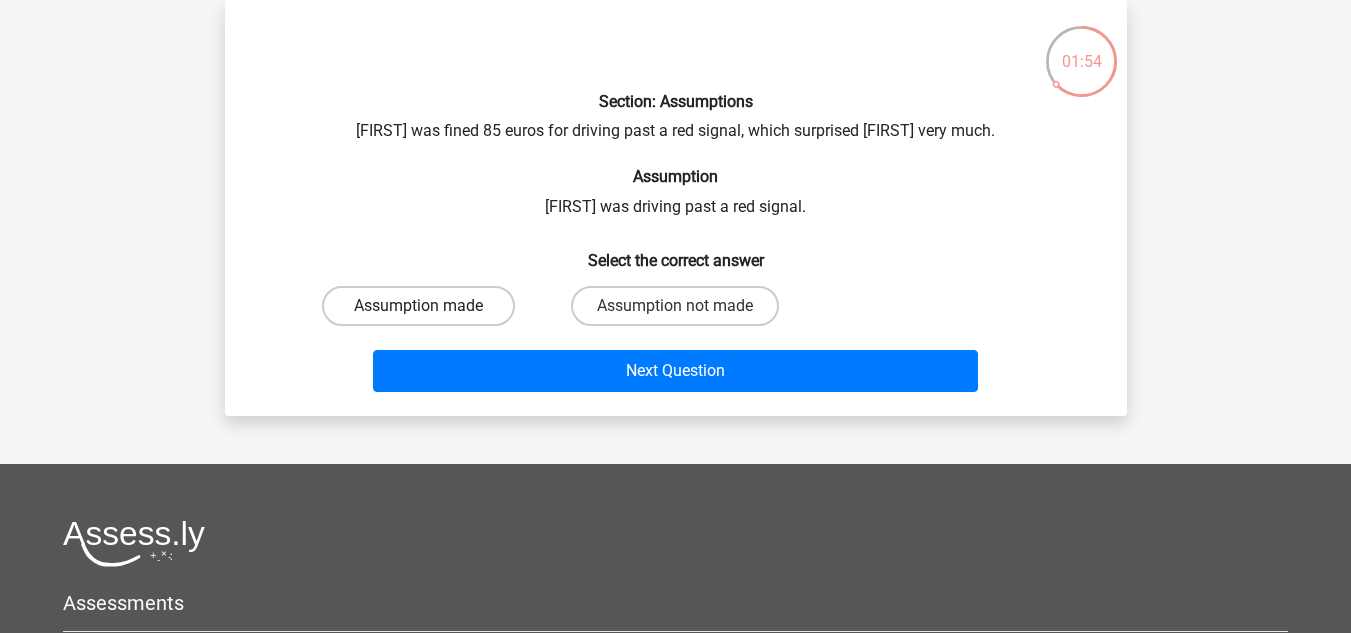 click on "Assumption made" at bounding box center [418, 306] 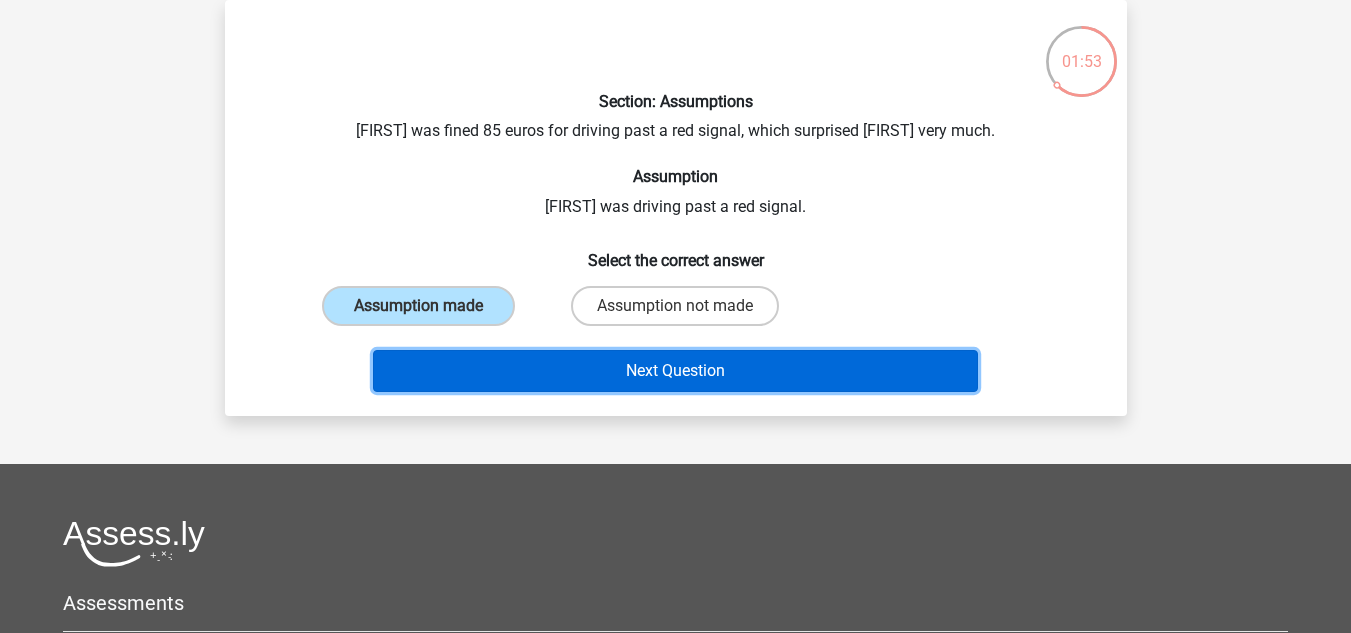click on "Next Question" at bounding box center [675, 371] 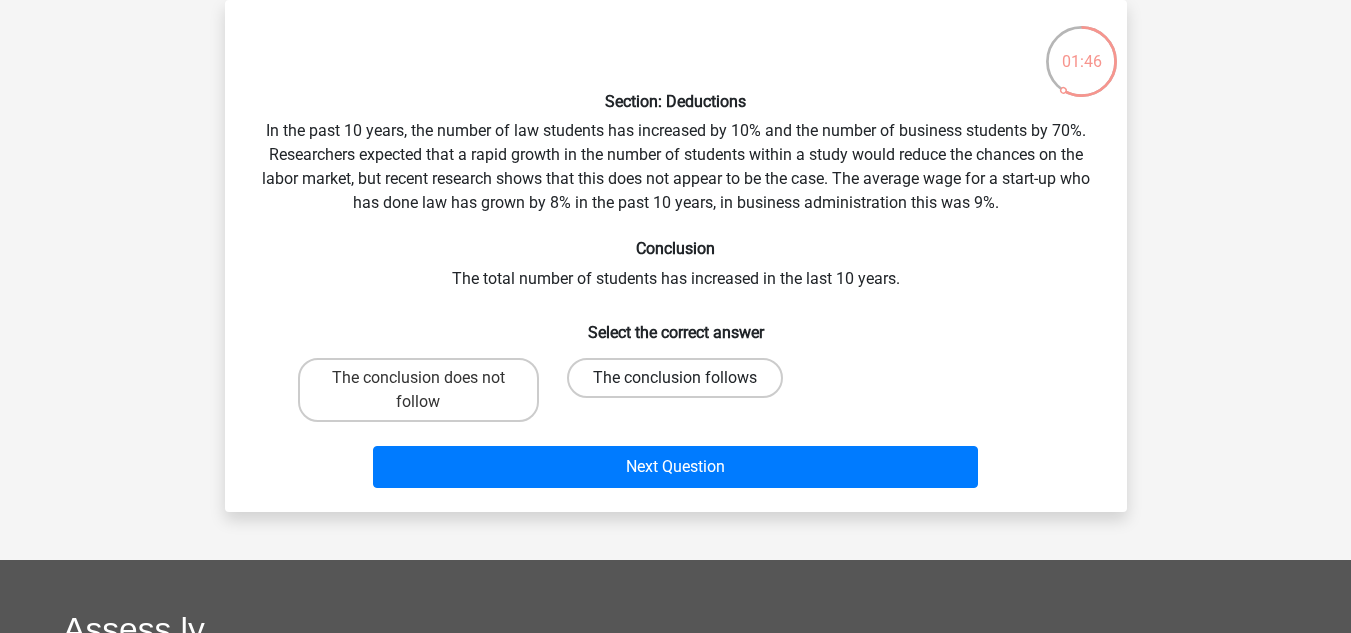 click on "The conclusion follows" at bounding box center (675, 378) 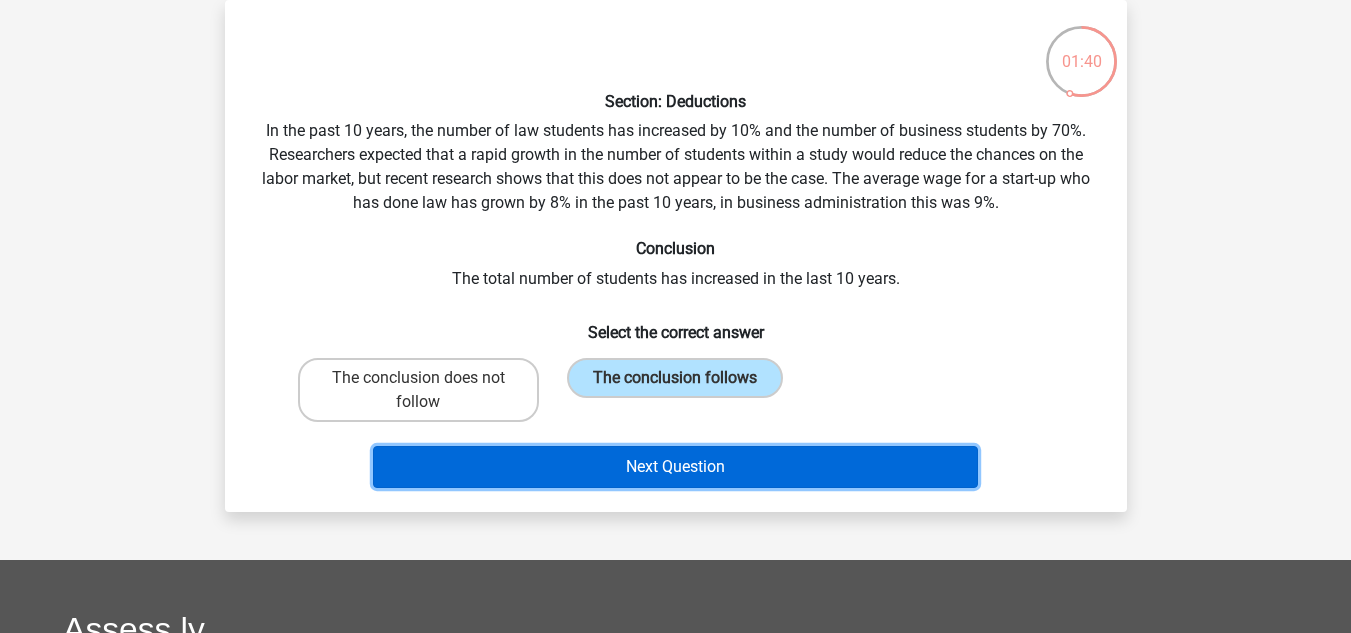 click on "Next Question" at bounding box center [675, 467] 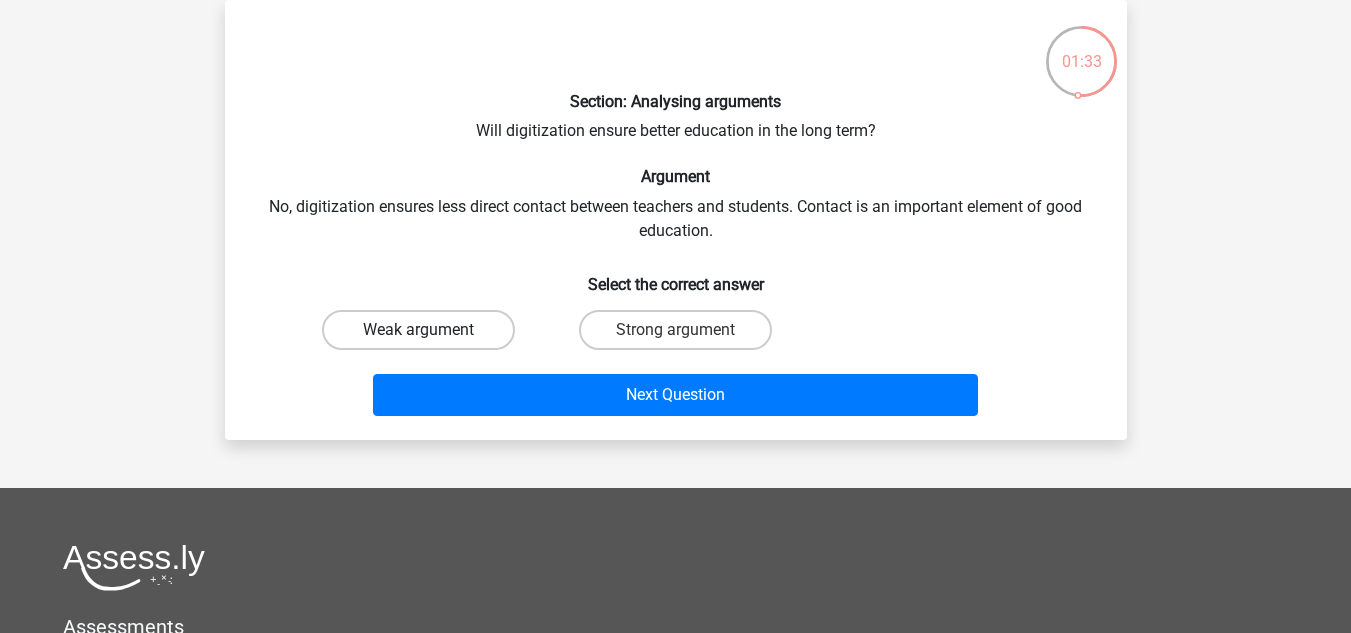 click on "Weak argument" at bounding box center (418, 330) 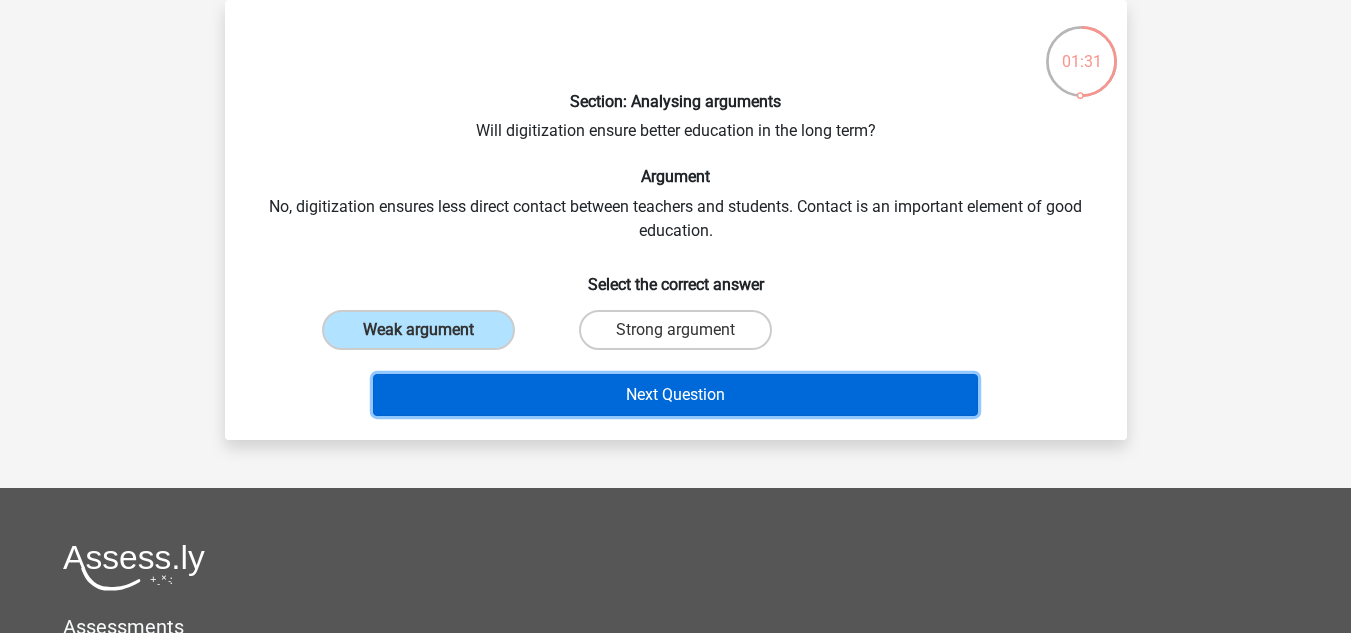 click on "Next Question" at bounding box center [675, 395] 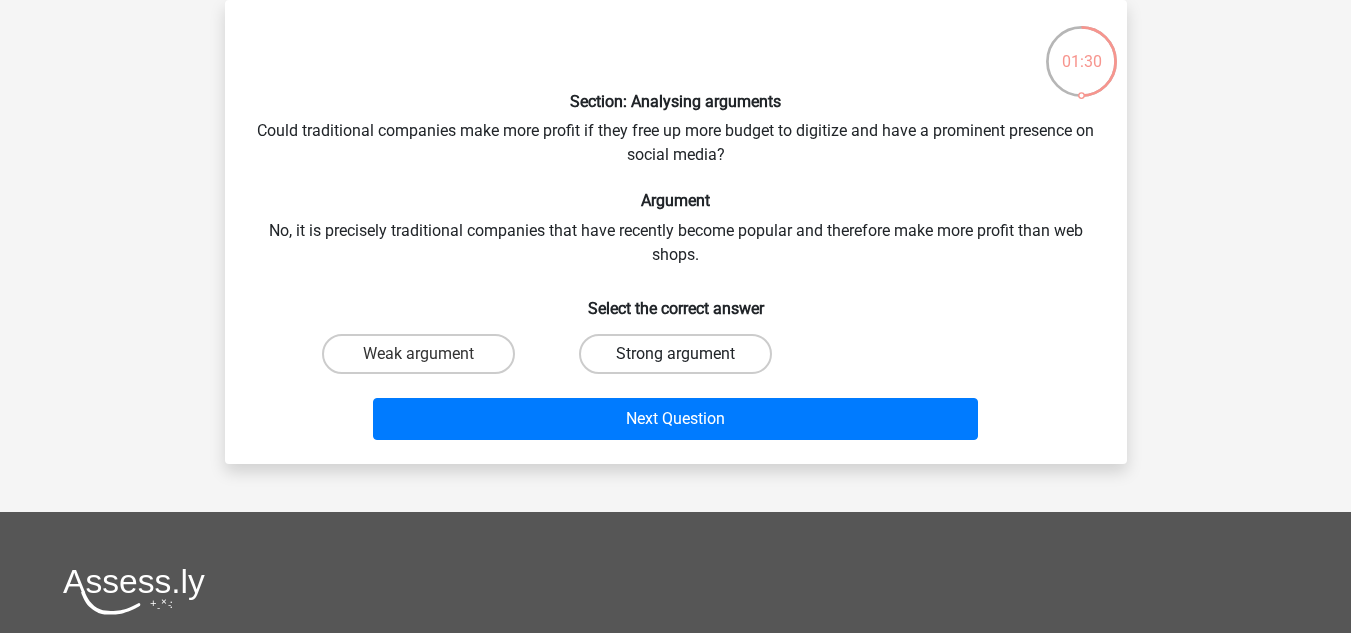 click on "Strong argument" at bounding box center (675, 354) 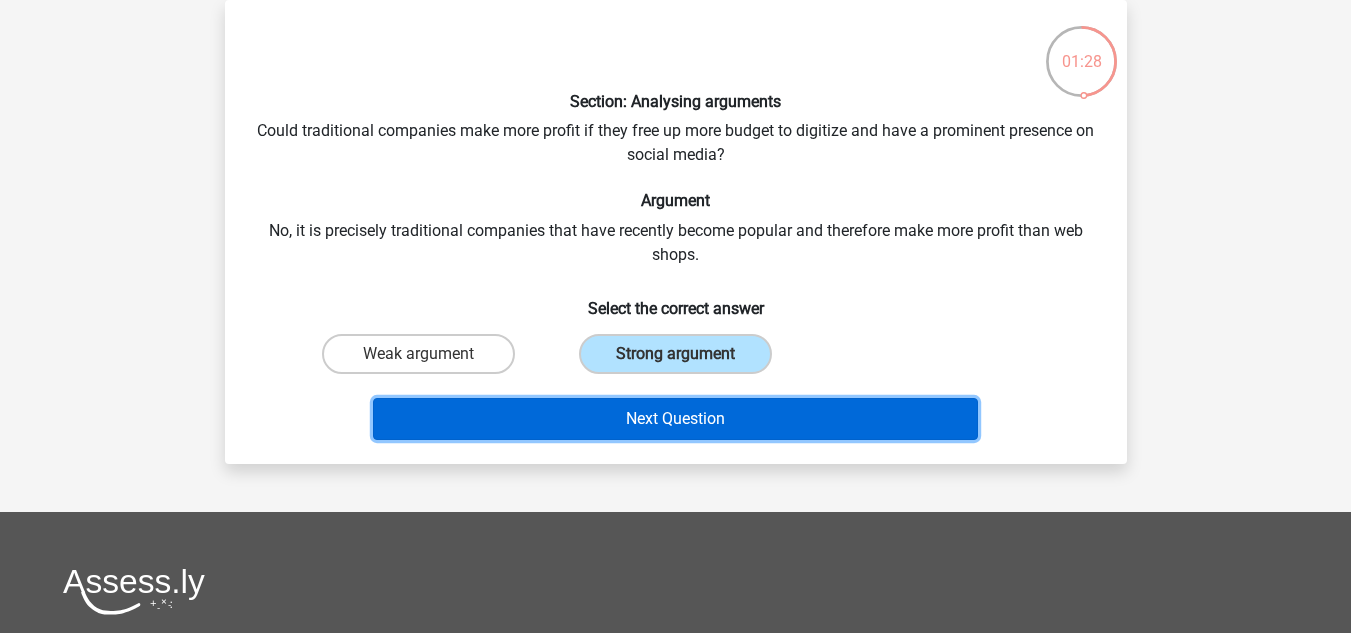 click on "Next Question" at bounding box center (675, 419) 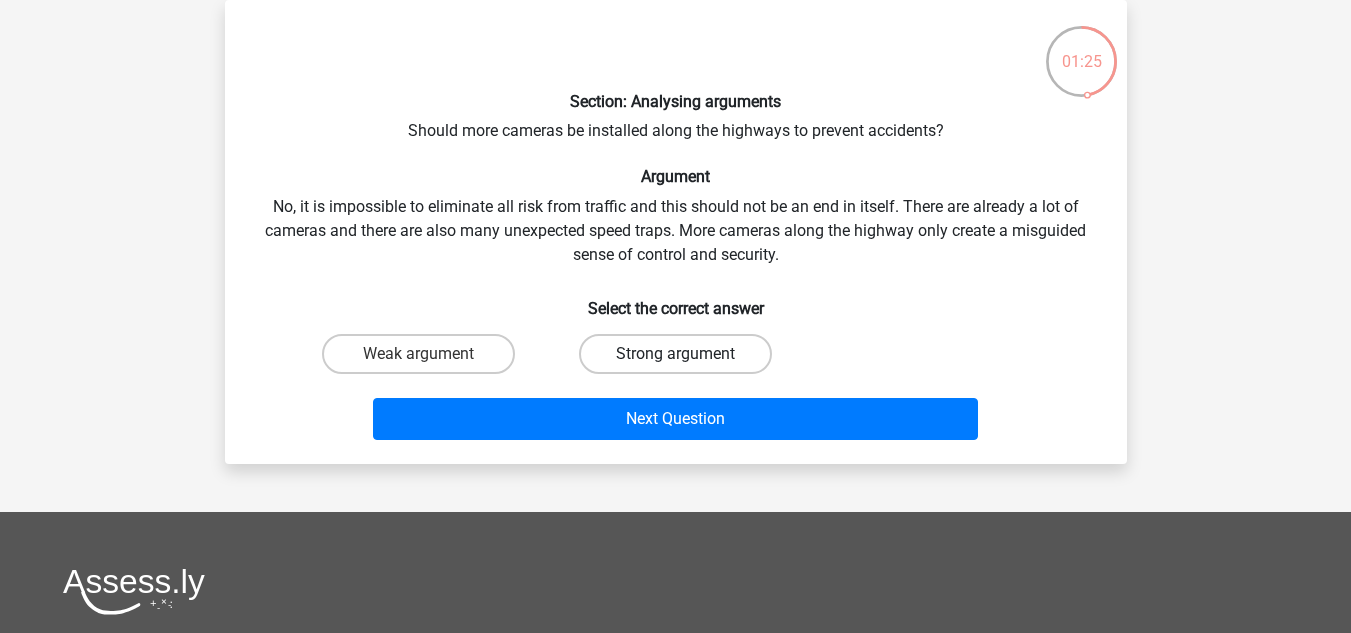 click on "Strong argument" at bounding box center [675, 354] 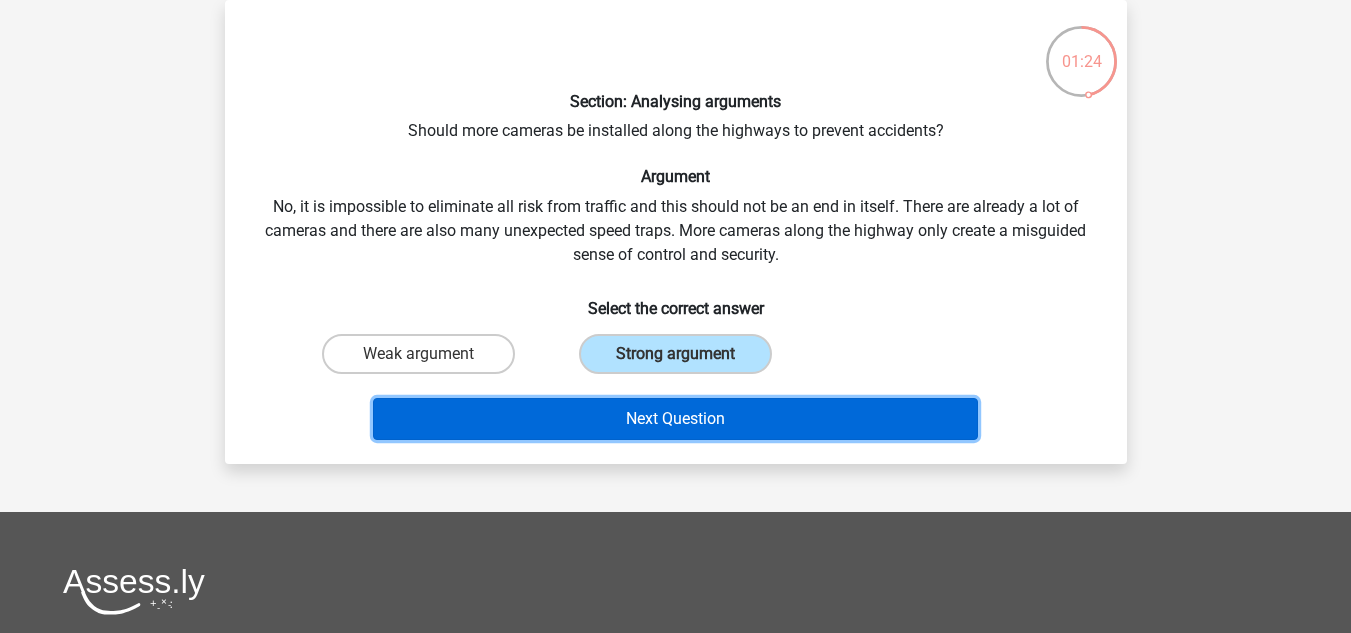 click on "Next Question" at bounding box center [675, 419] 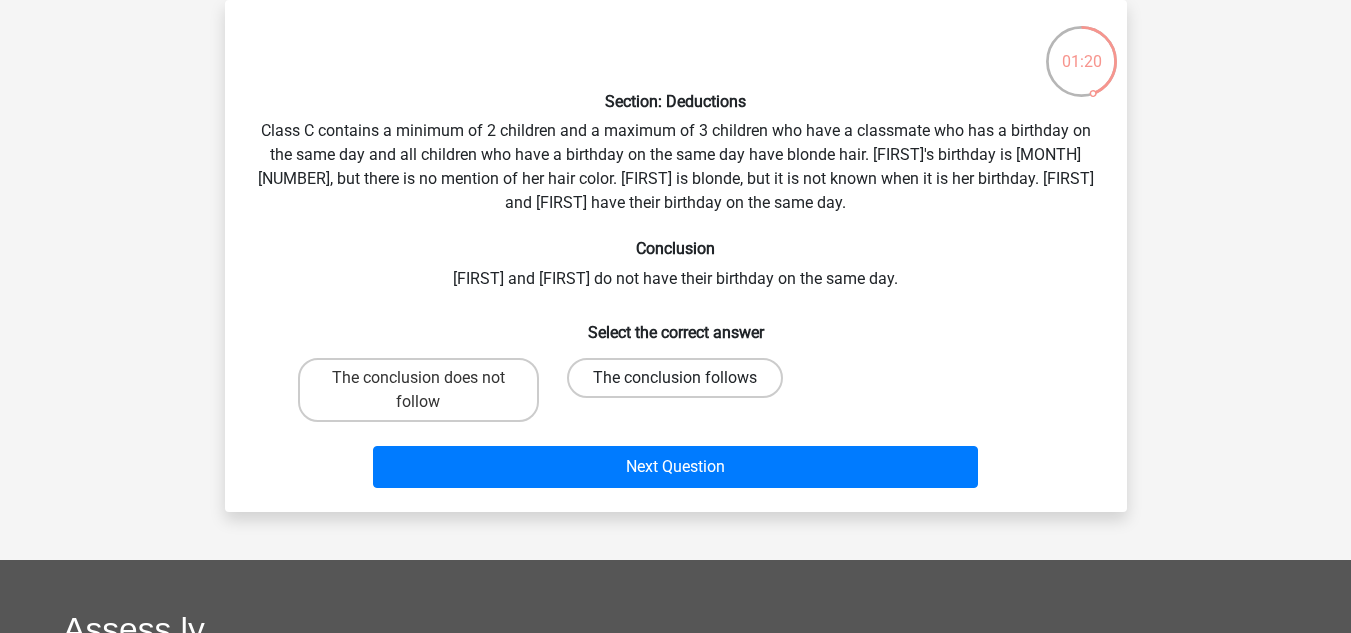 click on "The conclusion follows" at bounding box center [675, 378] 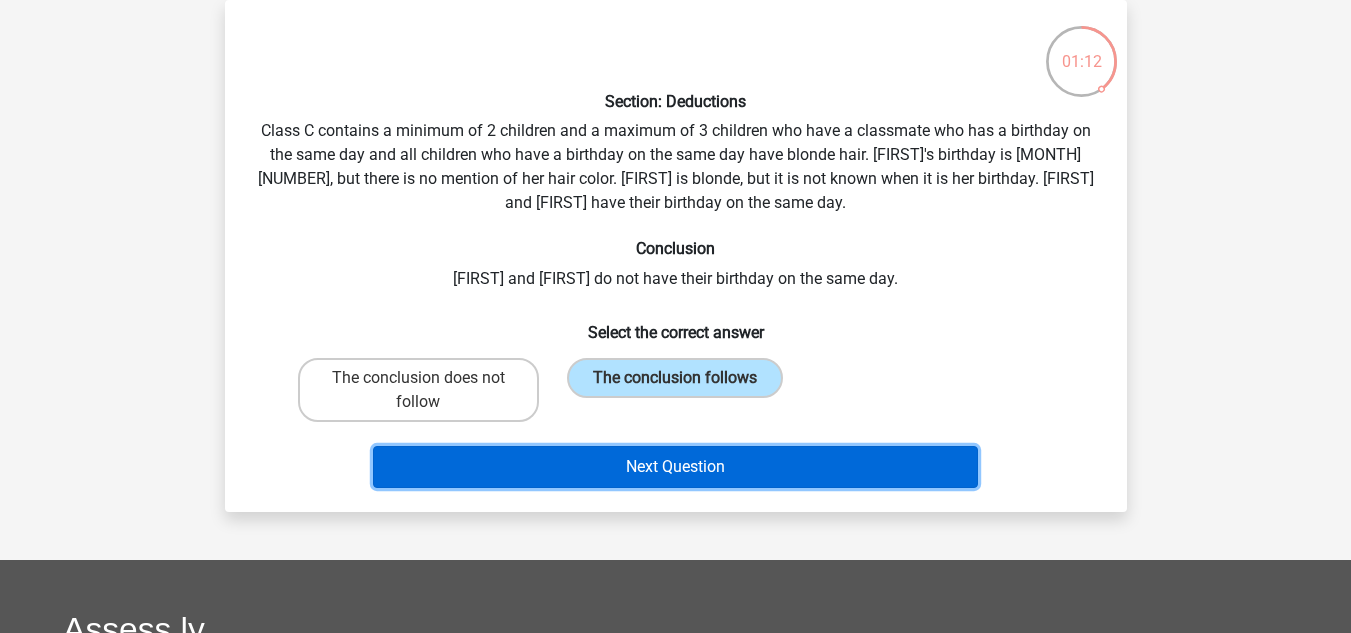 click on "Next Question" at bounding box center [675, 467] 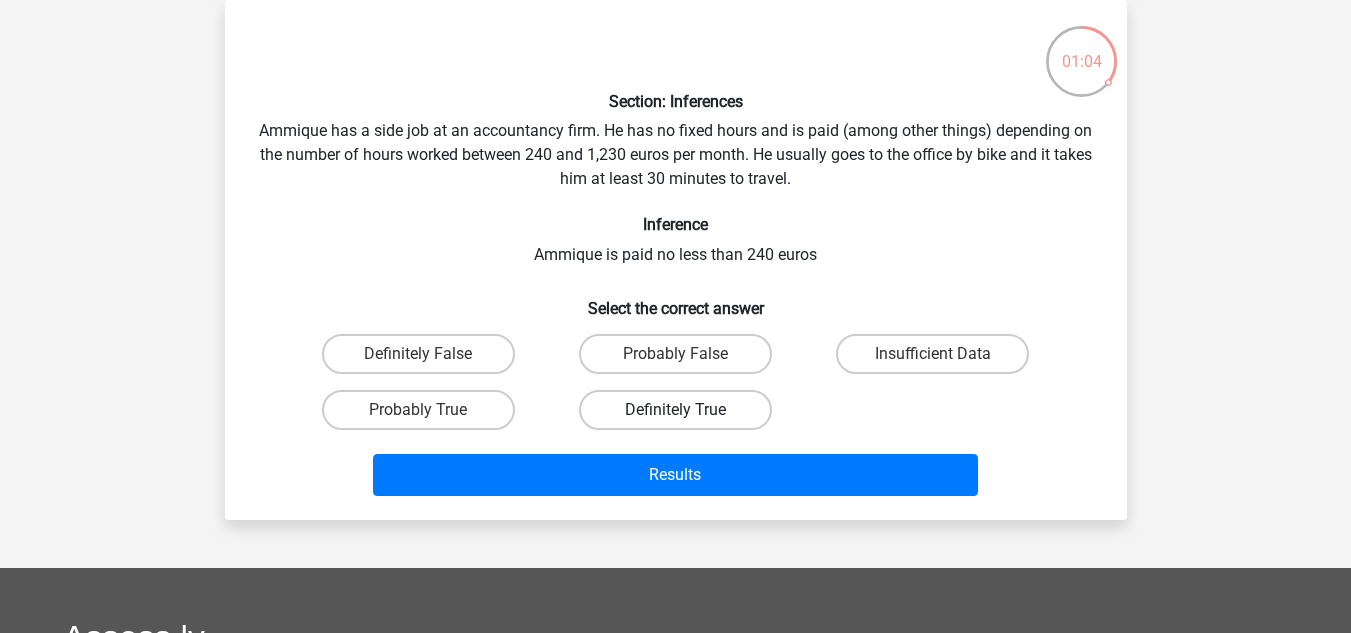 click on "Definitely True" at bounding box center [675, 410] 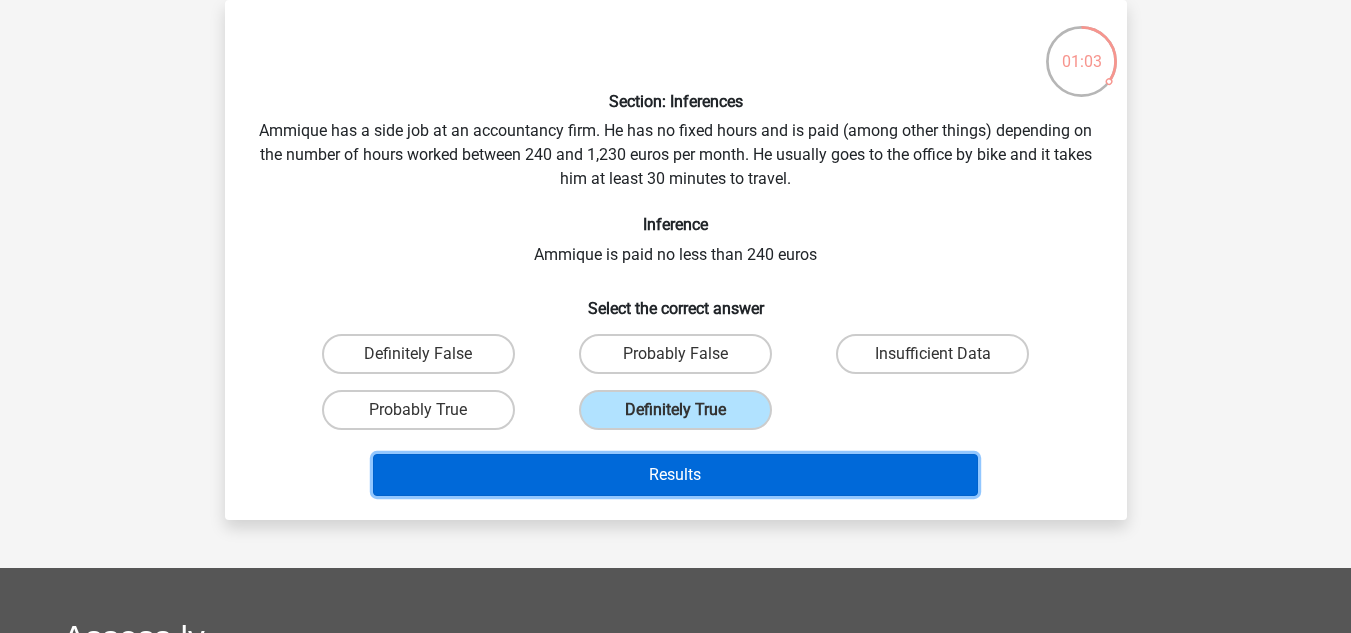 click on "Results" at bounding box center [675, 475] 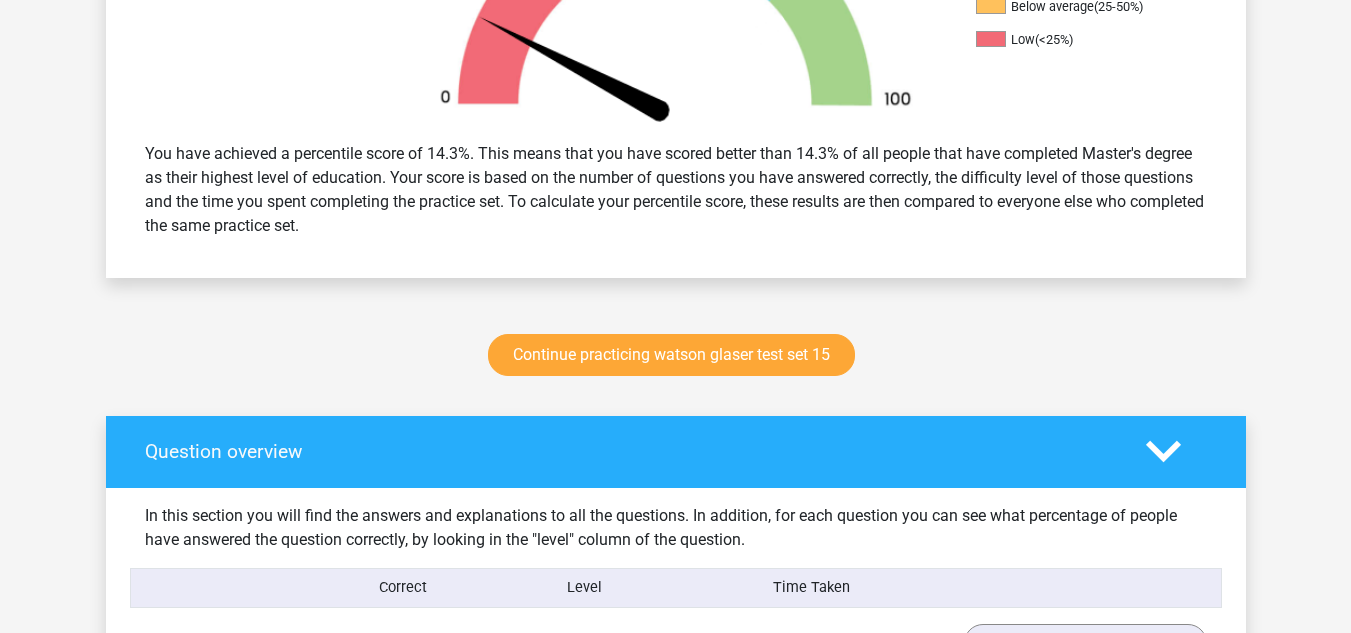 scroll, scrollTop: 755, scrollLeft: 0, axis: vertical 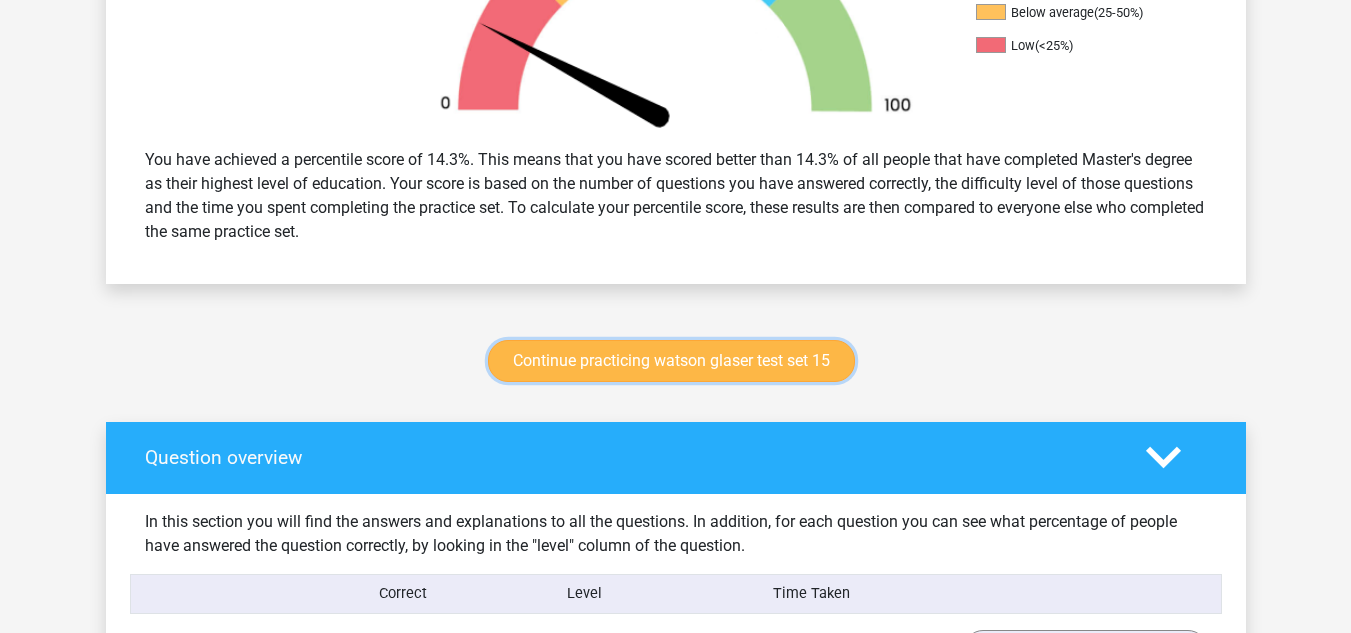 click on "Continue practicing watson glaser test set 15" at bounding box center [671, 361] 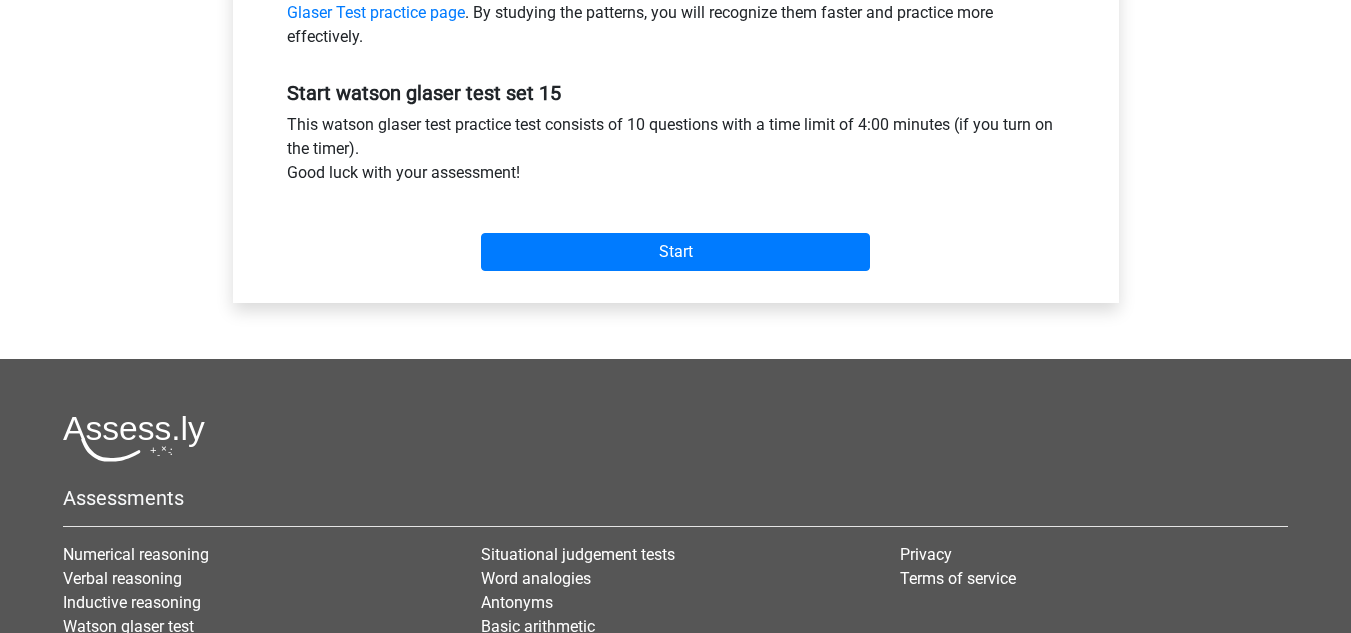 scroll, scrollTop: 697, scrollLeft: 0, axis: vertical 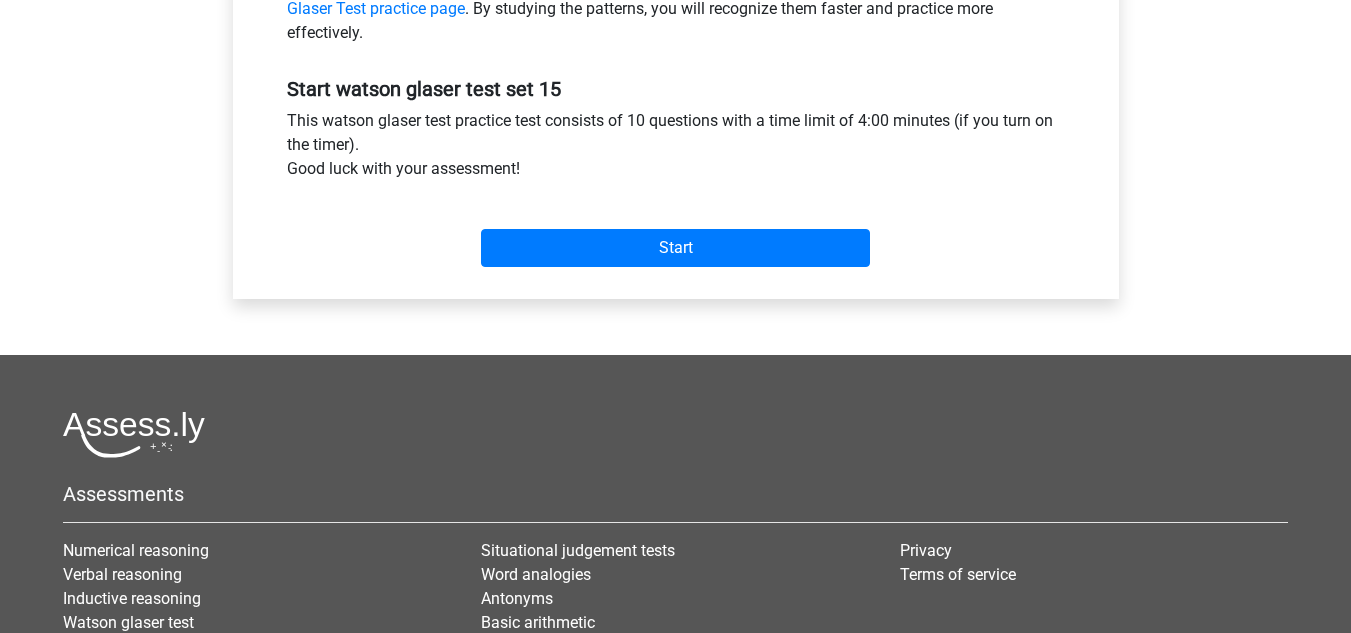 drag, startPoint x: 0, startPoint y: 0, endPoint x: 612, endPoint y: 345, distance: 702.5447 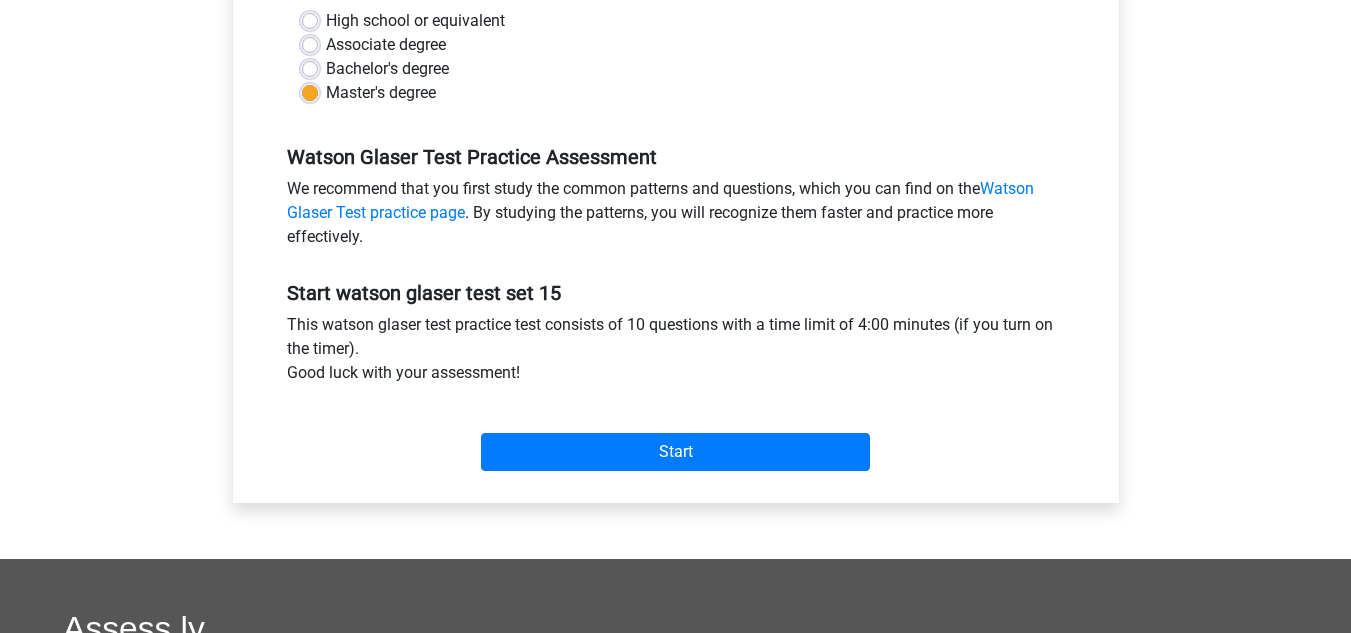 scroll, scrollTop: 517, scrollLeft: 0, axis: vertical 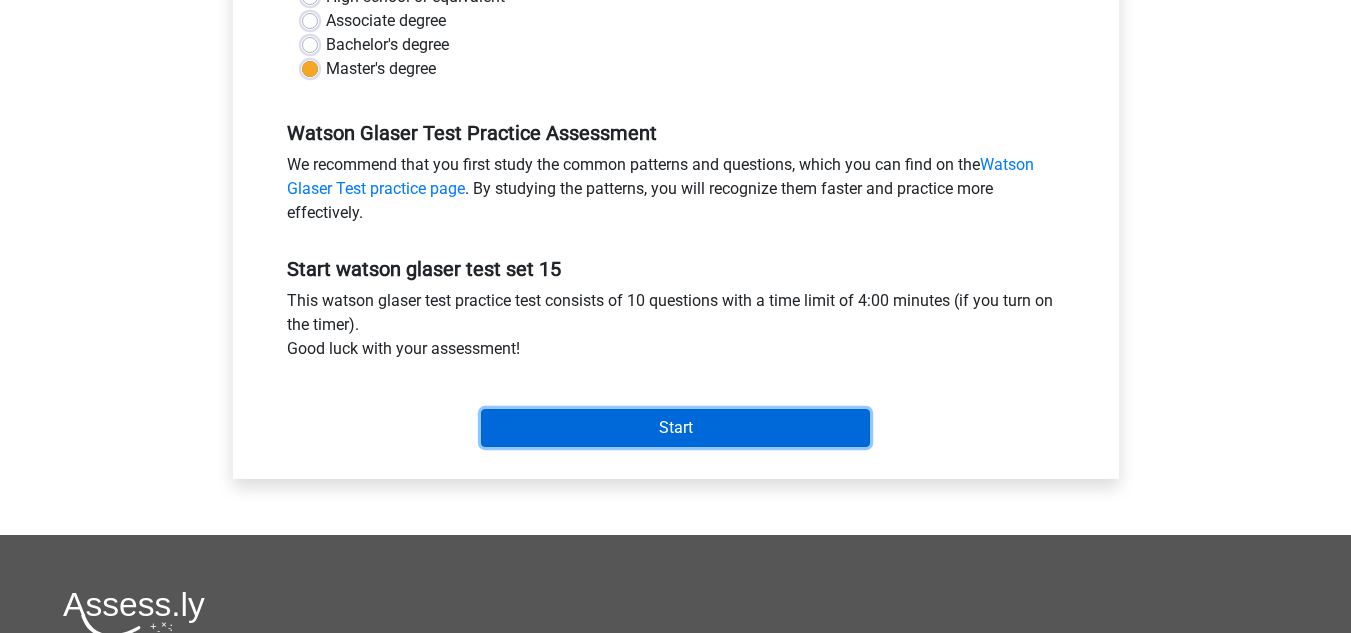 click on "Start" at bounding box center [675, 428] 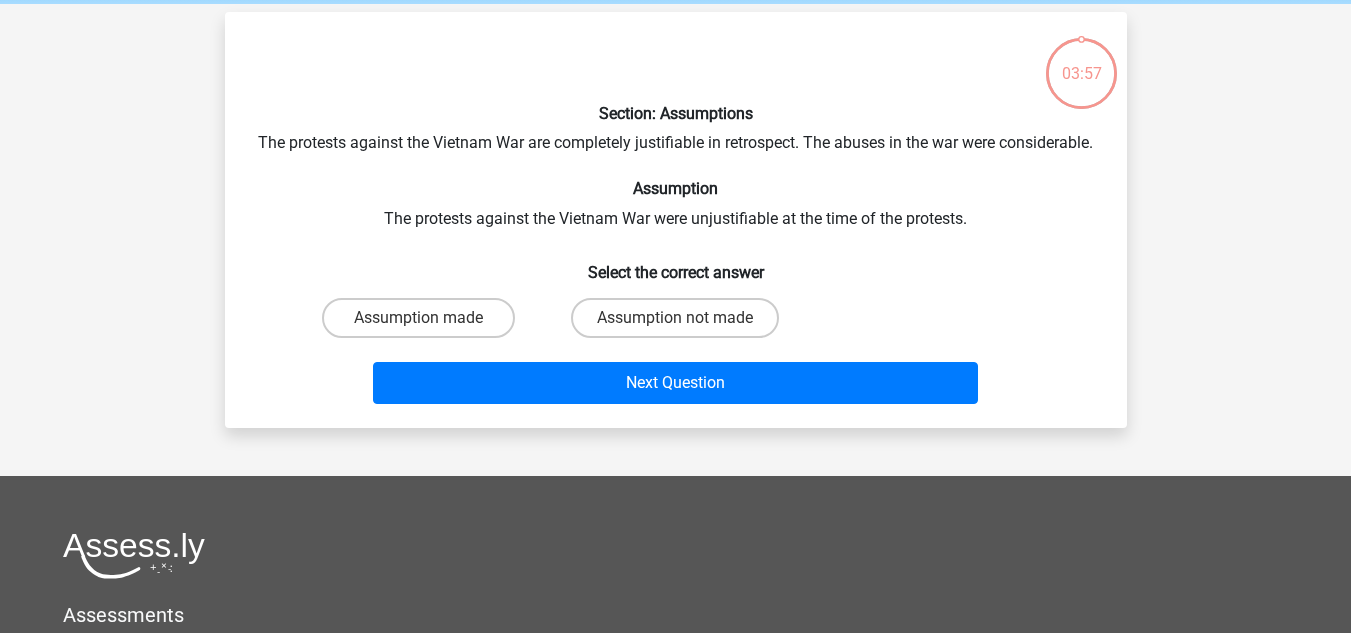 scroll, scrollTop: 82, scrollLeft: 0, axis: vertical 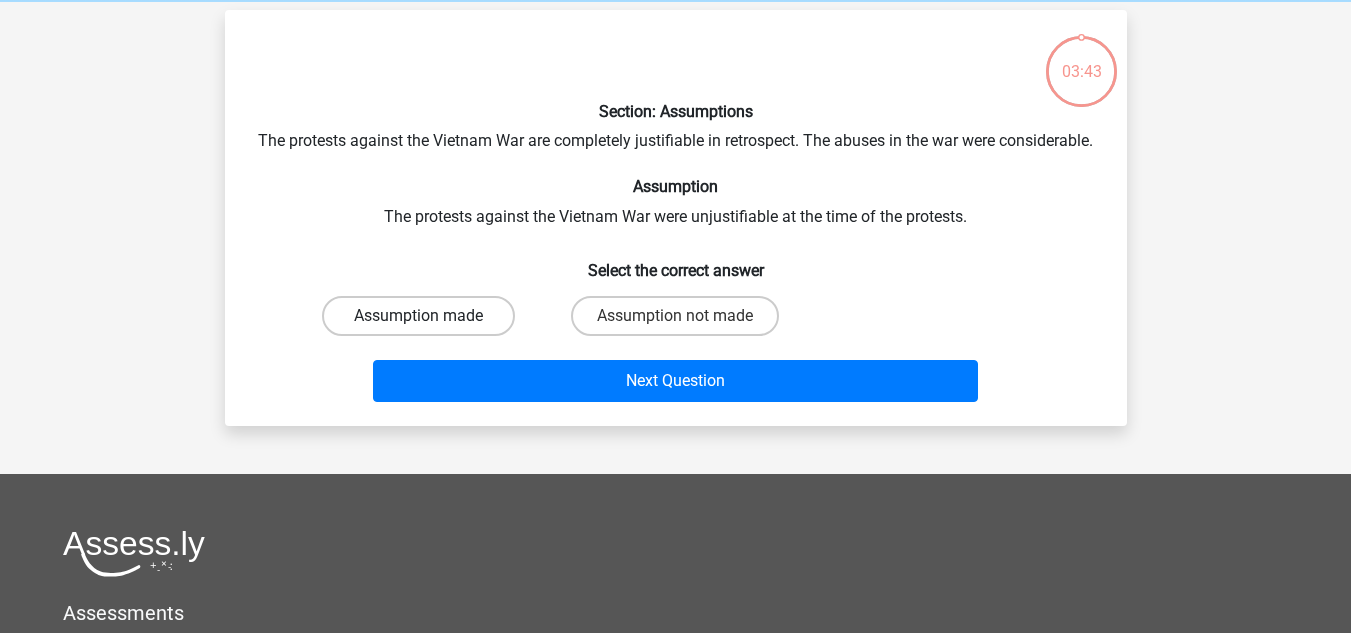 click on "Assumption made" at bounding box center [418, 316] 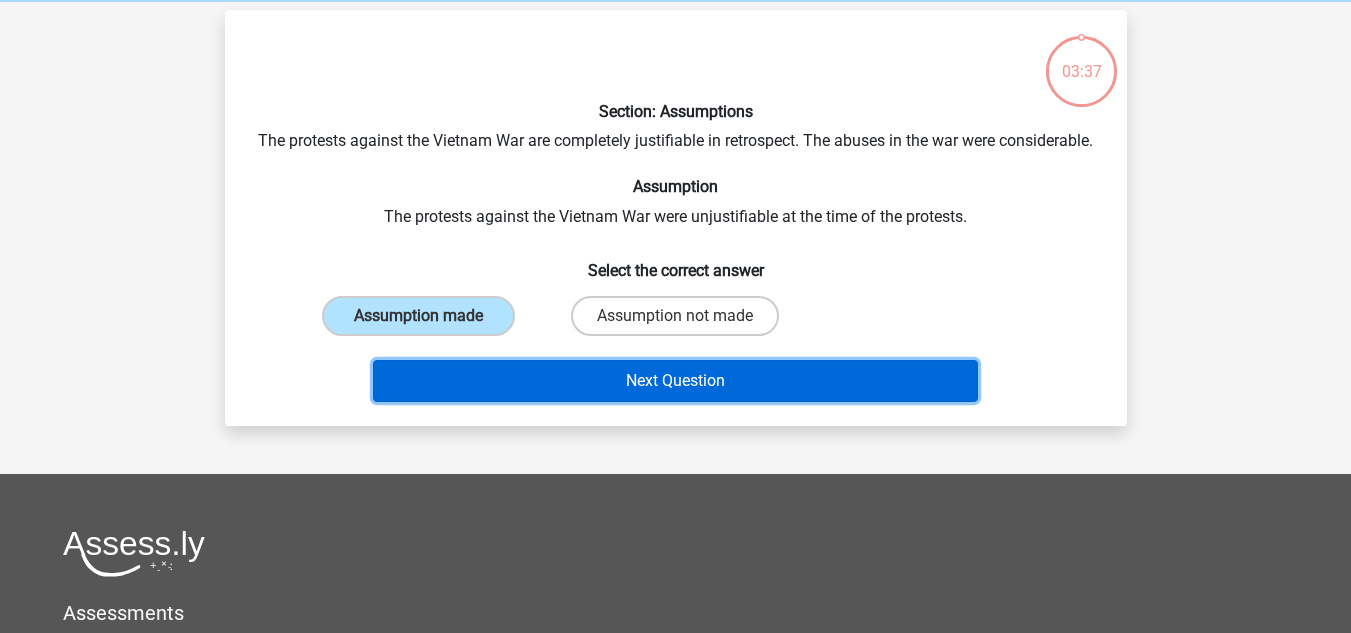 click on "Next Question" at bounding box center (675, 381) 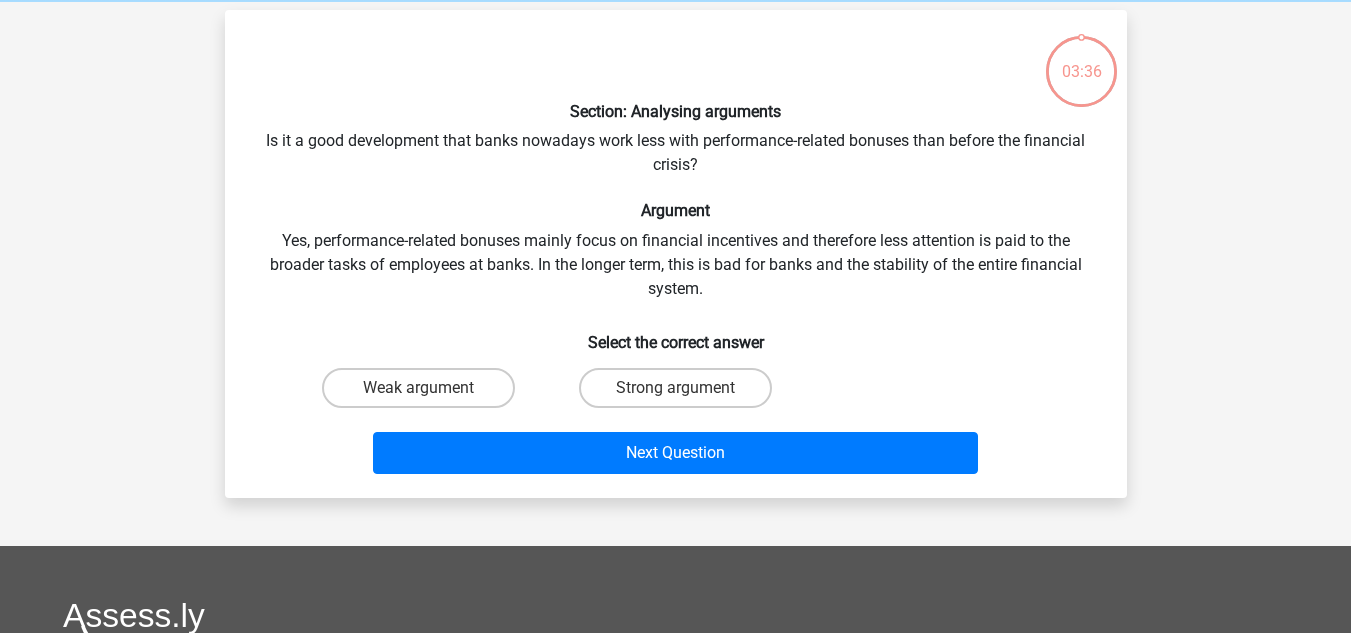 scroll, scrollTop: 92, scrollLeft: 0, axis: vertical 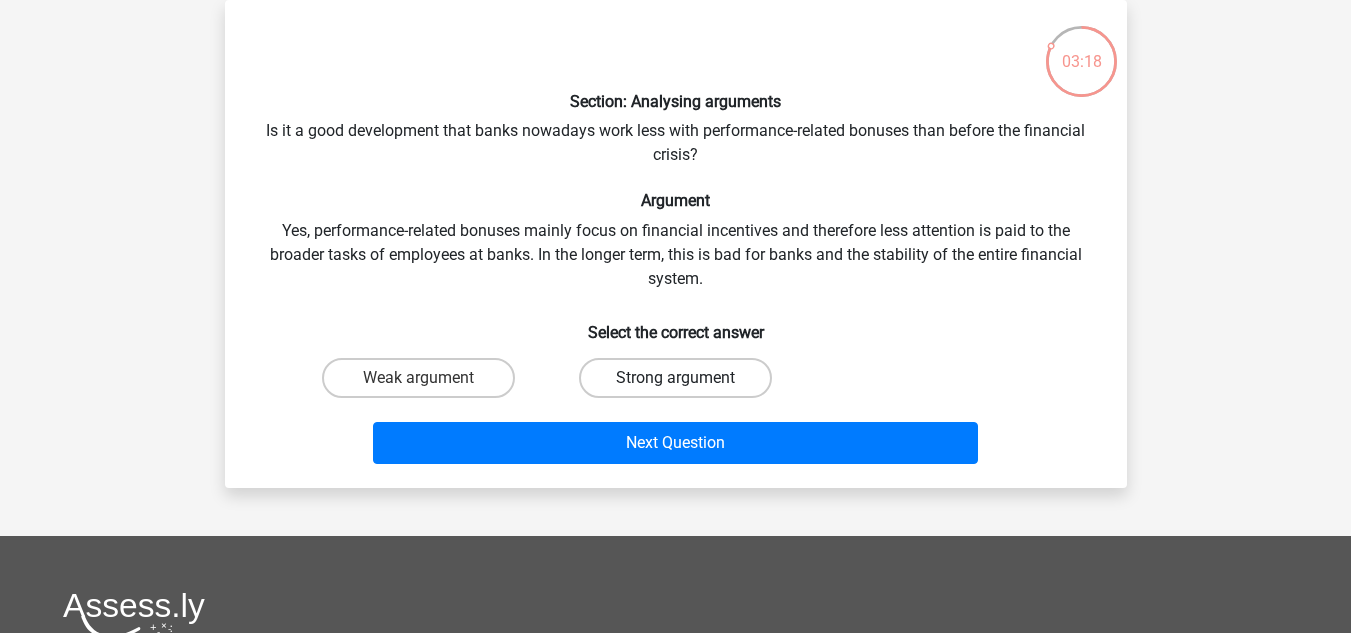click on "Strong argument" at bounding box center [675, 378] 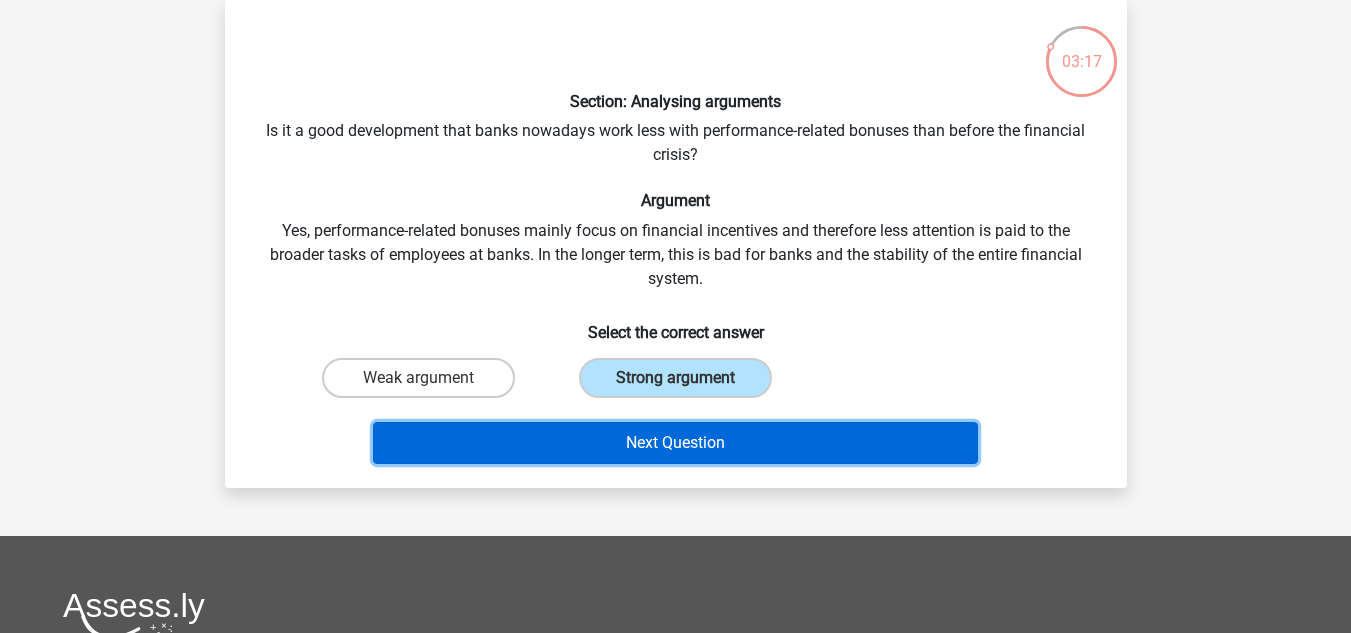 click on "Next Question" at bounding box center [675, 443] 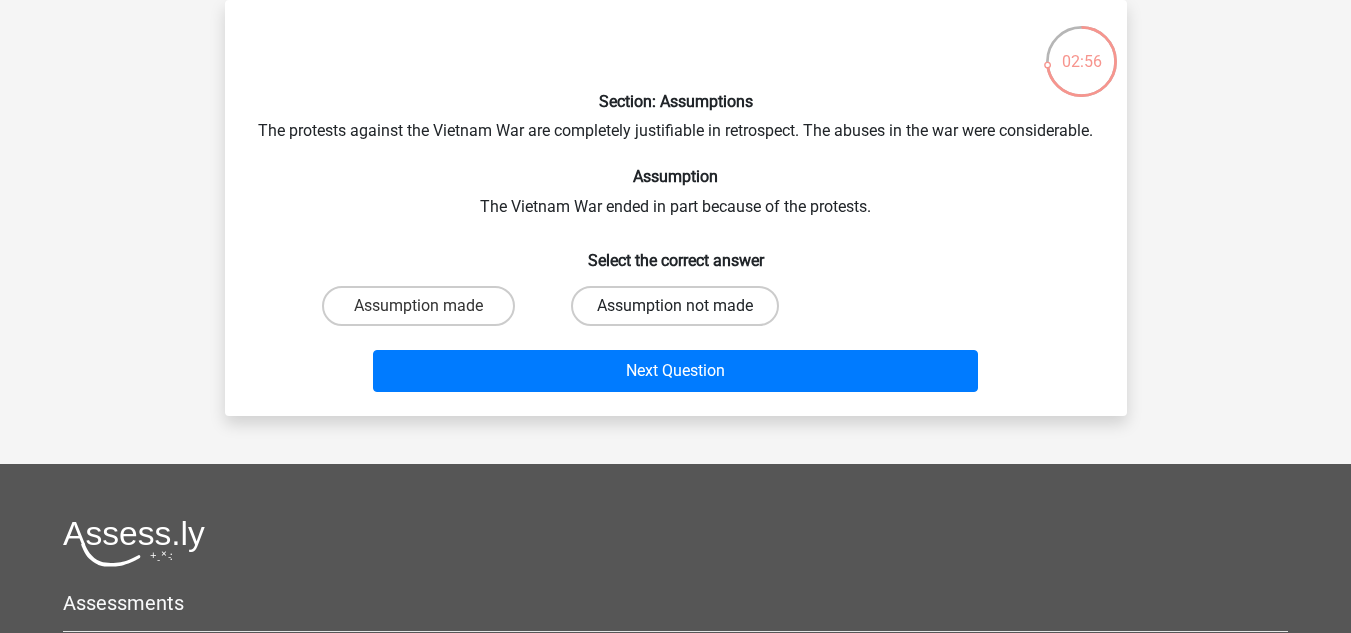 click on "Assumption not made" at bounding box center [675, 306] 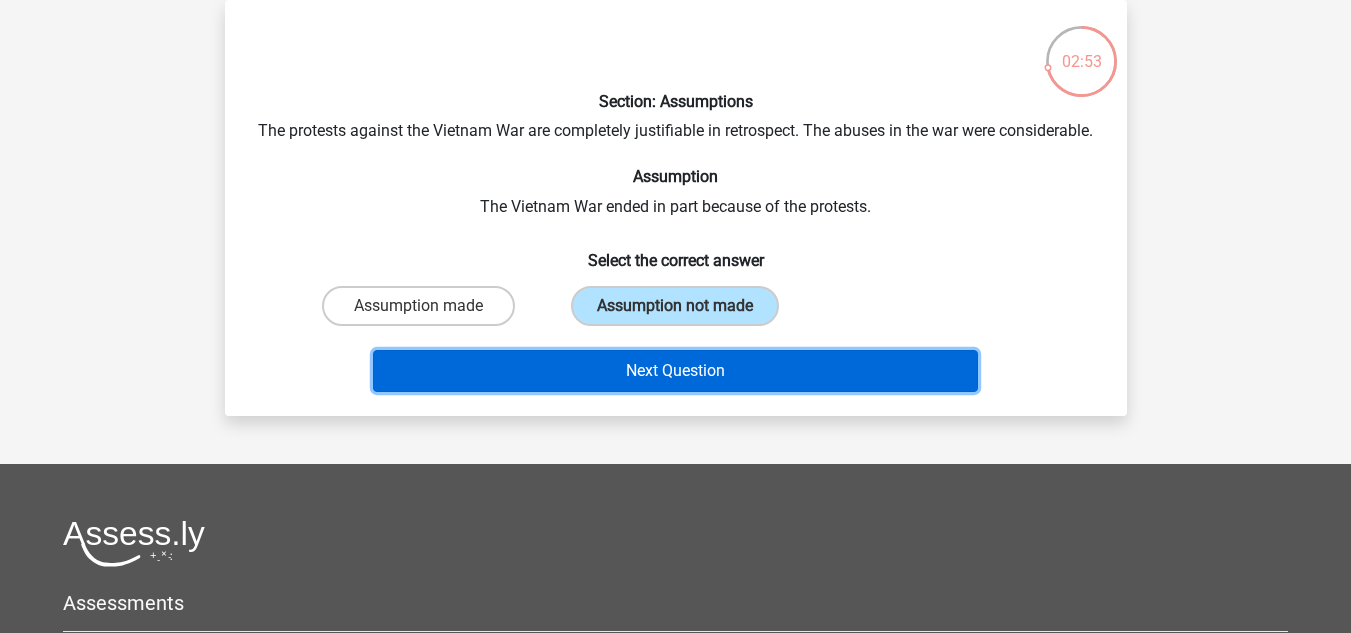 click on "Next Question" at bounding box center (675, 371) 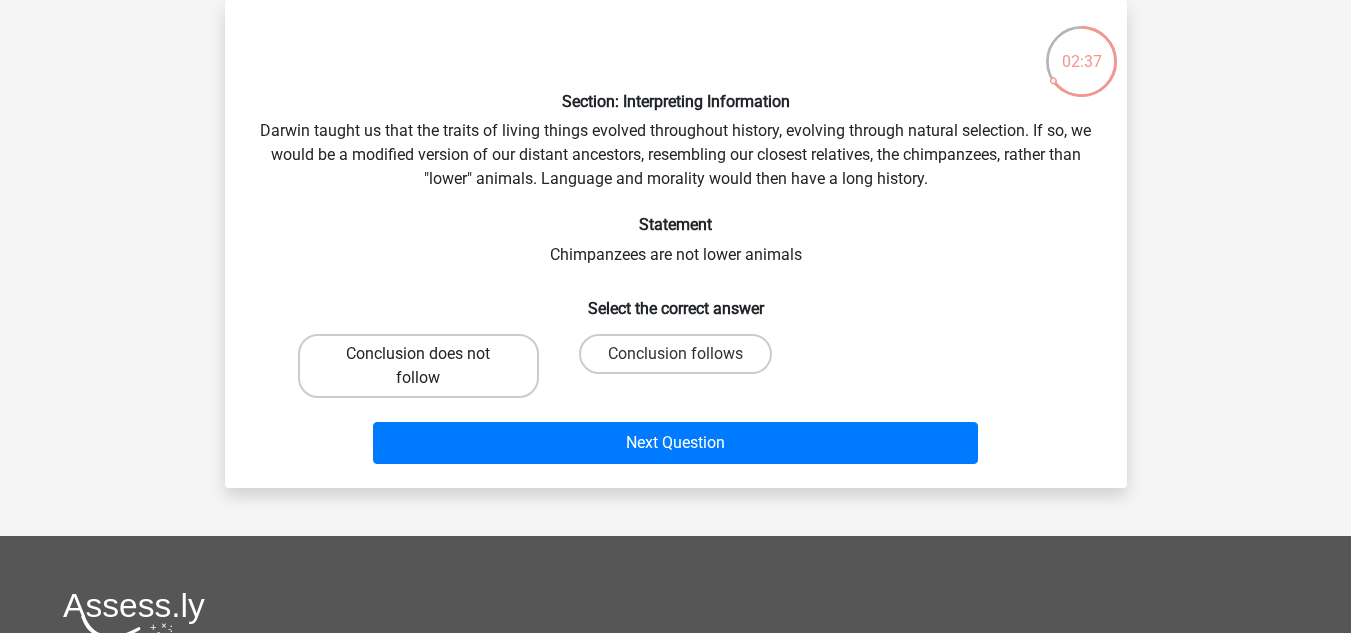 click on "Conclusion does not follow" at bounding box center (418, 366) 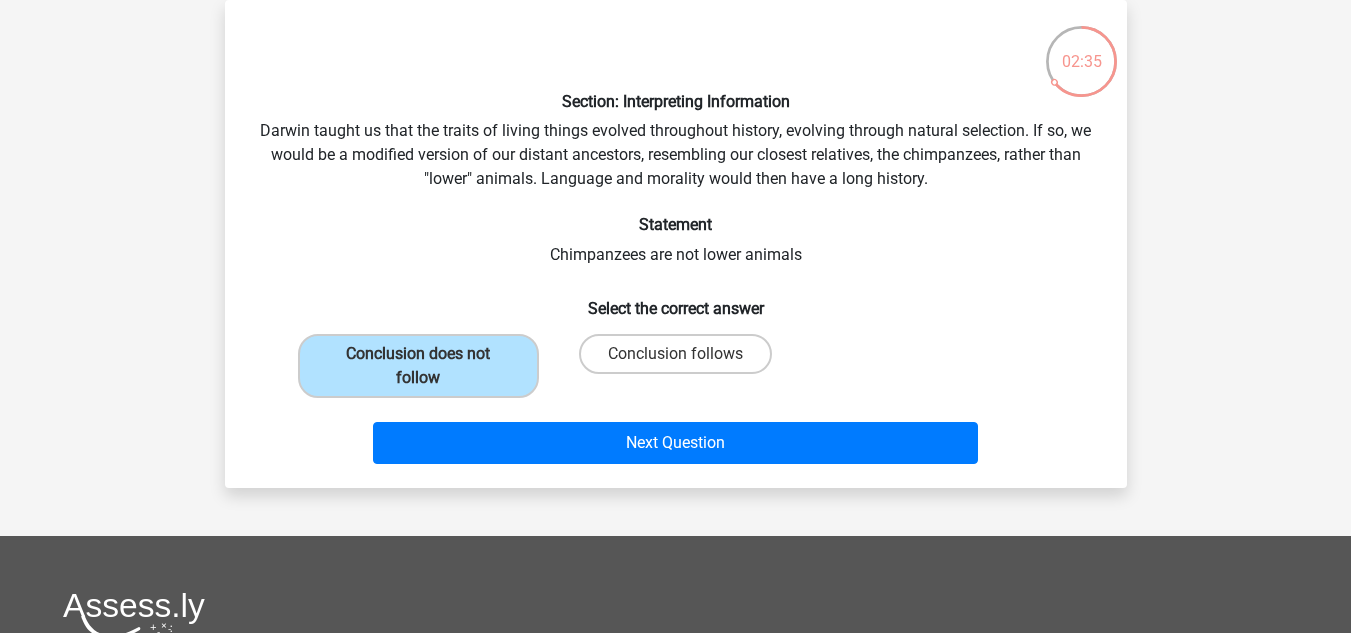 click on "Section: Interpreting Information Darwin taught us that the traits of living things evolved throughout history, evolving through natural selection. If so, we would be a modified version of our distant ancestors, resembling our closest relatives, the chimpanzees, rather than "lower" animals. Language and morality would then have a long history. Statement Chimpanzees are not lower animals
Select the correct answer
Conclusion does not follow" at bounding box center (676, 244) 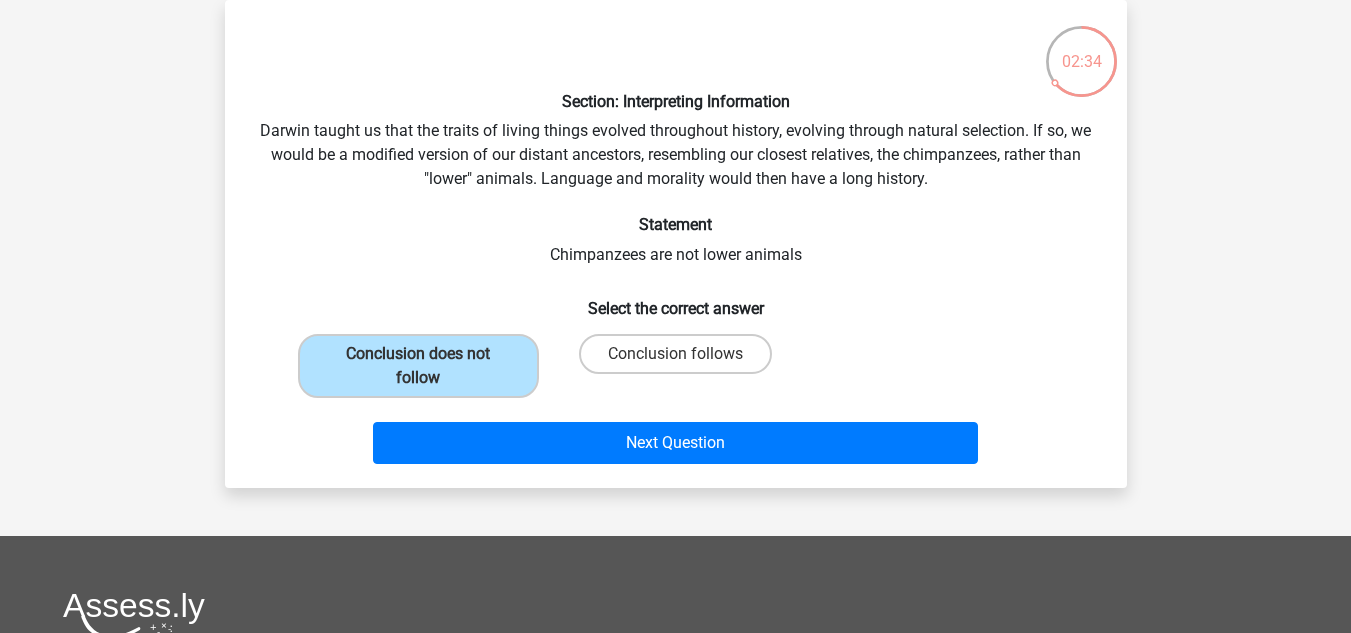 click on "Next Question" at bounding box center [676, 447] 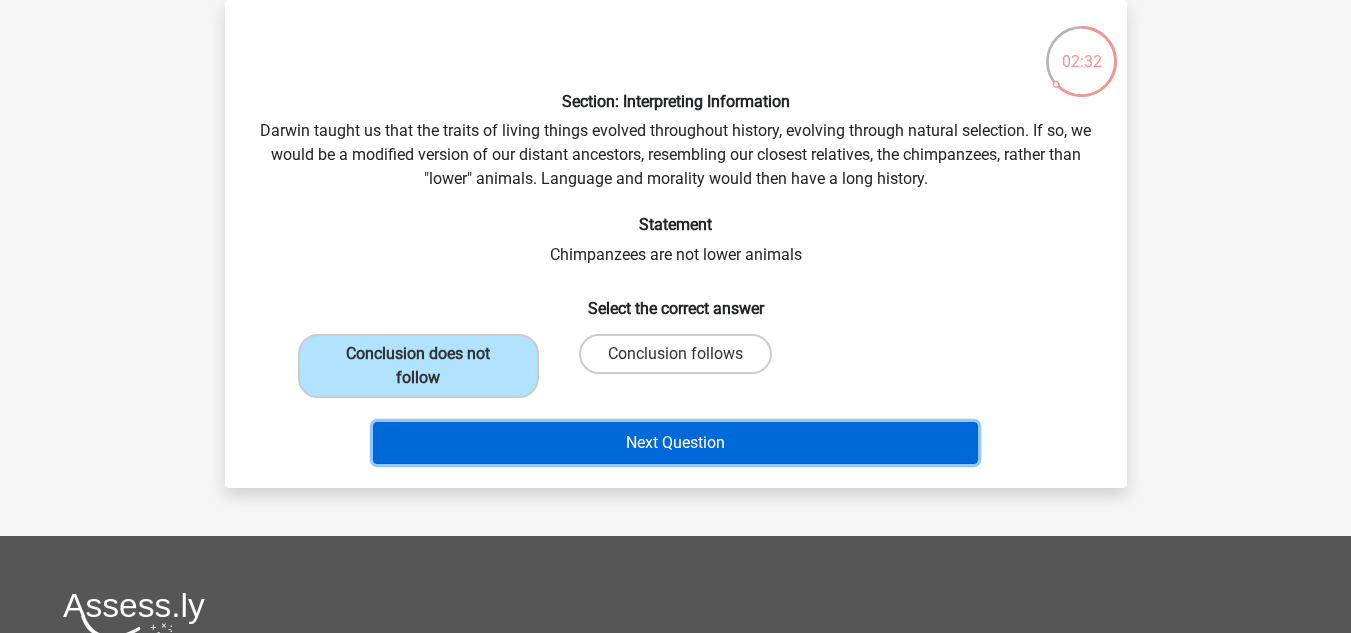 click on "Next Question" at bounding box center (675, 443) 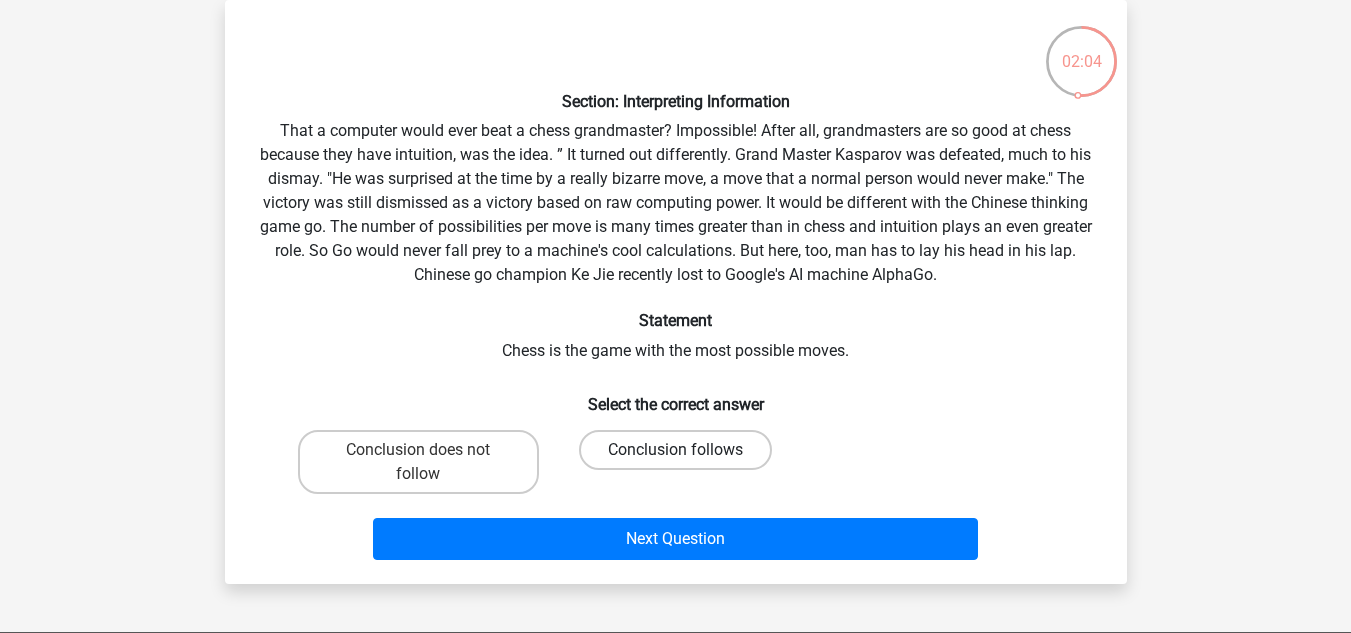 click on "Conclusion follows" at bounding box center [675, 450] 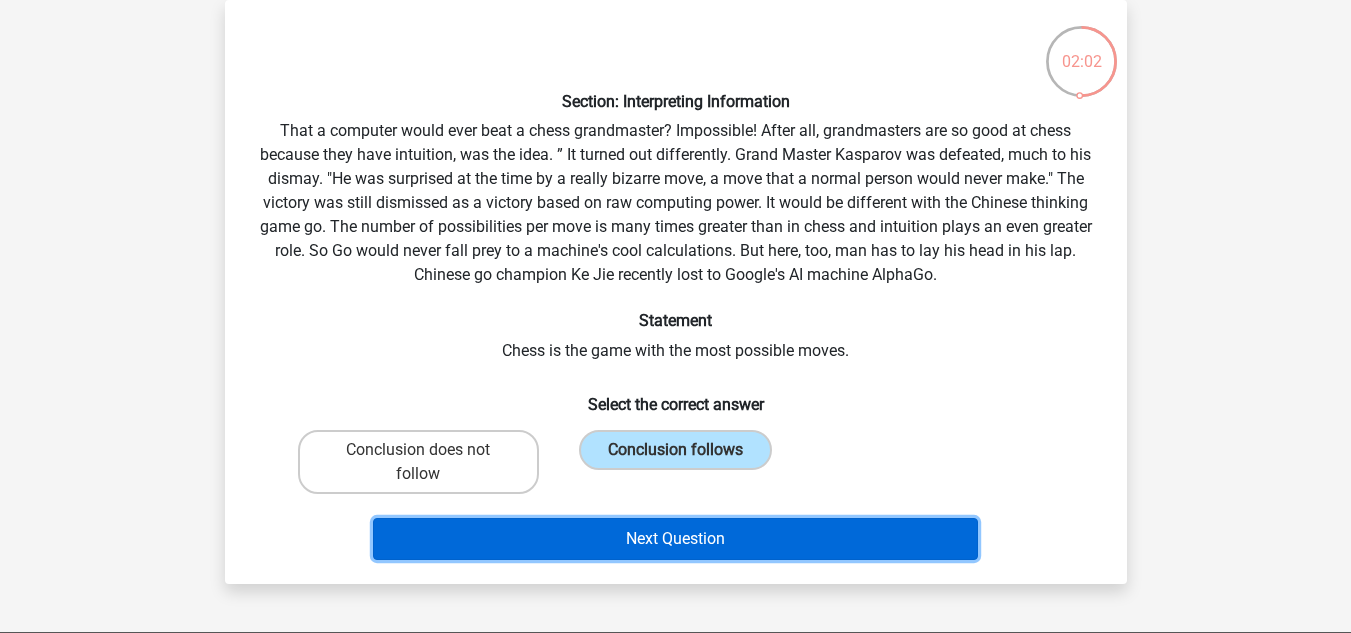 click on "Next Question" at bounding box center (675, 539) 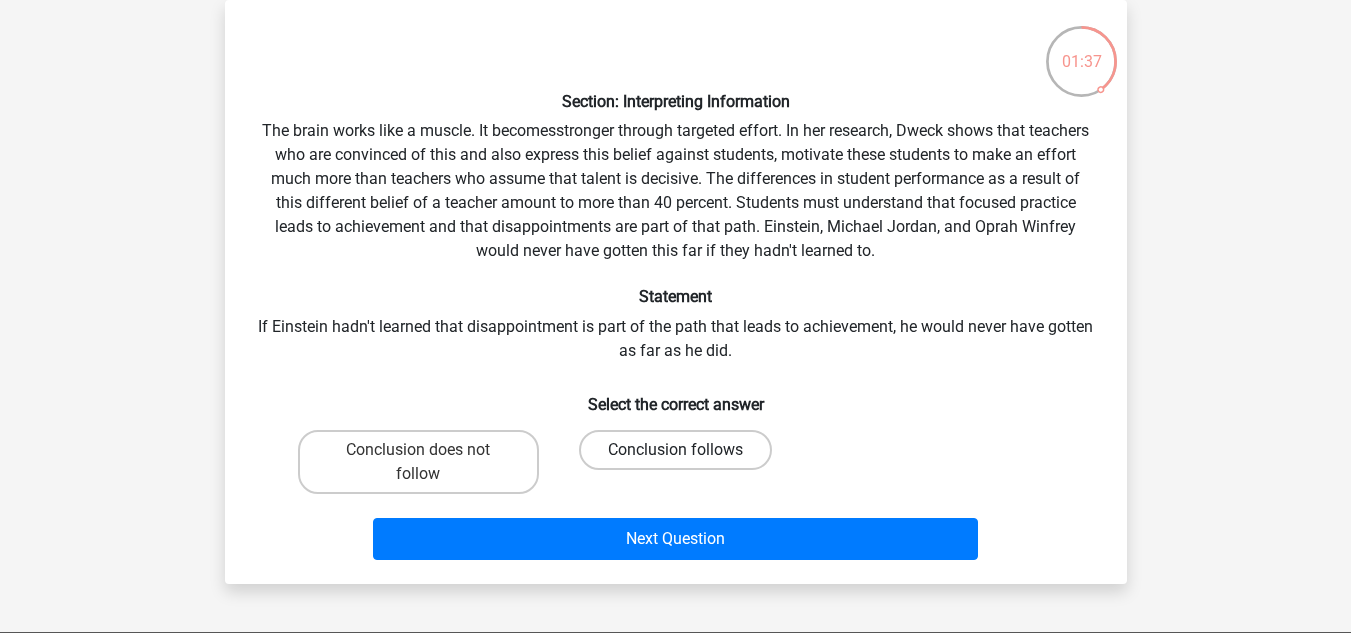 click on "Conclusion follows" at bounding box center (675, 450) 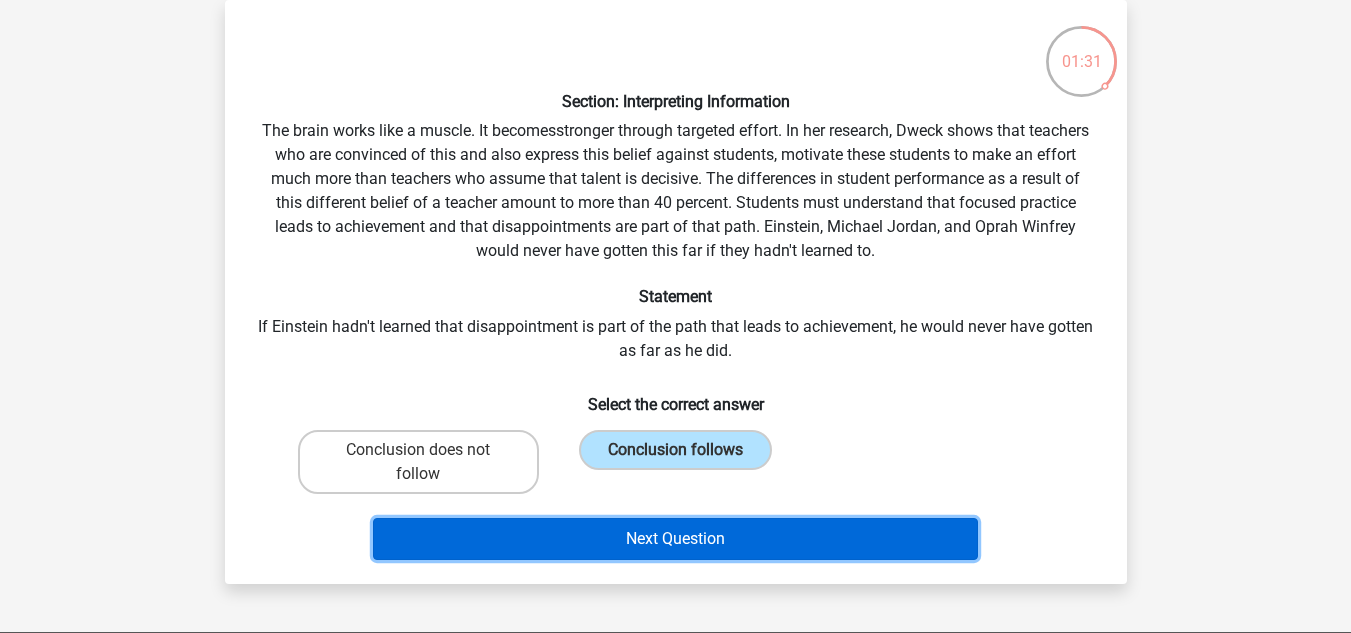click on "Next Question" at bounding box center (675, 539) 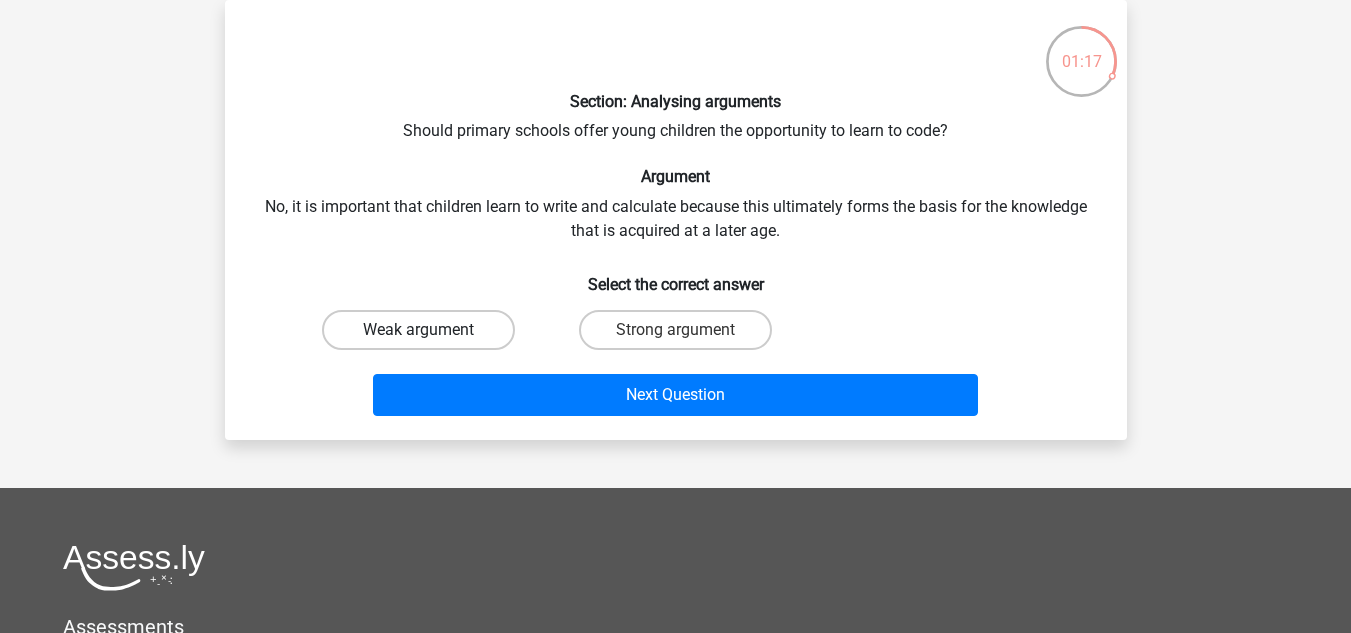 click on "Weak argument" at bounding box center [418, 330] 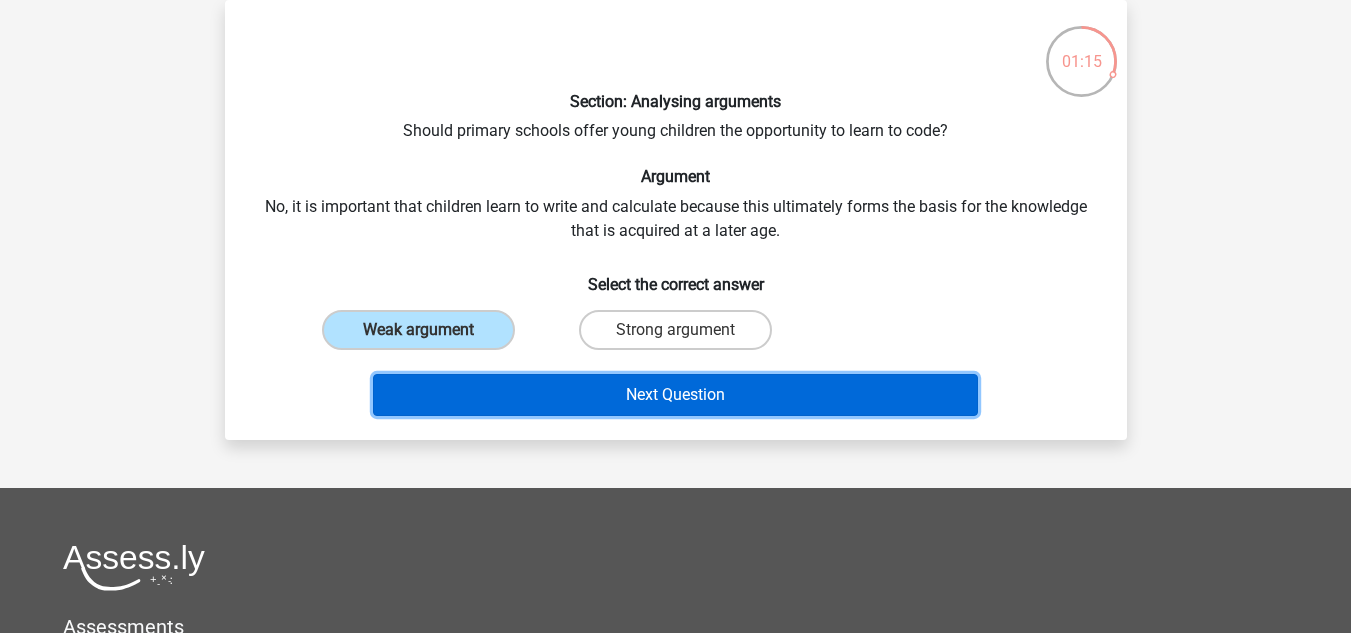 click on "Next Question" at bounding box center [675, 395] 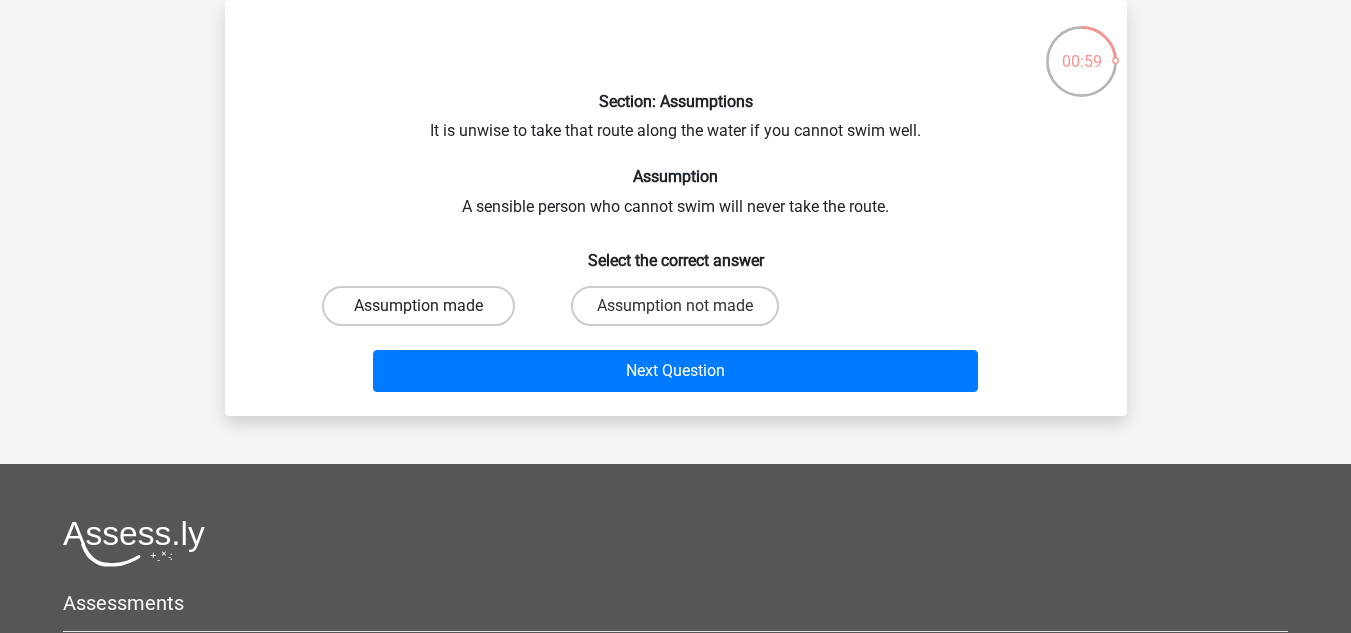 click on "Assumption made" at bounding box center [418, 306] 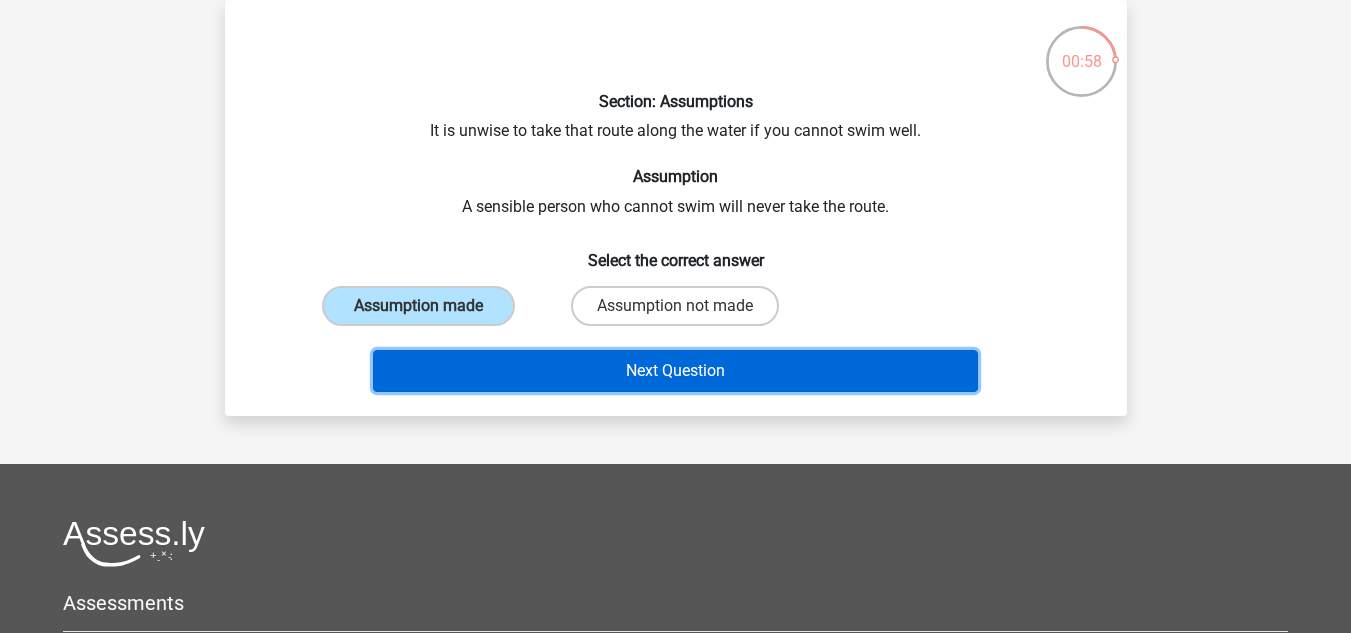 click on "Next Question" at bounding box center (675, 371) 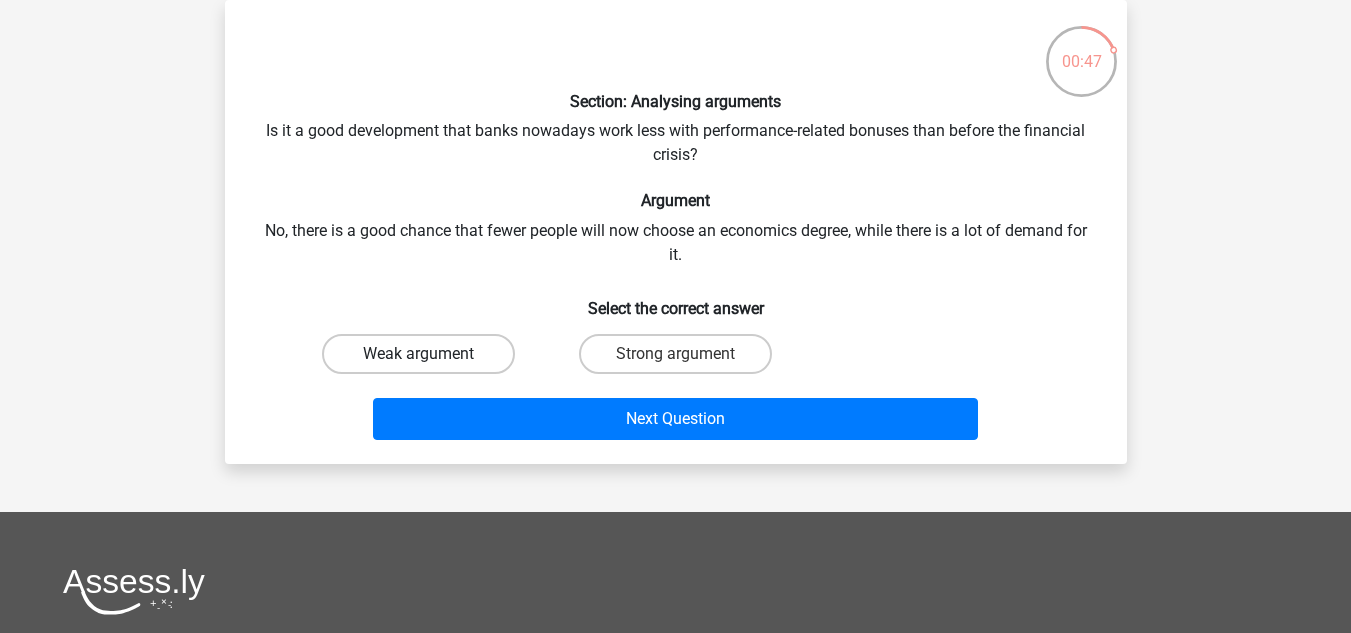 click on "Weak argument" at bounding box center (418, 354) 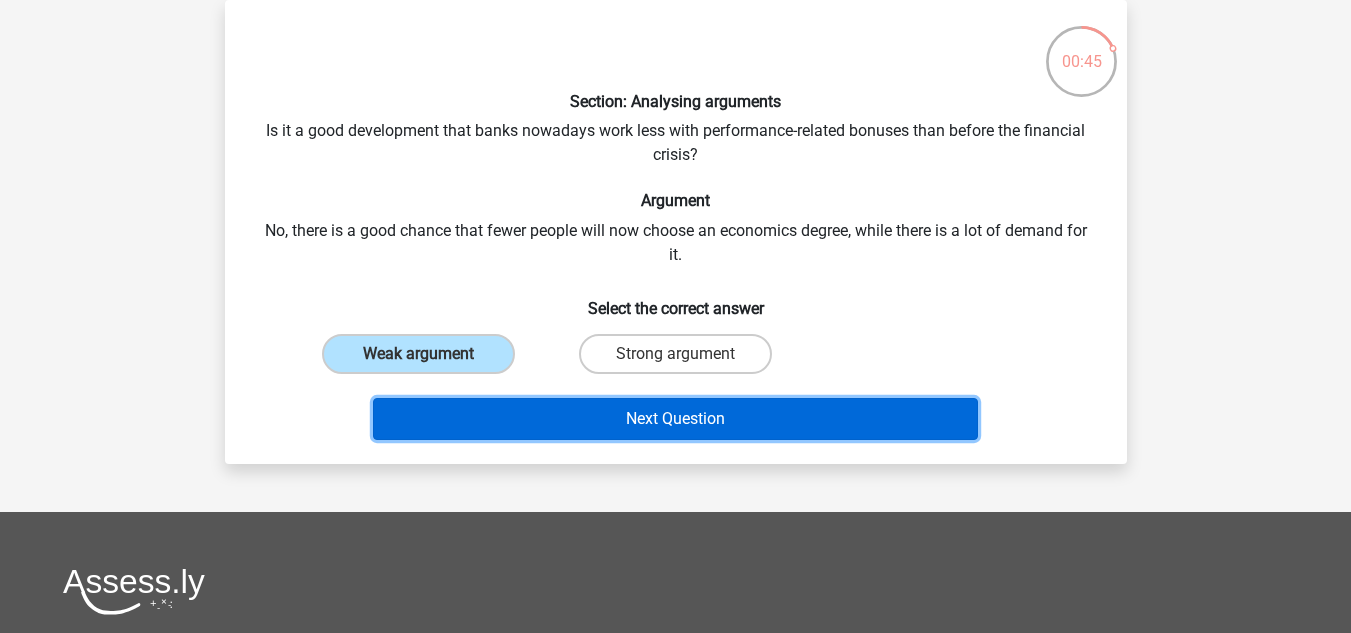 click on "Next Question" at bounding box center [675, 419] 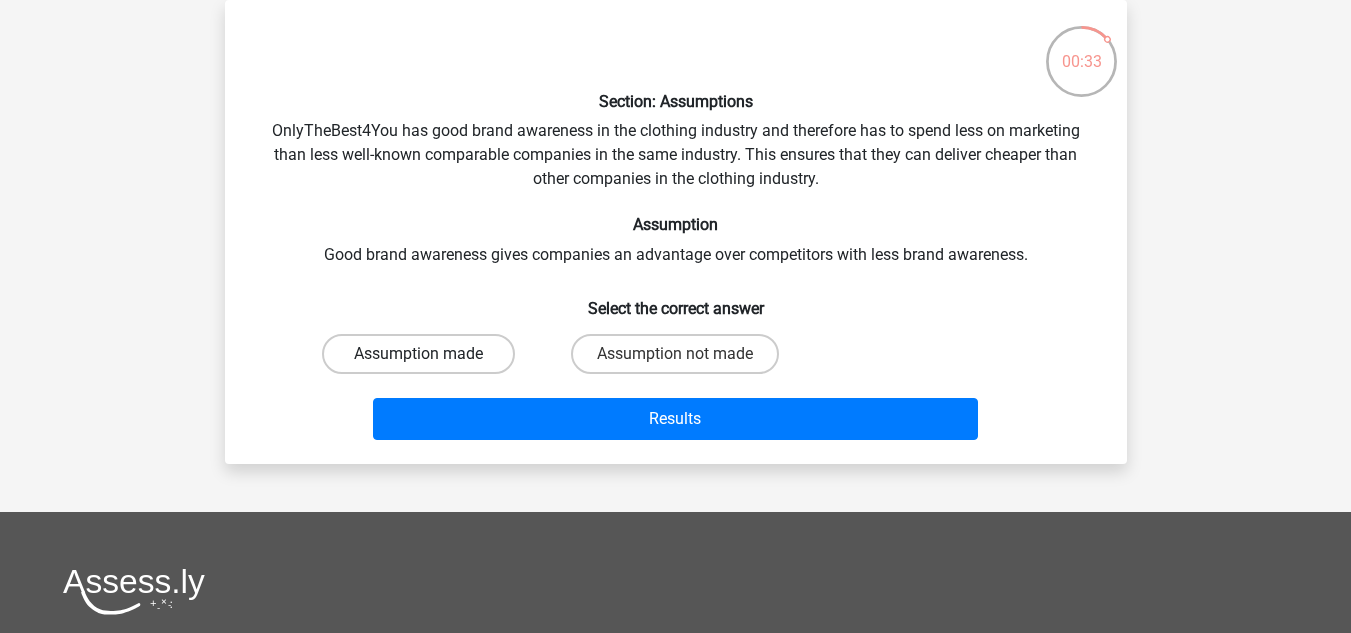 click on "Assumption made" at bounding box center [418, 354] 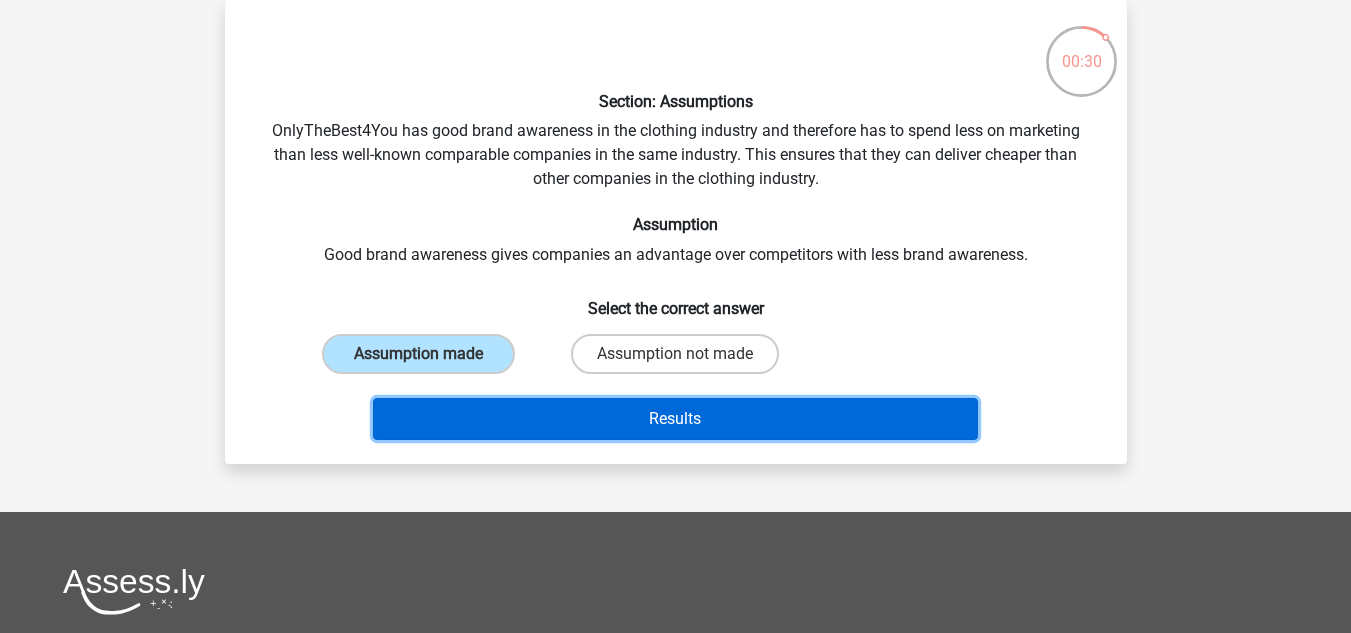 click on "Results" at bounding box center (675, 419) 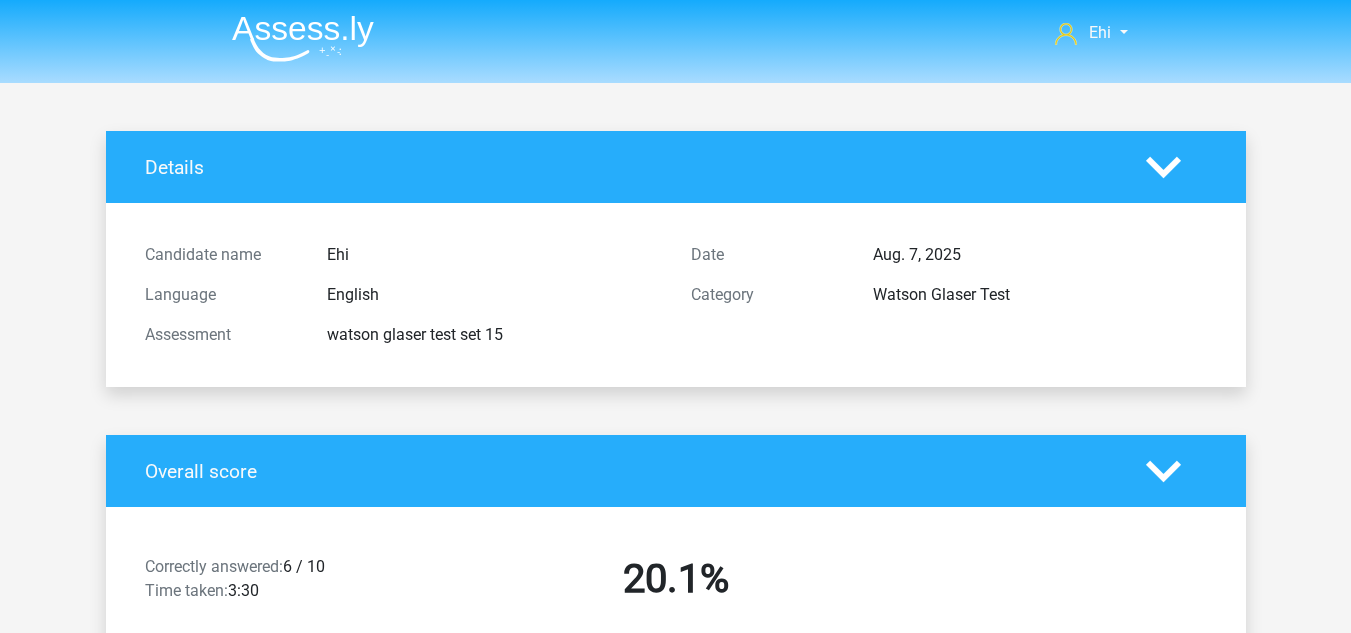 scroll, scrollTop: 0, scrollLeft: 0, axis: both 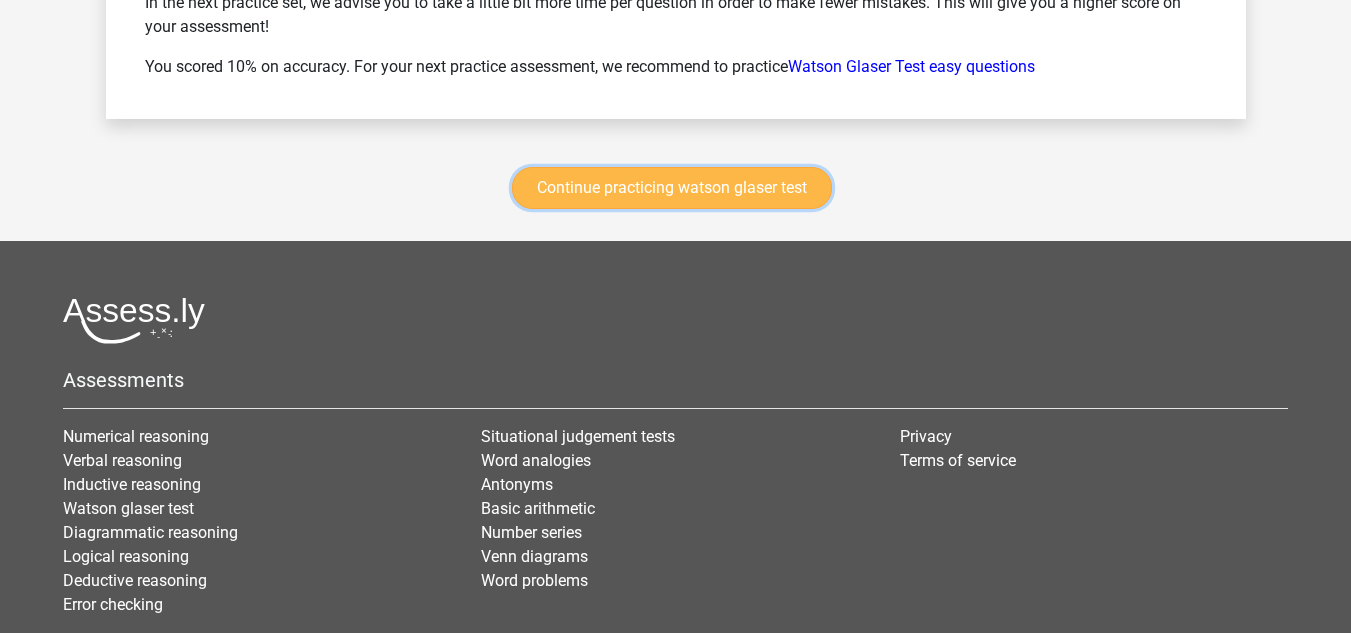 click on "Continue practicing watson glaser test" at bounding box center [672, 188] 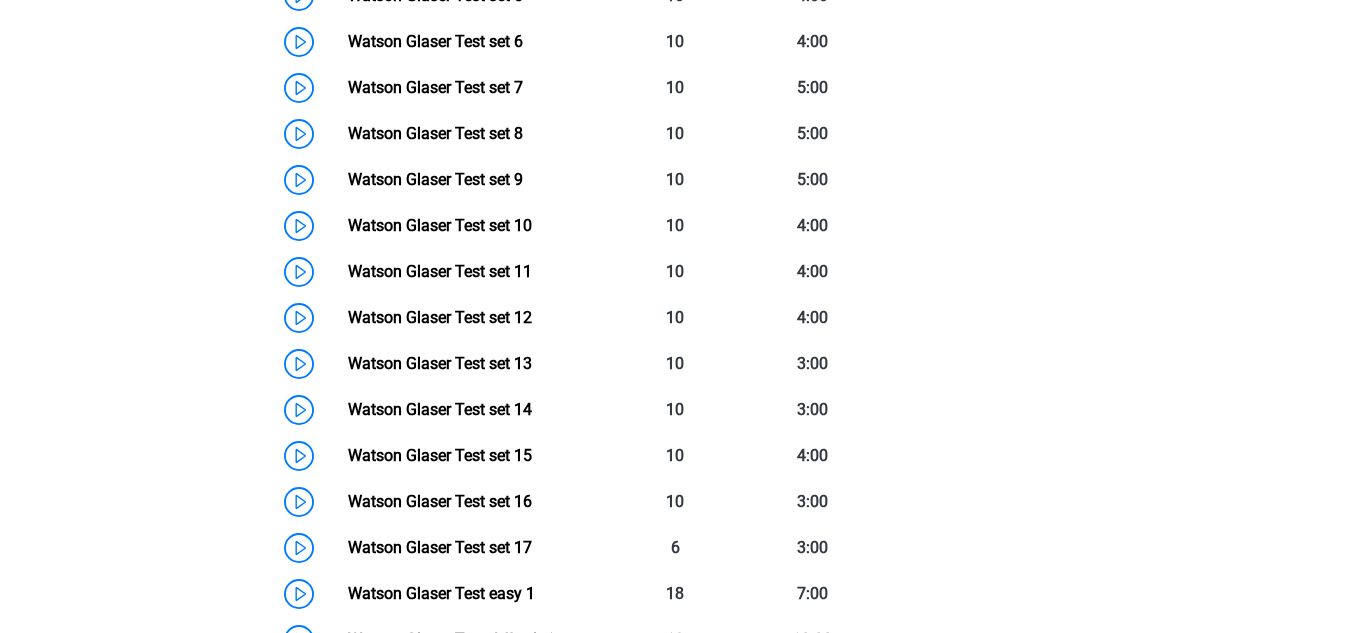 scroll, scrollTop: 1252, scrollLeft: 0, axis: vertical 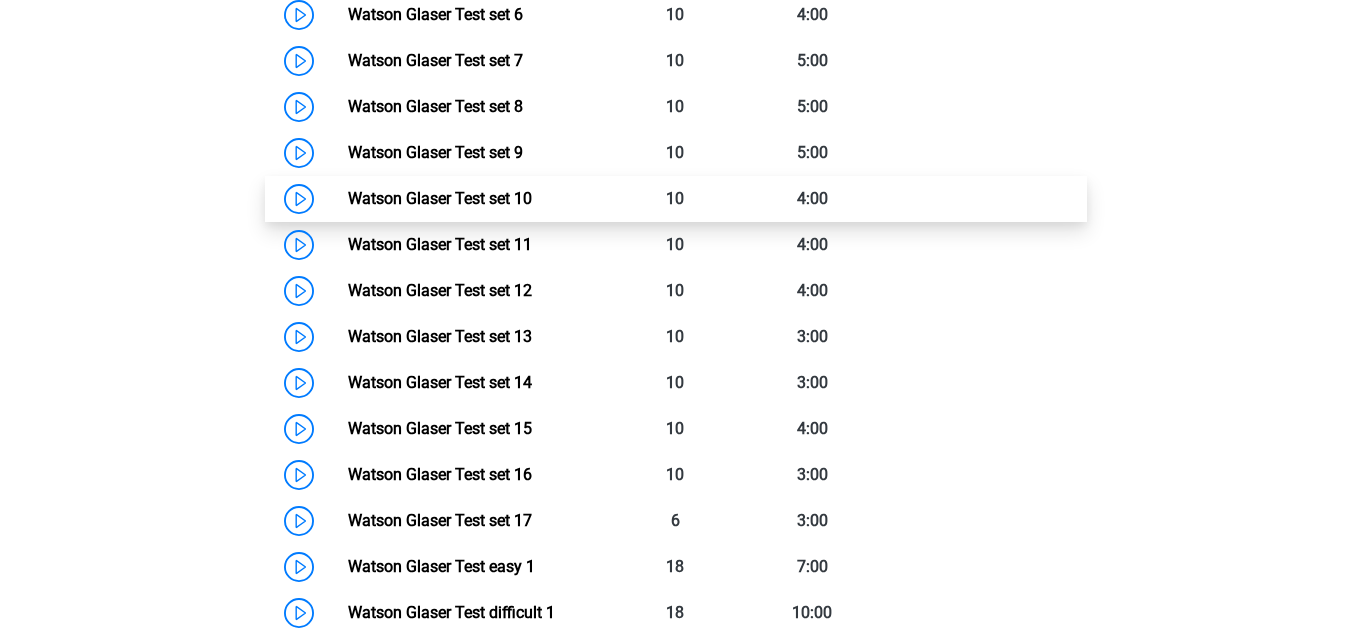 click on "Watson Glaser Test
set 10" at bounding box center (440, 198) 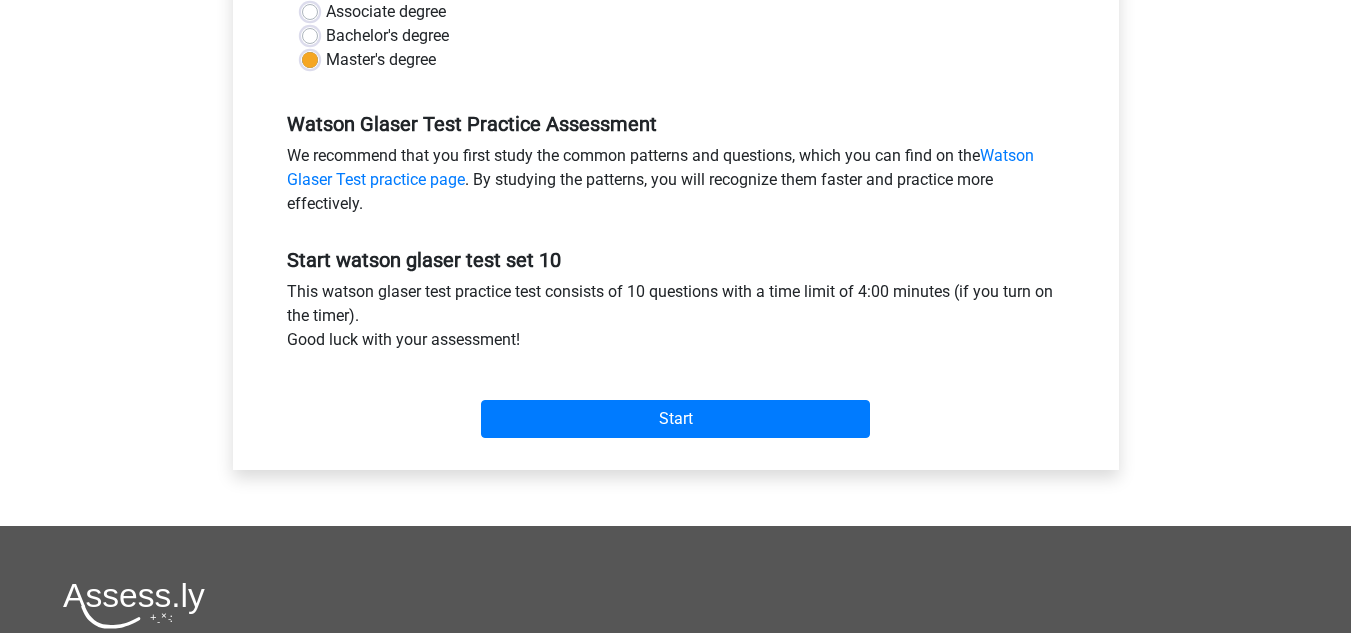 scroll, scrollTop: 514, scrollLeft: 0, axis: vertical 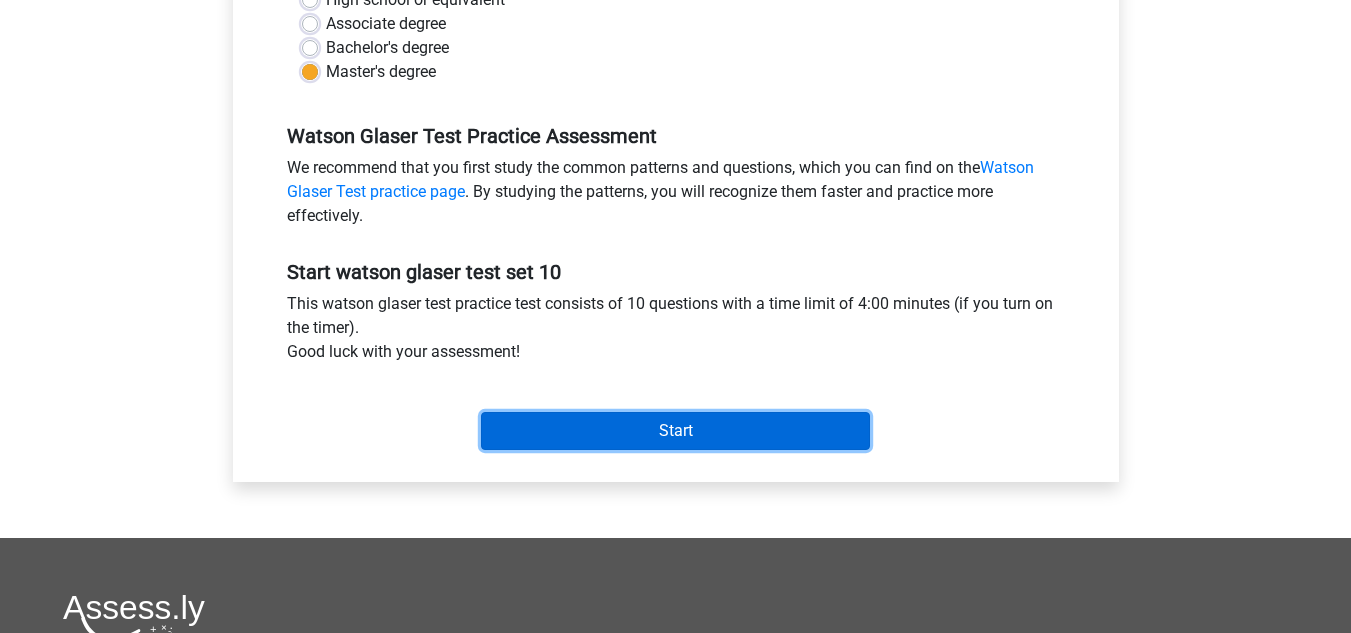 click on "Start" at bounding box center (675, 431) 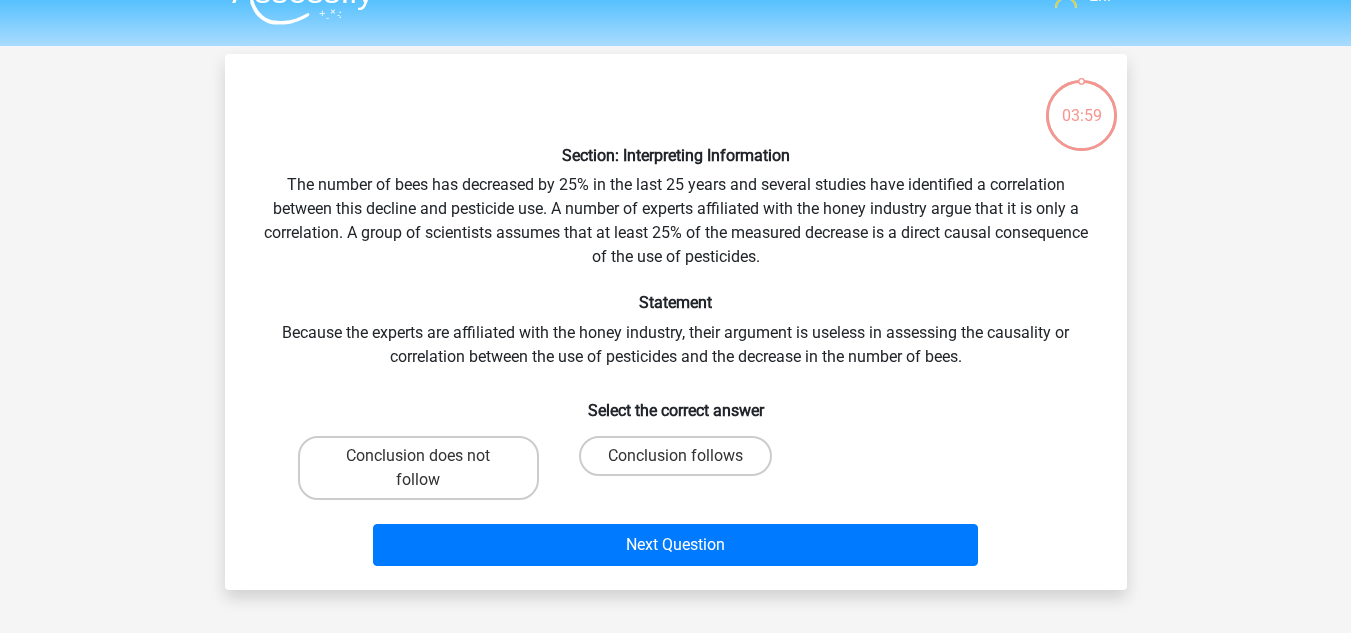 scroll, scrollTop: 52, scrollLeft: 0, axis: vertical 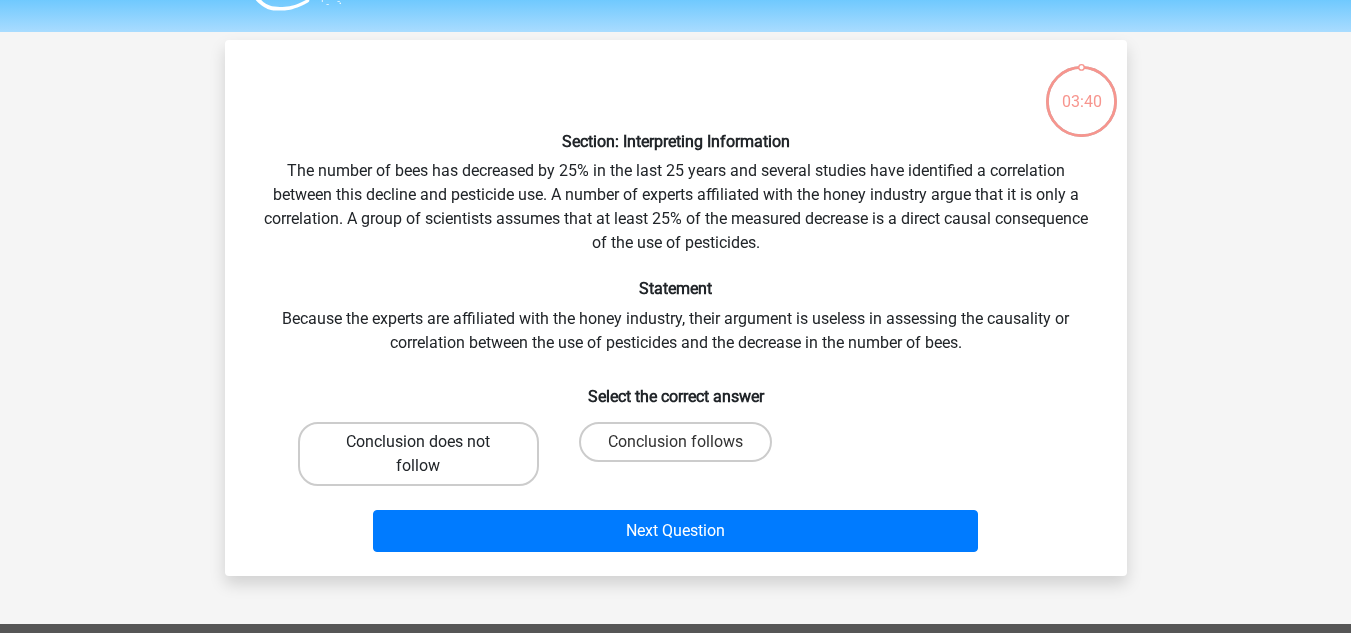 click on "Conclusion does not follow" at bounding box center (418, 454) 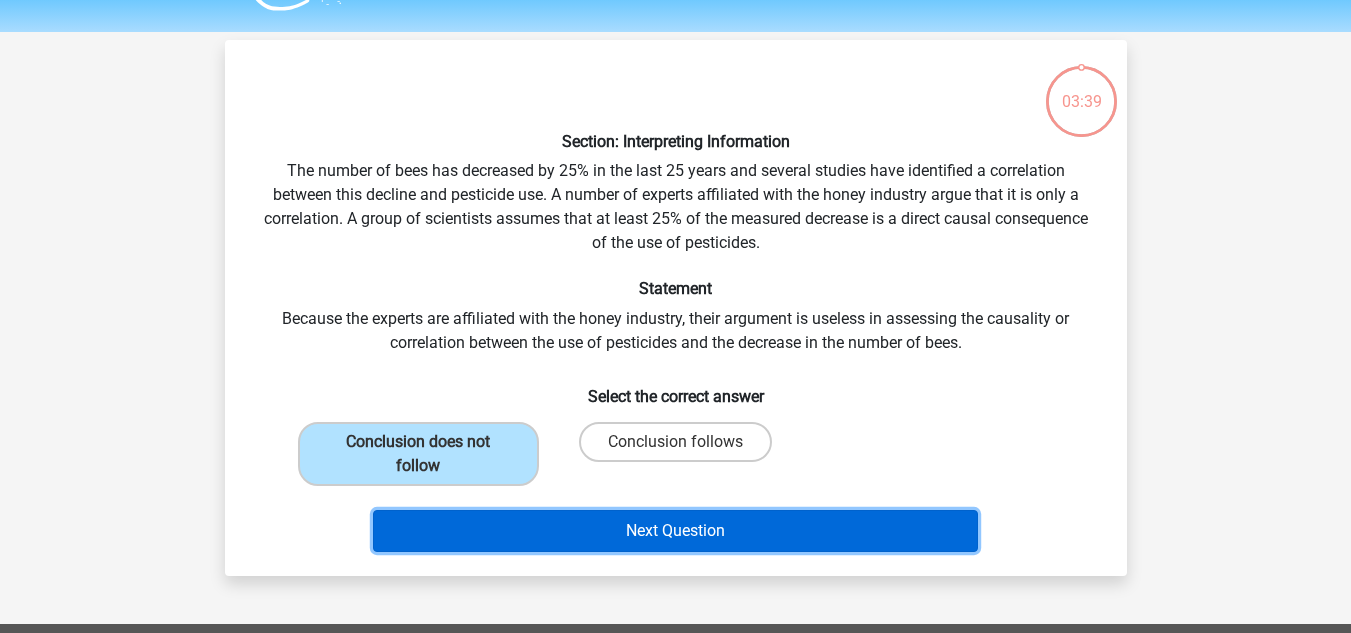 click on "Next Question" at bounding box center (675, 531) 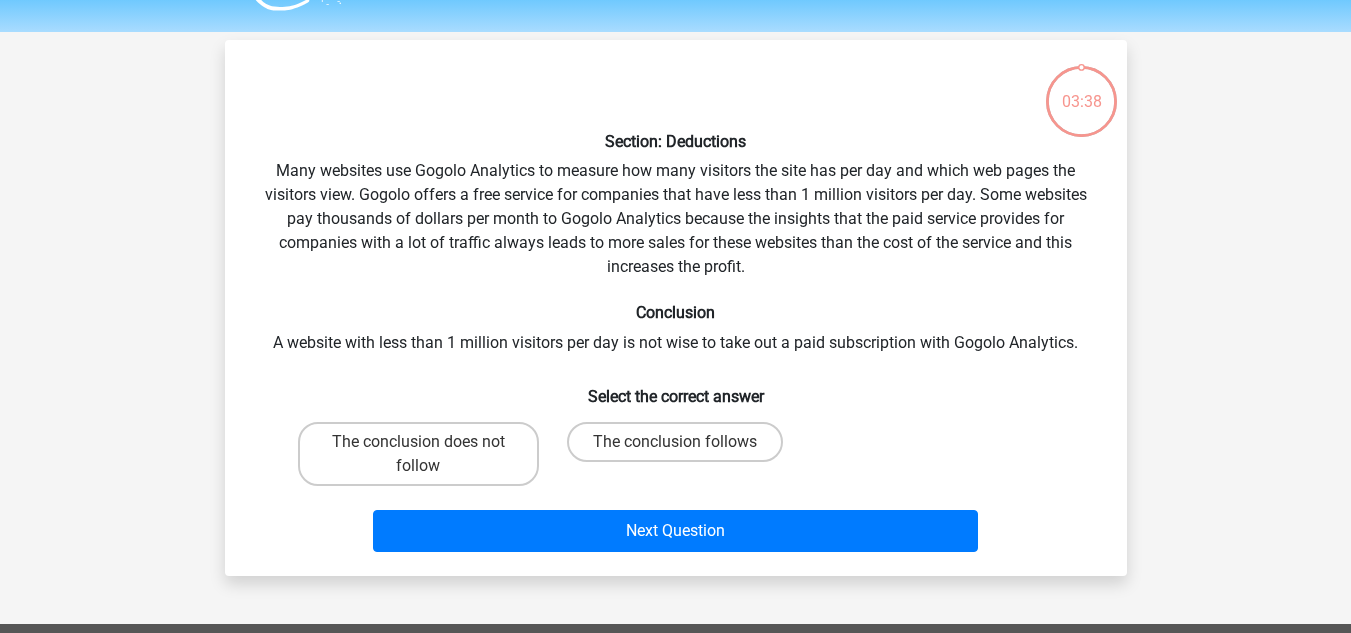 scroll, scrollTop: 92, scrollLeft: 0, axis: vertical 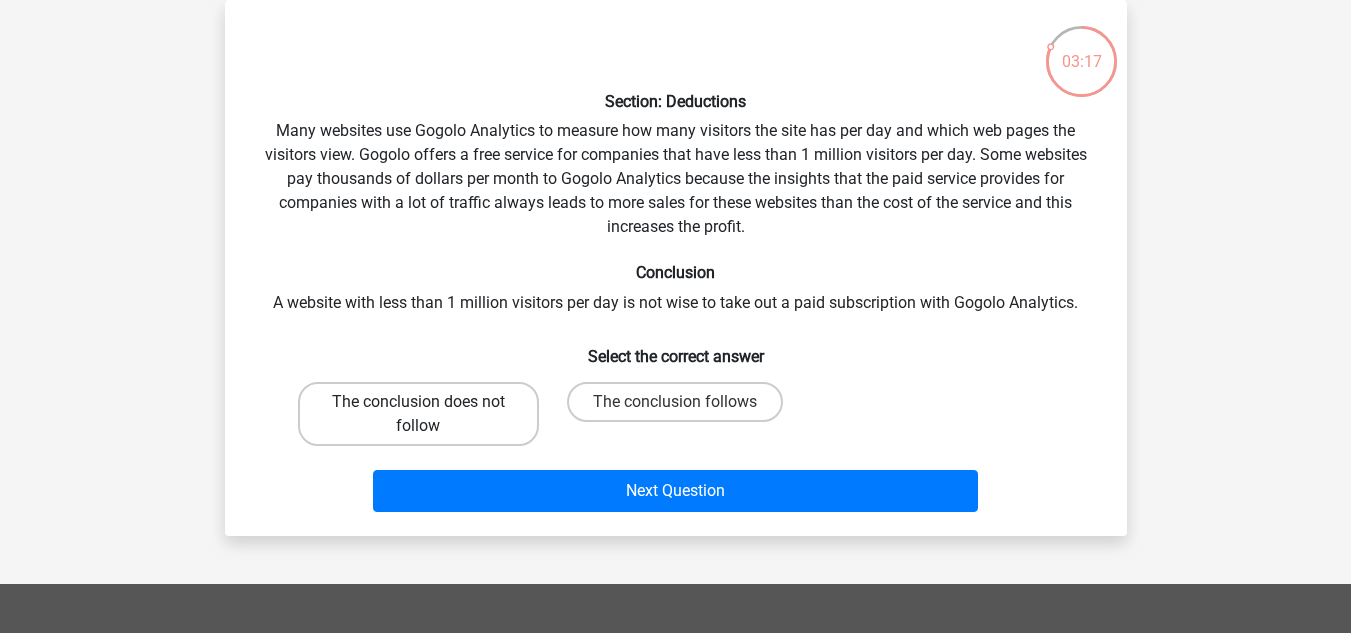click on "The conclusion does not follow" at bounding box center [418, 414] 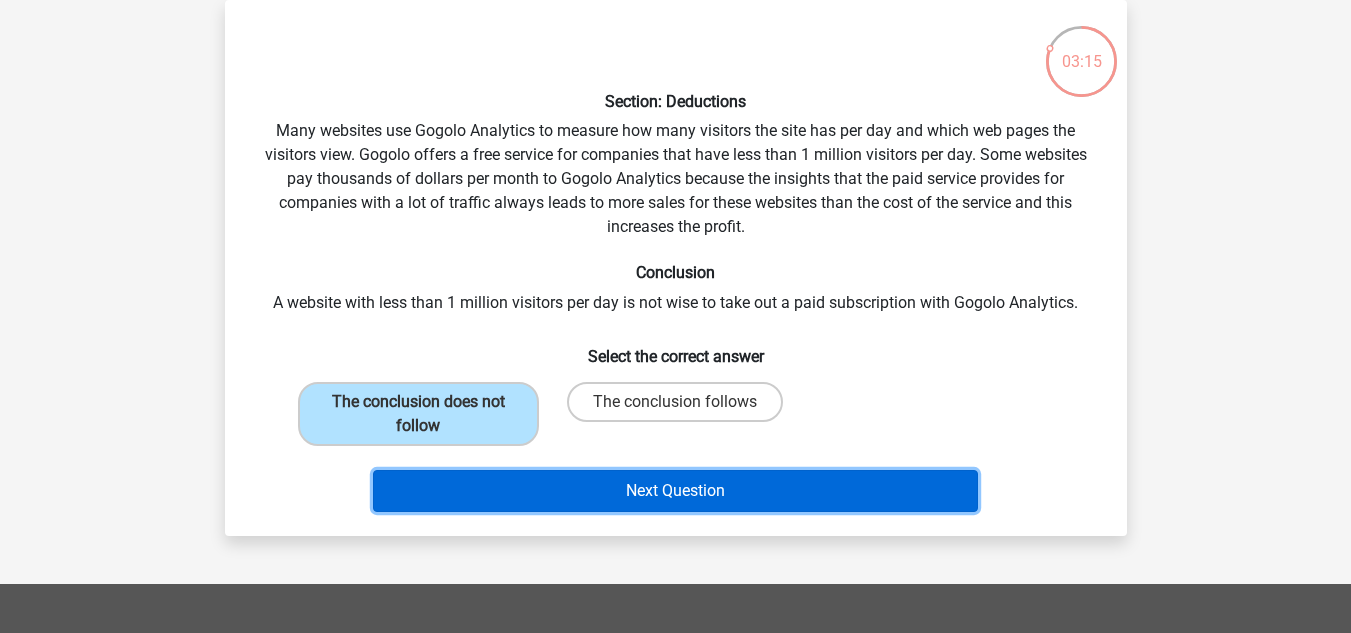 click on "Next Question" at bounding box center [675, 491] 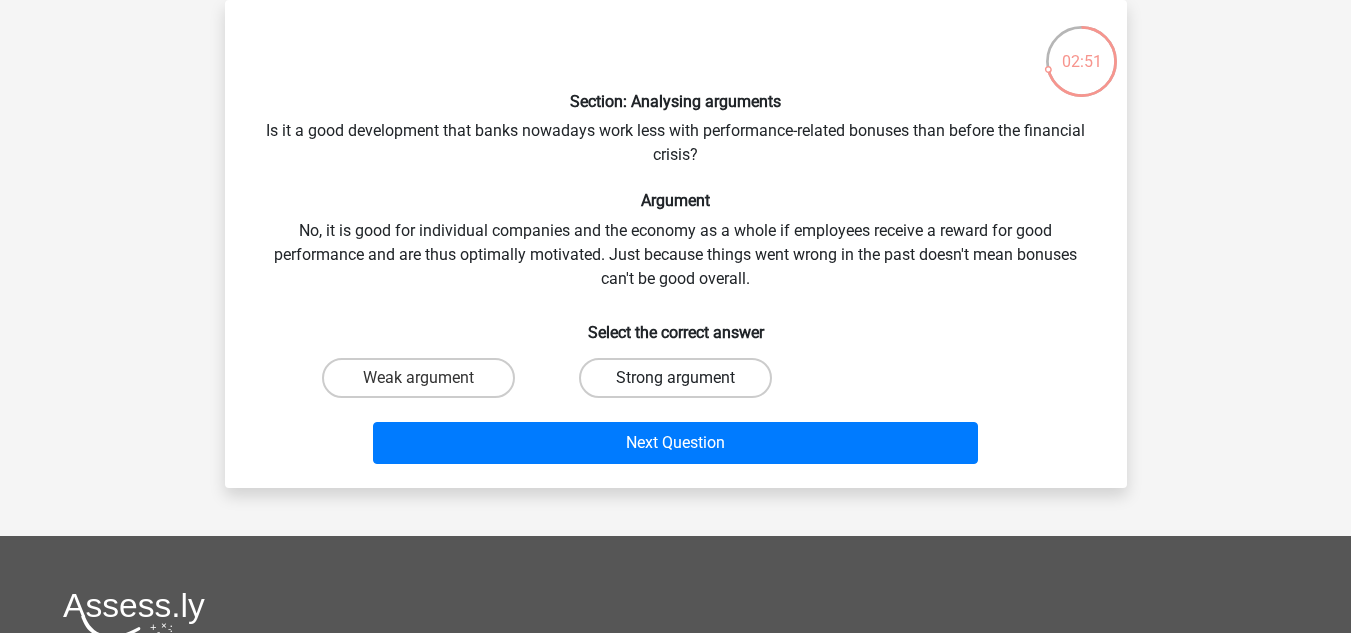 click on "Strong argument" at bounding box center [675, 378] 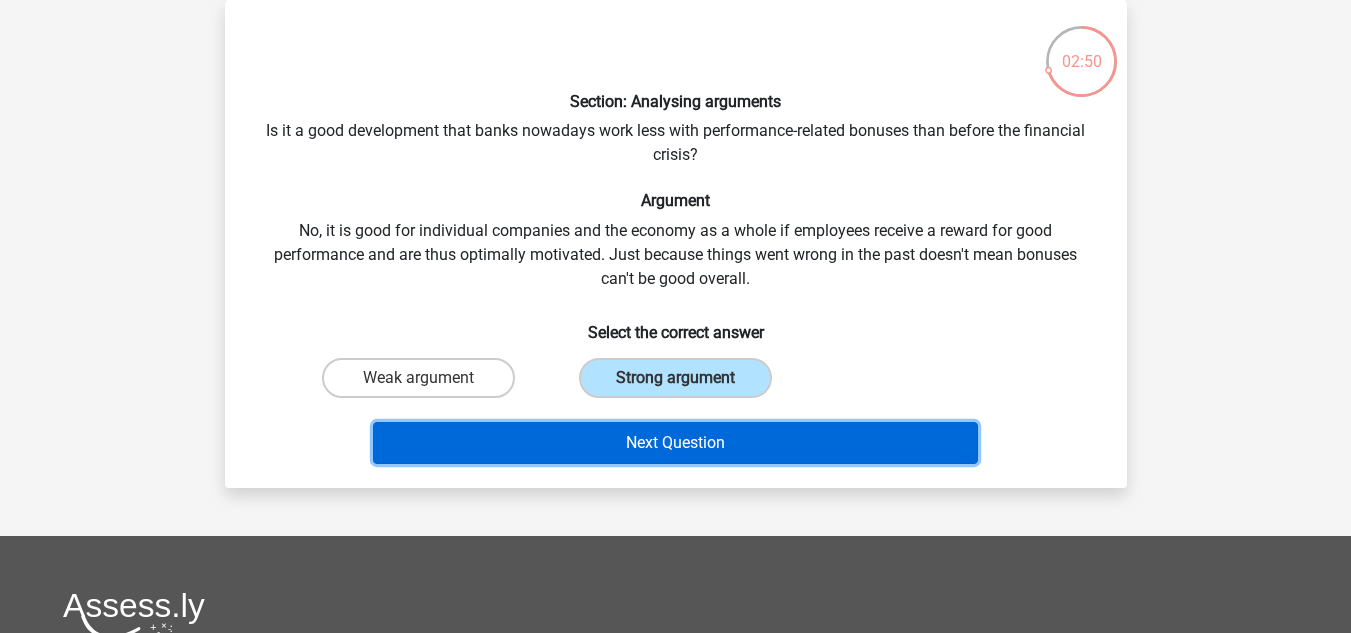 click on "Next Question" at bounding box center [675, 443] 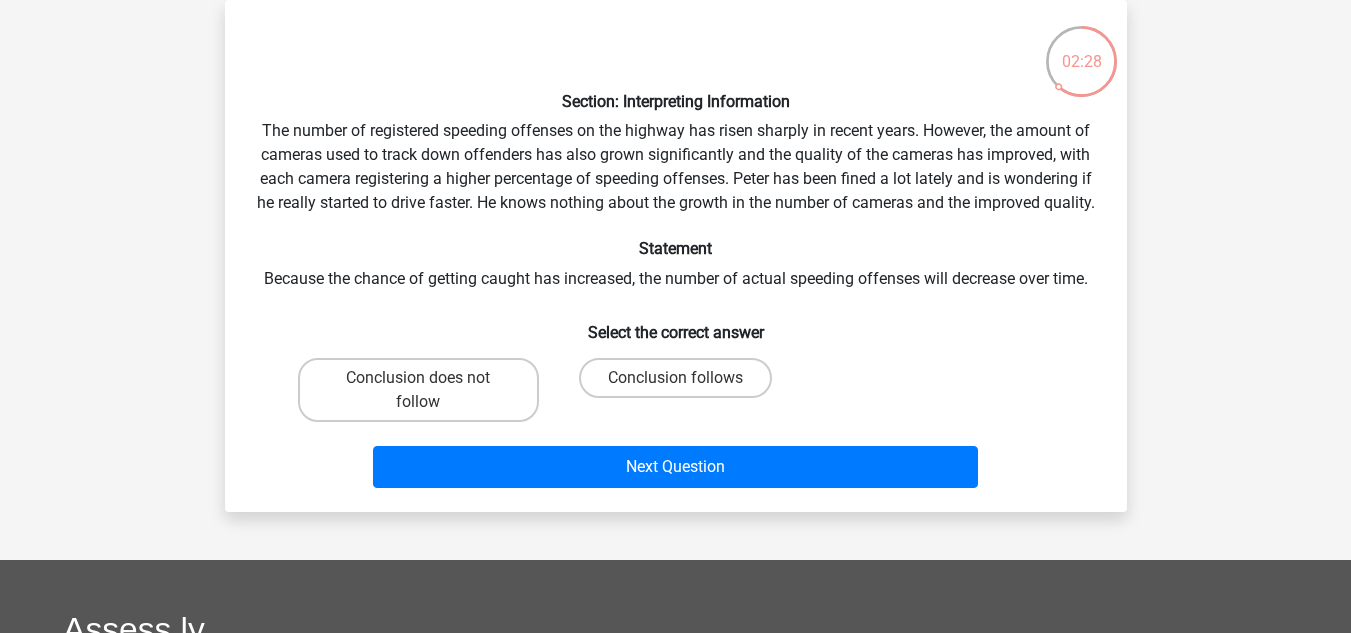 click on "Conclusion follows" at bounding box center [681, 384] 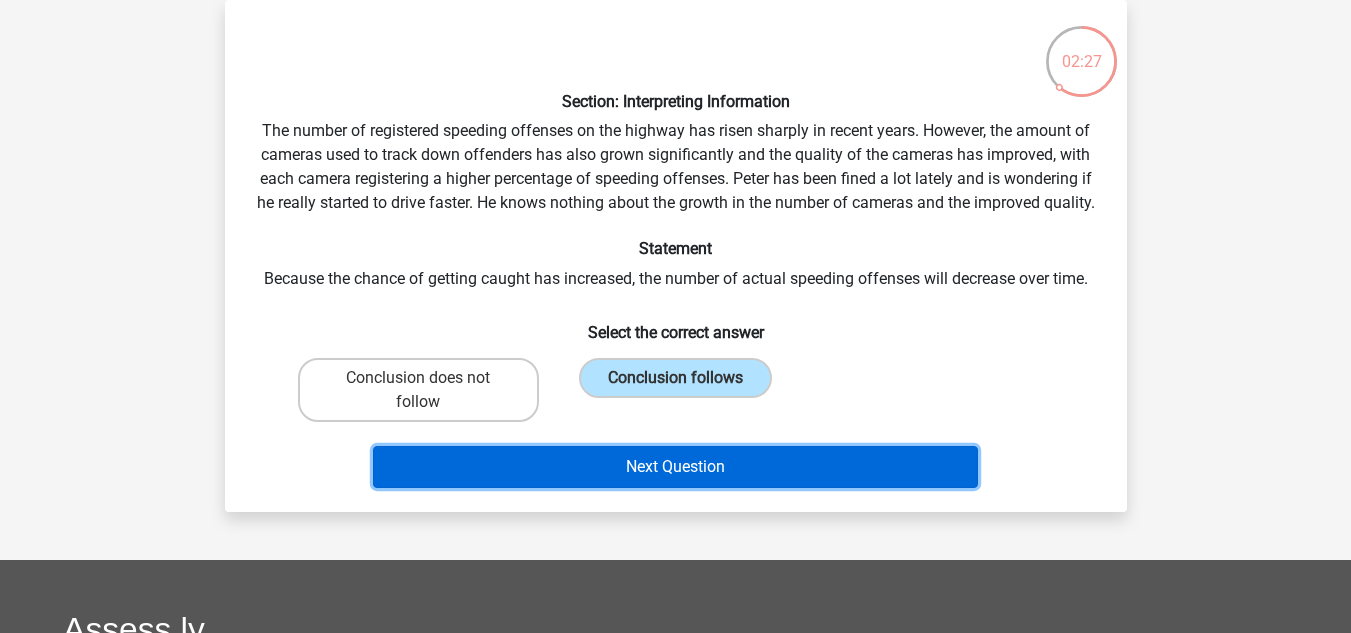 click on "Next Question" at bounding box center (675, 467) 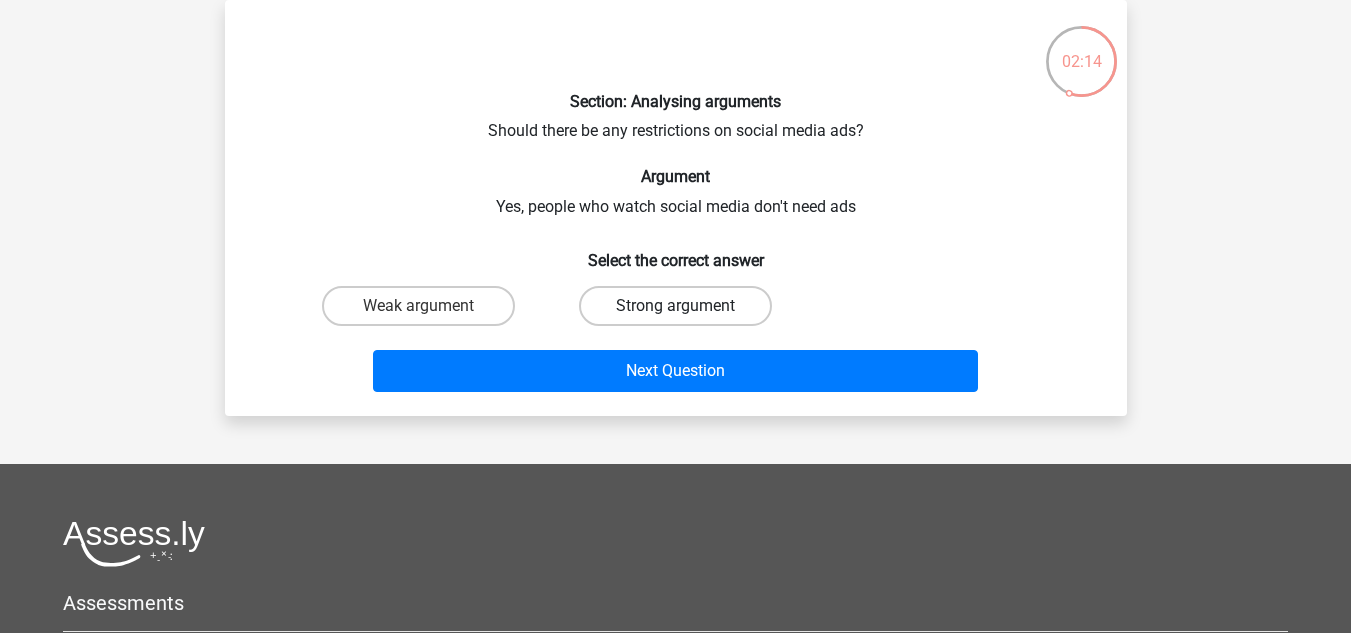 click on "Strong argument" at bounding box center [675, 306] 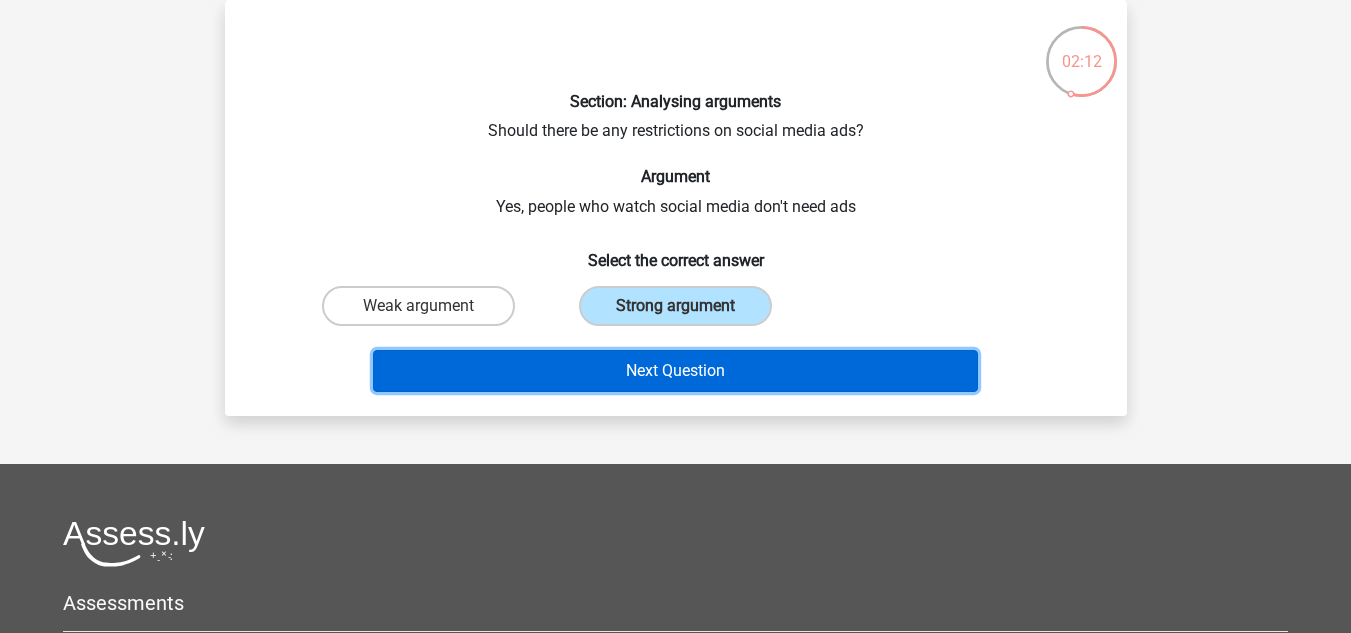 click on "Next Question" at bounding box center [675, 371] 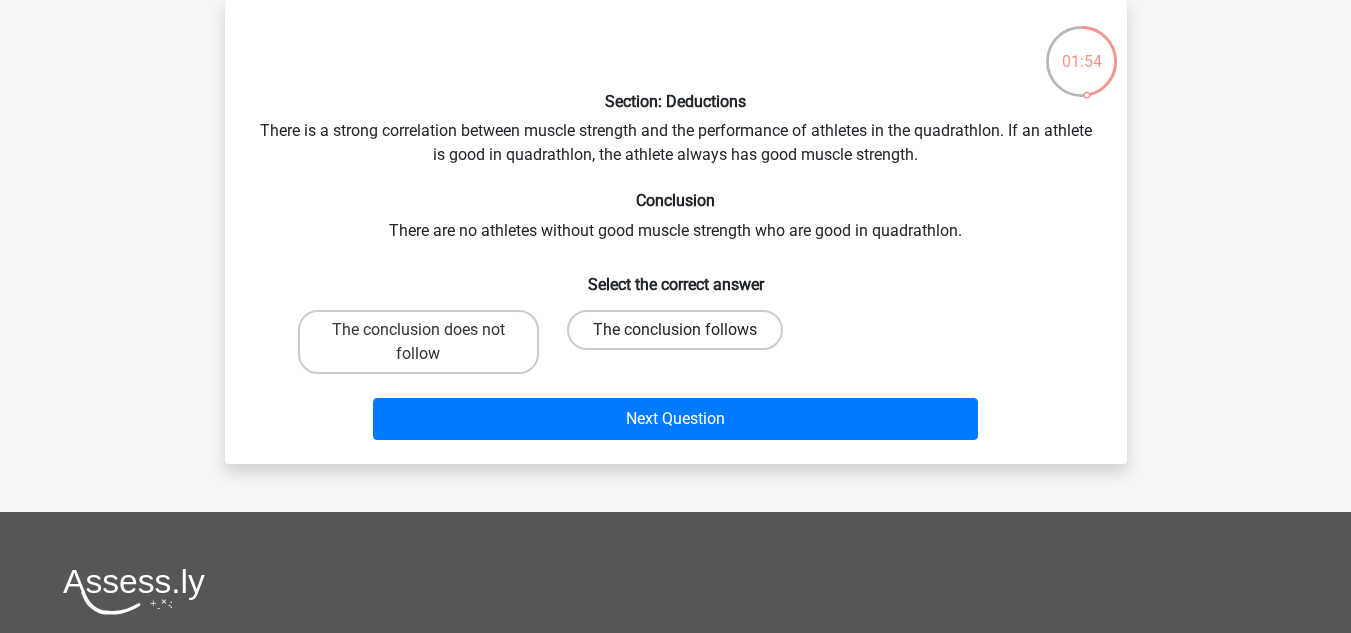click on "The conclusion follows" at bounding box center (675, 330) 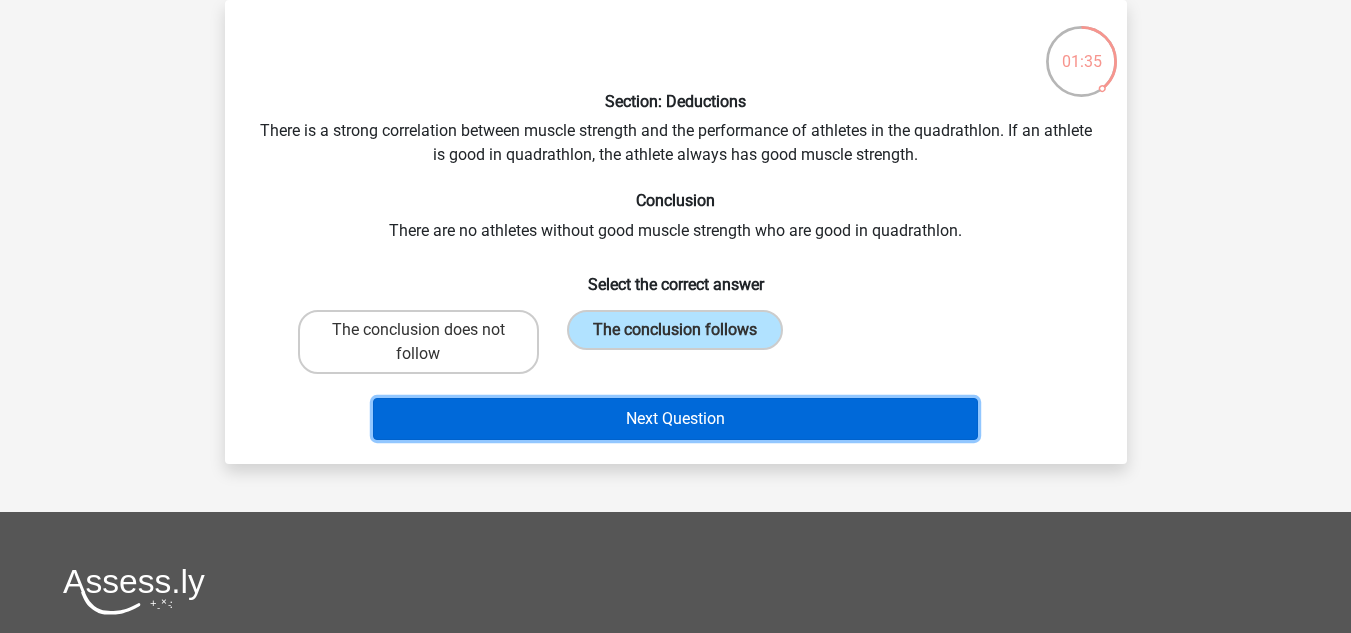 click on "Next Question" at bounding box center [675, 419] 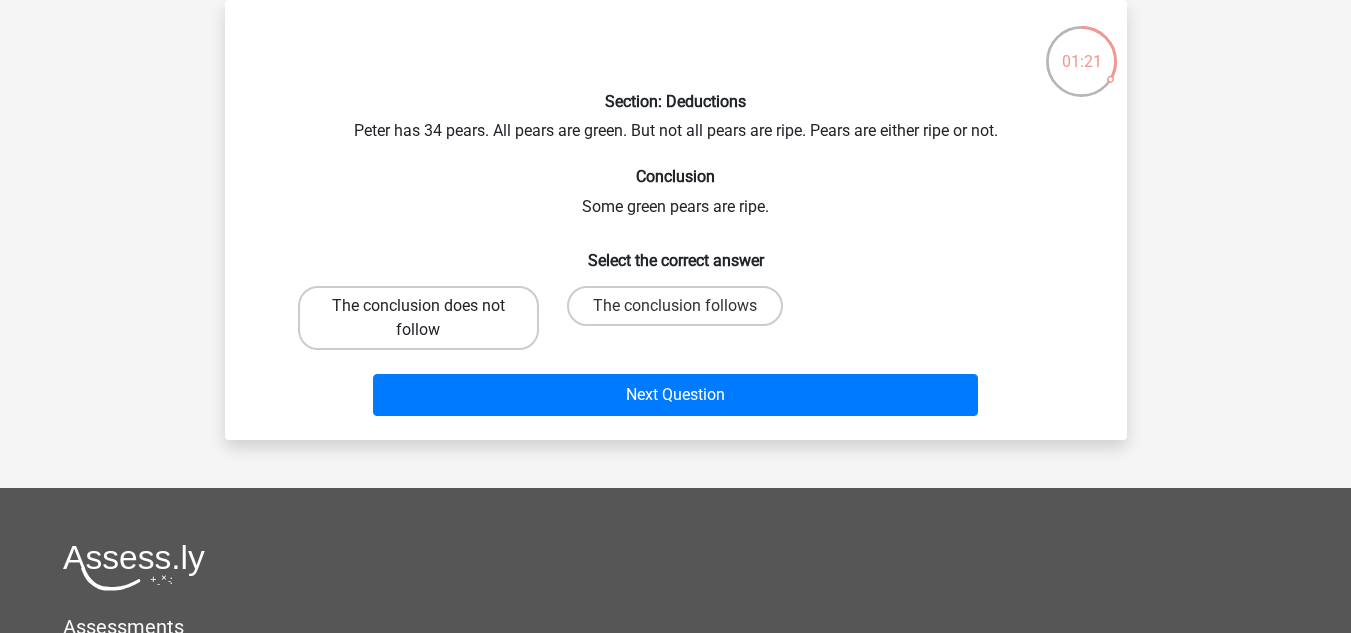 click on "The conclusion does not follow" at bounding box center [418, 318] 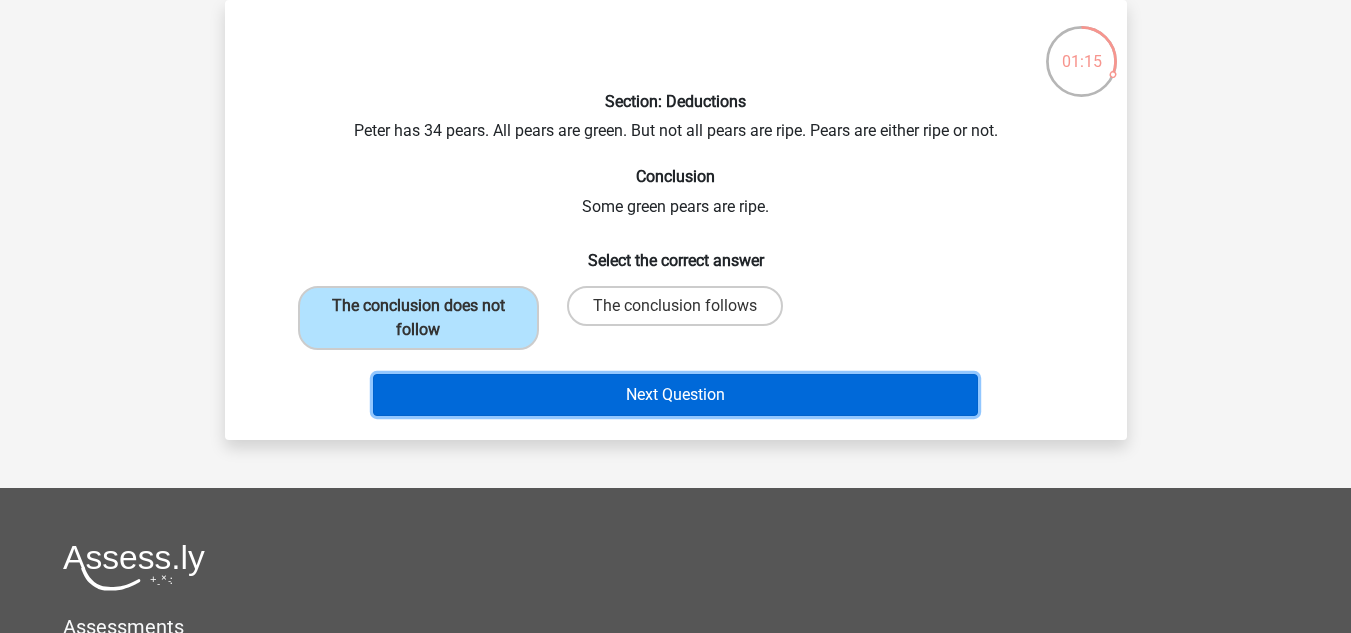 click on "Next Question" at bounding box center (675, 395) 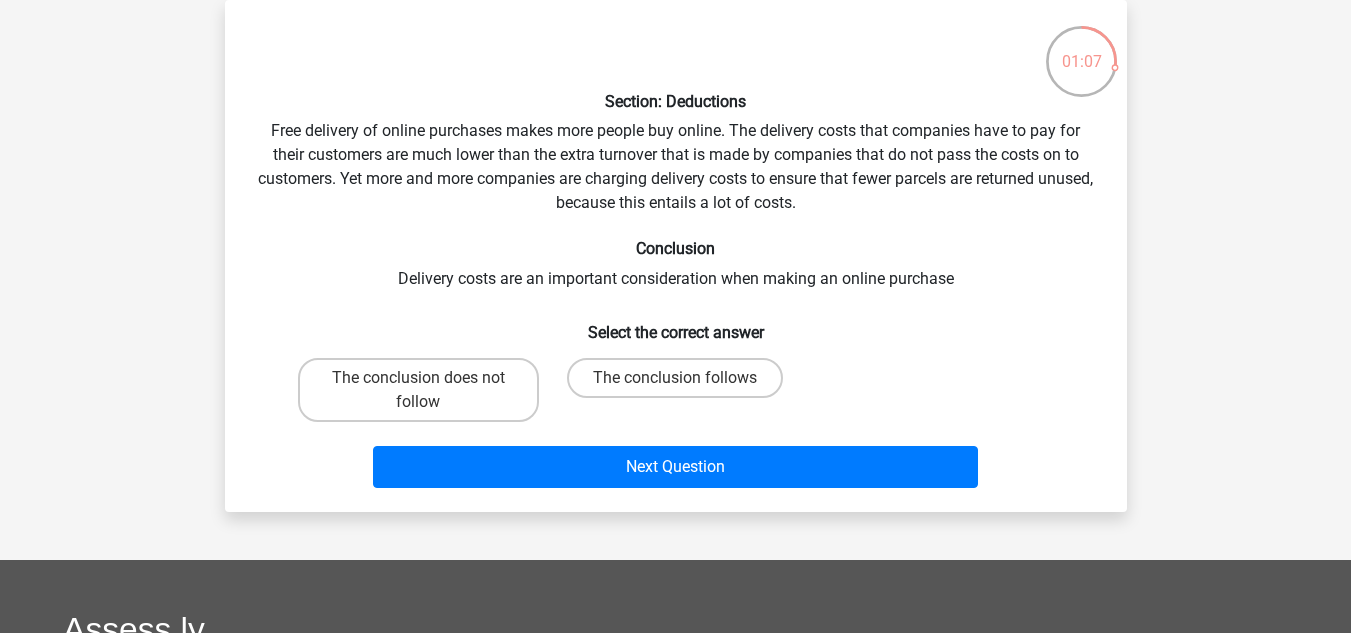 click on "The conclusion follows" at bounding box center [681, 384] 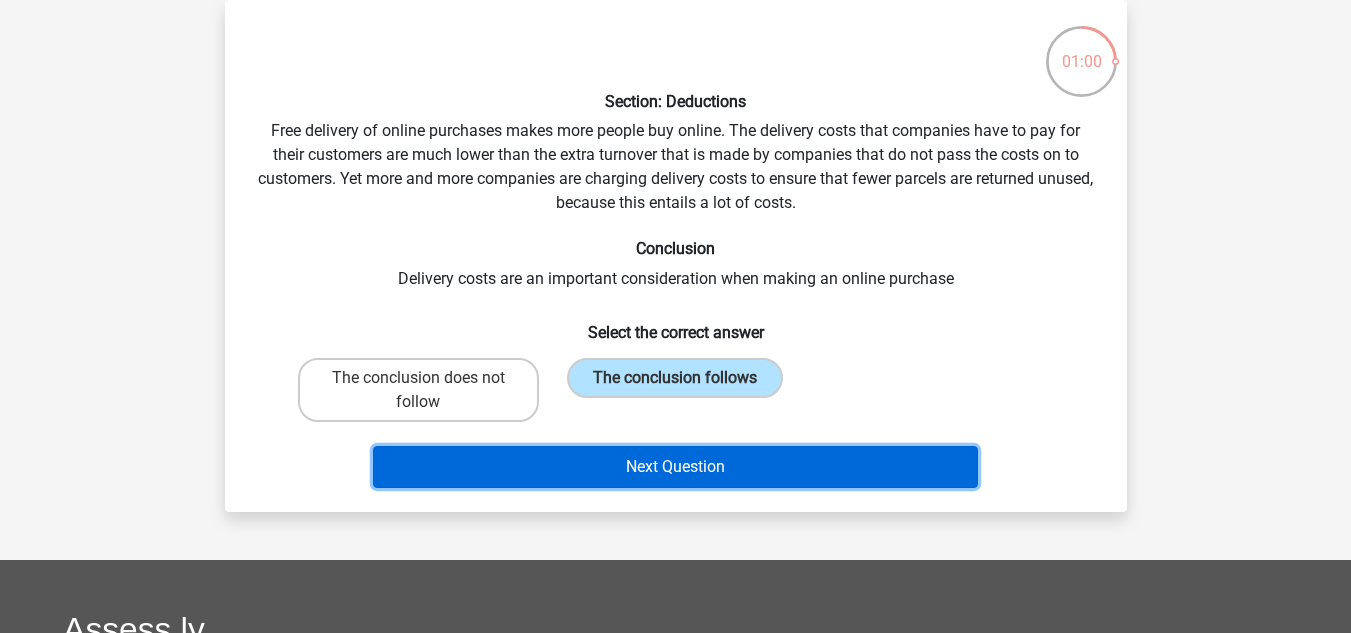 click on "Next Question" at bounding box center (675, 467) 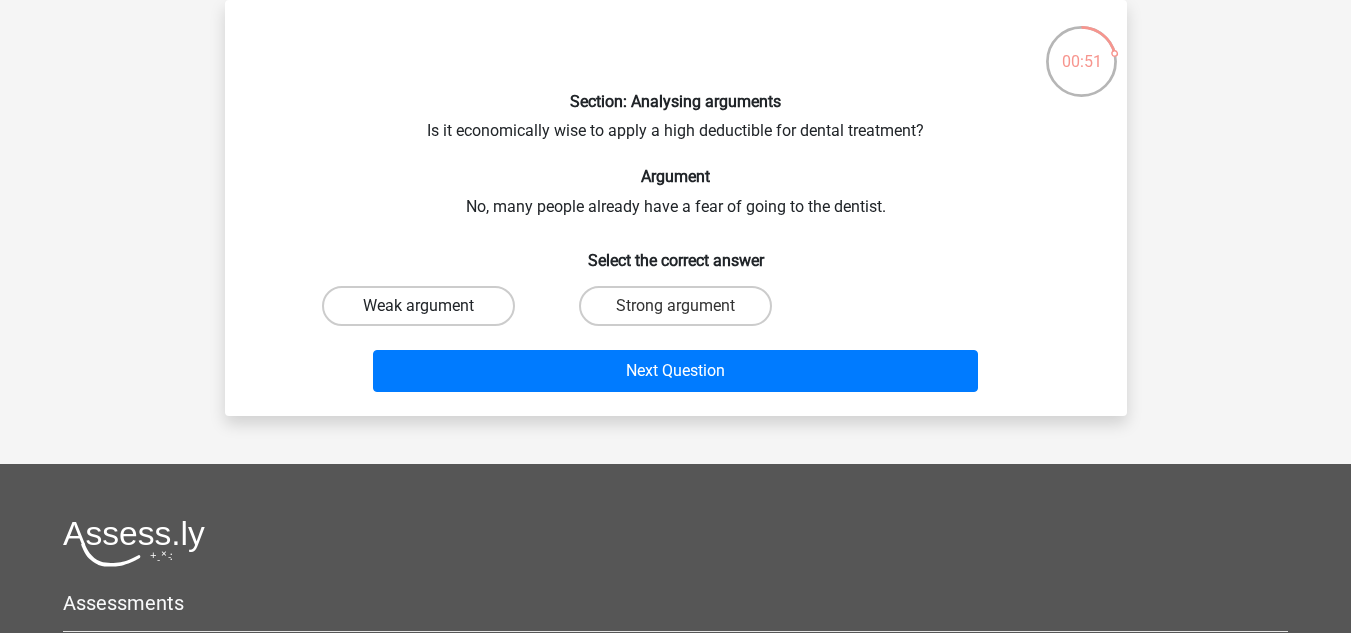 click on "Weak argument" at bounding box center (418, 306) 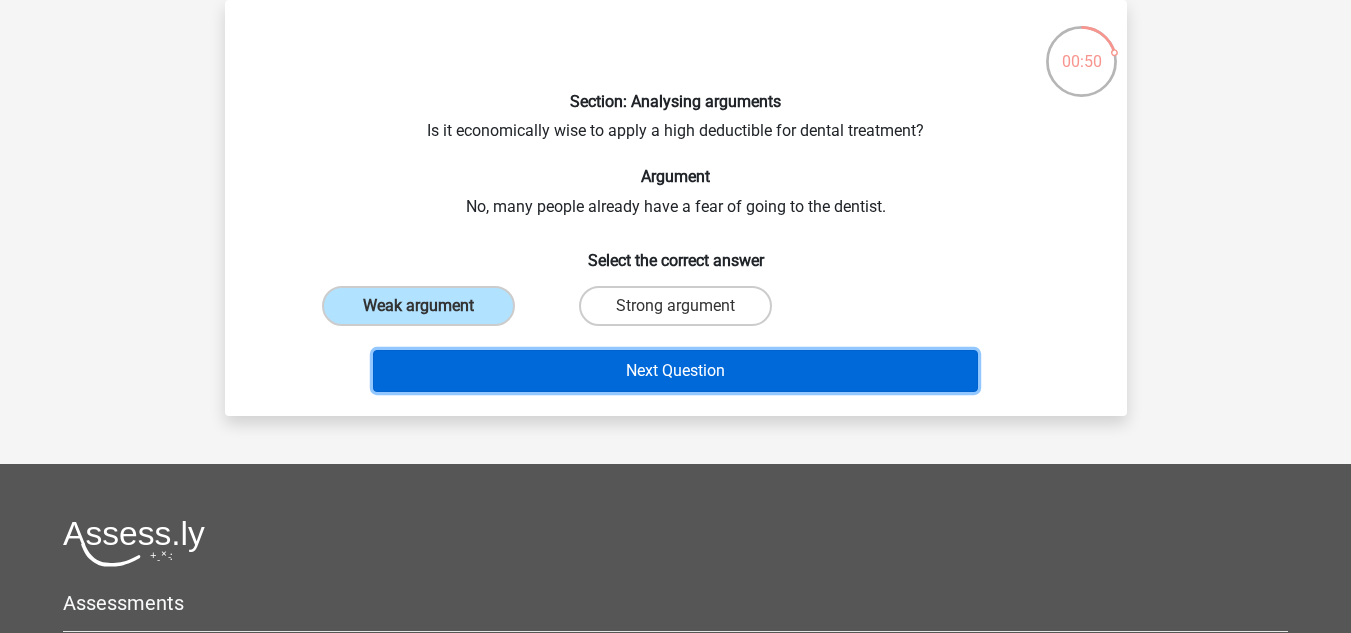click on "Next Question" at bounding box center (675, 371) 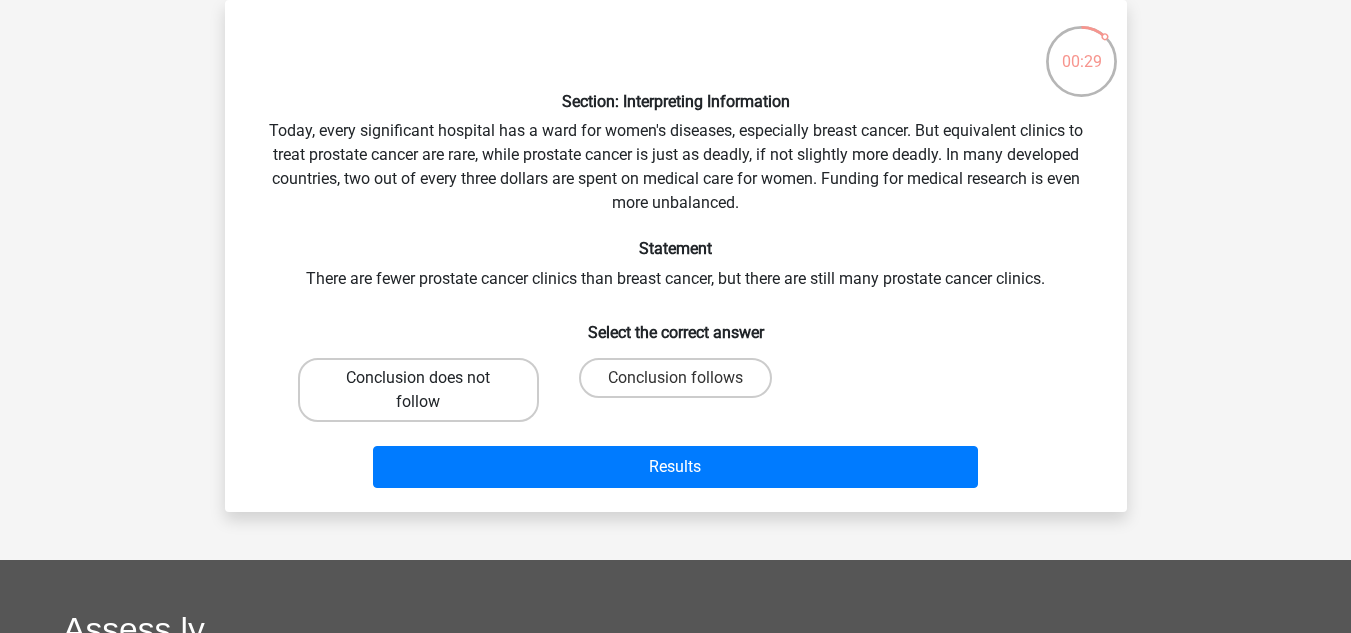 click on "Conclusion does not follow" at bounding box center [418, 390] 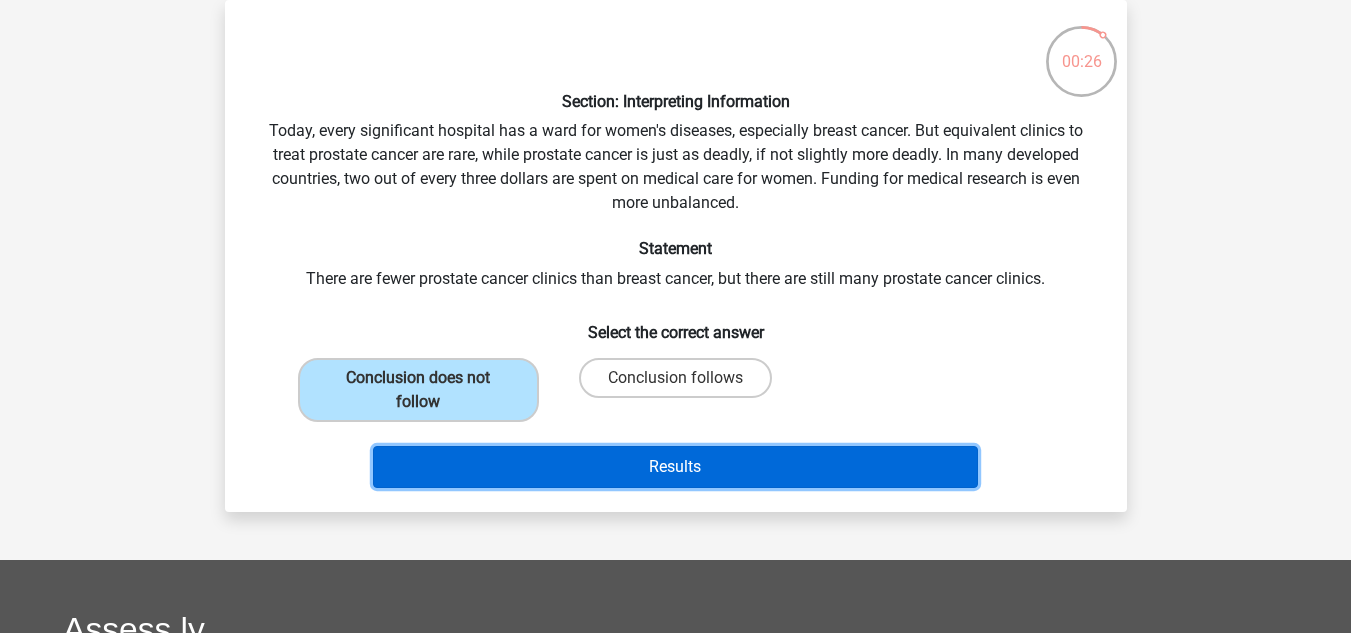 click on "Results" at bounding box center (675, 467) 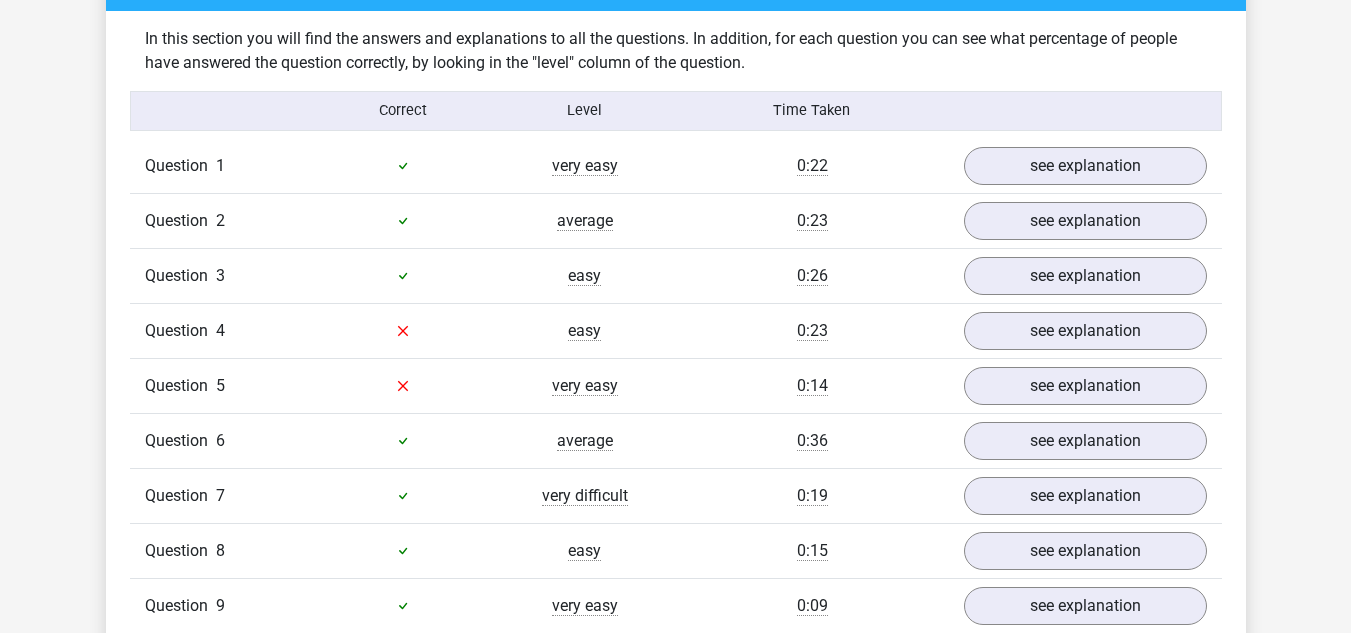 scroll, scrollTop: 1234, scrollLeft: 0, axis: vertical 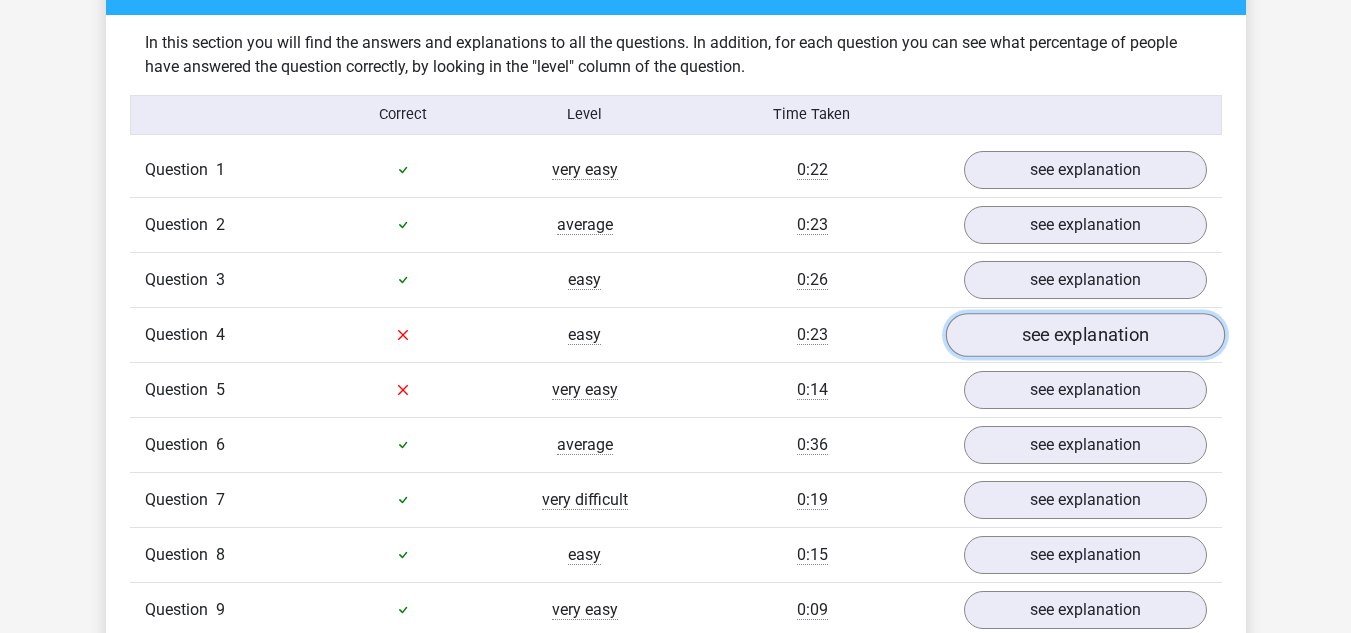 click on "see explanation" at bounding box center [1084, 335] 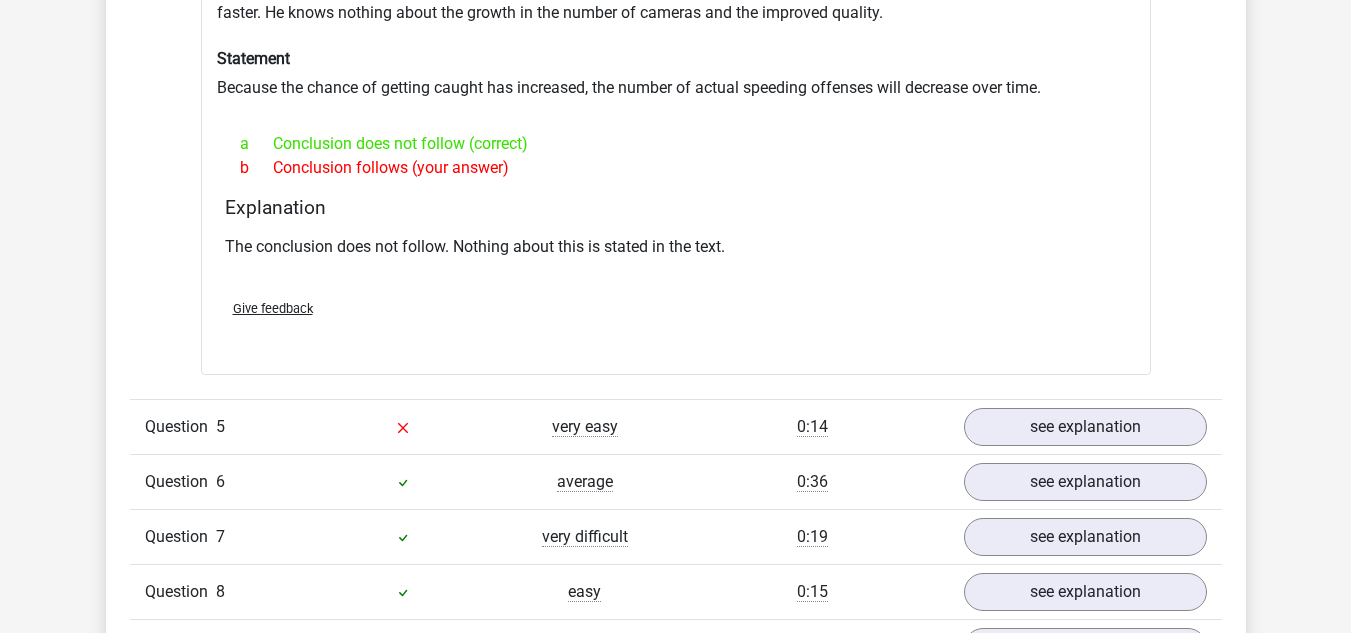 scroll, scrollTop: 1809, scrollLeft: 0, axis: vertical 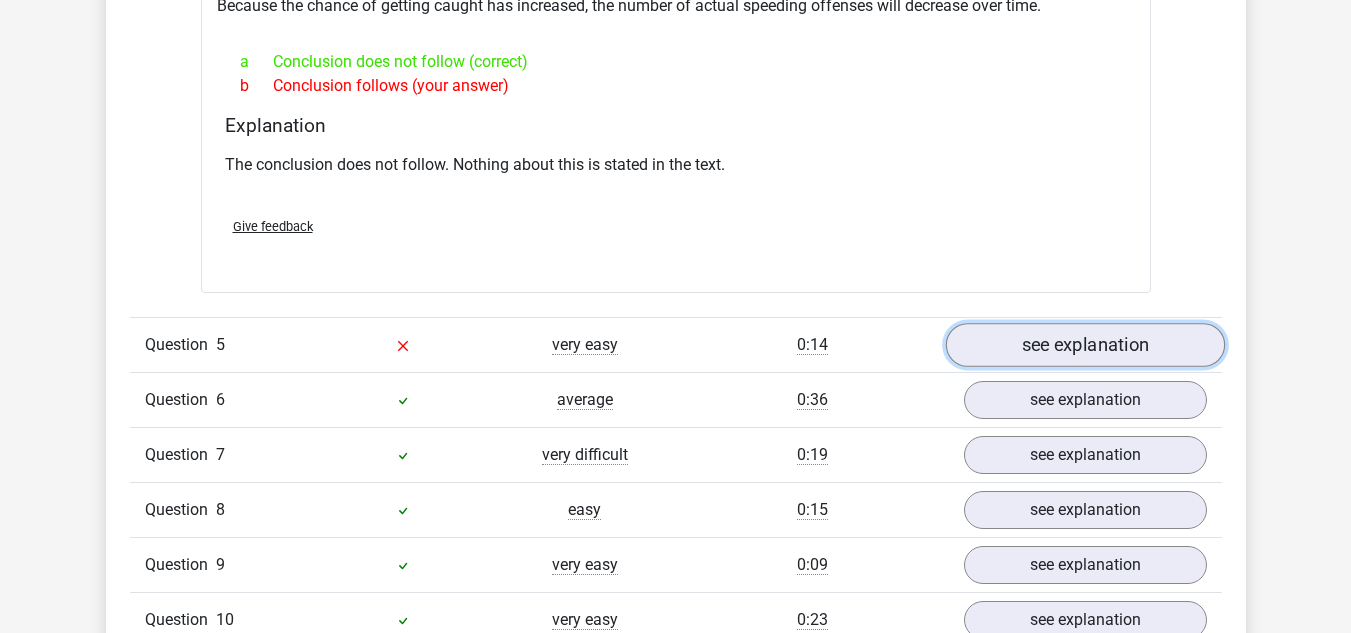 click on "see explanation" at bounding box center [1084, 345] 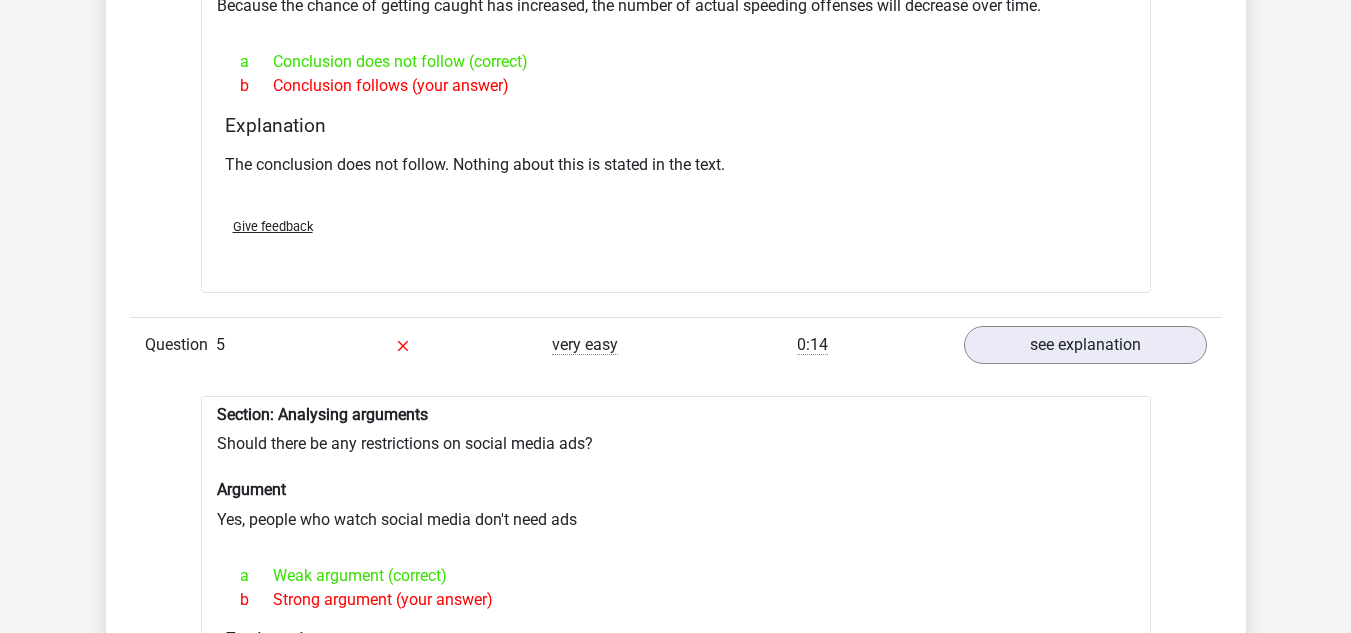 click on "Question
1
very easy
0:22
see explanation
Section: Interpreting Information The number of bees has decreased by 25% in the last 25 years and several studies have identified a correlation between this decline and pesticide use. A number of experts affiliated with the honey industry argue that it is only a correlation. A group of scientists assumes that at least 25% of the measured decrease is a direct causal consequence of the use of pesticides. Statement
a
Conclusion does not follow
(correct)
b" at bounding box center [676, 337] 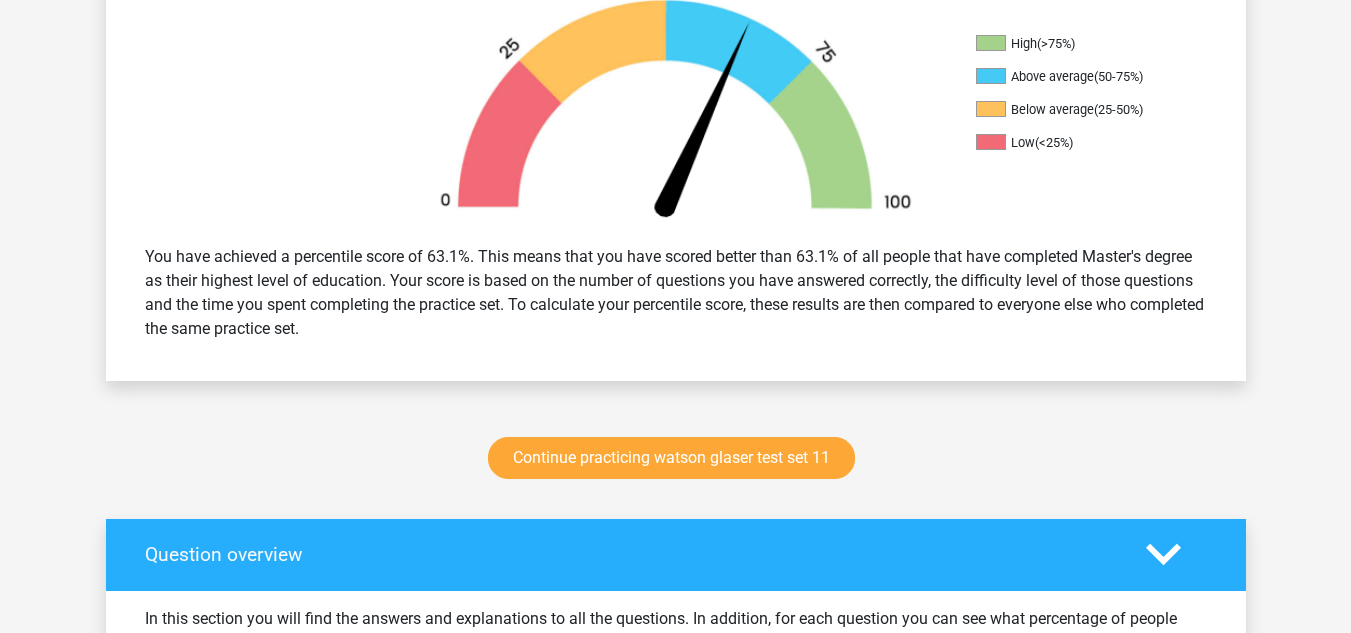 scroll, scrollTop: 727, scrollLeft: 0, axis: vertical 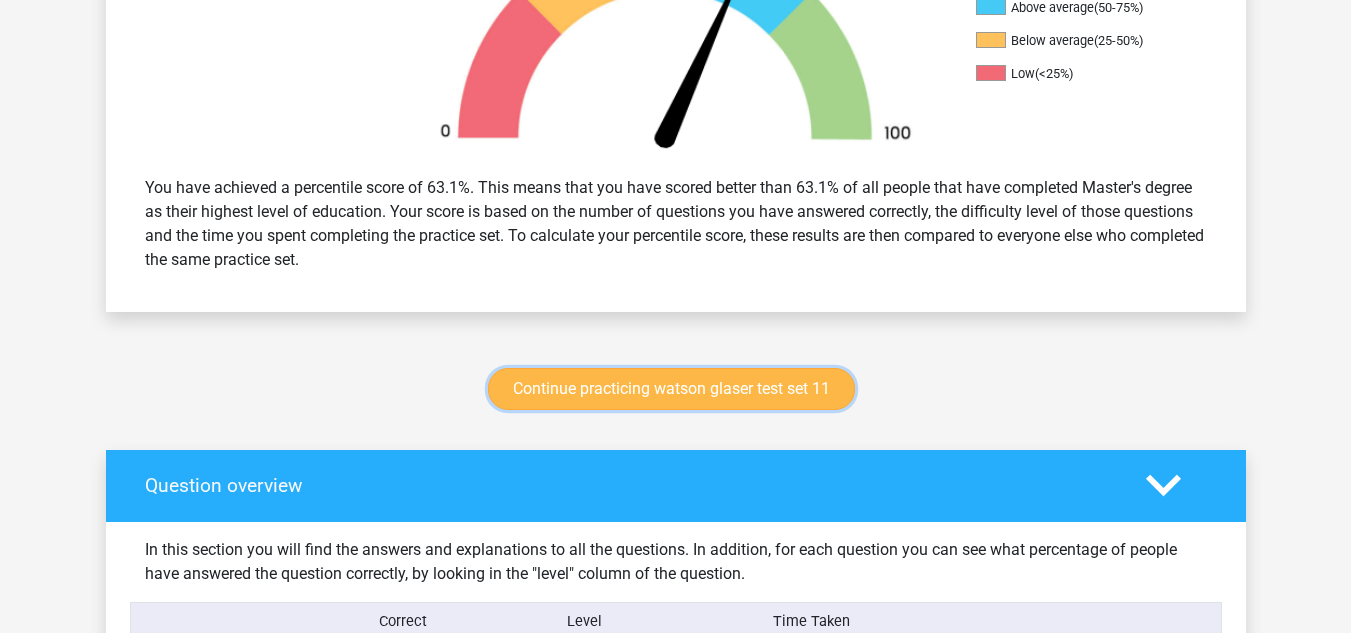 click on "Continue practicing watson glaser test set 11" at bounding box center (671, 389) 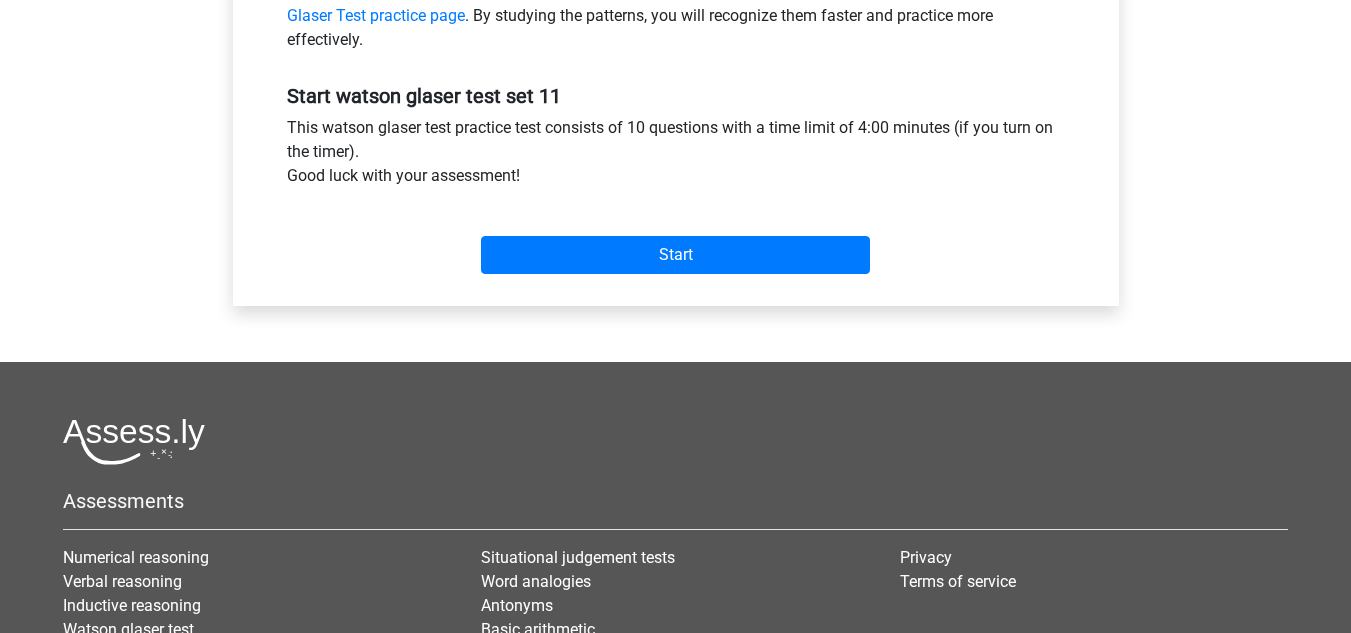 scroll, scrollTop: 695, scrollLeft: 0, axis: vertical 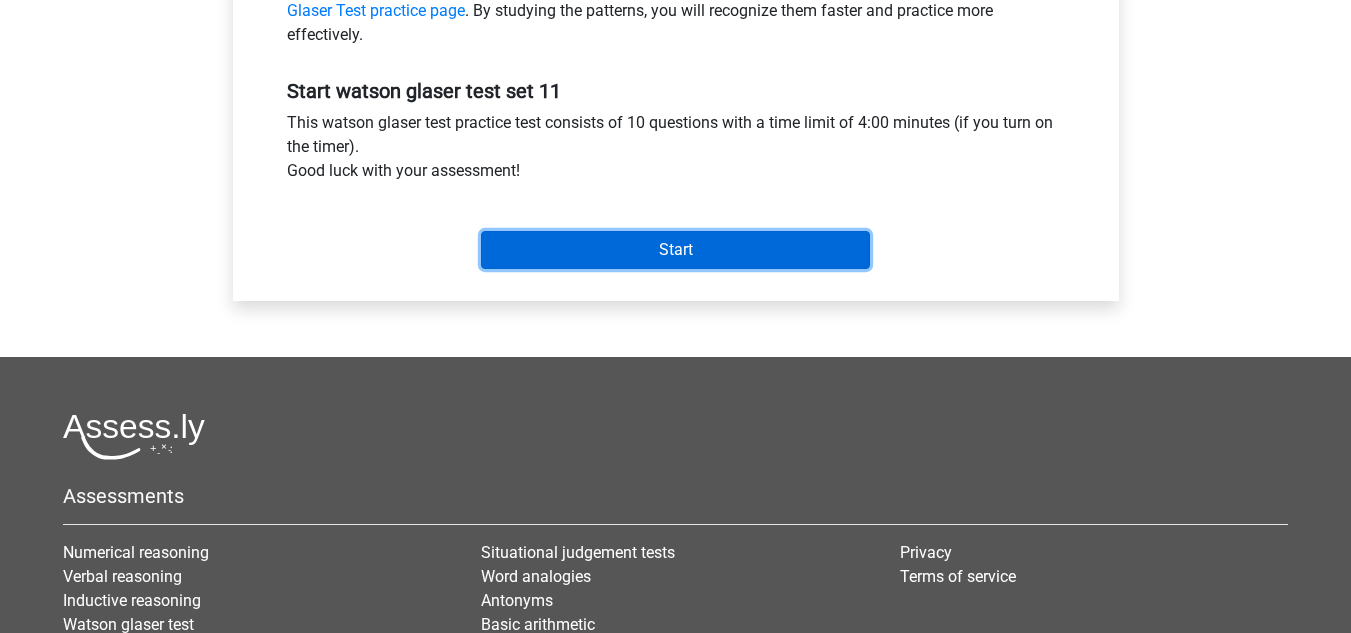 click on "Start" at bounding box center [675, 250] 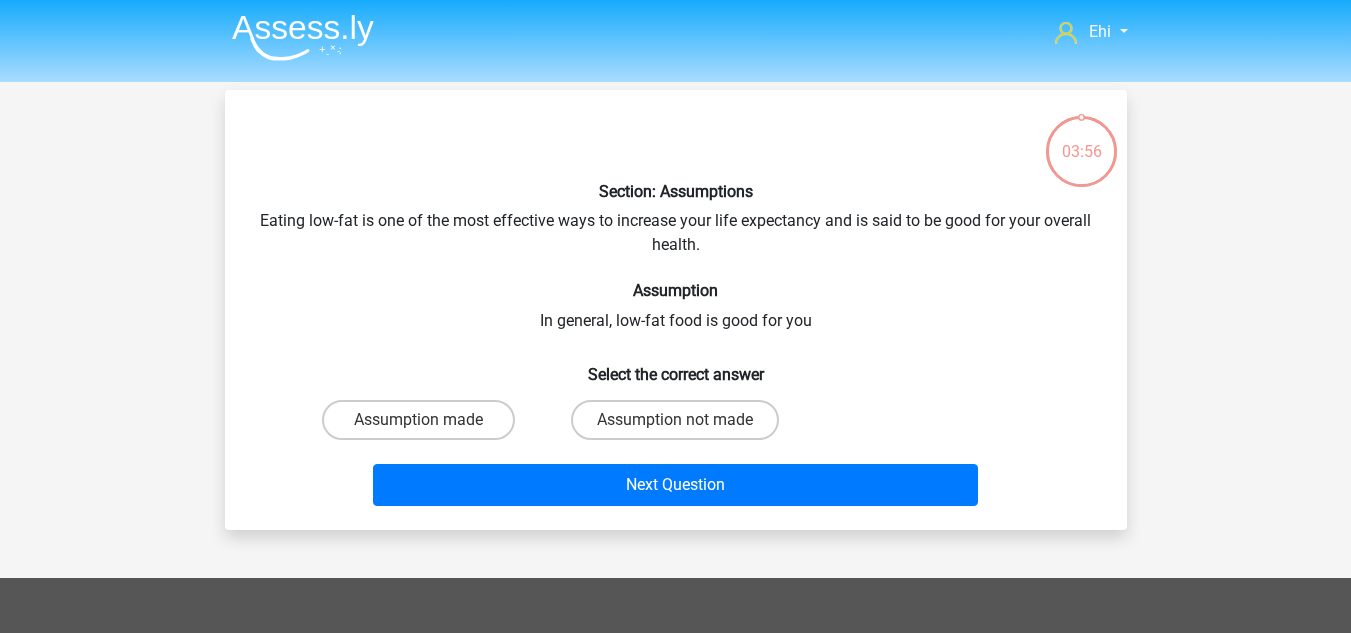 scroll, scrollTop: 3, scrollLeft: 0, axis: vertical 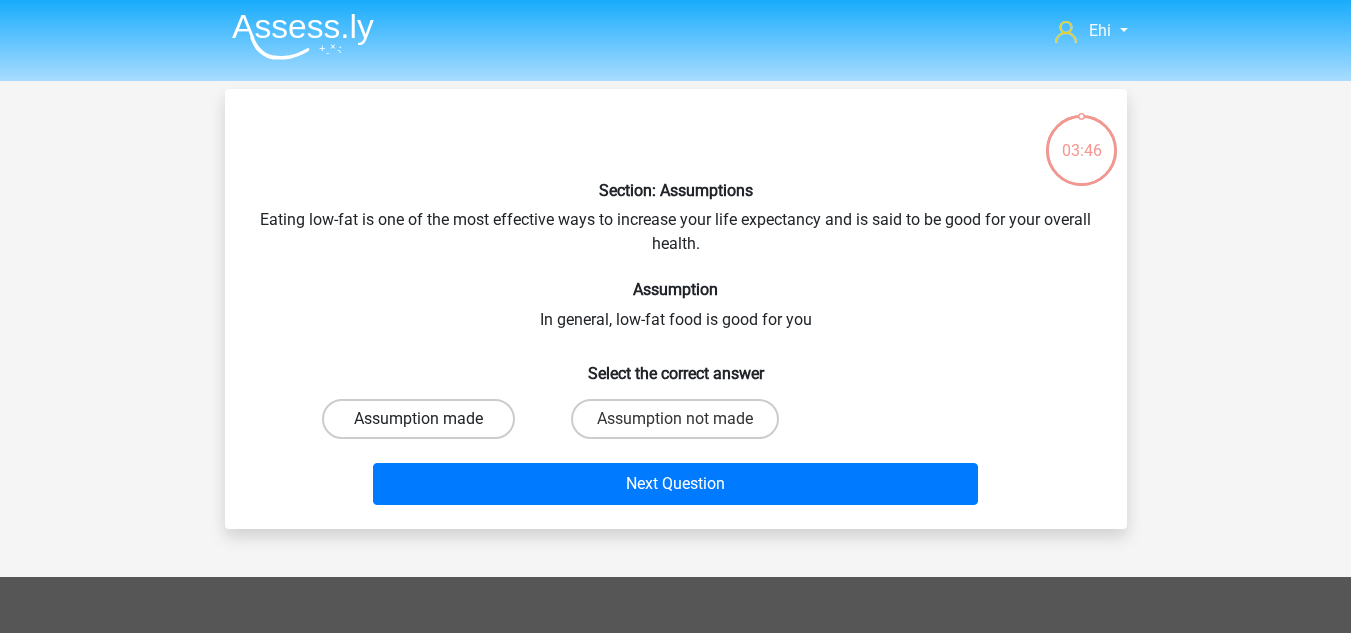 click on "Assumption made" at bounding box center [418, 419] 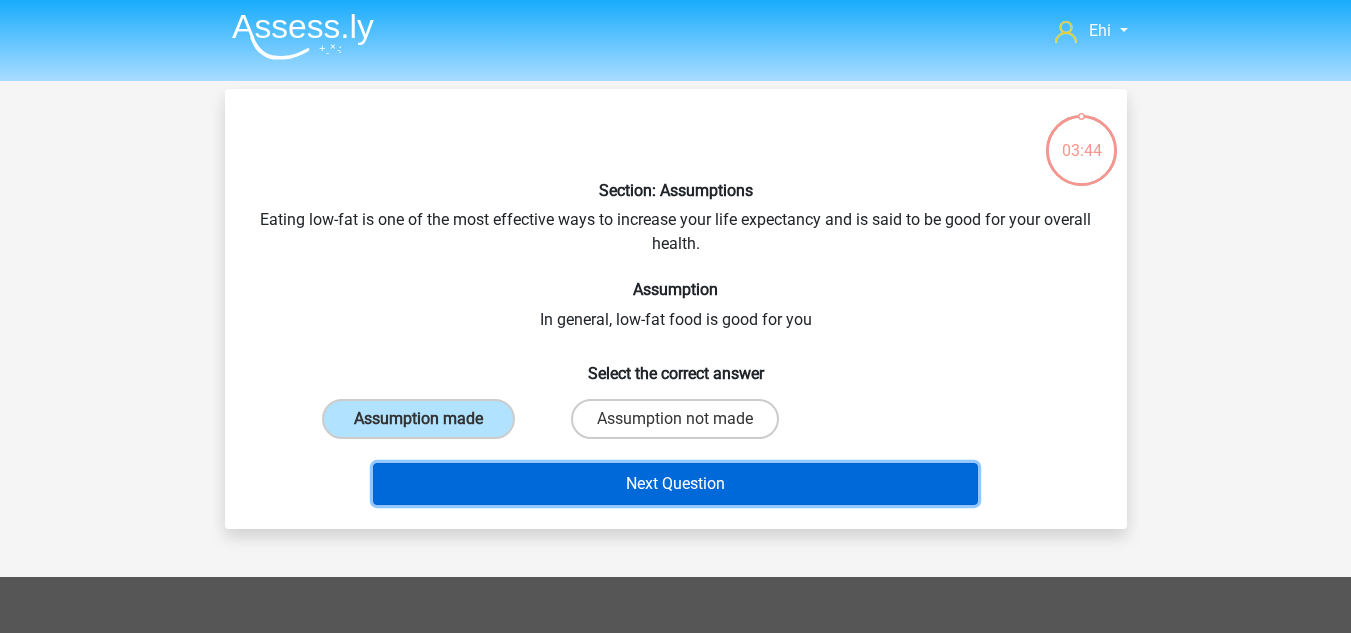 click on "Next Question" at bounding box center [675, 484] 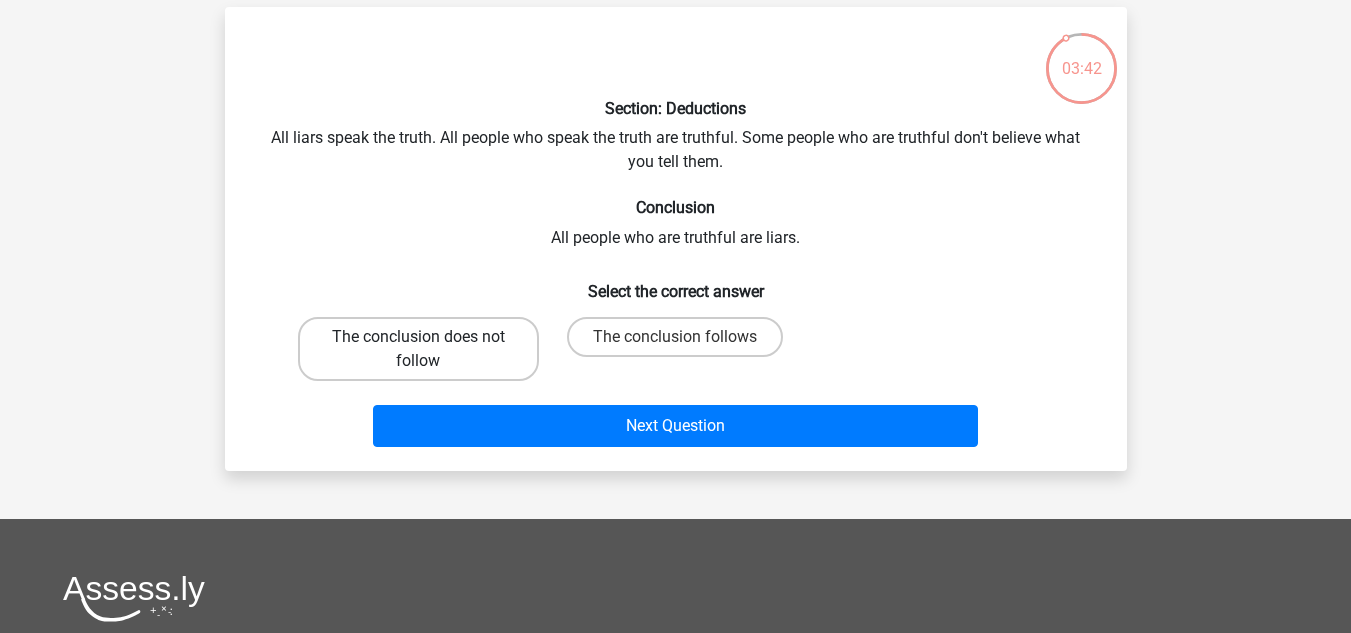 scroll, scrollTop: 81, scrollLeft: 0, axis: vertical 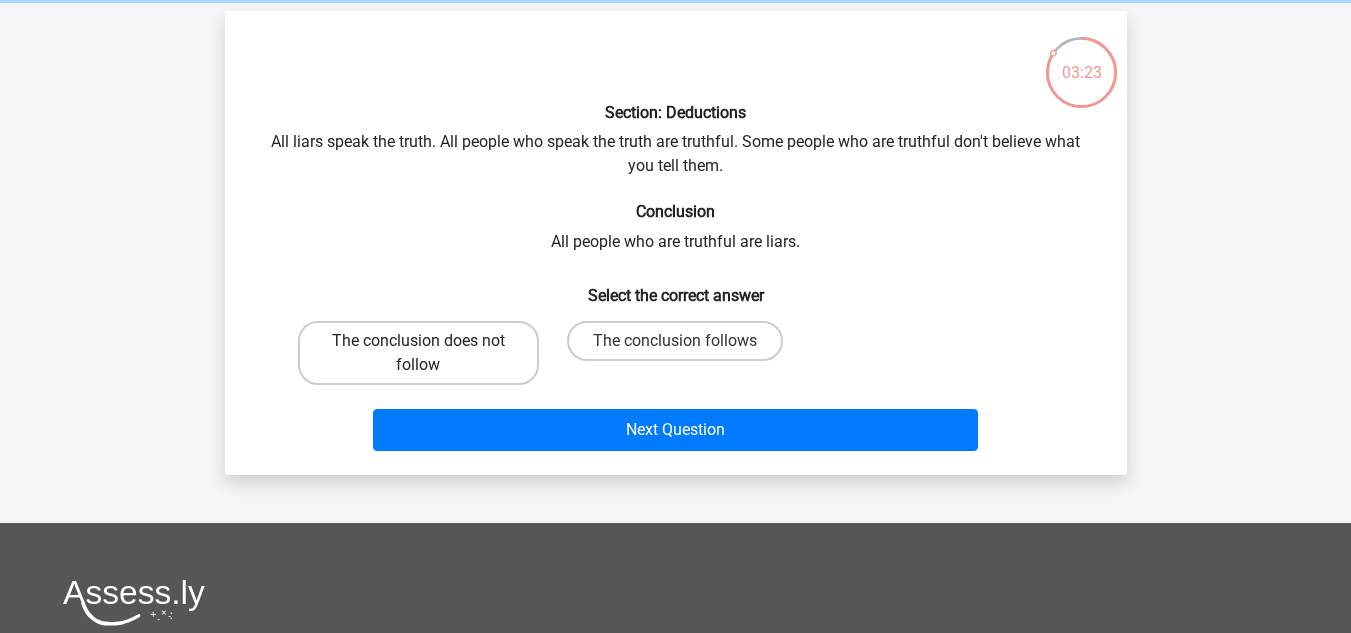 click on "The conclusion does not follow" at bounding box center (418, 353) 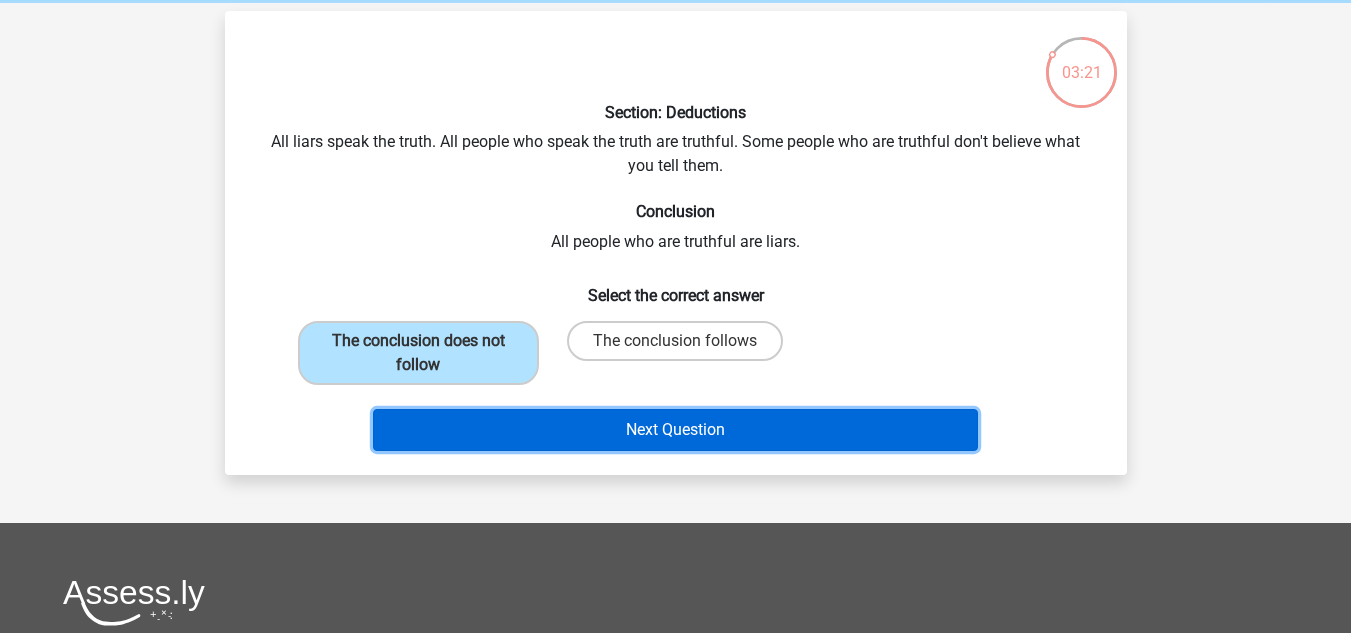 click on "Next Question" at bounding box center [675, 430] 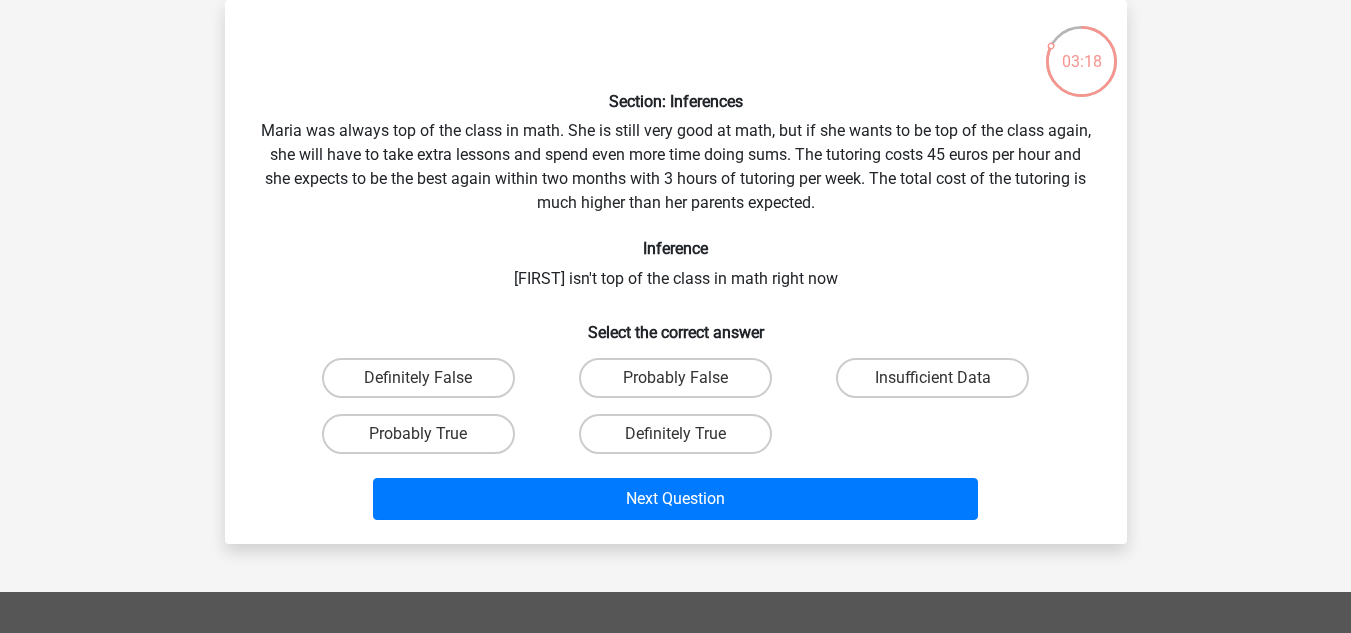 scroll, scrollTop: 94, scrollLeft: 0, axis: vertical 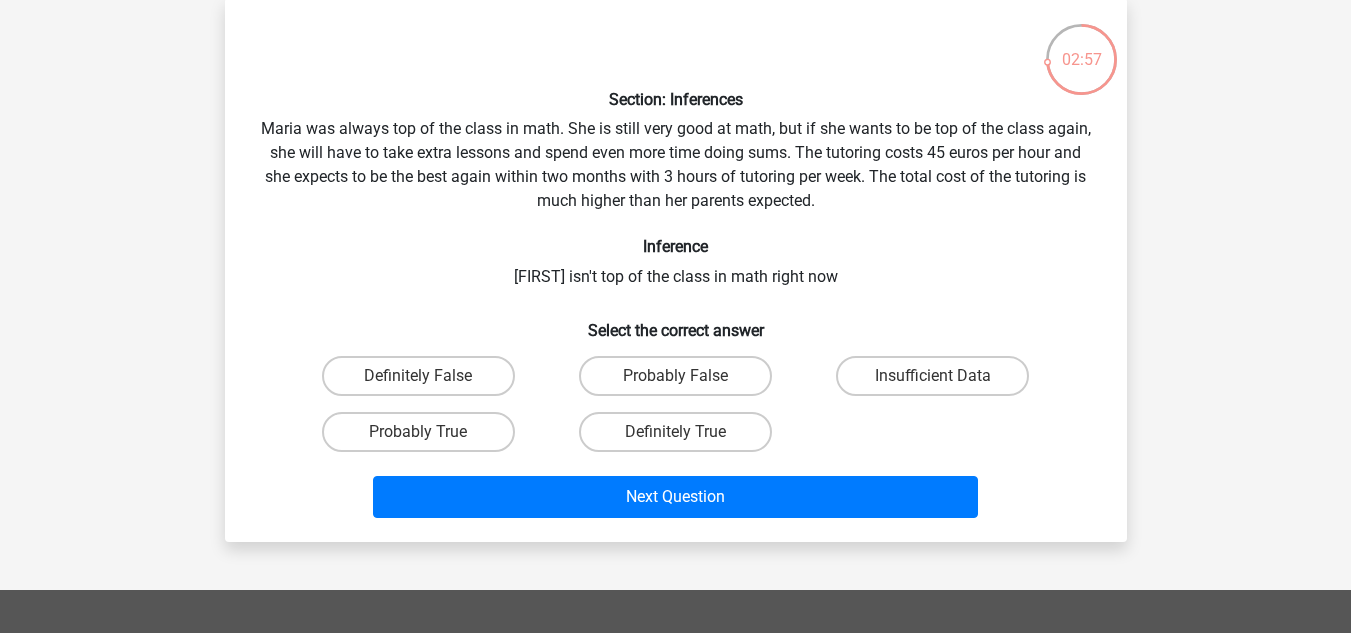 click on "Probably True" at bounding box center (424, 438) 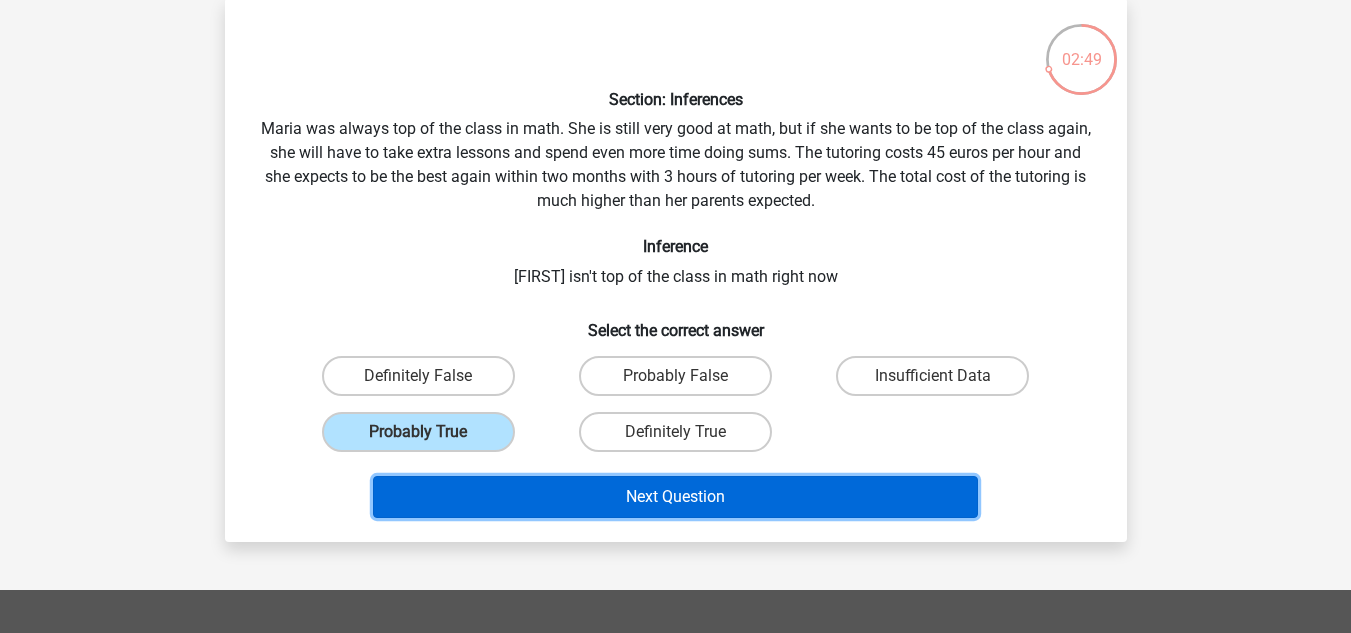 click on "Next Question" at bounding box center [675, 497] 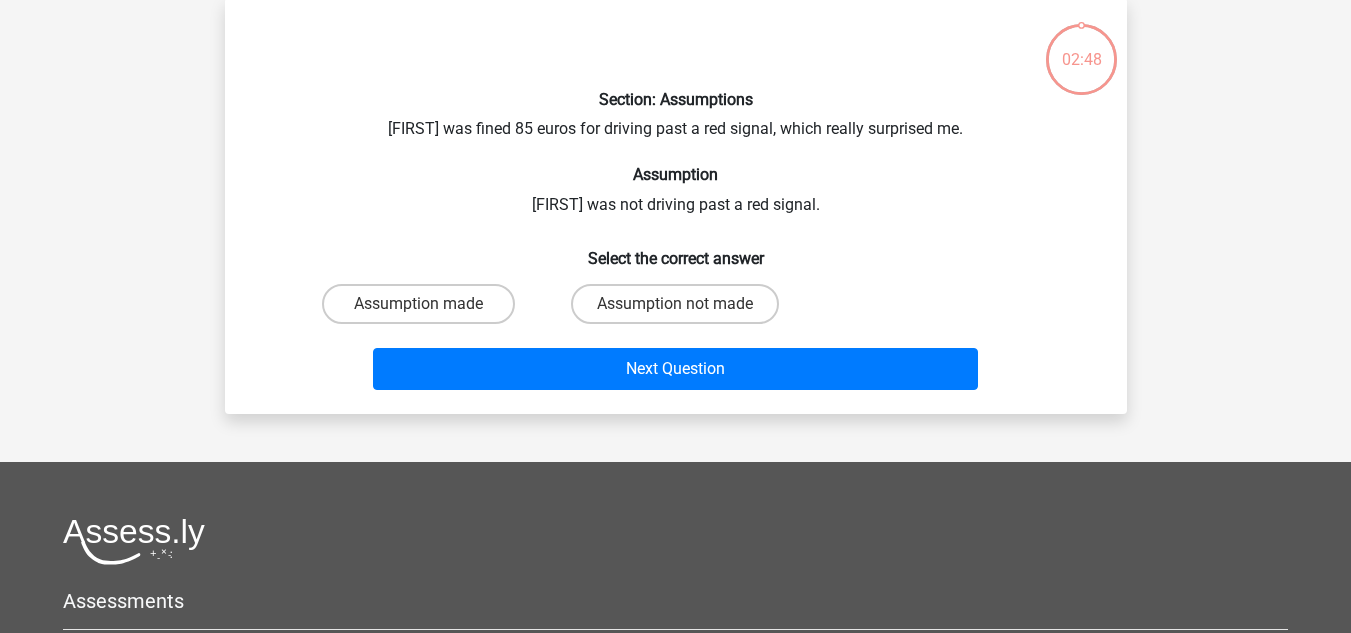scroll, scrollTop: 92, scrollLeft: 0, axis: vertical 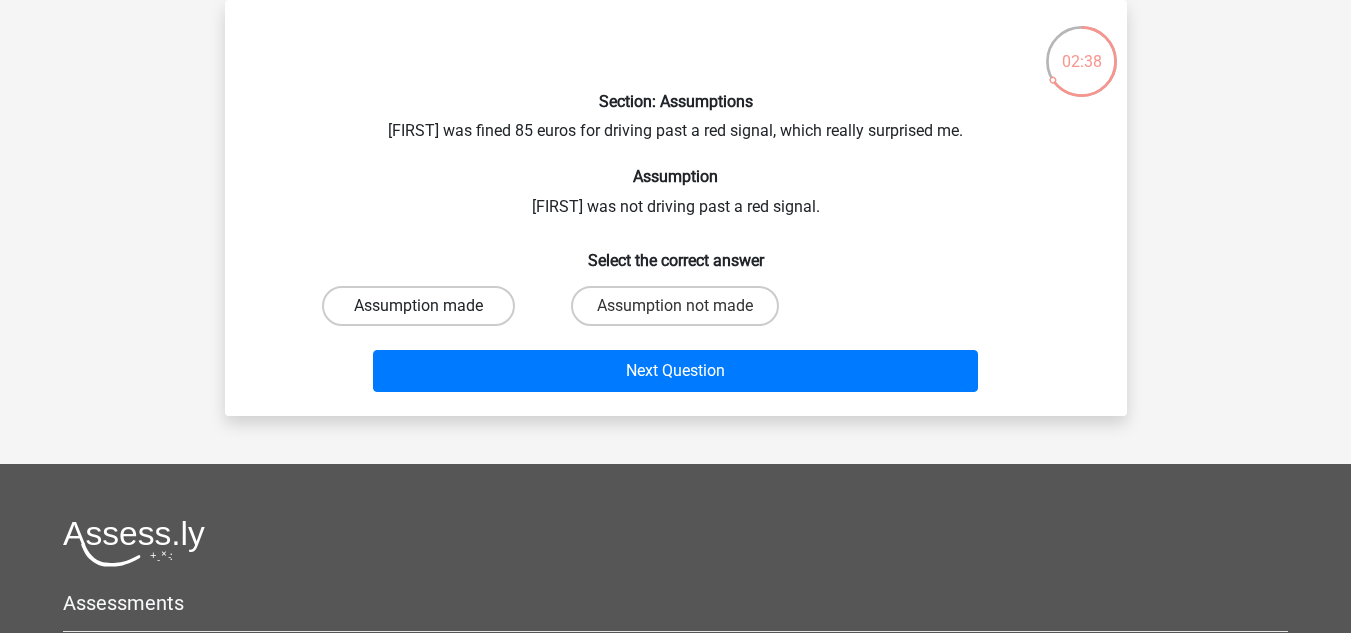 click on "Assumption made" at bounding box center [418, 306] 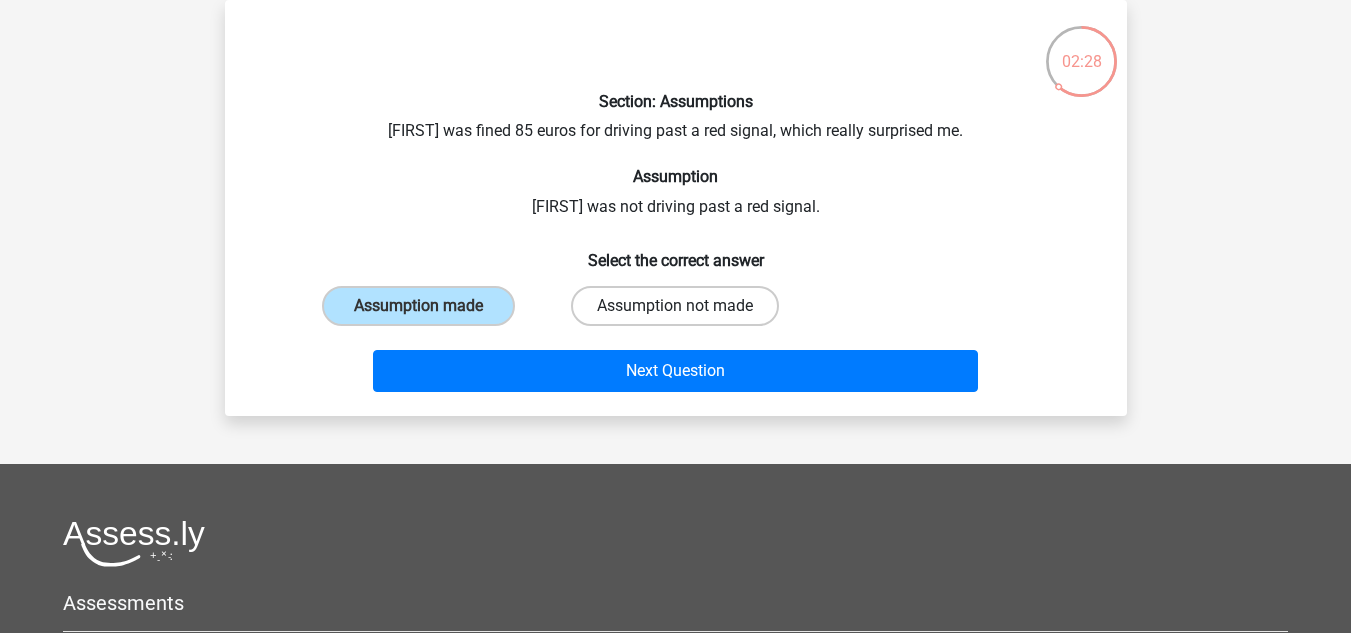 click on "Assumption not made" at bounding box center (675, 306) 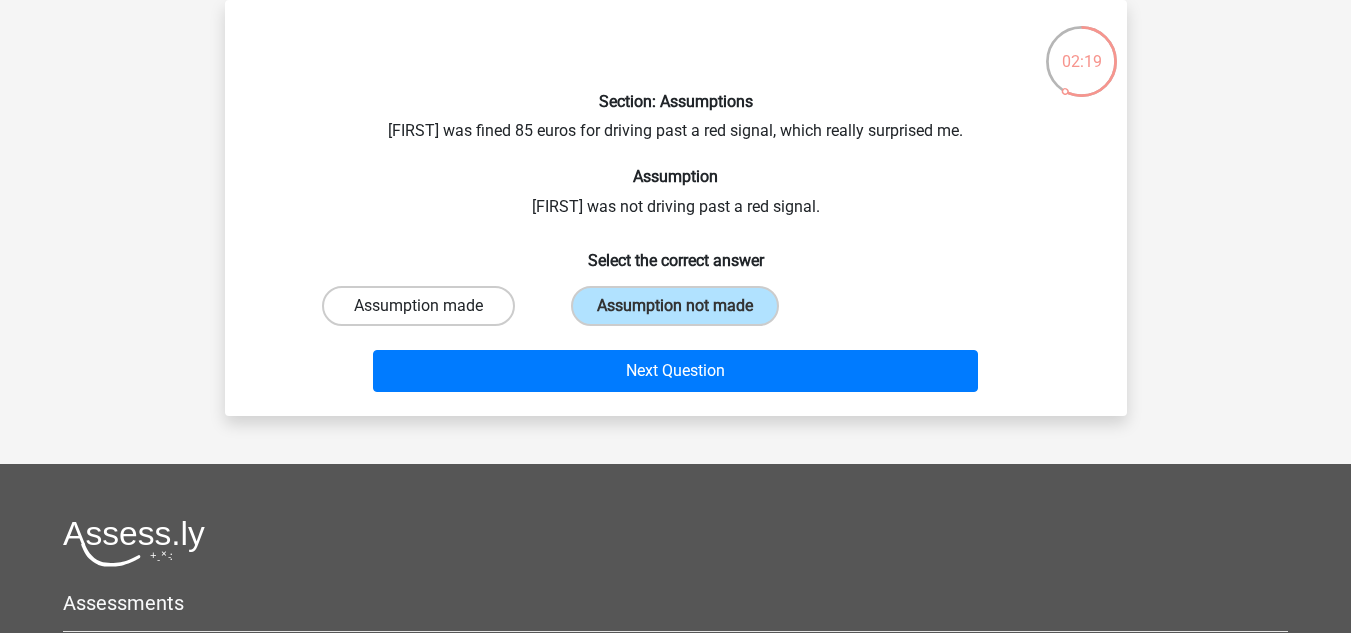 click on "Assumption made" at bounding box center (418, 306) 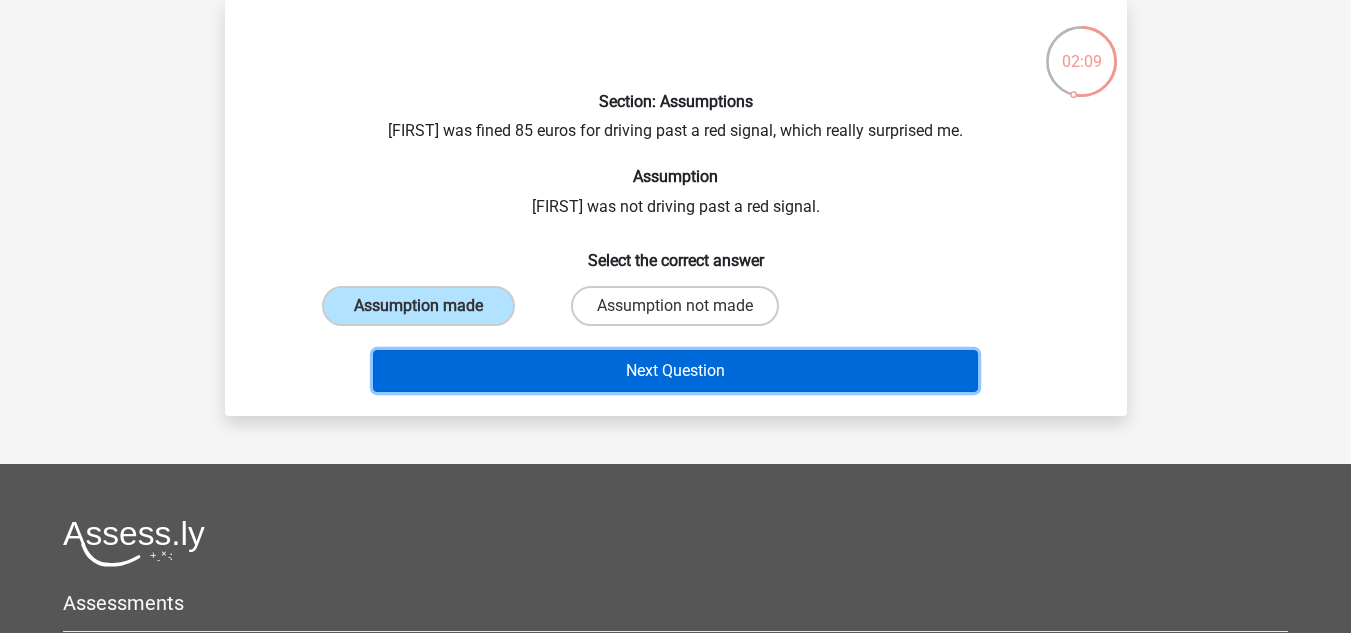 click on "Next Question" at bounding box center [675, 371] 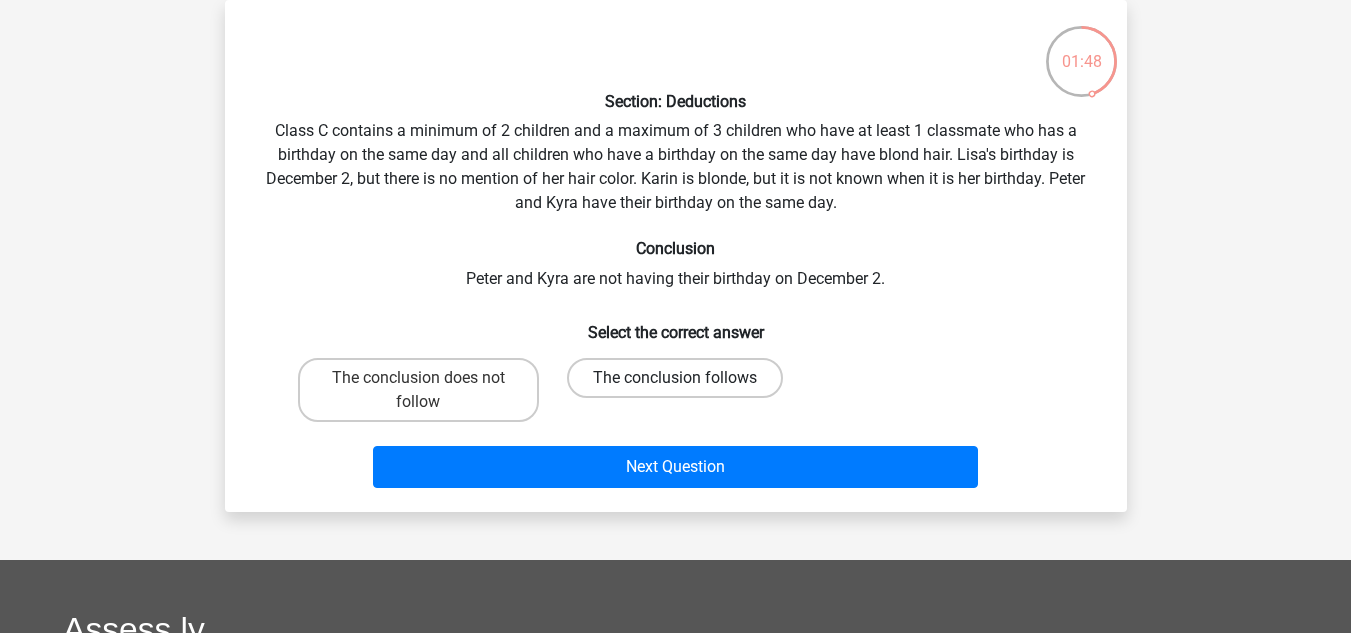 click on "The conclusion follows" at bounding box center (675, 378) 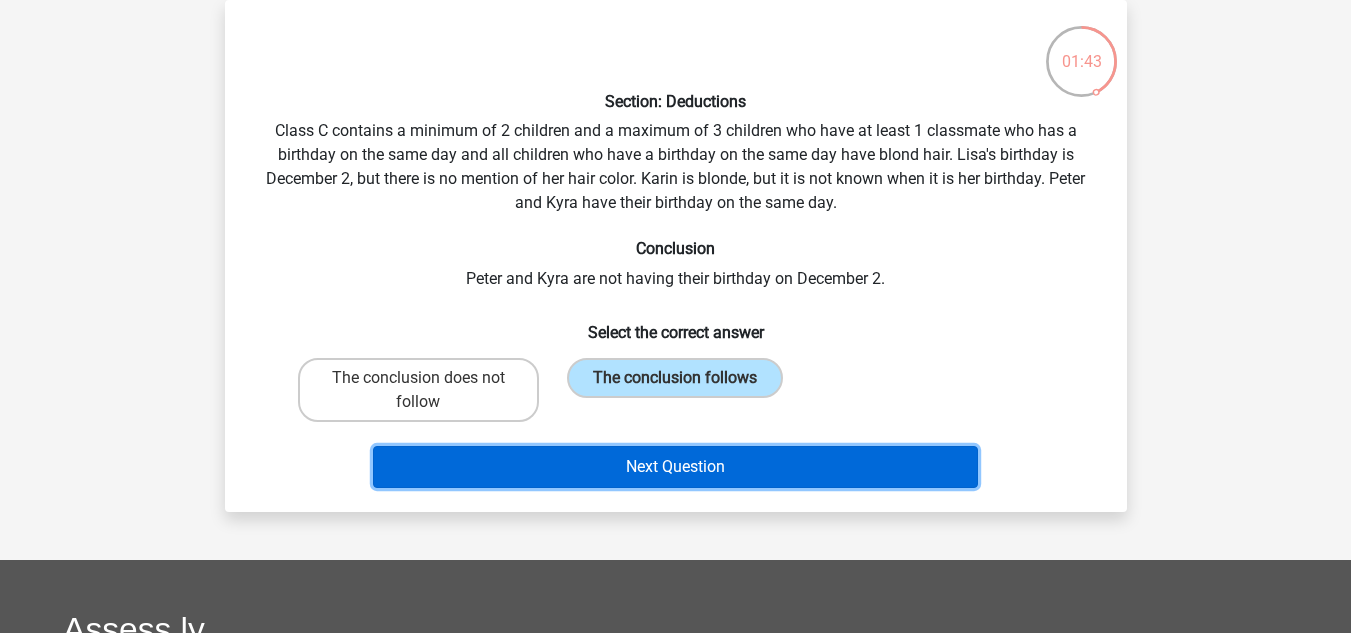 click on "Next Question" at bounding box center (675, 467) 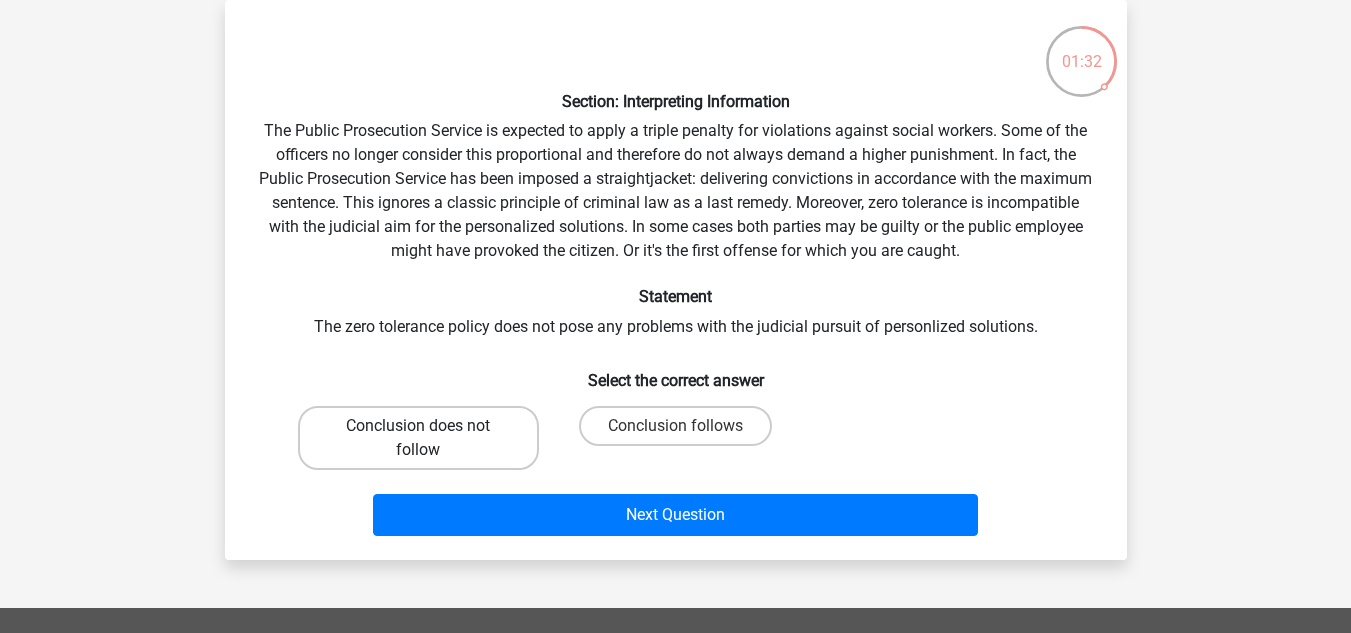 click on "Conclusion does not follow" at bounding box center (418, 438) 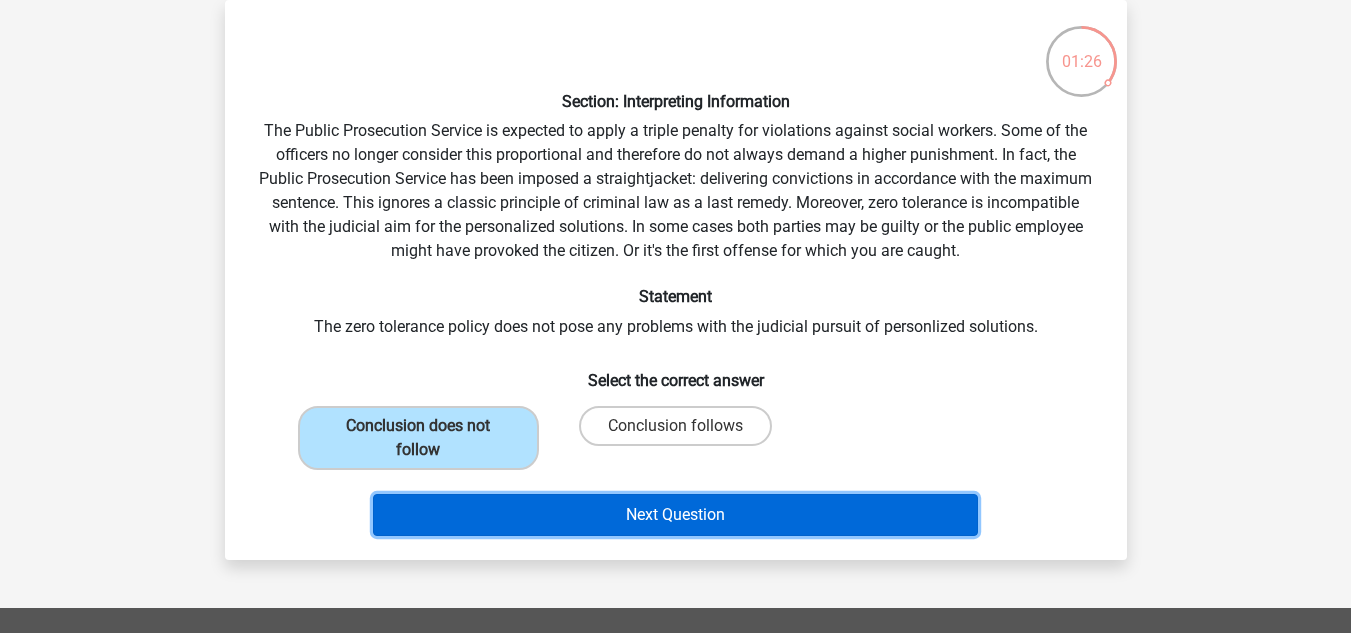 click on "Next Question" at bounding box center [675, 515] 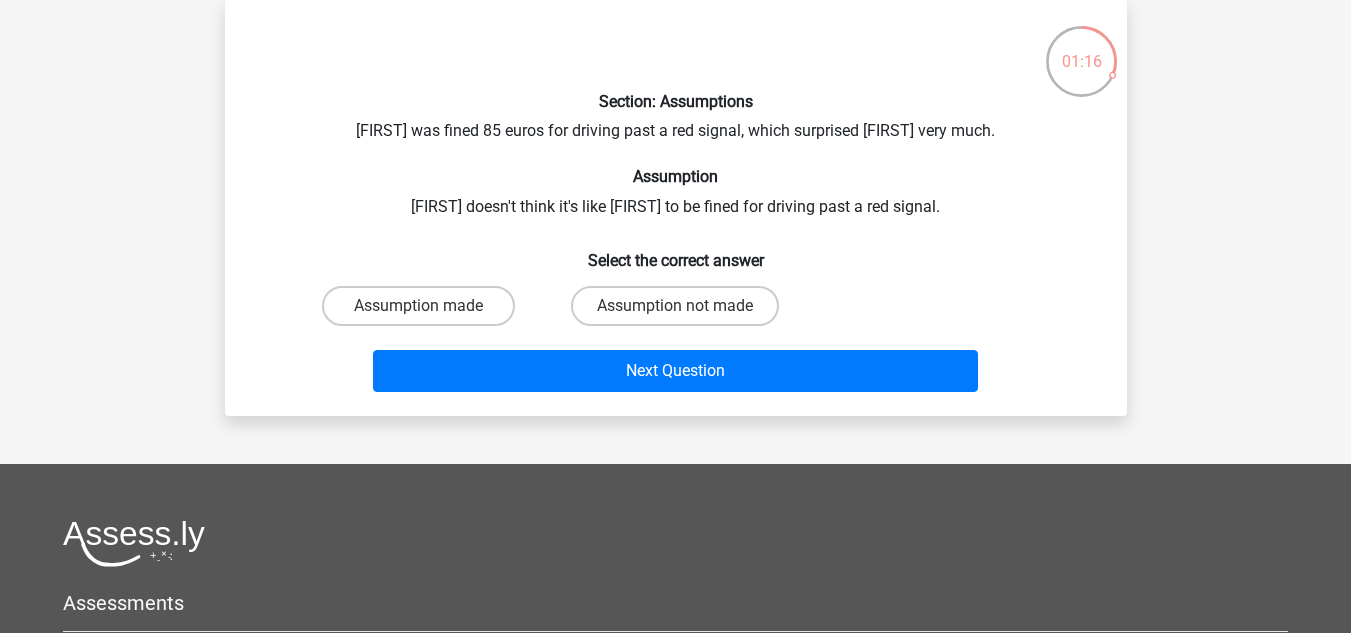 click on "Assumption not made" at bounding box center [681, 312] 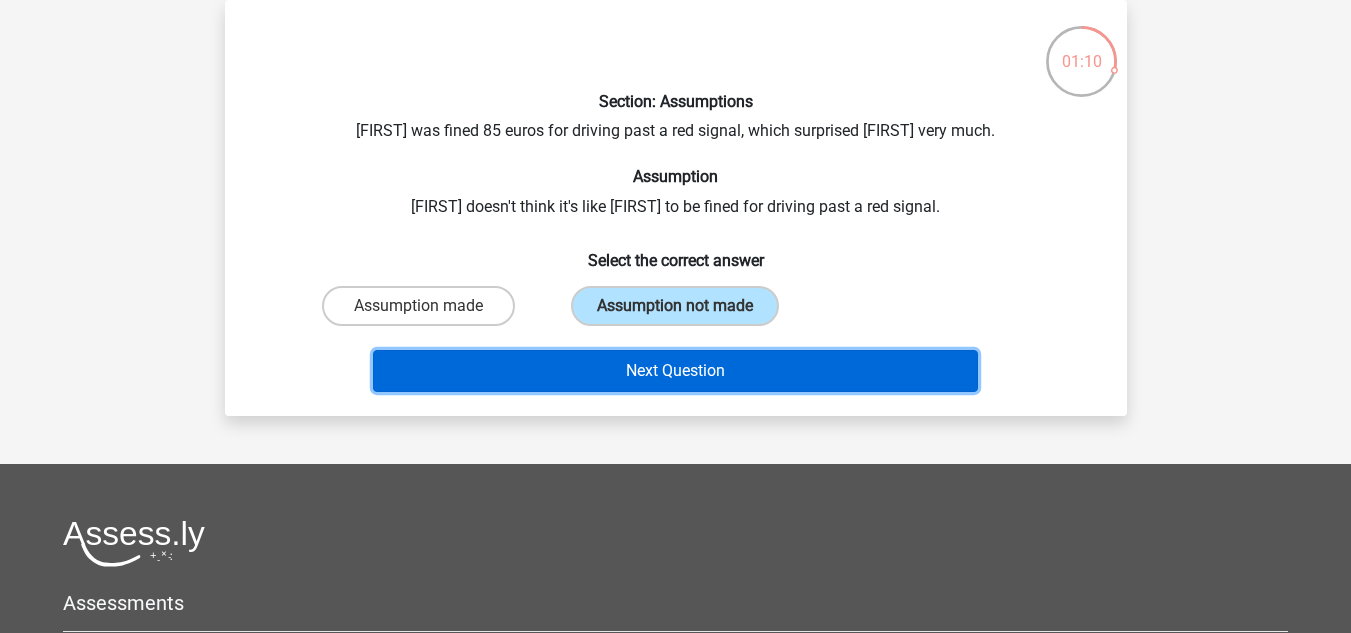 click on "Next Question" at bounding box center (675, 371) 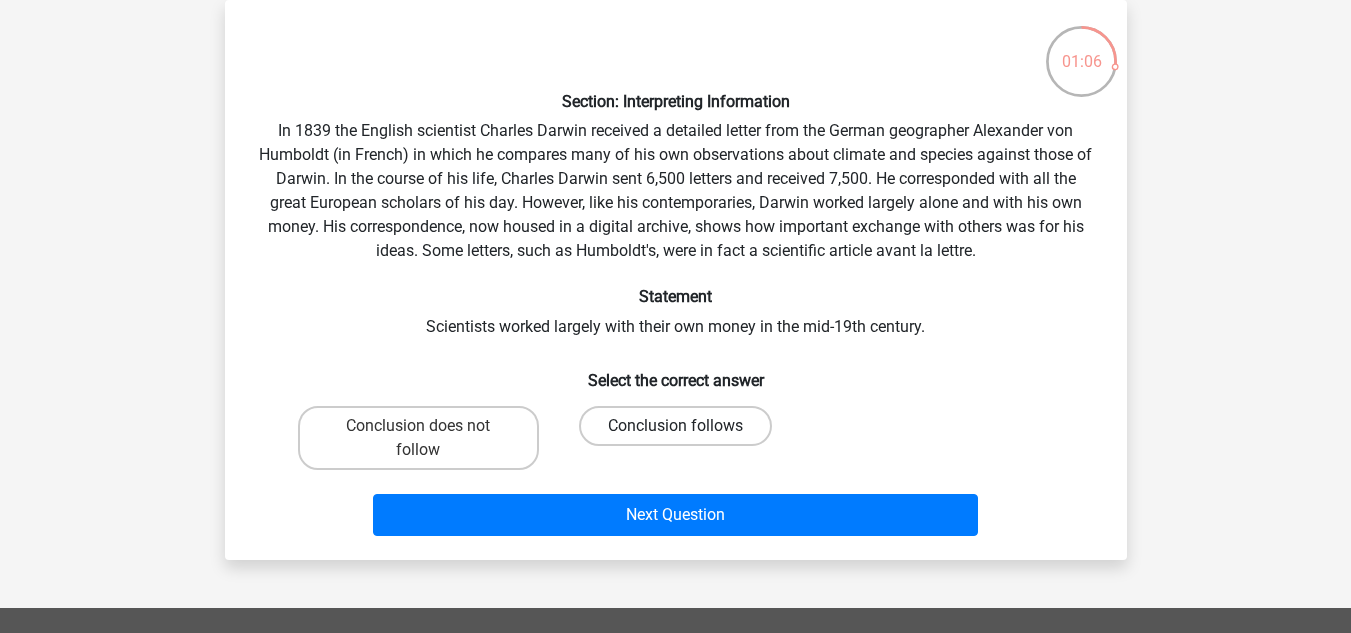 click on "Conclusion follows" at bounding box center (675, 426) 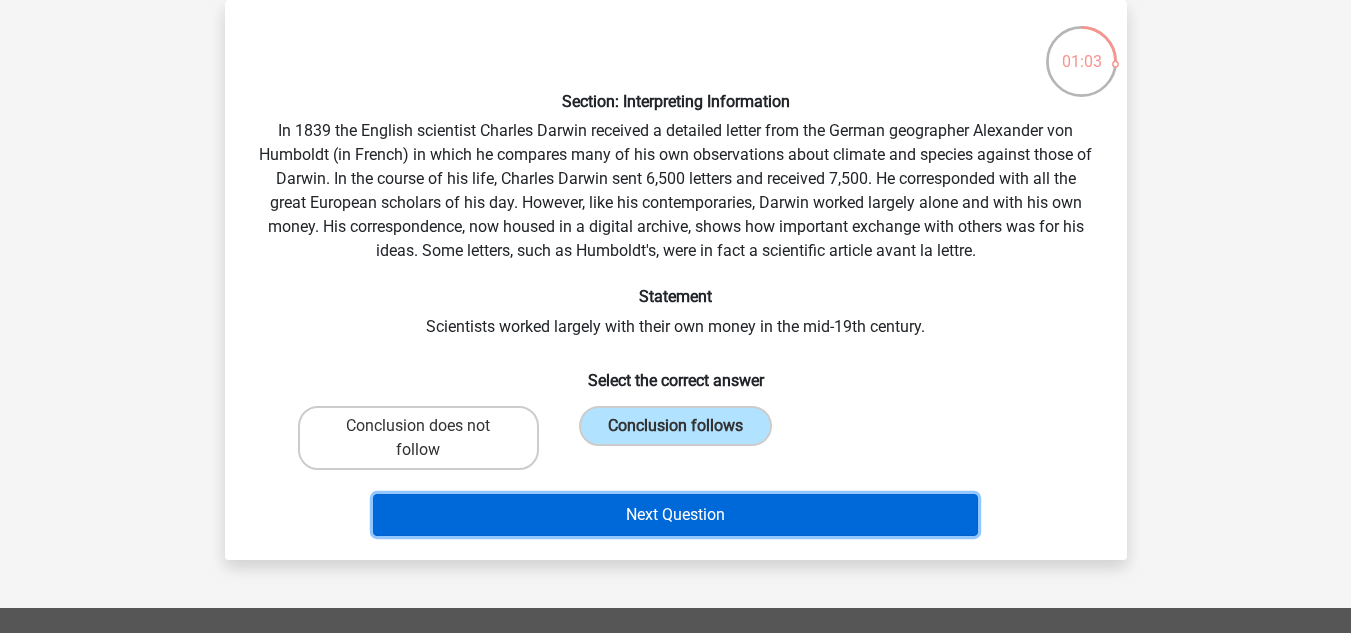 click on "Next Question" at bounding box center (675, 515) 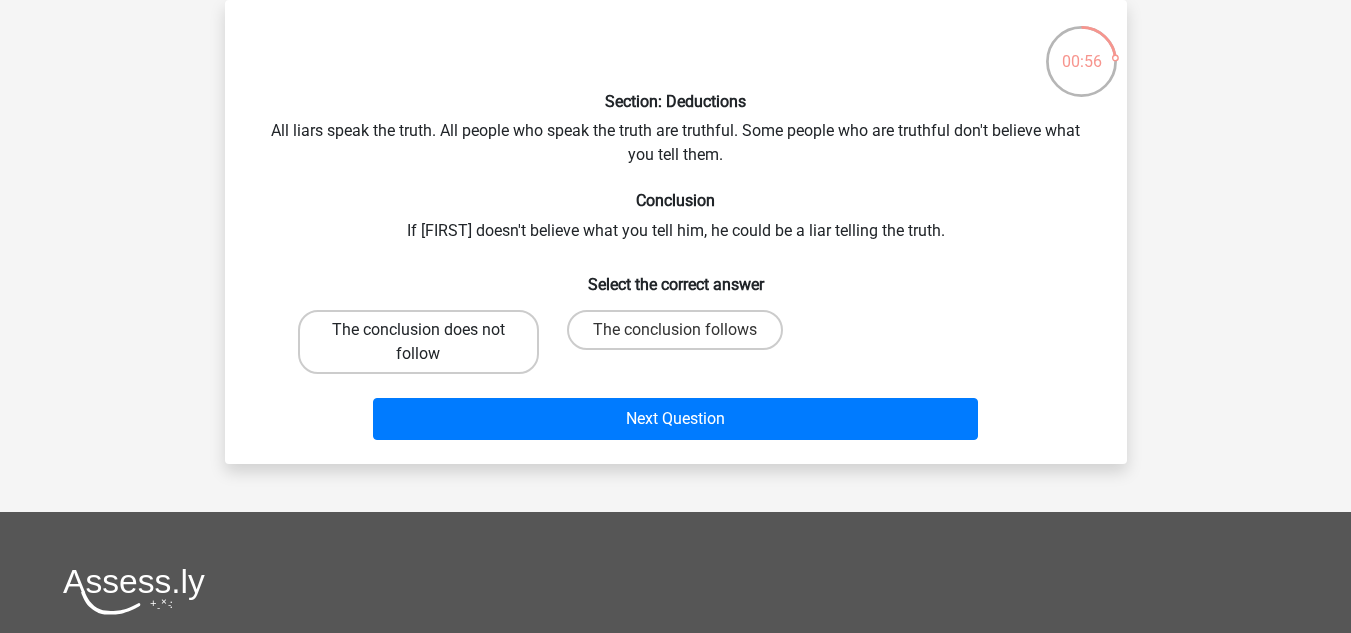 click on "The conclusion does not follow" at bounding box center (418, 342) 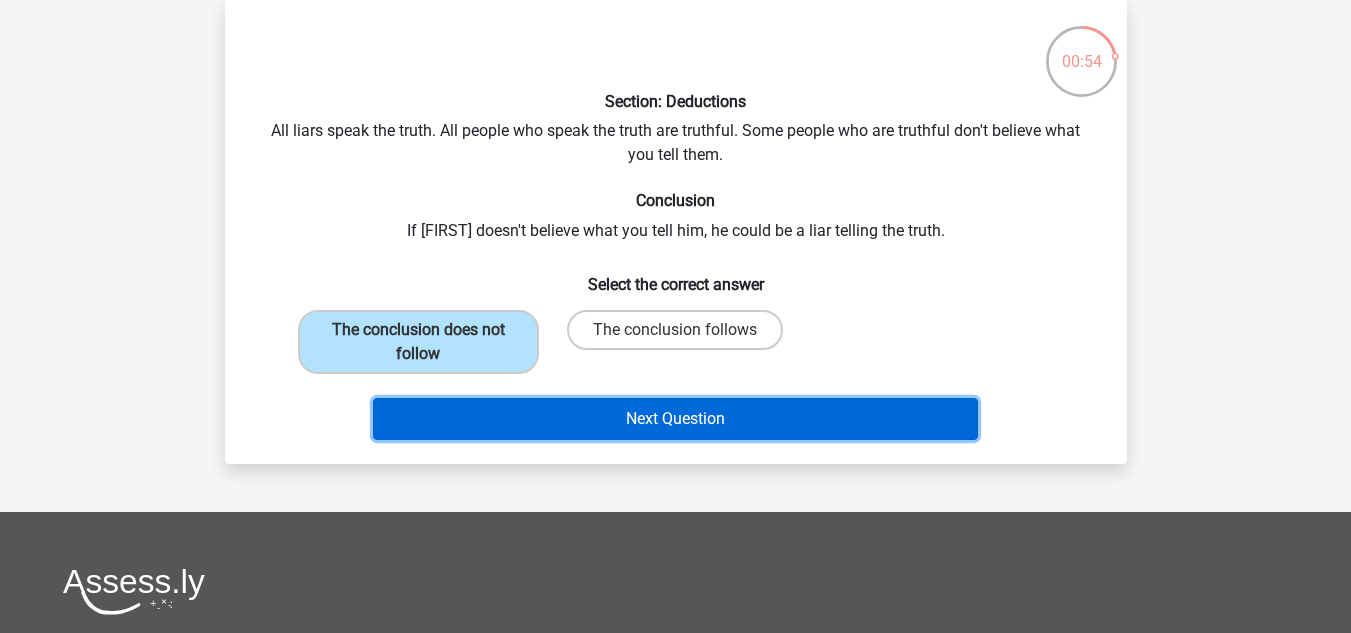 click on "Next Question" at bounding box center [675, 419] 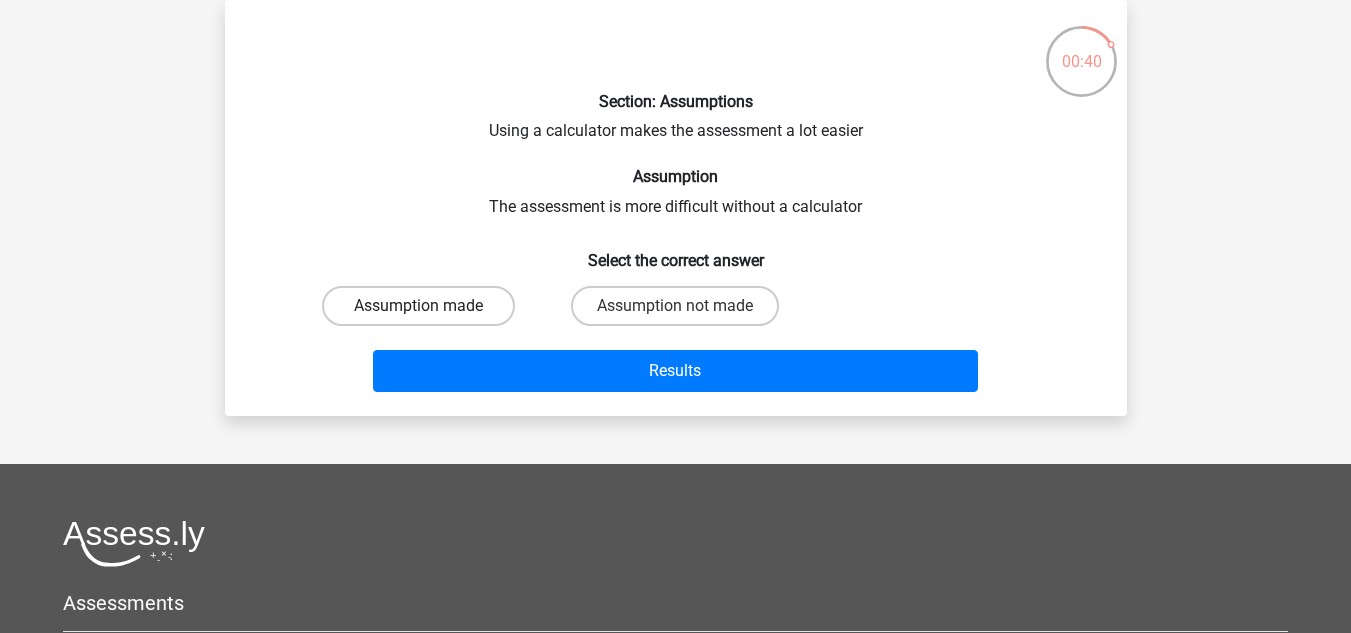 click on "Assumption made" at bounding box center [418, 306] 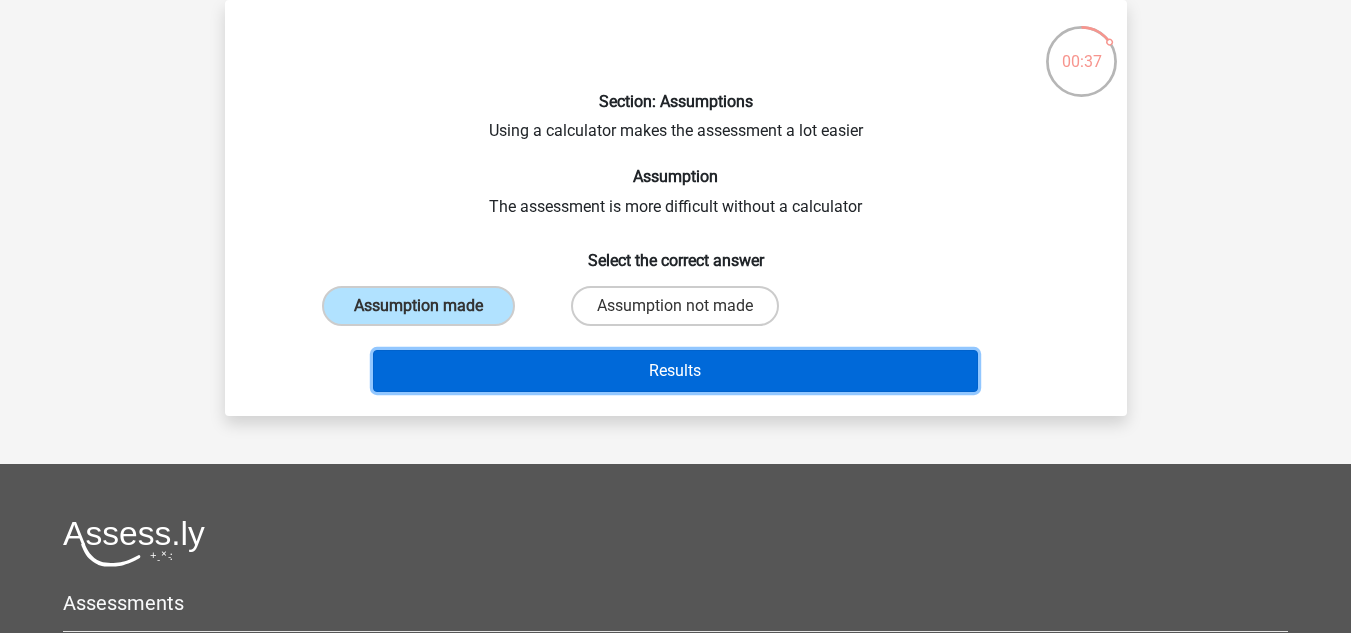 click on "Results" at bounding box center [675, 371] 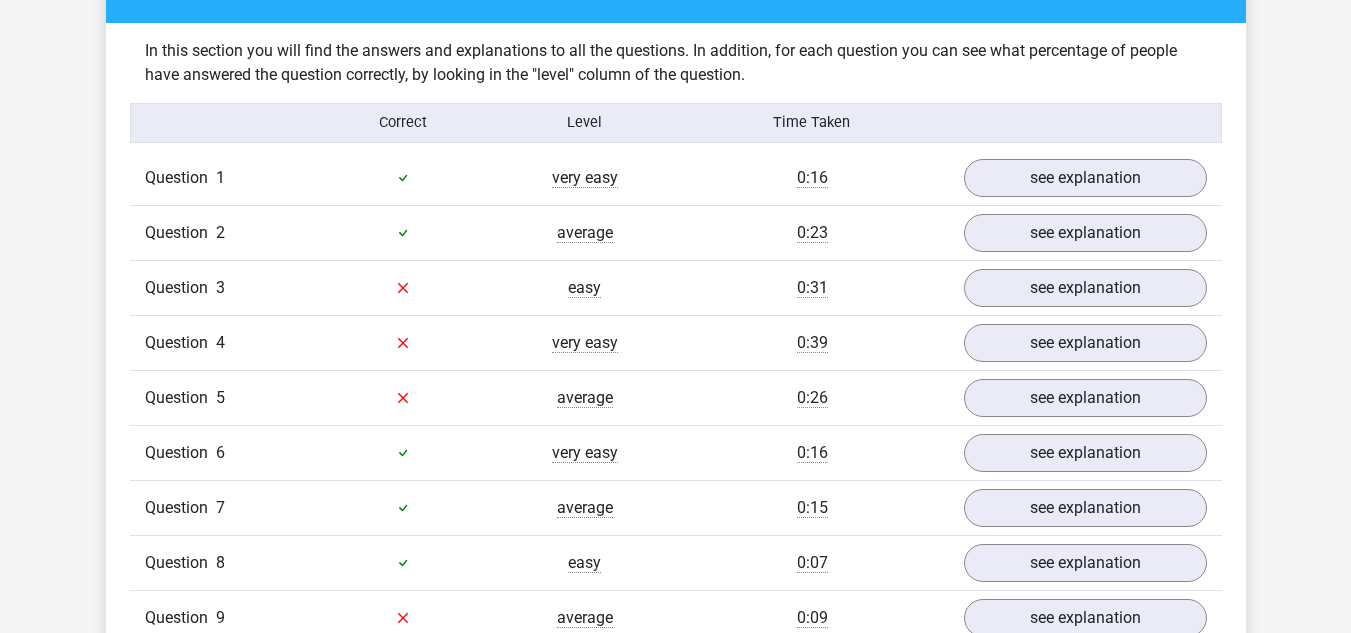 scroll, scrollTop: 1231, scrollLeft: 0, axis: vertical 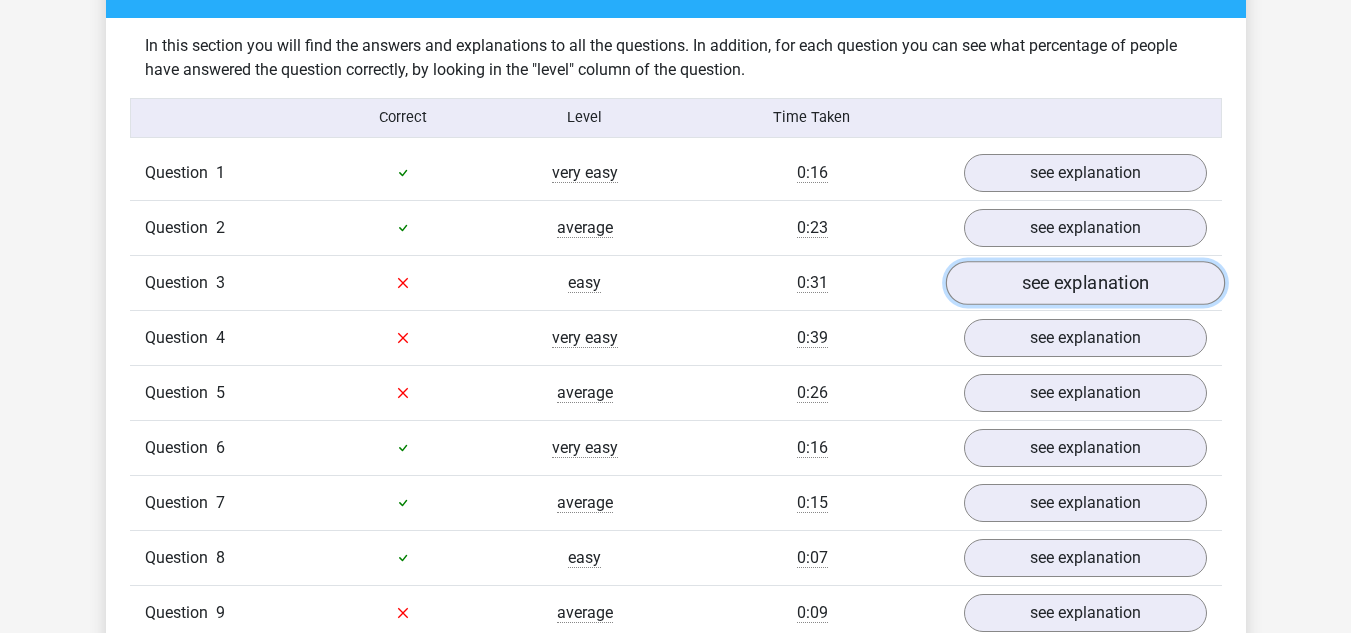 click on "see explanation" at bounding box center (1084, 283) 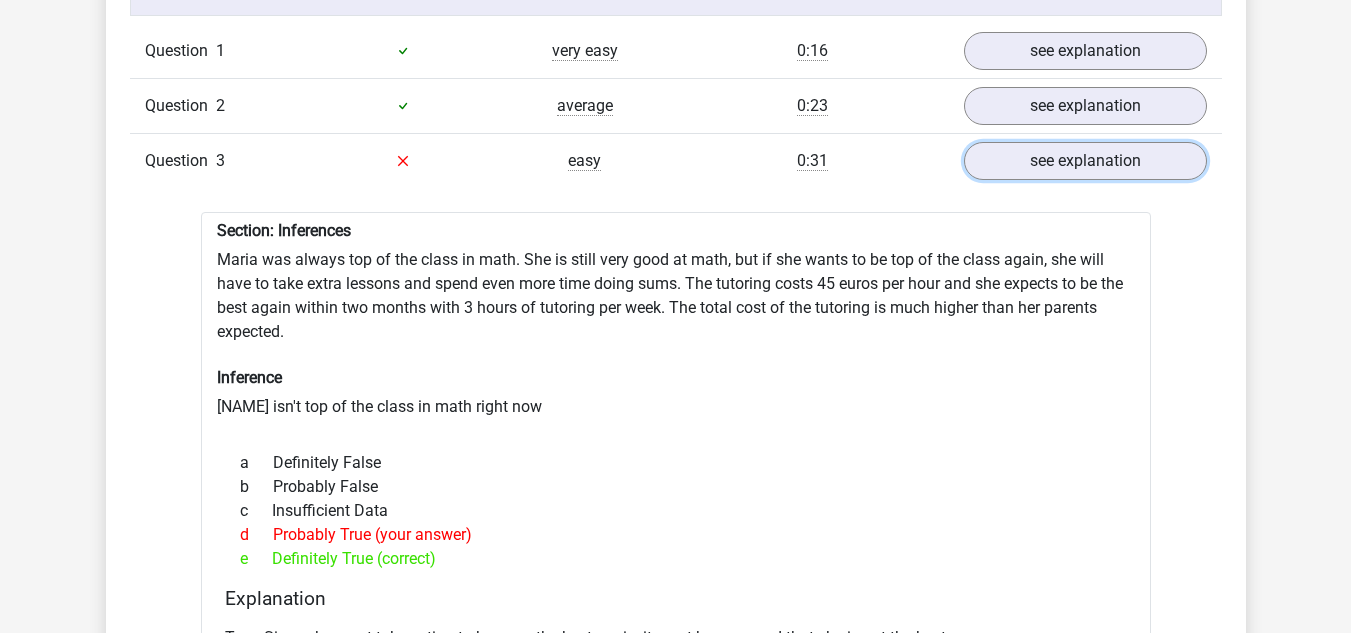scroll, scrollTop: 1352, scrollLeft: 0, axis: vertical 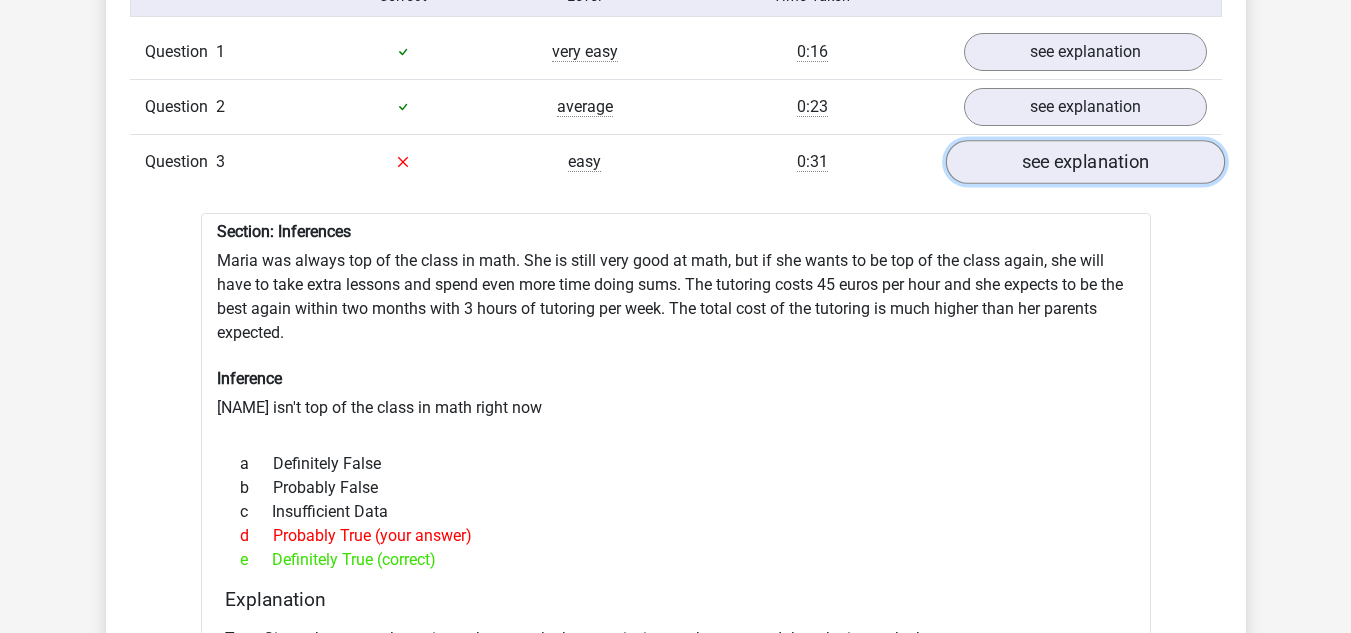 click on "see explanation" at bounding box center (1084, 162) 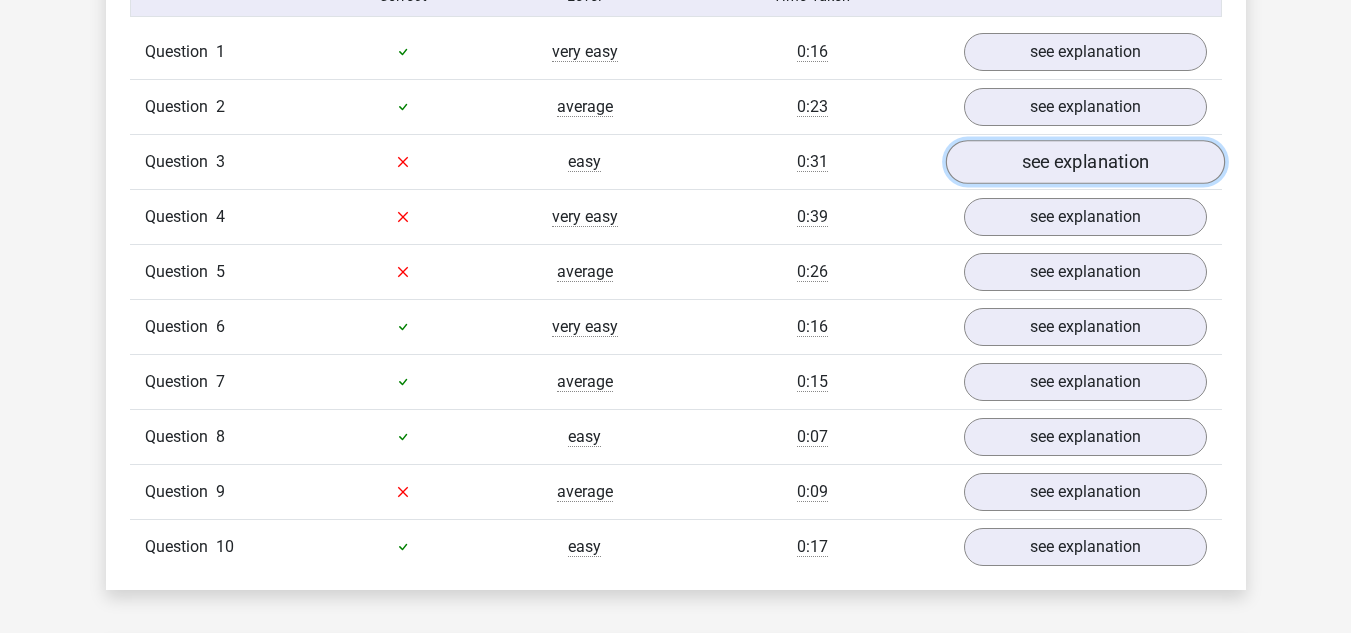 click on "see explanation" at bounding box center (1084, 162) 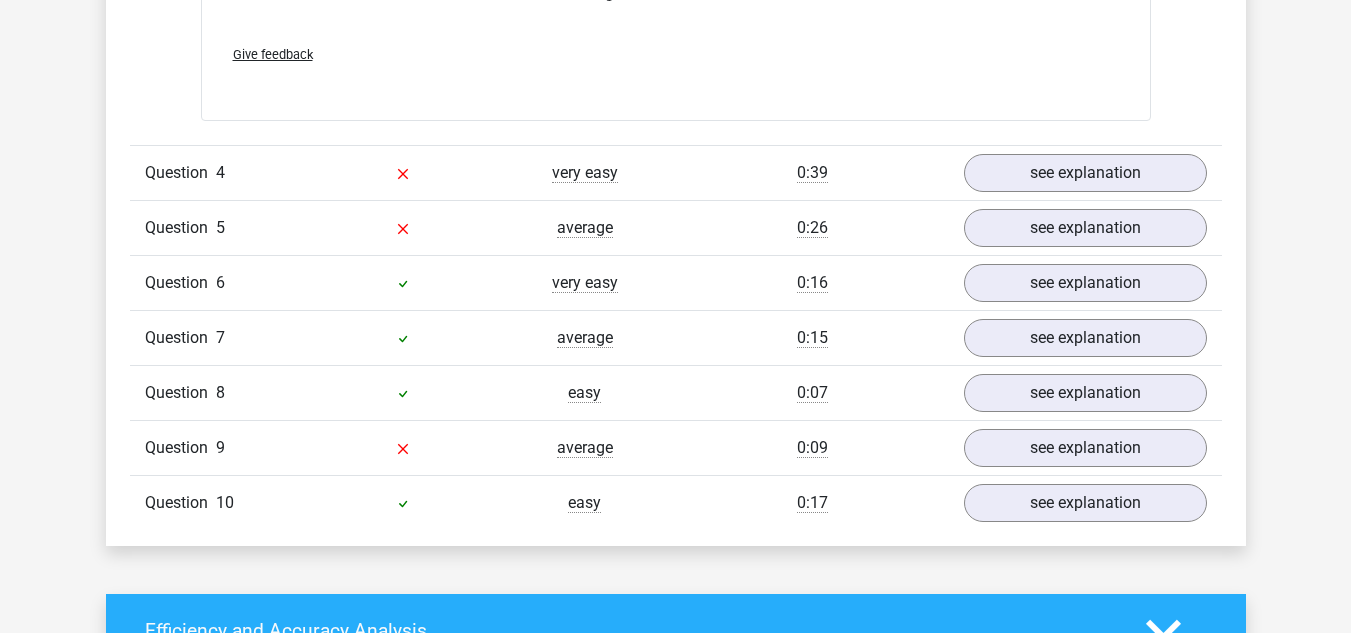 scroll, scrollTop: 2007, scrollLeft: 0, axis: vertical 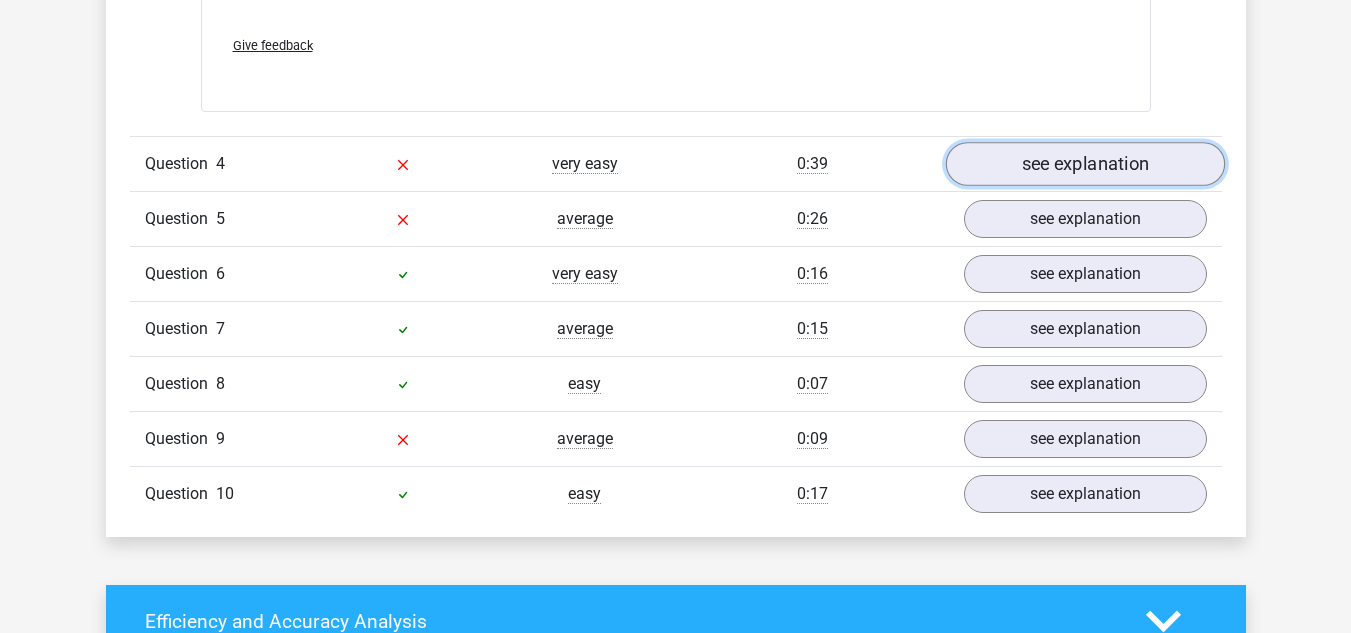 click on "see explanation" at bounding box center (1084, 164) 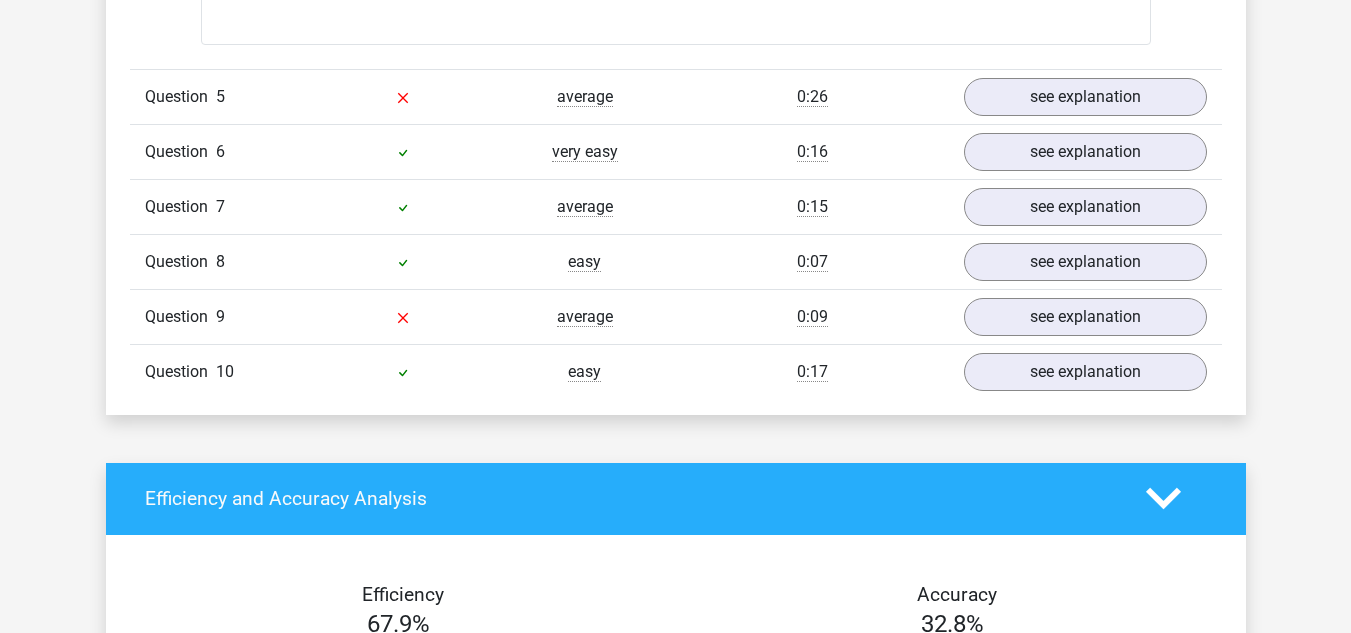 scroll, scrollTop: 2644, scrollLeft: 0, axis: vertical 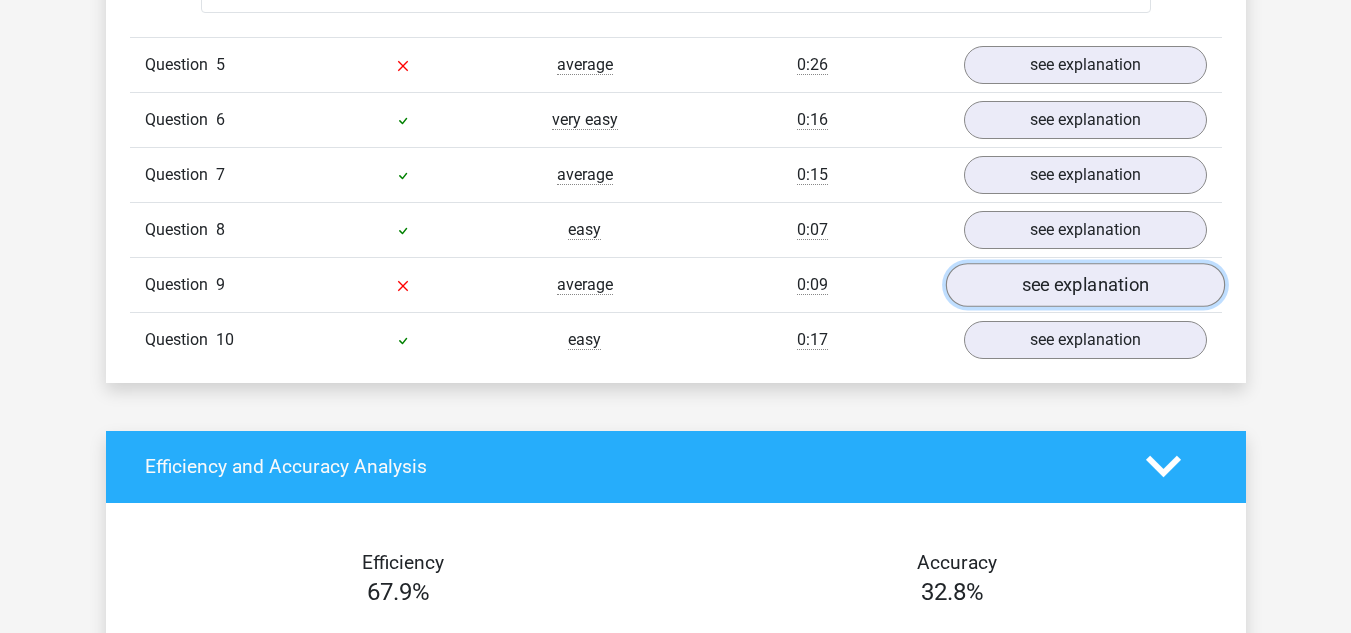 click on "see explanation" at bounding box center (1084, 285) 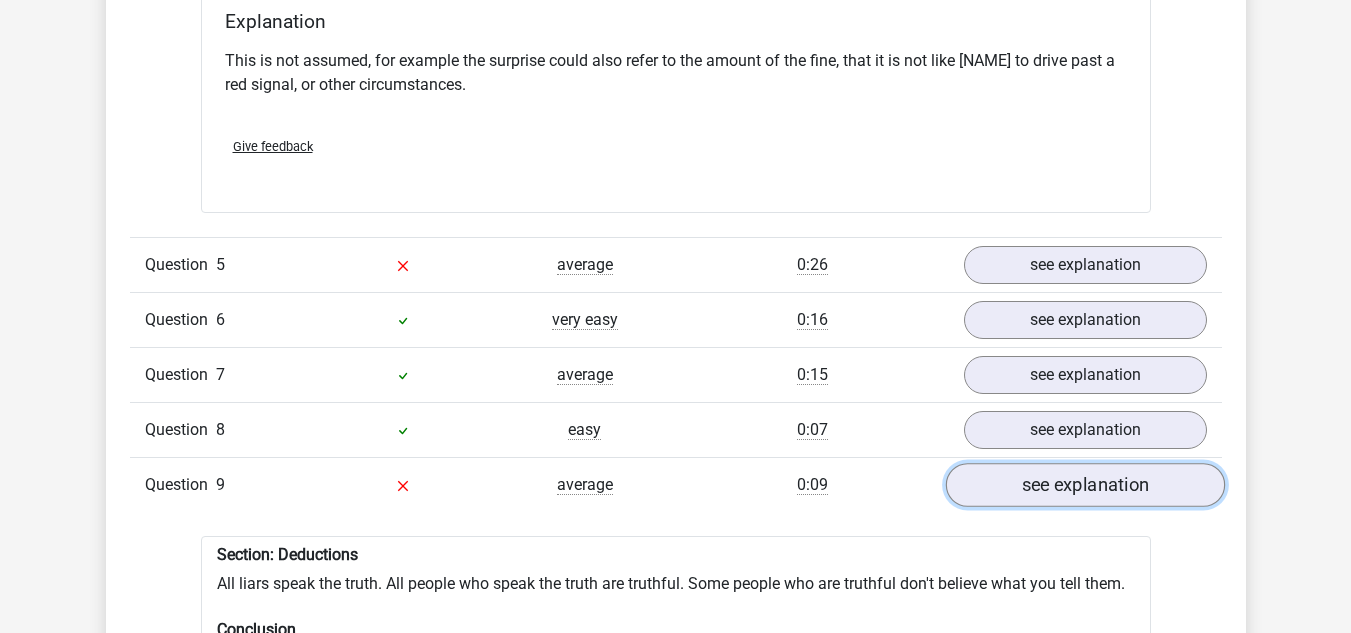 scroll, scrollTop: 2431, scrollLeft: 0, axis: vertical 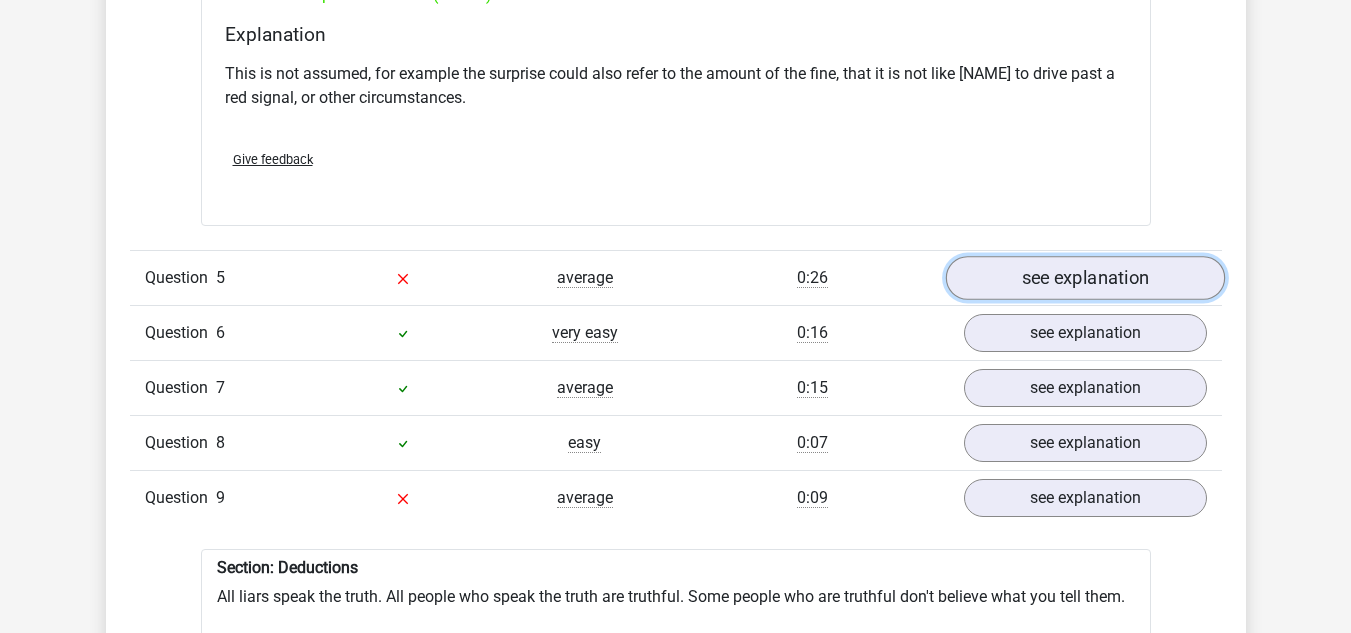click on "see explanation" at bounding box center (1084, 278) 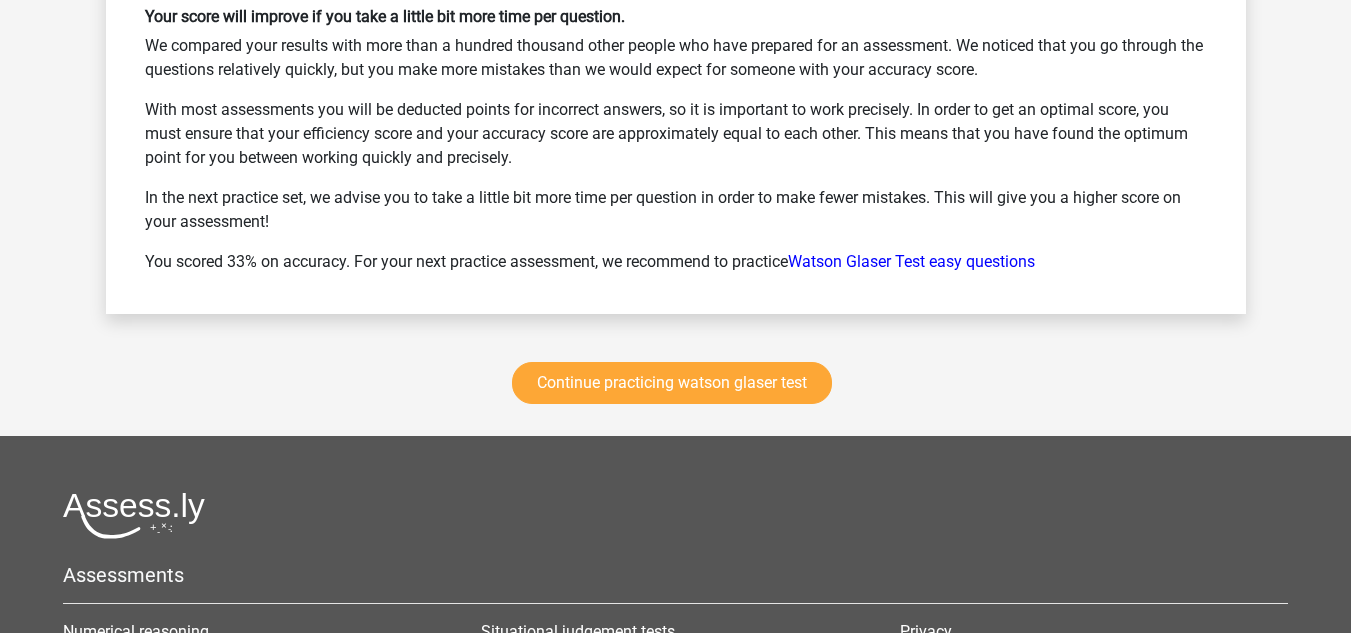 scroll, scrollTop: 4912, scrollLeft: 0, axis: vertical 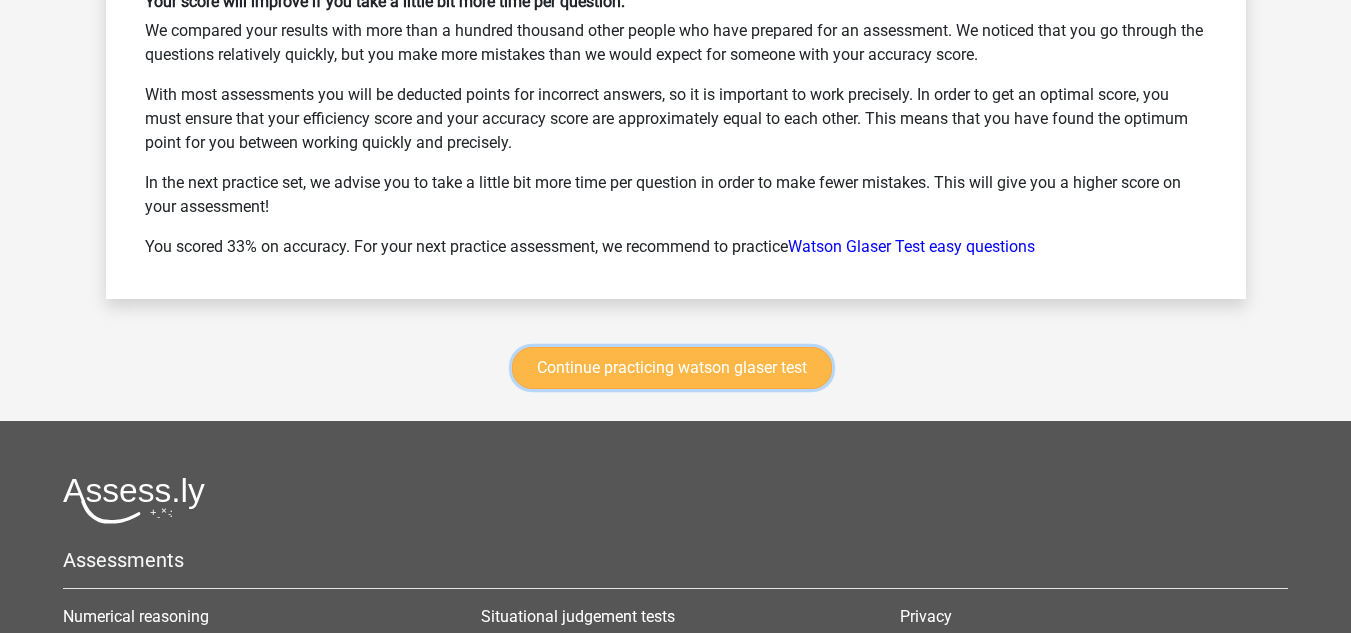 click on "Continue practicing watson glaser test" at bounding box center [672, 368] 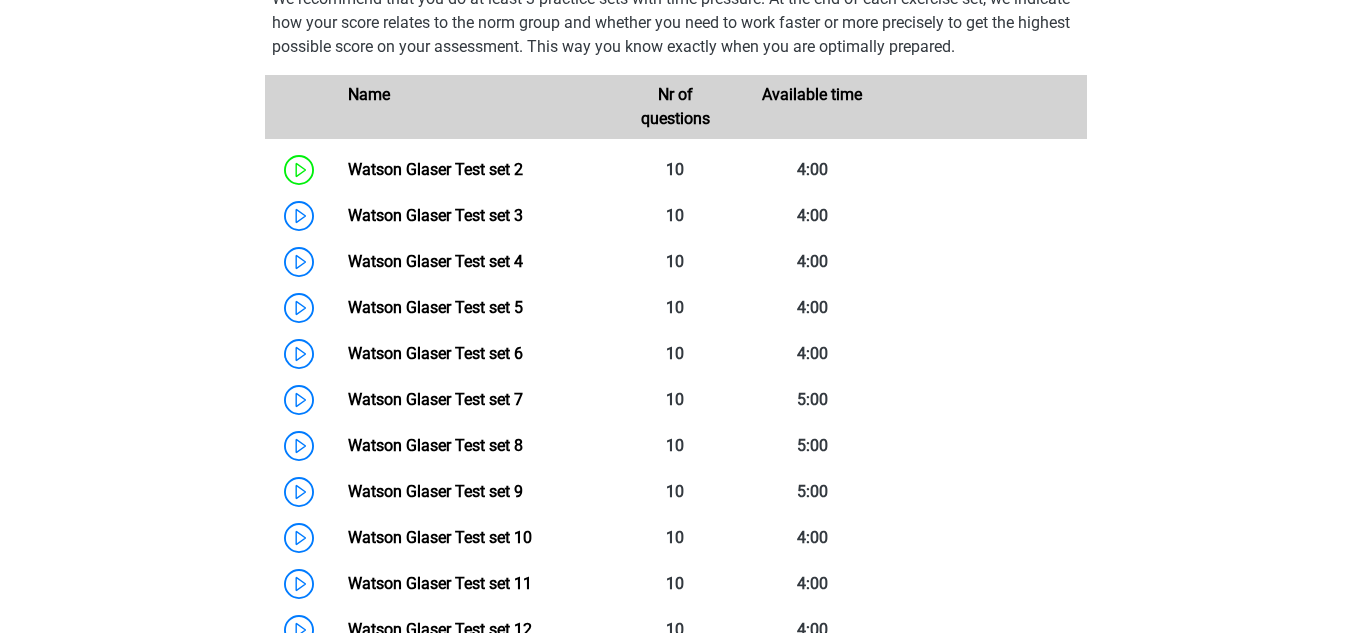 scroll, scrollTop: 877, scrollLeft: 0, axis: vertical 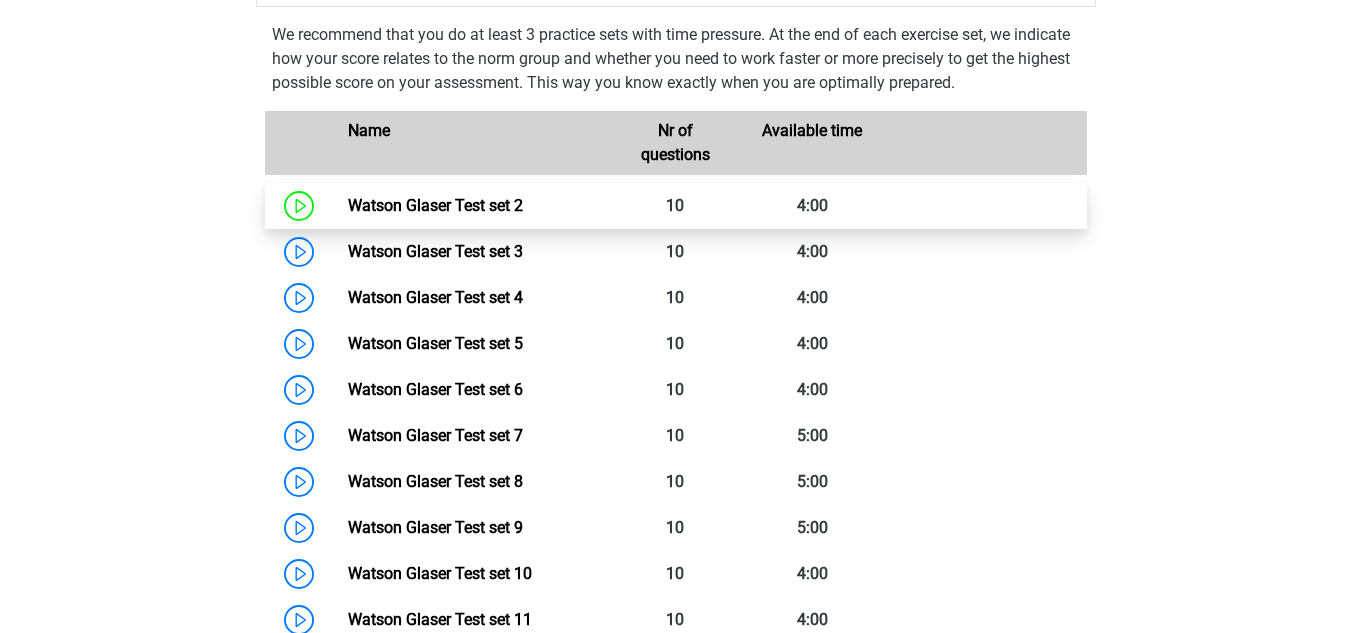 click on "Watson Glaser Test
set 2" at bounding box center [435, 205] 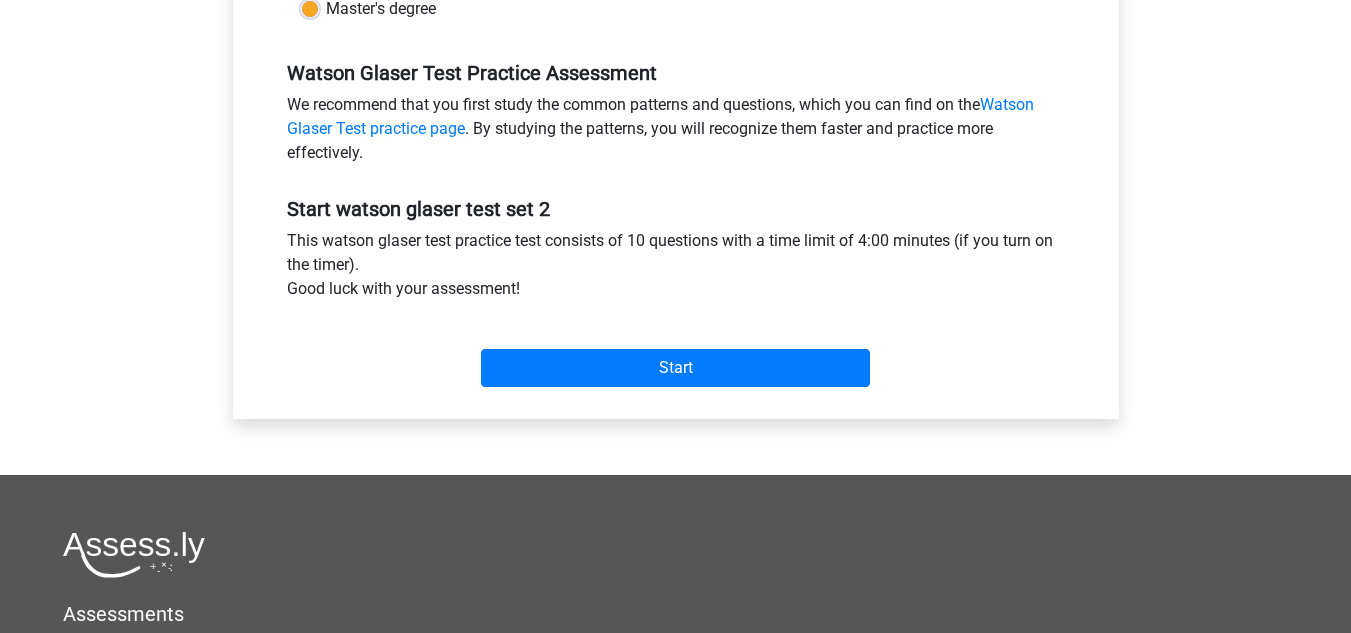 scroll, scrollTop: 605, scrollLeft: 0, axis: vertical 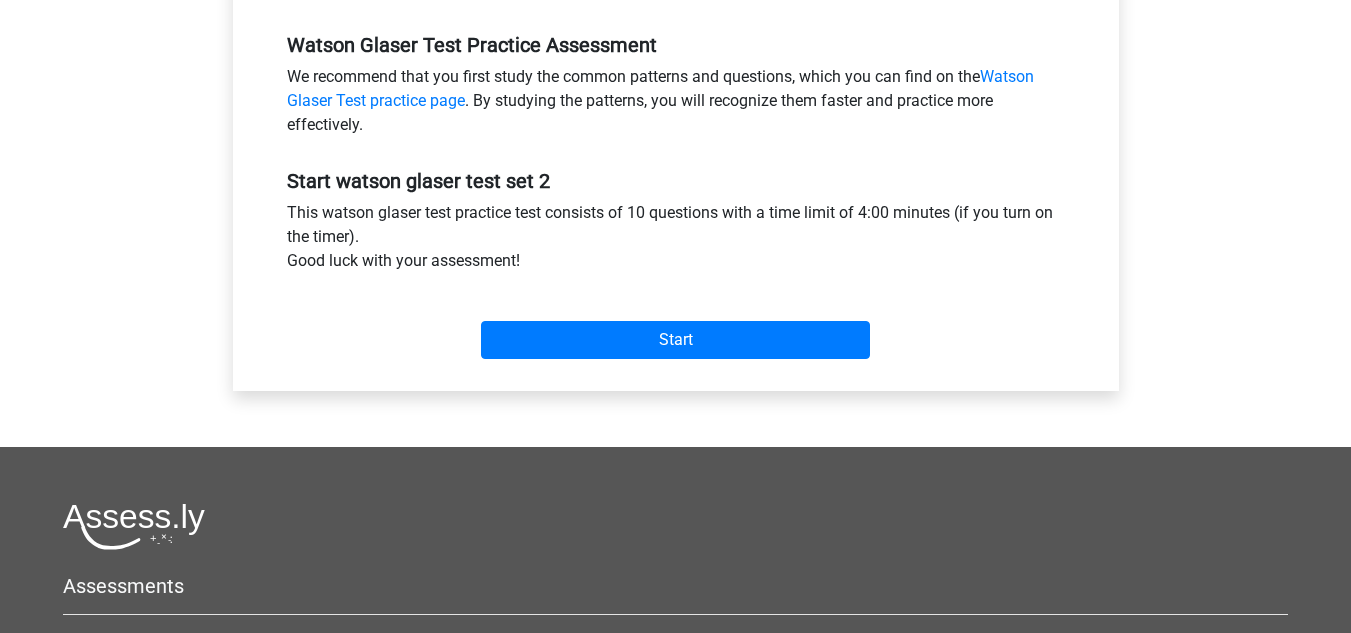 click on "Category:  Watson Glaser Test
Time:  4:00
Nr of questions:
10
Average % correct:
68.4%
Timer
Per  Question
On
Off" at bounding box center (676, 11) 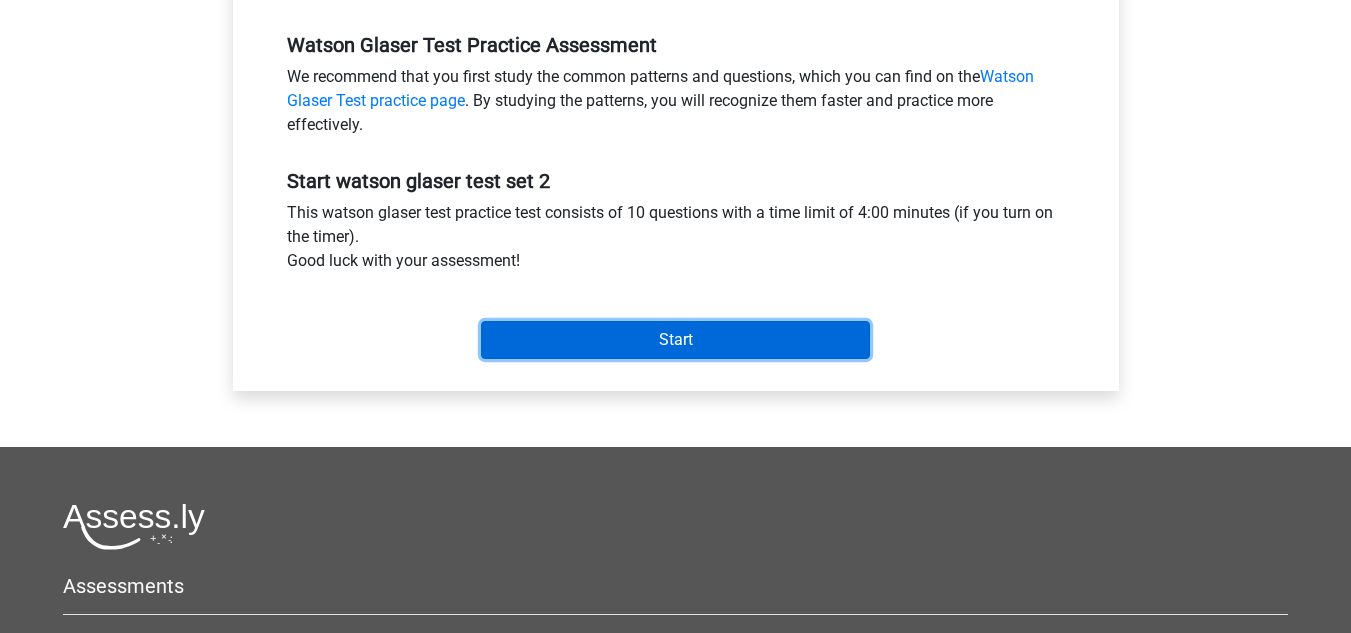 click on "Start" at bounding box center (675, 340) 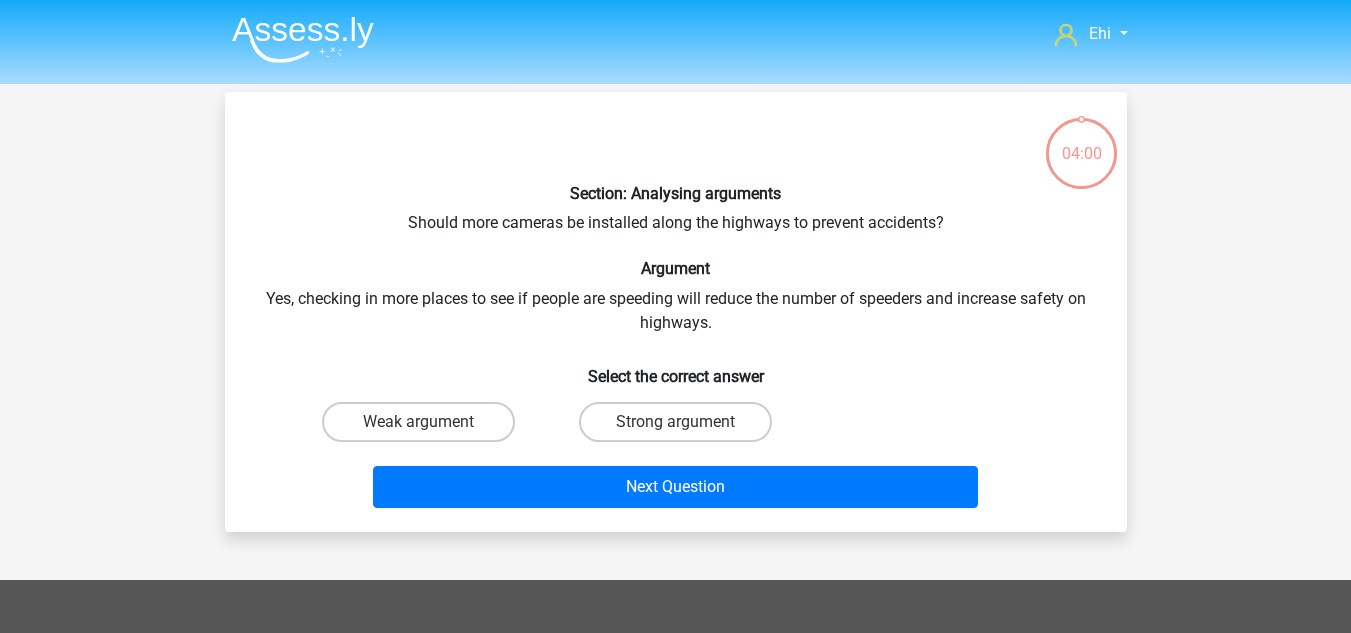 scroll, scrollTop: 0, scrollLeft: 0, axis: both 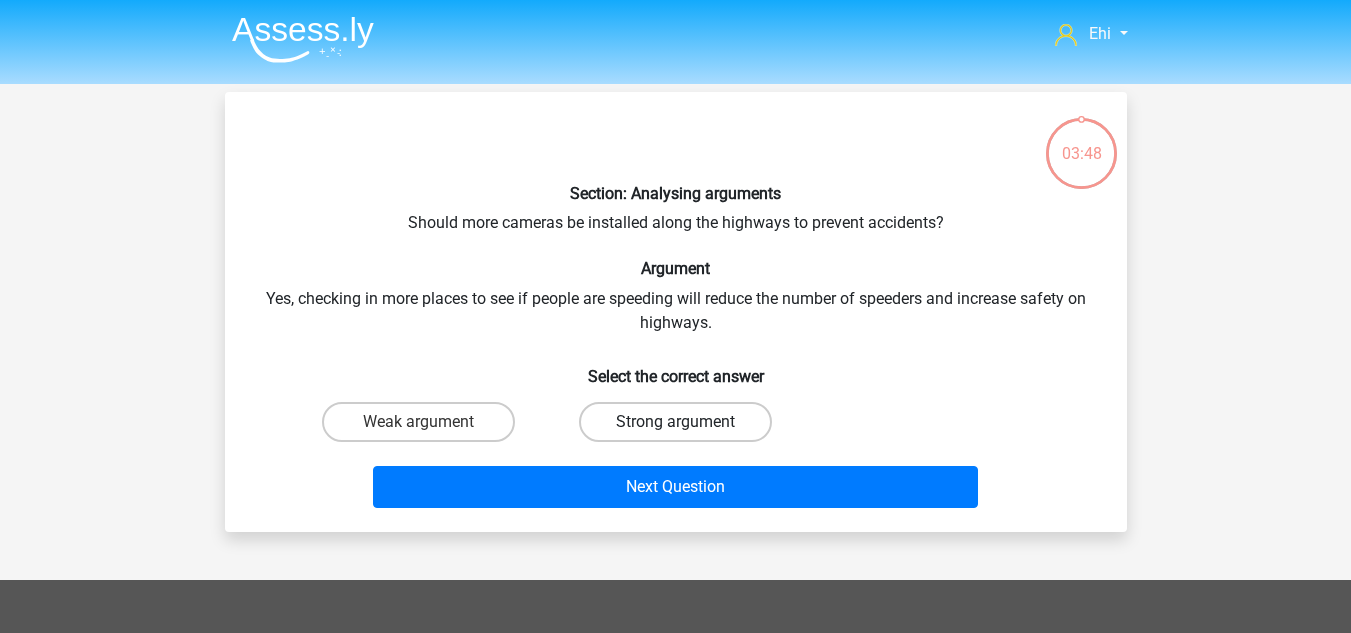 click on "Strong argument" at bounding box center [675, 422] 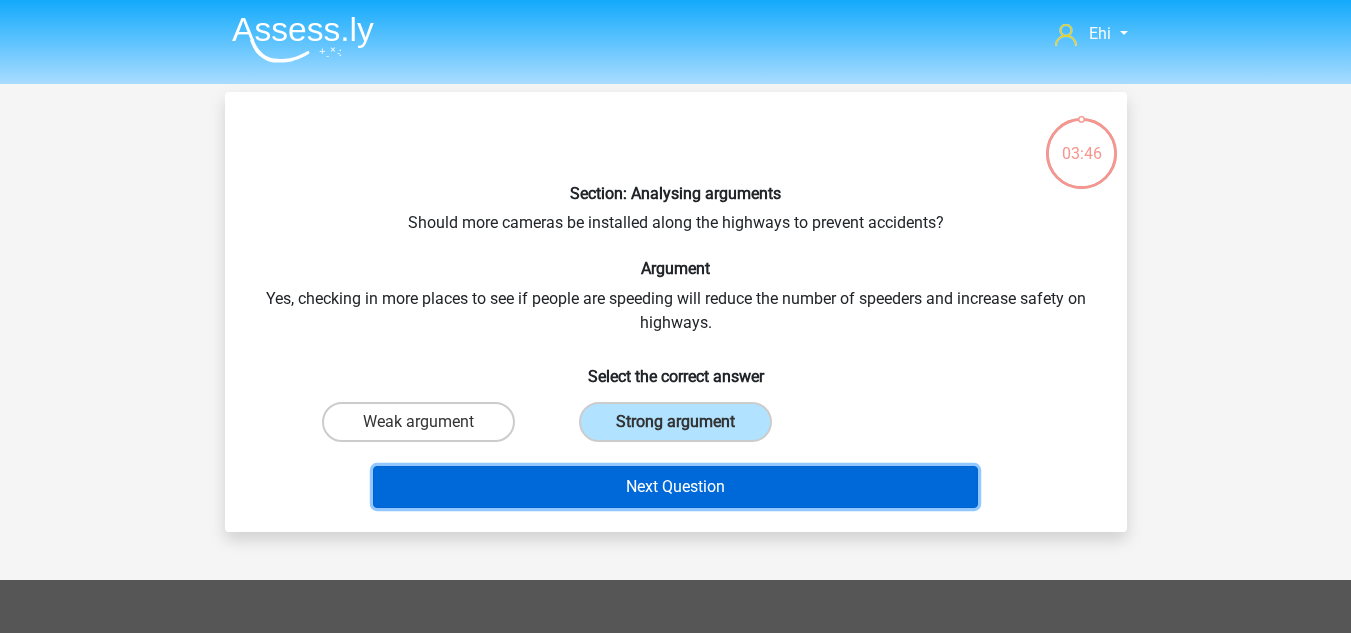 click on "Next Question" at bounding box center [675, 487] 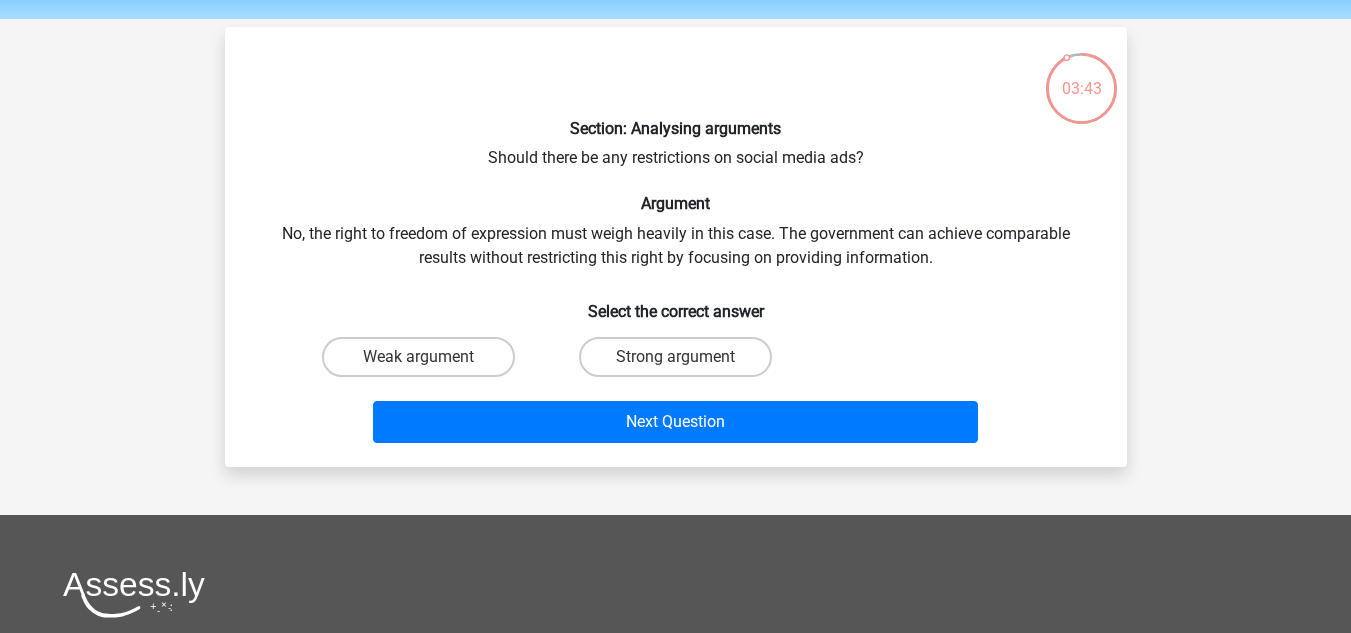 scroll, scrollTop: 61, scrollLeft: 0, axis: vertical 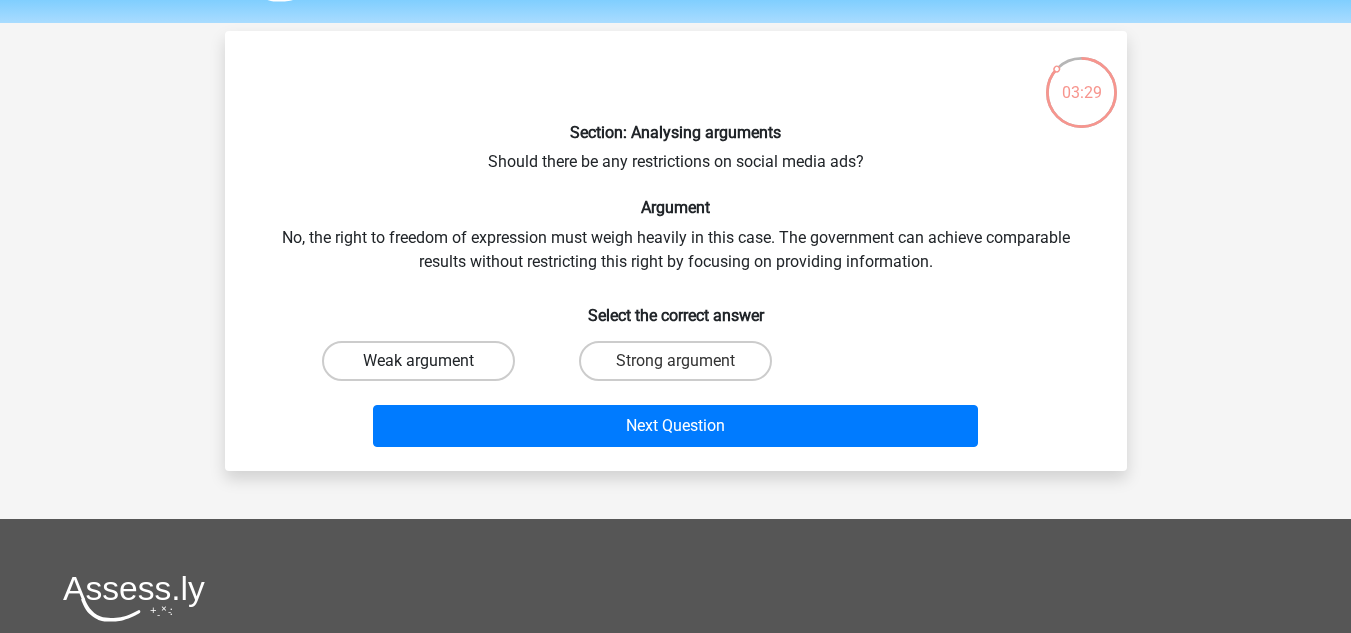 click on "Weak argument" at bounding box center [418, 361] 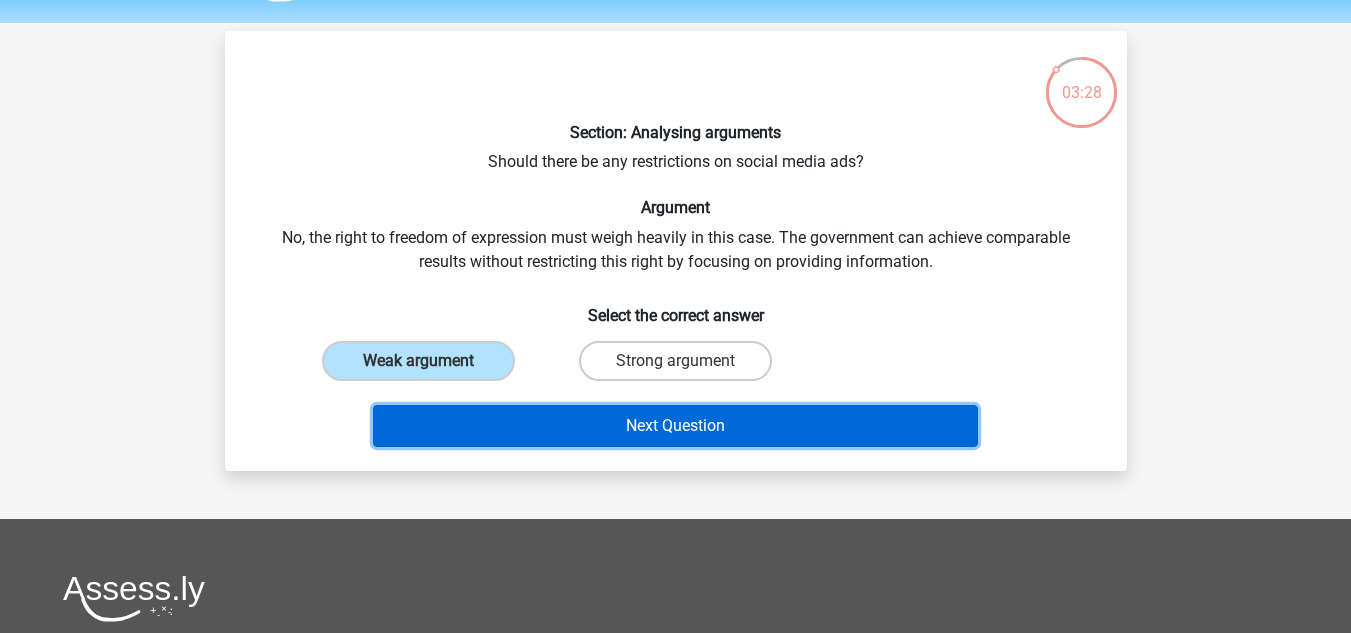 click on "Next Question" at bounding box center (675, 426) 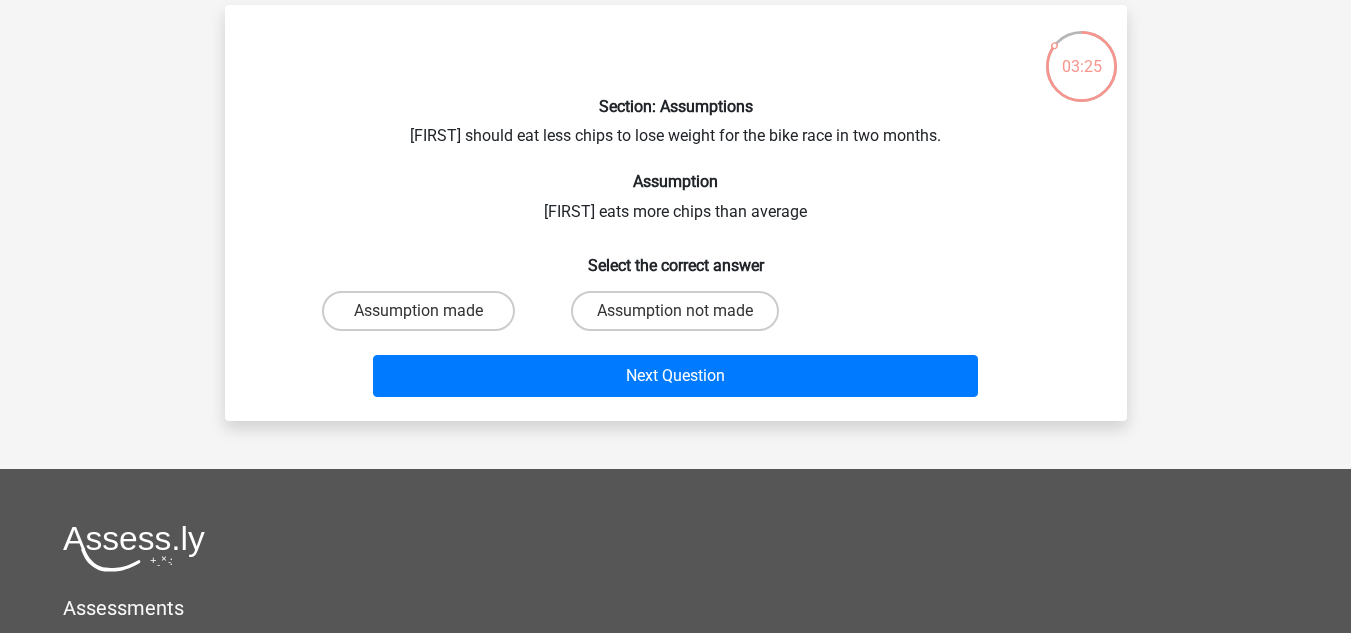 scroll, scrollTop: 86, scrollLeft: 0, axis: vertical 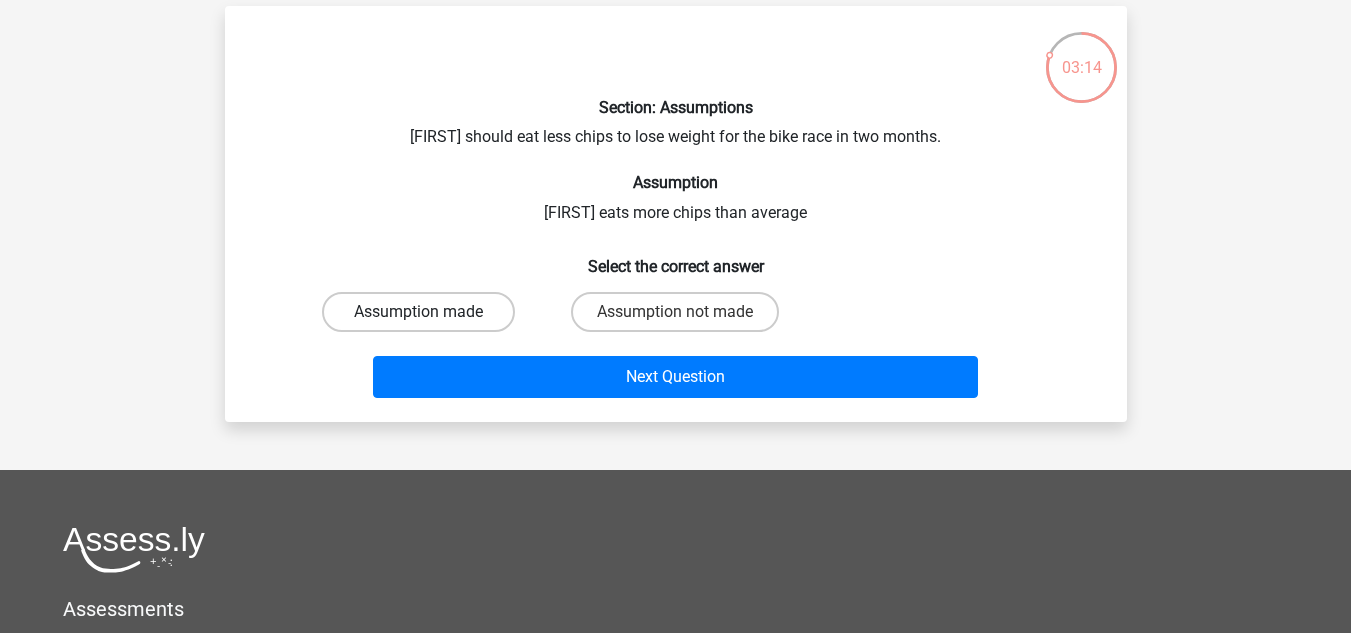 click on "Assumption made" at bounding box center (418, 312) 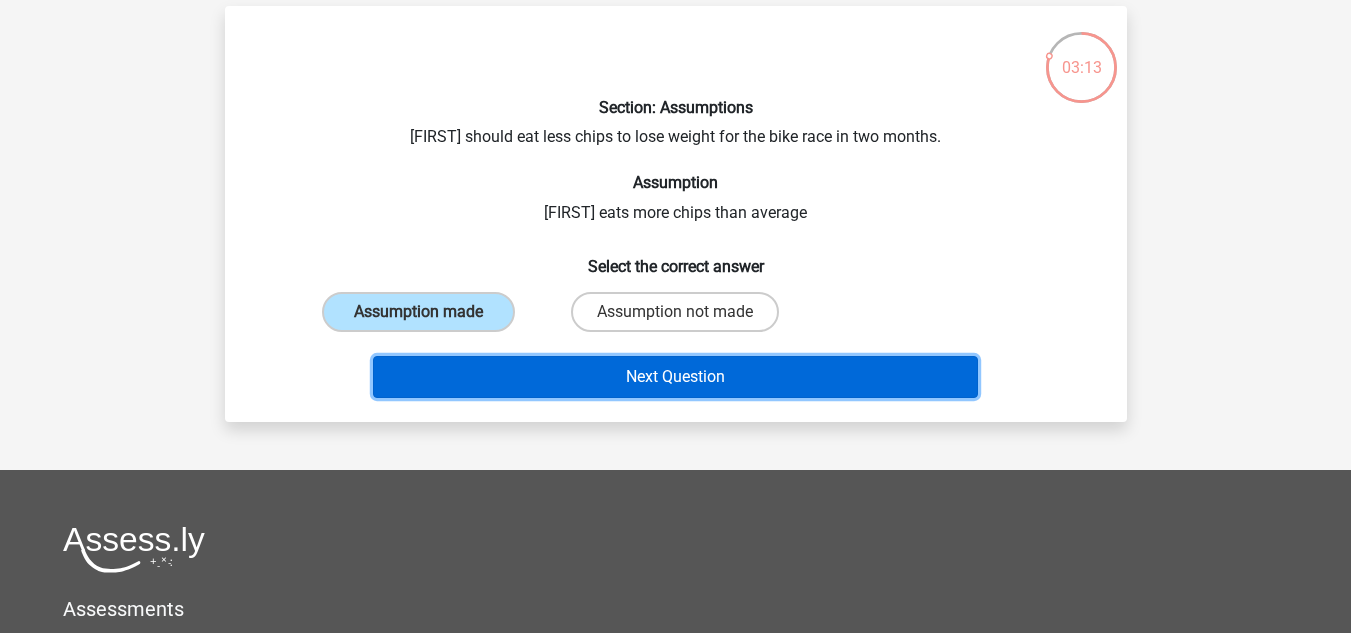 click on "Next Question" at bounding box center [675, 377] 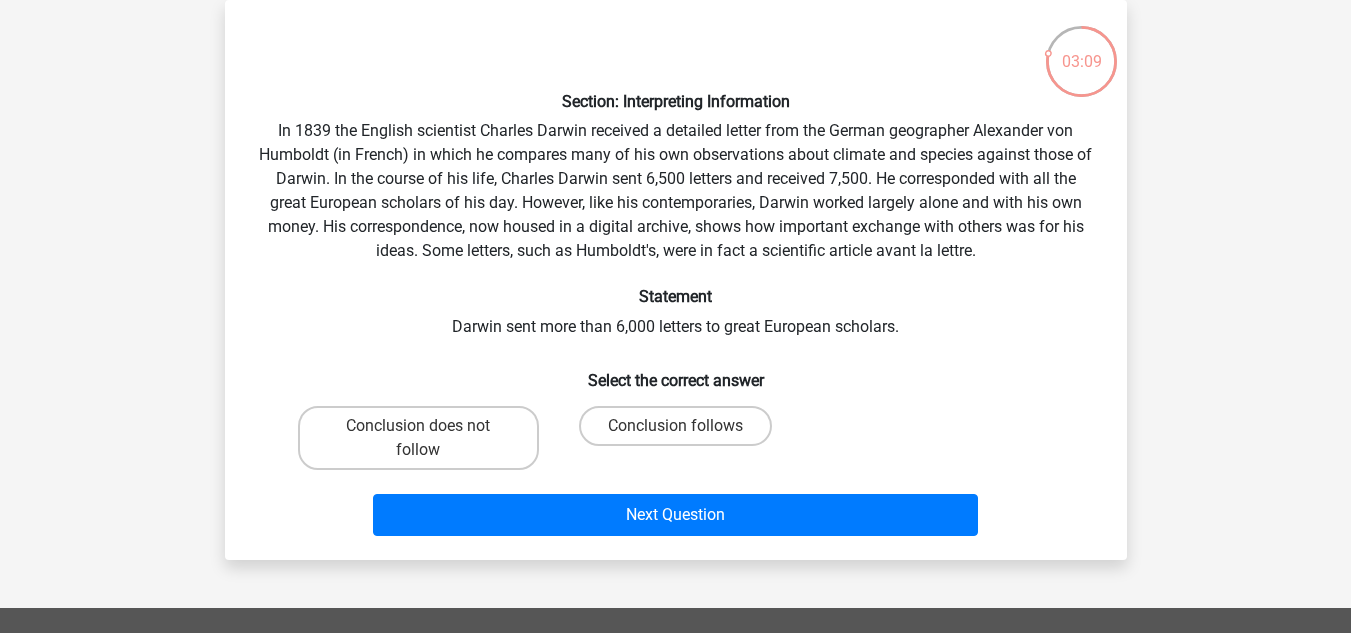 scroll, scrollTop: 94, scrollLeft: 0, axis: vertical 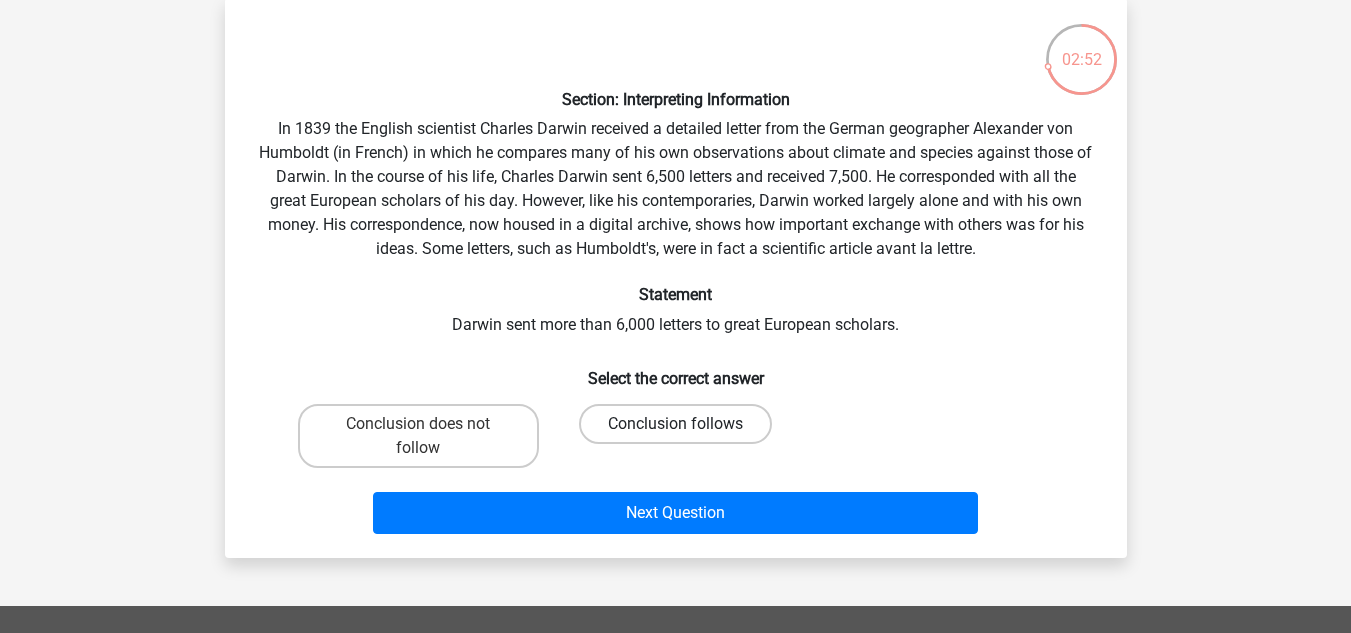 click on "Conclusion follows" at bounding box center (675, 424) 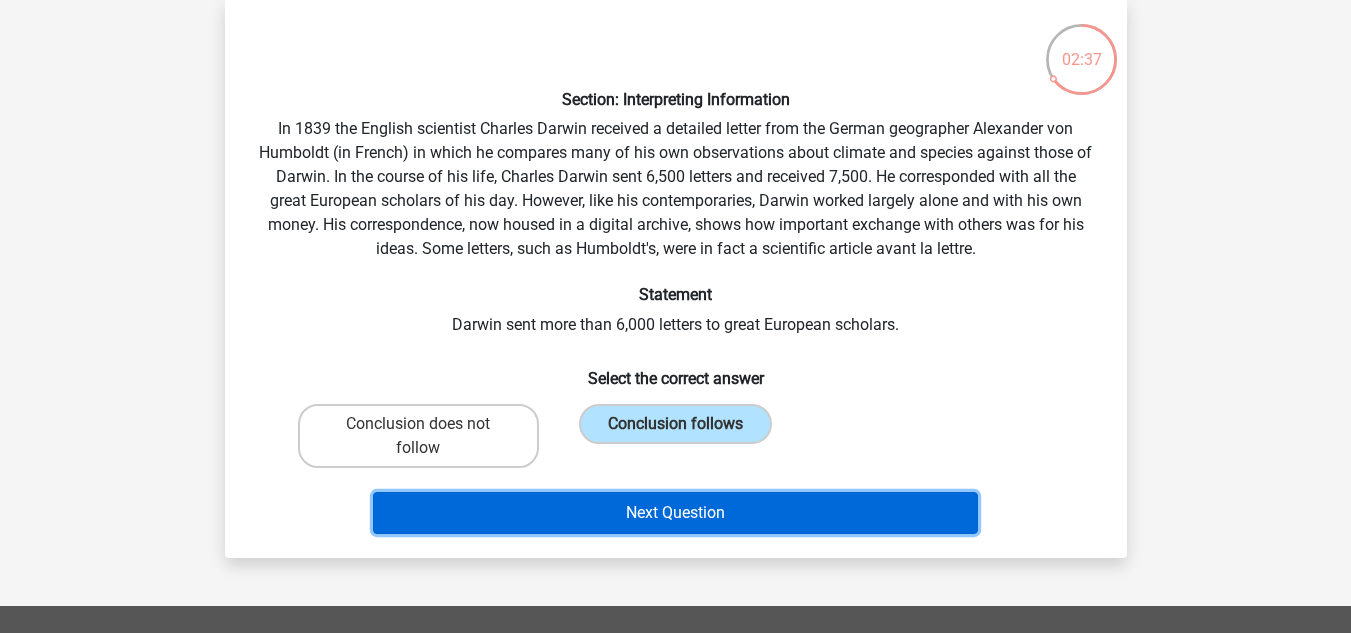 click on "Next Question" at bounding box center (675, 513) 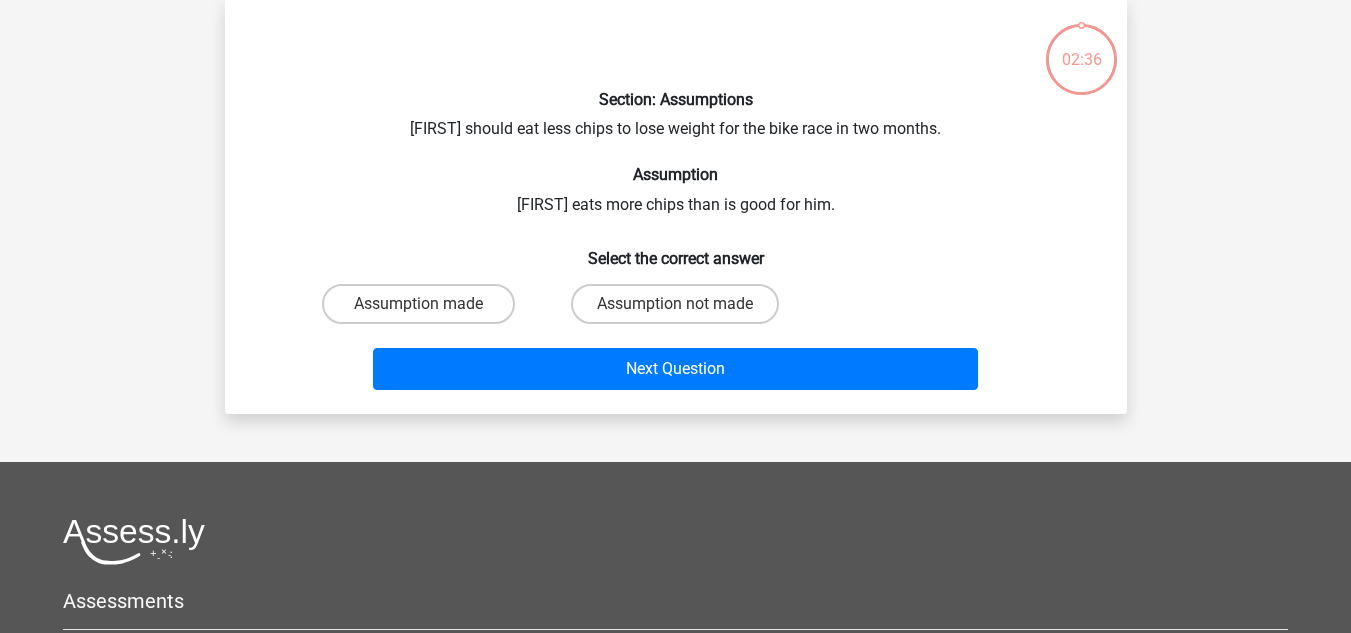 scroll, scrollTop: 92, scrollLeft: 0, axis: vertical 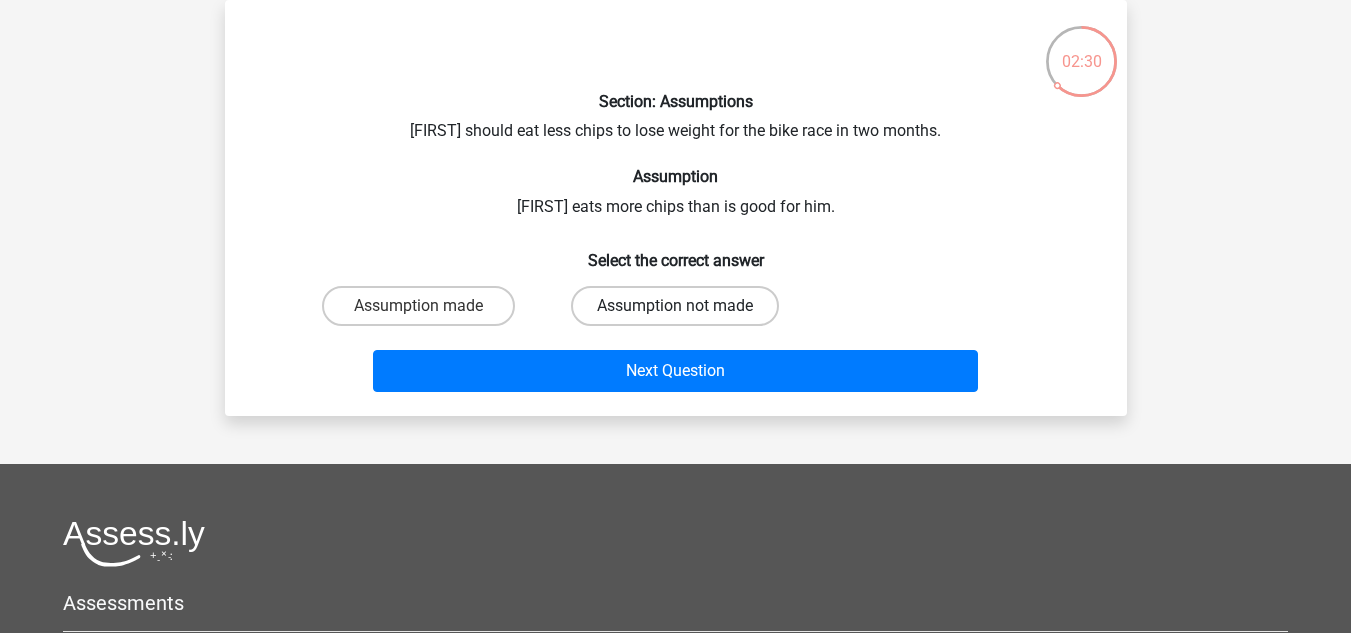 click on "Assumption not made" at bounding box center (675, 306) 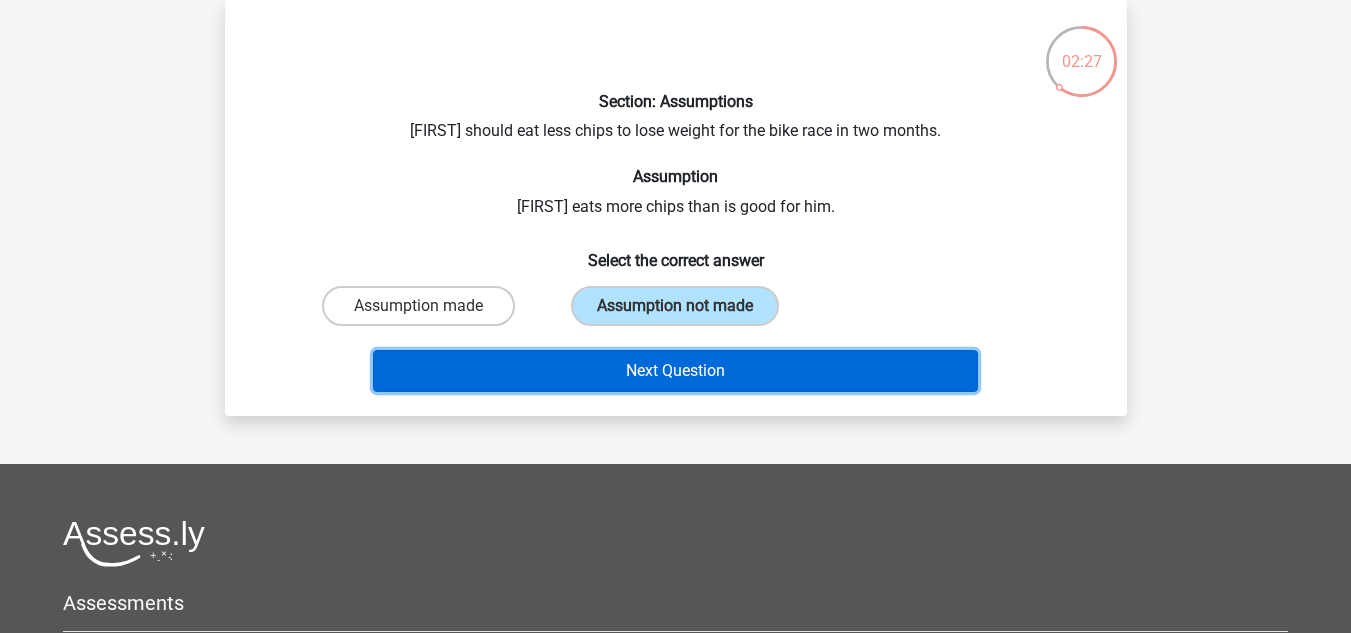 click on "Next Question" at bounding box center [675, 371] 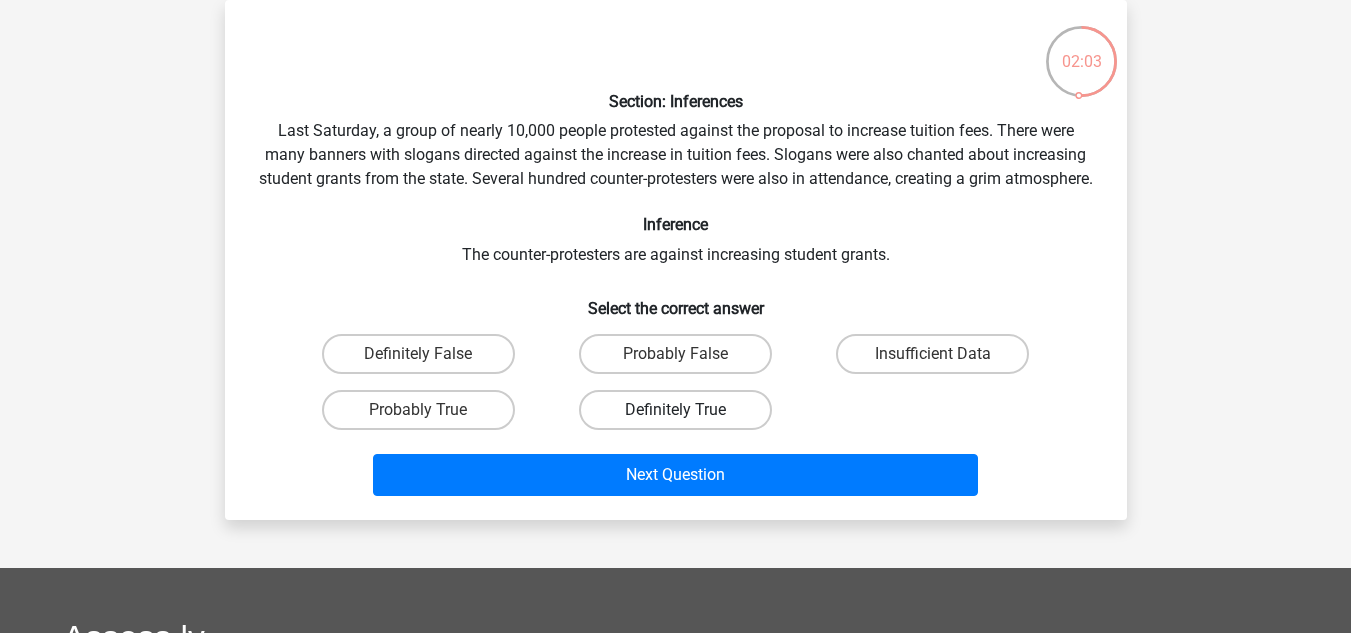 click on "Definitely True" at bounding box center [675, 410] 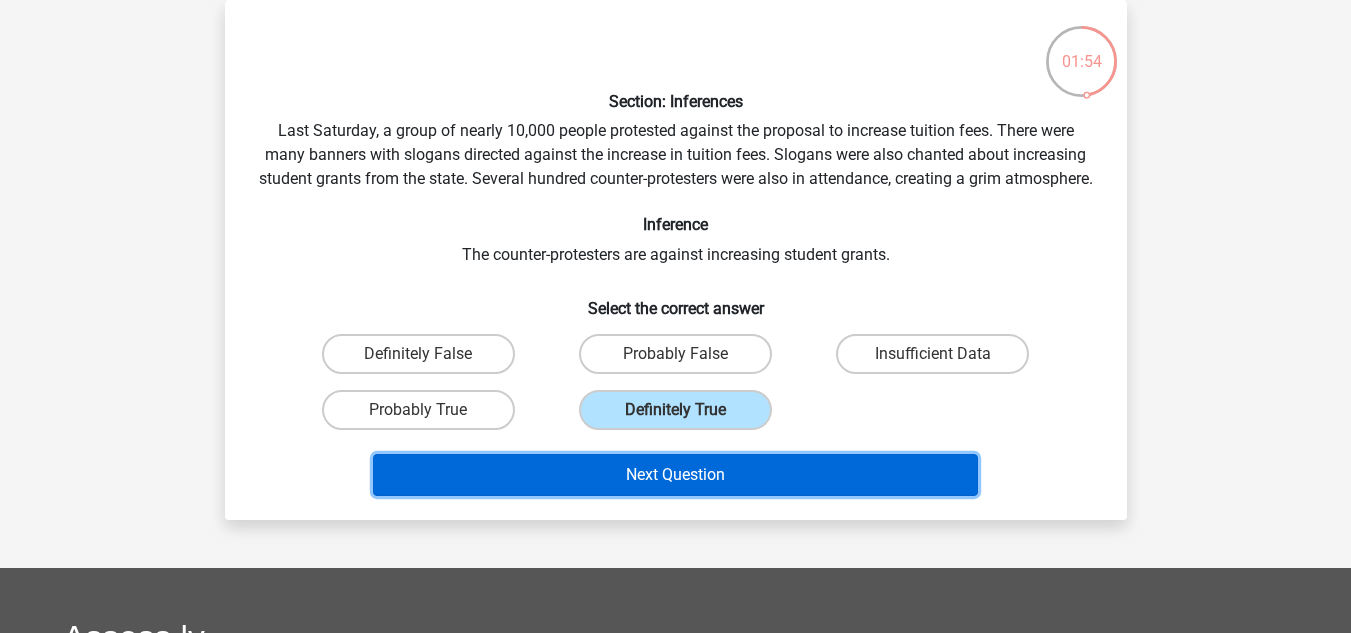 click on "Next Question" at bounding box center (675, 475) 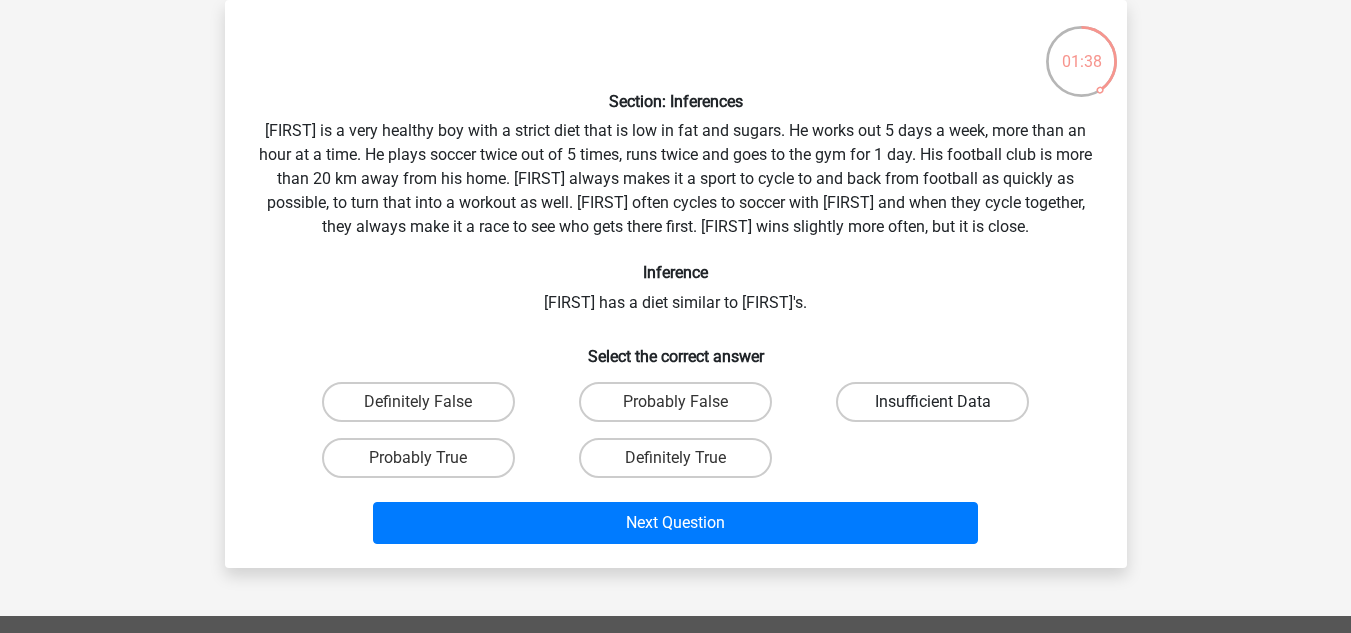 click on "Insufficient Data" at bounding box center [932, 402] 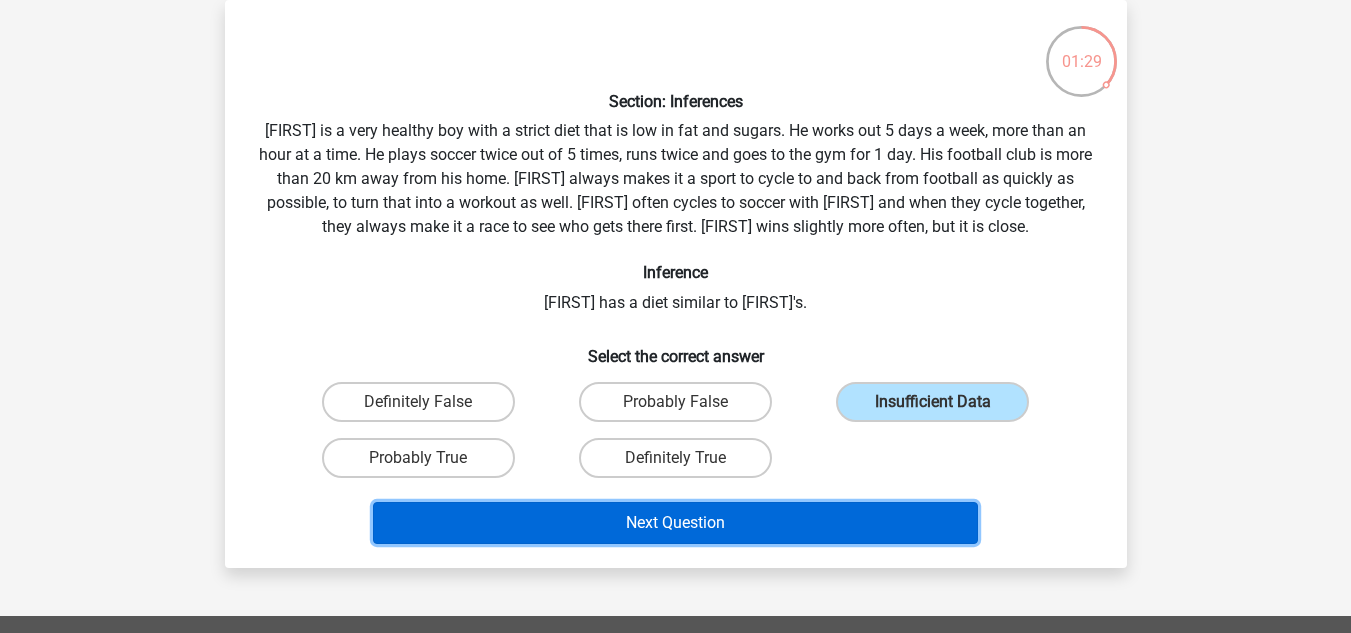 click on "Next Question" at bounding box center (675, 523) 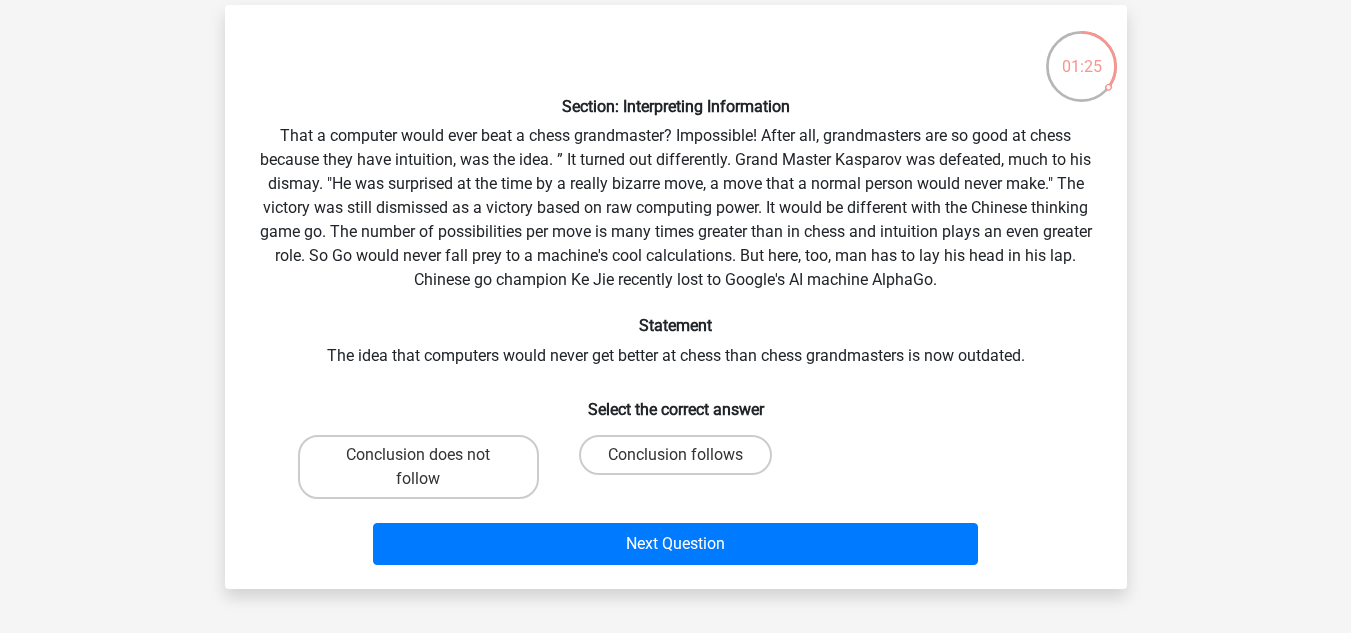 scroll, scrollTop: 84, scrollLeft: 0, axis: vertical 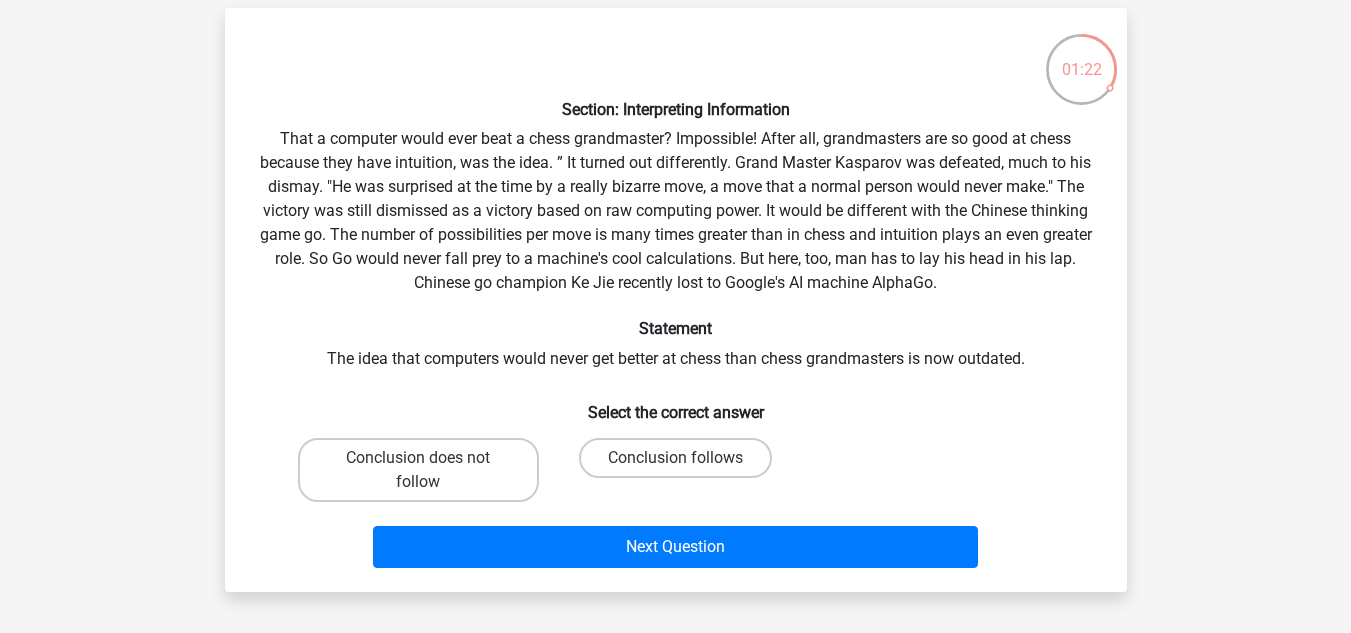 click on "Conclusion follows" at bounding box center [681, 464] 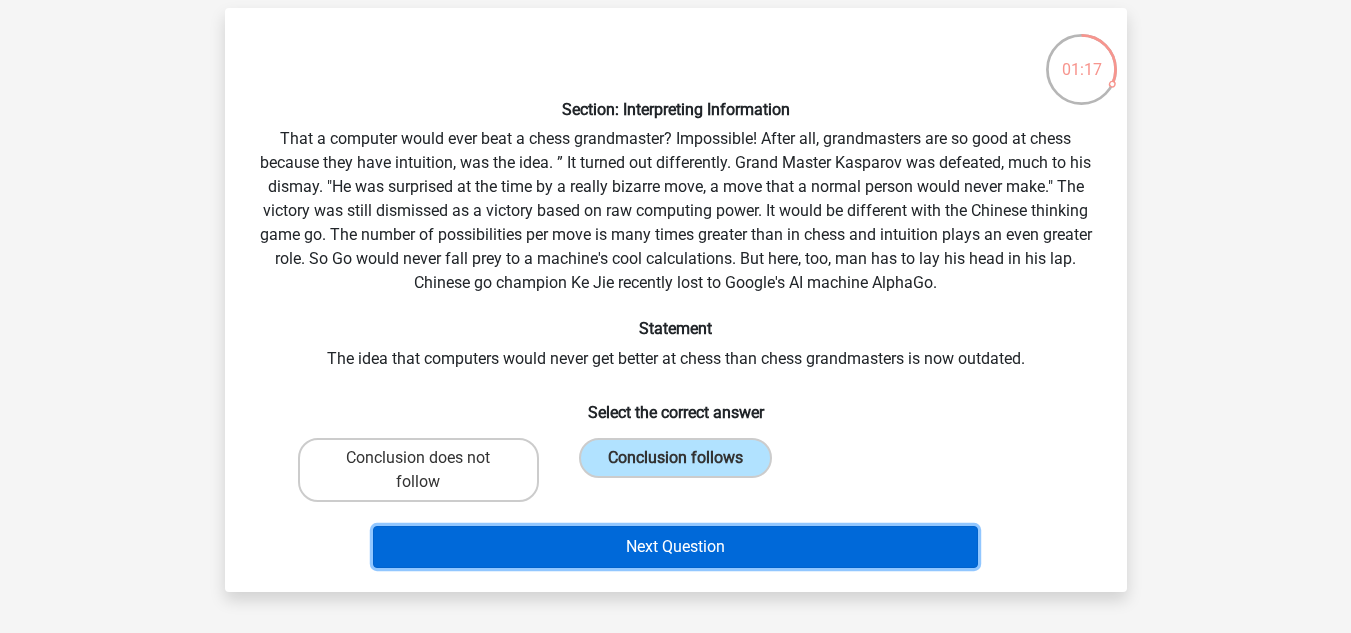 click on "Next Question" at bounding box center (675, 547) 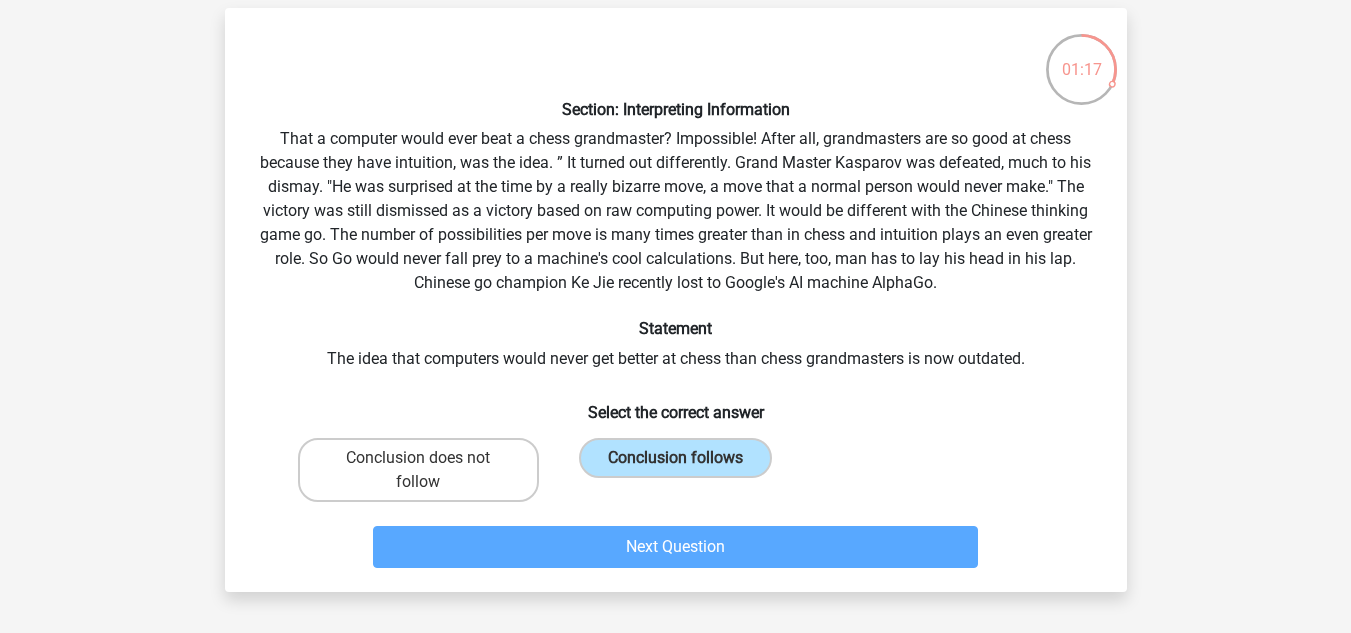 scroll, scrollTop: 92, scrollLeft: 0, axis: vertical 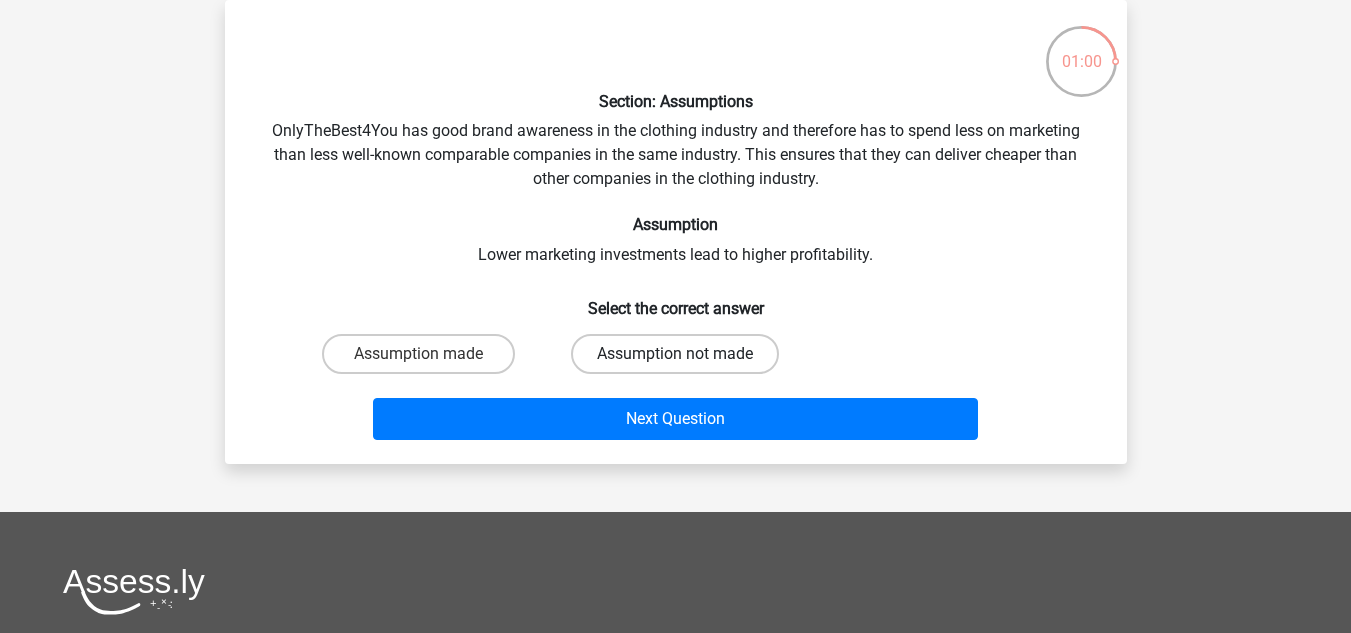 click on "Assumption not made" at bounding box center (675, 354) 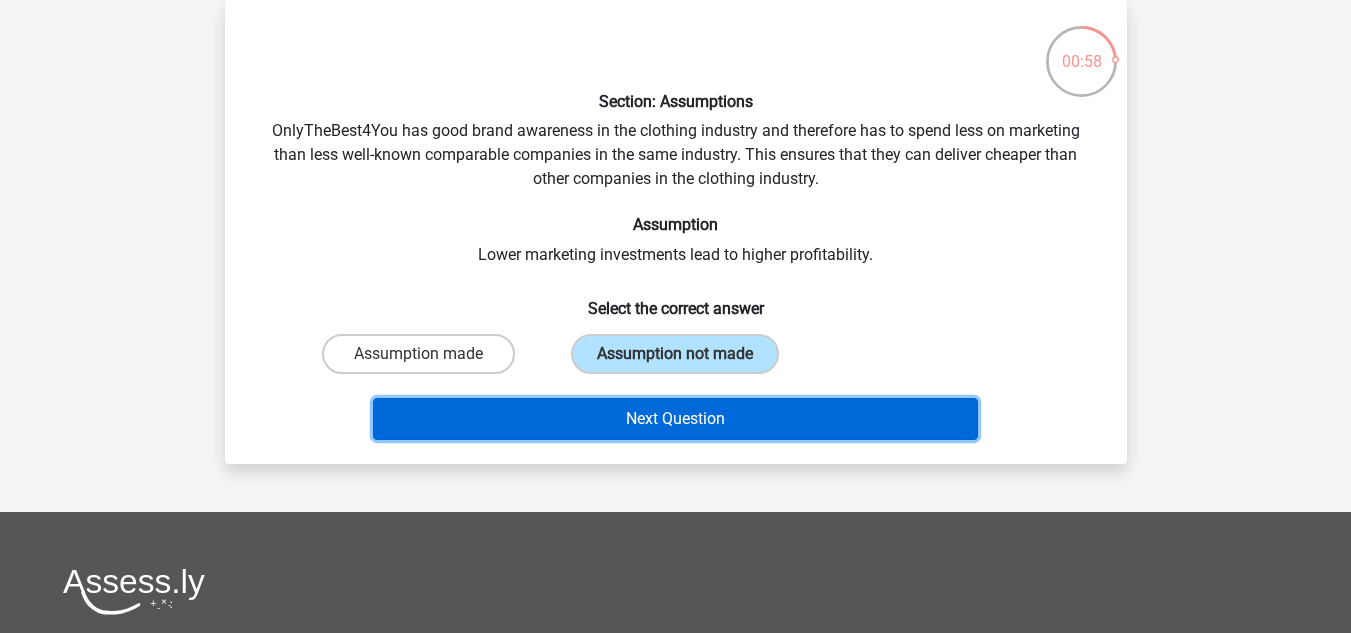 click on "Next Question" at bounding box center [675, 419] 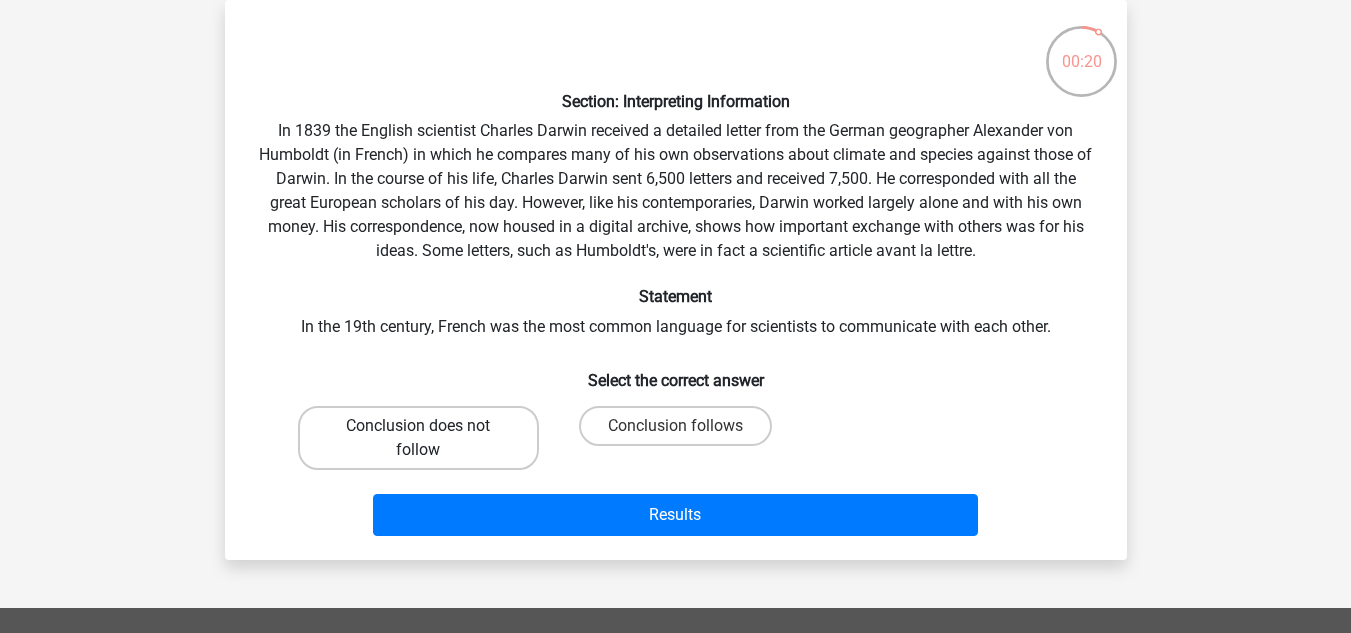 click on "Conclusion does not follow" at bounding box center [418, 438] 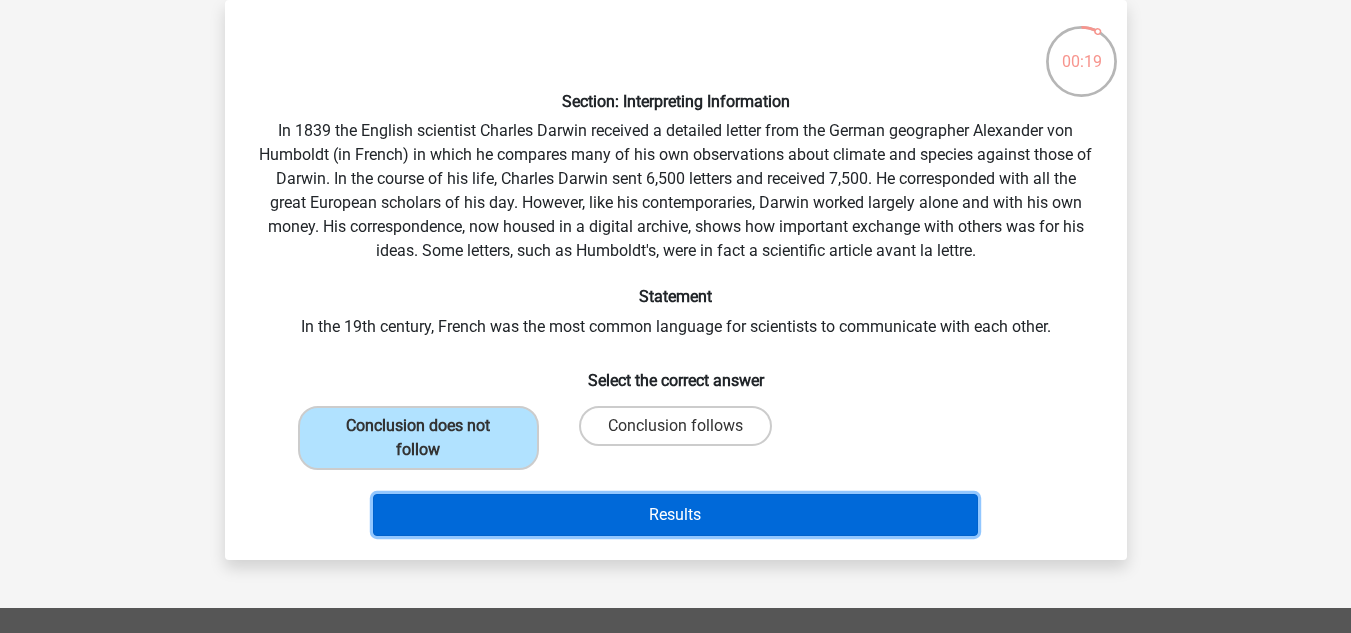 click on "Results" at bounding box center (675, 515) 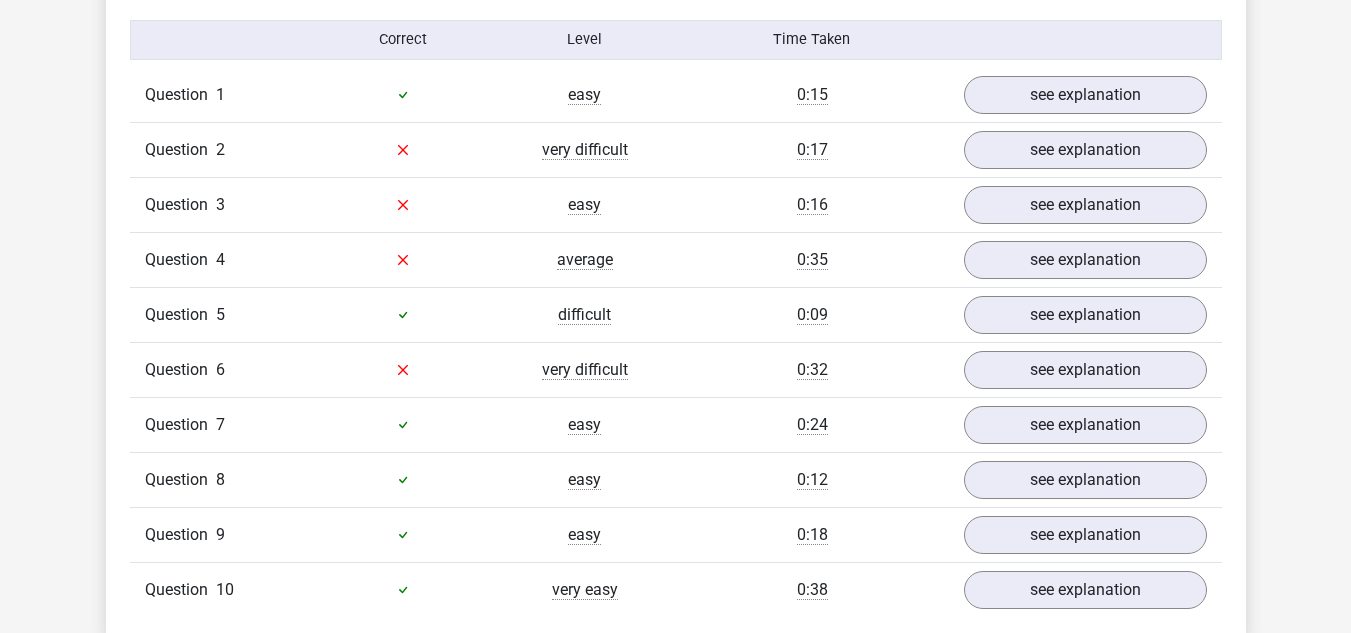 scroll, scrollTop: 1308, scrollLeft: 0, axis: vertical 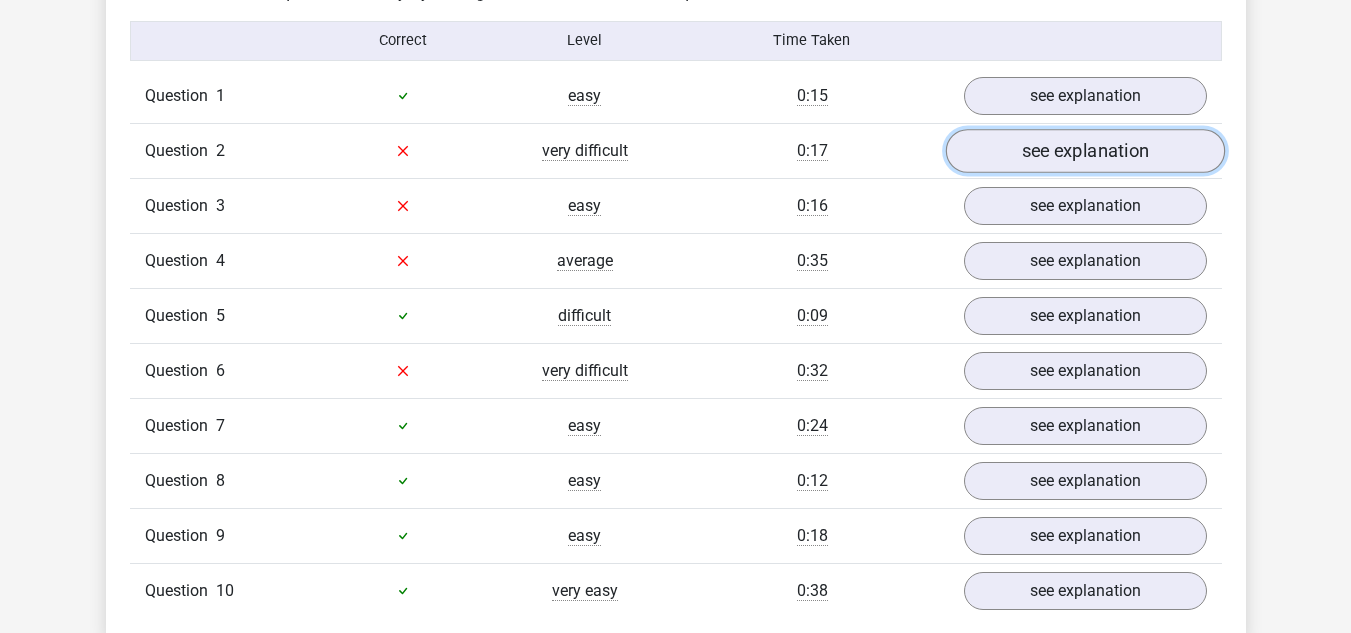 click on "see explanation" at bounding box center [1084, 151] 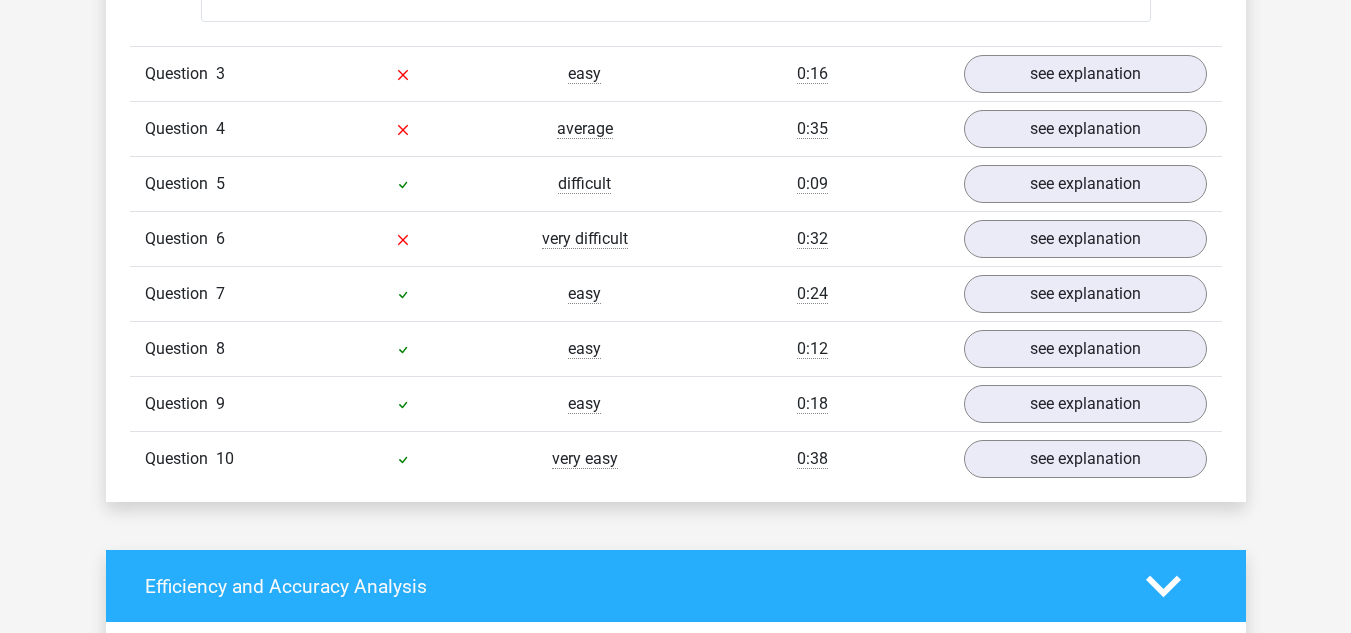 scroll, scrollTop: 1868, scrollLeft: 0, axis: vertical 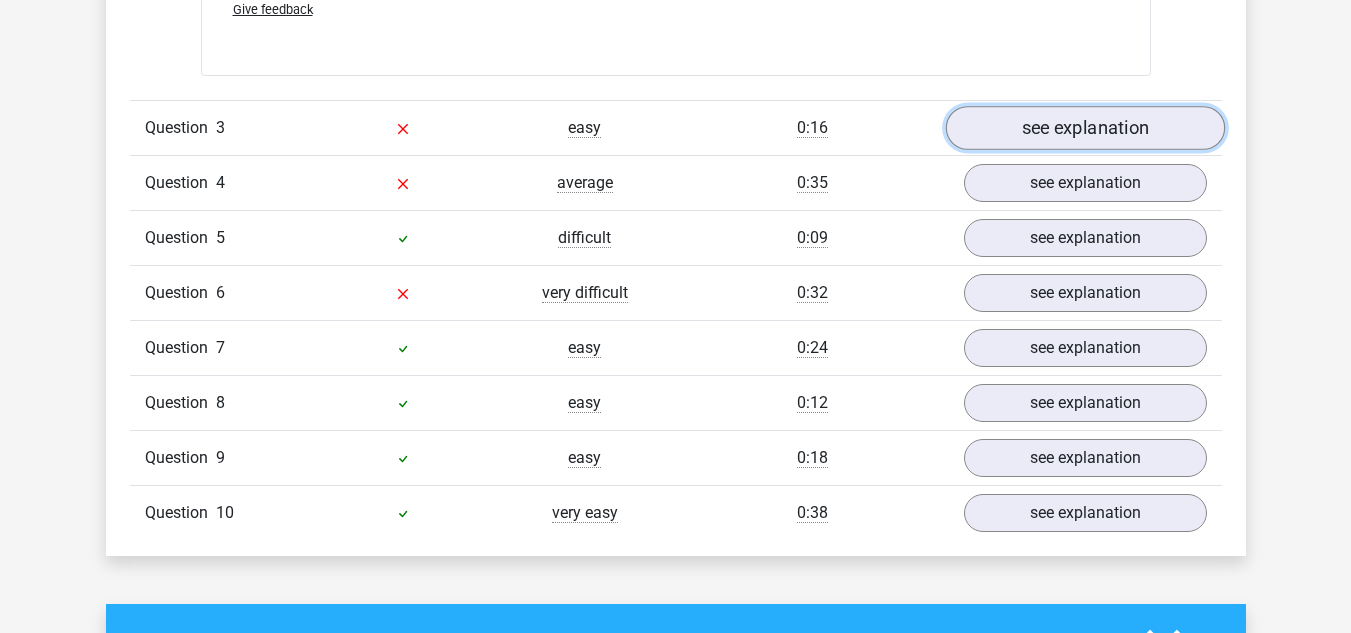 click on "see explanation" at bounding box center (1084, 128) 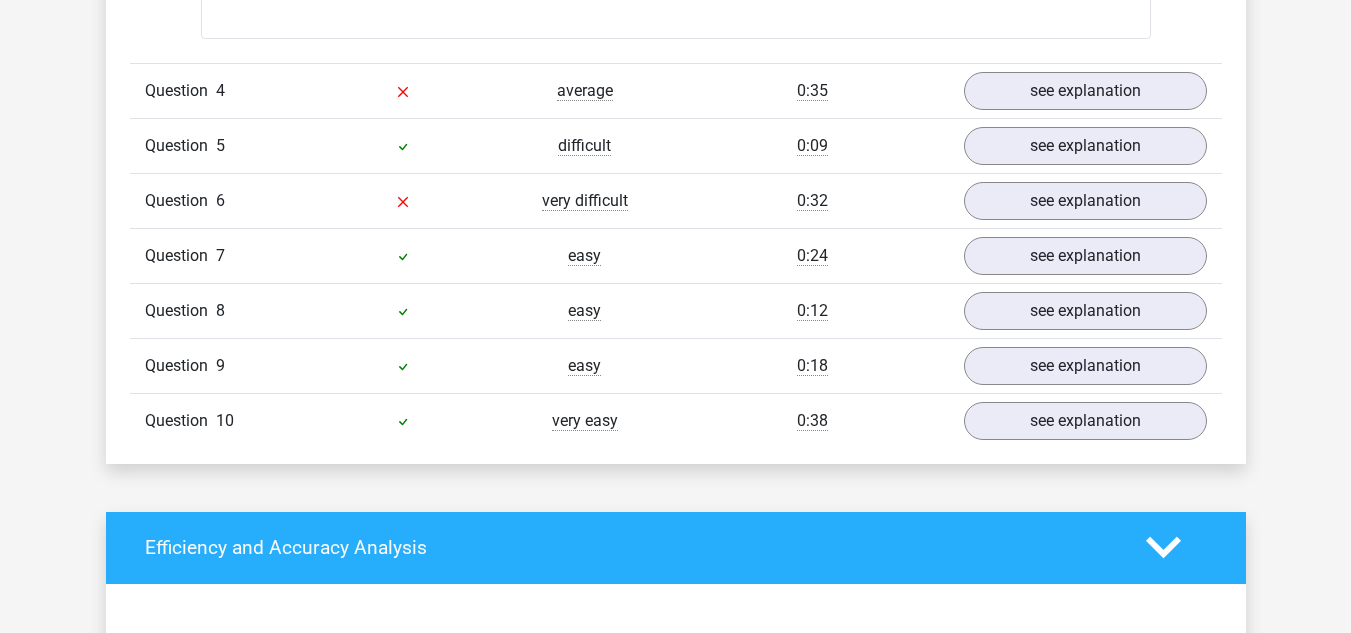 scroll, scrollTop: 2442, scrollLeft: 0, axis: vertical 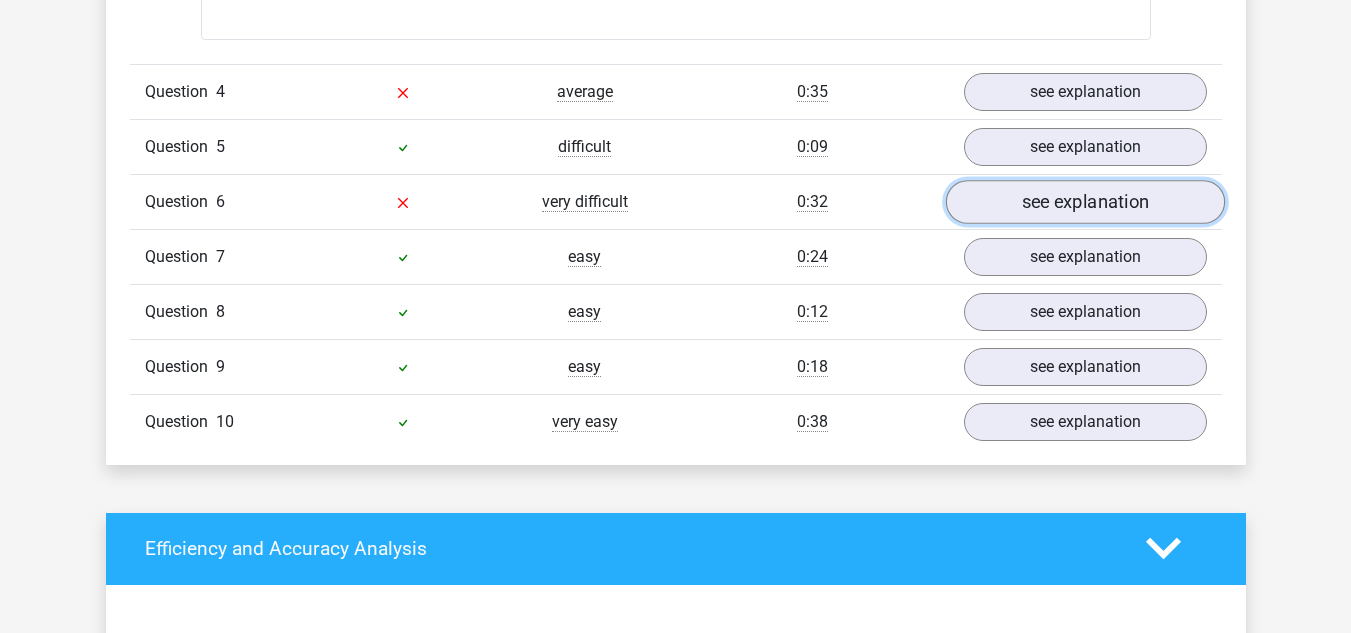 click on "see explanation" at bounding box center (1084, 202) 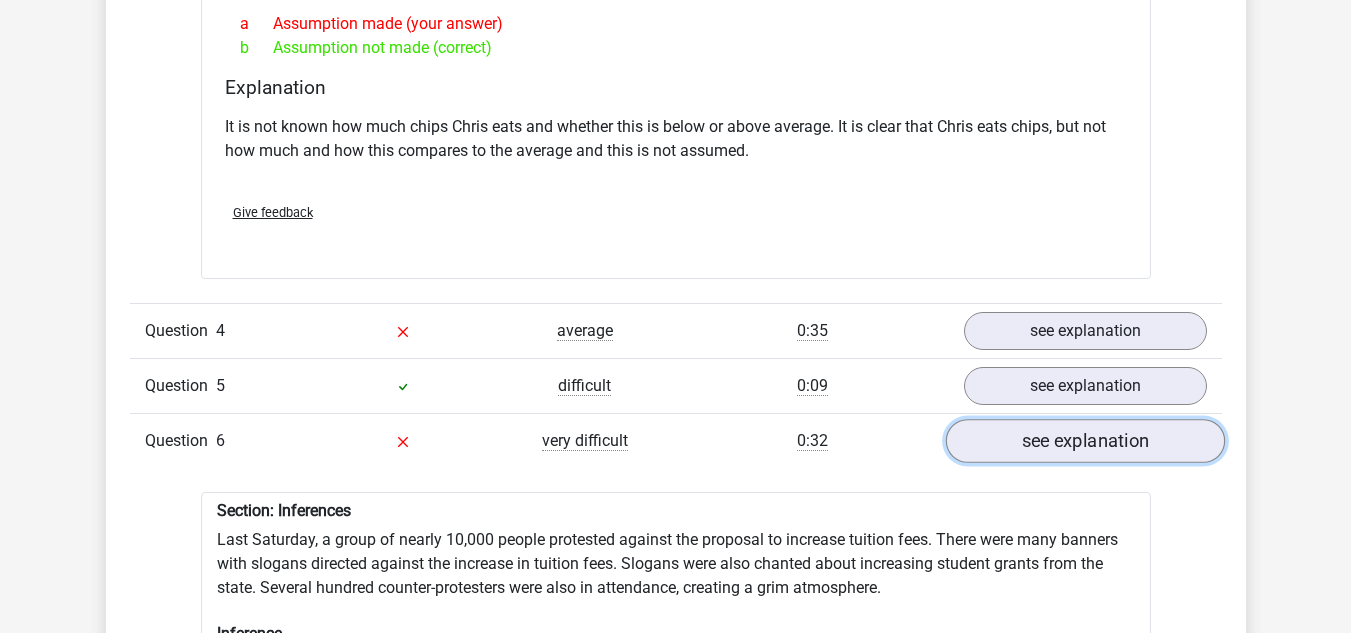 scroll, scrollTop: 2171, scrollLeft: 0, axis: vertical 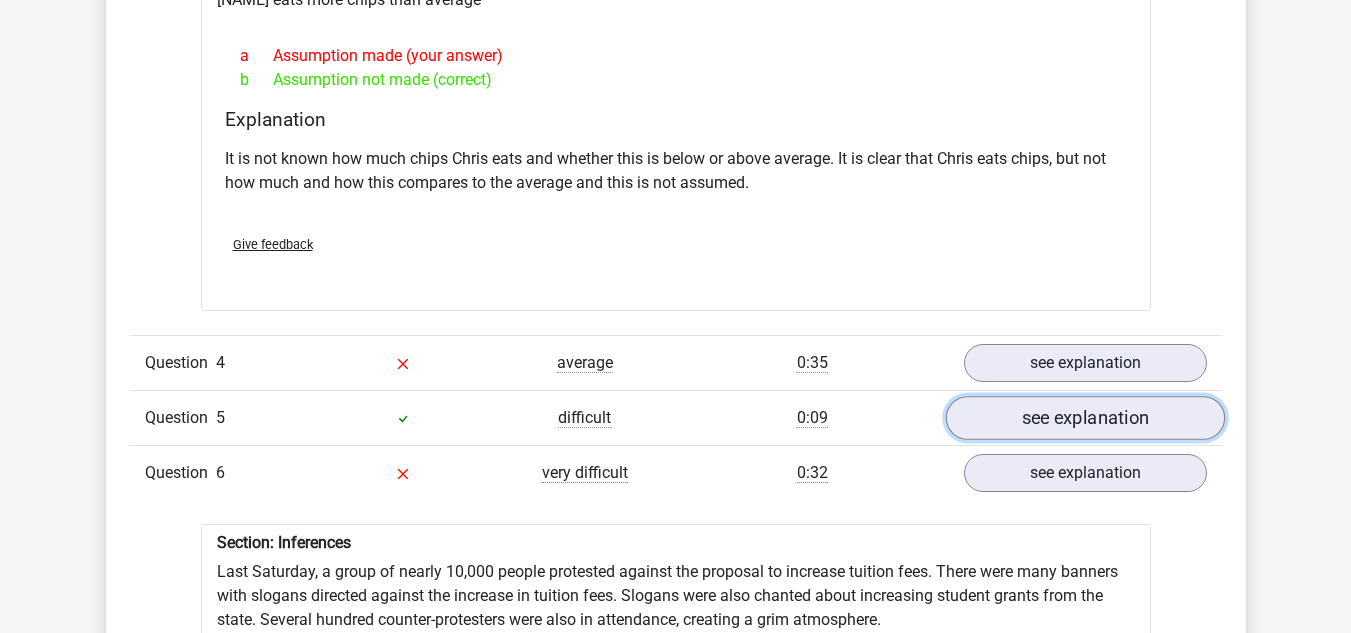 click on "see explanation" at bounding box center (1084, 418) 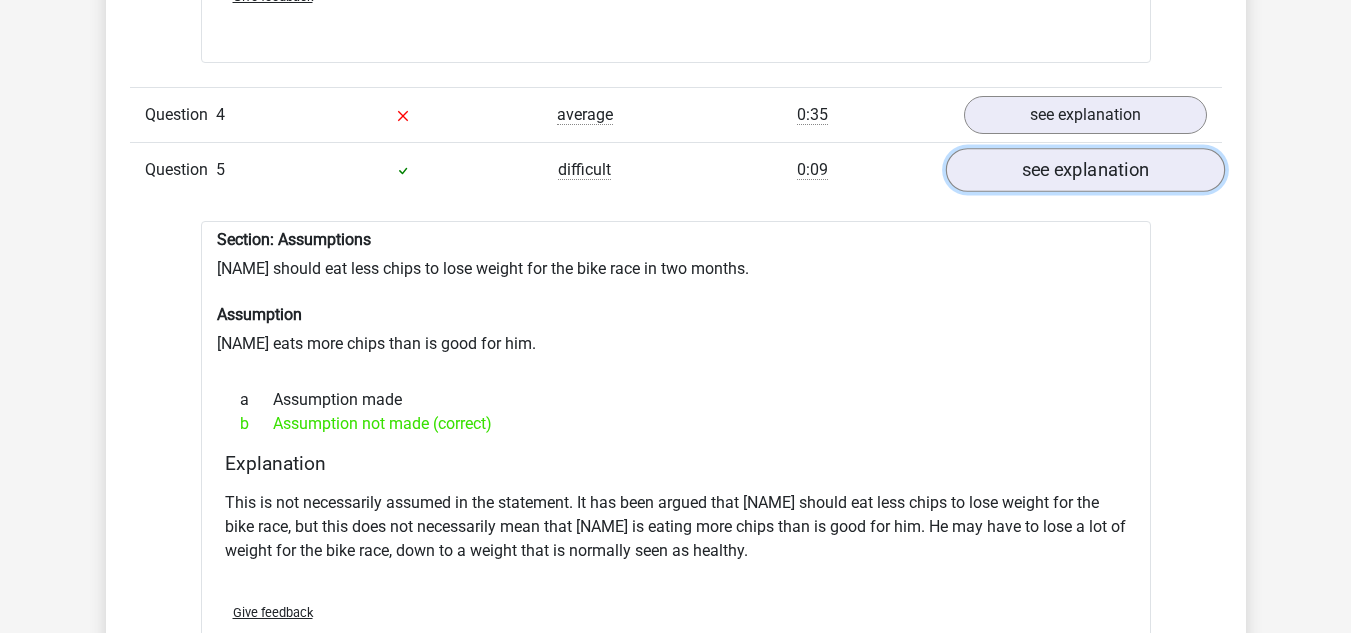 scroll, scrollTop: 2421, scrollLeft: 0, axis: vertical 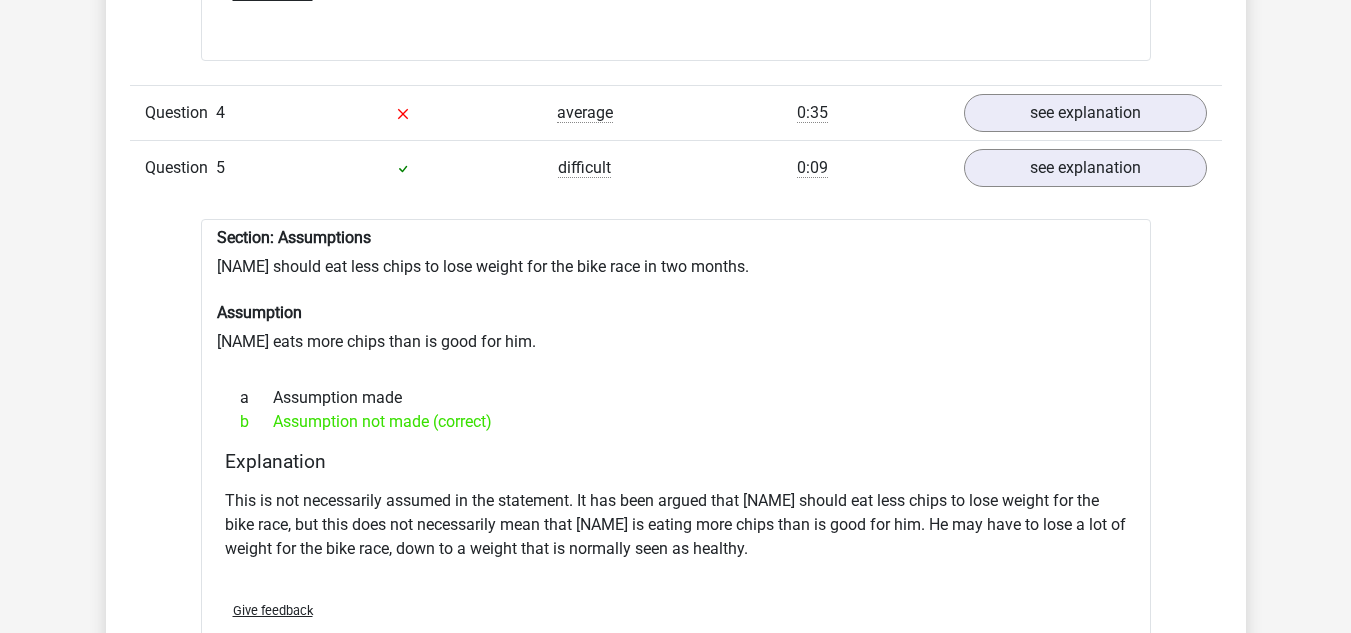 click on "Question
4
average
0:35
see explanation" at bounding box center [676, 112] 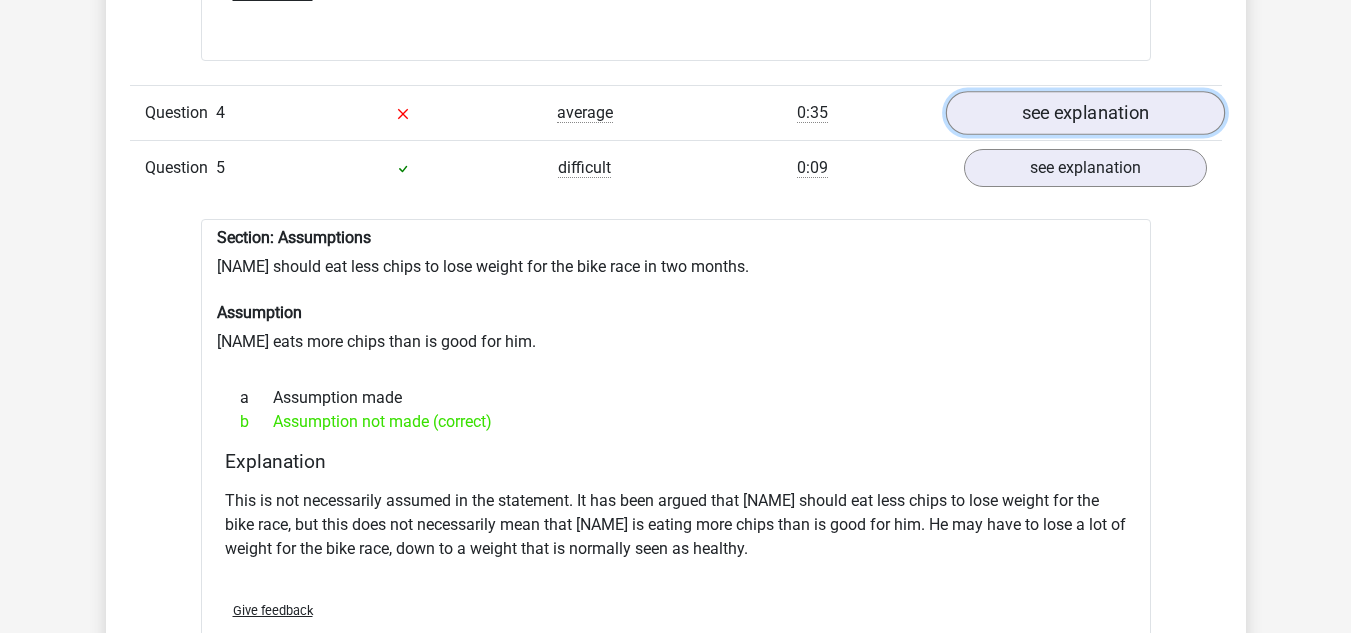 click on "see explanation" at bounding box center (1084, 113) 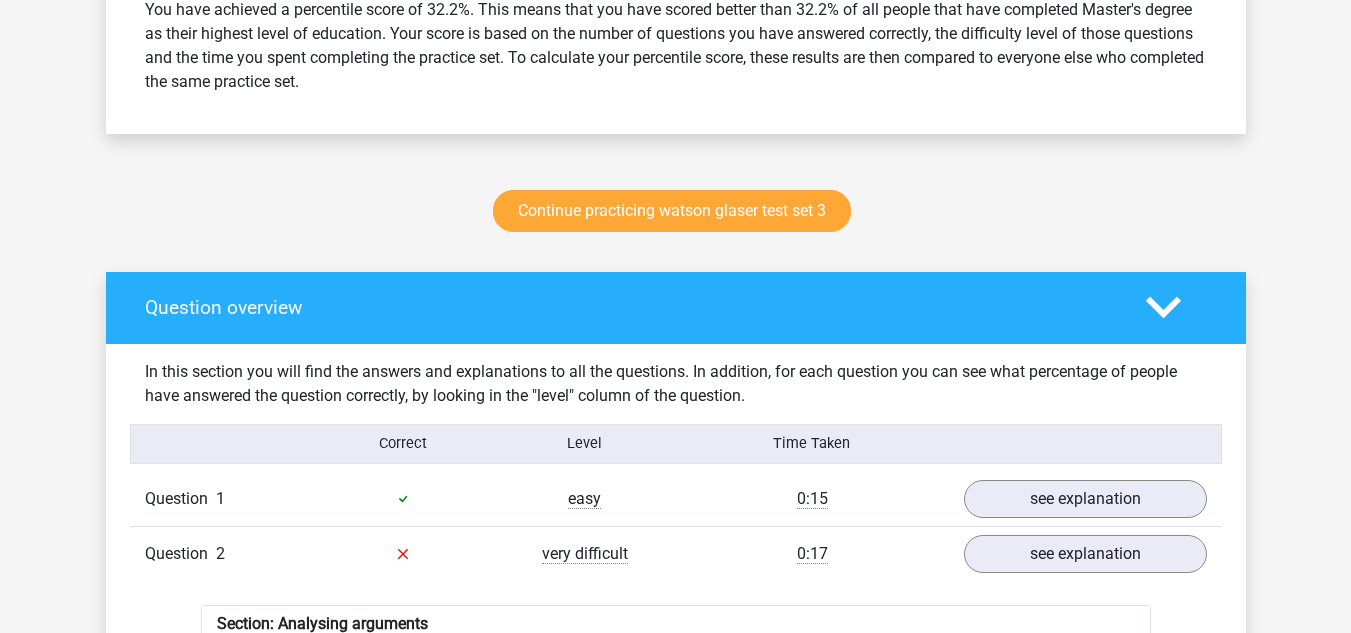 scroll, scrollTop: 928, scrollLeft: 0, axis: vertical 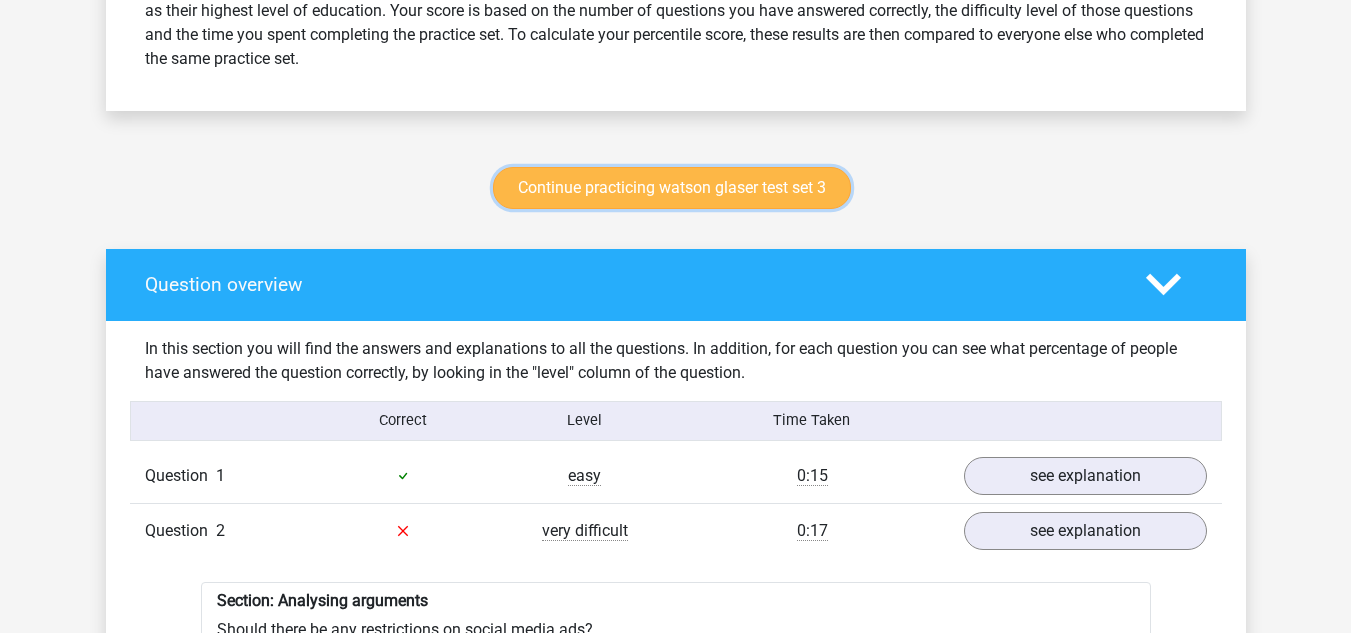 click on "Continue practicing watson glaser test set 3" at bounding box center (672, 188) 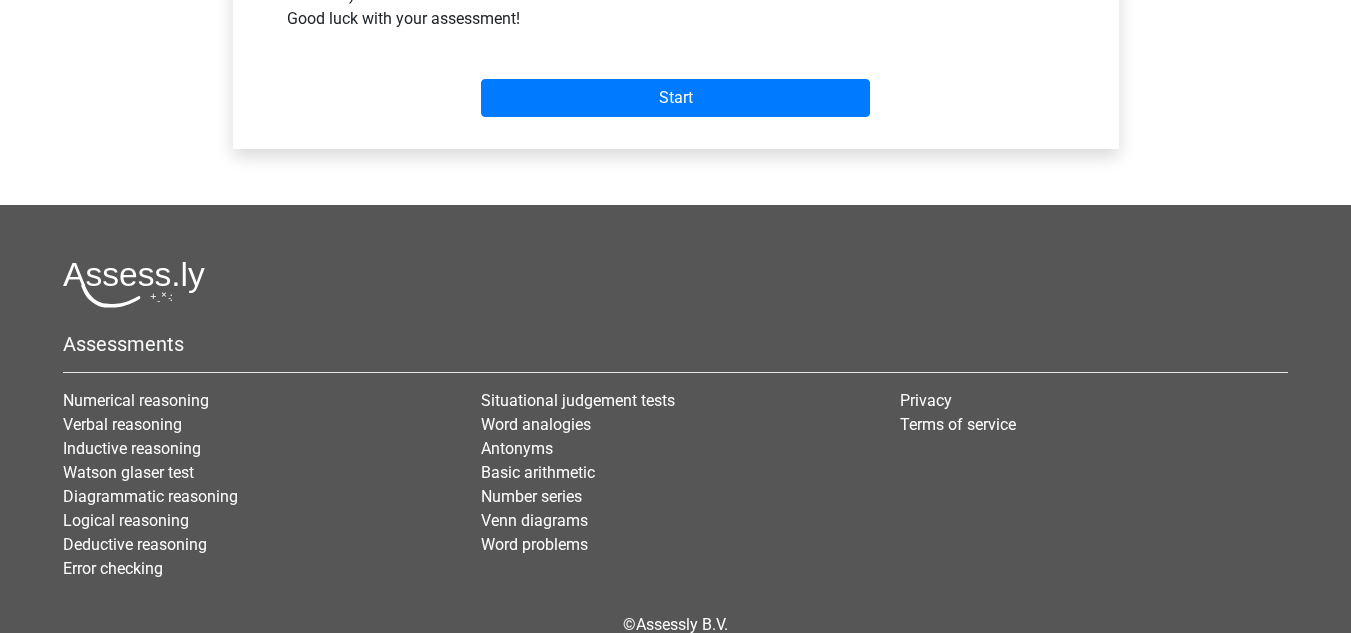 scroll, scrollTop: 848, scrollLeft: 0, axis: vertical 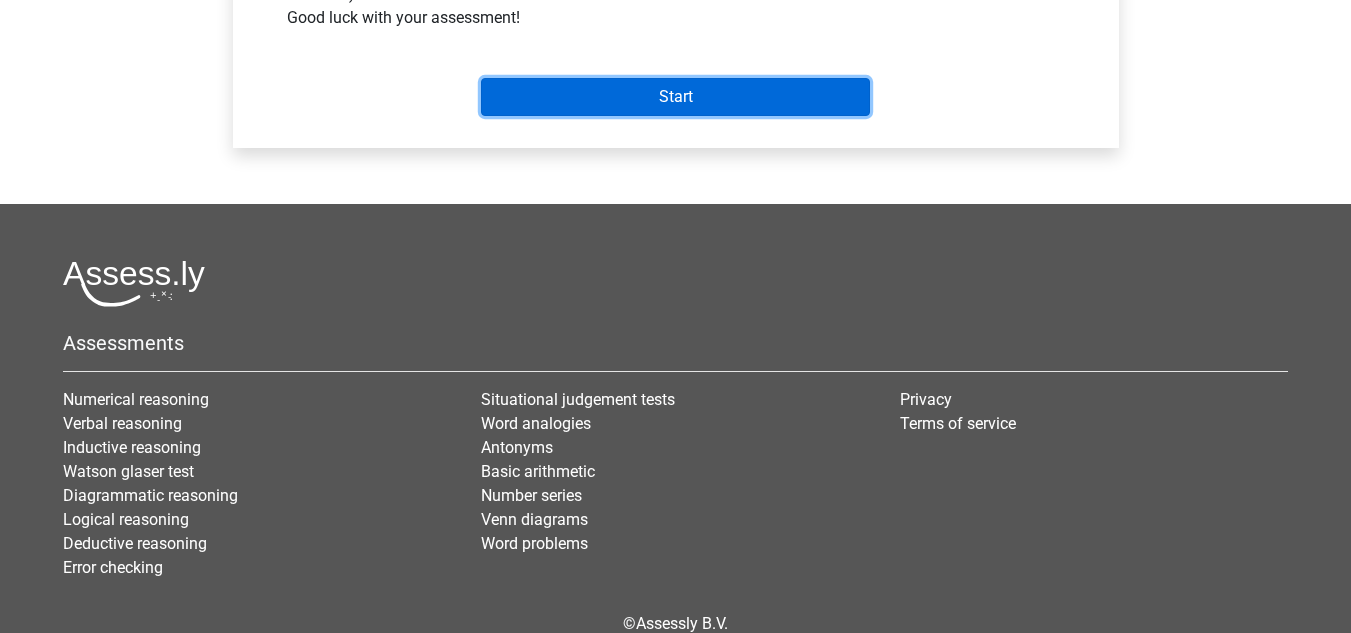 click on "Start" at bounding box center [675, 97] 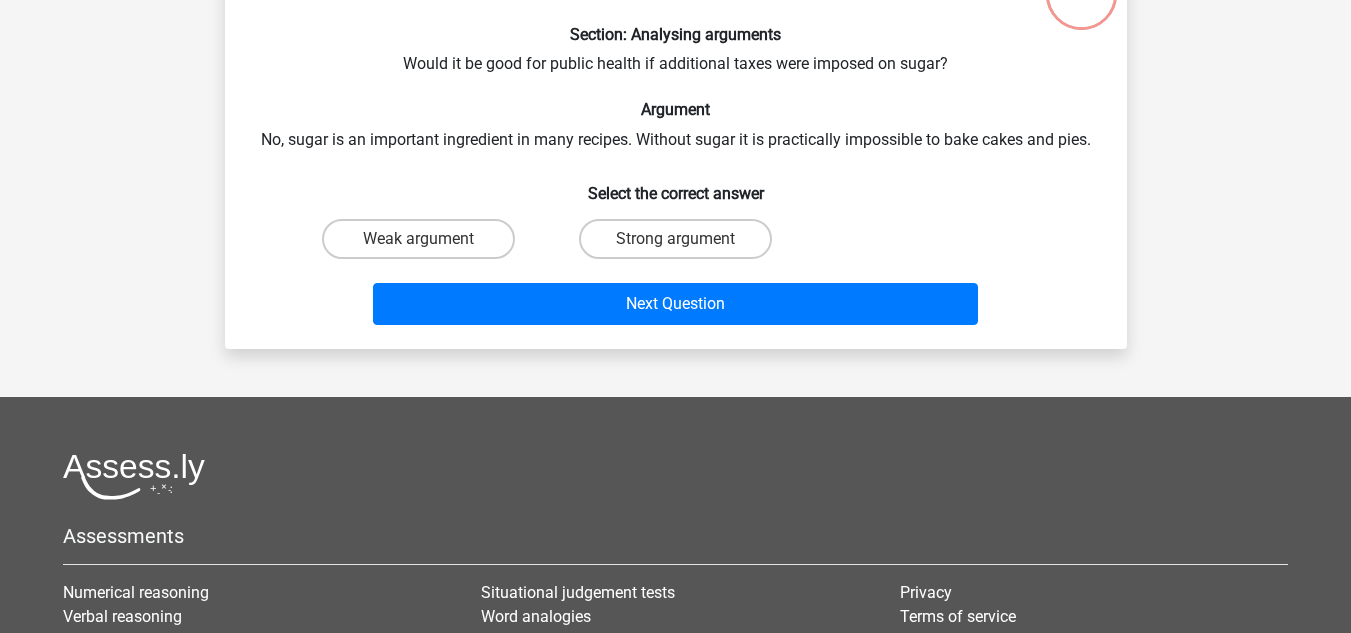 scroll, scrollTop: 160, scrollLeft: 0, axis: vertical 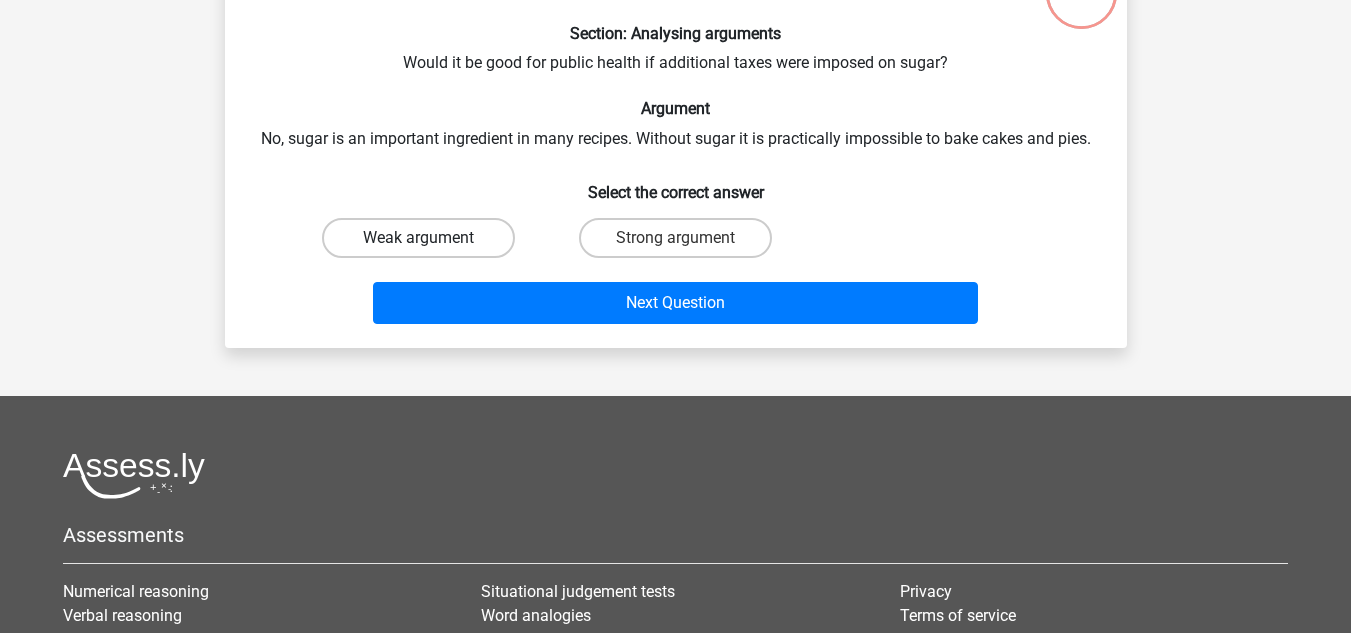 click on "Weak argument" at bounding box center [418, 238] 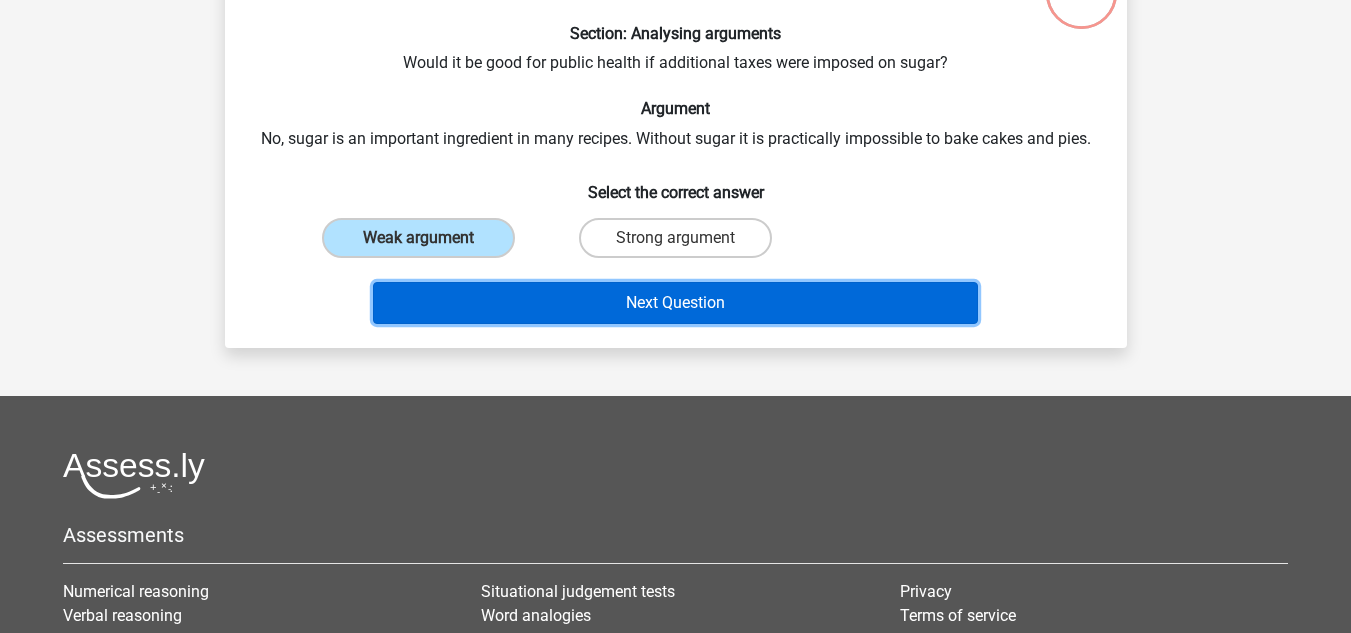click on "Next Question" at bounding box center (675, 303) 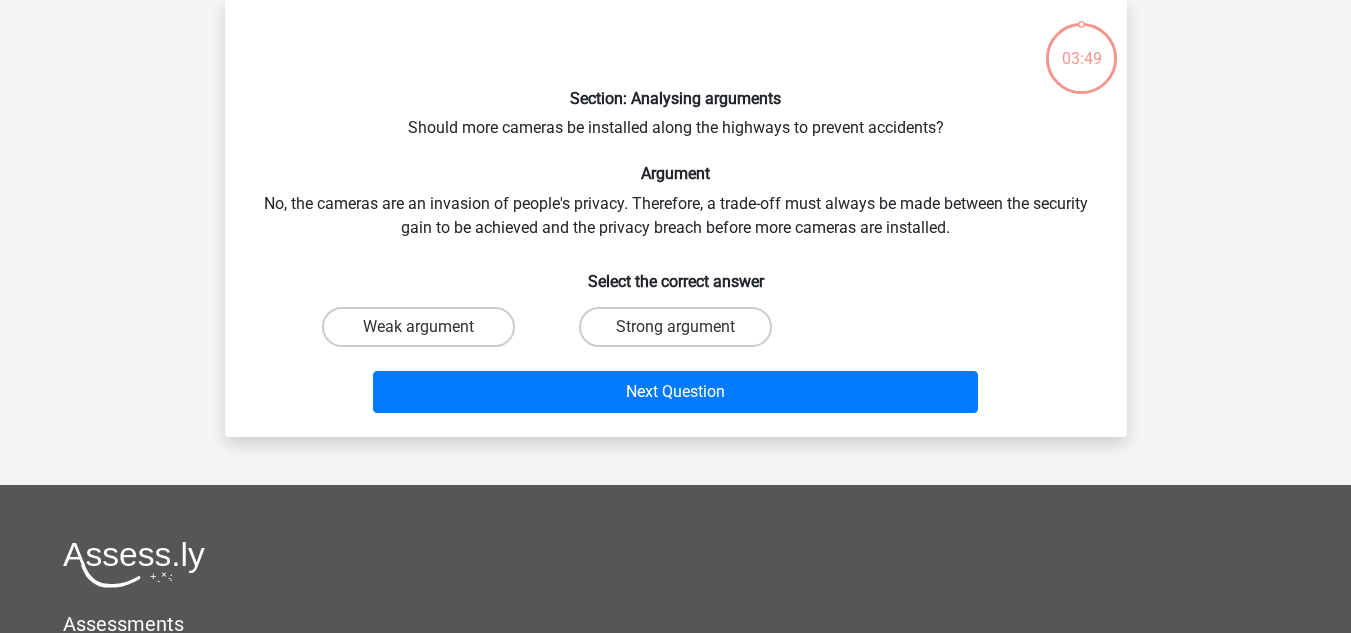 scroll, scrollTop: 92, scrollLeft: 0, axis: vertical 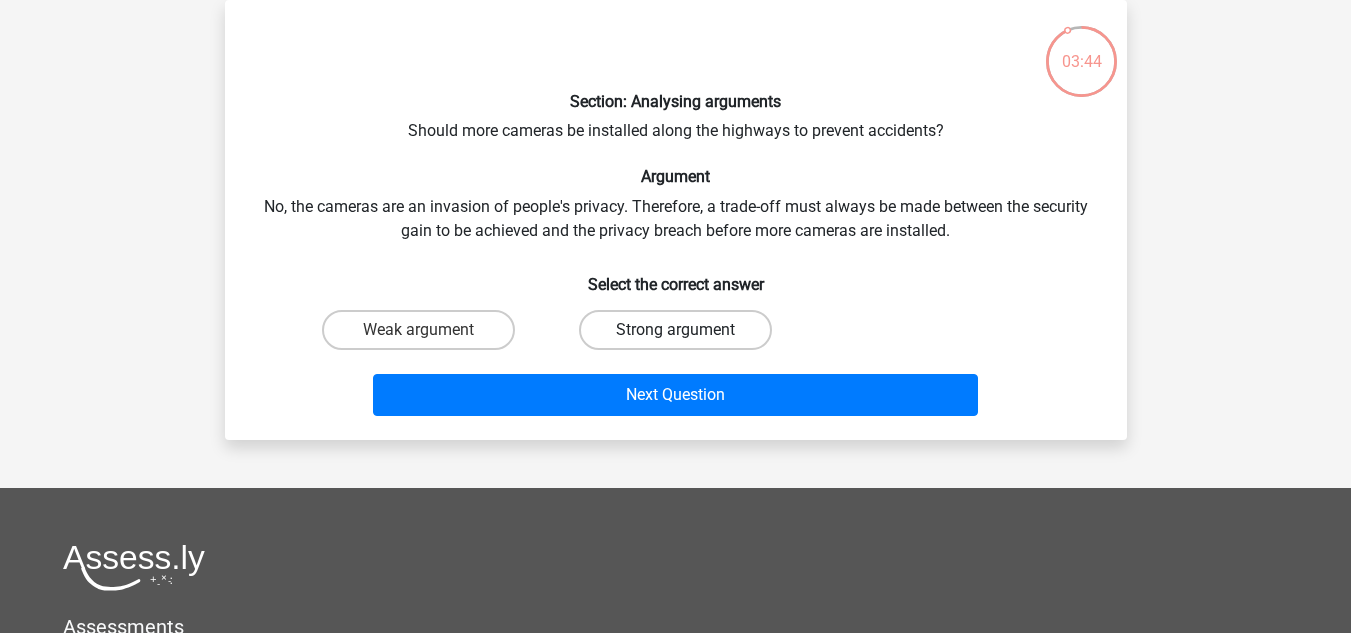 click on "Strong argument" at bounding box center (675, 330) 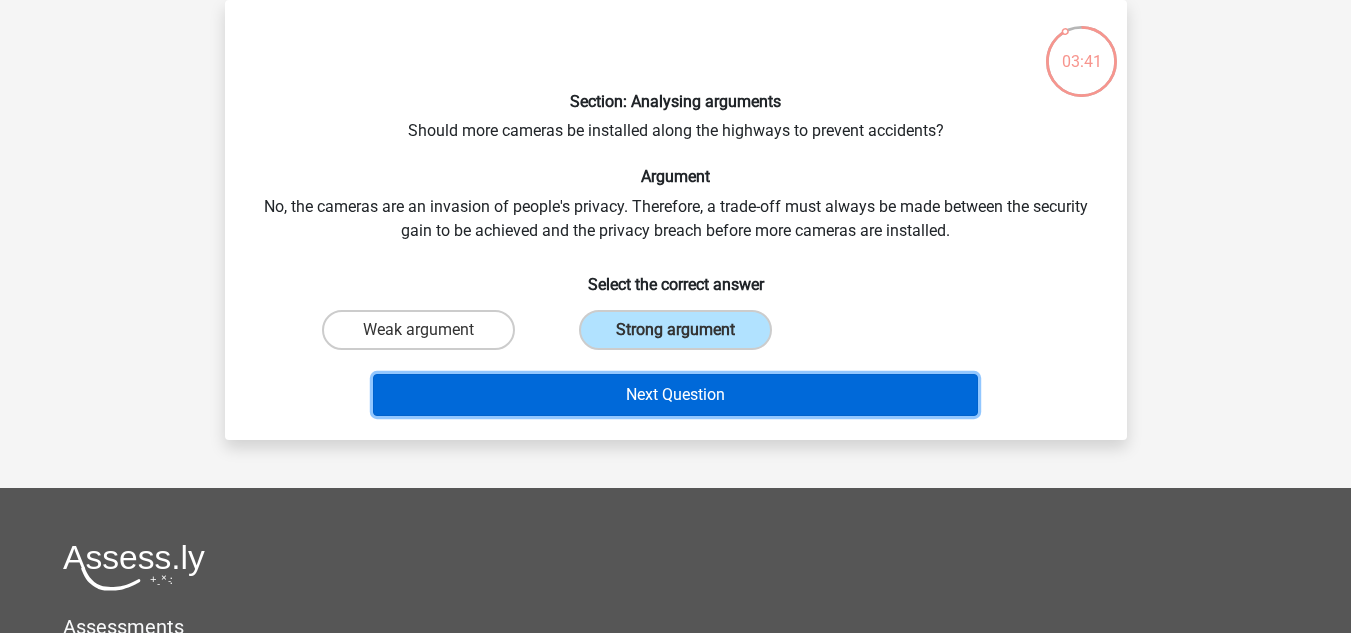 click on "Next Question" at bounding box center (675, 395) 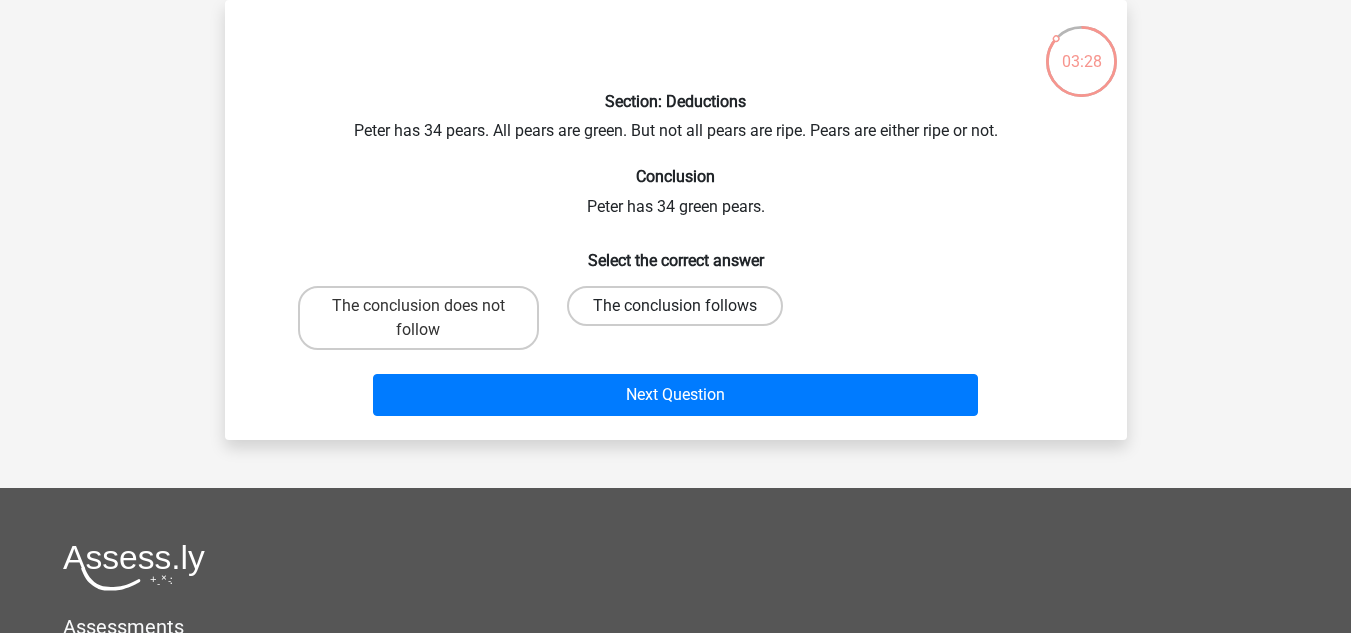 click on "The conclusion follows" at bounding box center (675, 306) 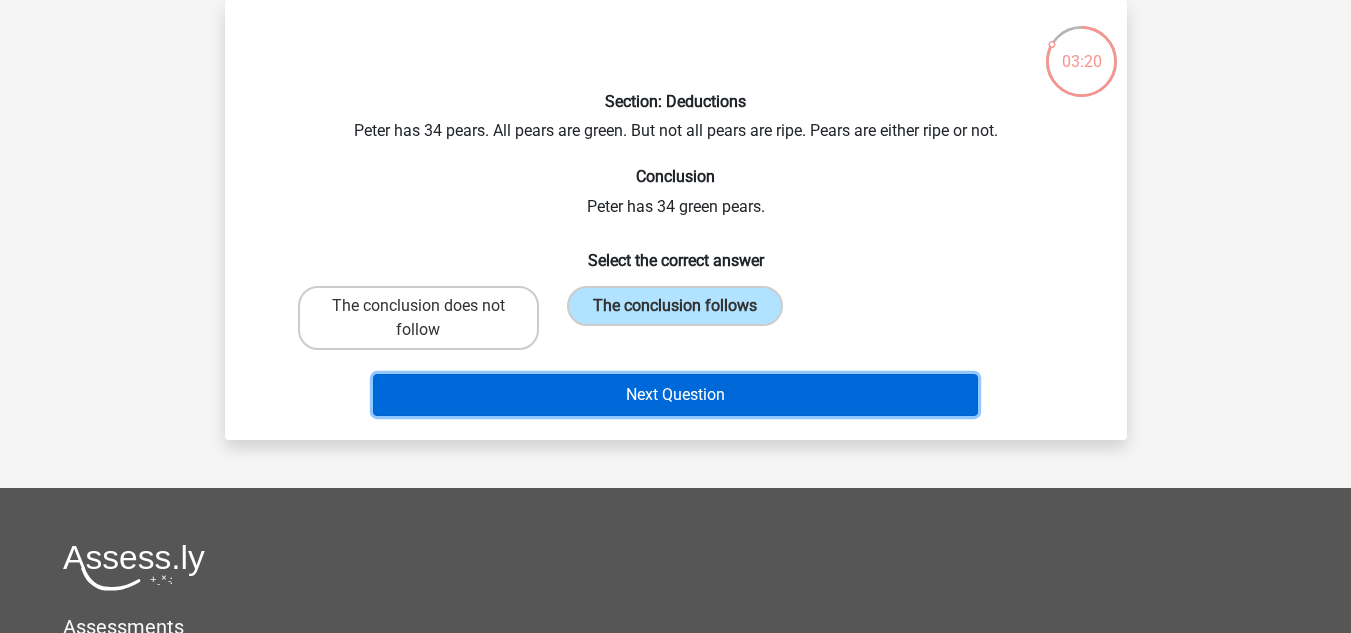 click on "Next Question" at bounding box center (675, 395) 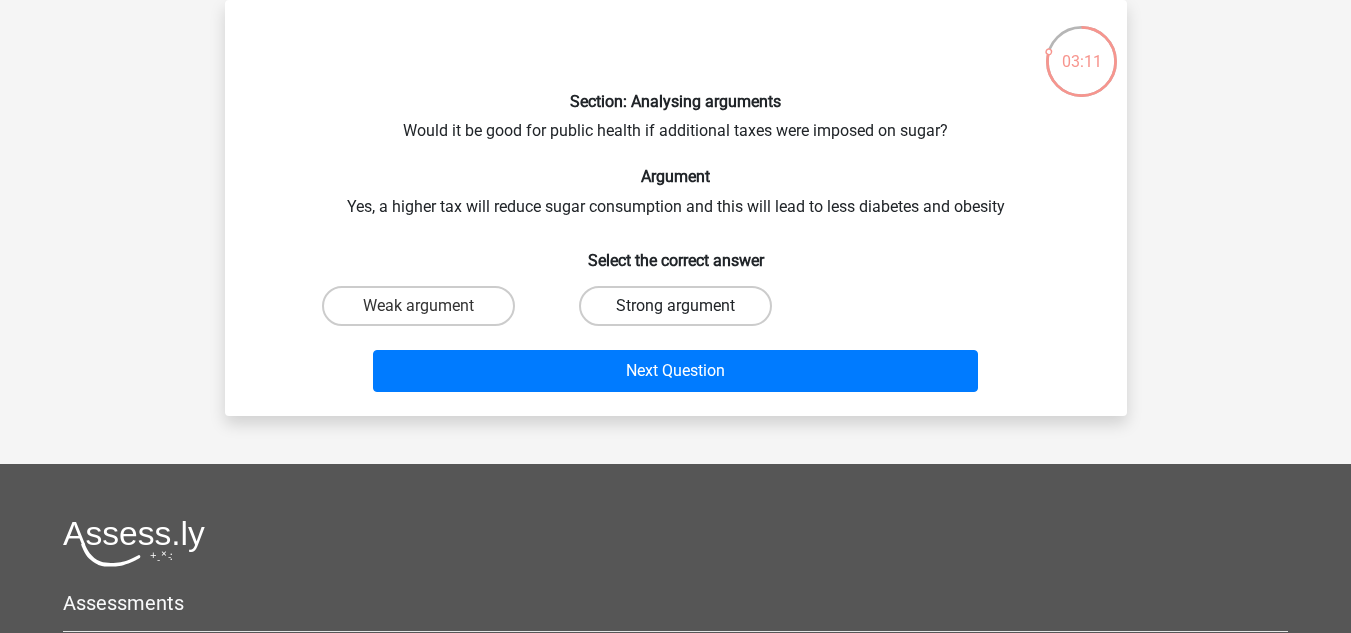 click on "Strong argument" at bounding box center (675, 306) 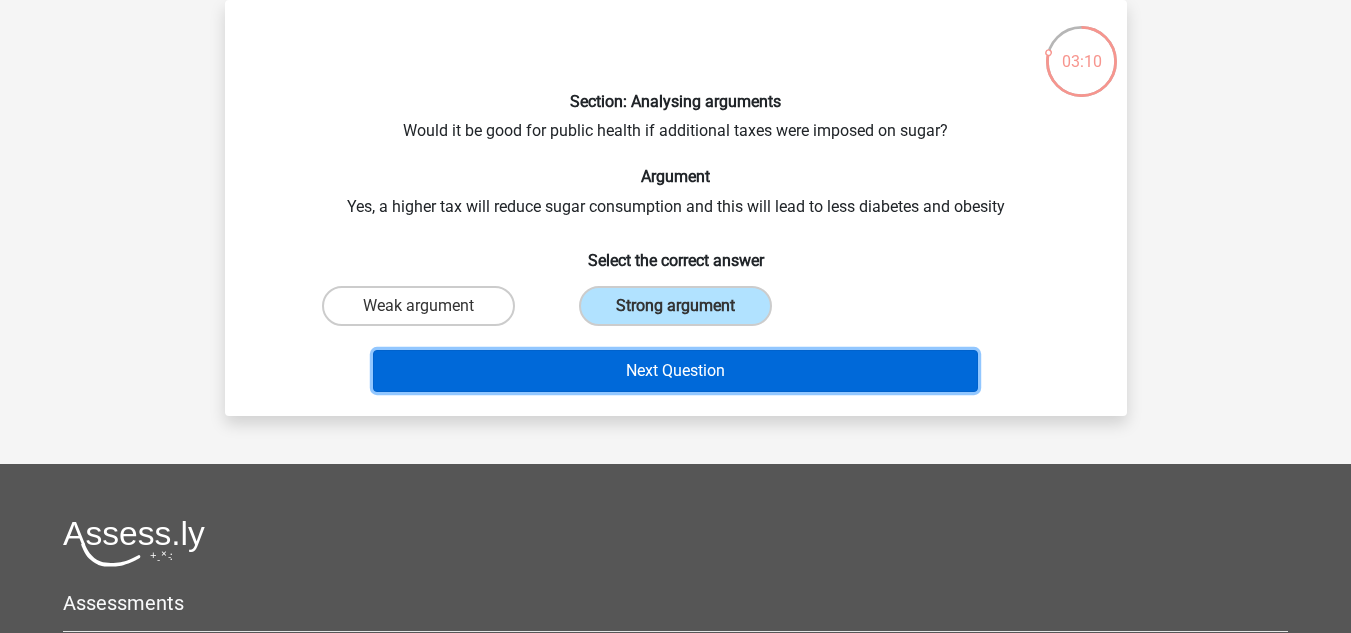 click on "Next Question" at bounding box center (675, 371) 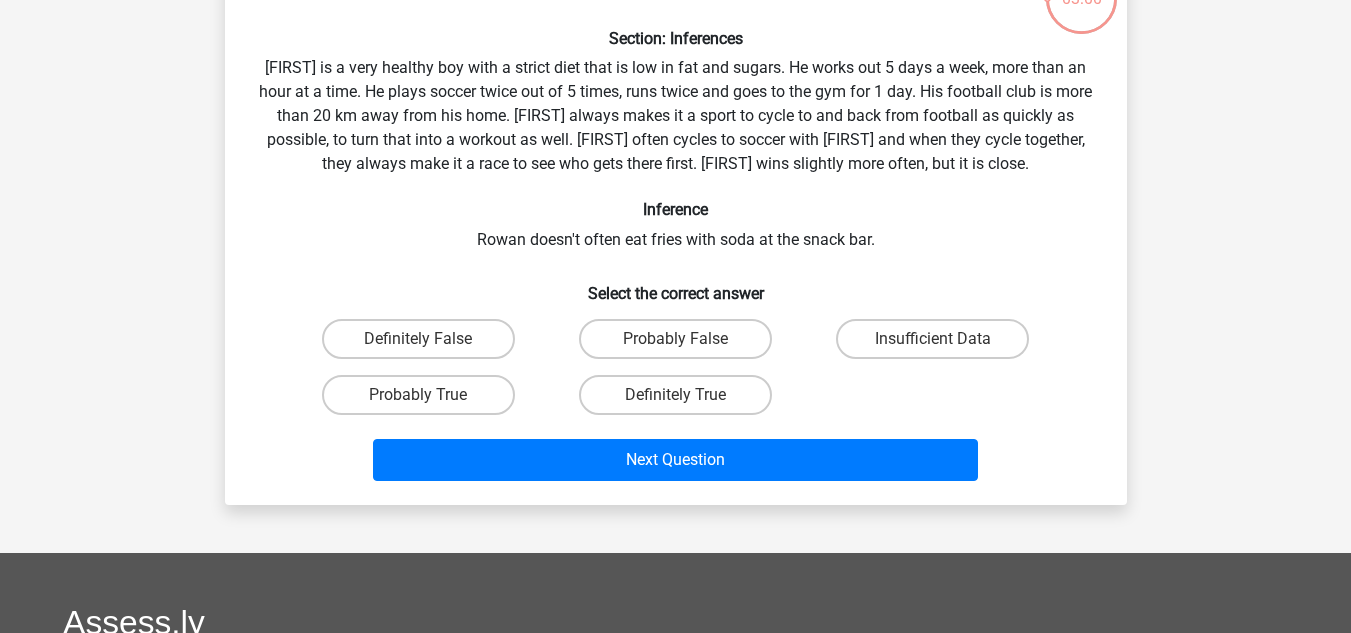 scroll, scrollTop: 156, scrollLeft: 0, axis: vertical 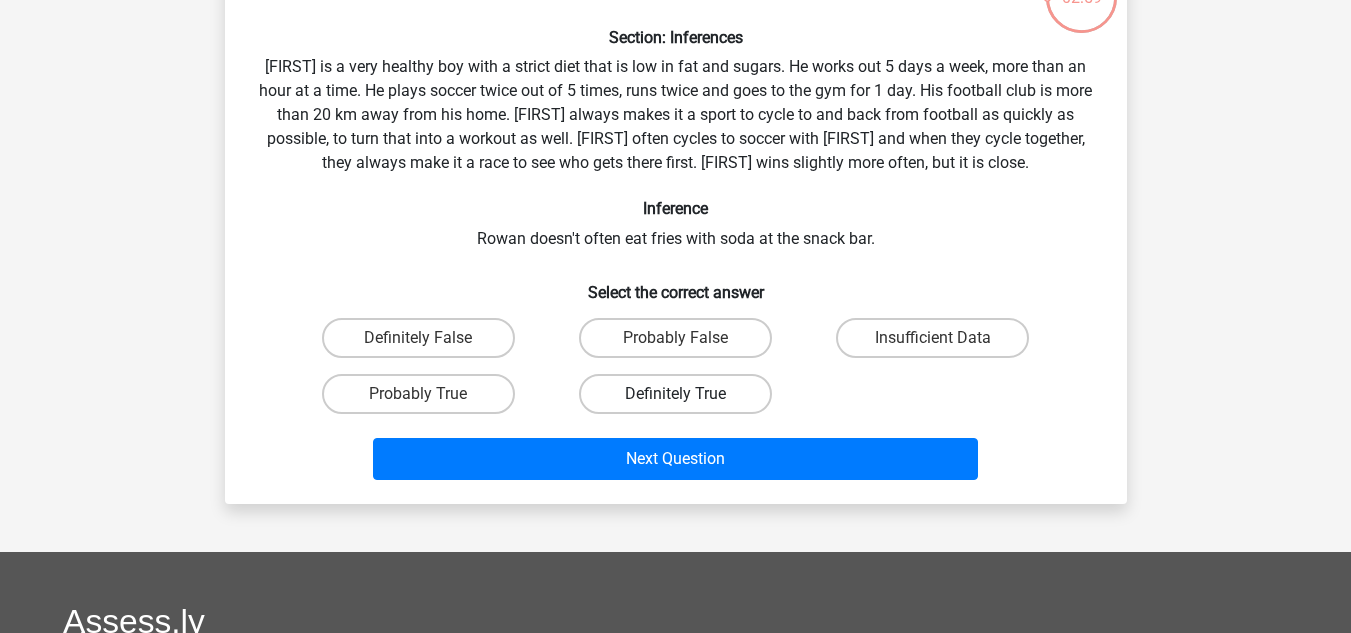 click on "Definitely True" at bounding box center (675, 394) 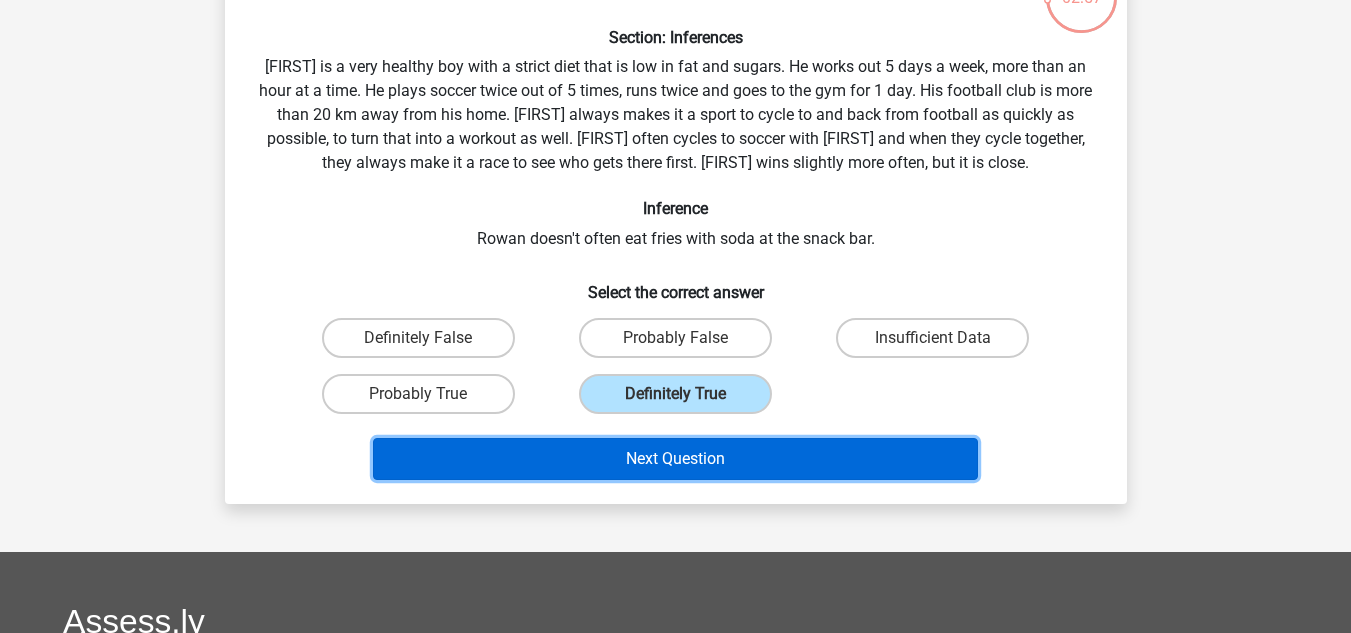click on "Next Question" at bounding box center [675, 459] 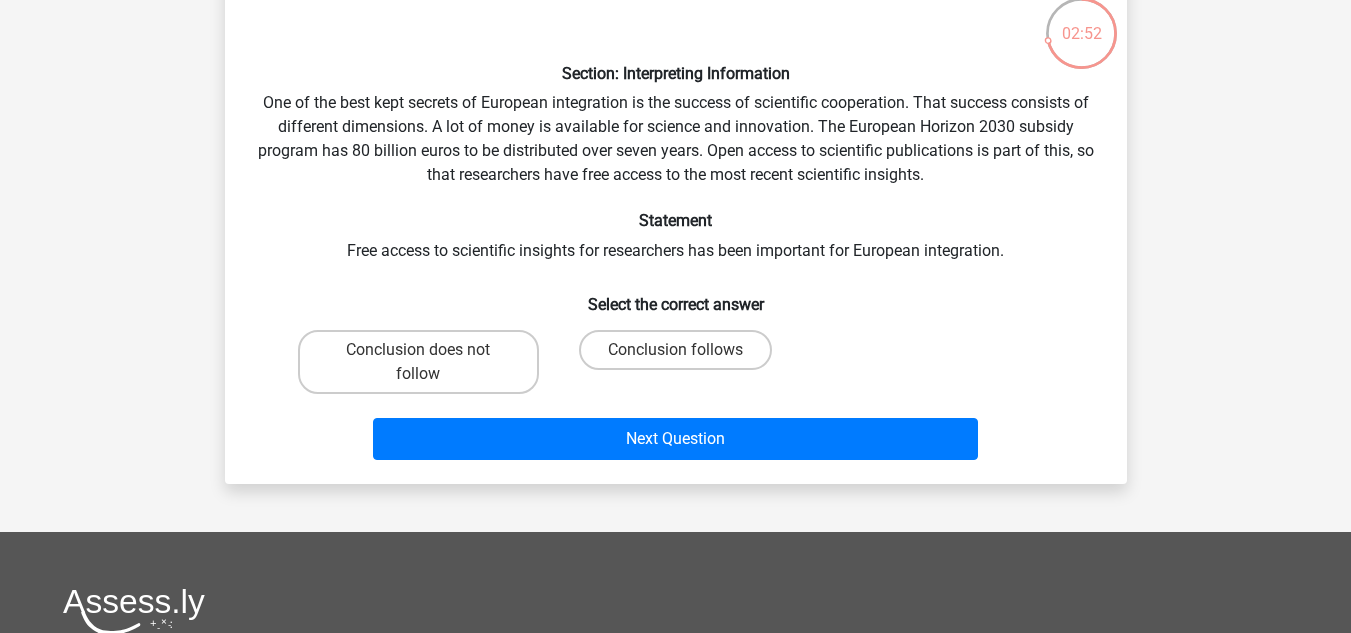 scroll, scrollTop: 119, scrollLeft: 0, axis: vertical 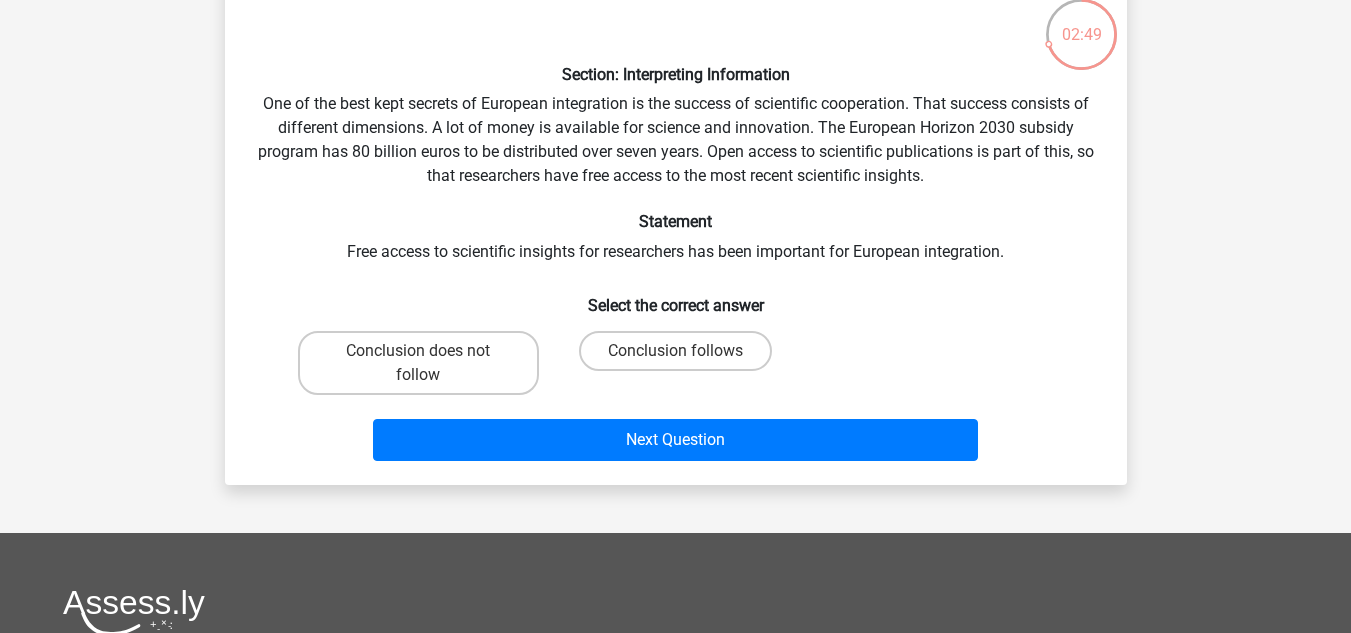 click on "Next Question" at bounding box center (676, 436) 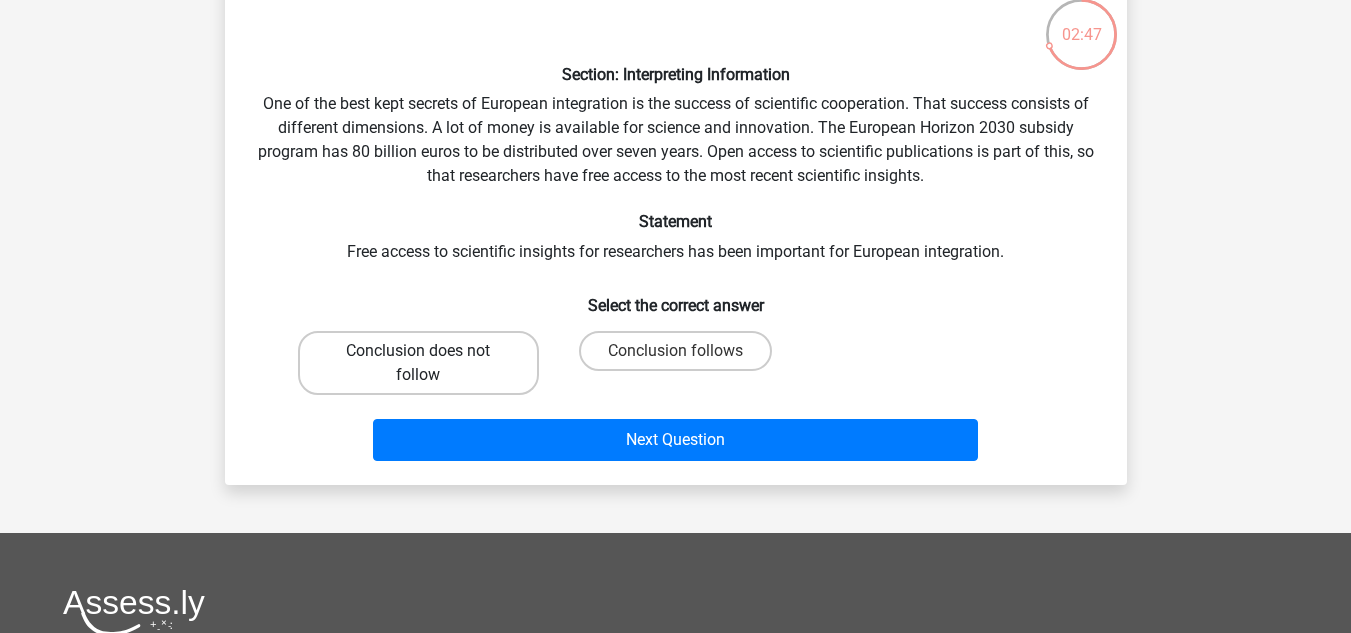click on "Conclusion does not follow" at bounding box center (418, 363) 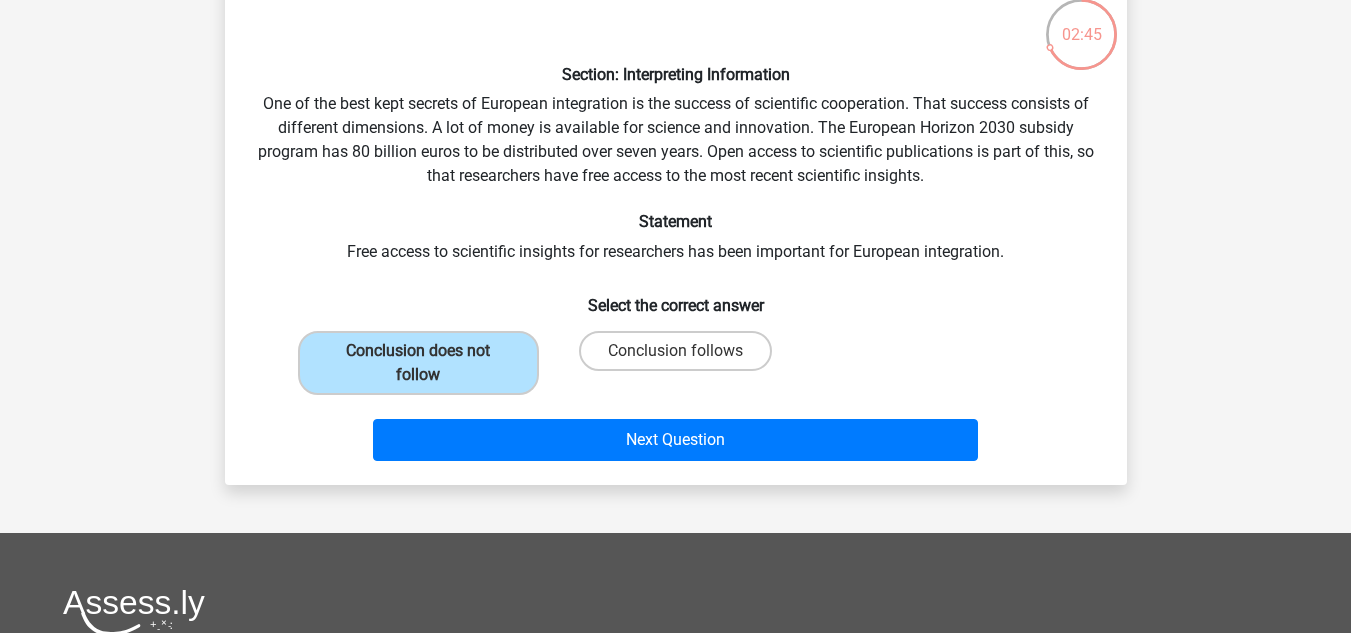 click on "Next Question" at bounding box center [676, 444] 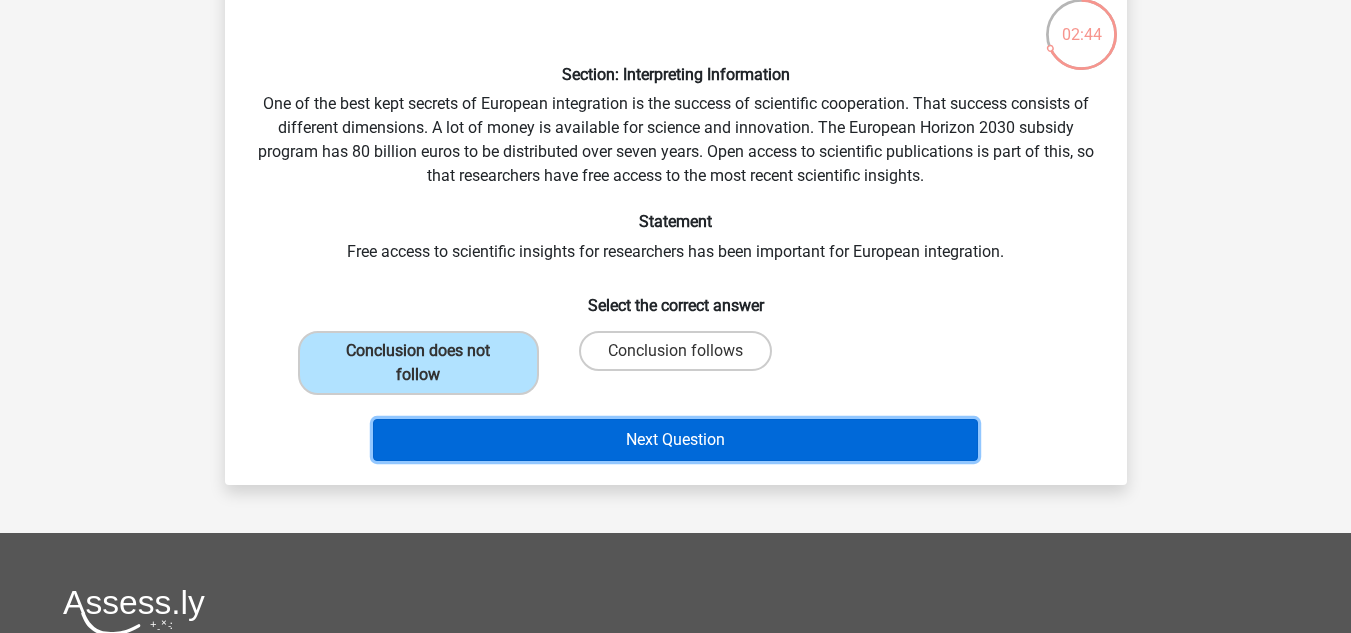 click on "Next Question" at bounding box center (675, 440) 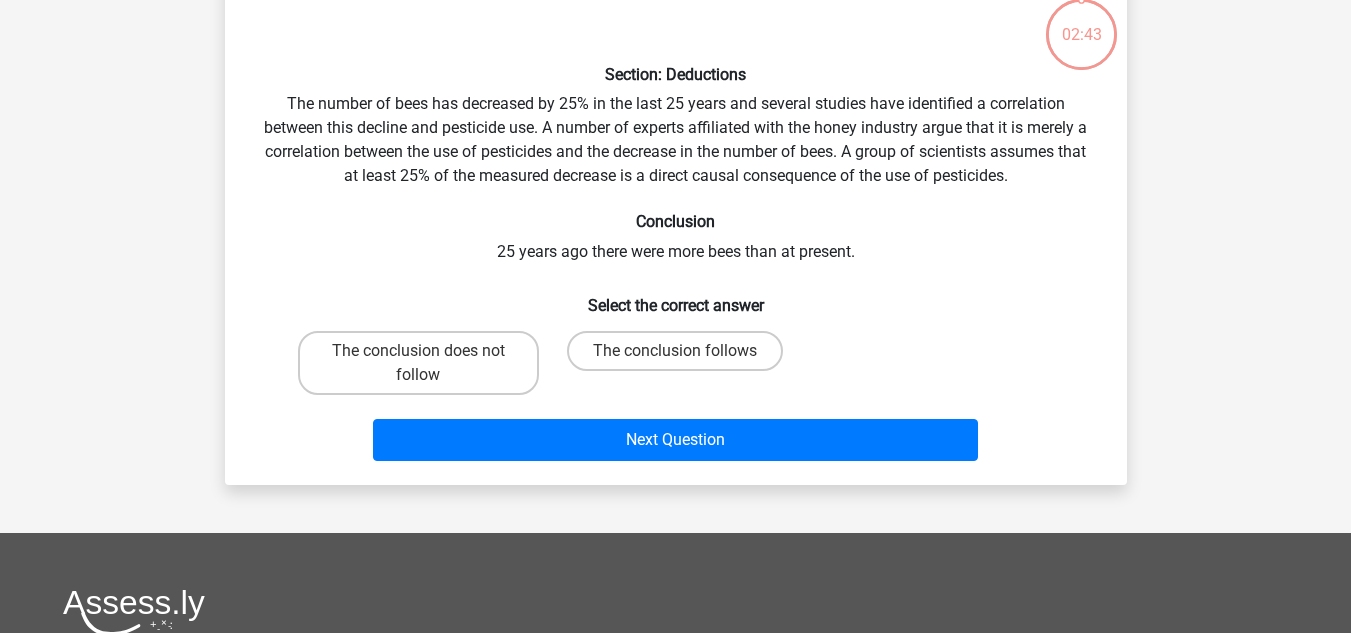 scroll, scrollTop: 92, scrollLeft: 0, axis: vertical 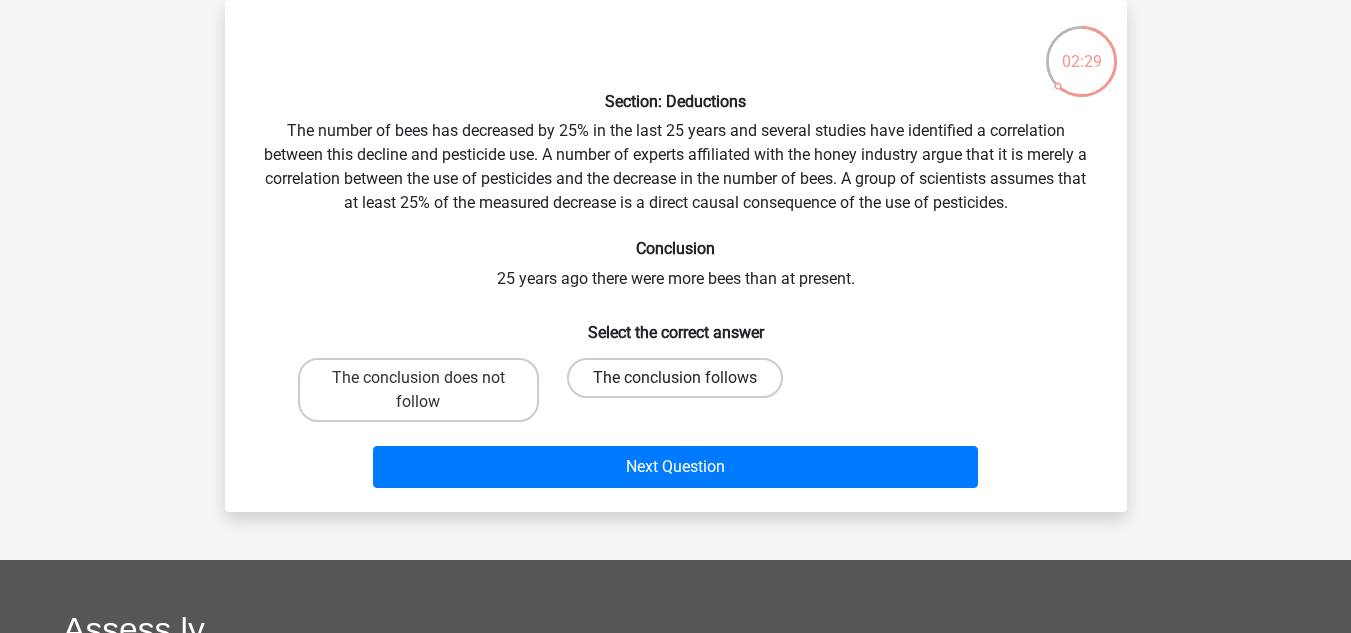 click on "The conclusion follows" at bounding box center (675, 378) 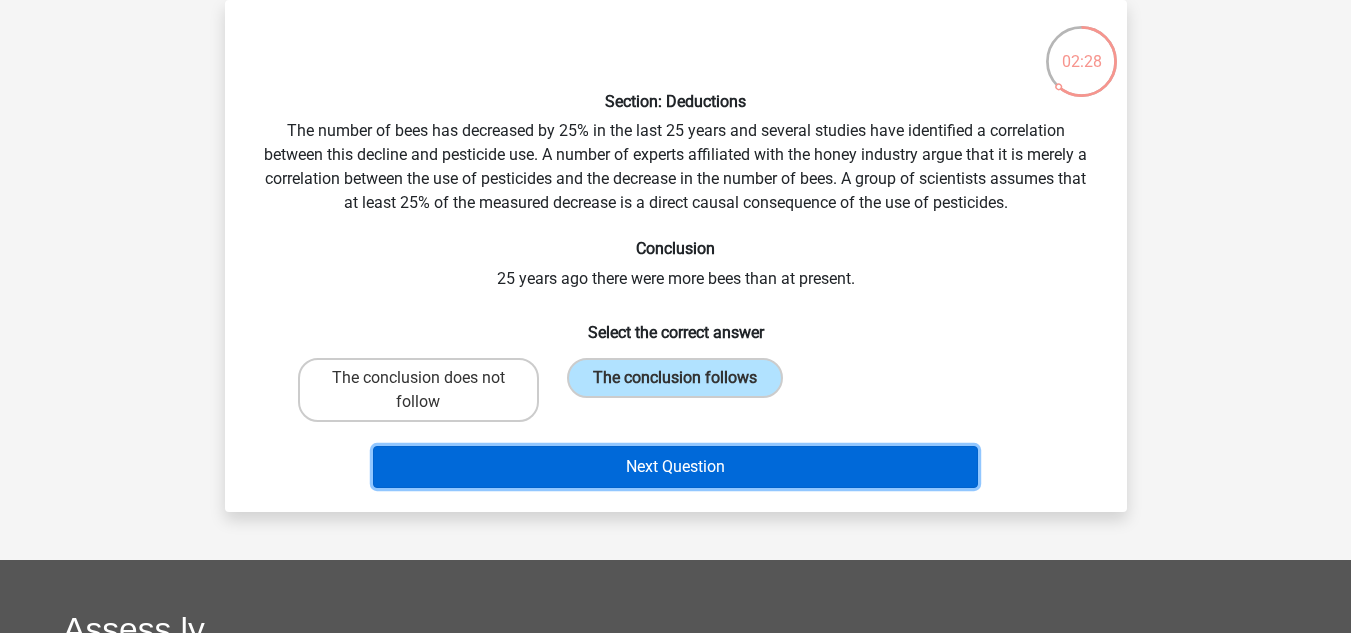 click on "Next Question" at bounding box center (675, 467) 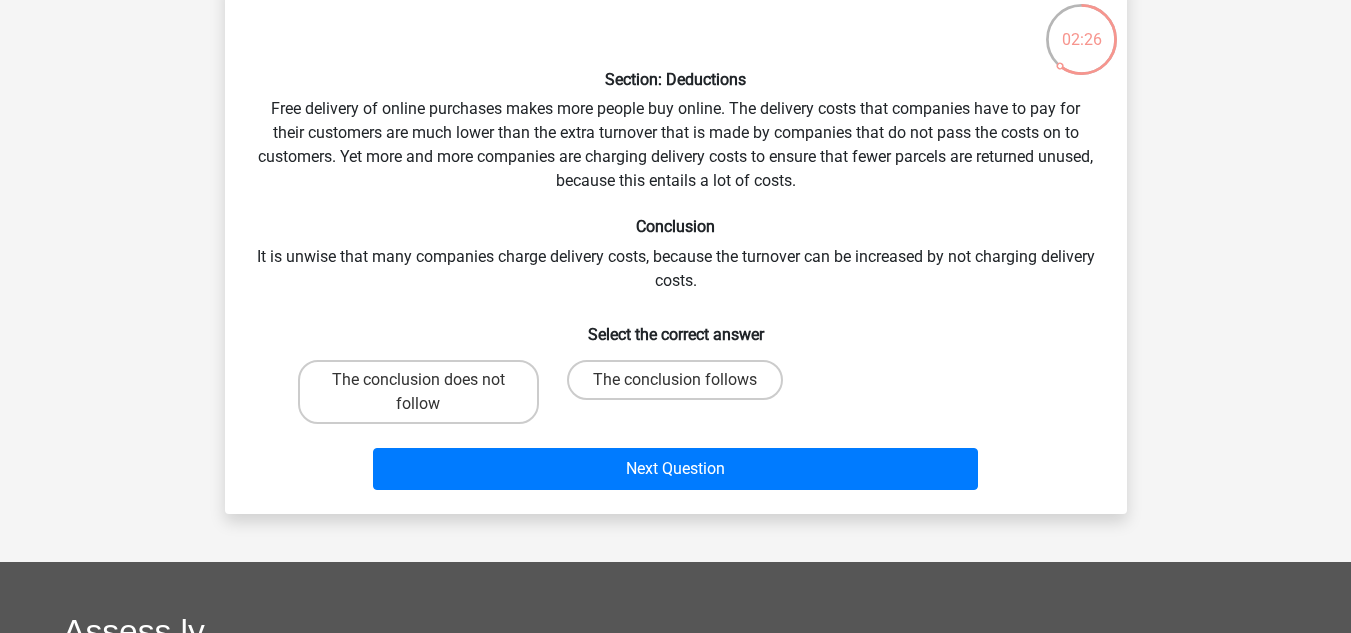 scroll, scrollTop: 139, scrollLeft: 0, axis: vertical 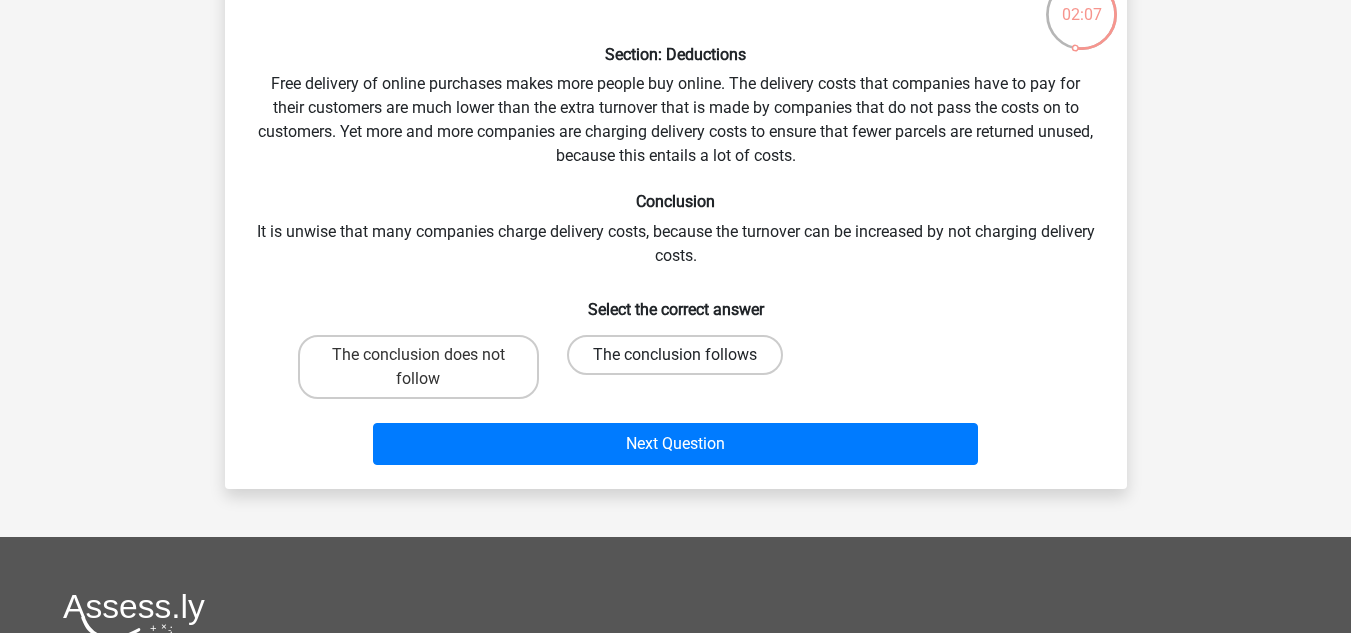 click on "The conclusion follows" at bounding box center [675, 355] 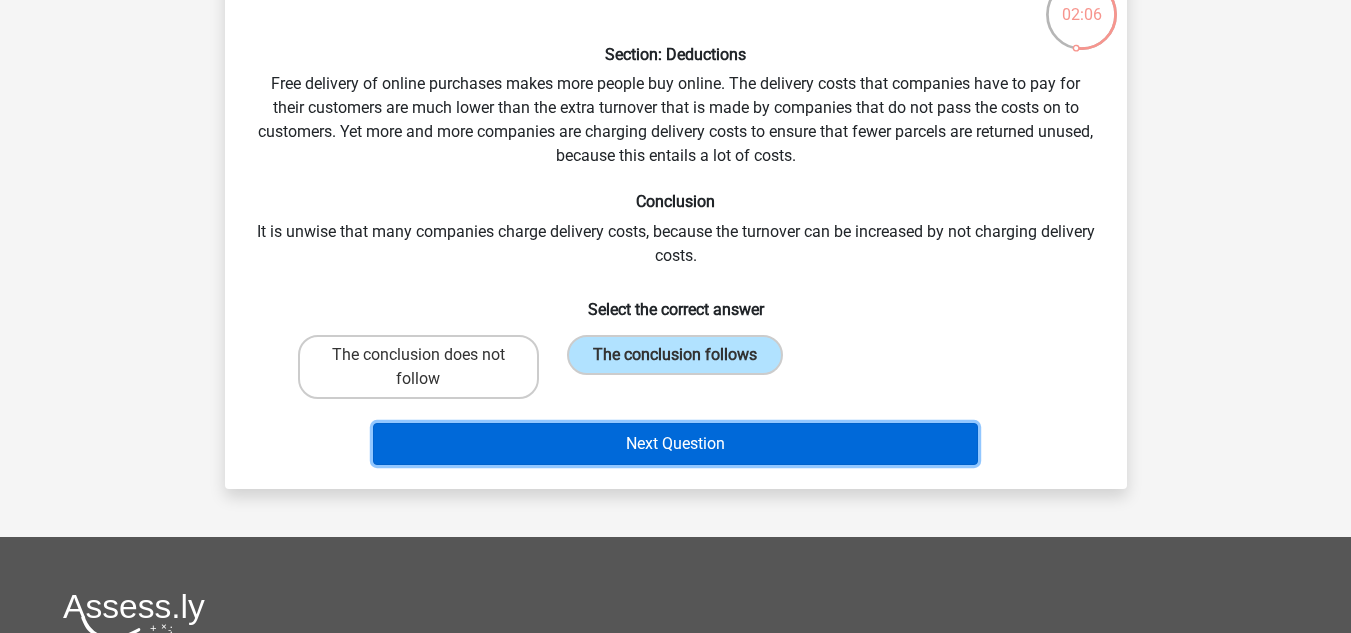click on "Next Question" at bounding box center [675, 444] 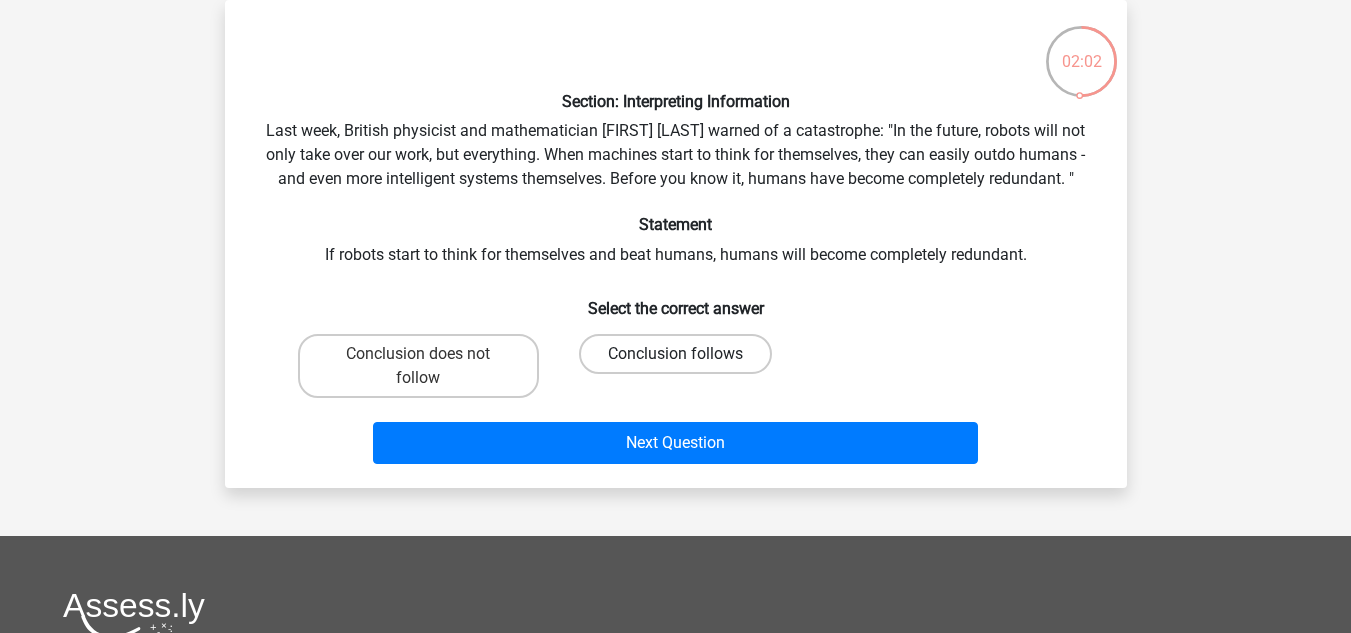 scroll, scrollTop: 94, scrollLeft: 0, axis: vertical 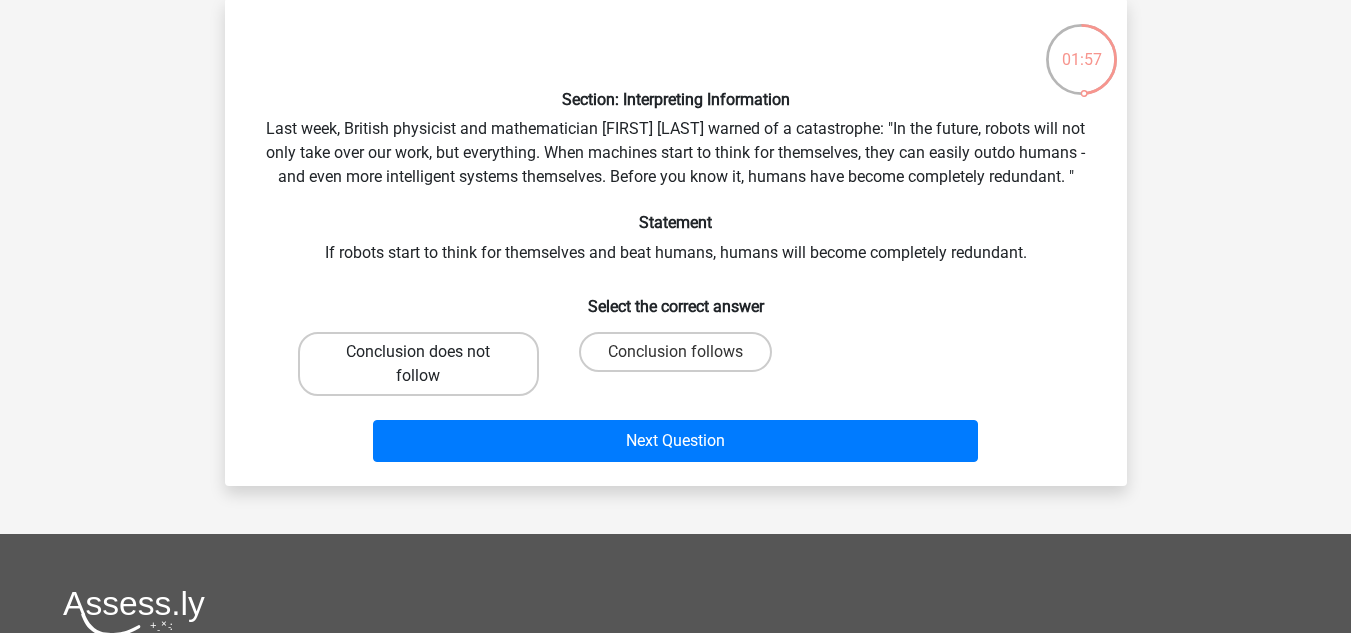 click on "Conclusion does not follow" at bounding box center (418, 364) 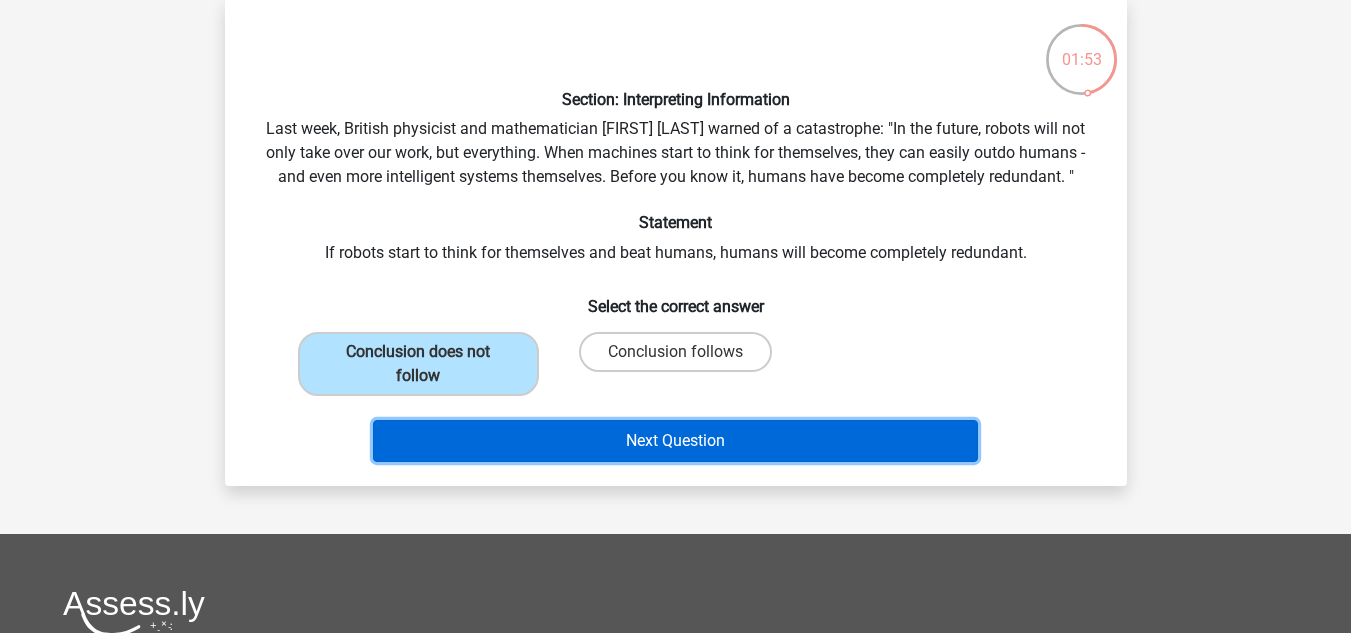 click on "Next Question" at bounding box center (675, 441) 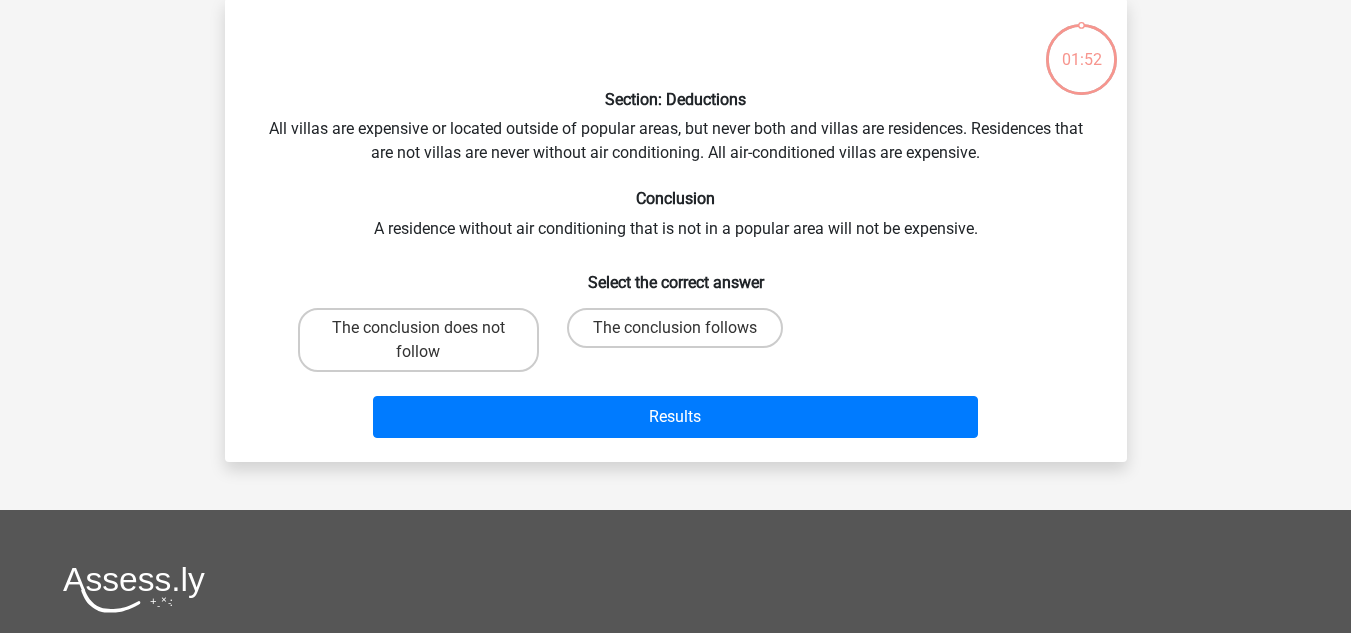 scroll, scrollTop: 92, scrollLeft: 0, axis: vertical 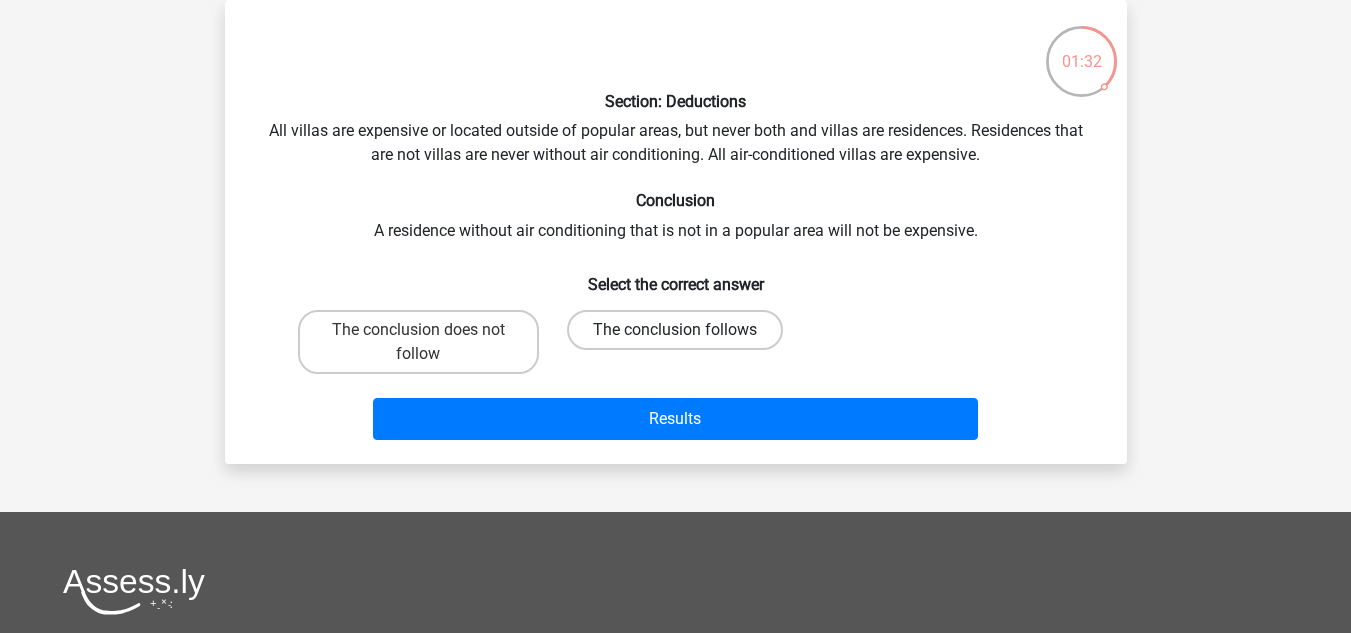 click on "The conclusion follows" at bounding box center (675, 330) 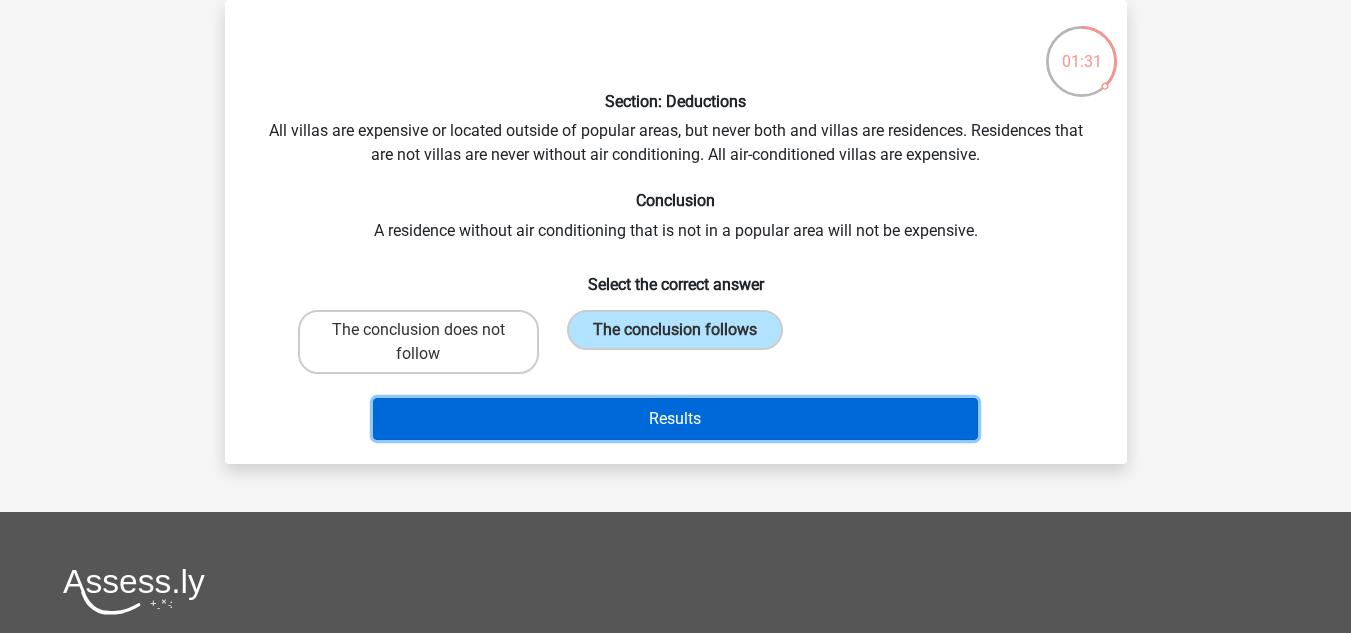 click on "Results" at bounding box center (675, 419) 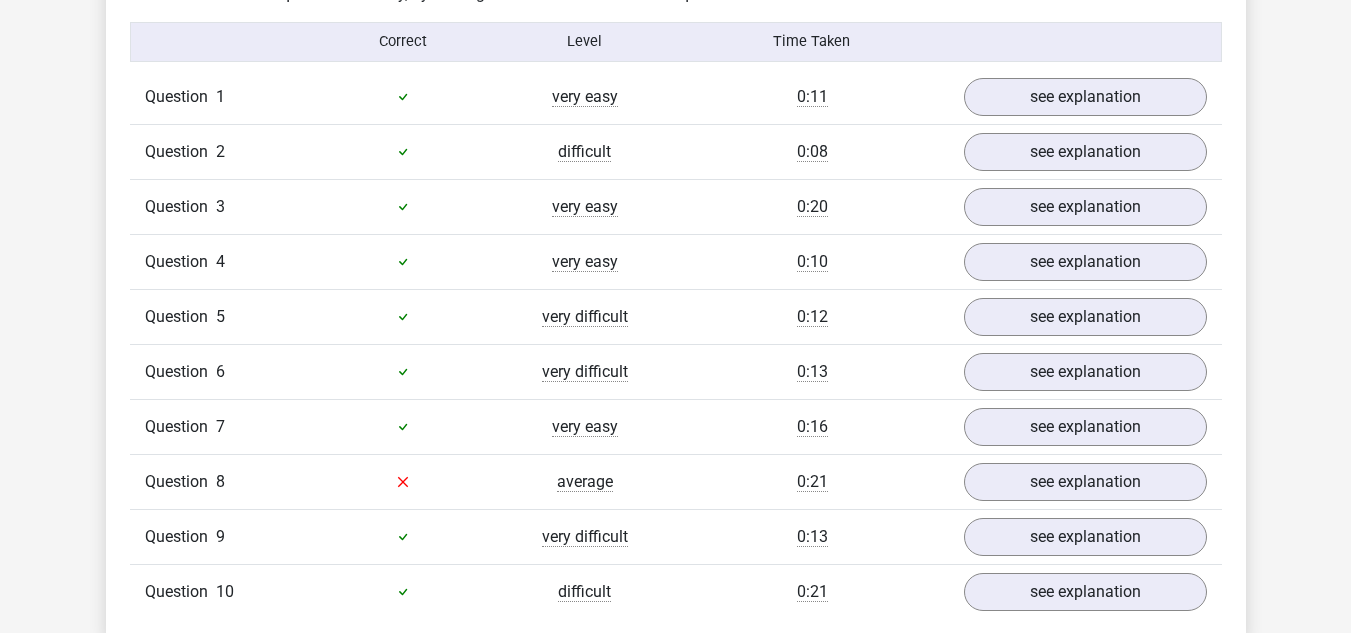 scroll, scrollTop: 1408, scrollLeft: 0, axis: vertical 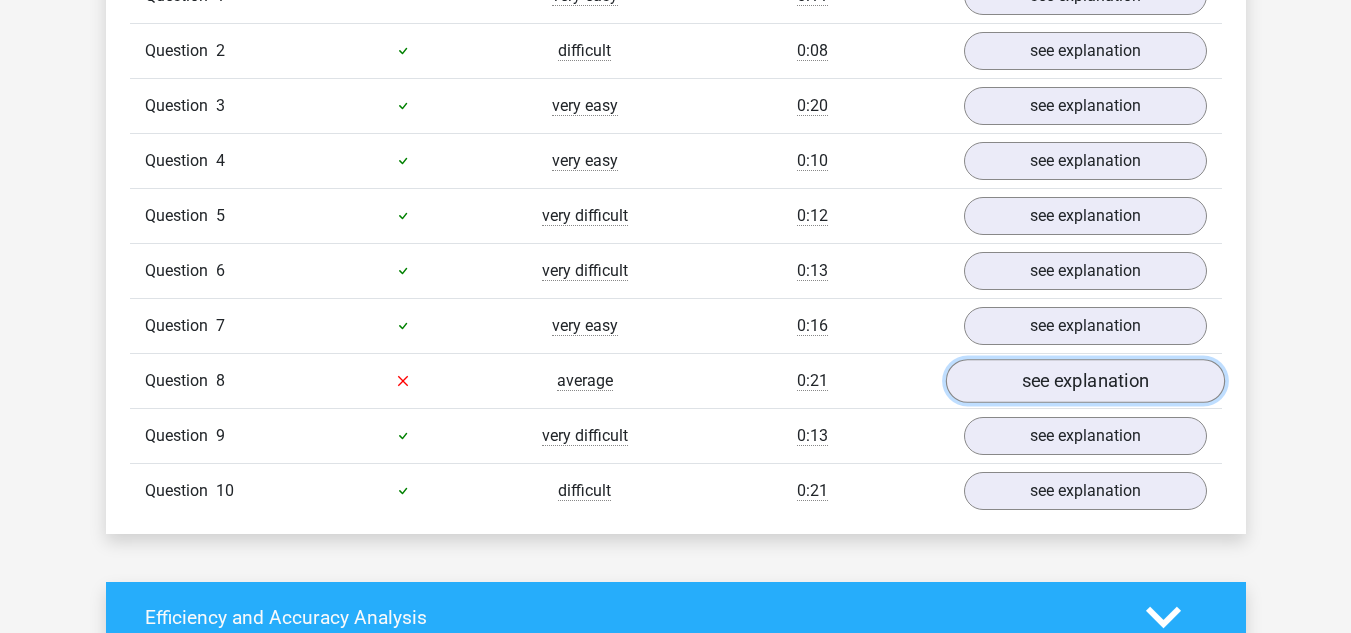 click on "see explanation" at bounding box center (1084, 381) 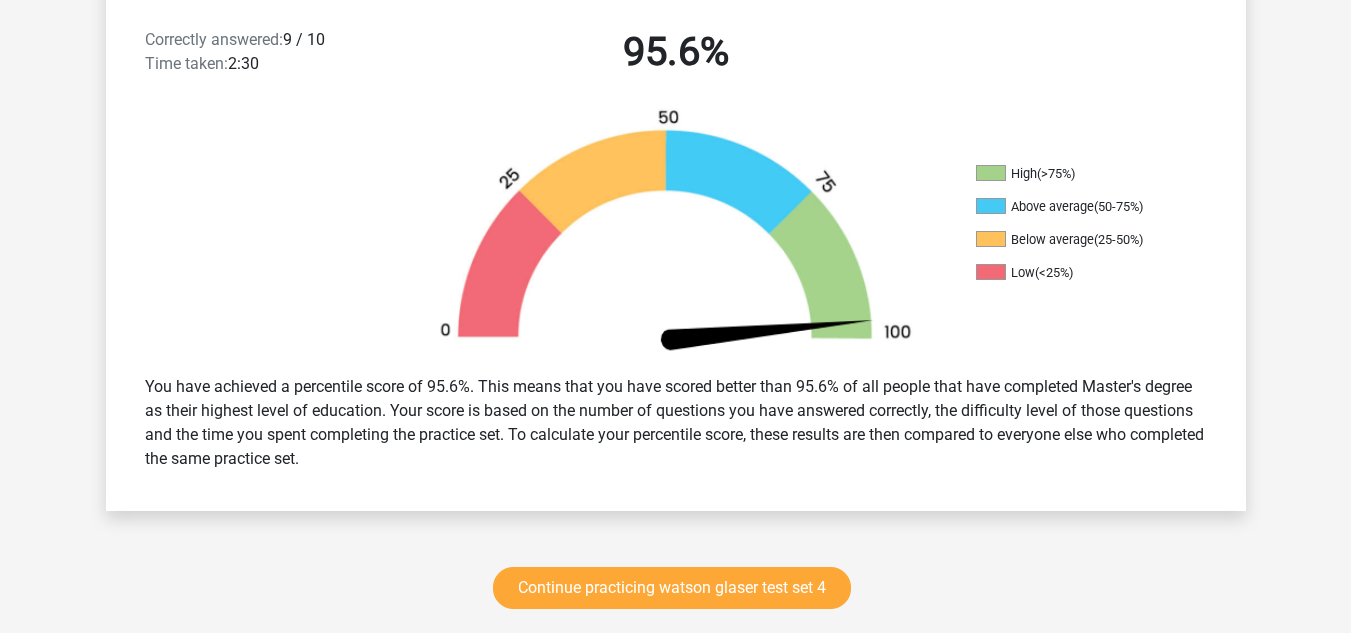 scroll, scrollTop: 574, scrollLeft: 0, axis: vertical 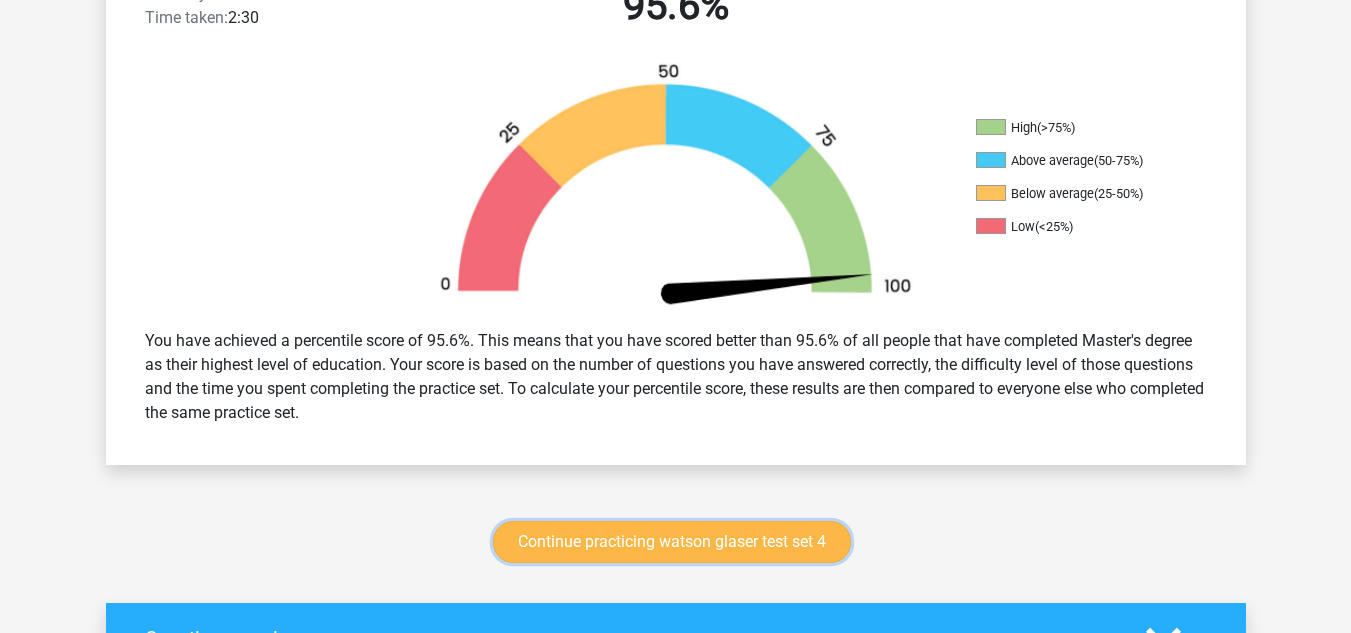 click on "Continue practicing watson glaser test set 4" at bounding box center [672, 542] 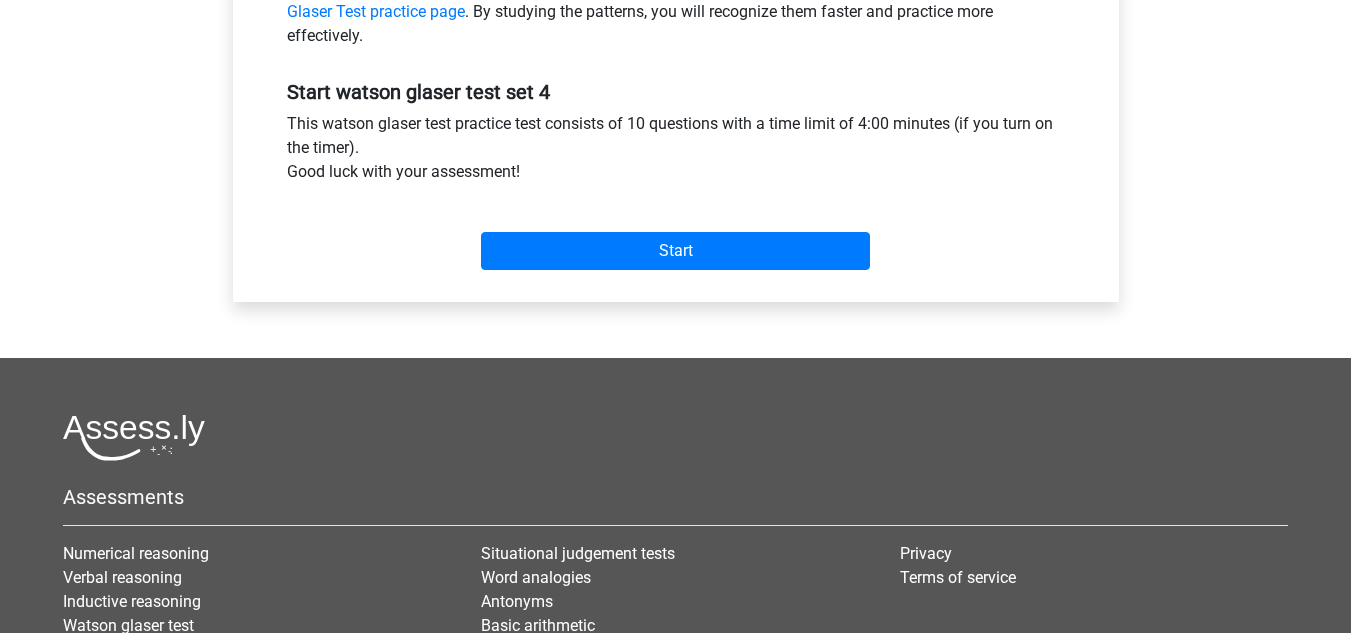 scroll, scrollTop: 480, scrollLeft: 0, axis: vertical 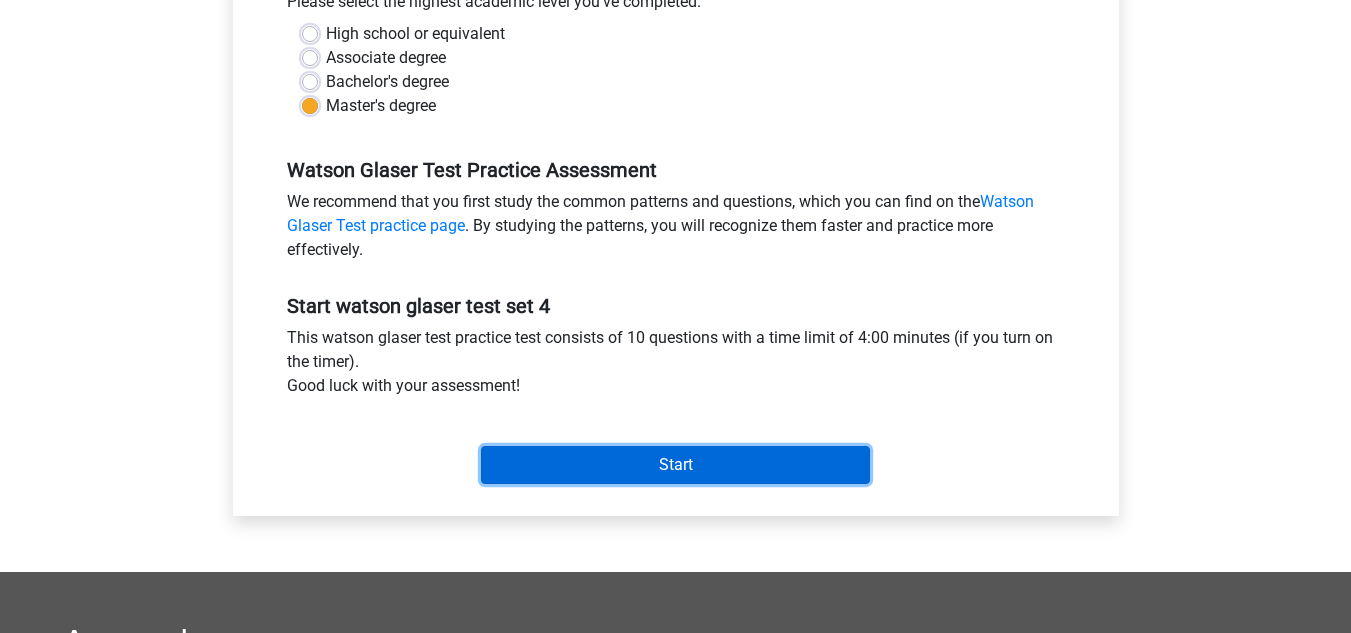 click on "Start" at bounding box center [675, 465] 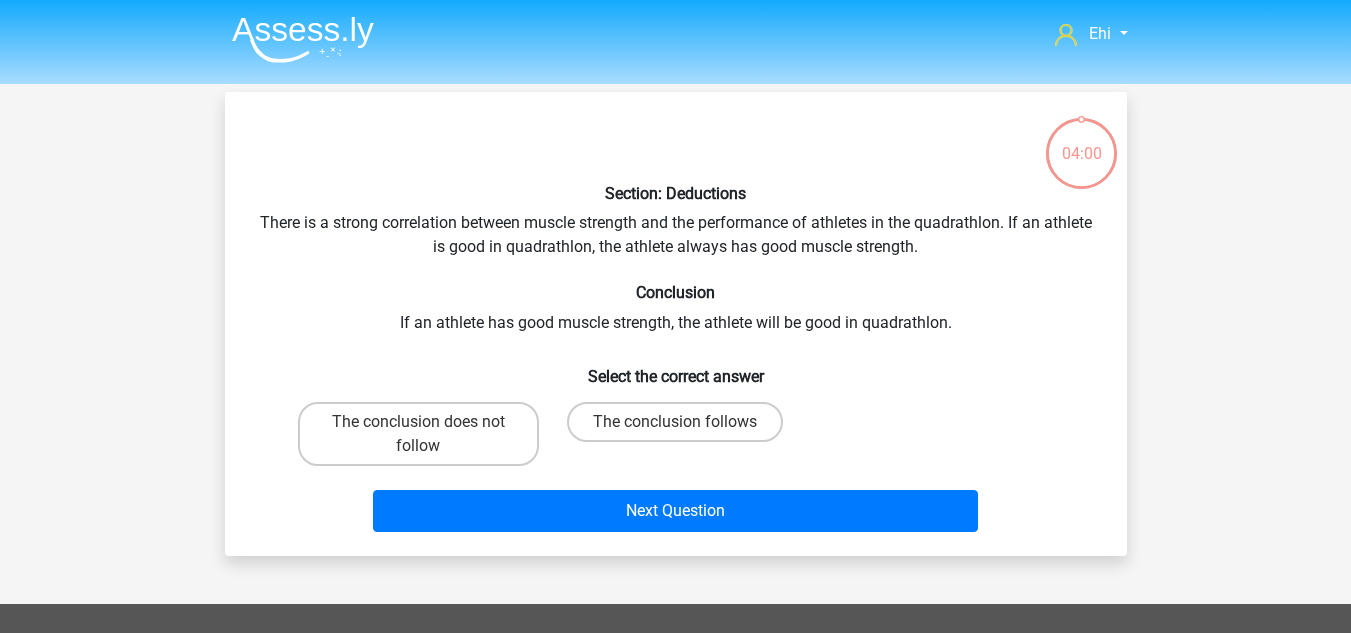 scroll, scrollTop: 0, scrollLeft: 0, axis: both 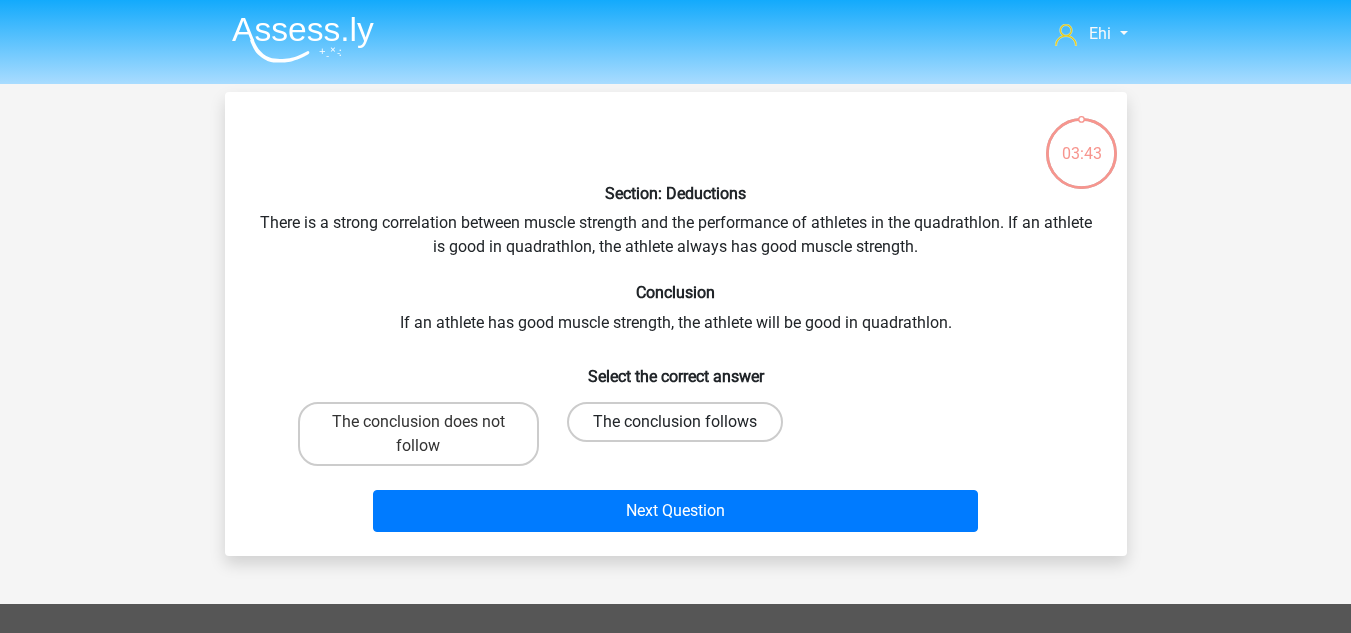 click on "The conclusion follows" at bounding box center [675, 422] 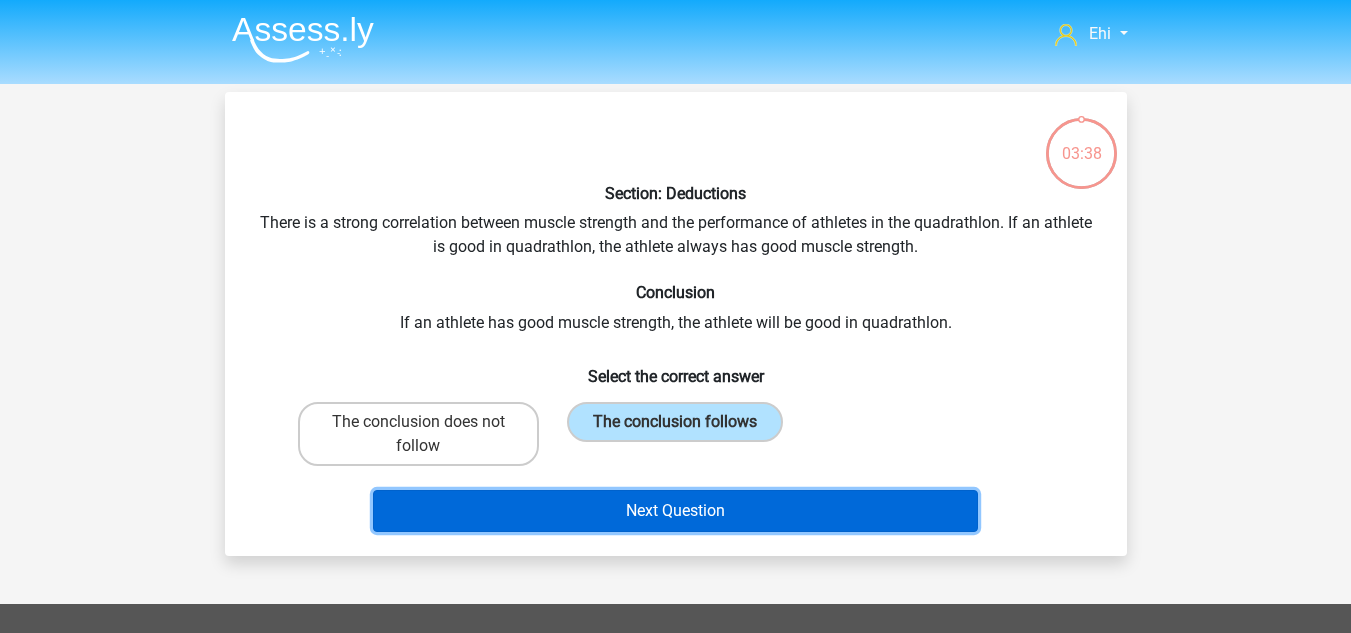 click on "Next Question" at bounding box center (675, 511) 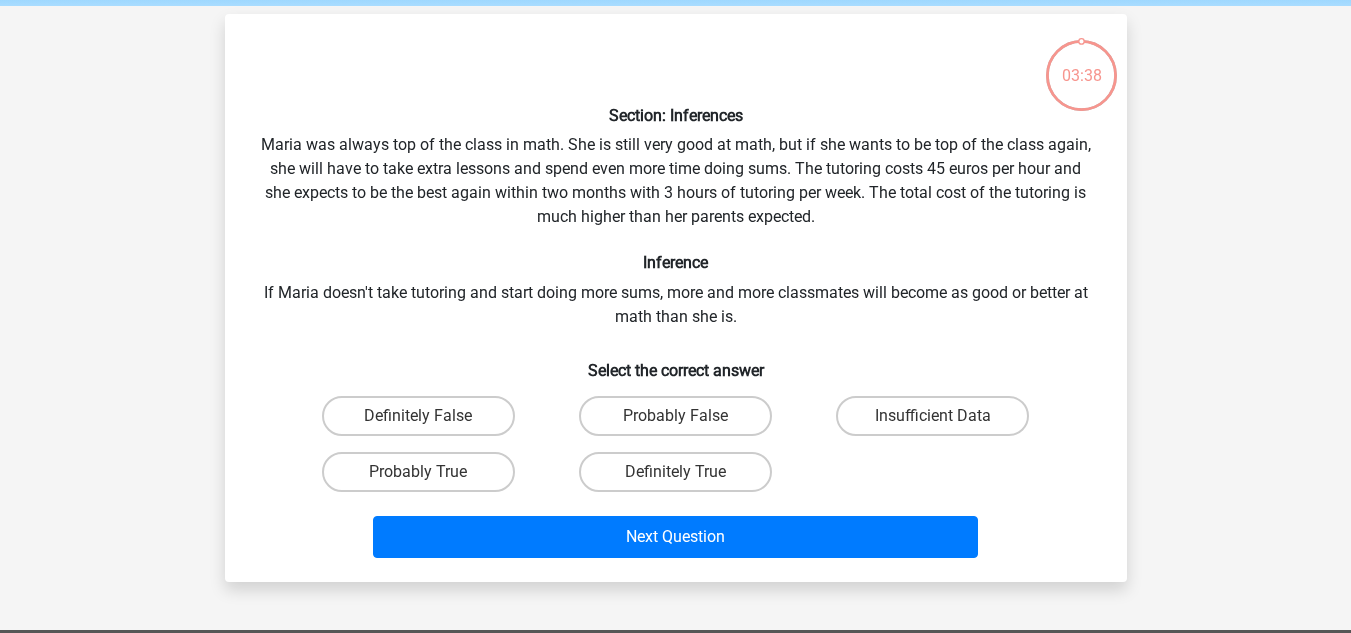 scroll, scrollTop: 92, scrollLeft: 0, axis: vertical 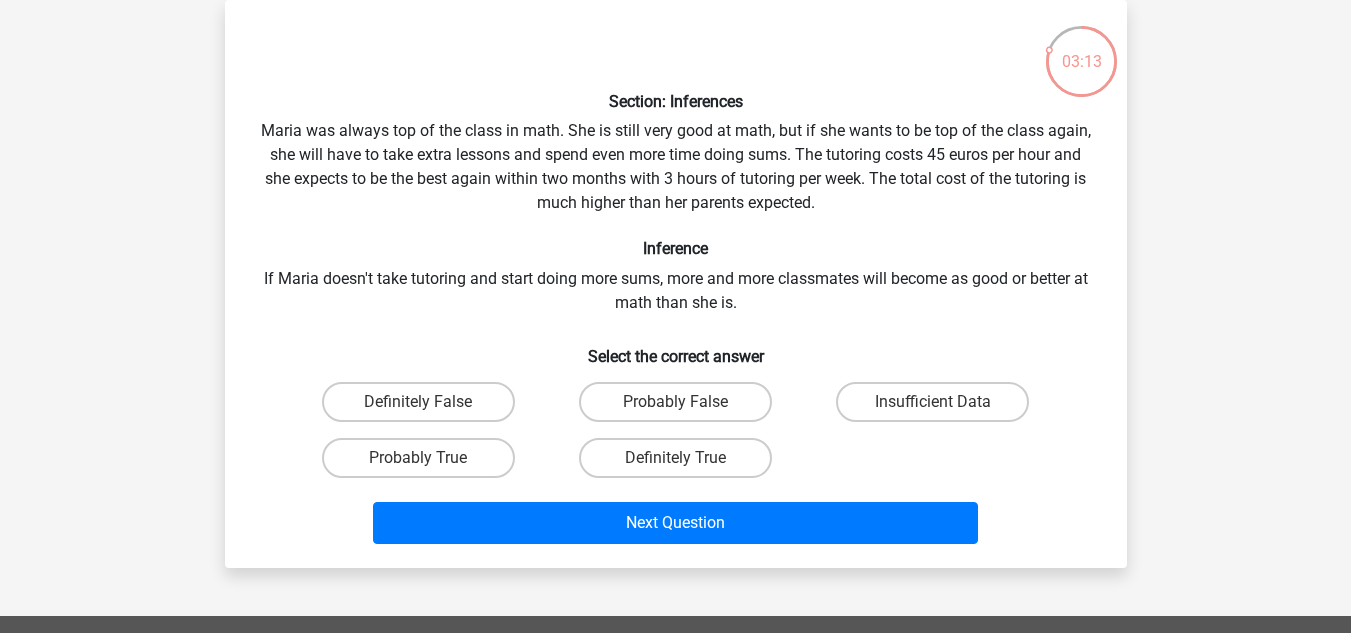 click on "Probably True" at bounding box center (424, 464) 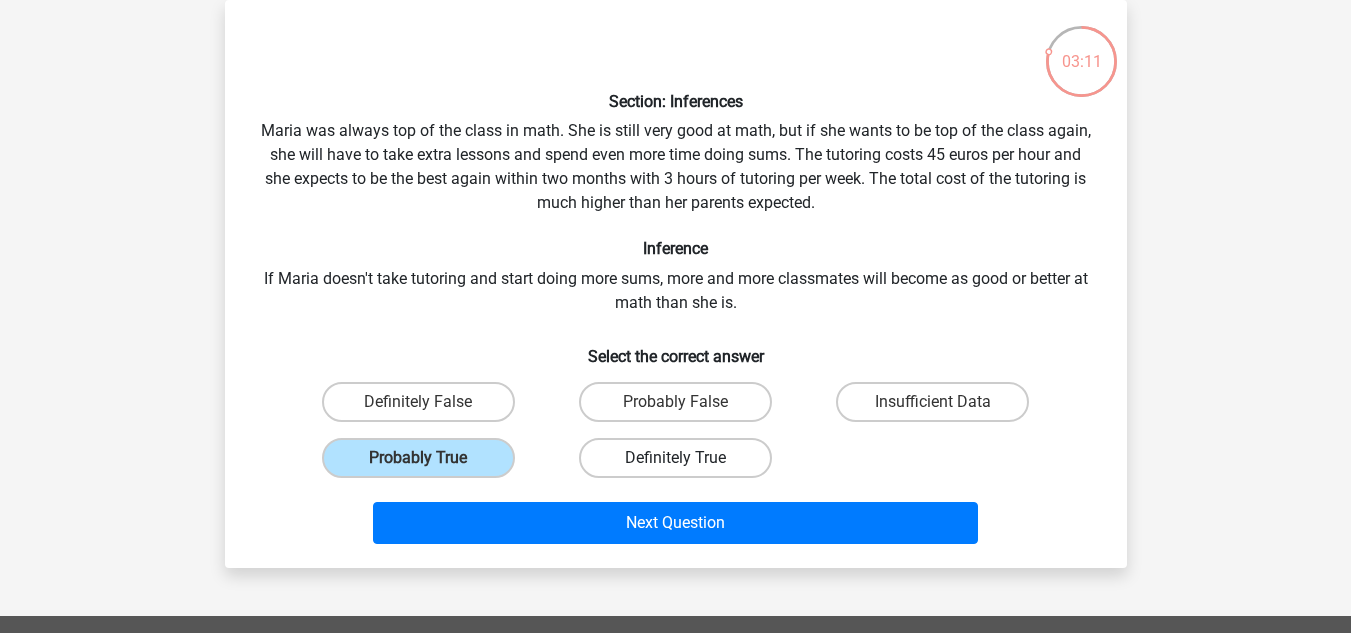 click on "Definitely True" at bounding box center (675, 458) 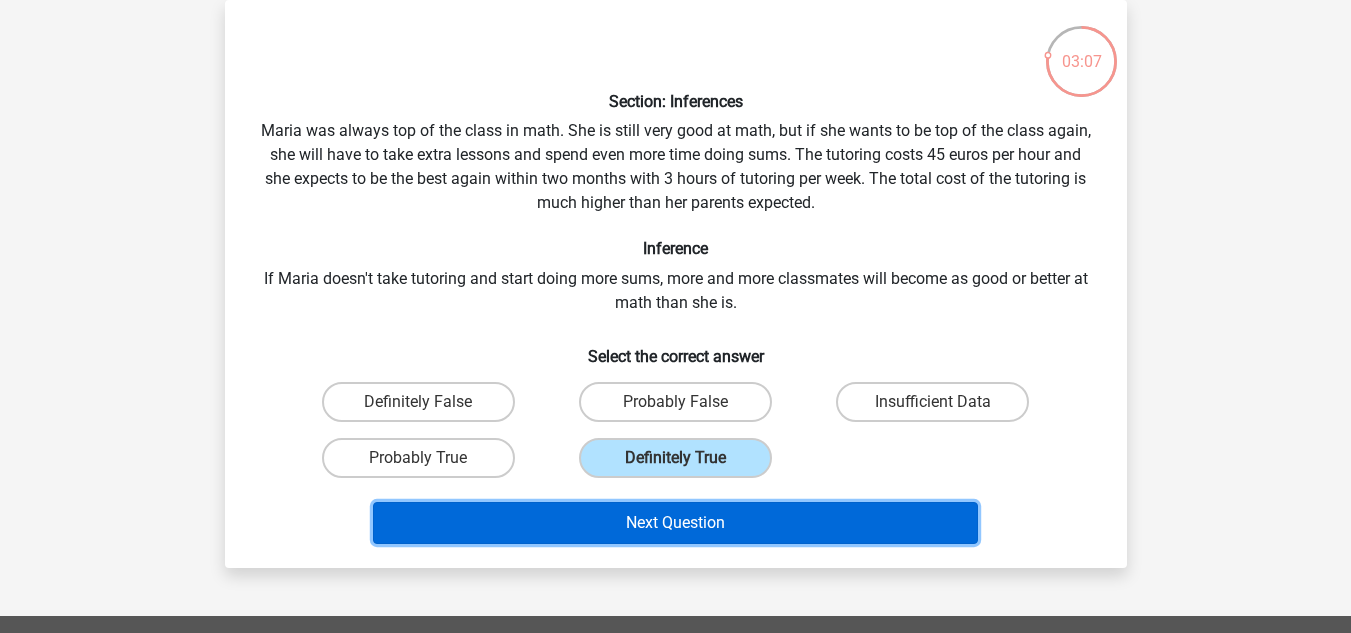 click on "Next Question" at bounding box center [675, 523] 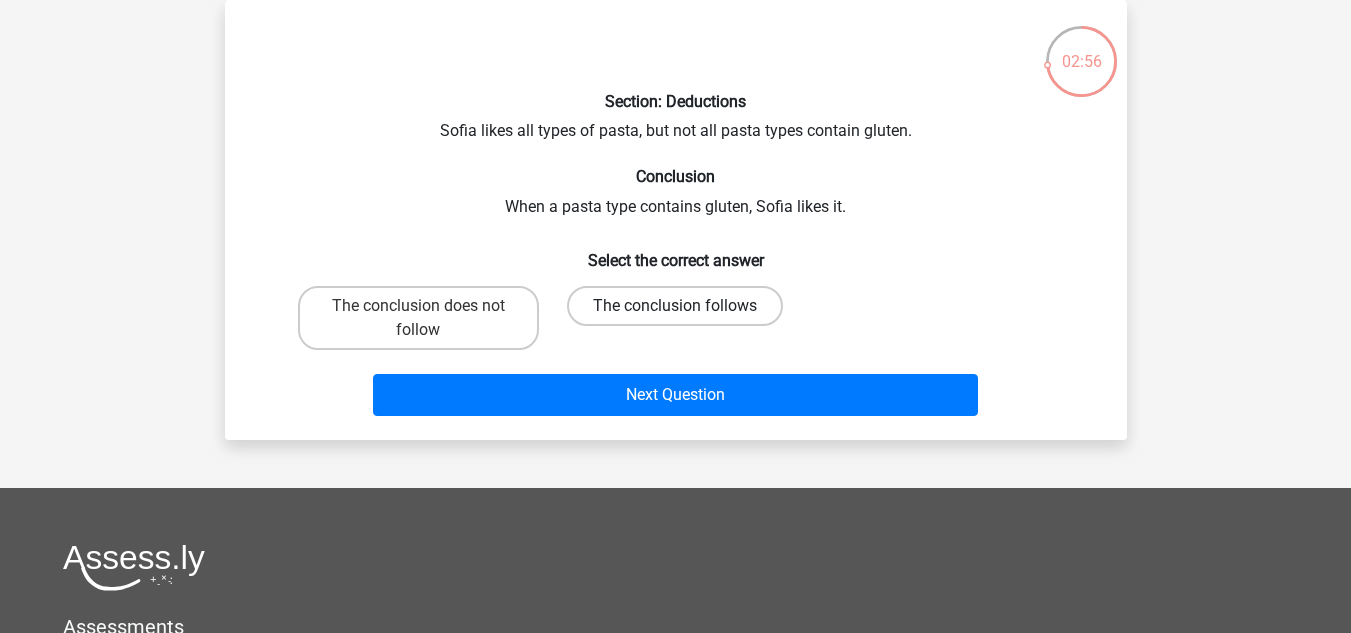 click on "The conclusion follows" at bounding box center [675, 306] 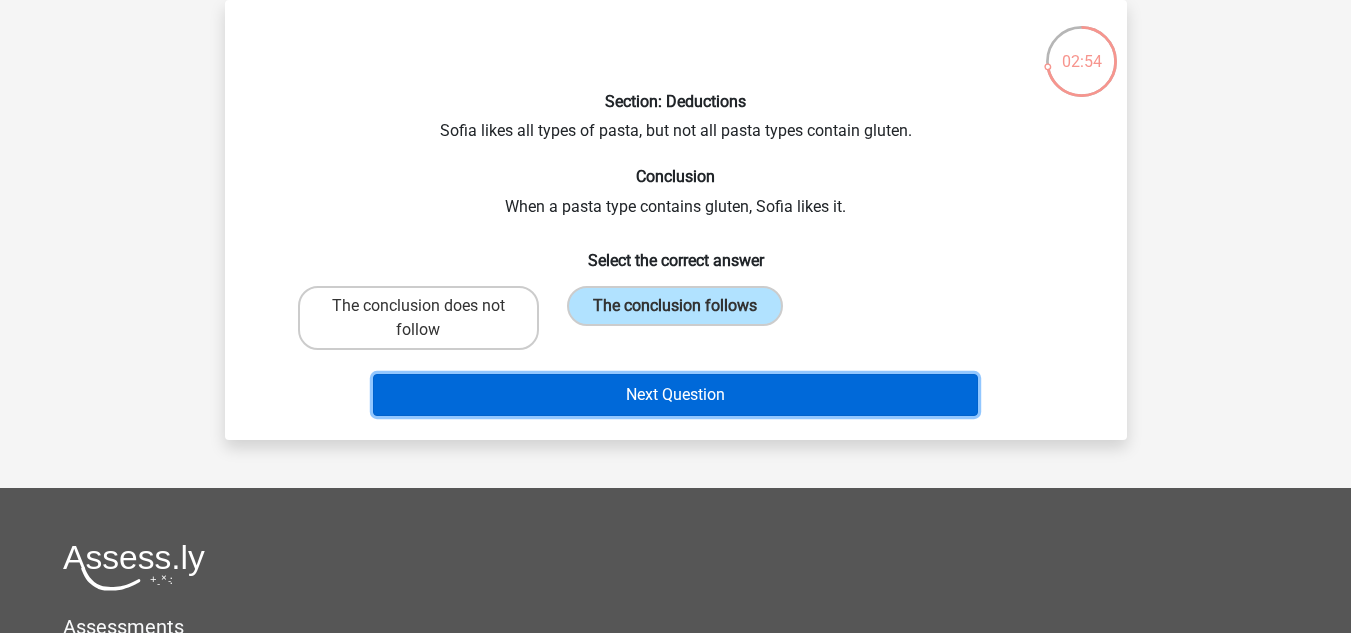 click on "Next Question" at bounding box center [675, 395] 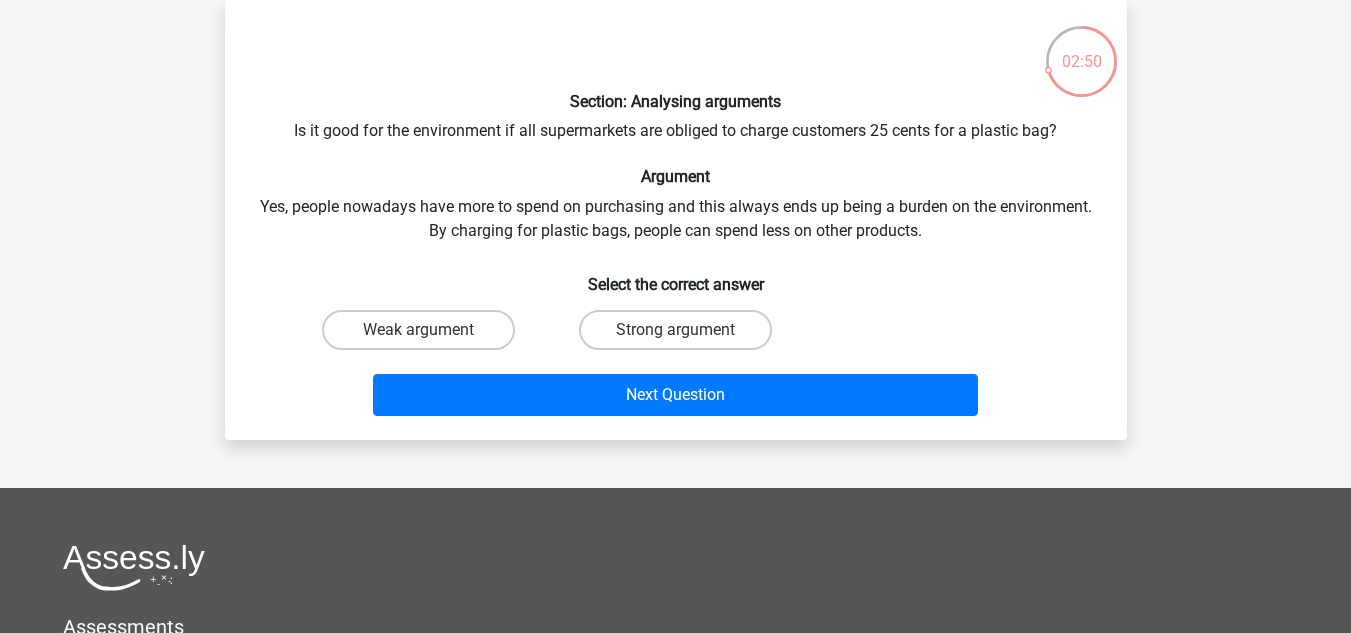 scroll, scrollTop: 91, scrollLeft: 0, axis: vertical 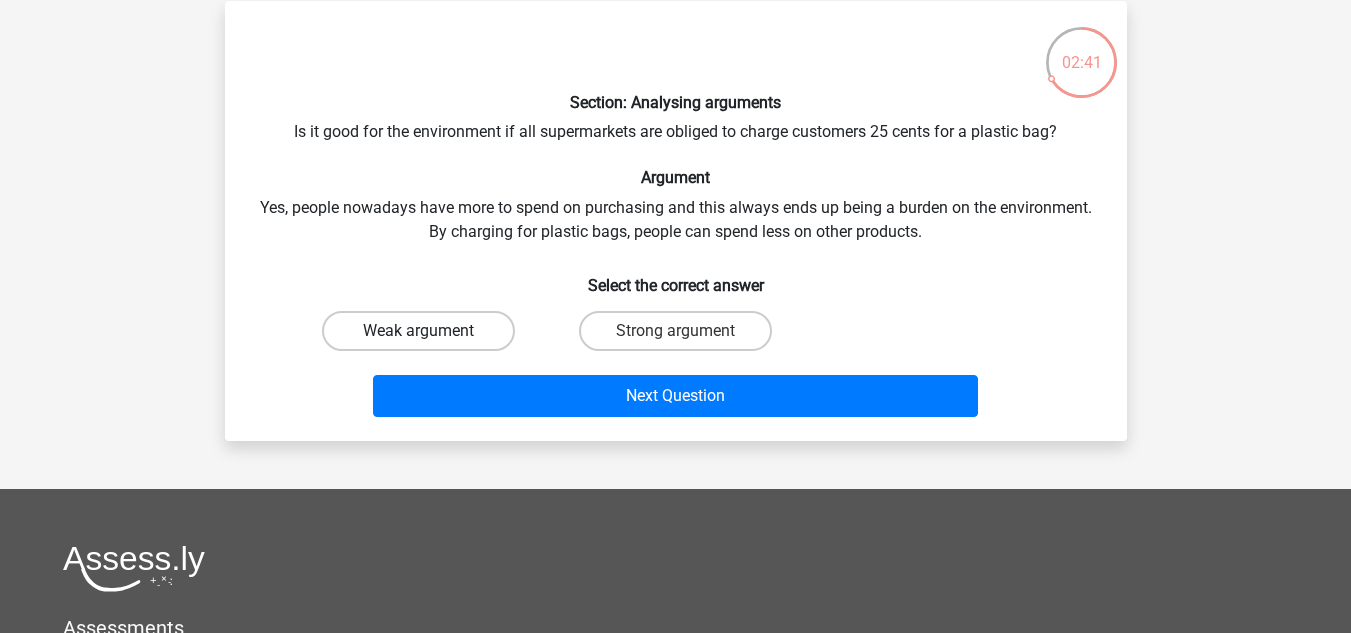click on "Weak argument" at bounding box center (418, 331) 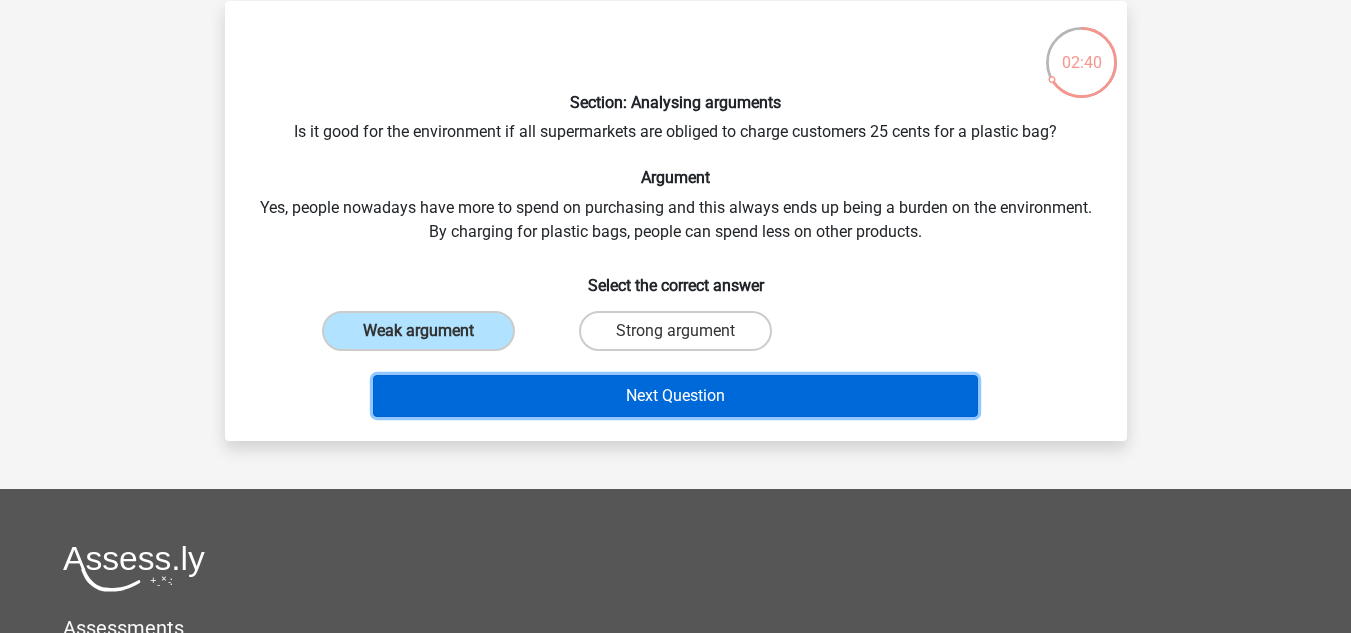 click on "Next Question" at bounding box center (675, 396) 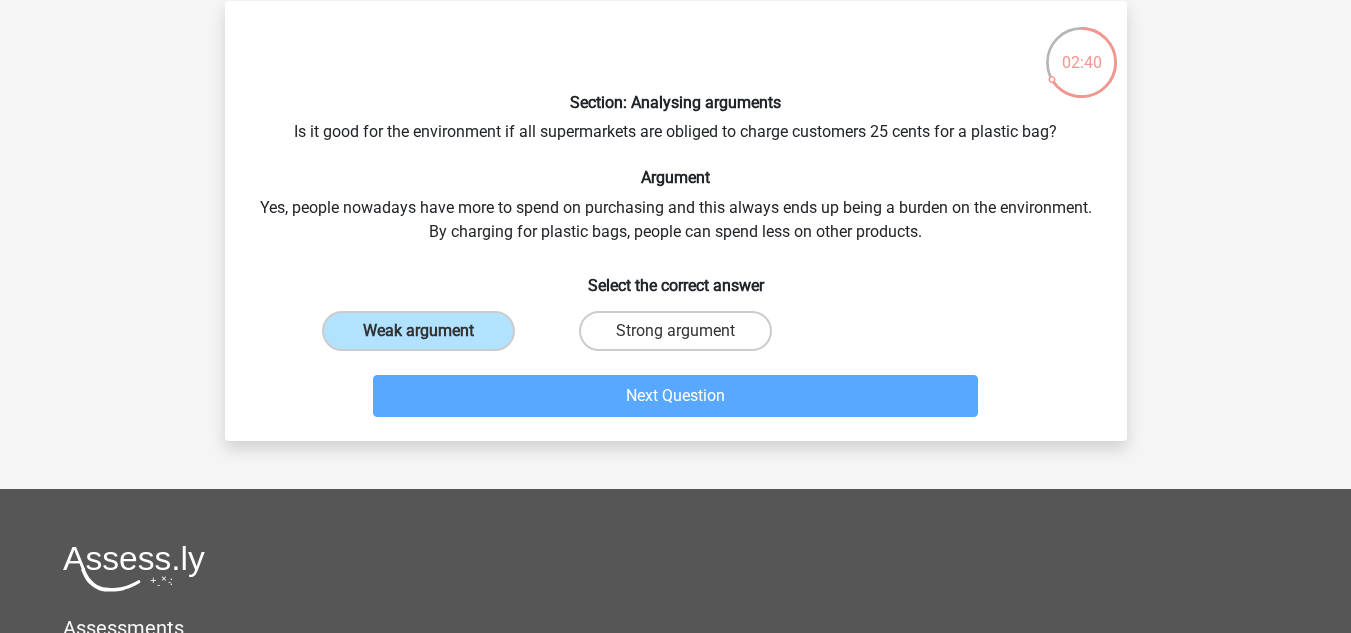 scroll, scrollTop: 92, scrollLeft: 0, axis: vertical 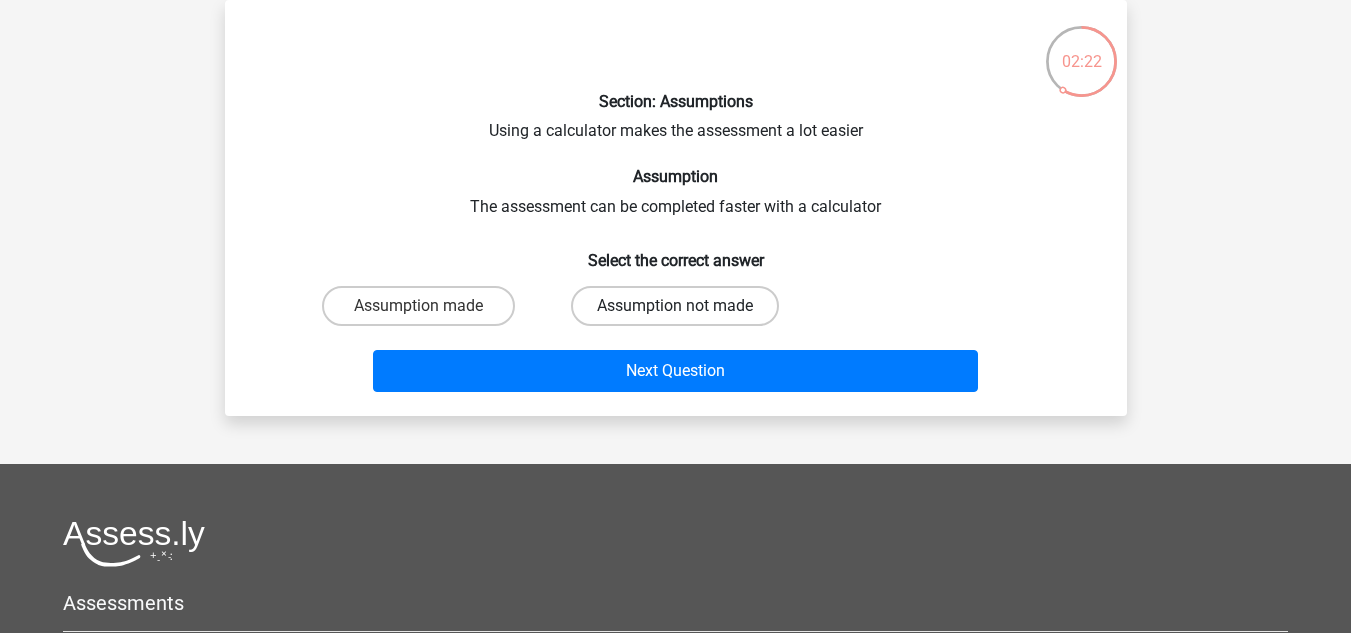 click on "Assumption not made" at bounding box center [675, 306] 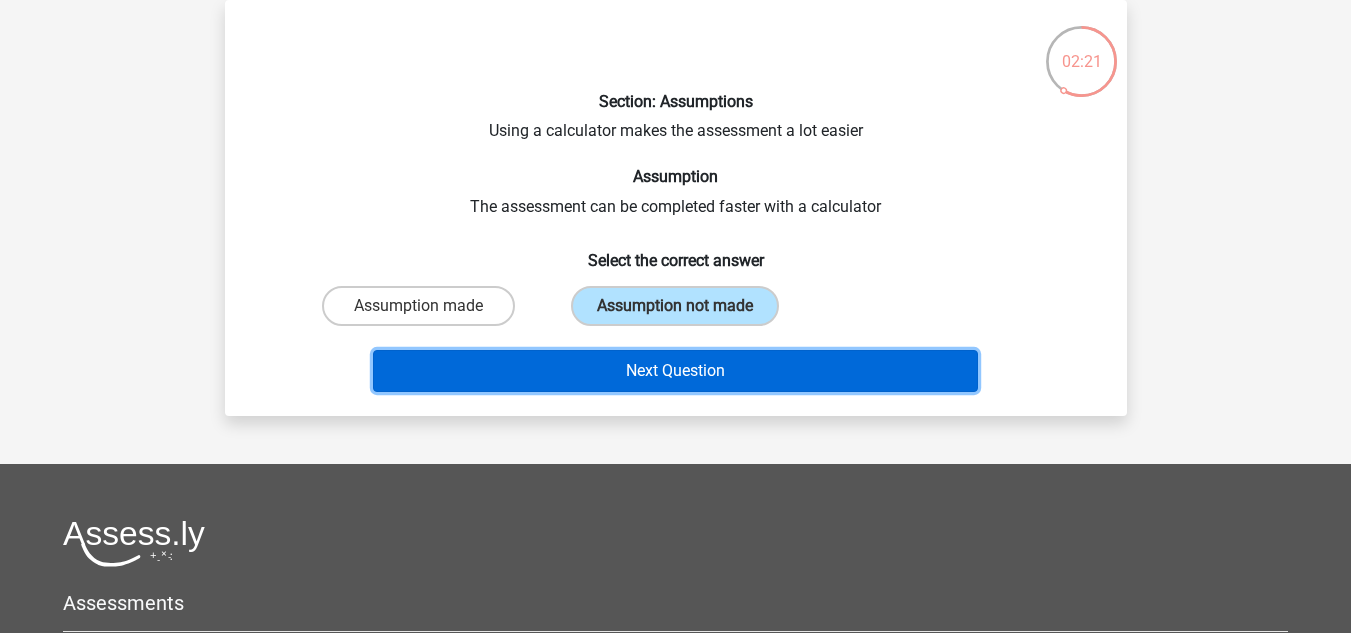 click on "Next Question" at bounding box center [675, 371] 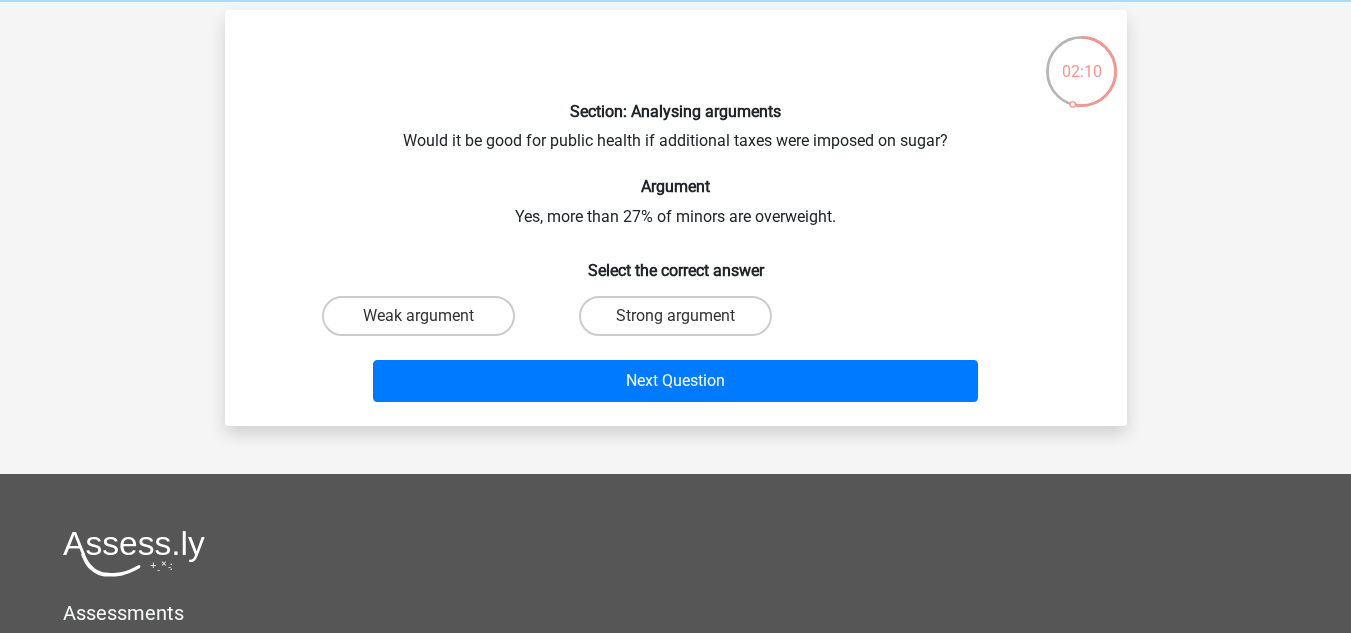 scroll, scrollTop: 81, scrollLeft: 0, axis: vertical 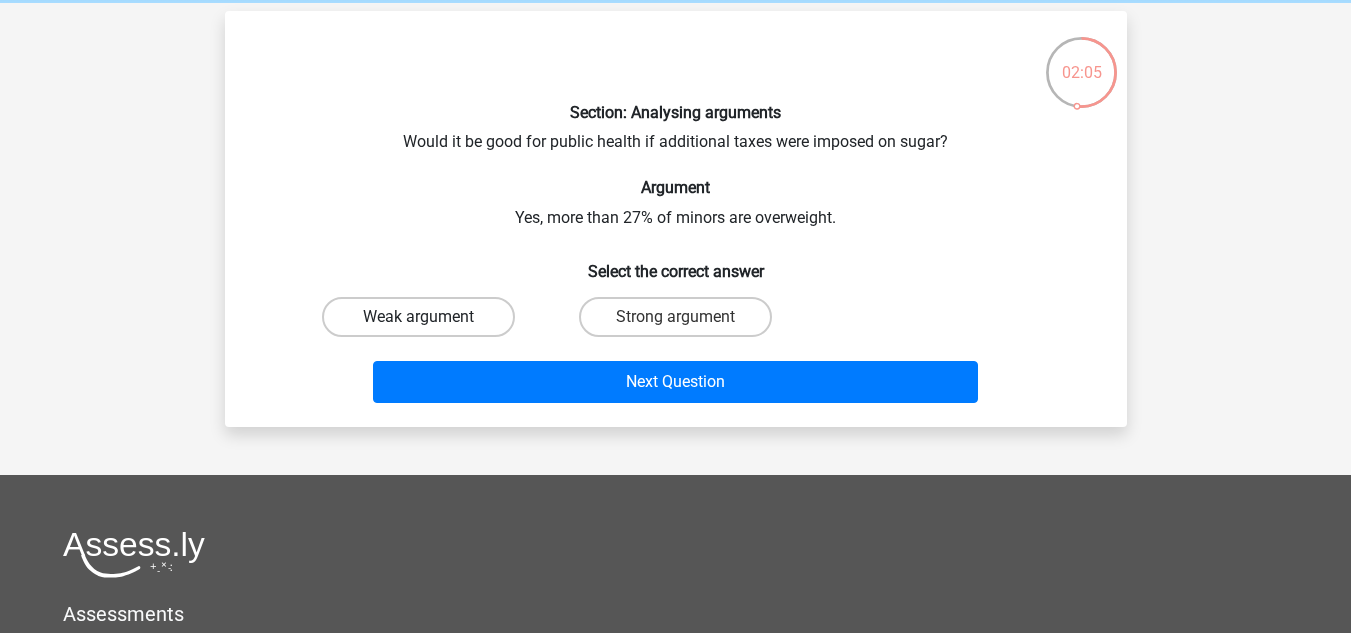 click on "Weak argument" at bounding box center [418, 317] 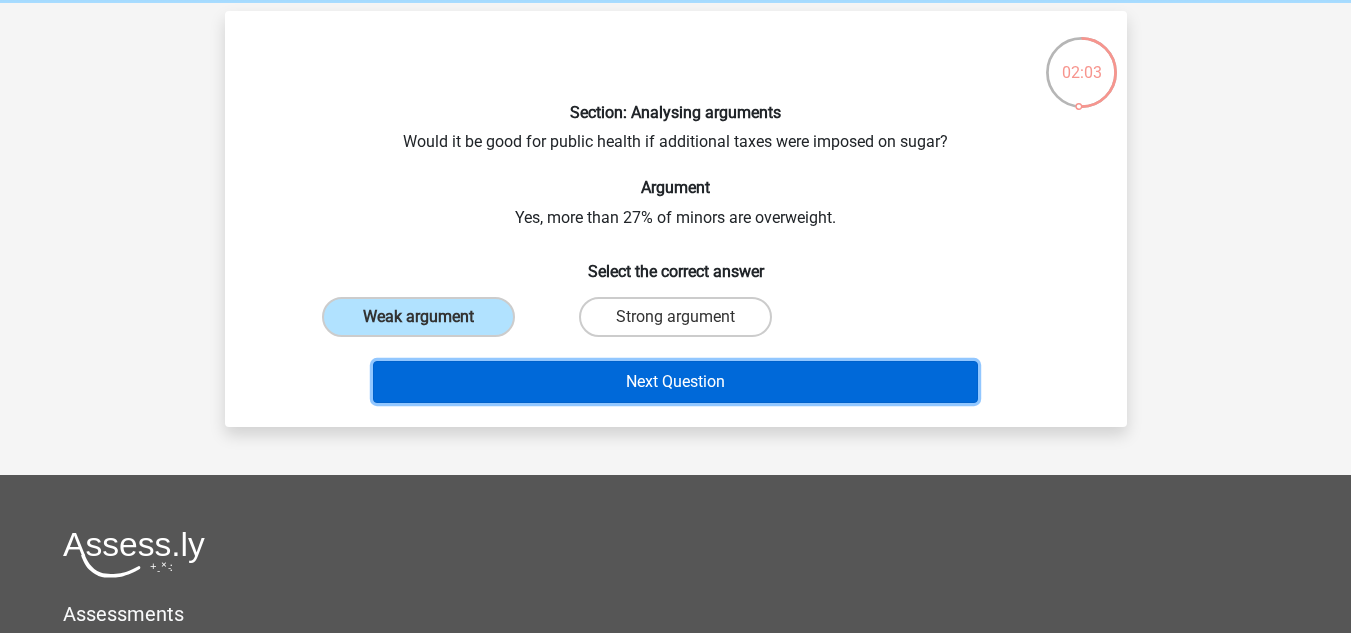 click on "Next Question" at bounding box center [675, 382] 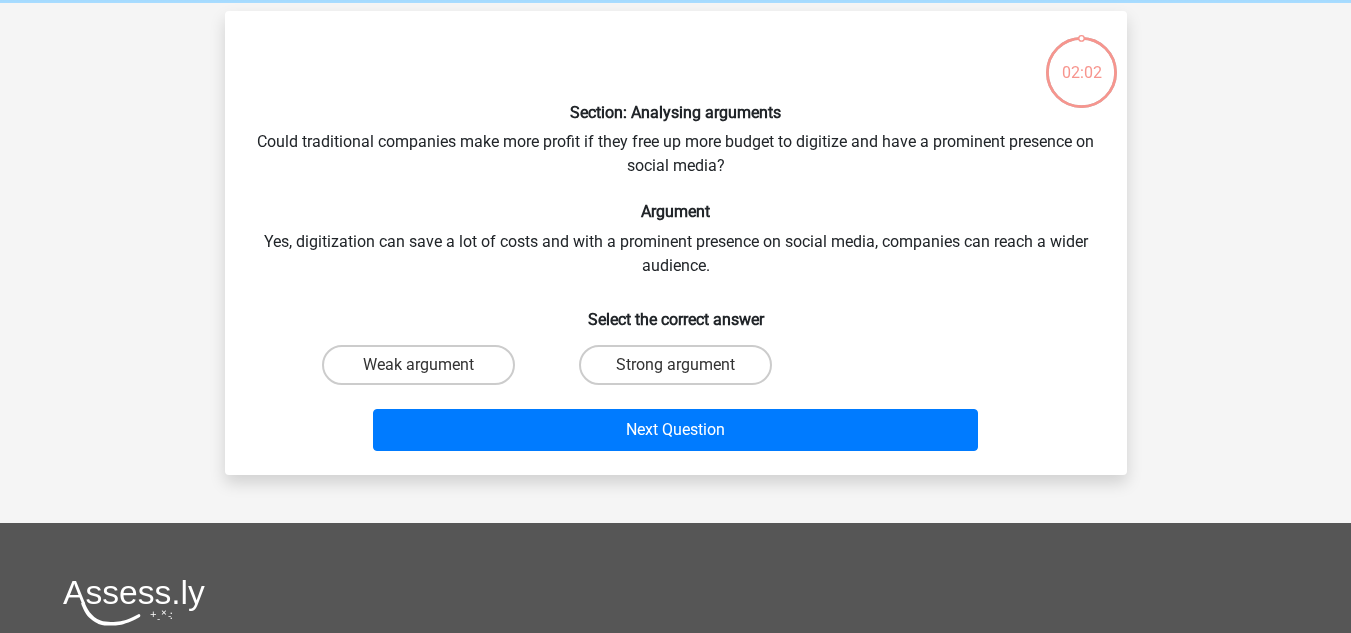 scroll, scrollTop: 92, scrollLeft: 0, axis: vertical 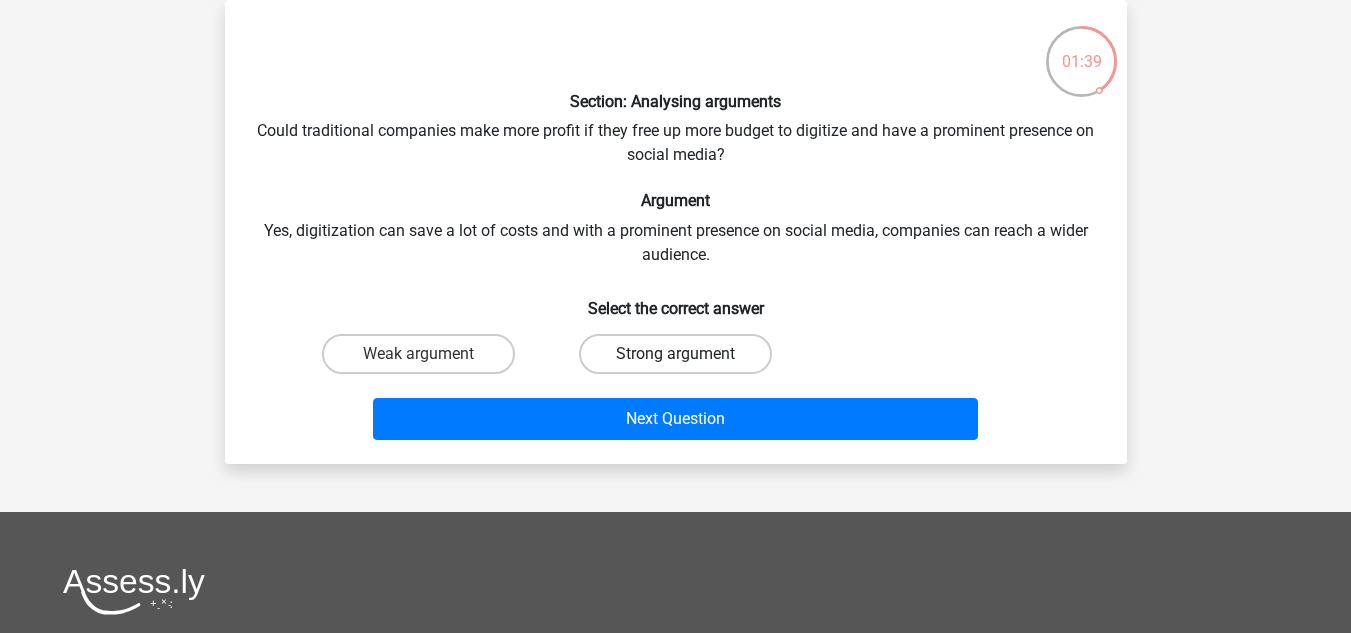 click on "Strong argument" at bounding box center [675, 354] 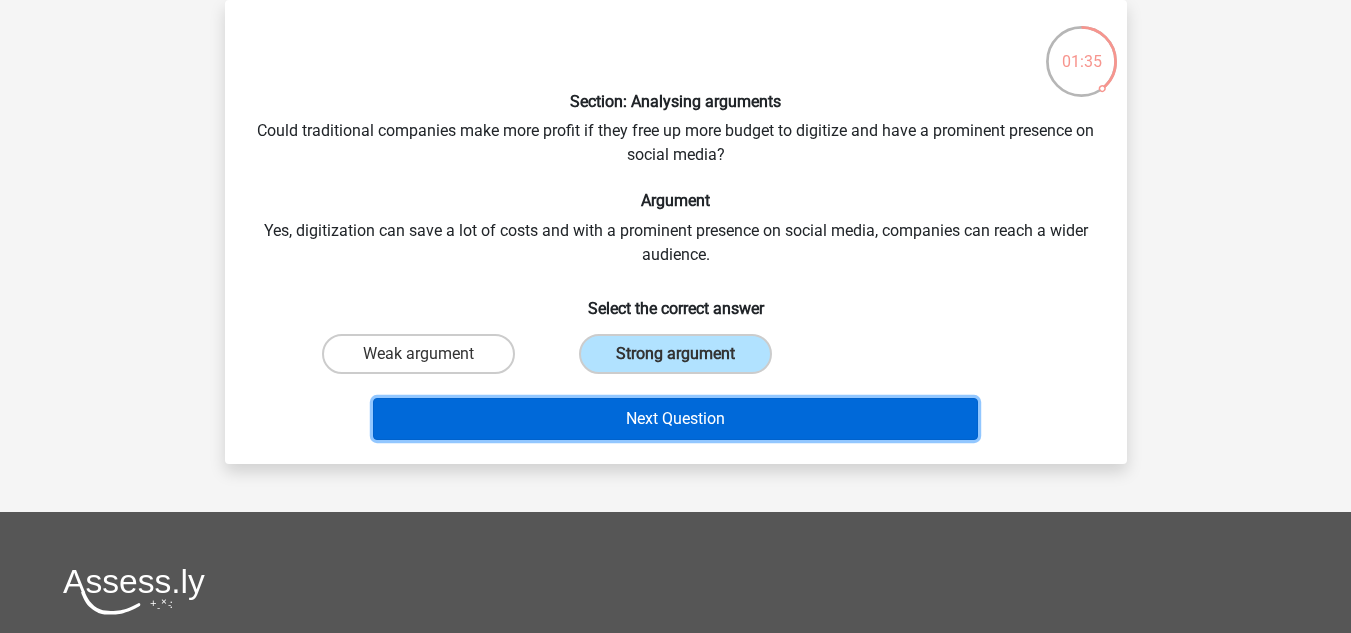 click on "Next Question" at bounding box center [675, 419] 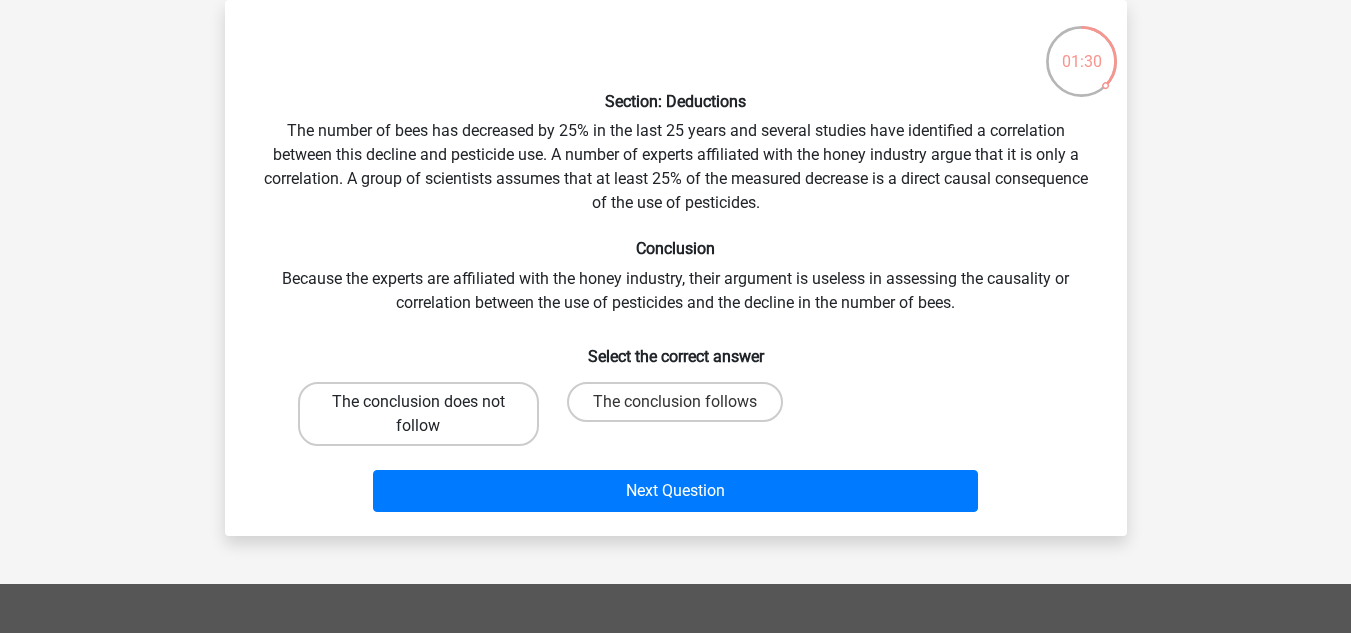click on "The conclusion does not follow" at bounding box center (418, 414) 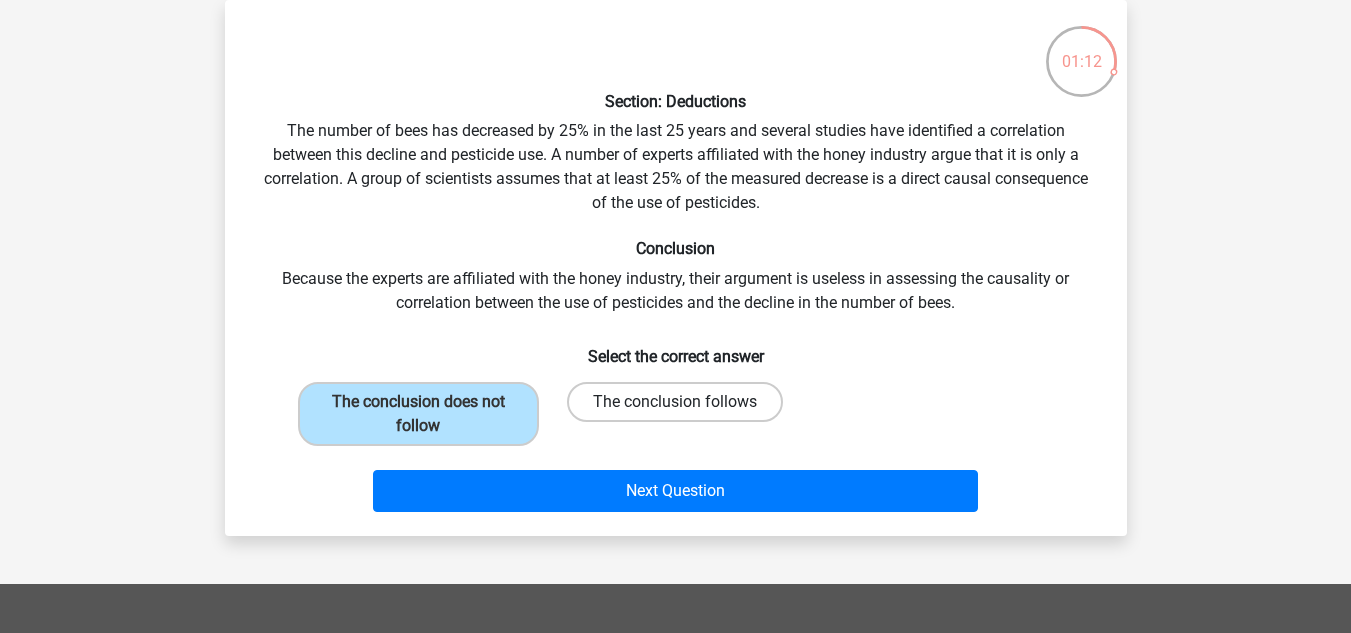 click on "The conclusion follows" at bounding box center [675, 402] 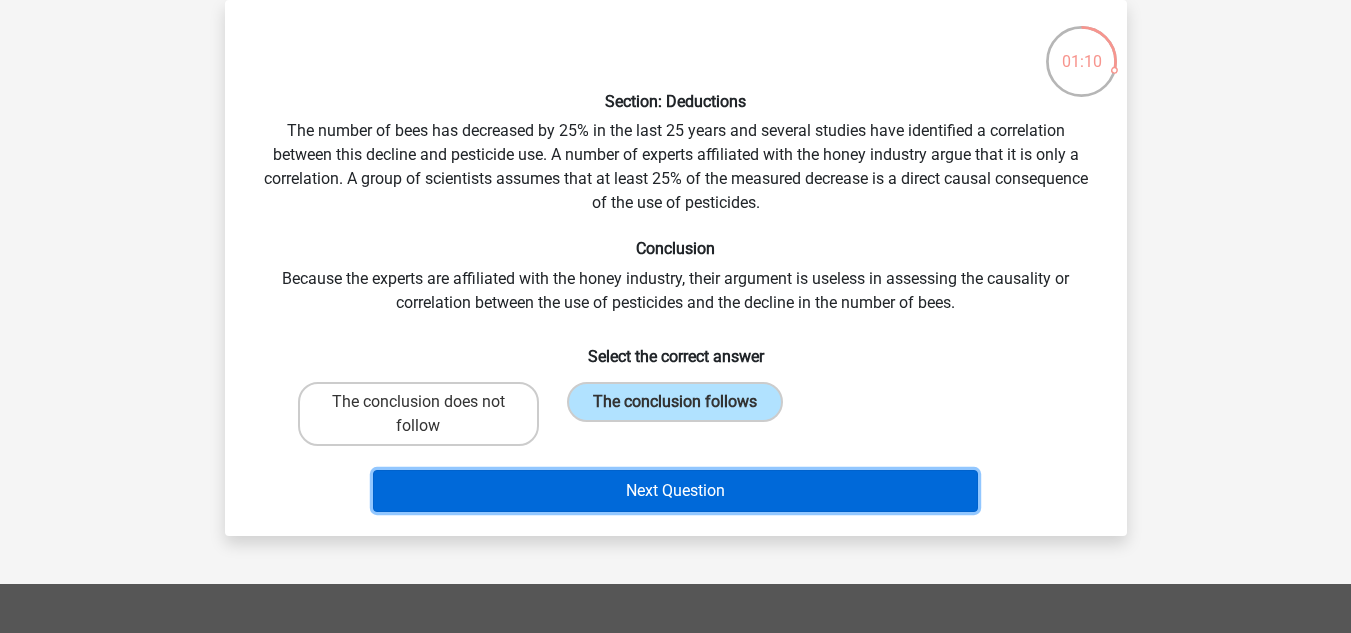click on "Next Question" at bounding box center (675, 491) 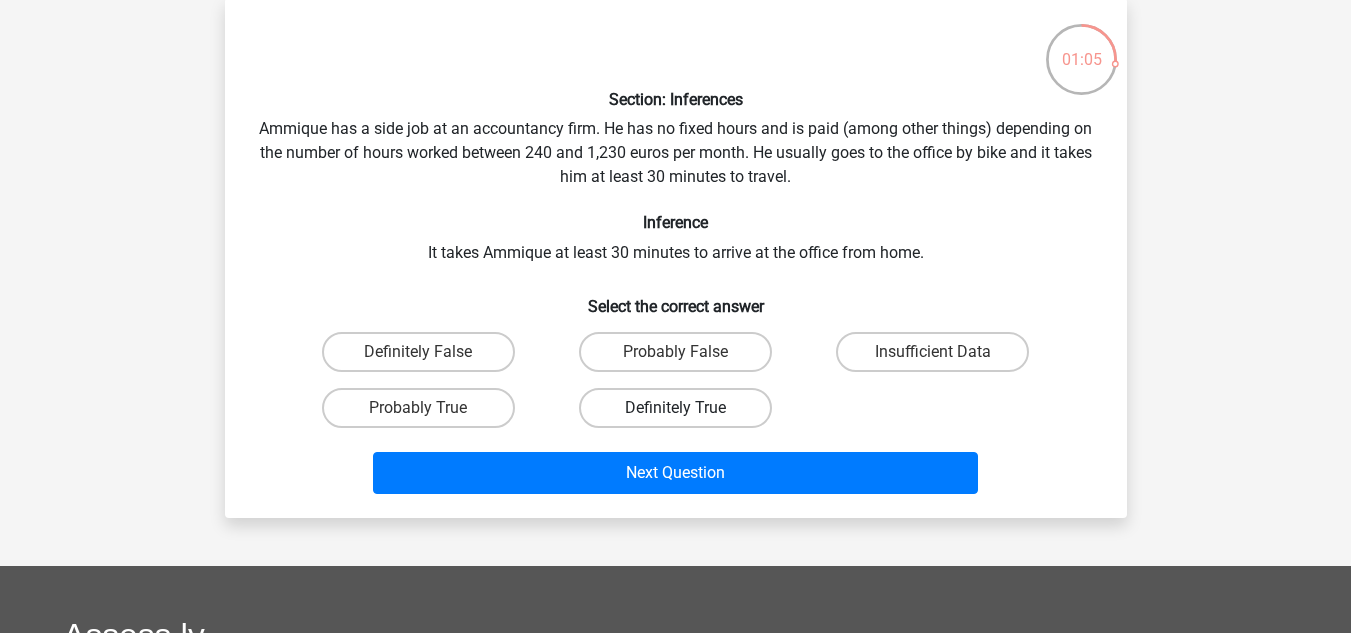 scroll, scrollTop: 96, scrollLeft: 0, axis: vertical 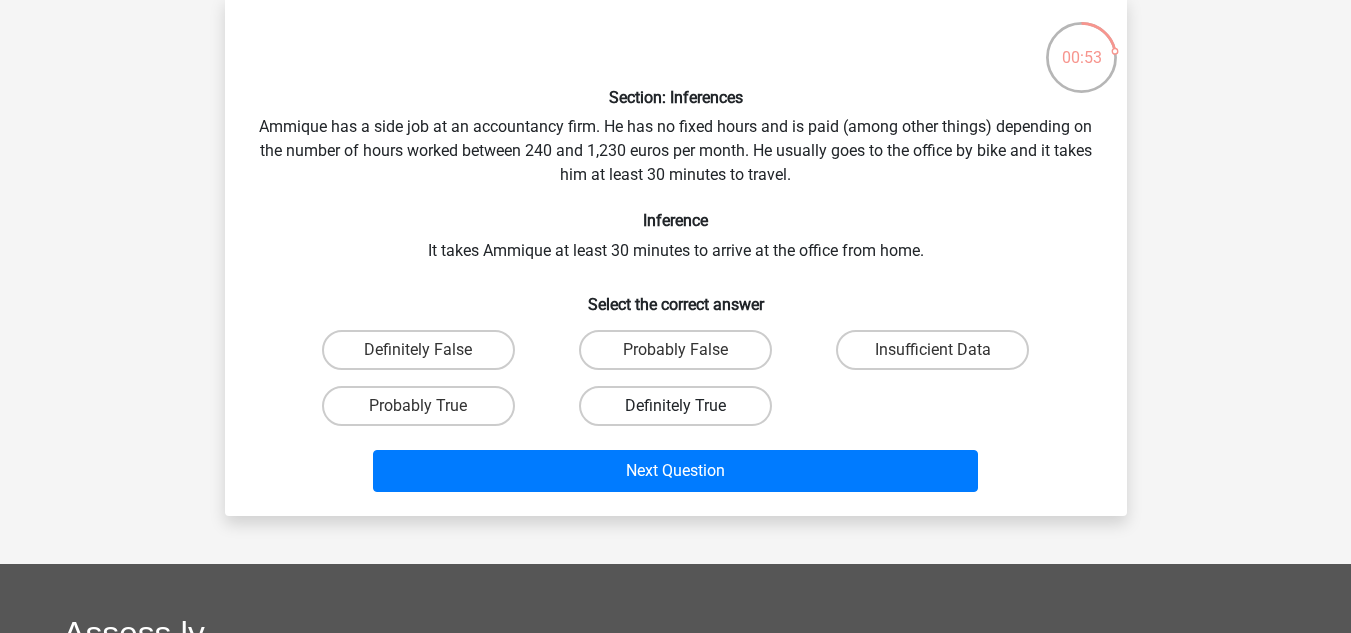 click on "Definitely True" at bounding box center [675, 406] 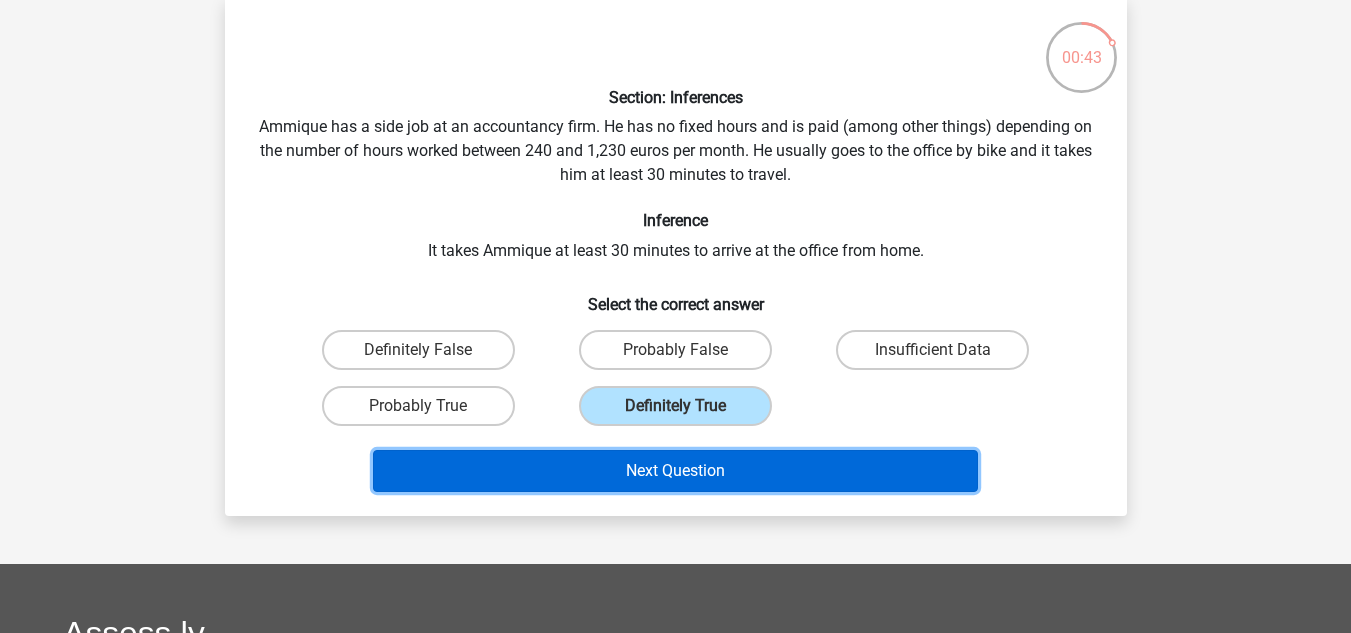 click on "Next Question" at bounding box center [675, 471] 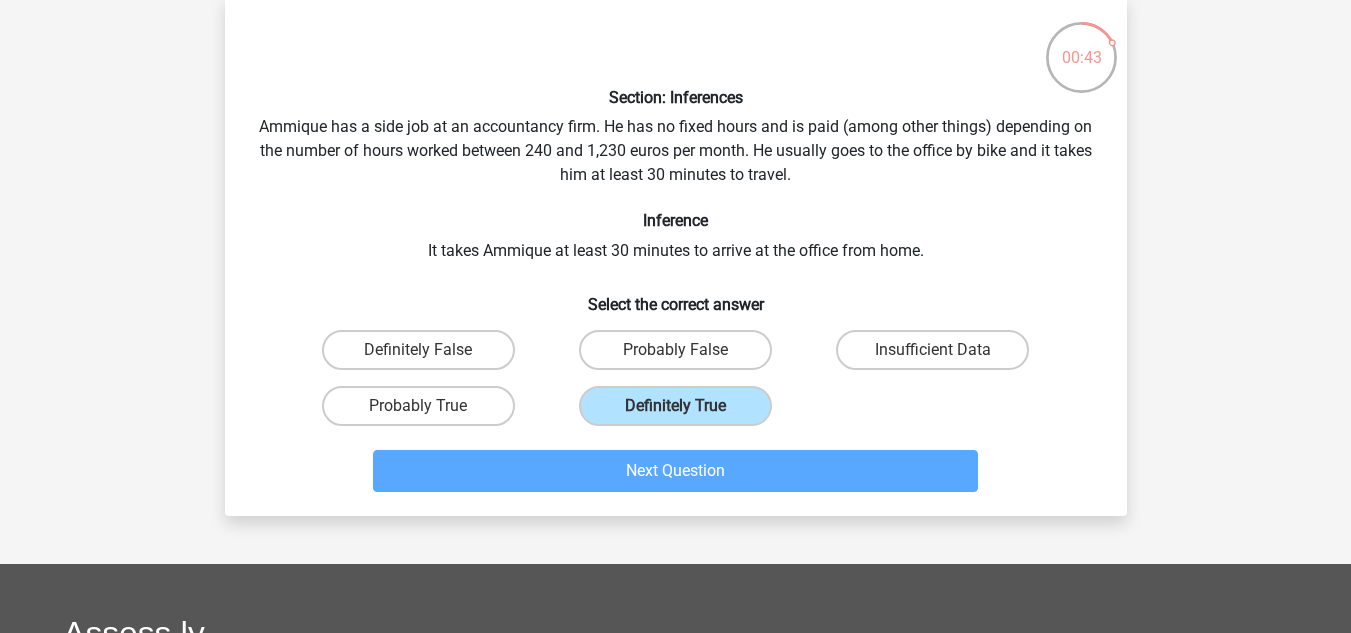 scroll, scrollTop: 92, scrollLeft: 0, axis: vertical 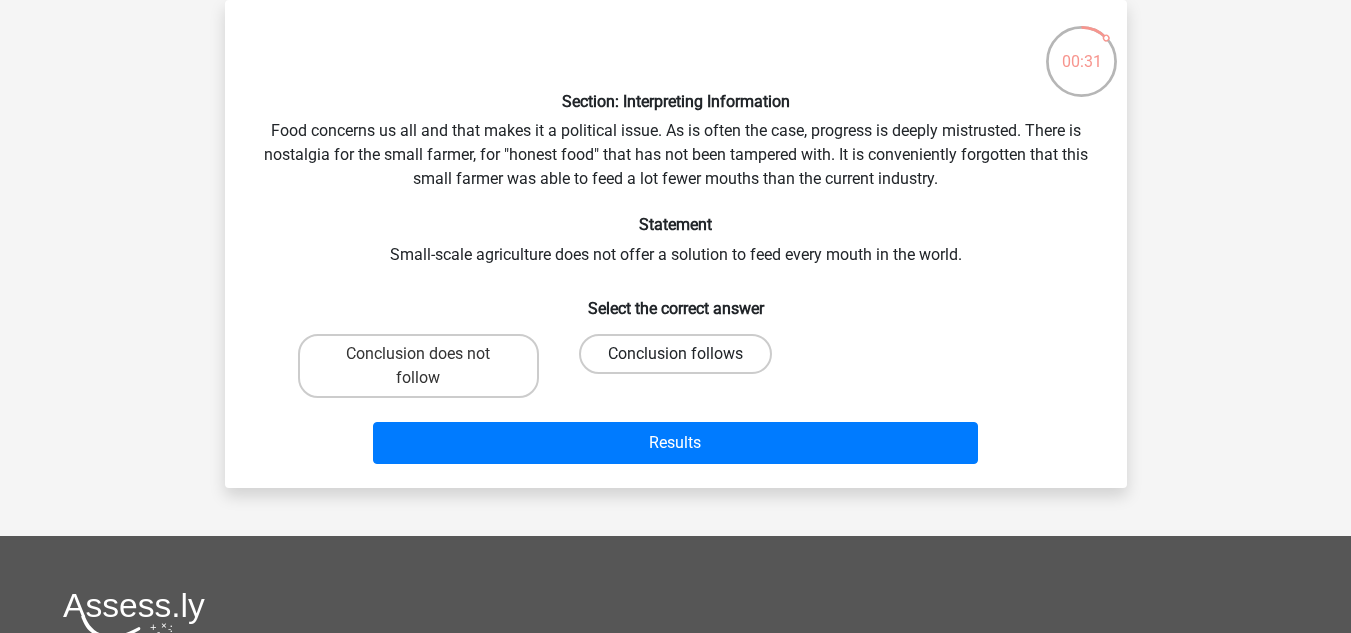 click on "Conclusion follows" at bounding box center (675, 354) 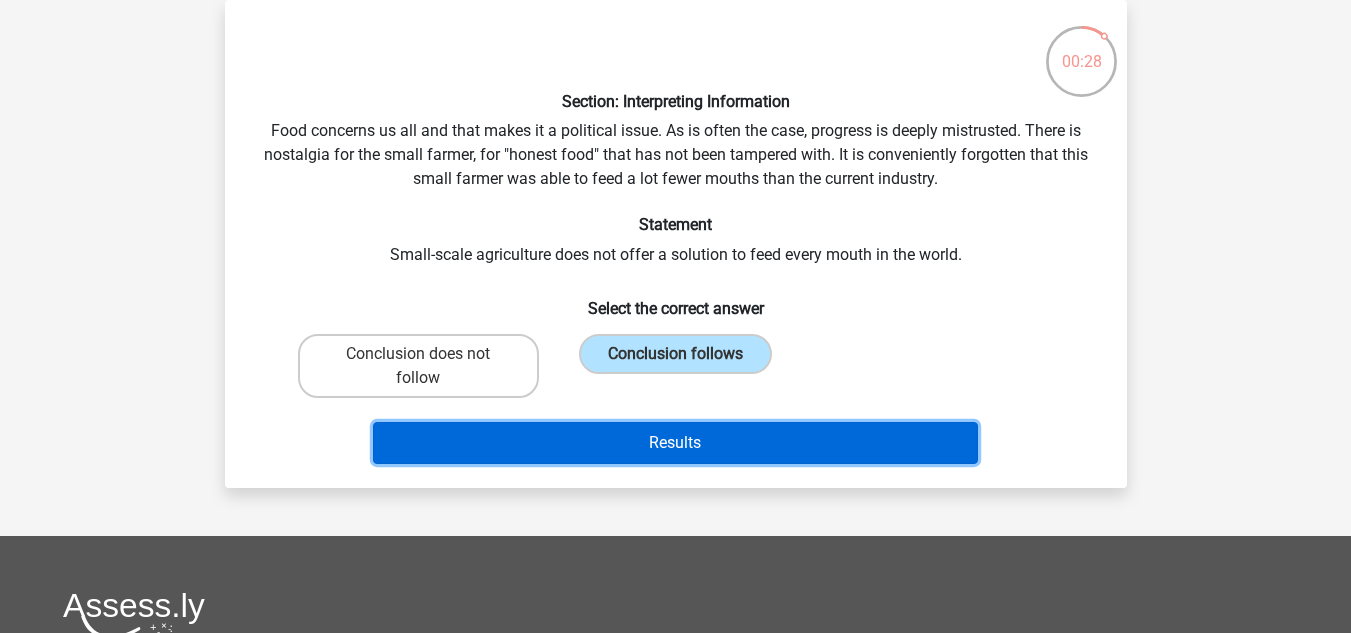 click on "Results" at bounding box center (675, 443) 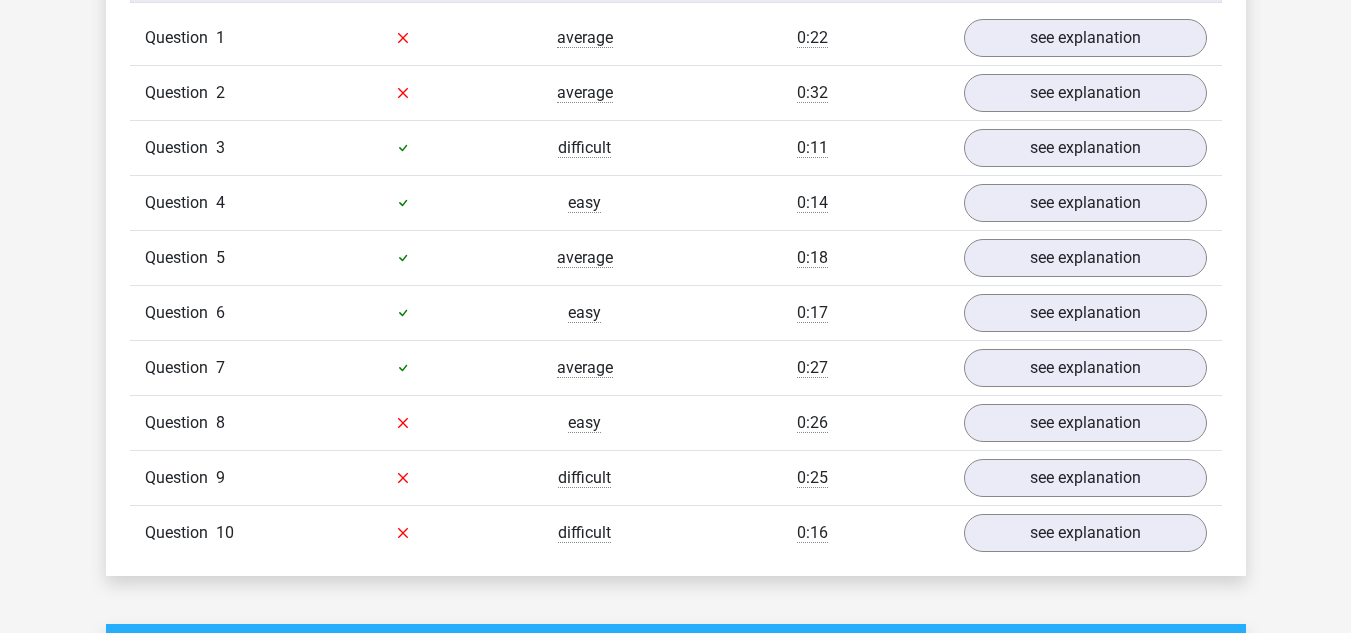 scroll, scrollTop: 1367, scrollLeft: 0, axis: vertical 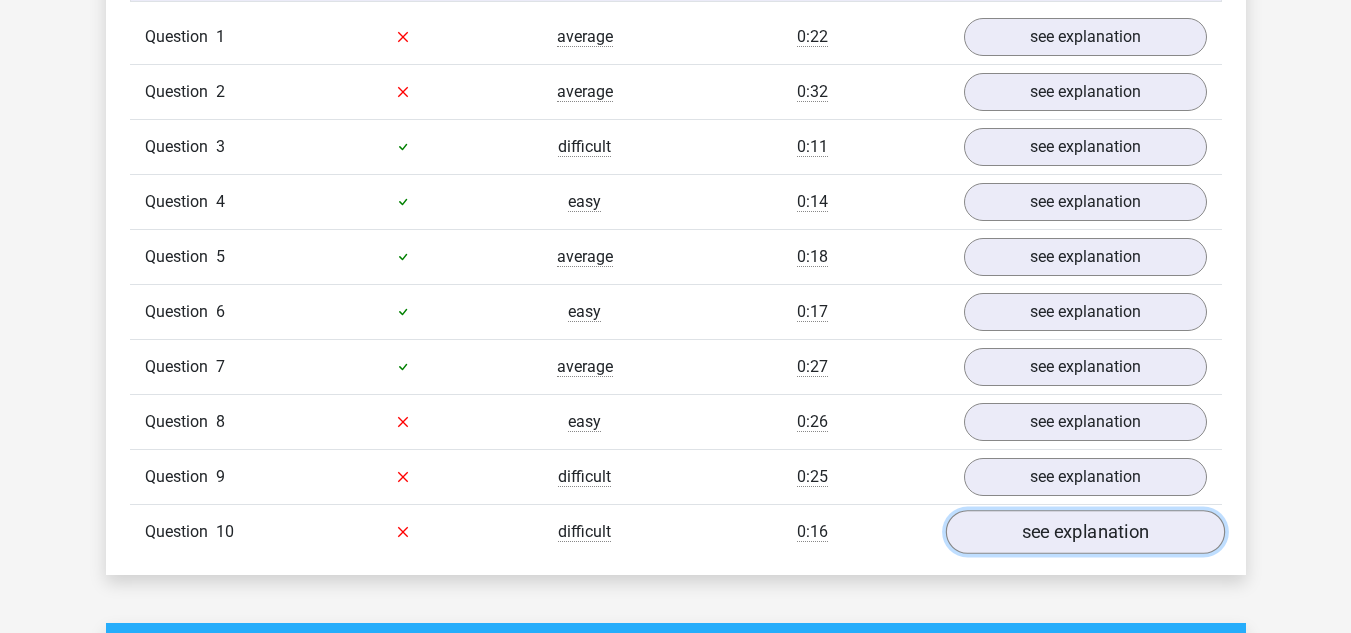 click on "see explanation" at bounding box center (1084, 532) 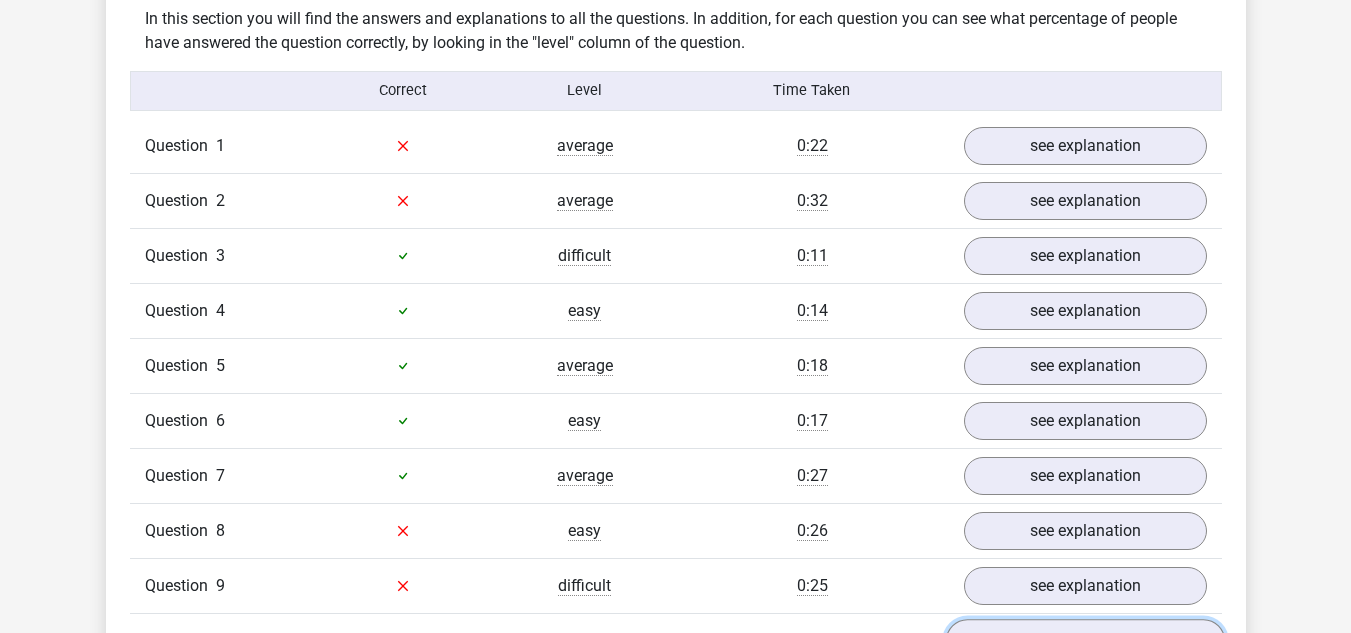 scroll, scrollTop: 1185, scrollLeft: 0, axis: vertical 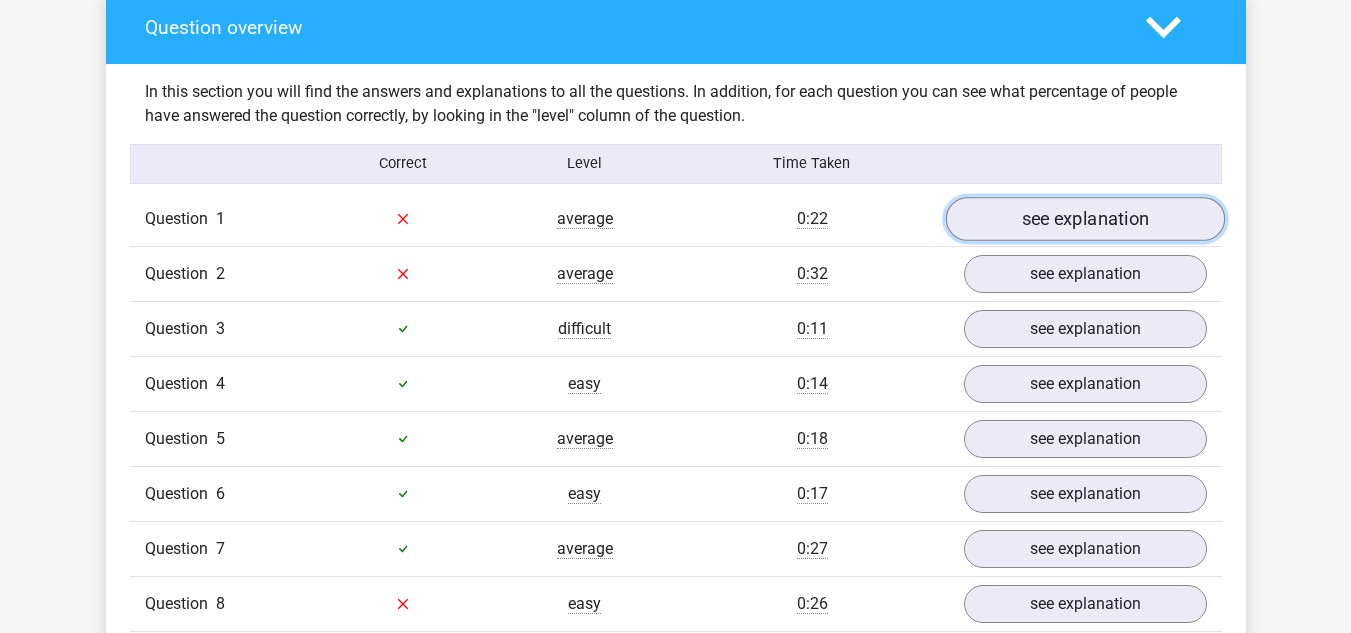 click on "see explanation" at bounding box center (1084, 219) 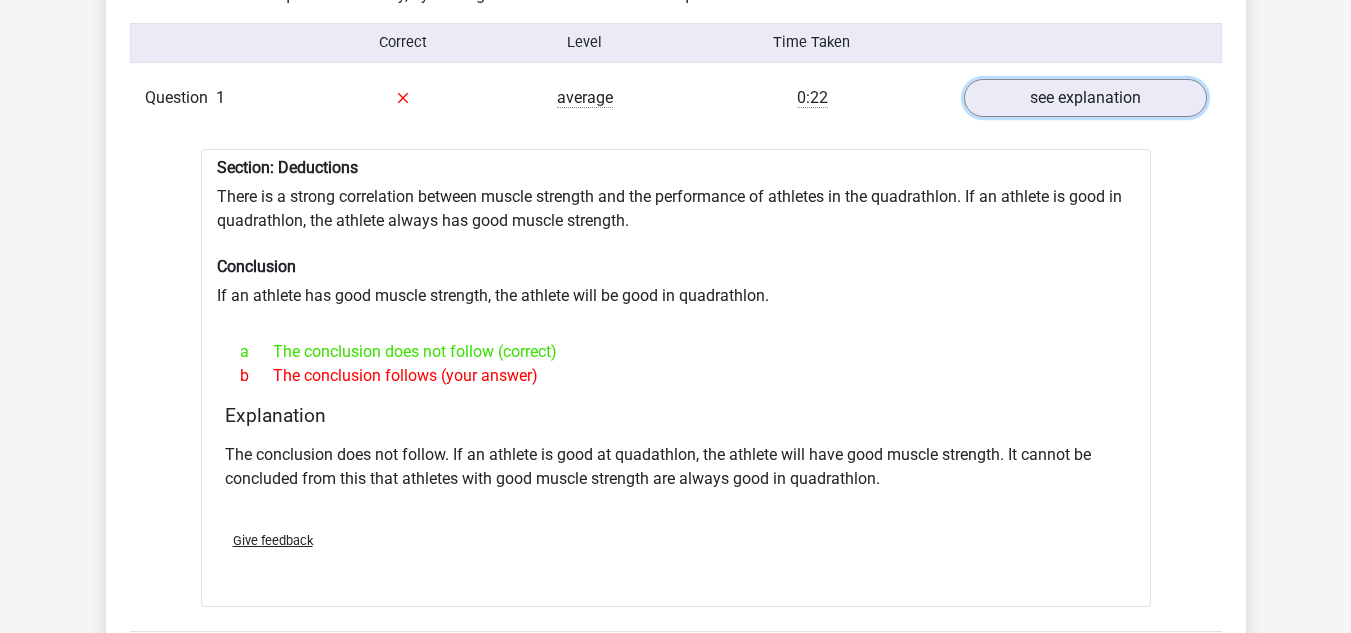 scroll, scrollTop: 1308, scrollLeft: 0, axis: vertical 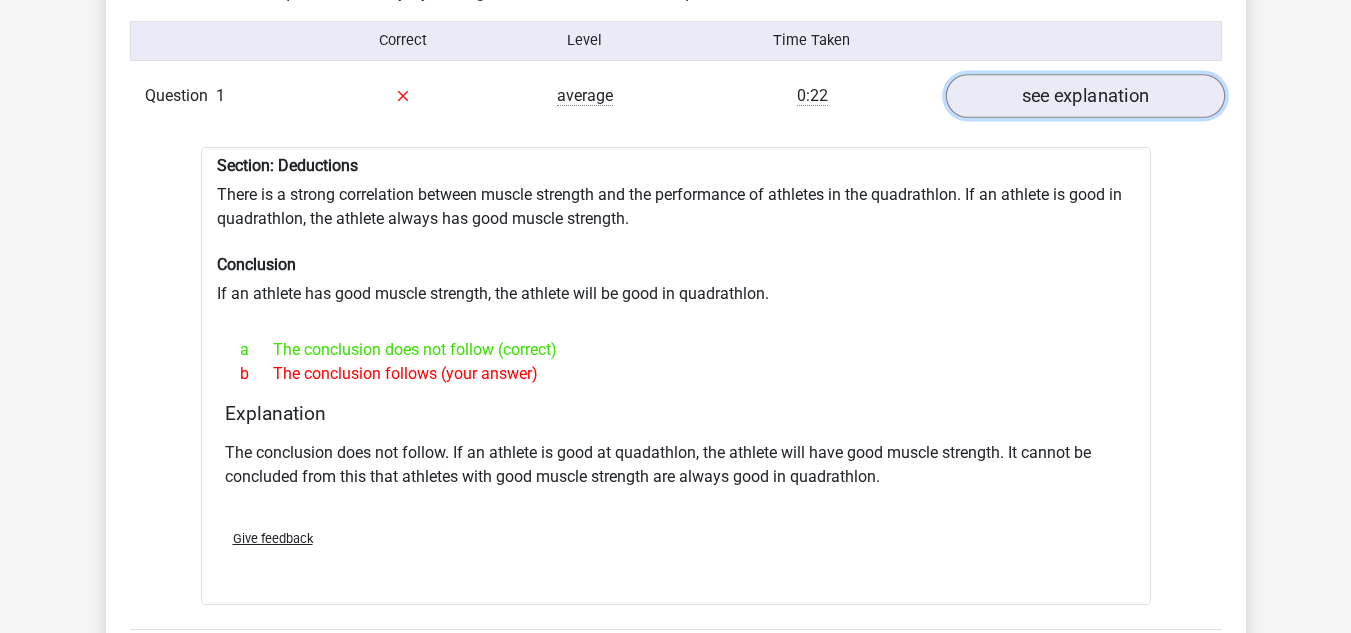 click on "see explanation" at bounding box center [1084, 96] 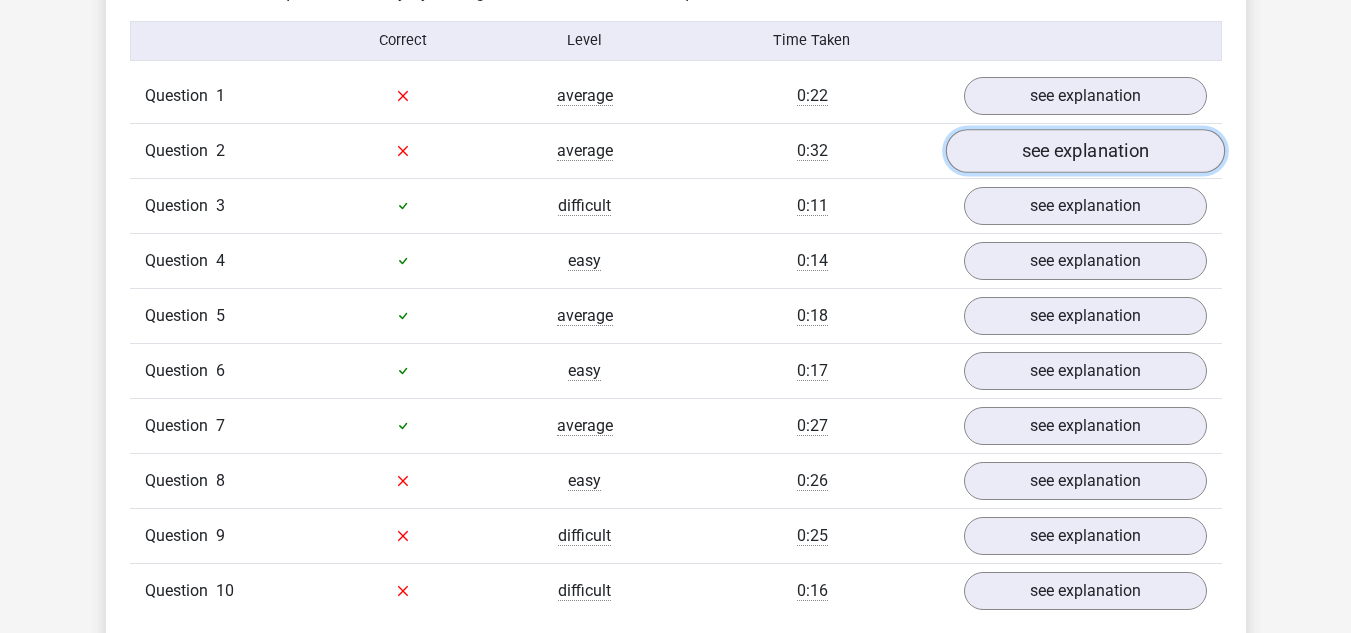 click on "see explanation" at bounding box center (1084, 151) 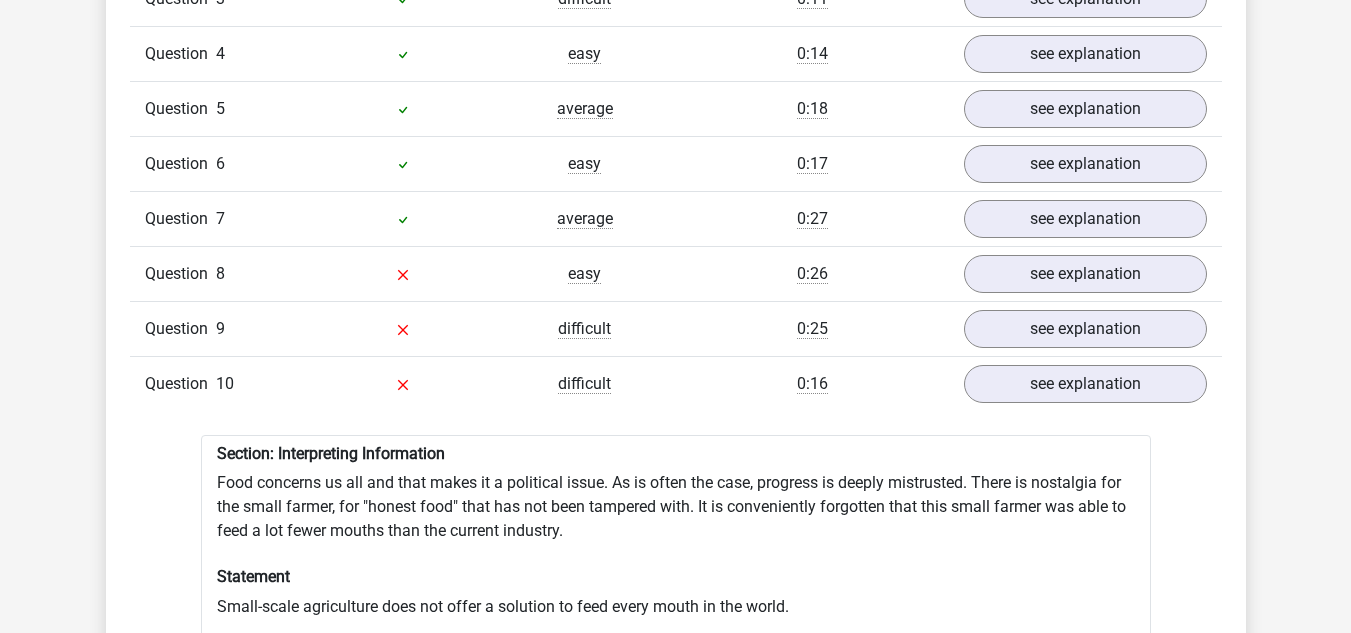 scroll, scrollTop: 2200, scrollLeft: 0, axis: vertical 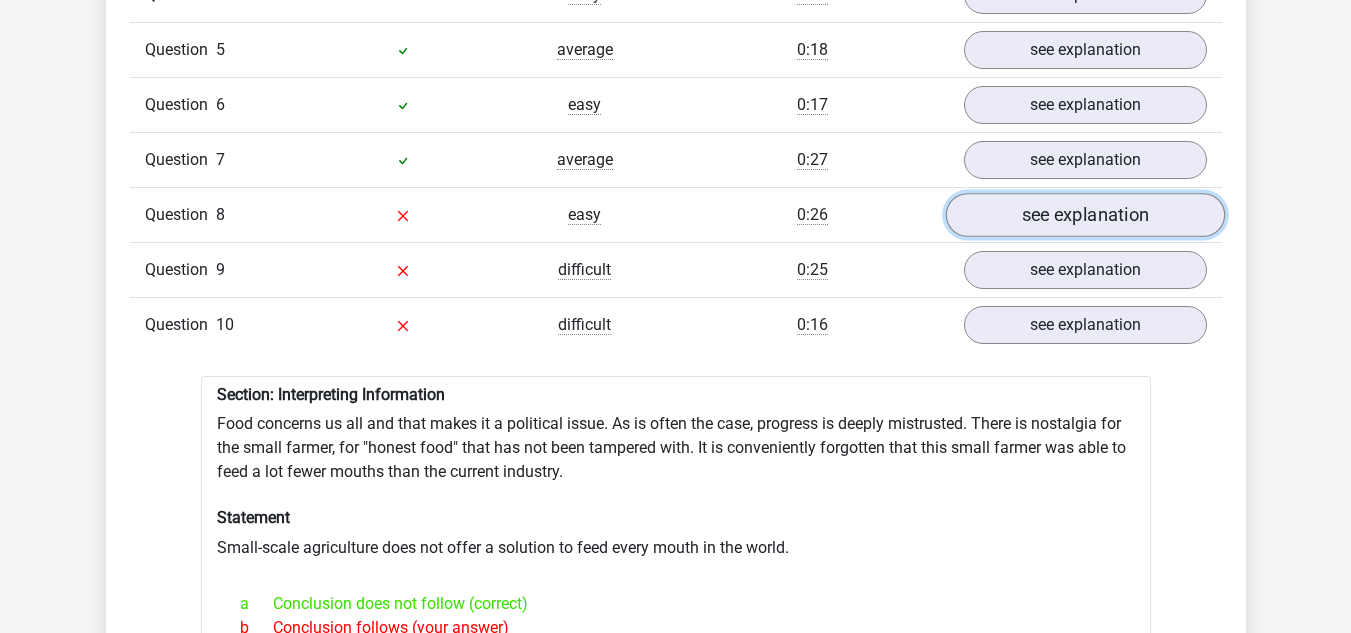 click on "see explanation" at bounding box center (1084, 215) 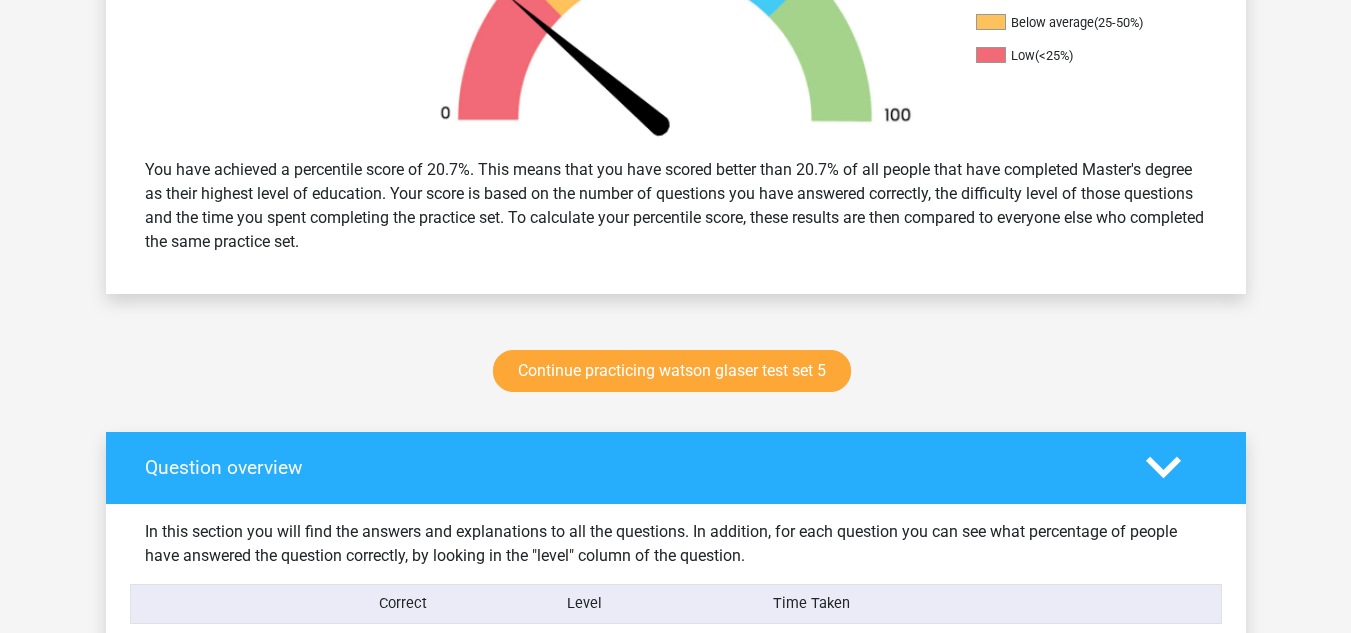 scroll, scrollTop: 738, scrollLeft: 0, axis: vertical 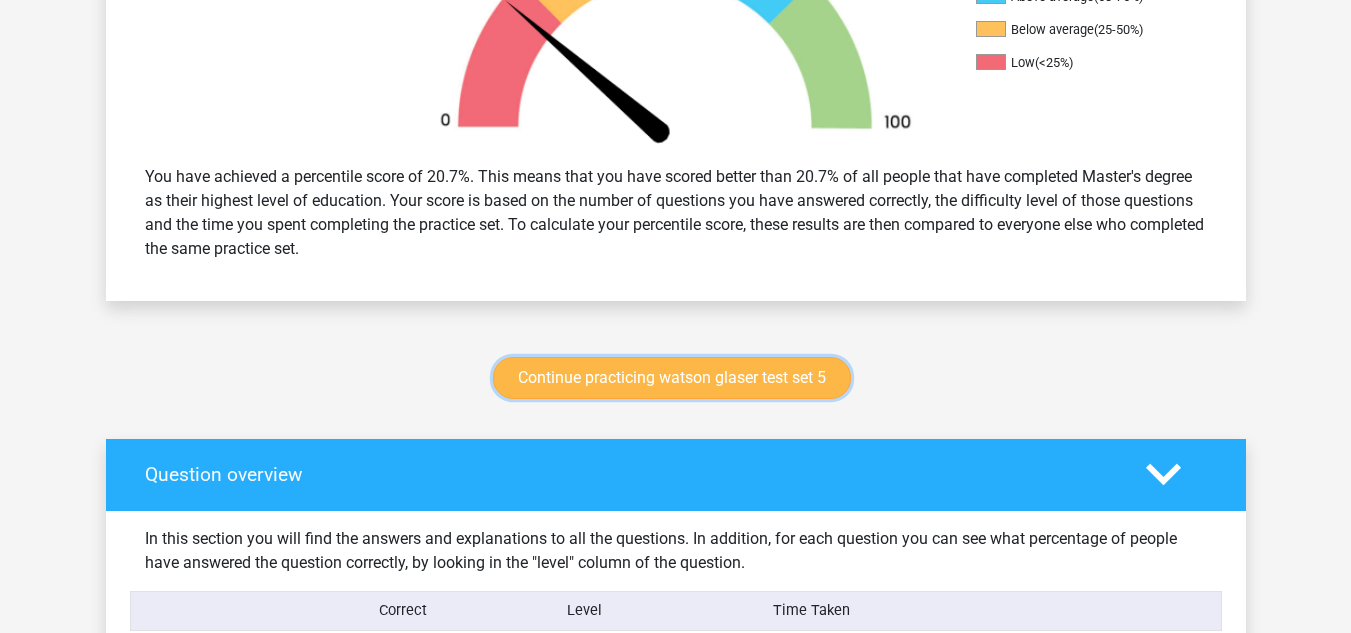 click on "Continue practicing watson glaser test set 5" at bounding box center [672, 378] 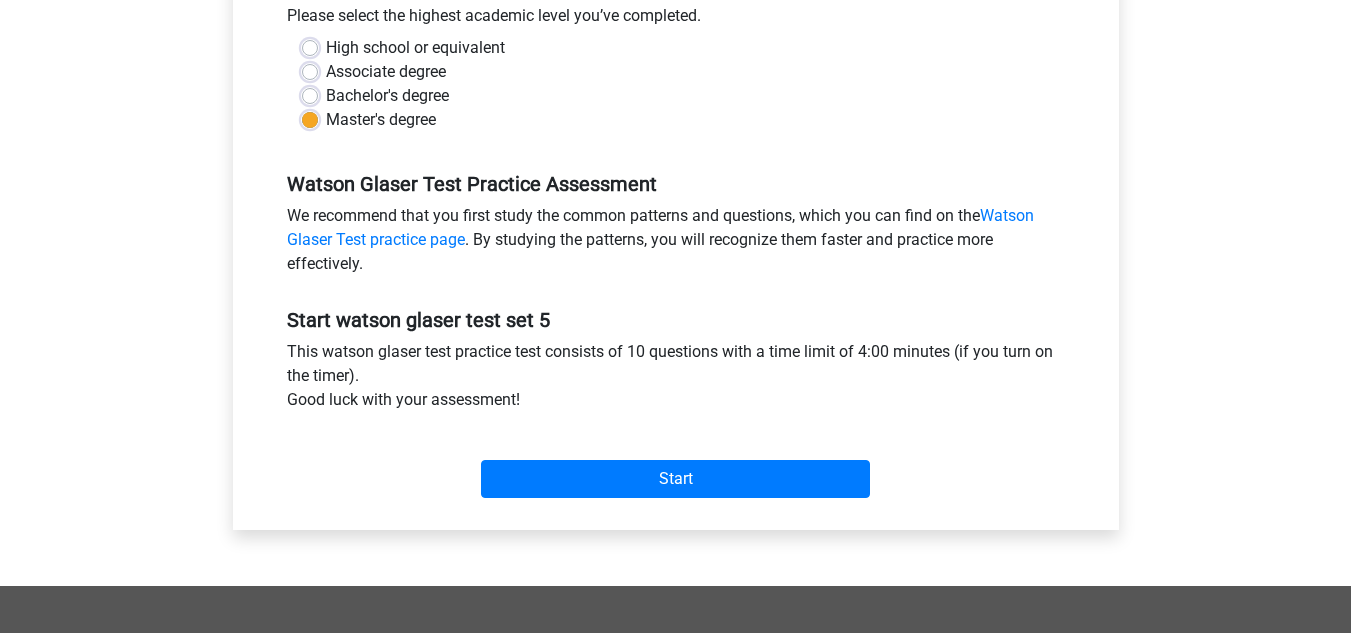 scroll, scrollTop: 432, scrollLeft: 0, axis: vertical 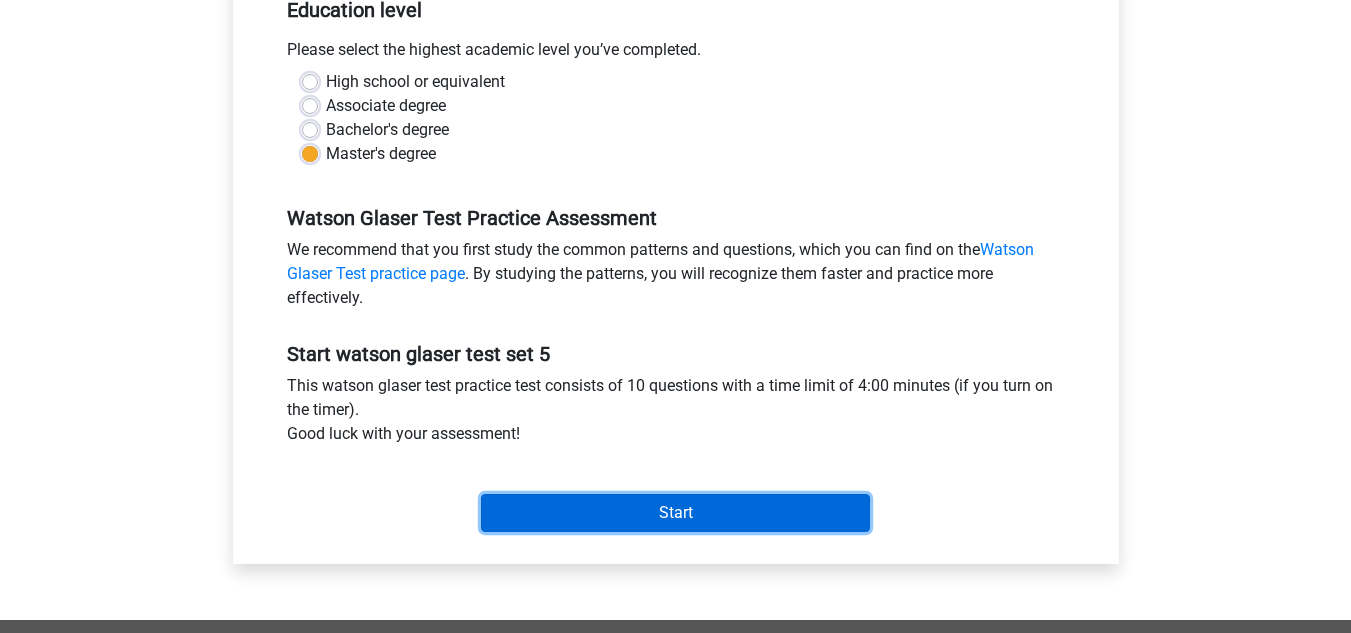 click on "Start" at bounding box center (675, 513) 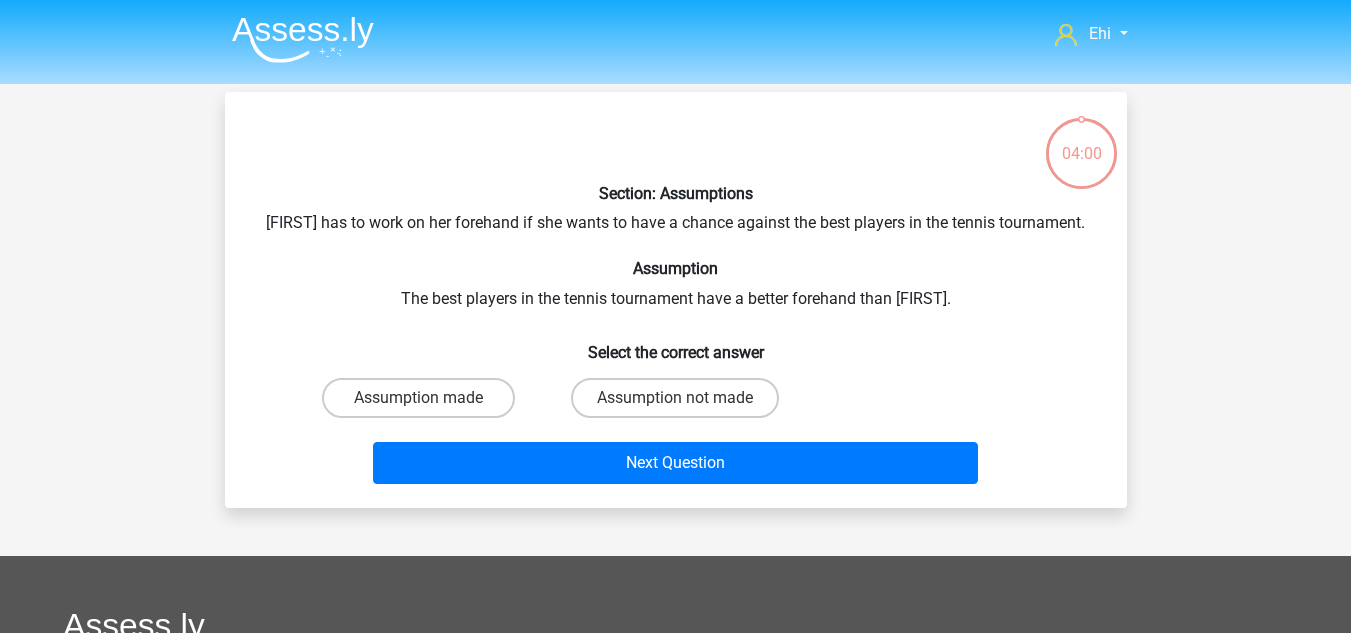 scroll, scrollTop: 0, scrollLeft: 0, axis: both 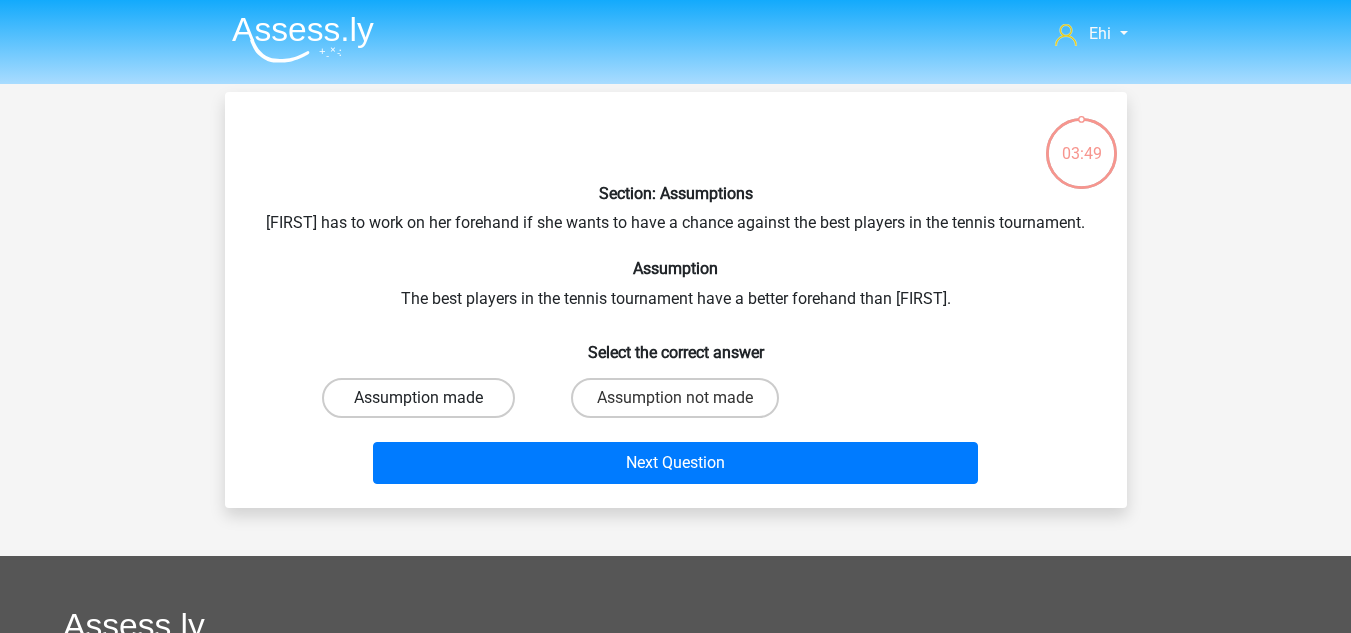 click on "Assumption made" at bounding box center (418, 398) 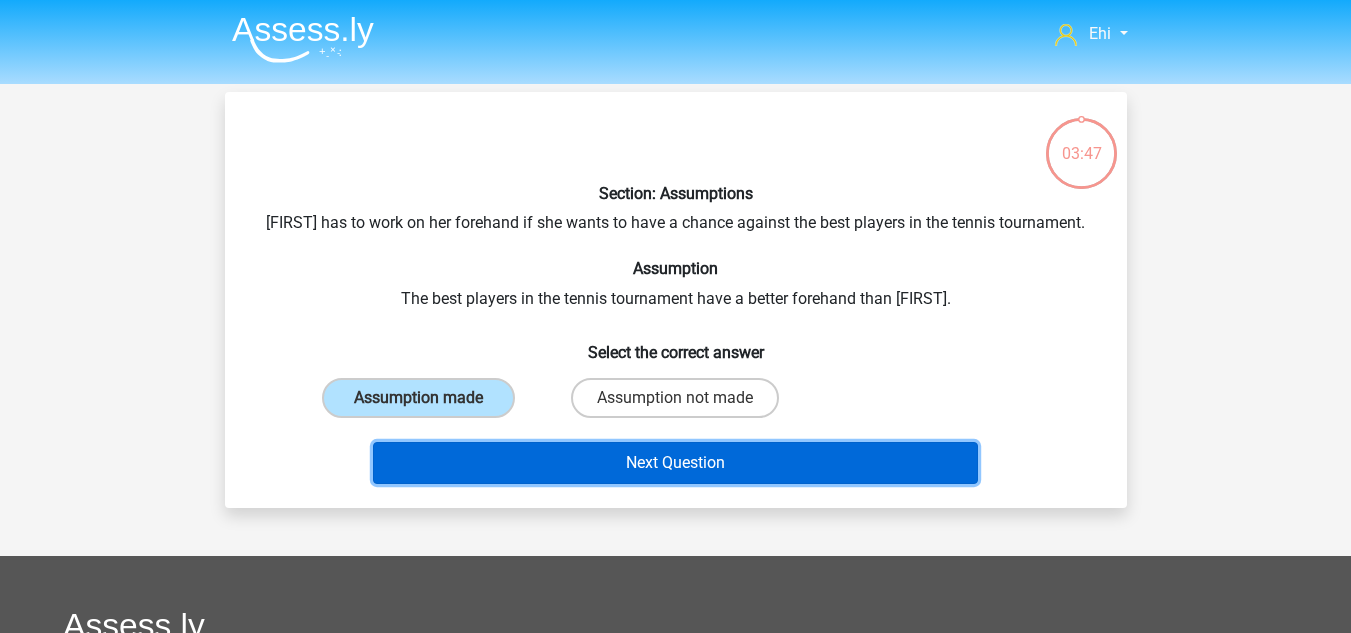 click on "Next Question" at bounding box center [675, 463] 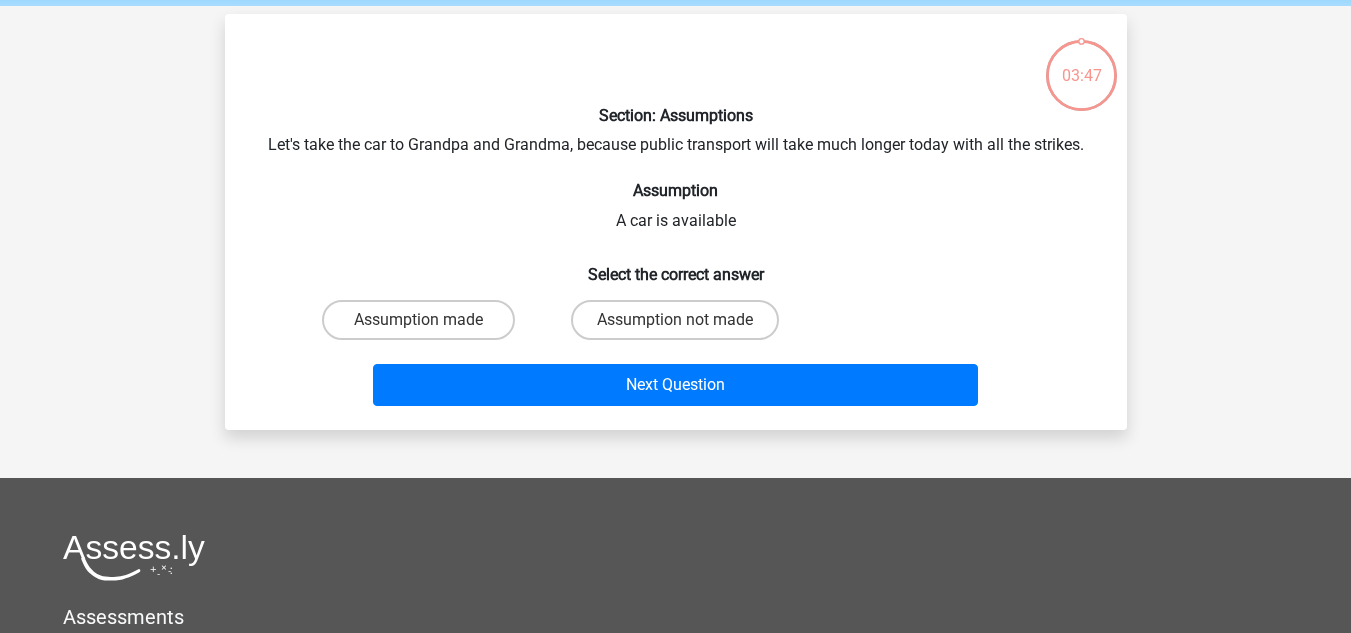 scroll, scrollTop: 92, scrollLeft: 0, axis: vertical 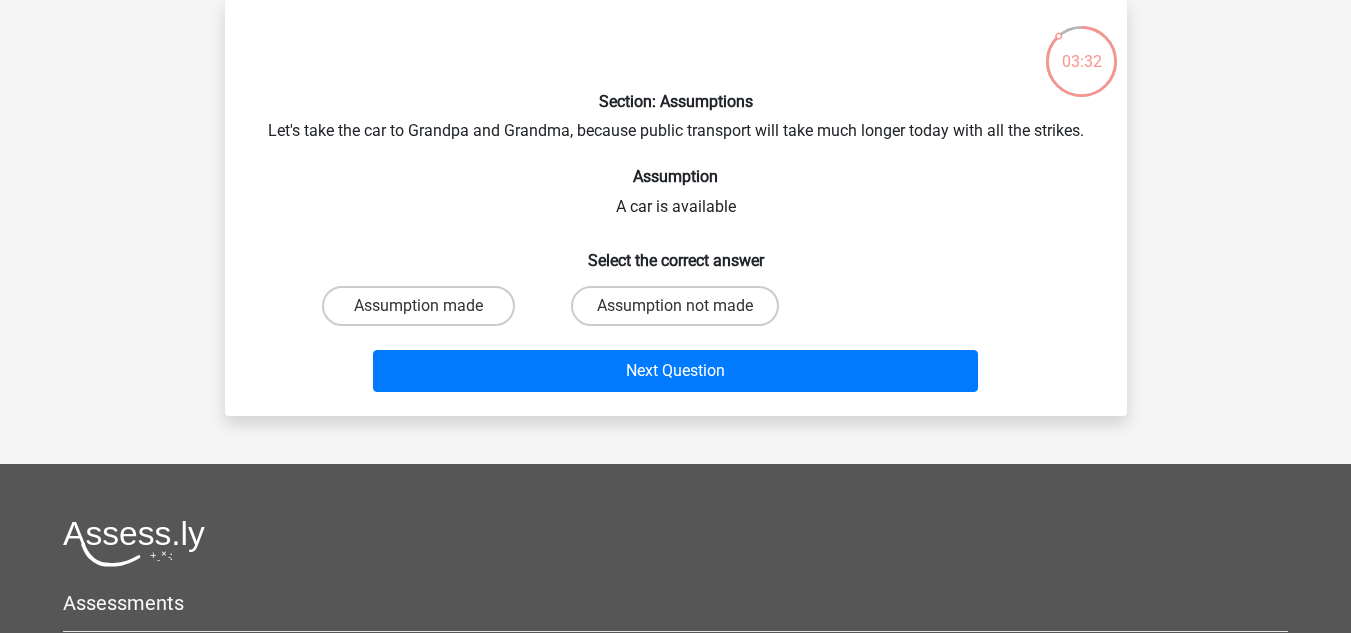 click on "Next Question" at bounding box center [676, 367] 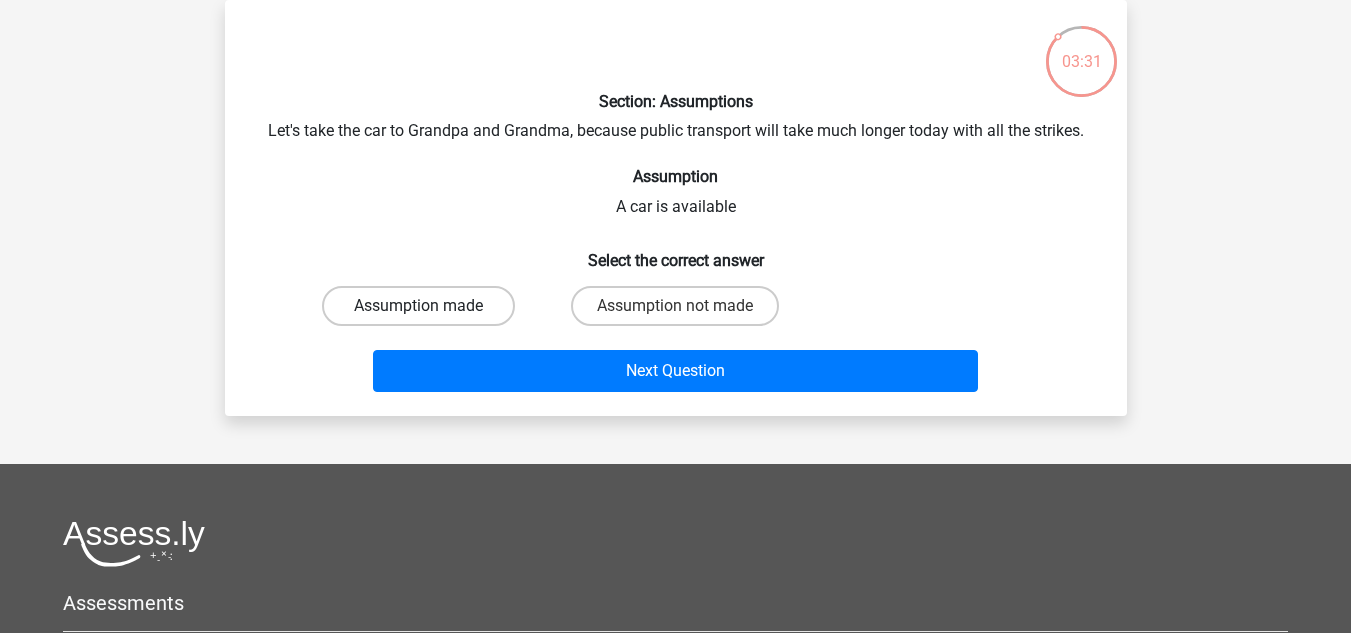 click on "Assumption made" at bounding box center (418, 306) 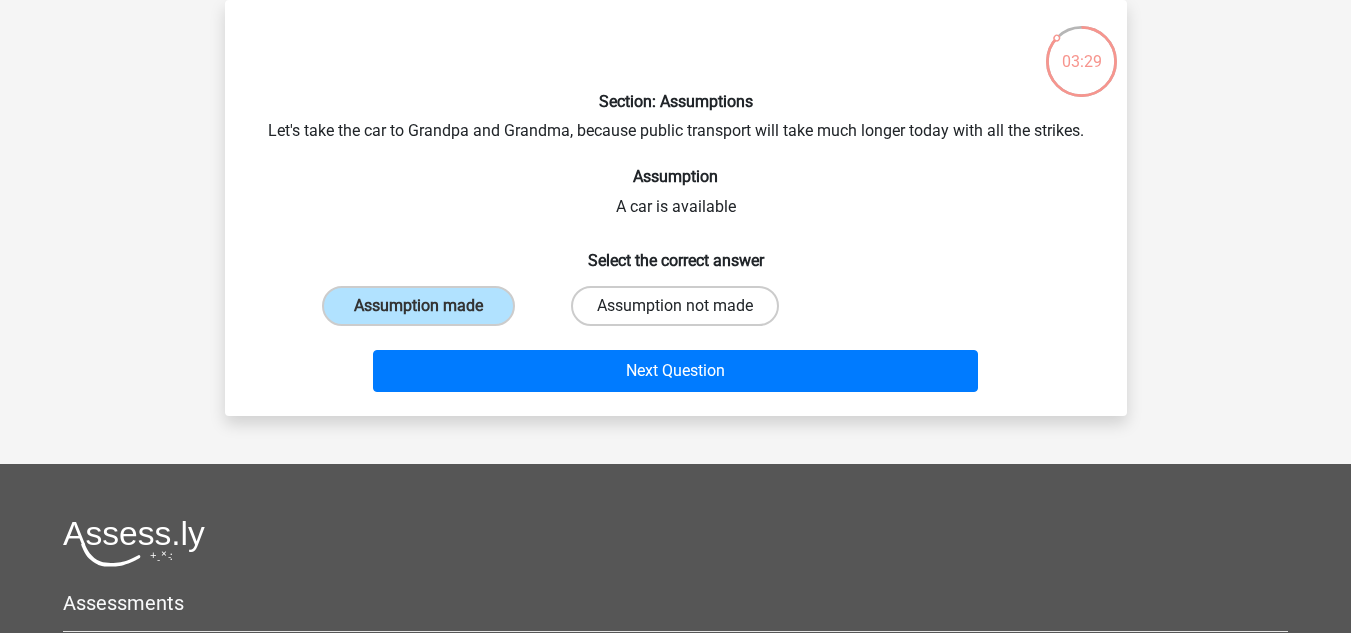 click on "Assumption not made" at bounding box center (675, 306) 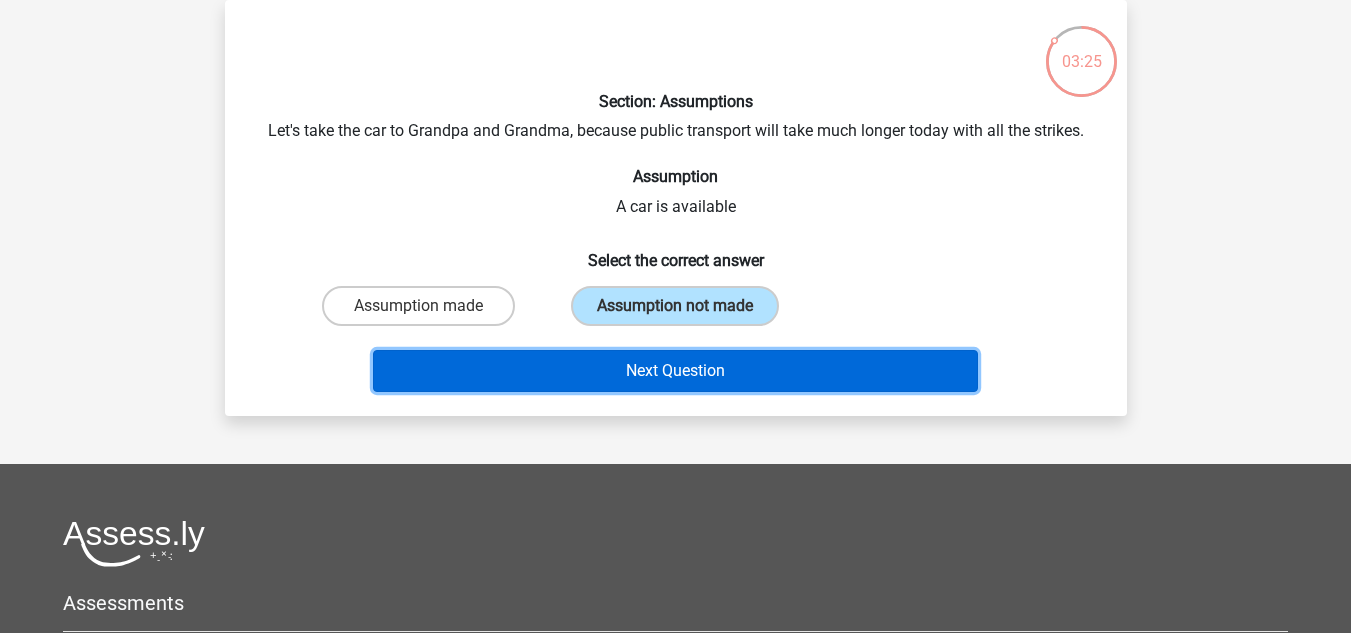 click on "Next Question" at bounding box center (675, 371) 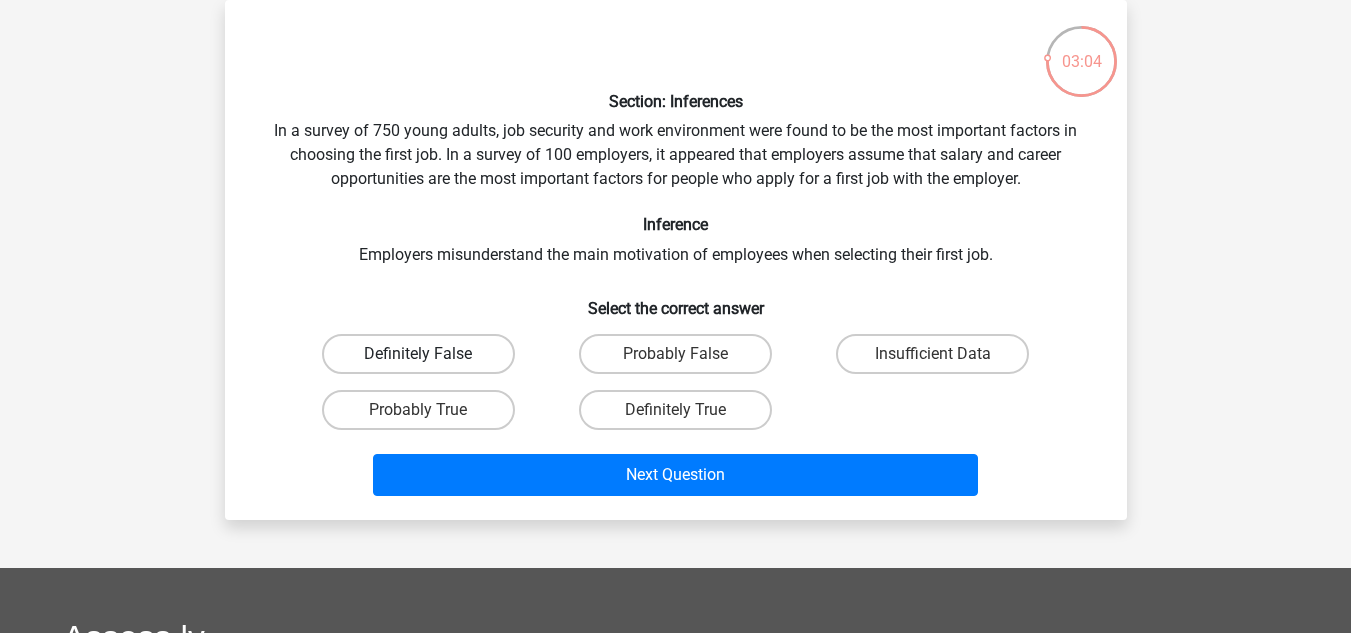 click on "Definitely False" at bounding box center (418, 354) 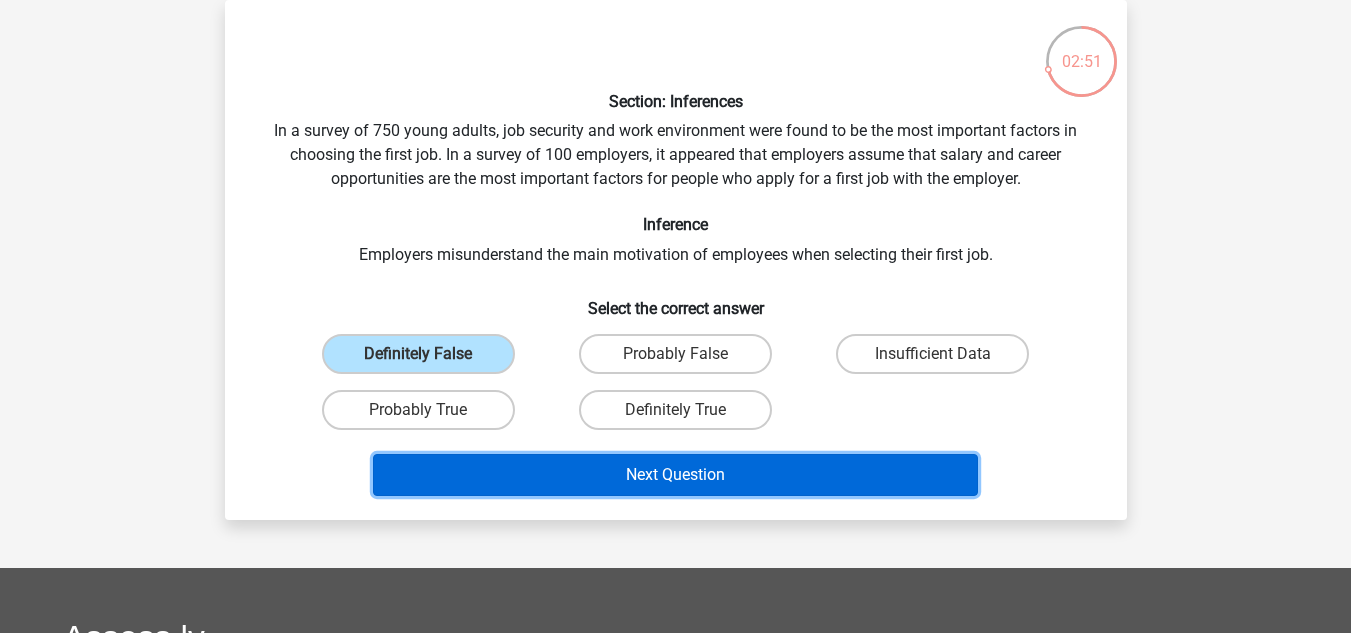 click on "Next Question" at bounding box center [675, 475] 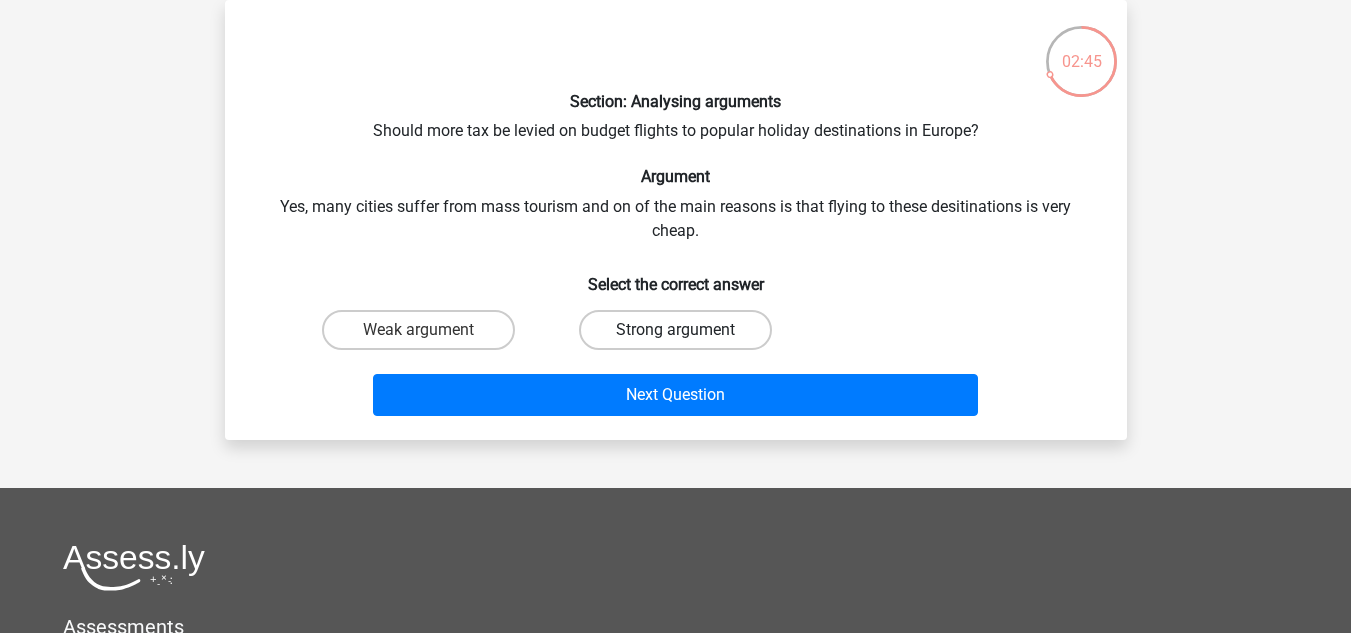 click on "Strong argument" at bounding box center (675, 330) 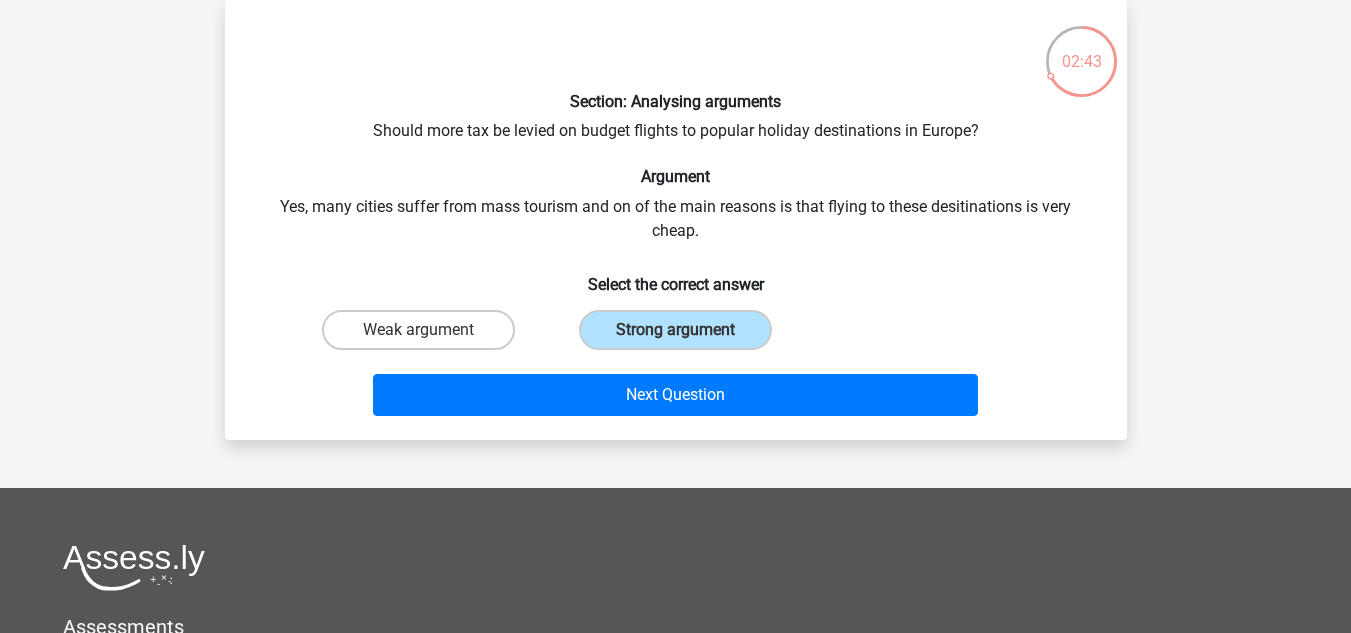 click on "Section: Analysing arguments Should more tax be levied on budget flights to popular holiday destinations in Europe? Argument Yes, many cities suffer from mass tourism and on of the main reasons is that flying to these desitinations is very cheap.
Select the correct answer
Weak argument
Strong argument" at bounding box center (676, 220) 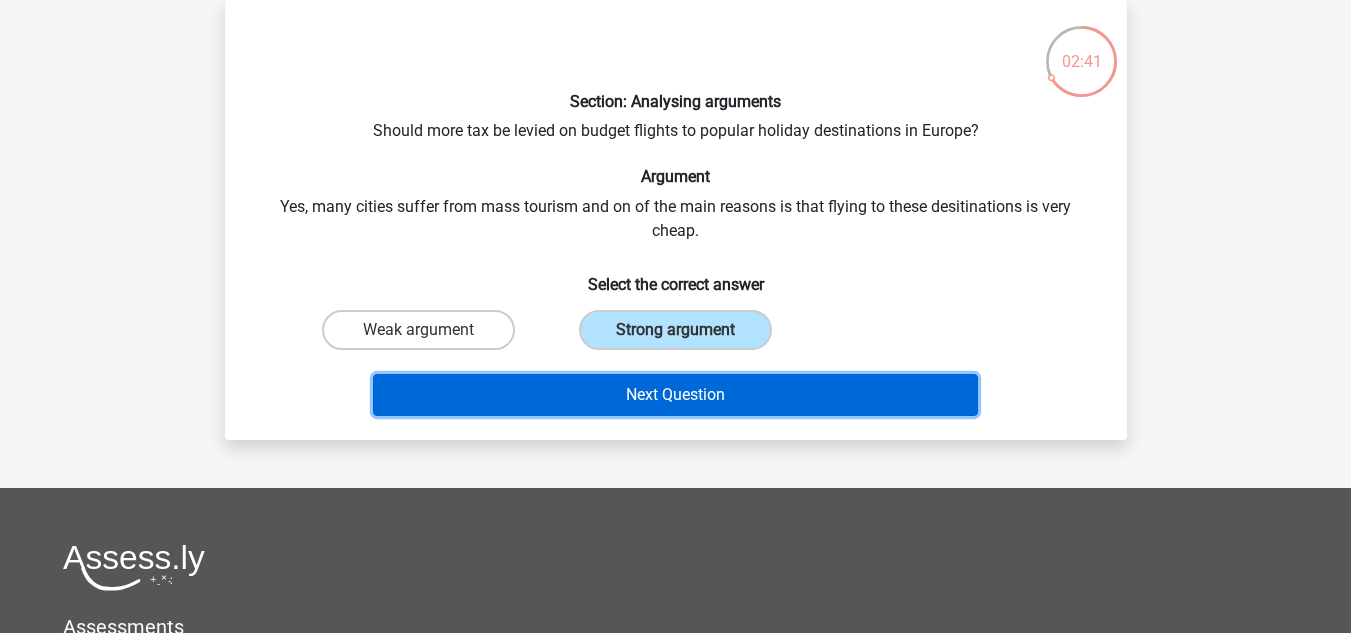 click on "Next Question" at bounding box center [675, 395] 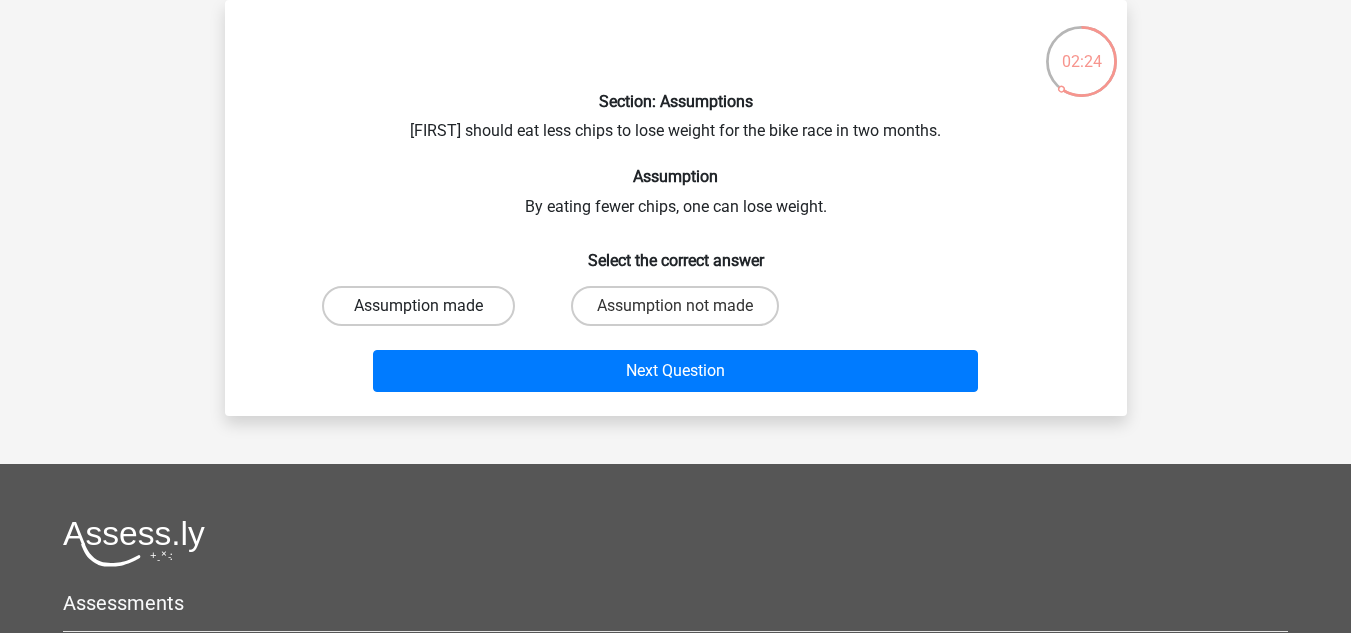 click on "Assumption made" at bounding box center (418, 306) 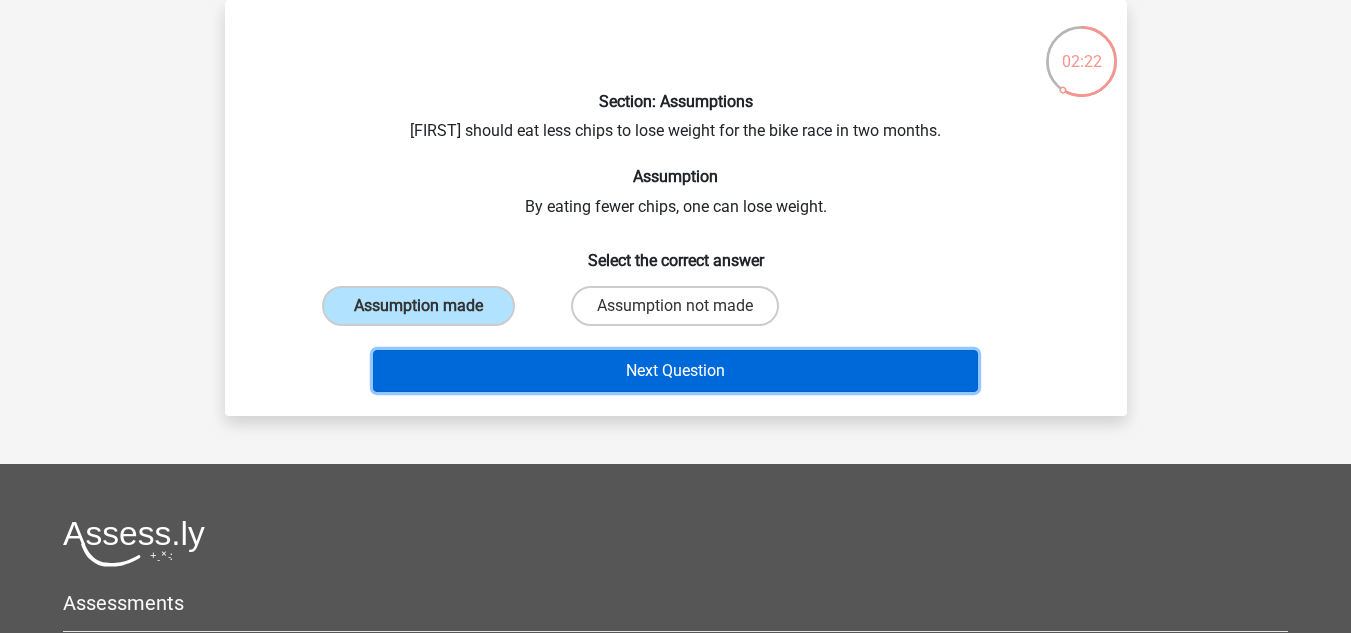 click on "Next Question" at bounding box center (675, 371) 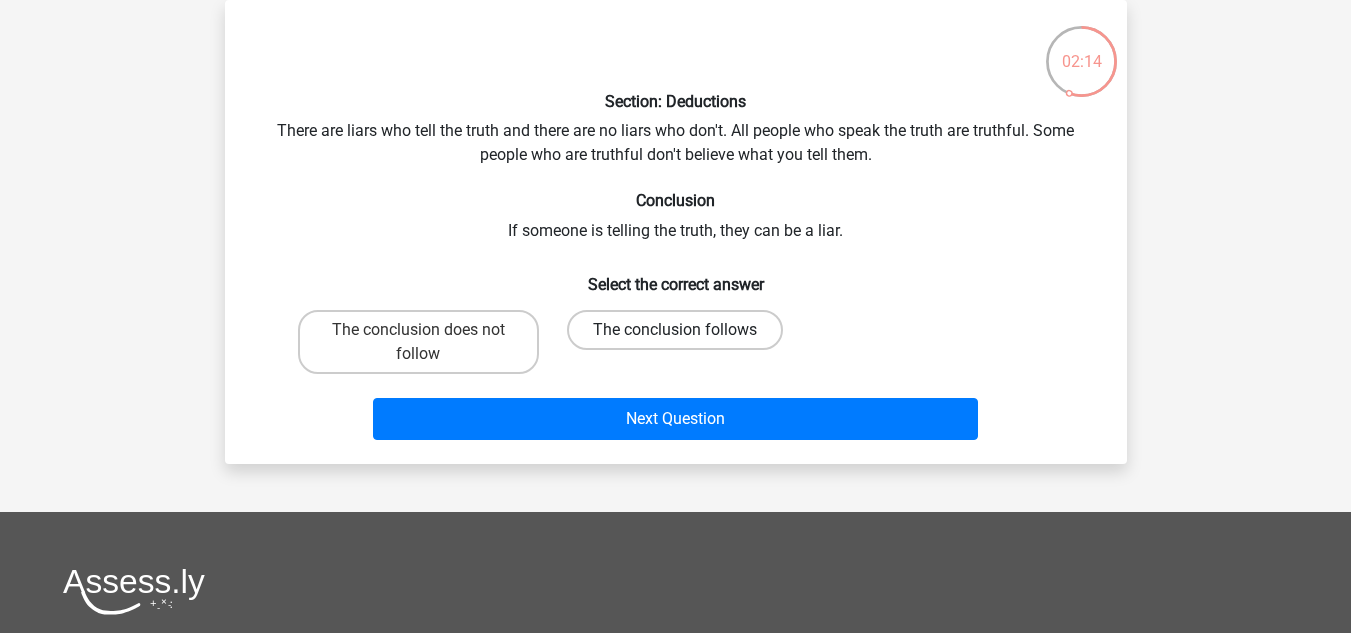 click on "The conclusion follows" at bounding box center [675, 330] 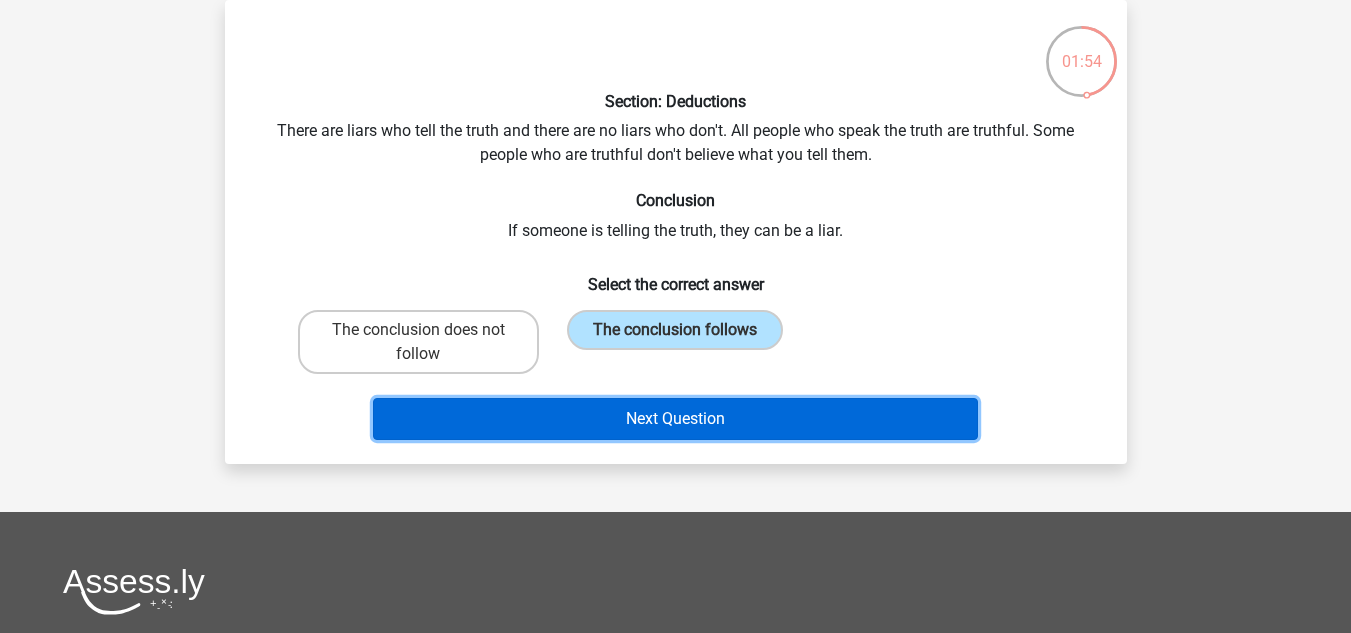 click on "Next Question" at bounding box center (675, 419) 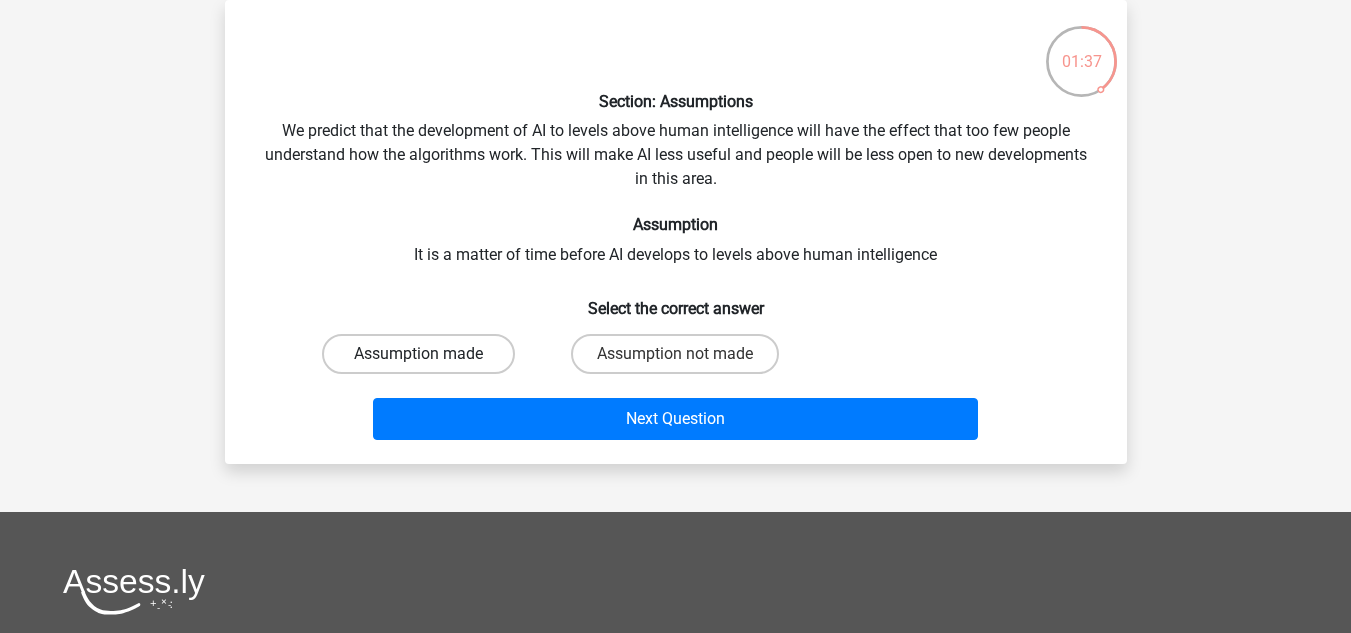 click on "Assumption made" at bounding box center (418, 354) 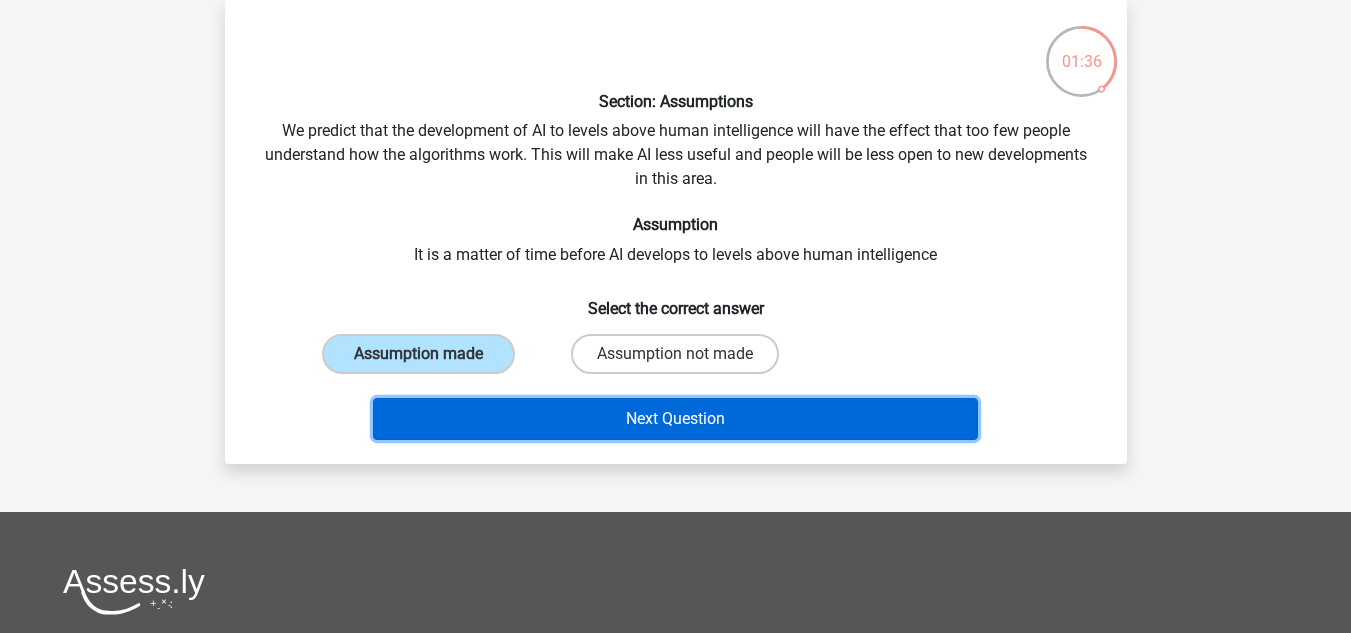click on "Next Question" at bounding box center [675, 419] 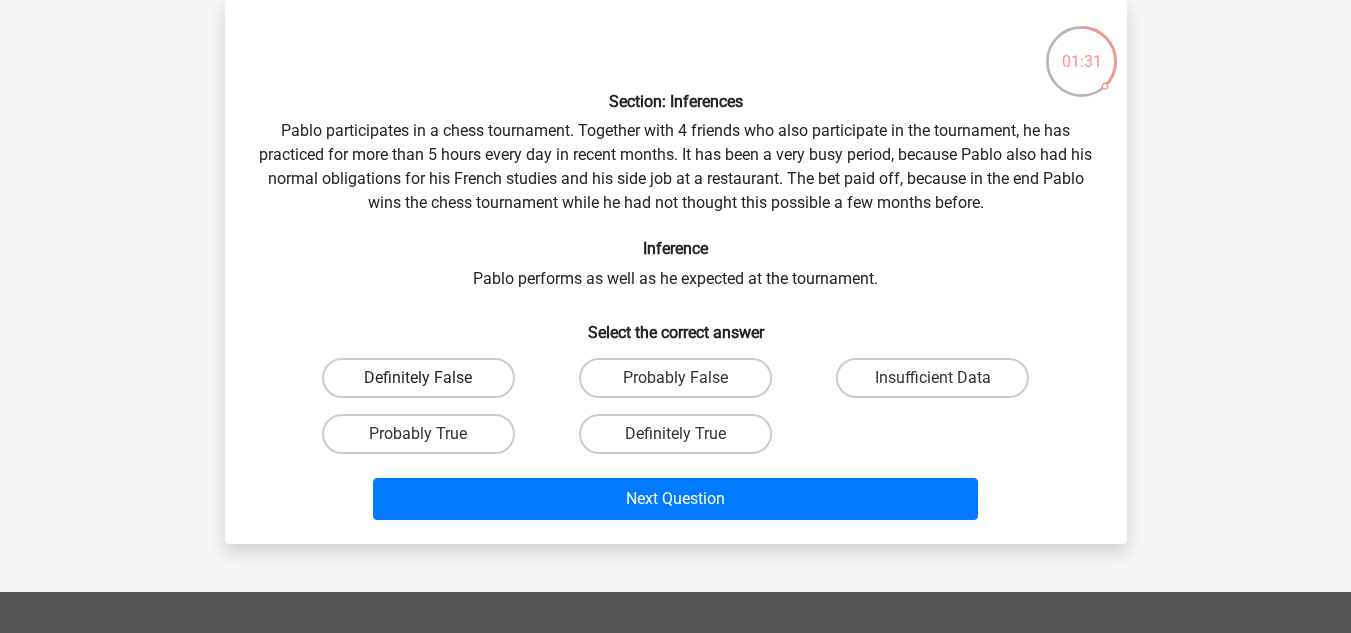 click on "Definitely False" at bounding box center (418, 378) 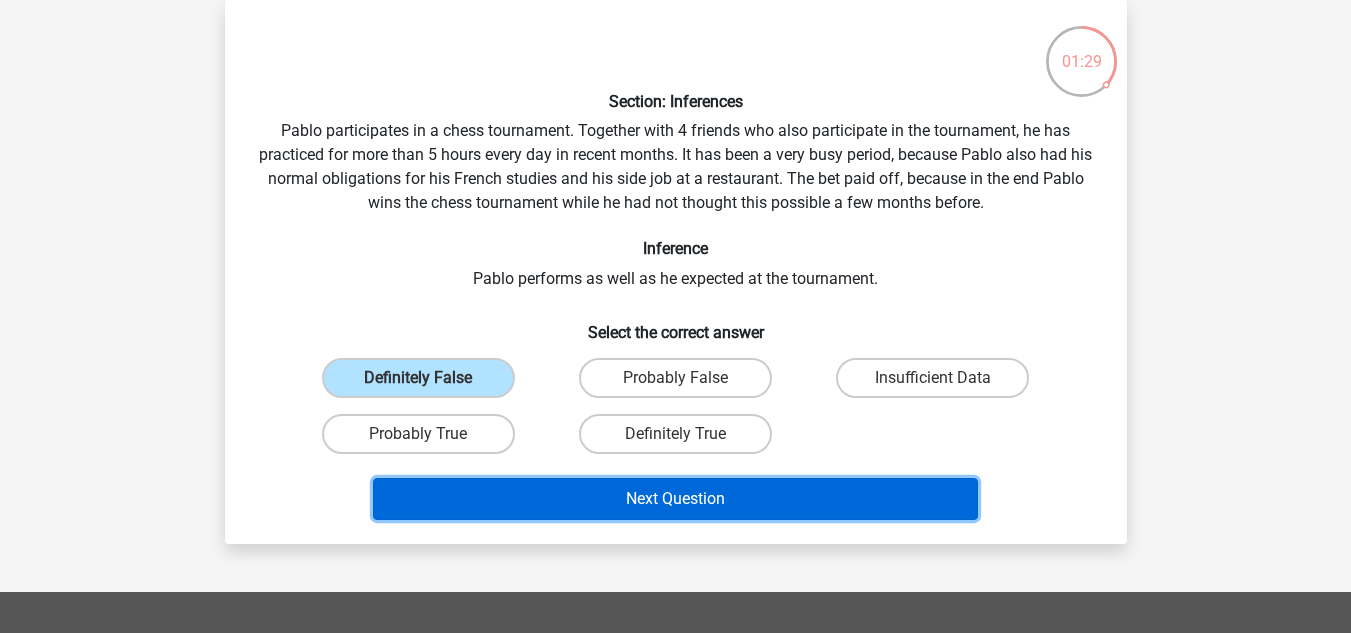 click on "Next Question" at bounding box center [675, 499] 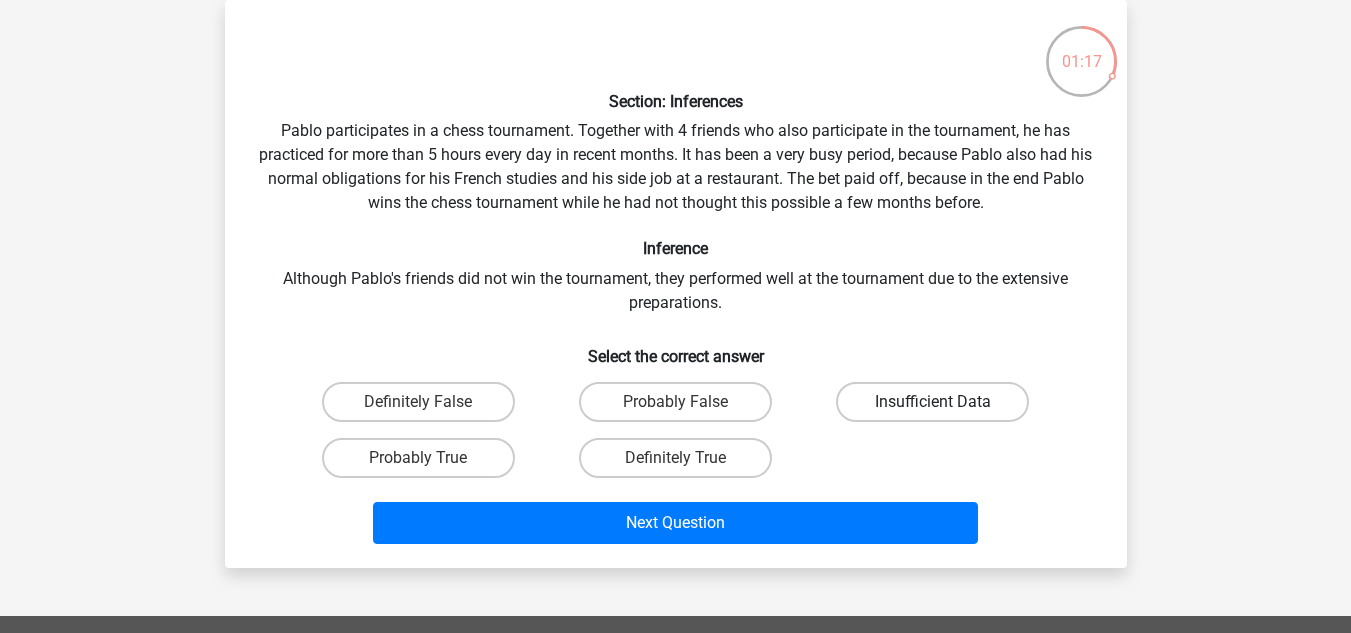 click on "Insufficient Data" at bounding box center (932, 402) 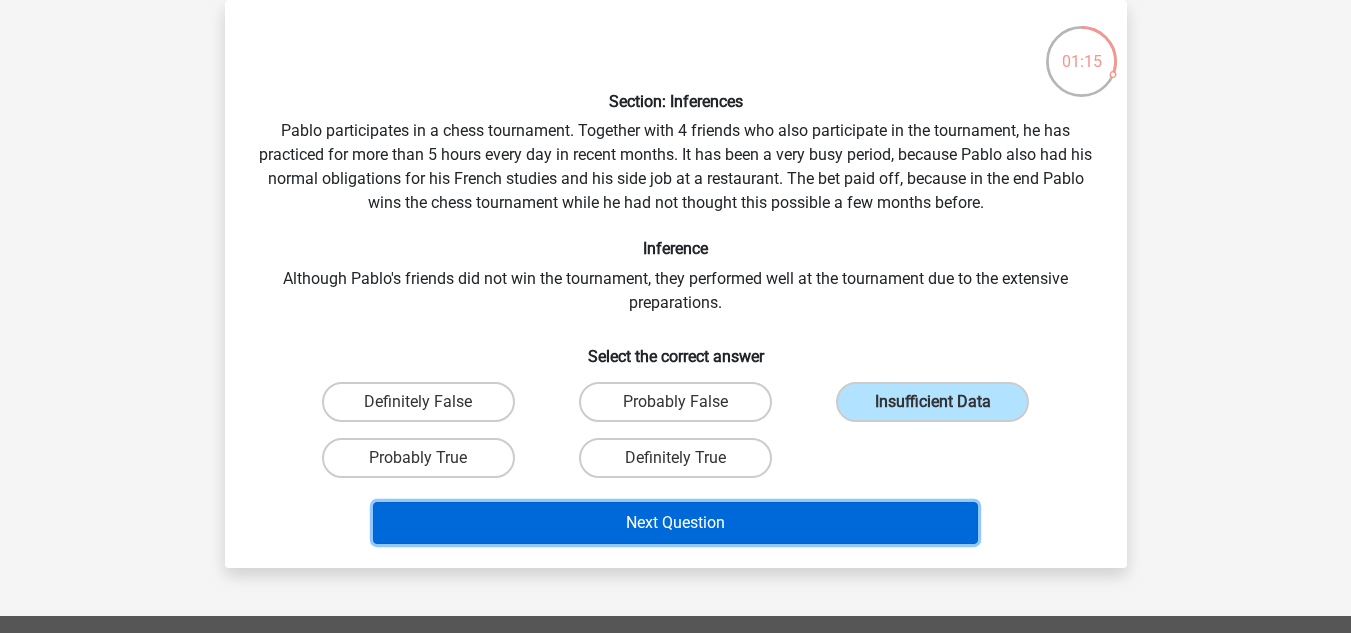 click on "Next Question" at bounding box center (675, 523) 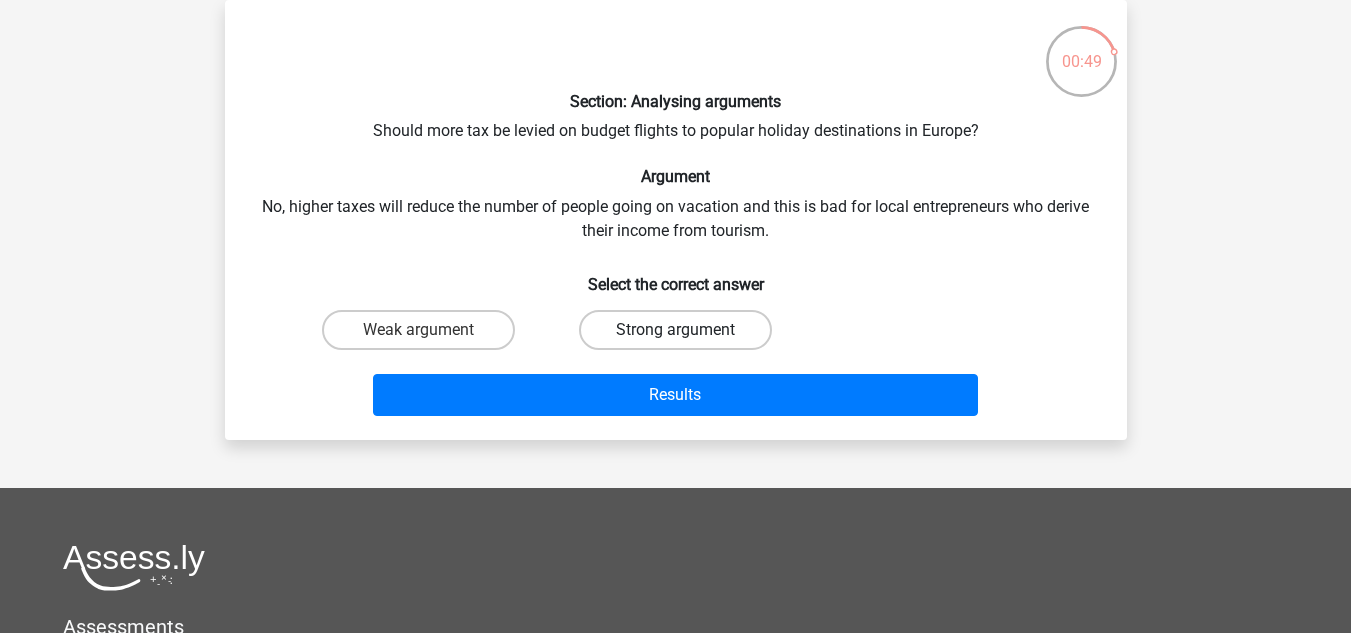 click on "Strong argument" at bounding box center (675, 330) 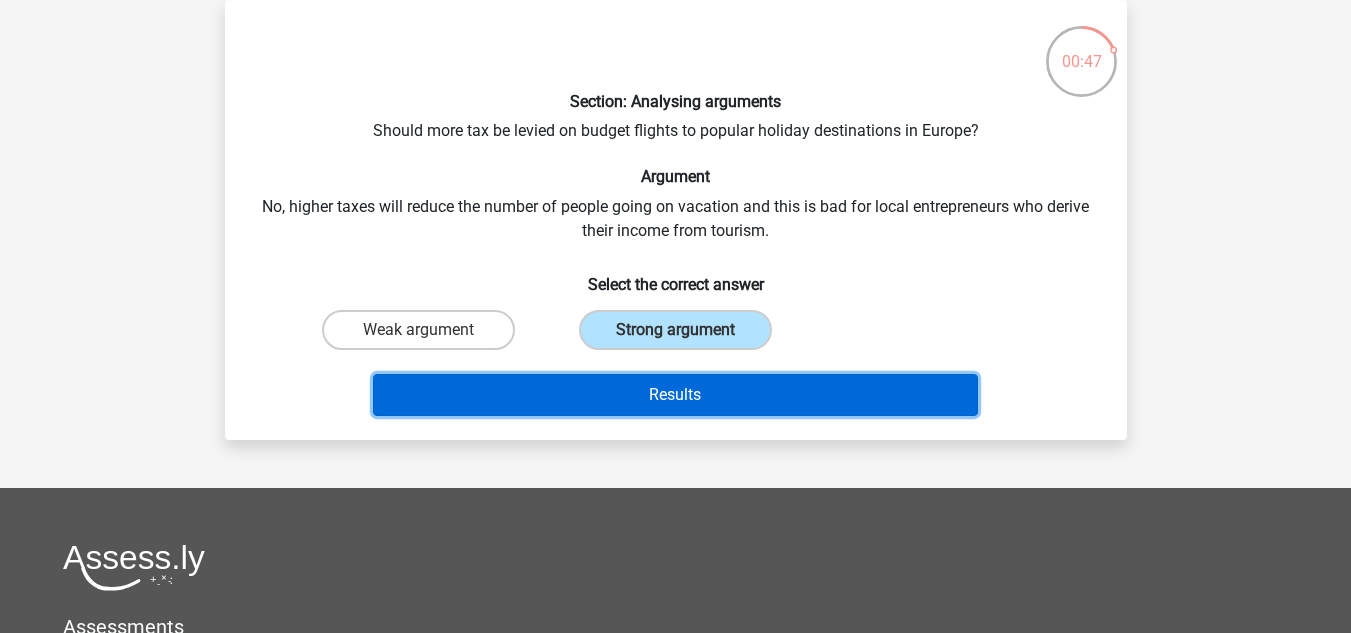 click on "Results" at bounding box center [675, 395] 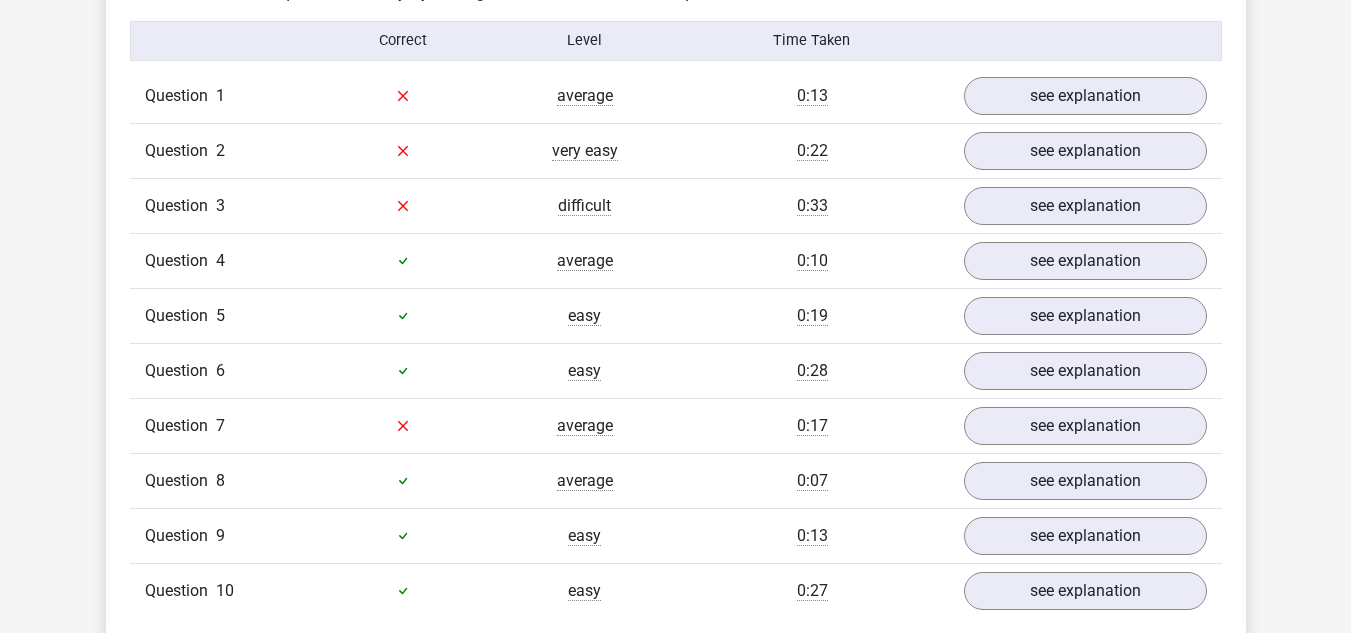 scroll, scrollTop: 1306, scrollLeft: 0, axis: vertical 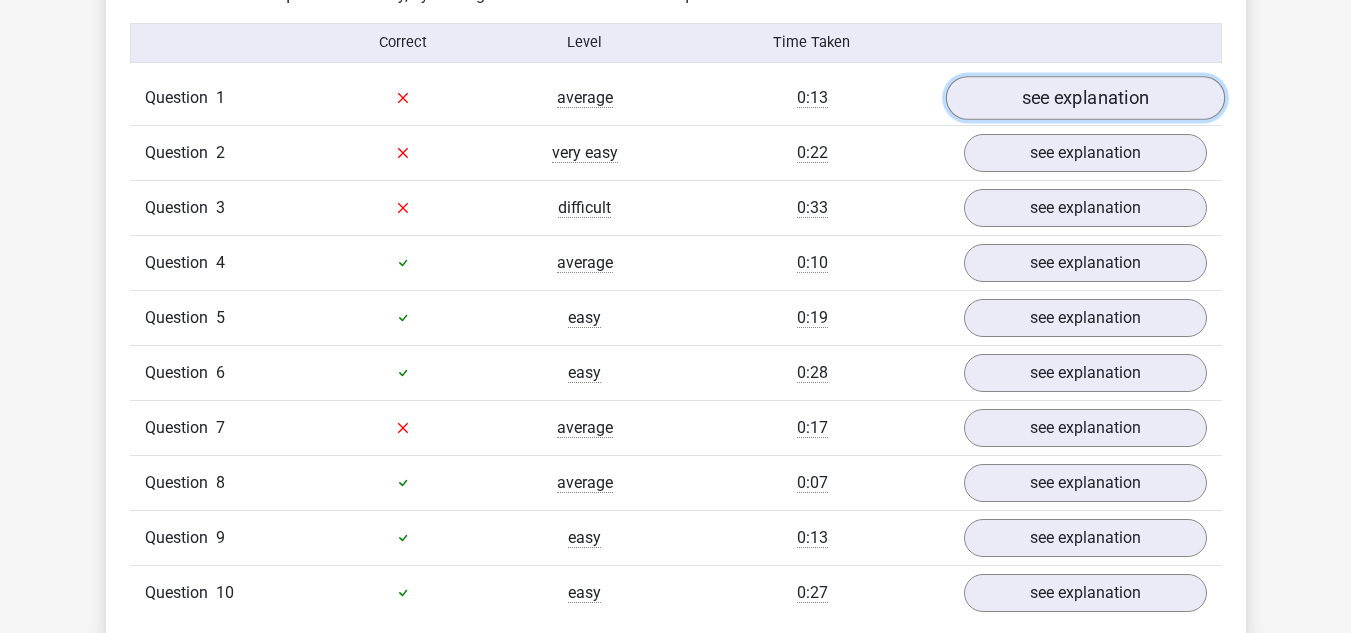 click on "see explanation" at bounding box center [1084, 98] 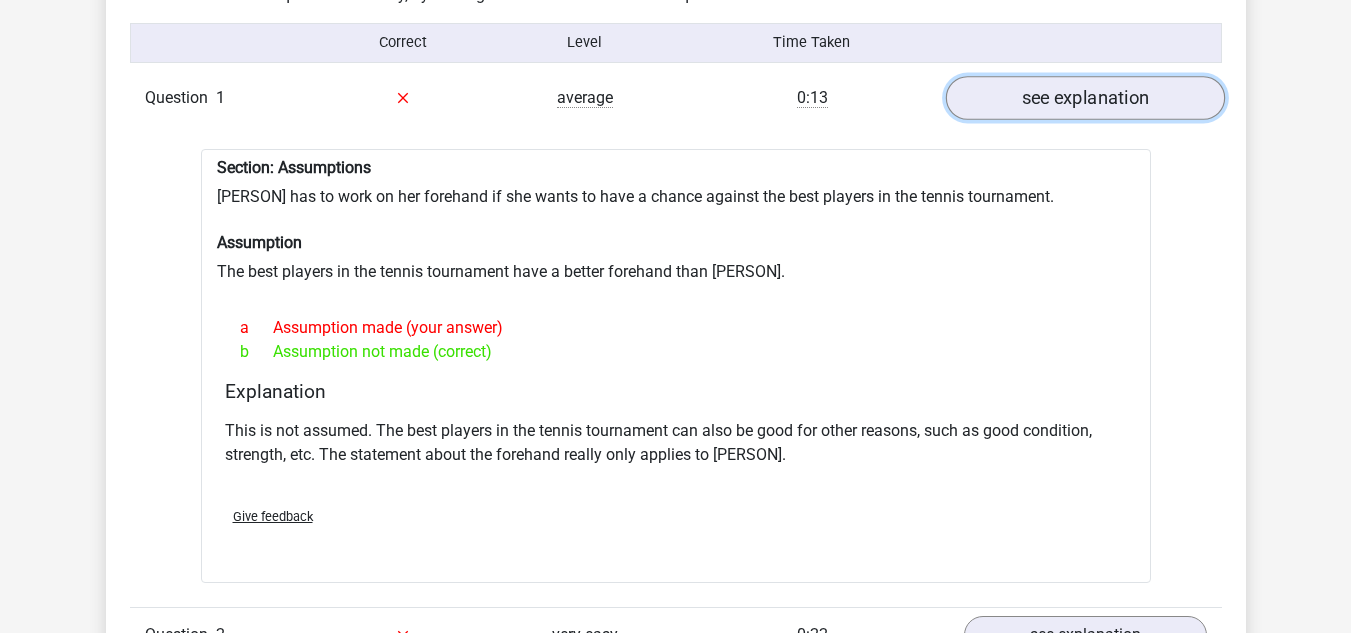click on "see explanation" at bounding box center (1084, 98) 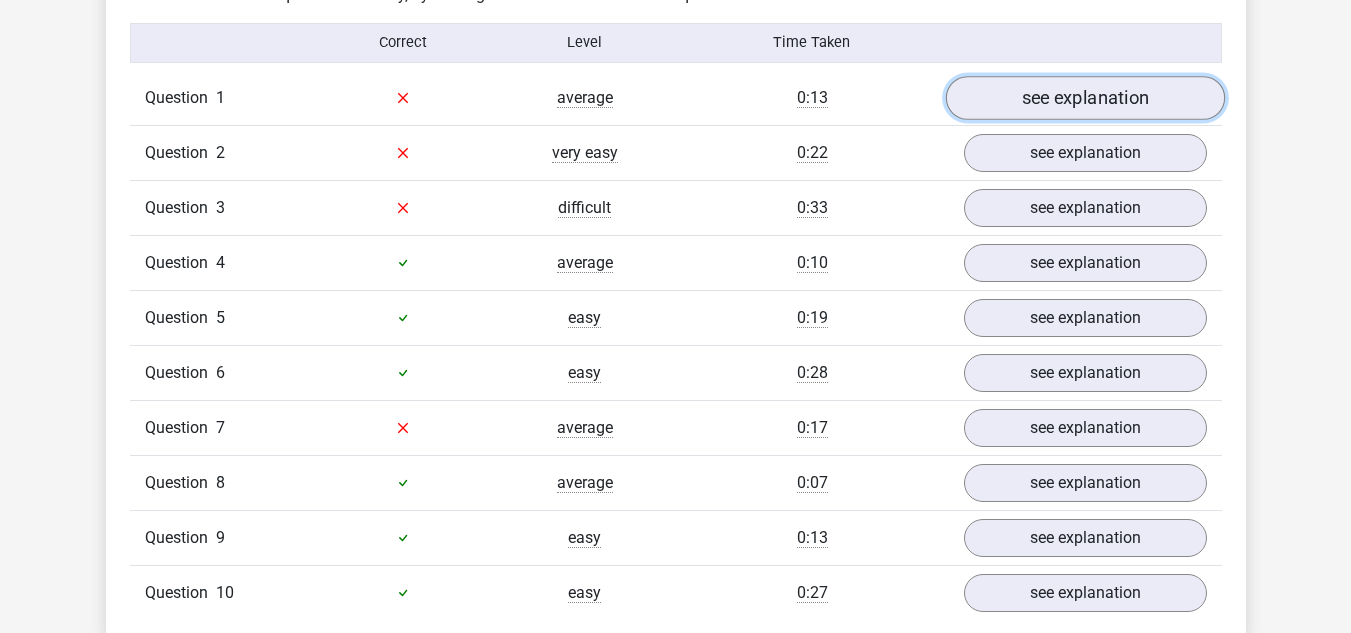 click on "see explanation" at bounding box center (1084, 98) 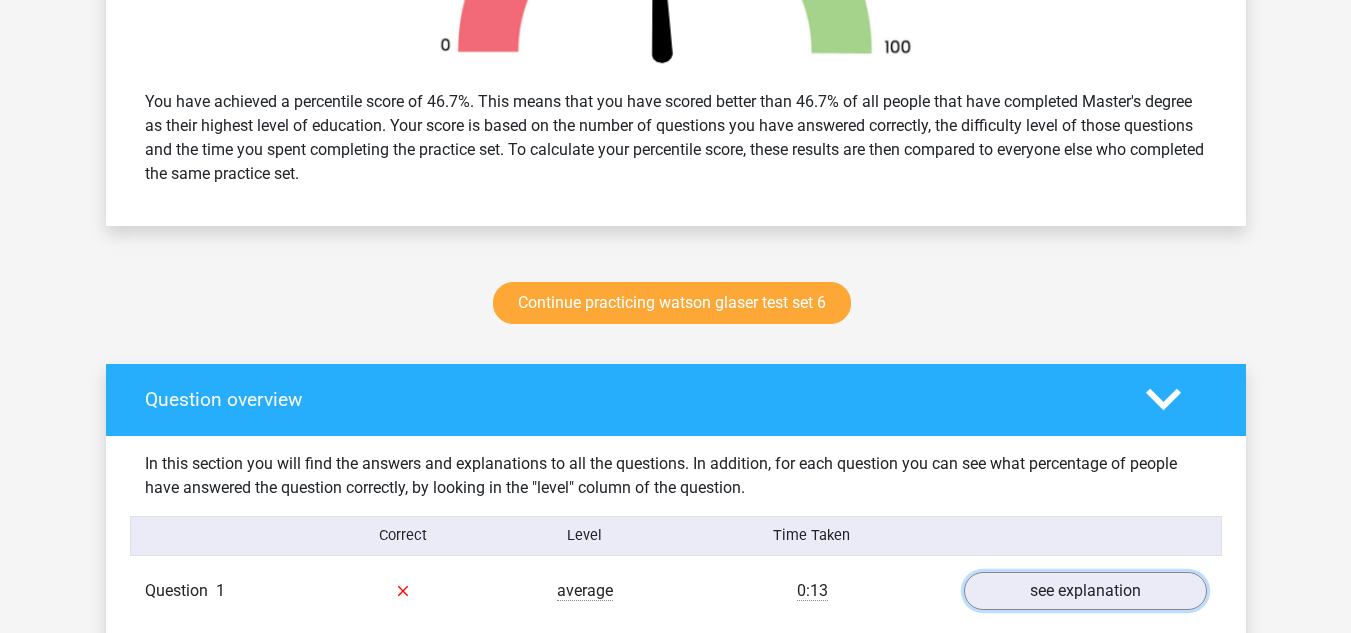 scroll, scrollTop: 790, scrollLeft: 0, axis: vertical 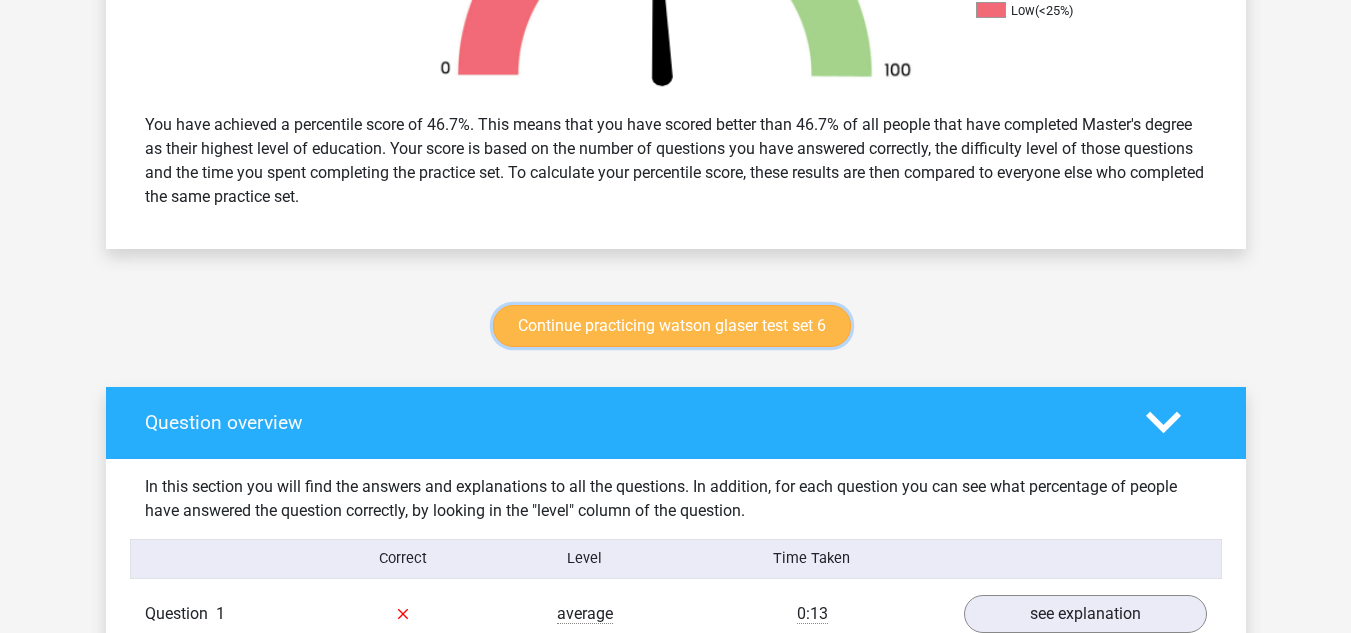 click on "Continue practicing watson glaser test set 6" at bounding box center (672, 326) 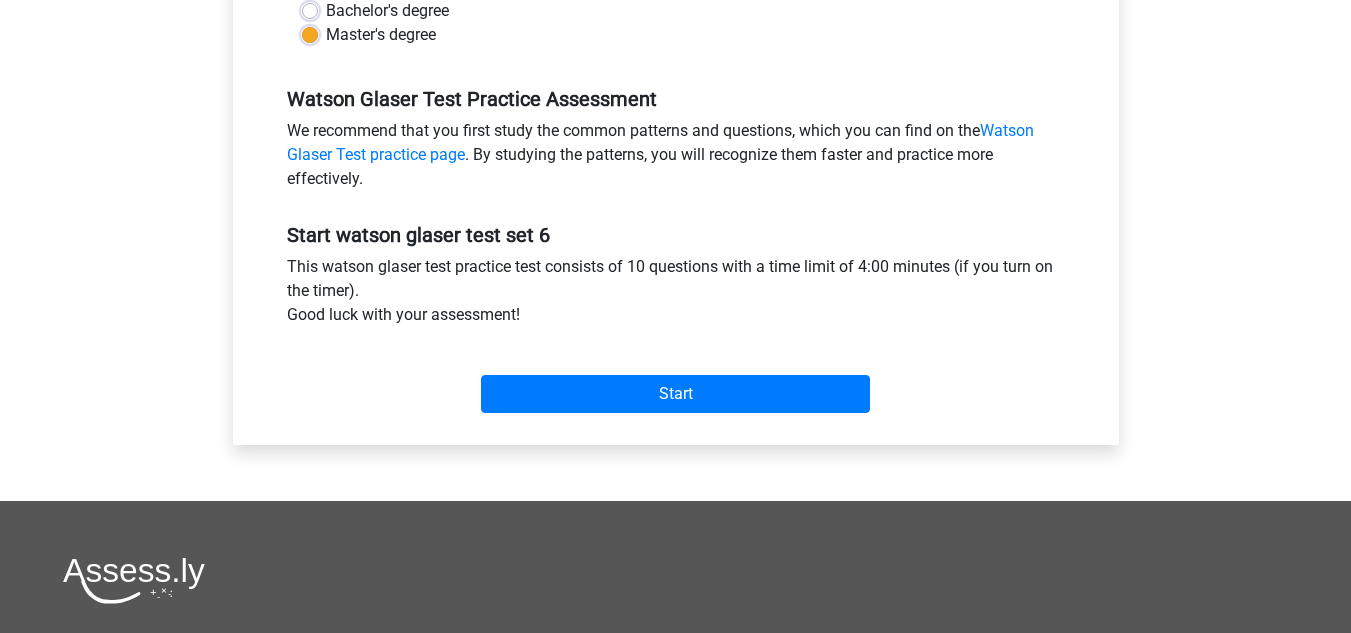 scroll, scrollTop: 529, scrollLeft: 0, axis: vertical 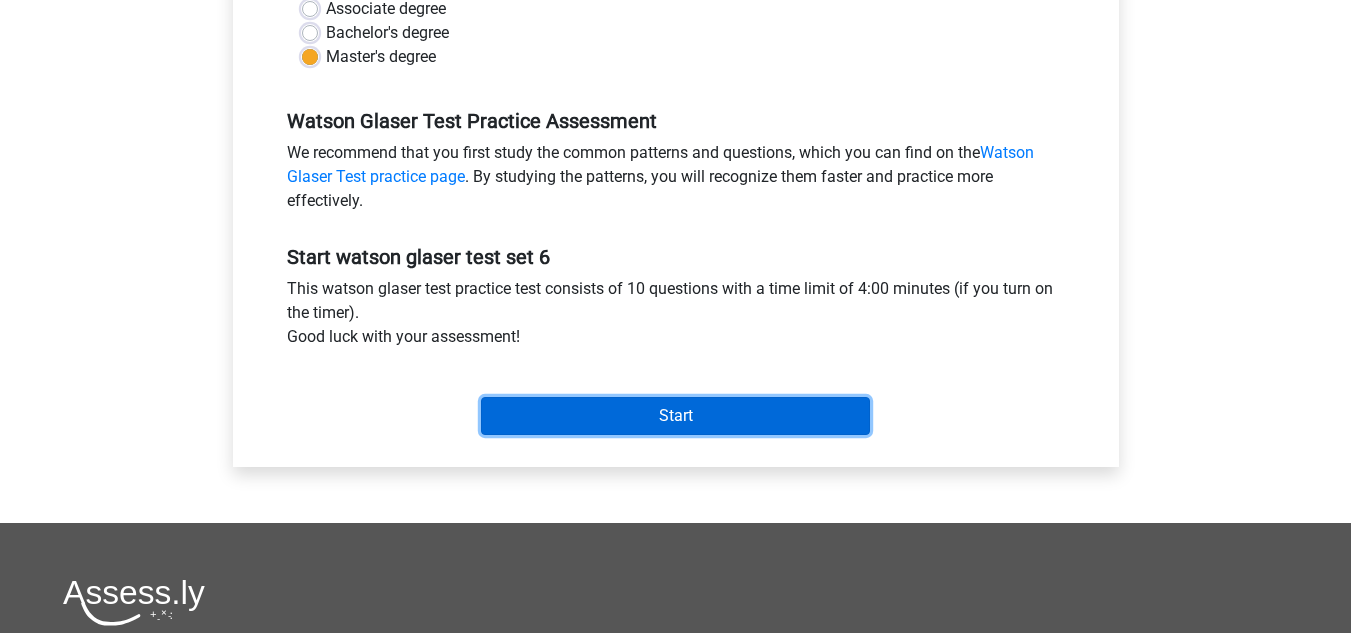 click on "Start" at bounding box center (675, 416) 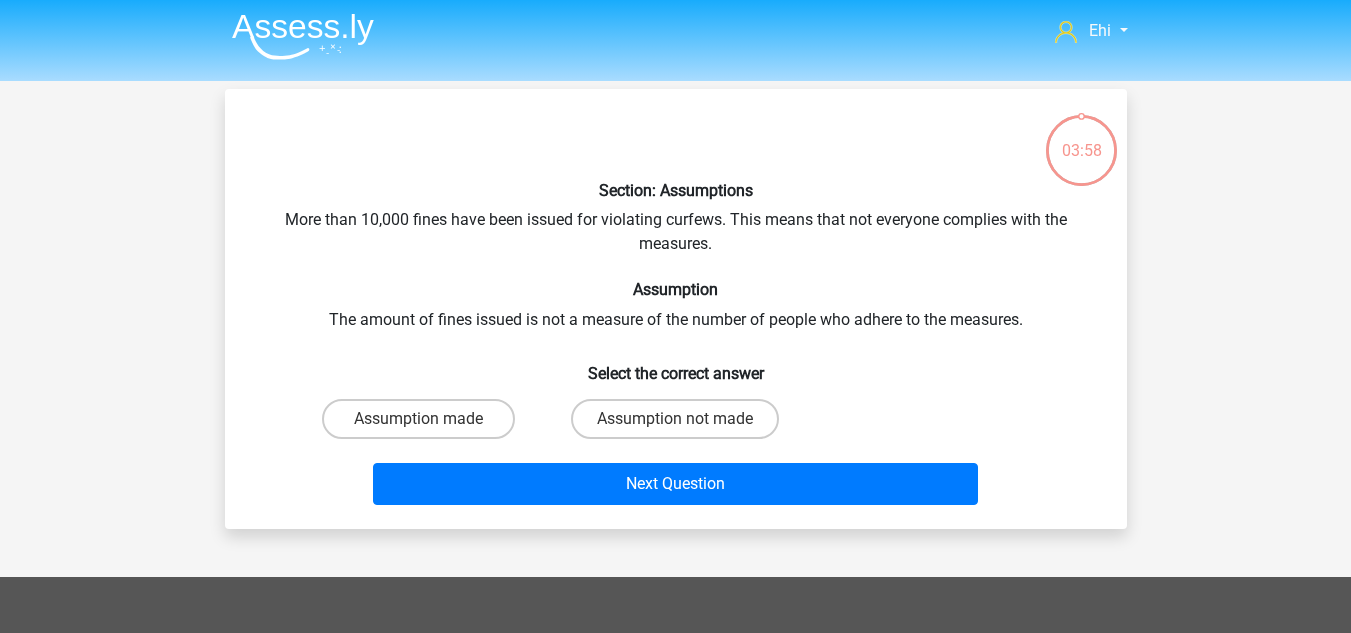 scroll, scrollTop: 5, scrollLeft: 0, axis: vertical 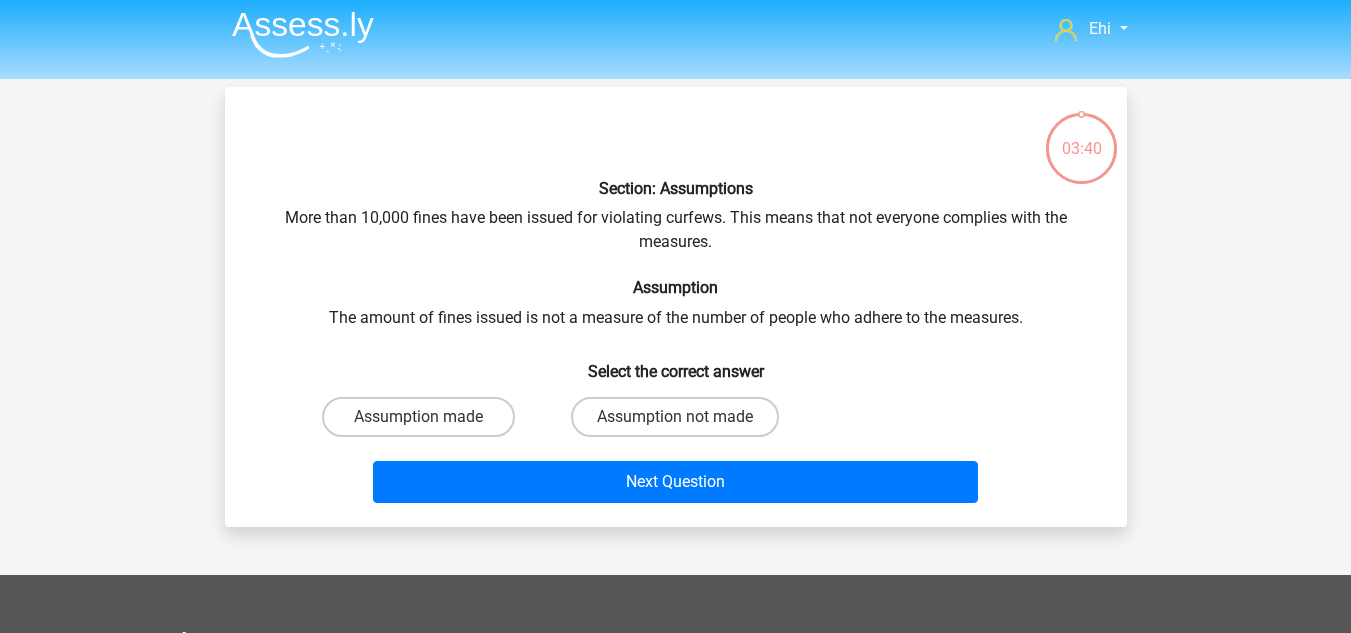 click on "Assumption not made" at bounding box center [675, 417] 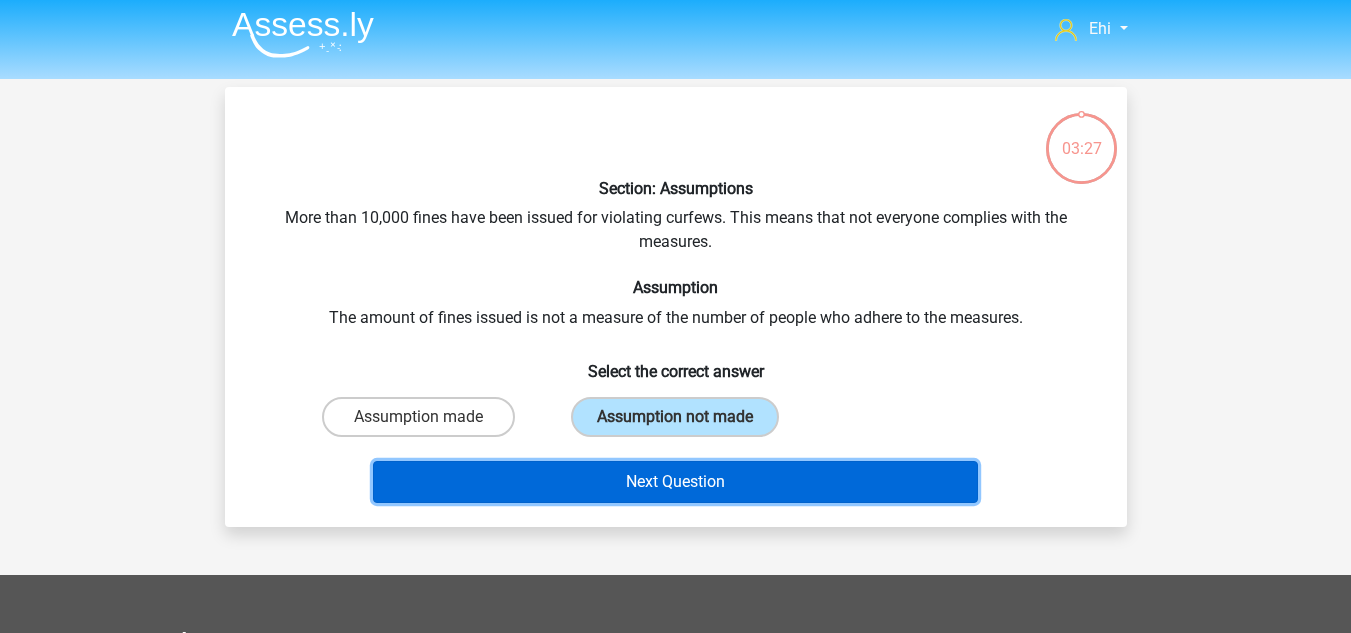 click on "Next Question" at bounding box center [675, 482] 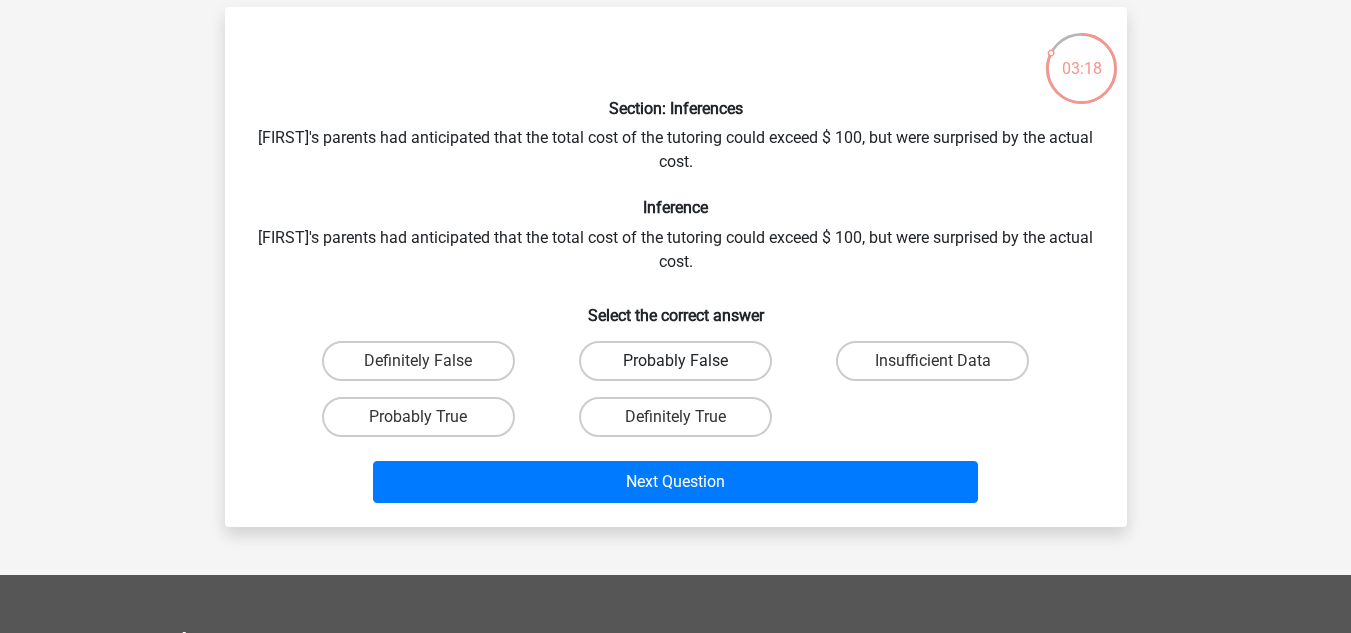 scroll, scrollTop: 87, scrollLeft: 0, axis: vertical 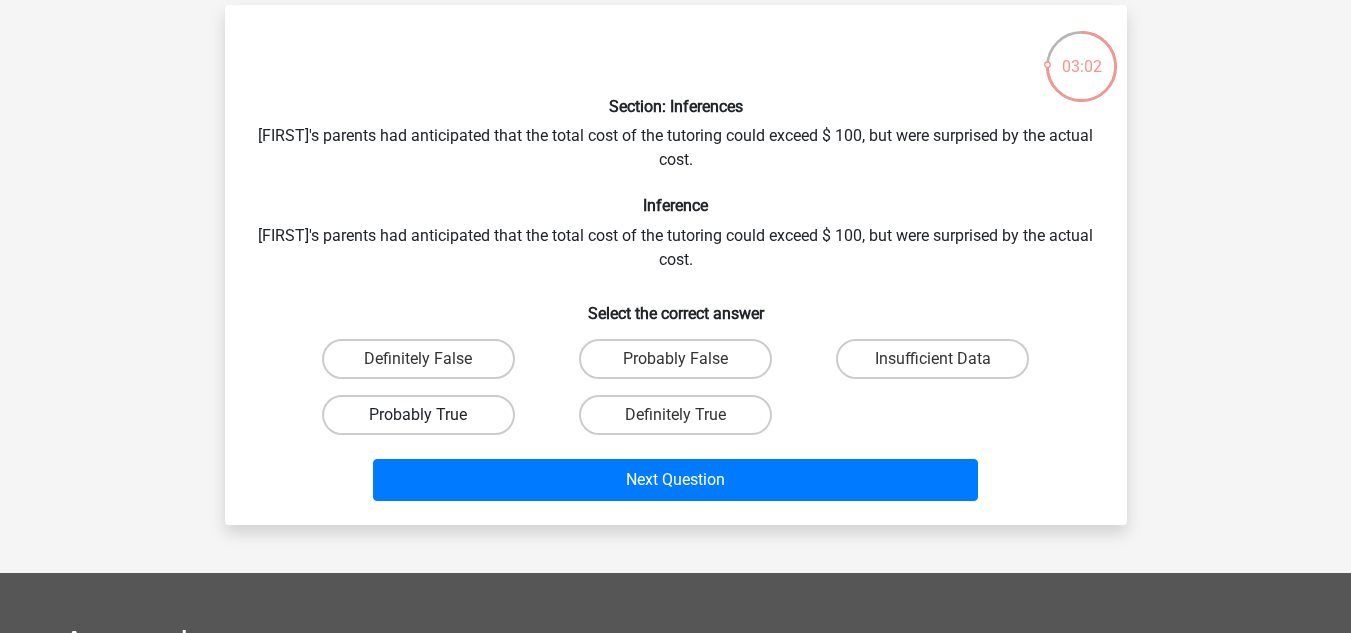 click on "Probably True" at bounding box center [418, 415] 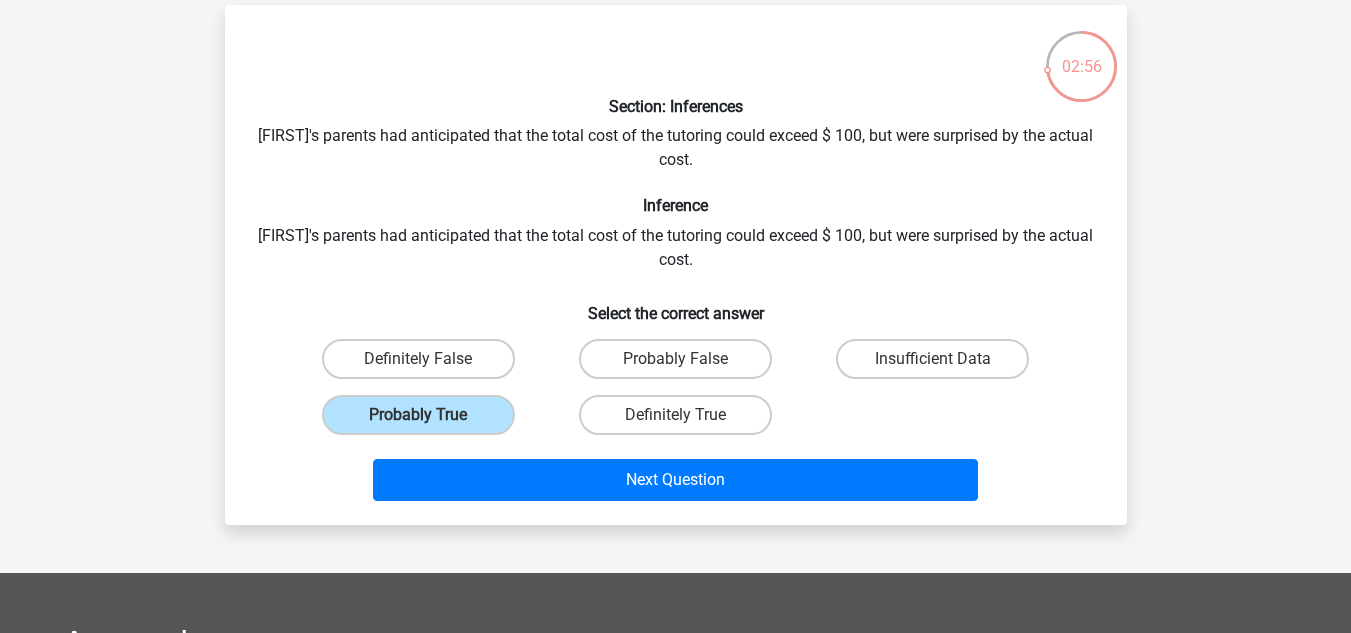 click on "Next Question" at bounding box center (676, 484) 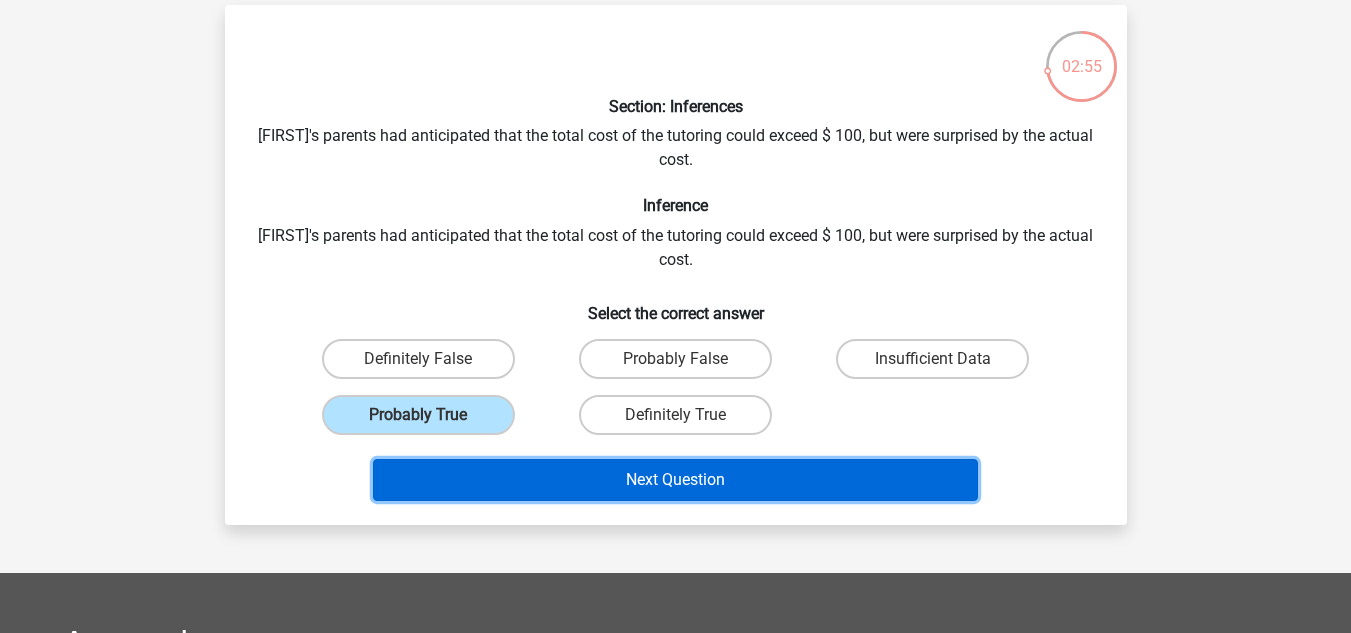 click on "Next Question" at bounding box center (675, 480) 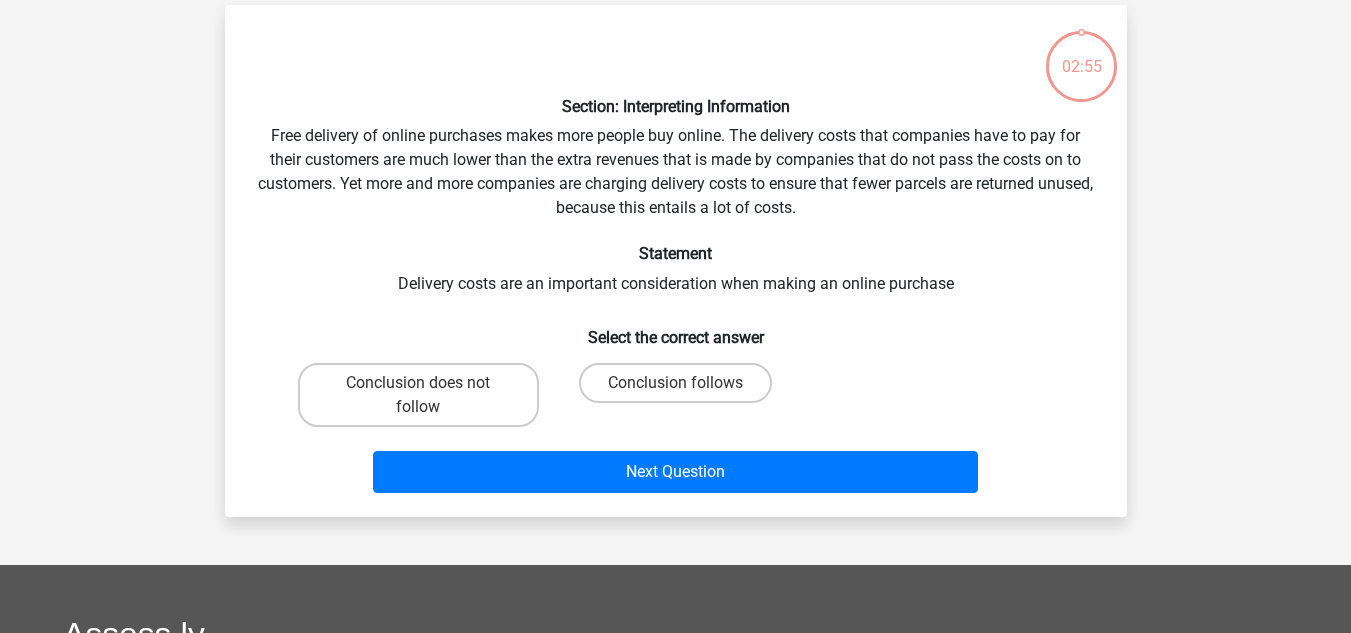 scroll, scrollTop: 92, scrollLeft: 0, axis: vertical 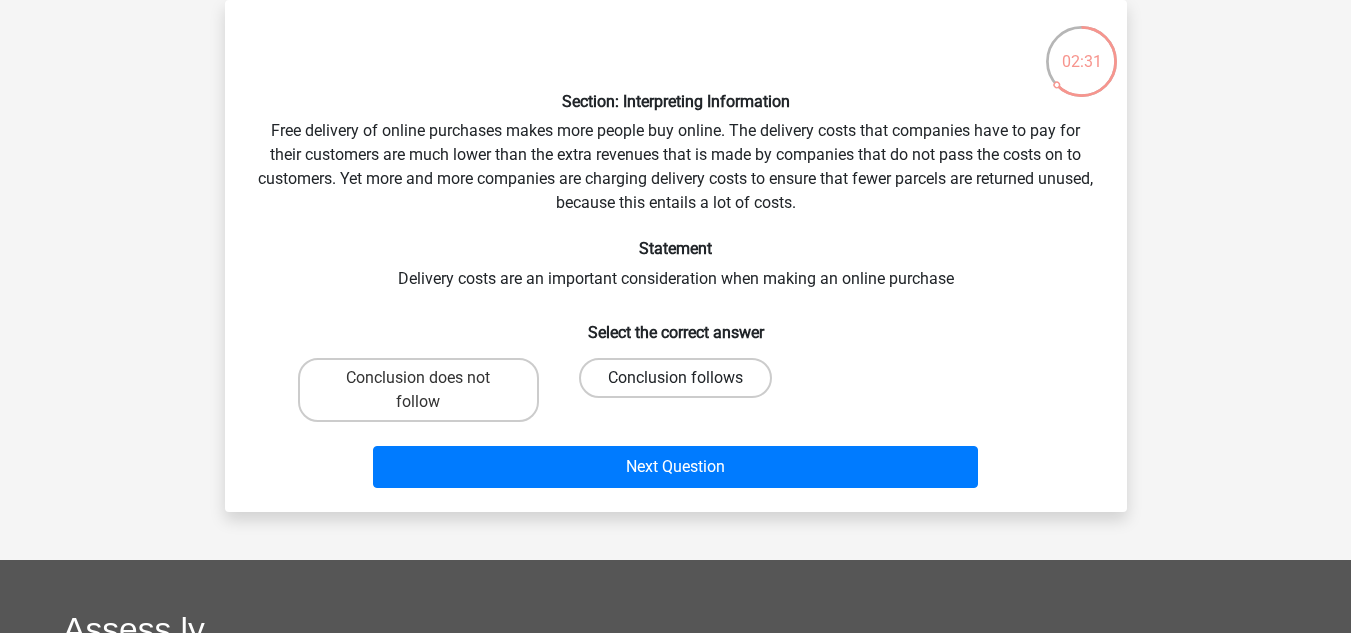 click on "Conclusion follows" at bounding box center [675, 378] 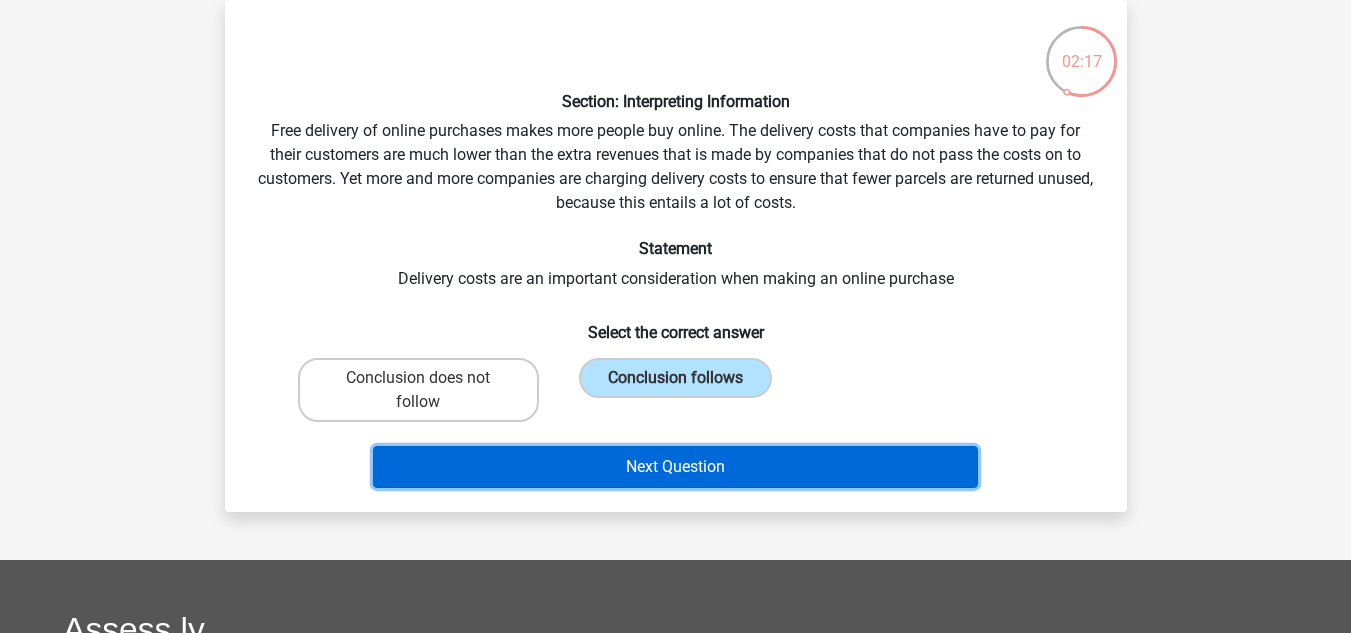 click on "Next Question" at bounding box center [675, 467] 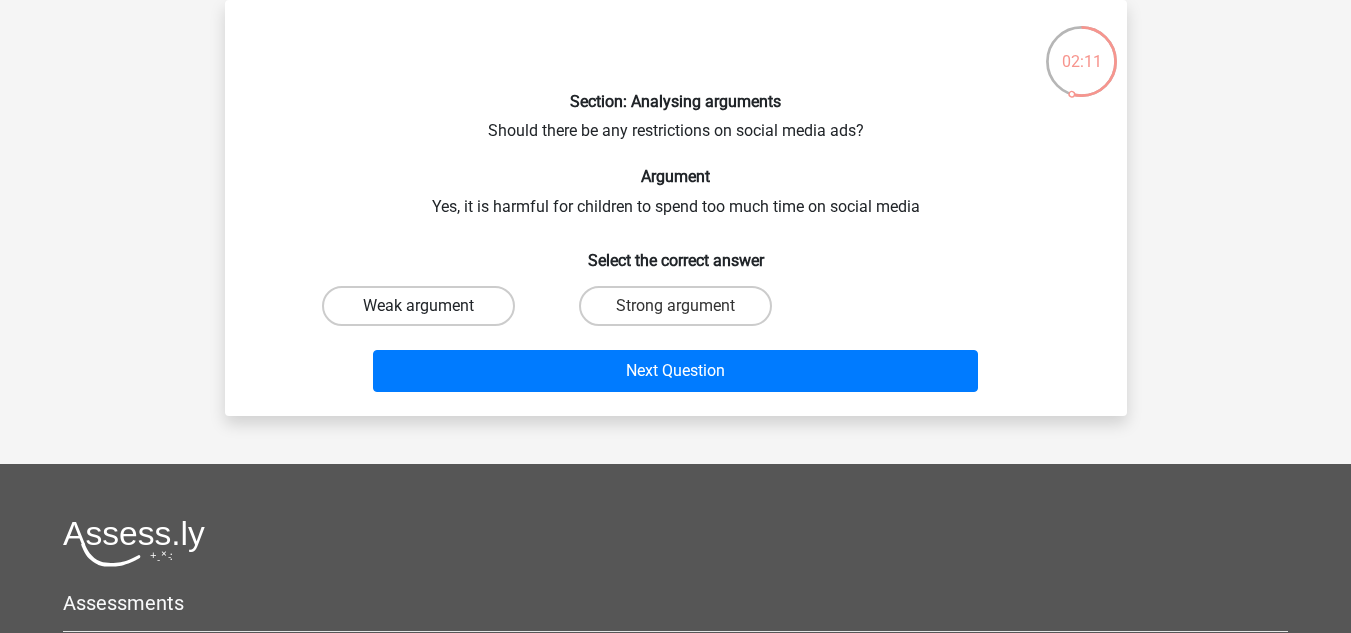 click on "Weak argument" at bounding box center (418, 306) 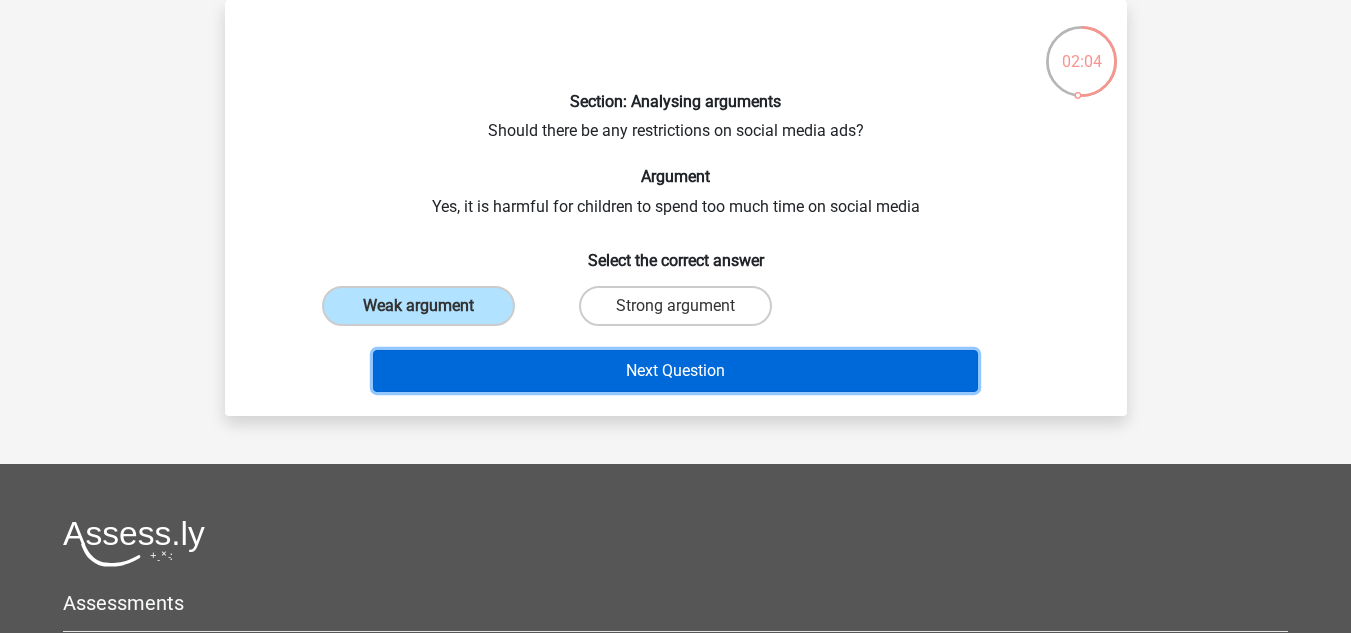 click on "Next Question" at bounding box center [675, 371] 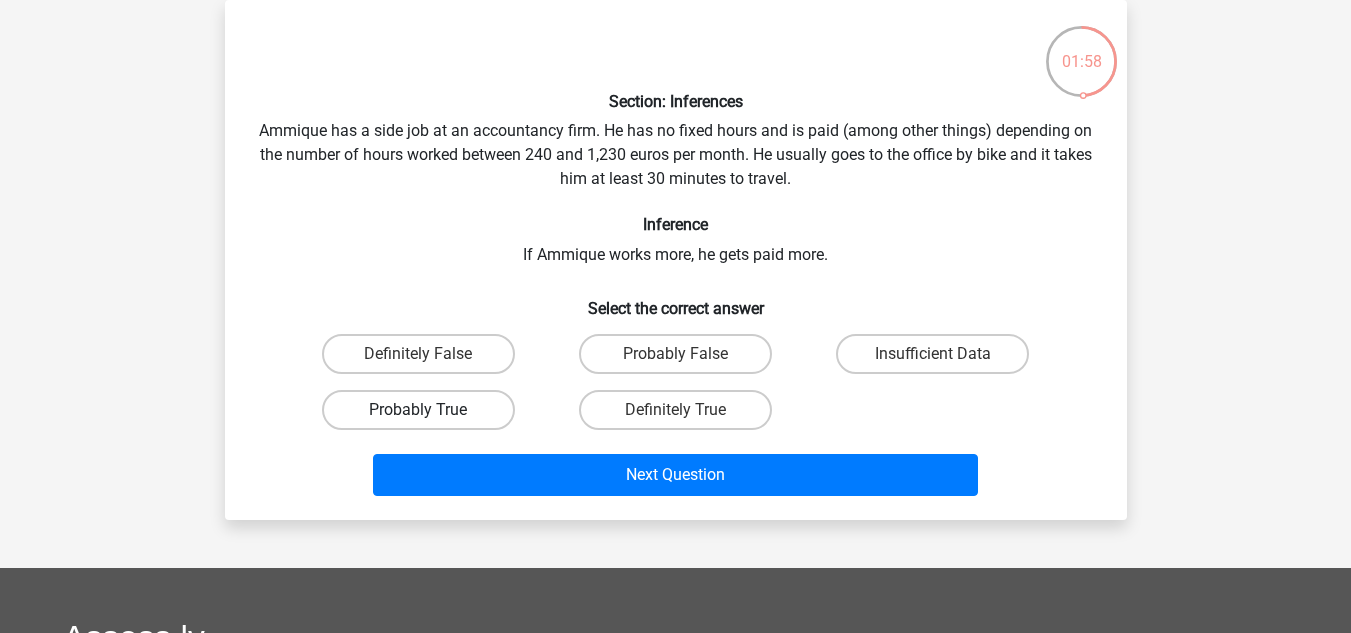 click on "Probably True" at bounding box center (418, 410) 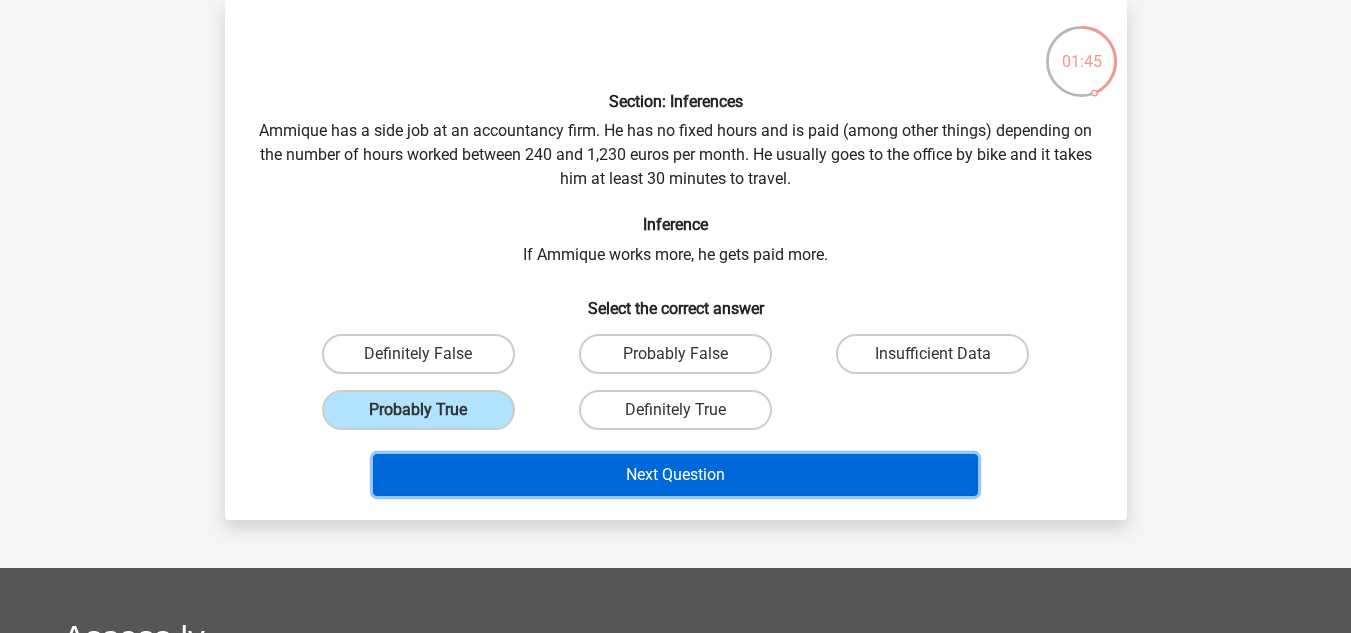 click on "Next Question" at bounding box center (675, 475) 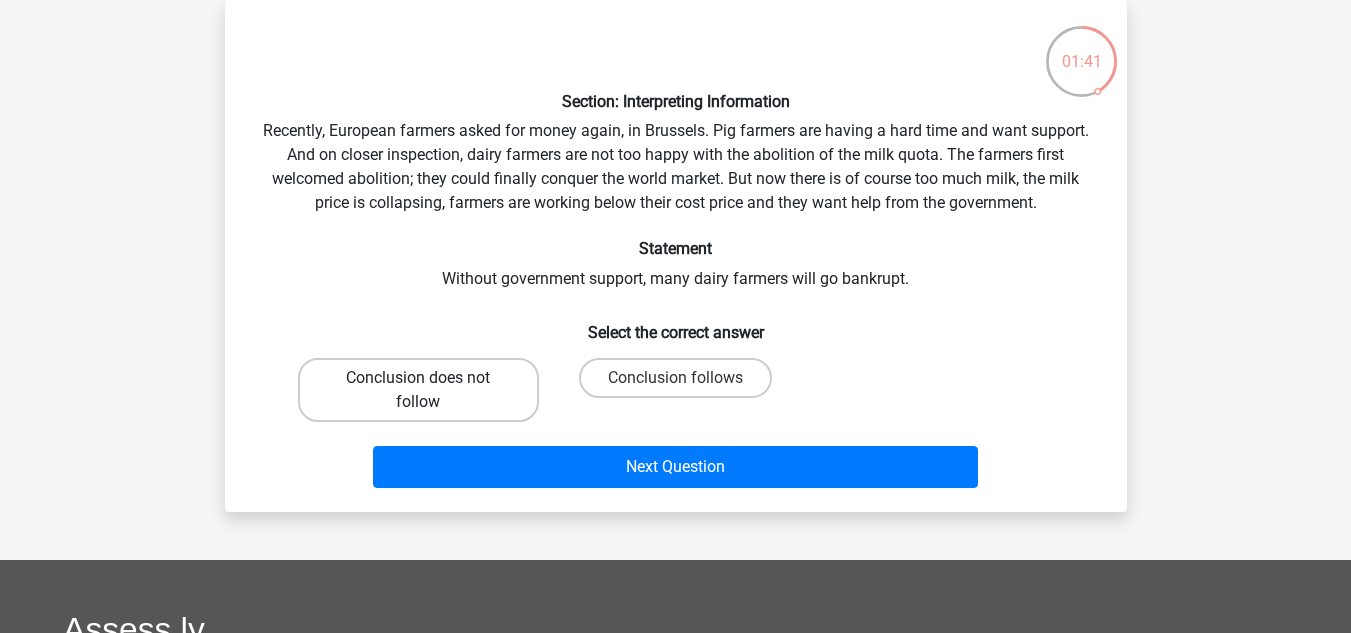click on "Conclusion does not follow" at bounding box center (418, 390) 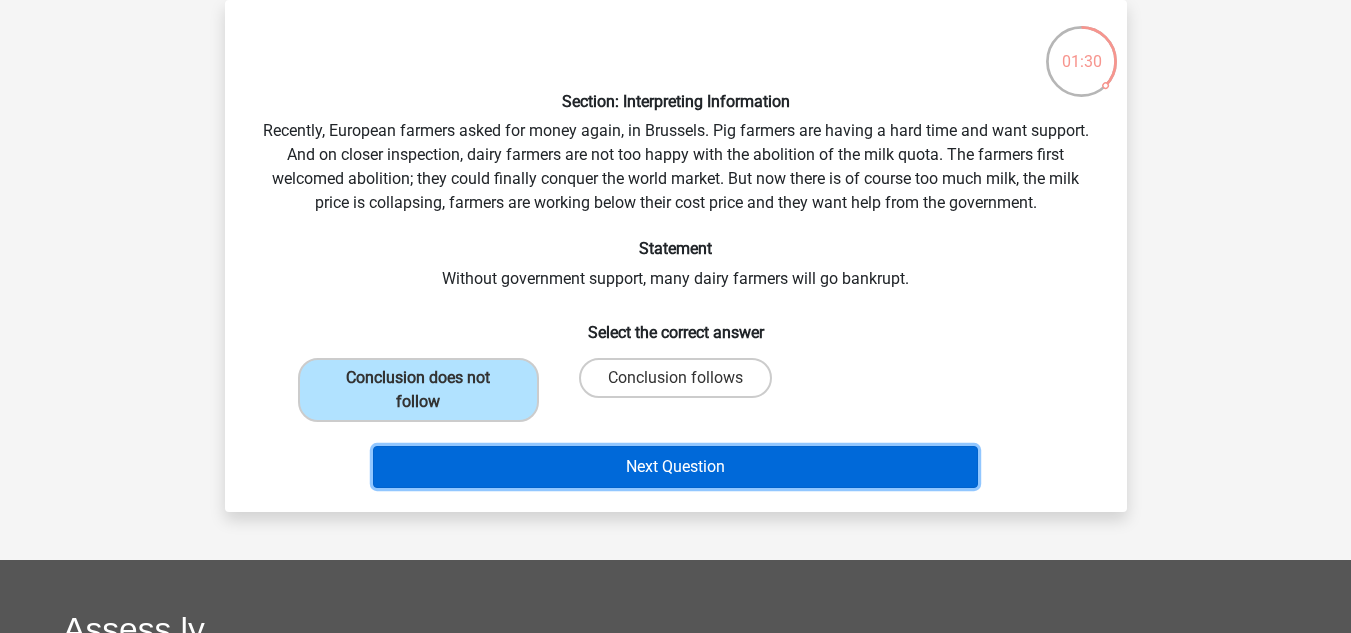 click on "Next Question" at bounding box center (675, 467) 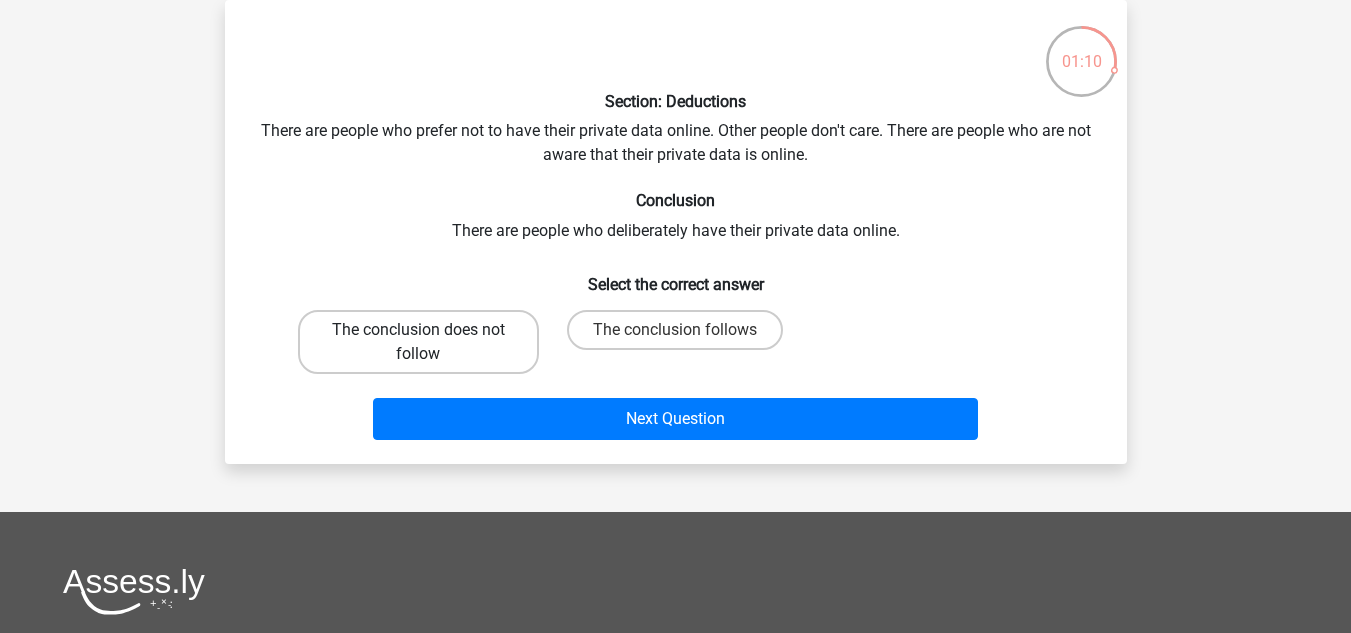 click on "The conclusion does not follow" at bounding box center (418, 342) 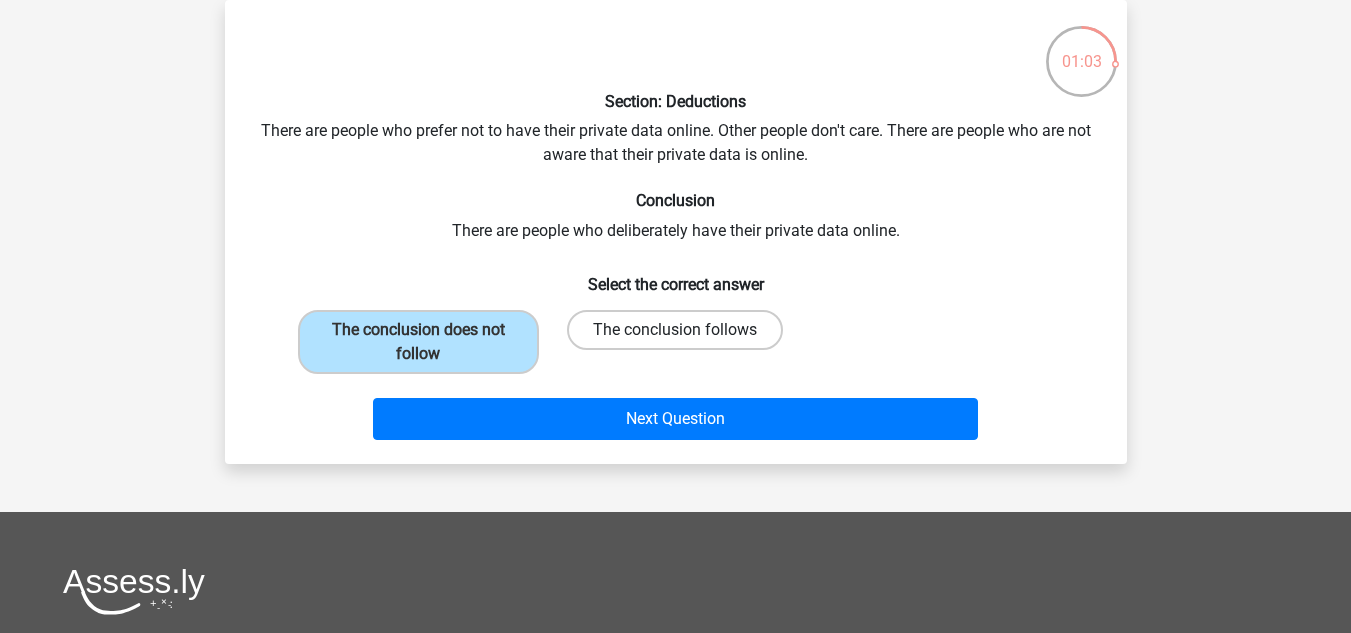 click on "The conclusion follows" at bounding box center (675, 330) 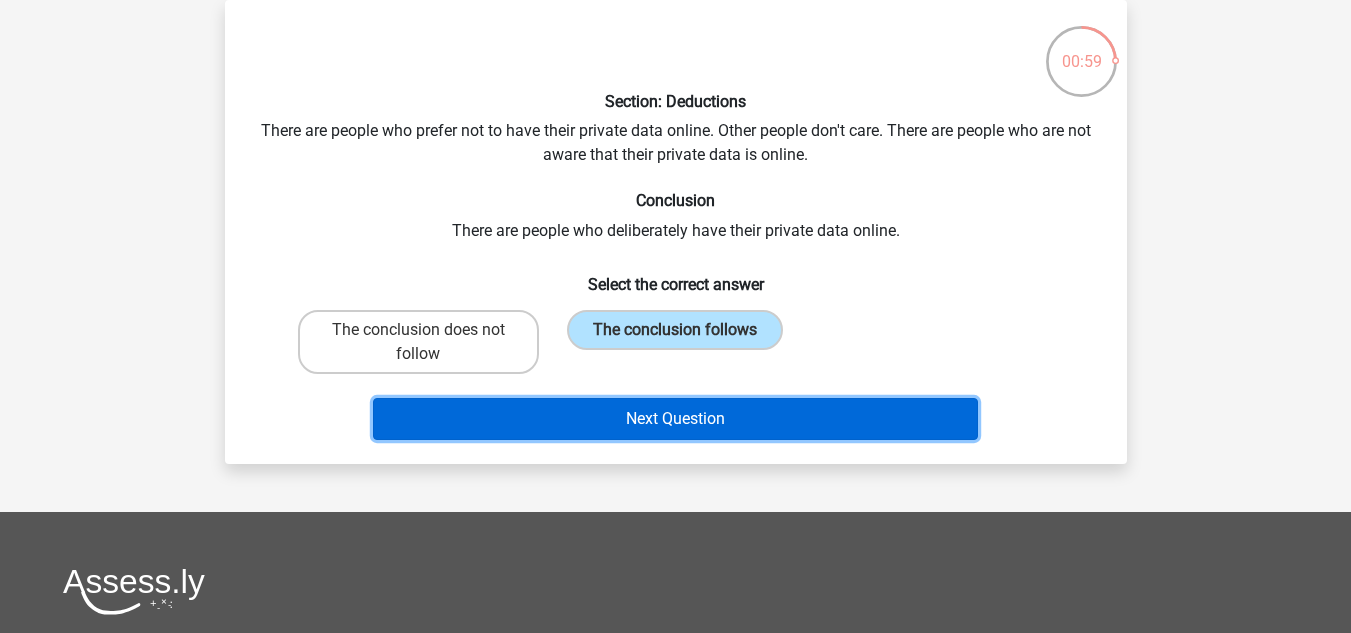 click on "Next Question" at bounding box center [675, 419] 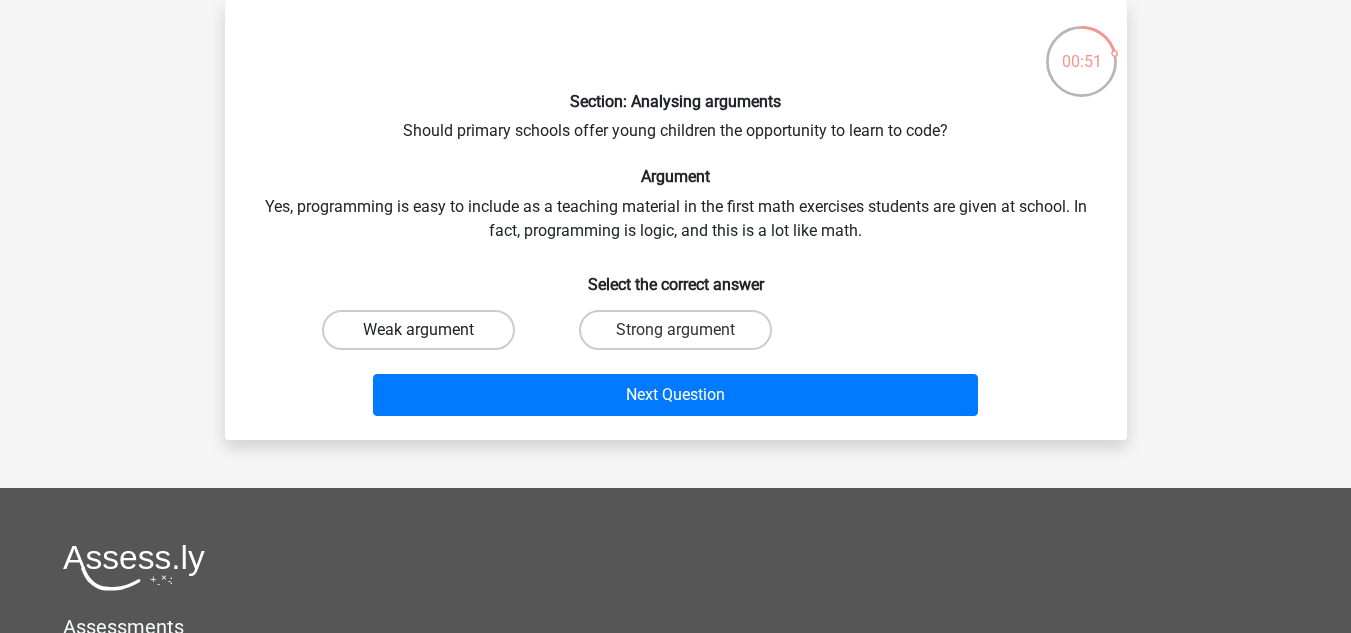 click on "Weak argument" at bounding box center [418, 330] 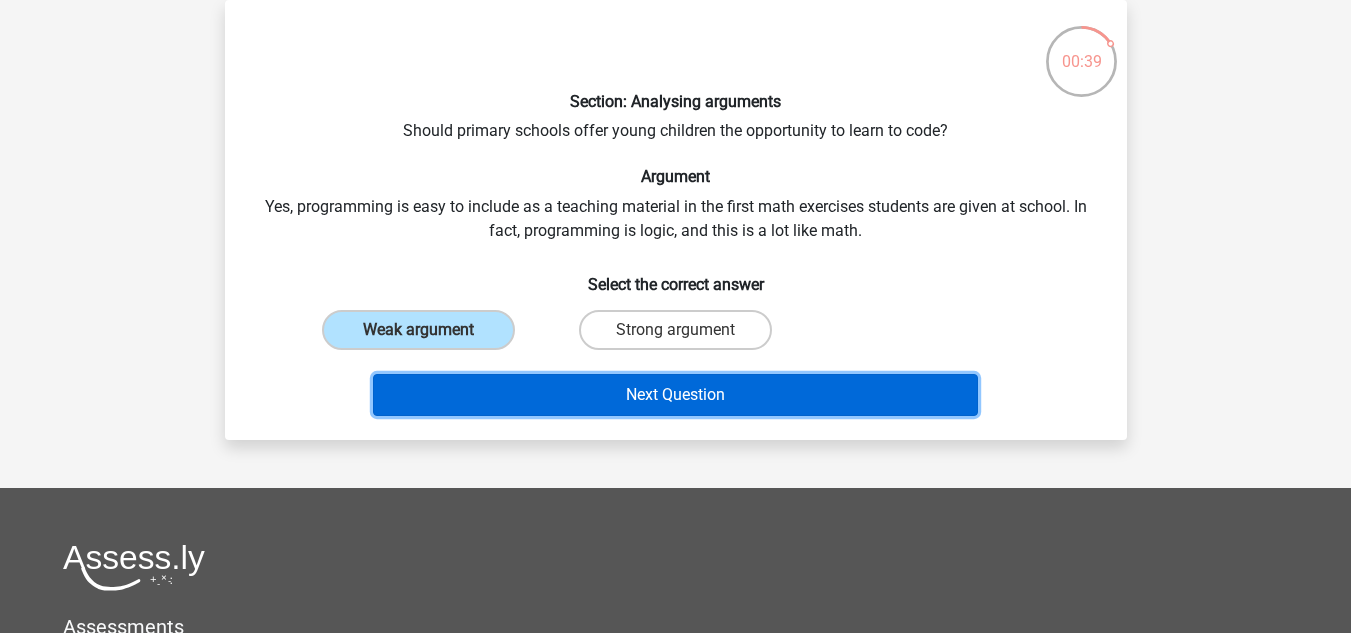 click on "Next Question" at bounding box center [675, 395] 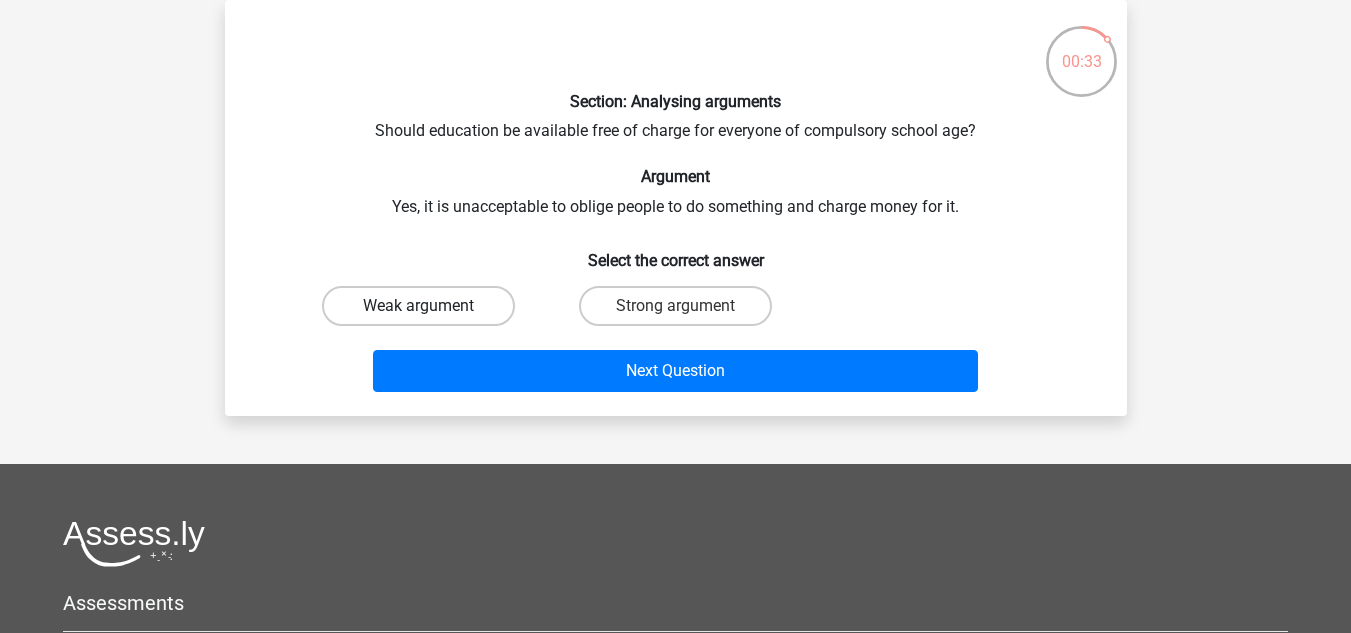 click on "Weak argument" at bounding box center [418, 306] 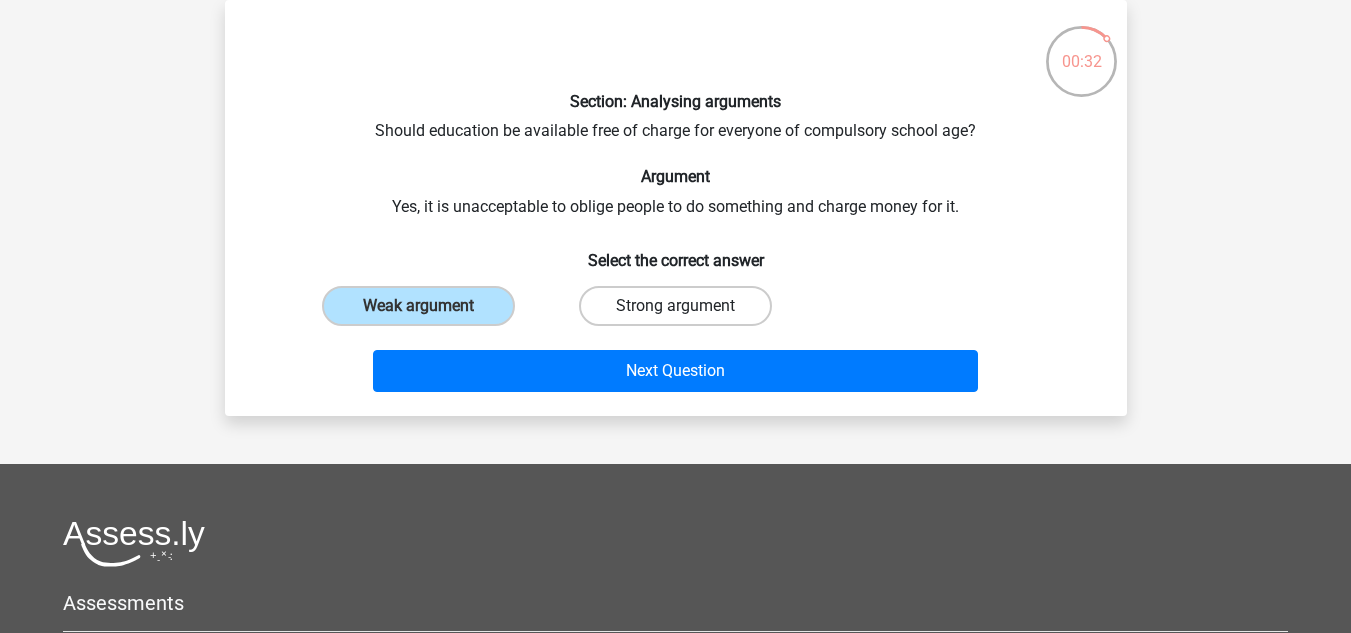 click on "Strong argument" at bounding box center [675, 306] 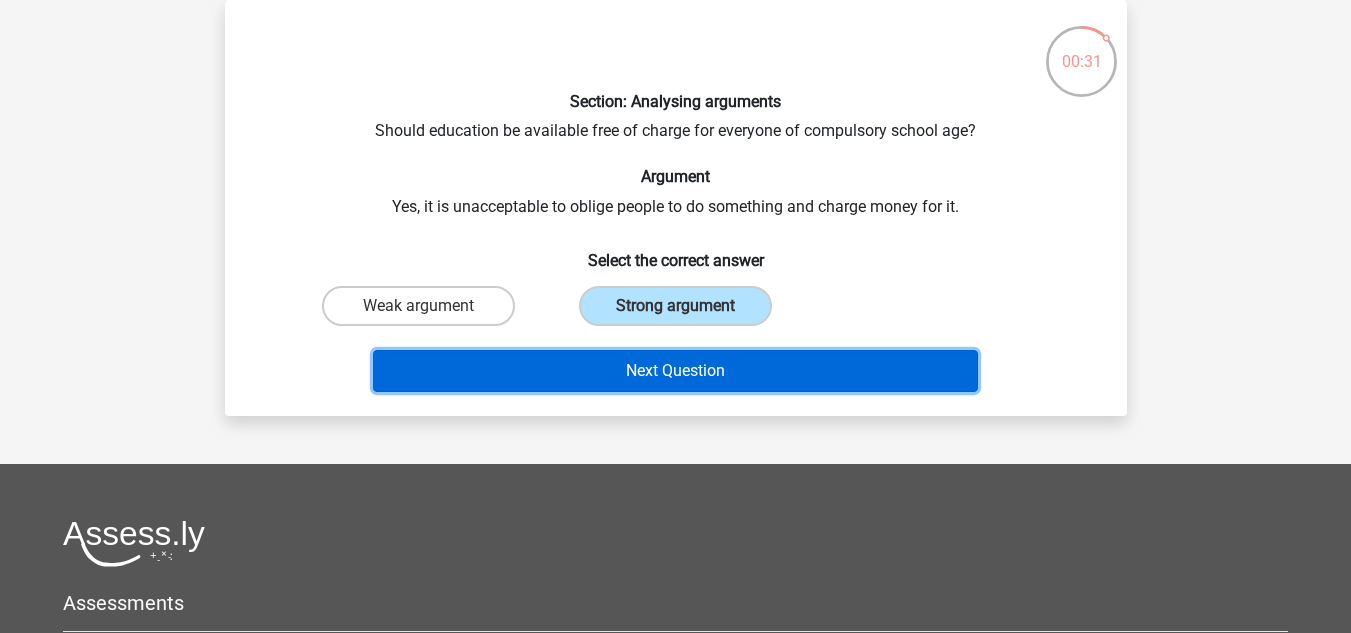 click on "Next Question" at bounding box center (675, 371) 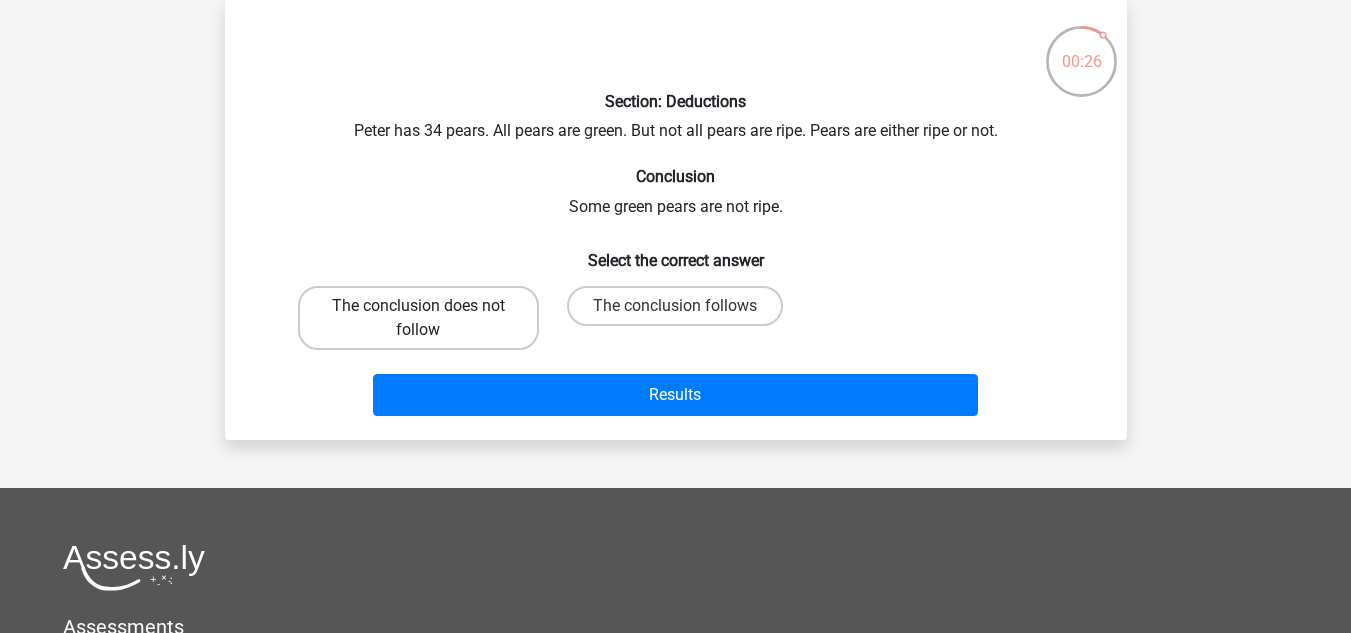 click on "The conclusion does not follow" at bounding box center [418, 318] 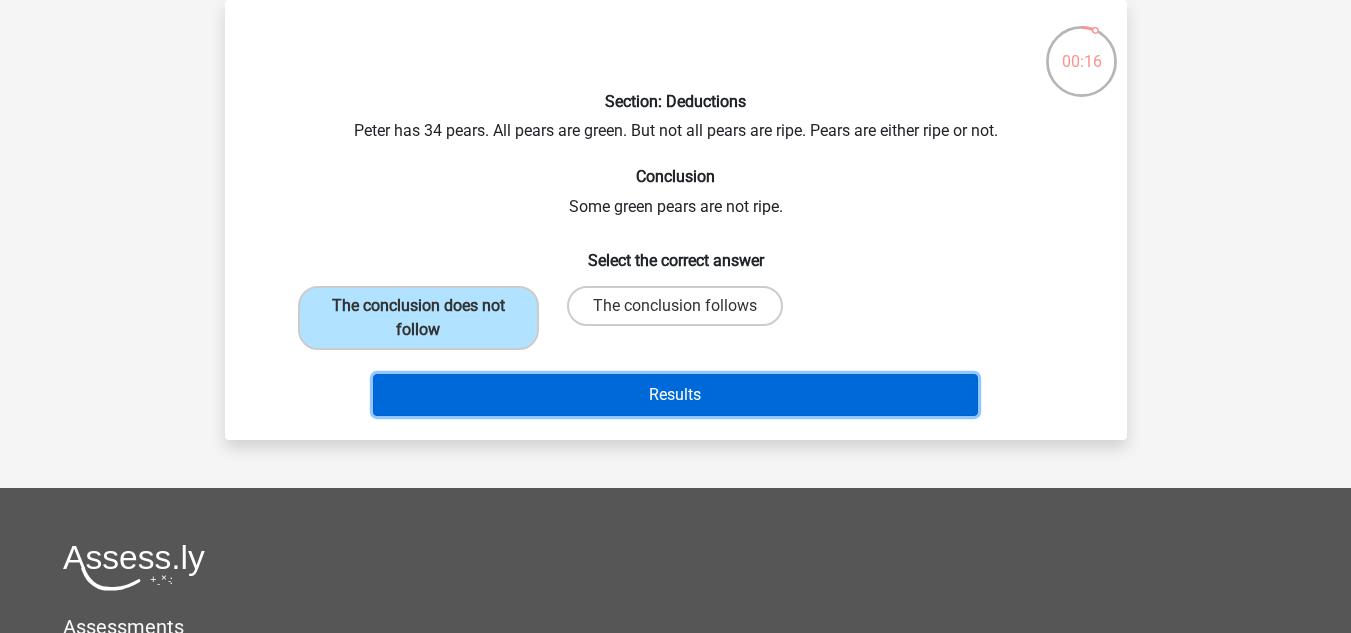 click on "Results" at bounding box center [675, 395] 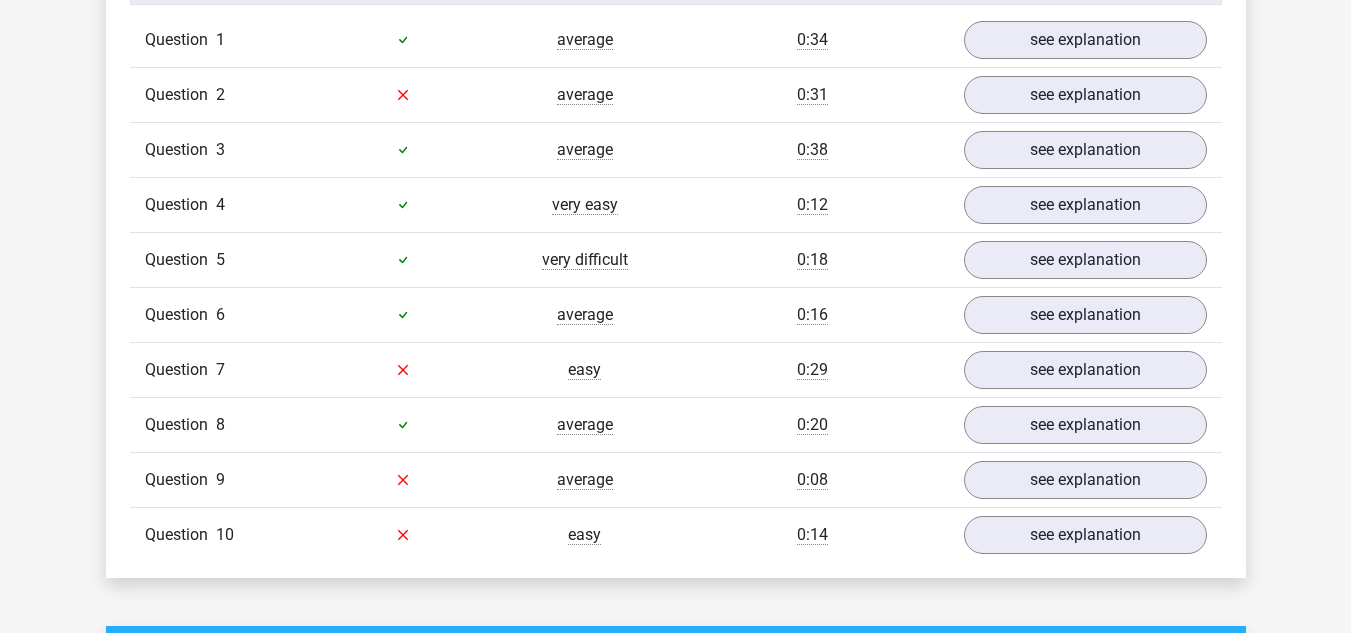 scroll, scrollTop: 1385, scrollLeft: 0, axis: vertical 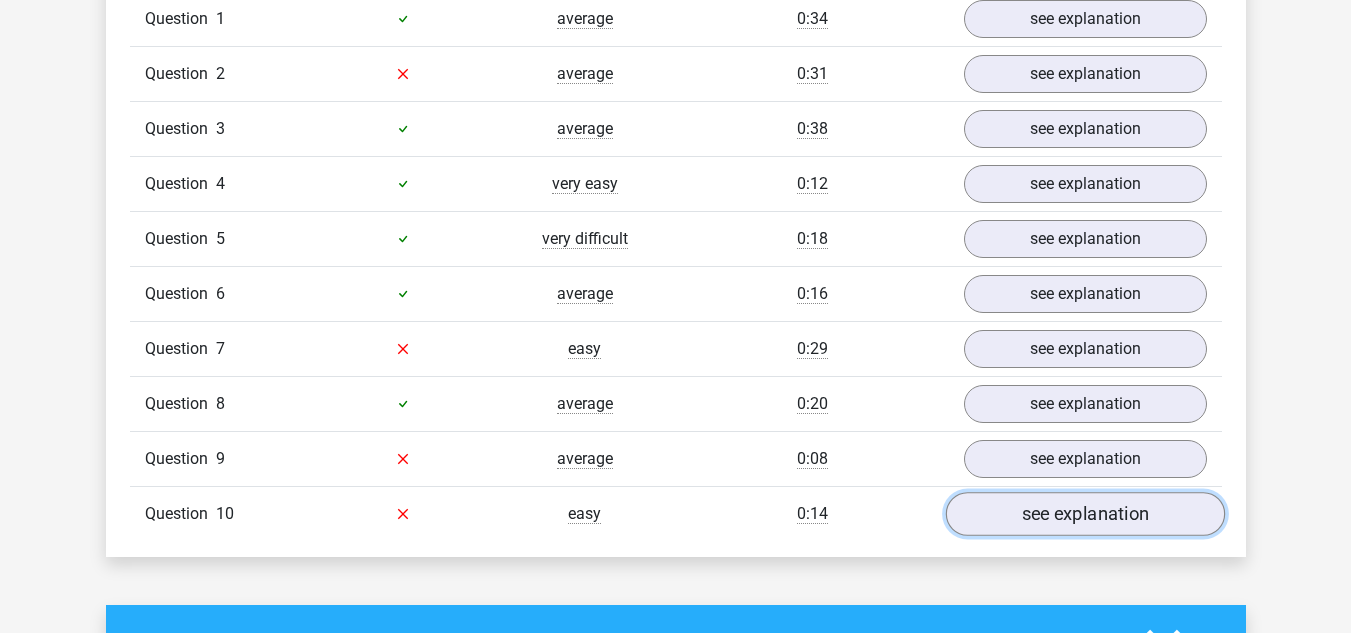 click on "see explanation" at bounding box center (1084, 514) 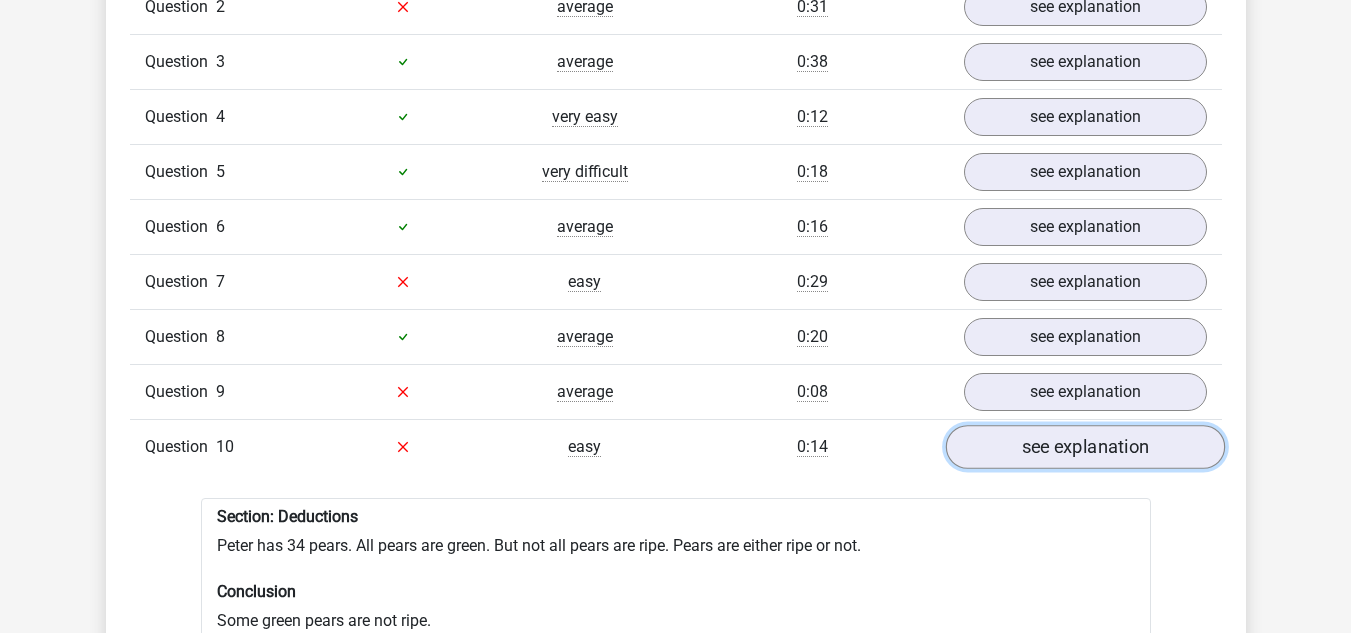 scroll, scrollTop: 1435, scrollLeft: 0, axis: vertical 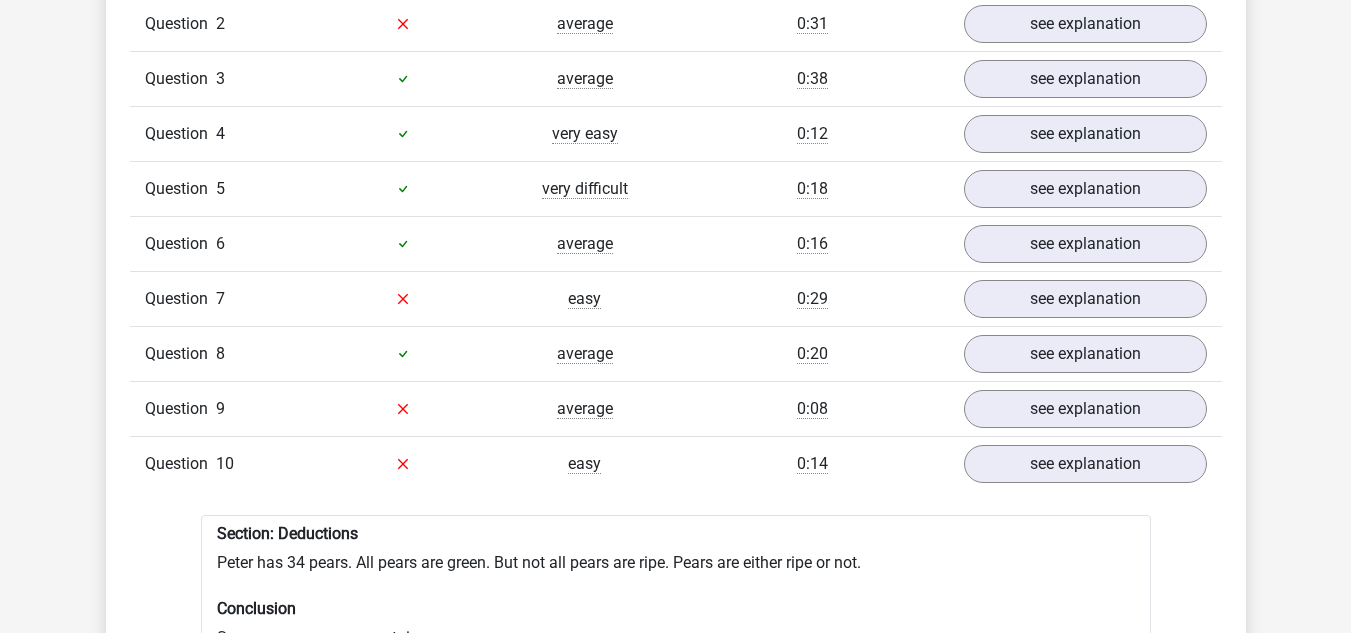 click on "Question
9
average
0:08
see explanation" at bounding box center (676, 408) 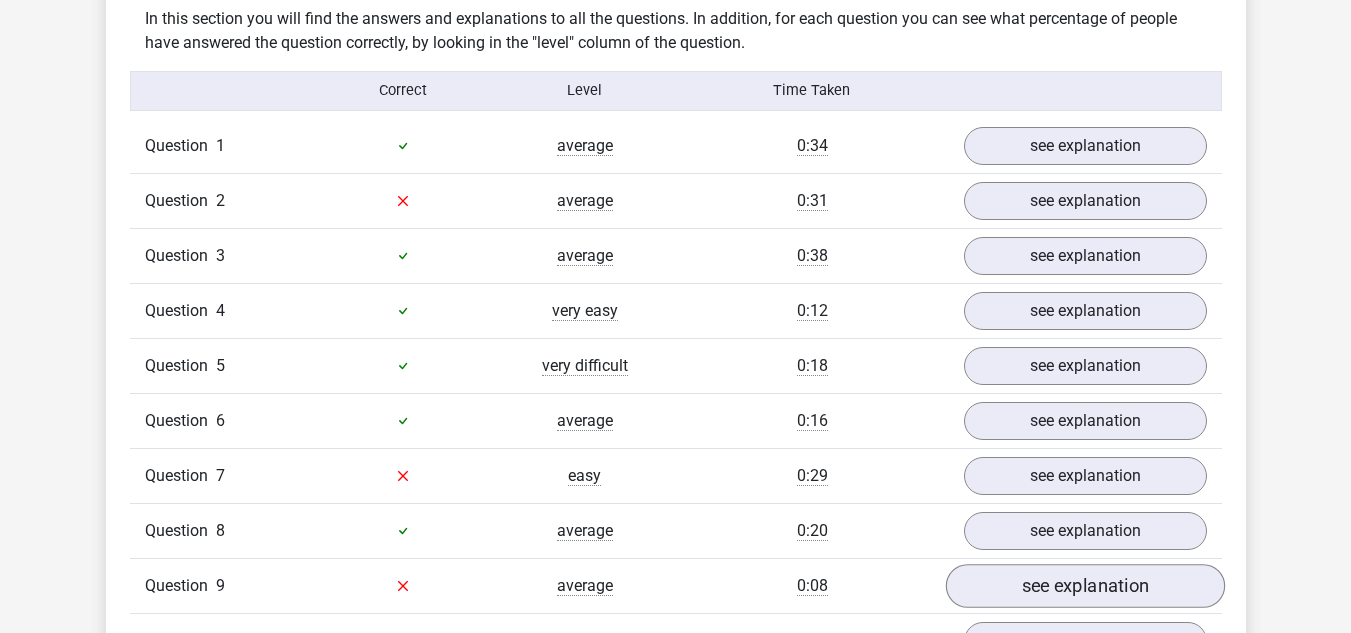 scroll, scrollTop: 1205, scrollLeft: 0, axis: vertical 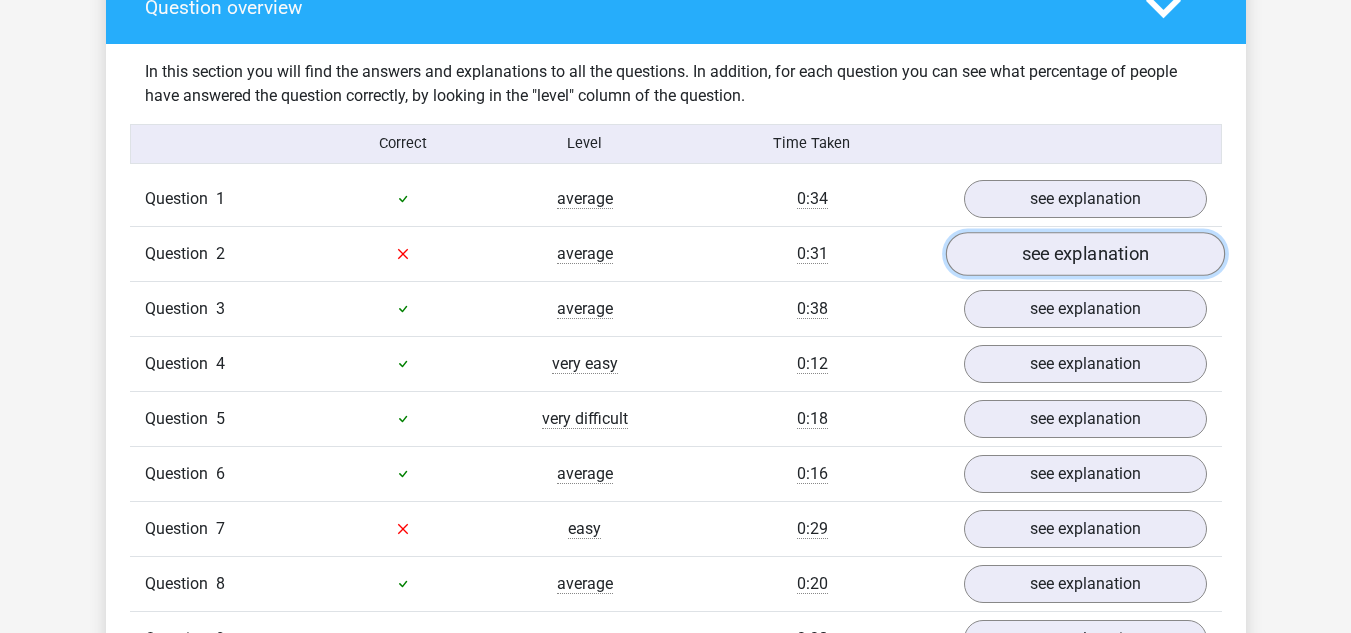 click on "see explanation" at bounding box center (1084, 254) 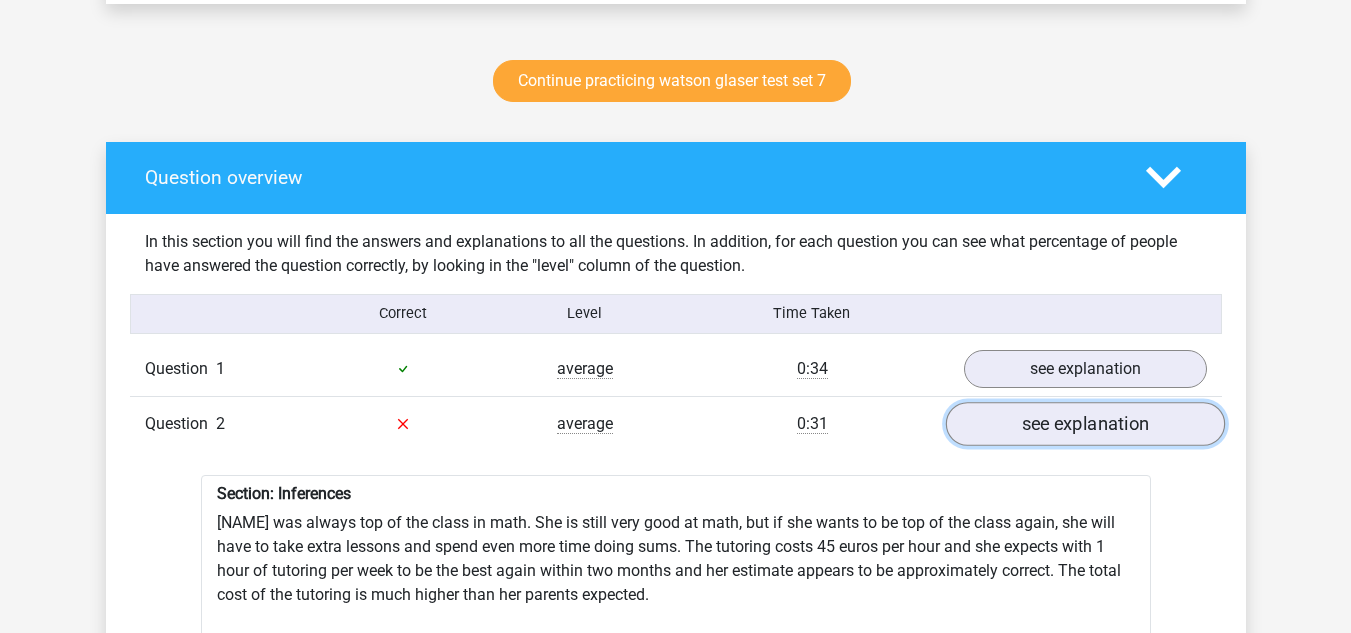 scroll, scrollTop: 1033, scrollLeft: 0, axis: vertical 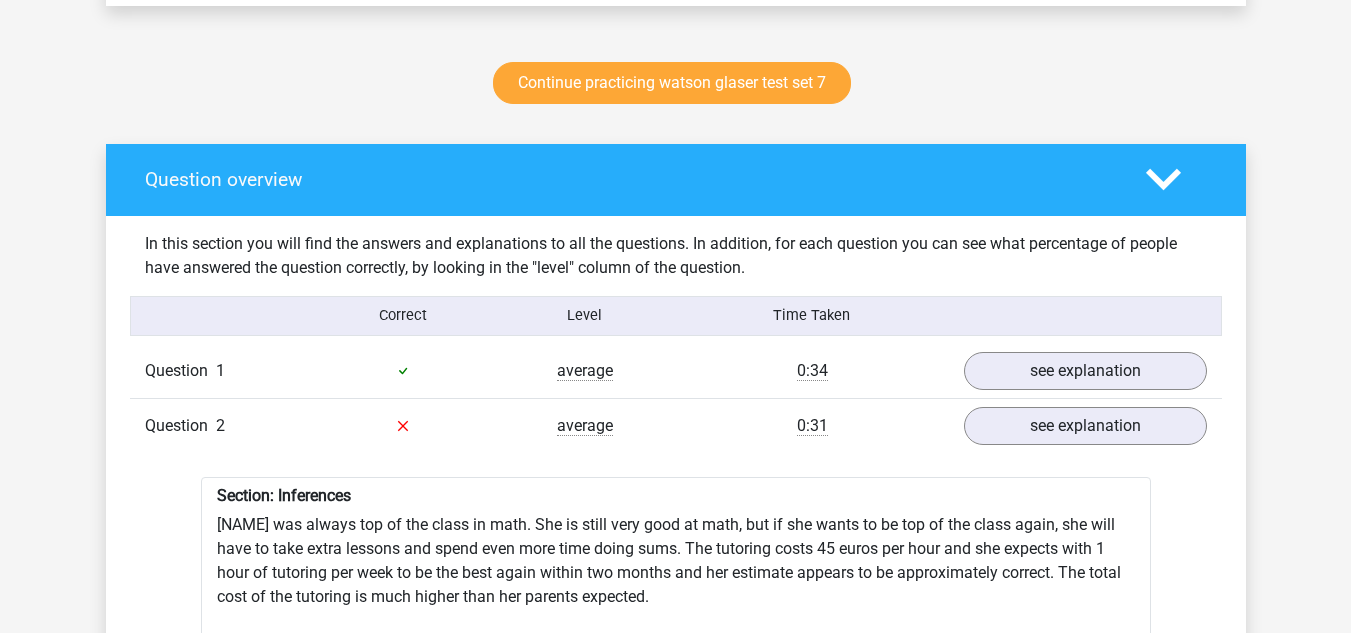 drag, startPoint x: 1023, startPoint y: 270, endPoint x: 902, endPoint y: 131, distance: 184.28781 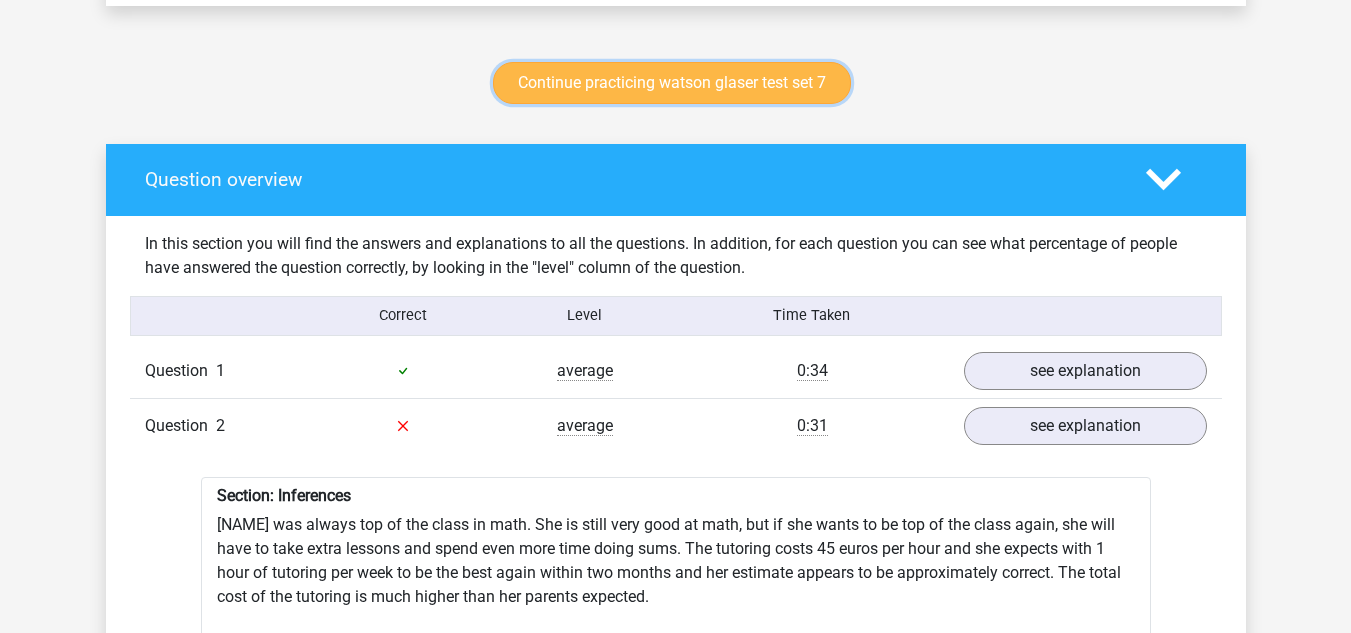 click on "Continue practicing watson glaser test set 7" at bounding box center [672, 83] 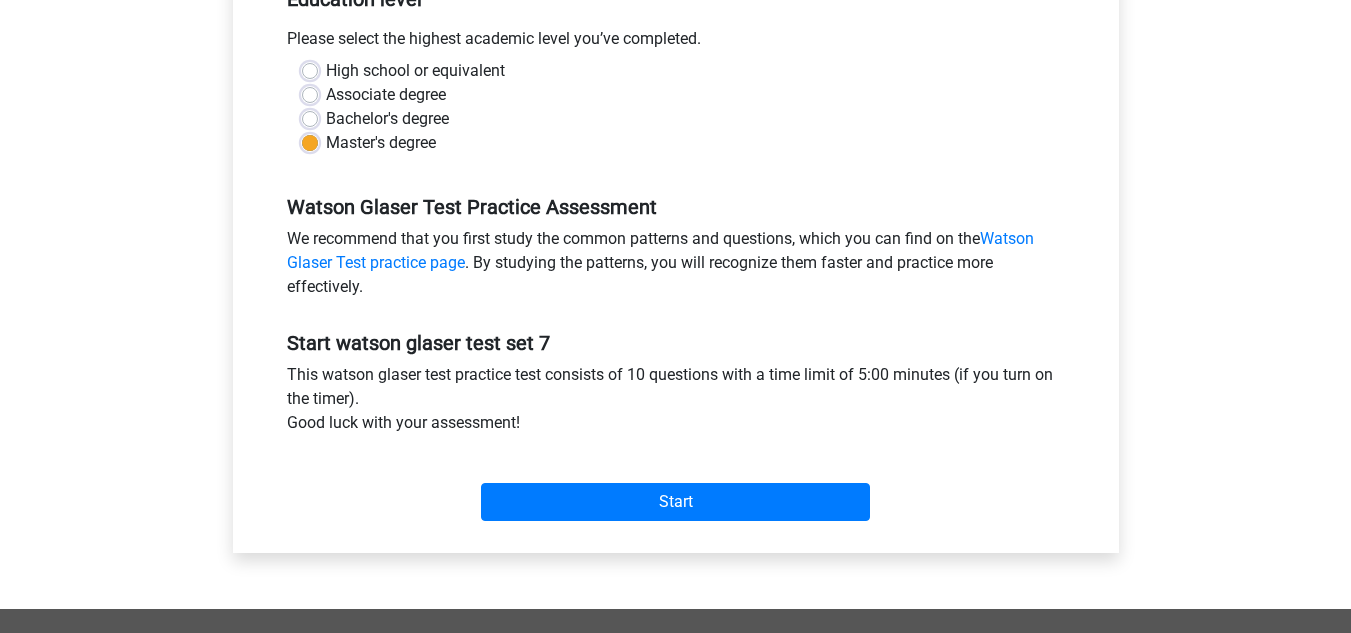 scroll, scrollTop: 453, scrollLeft: 0, axis: vertical 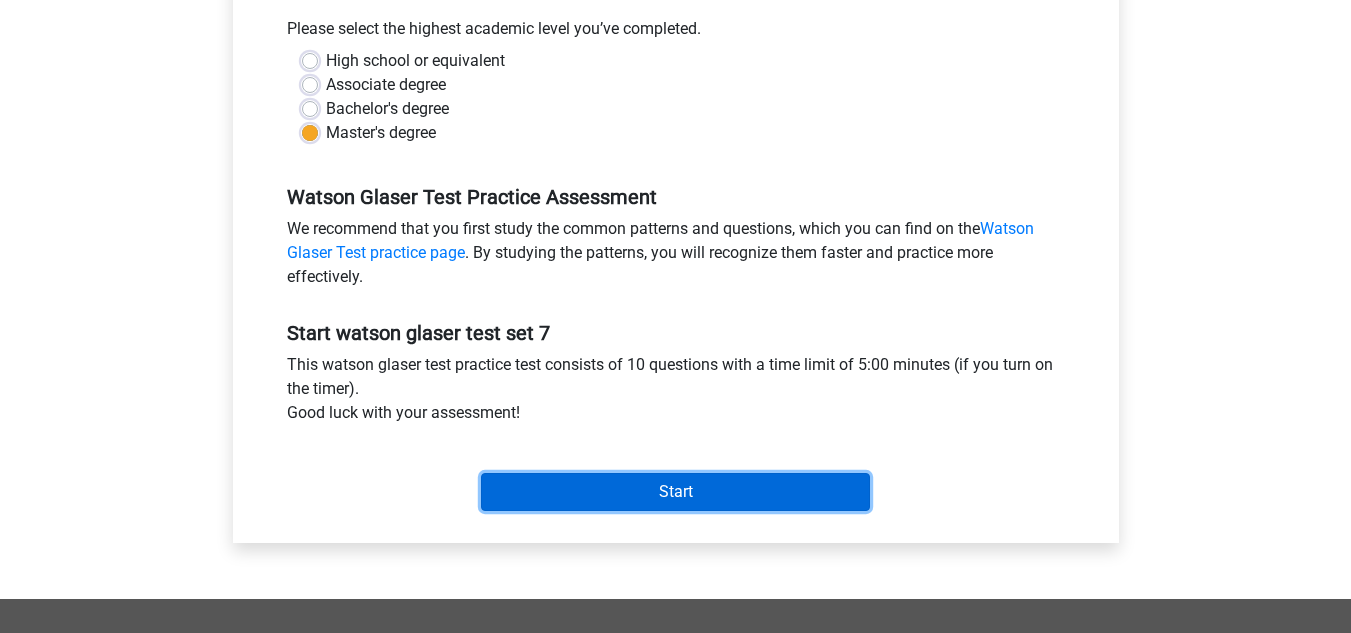 click on "Start" at bounding box center [675, 492] 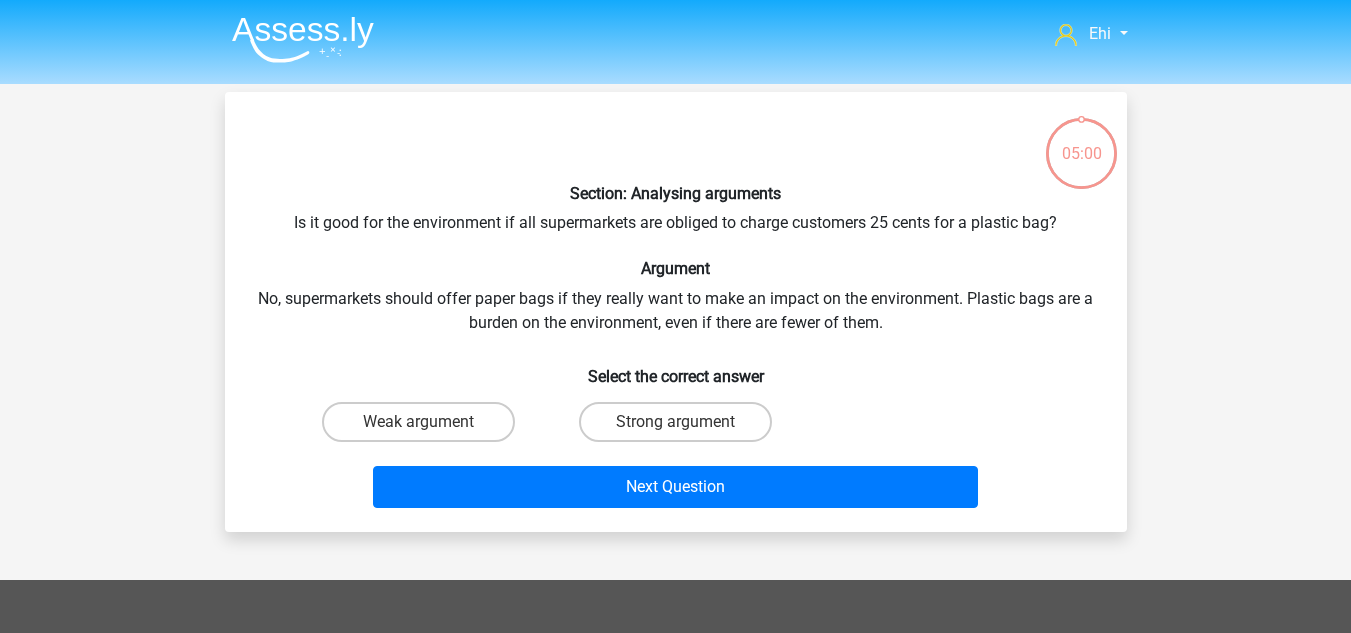 scroll, scrollTop: 0, scrollLeft: 0, axis: both 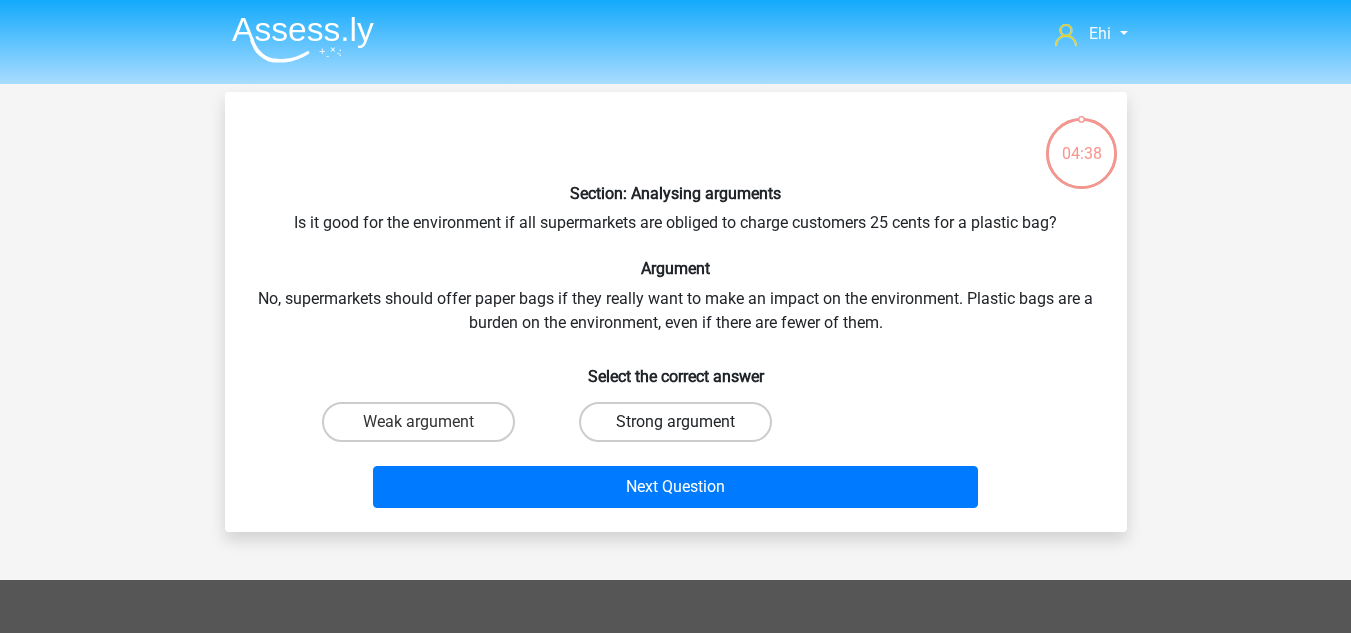 click on "Strong argument" at bounding box center (675, 422) 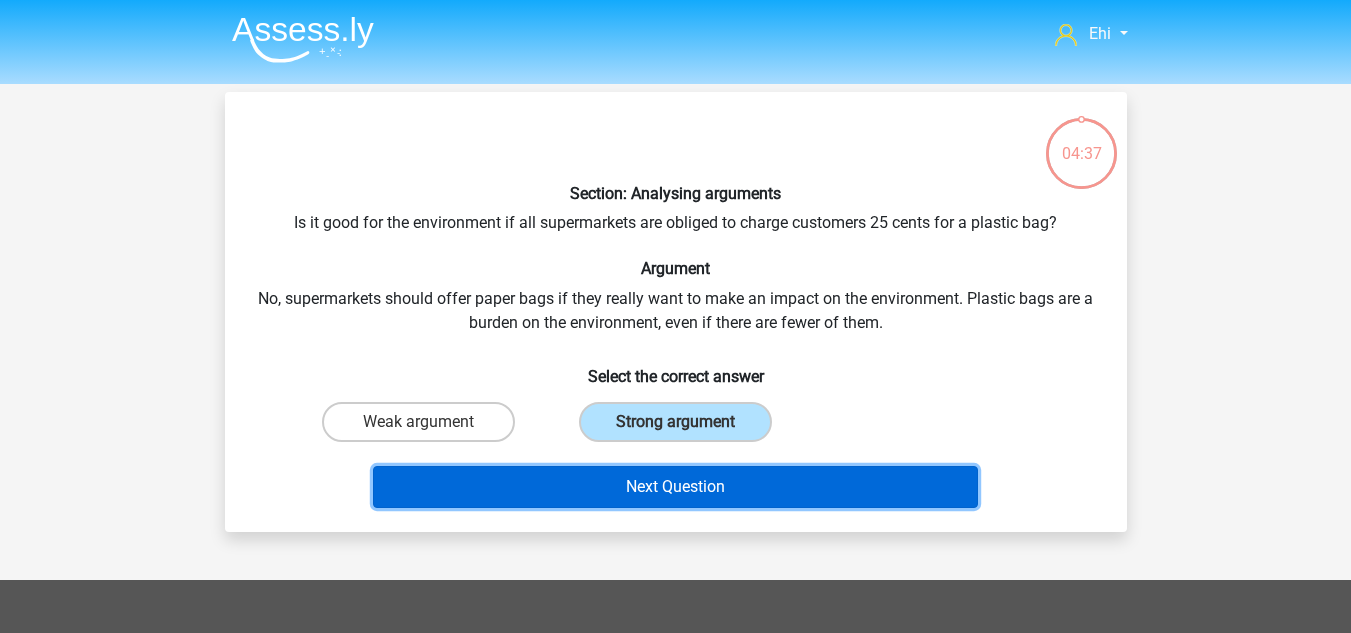 click on "Next Question" at bounding box center (675, 487) 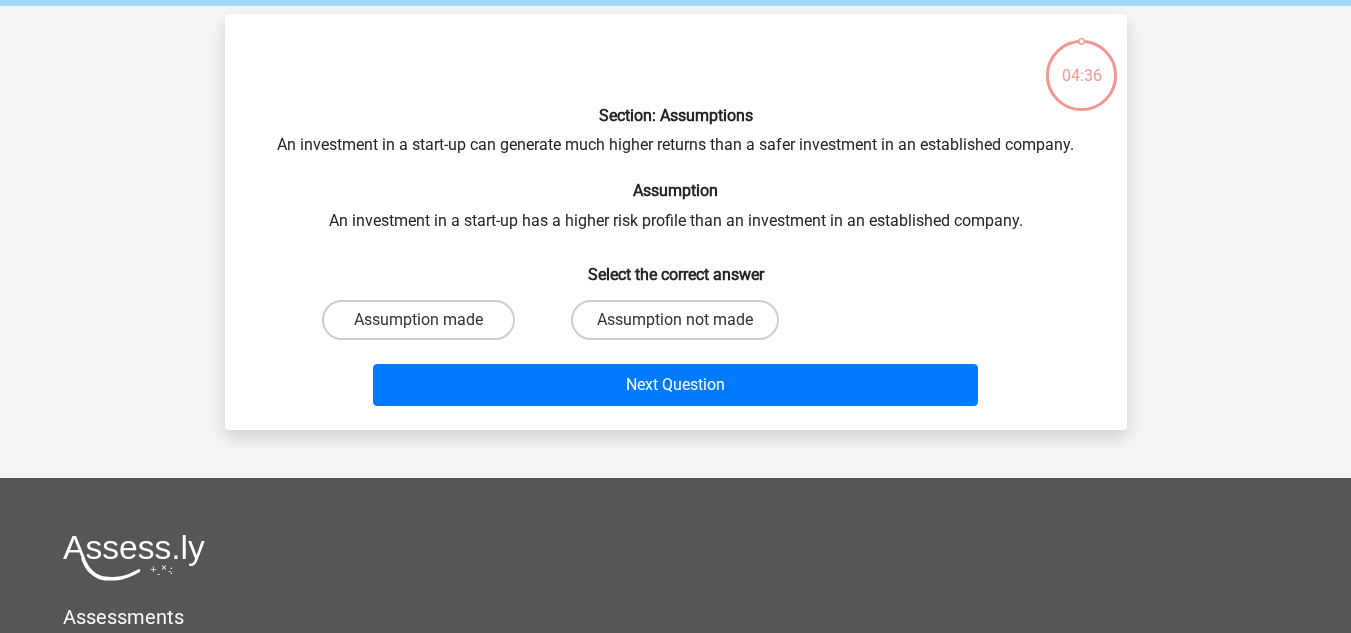 scroll, scrollTop: 92, scrollLeft: 0, axis: vertical 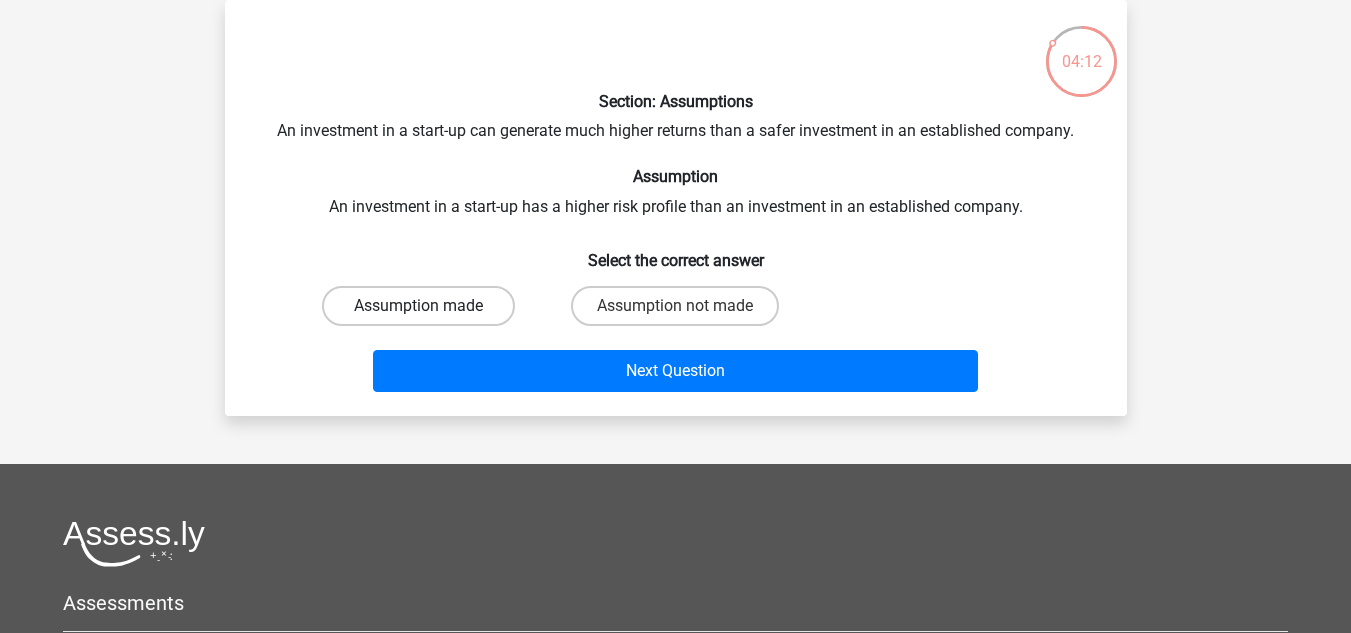 click on "Assumption made" at bounding box center (418, 306) 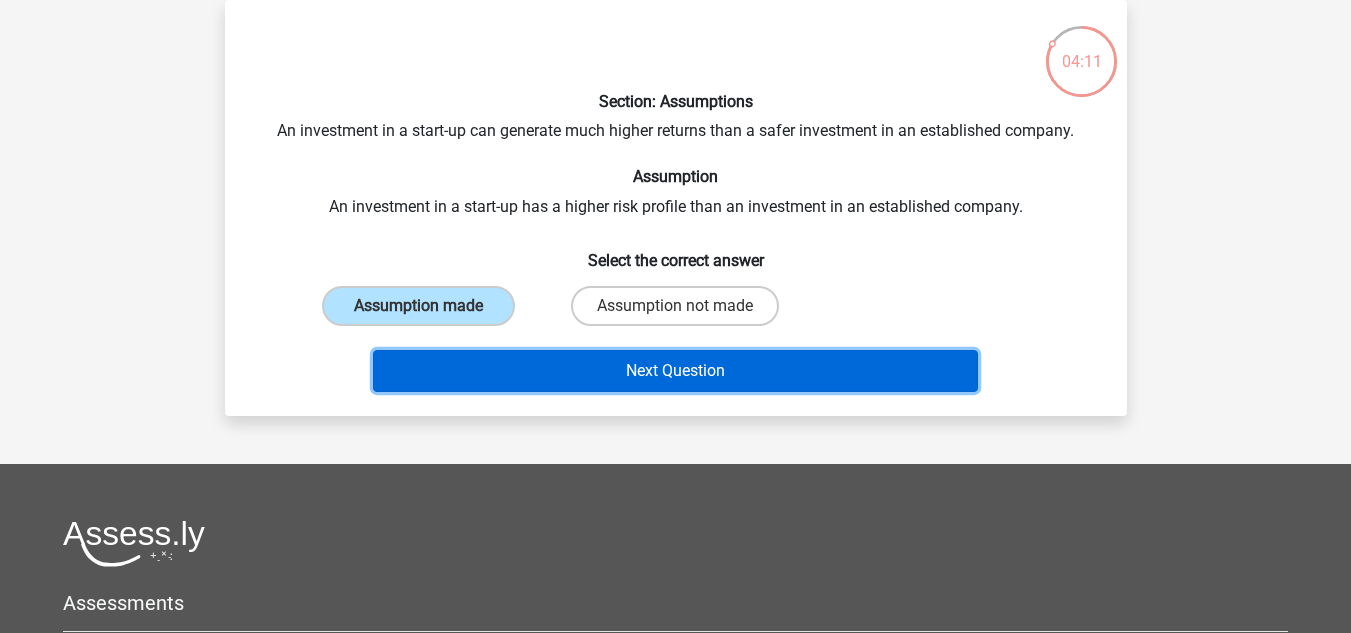 click on "Next Question" at bounding box center (675, 371) 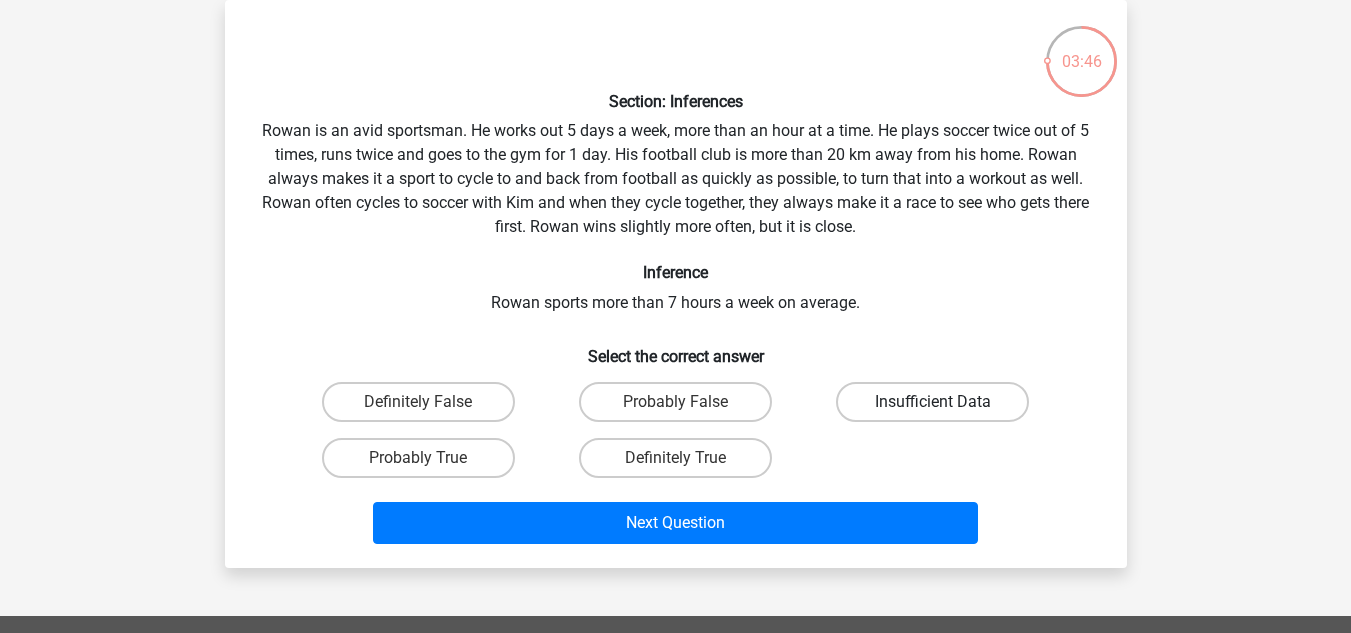 click on "Insufficient Data" at bounding box center (932, 402) 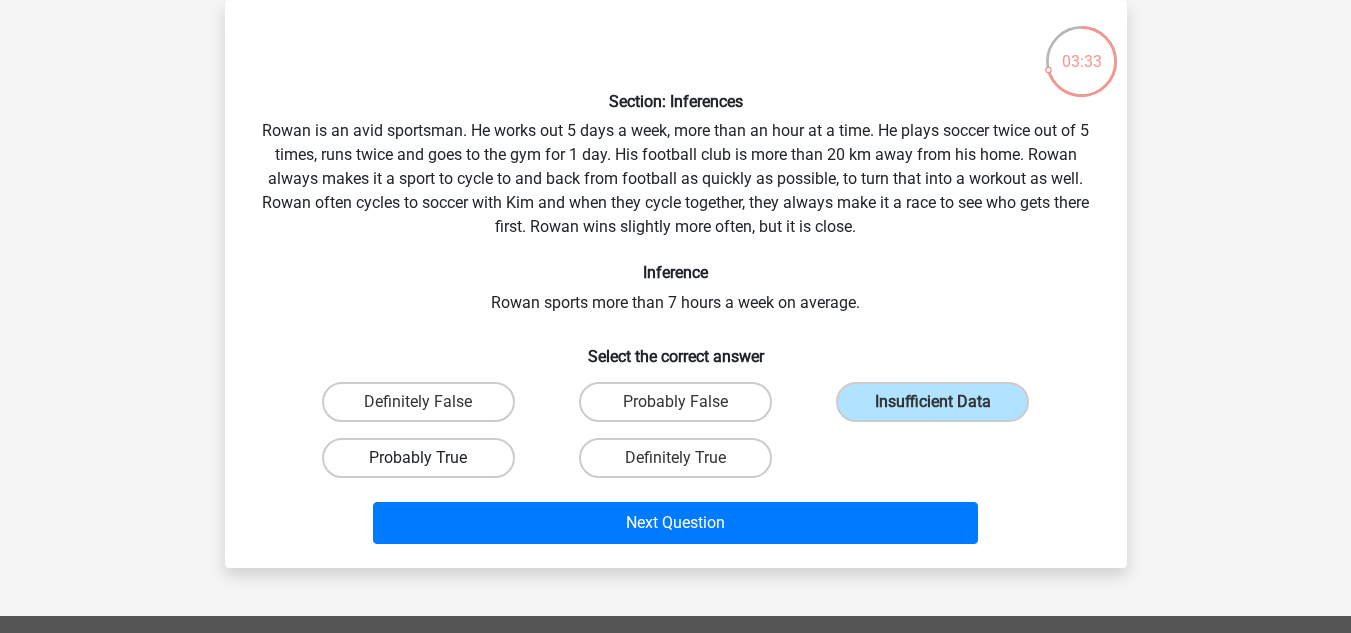click on "Probably True" at bounding box center (418, 458) 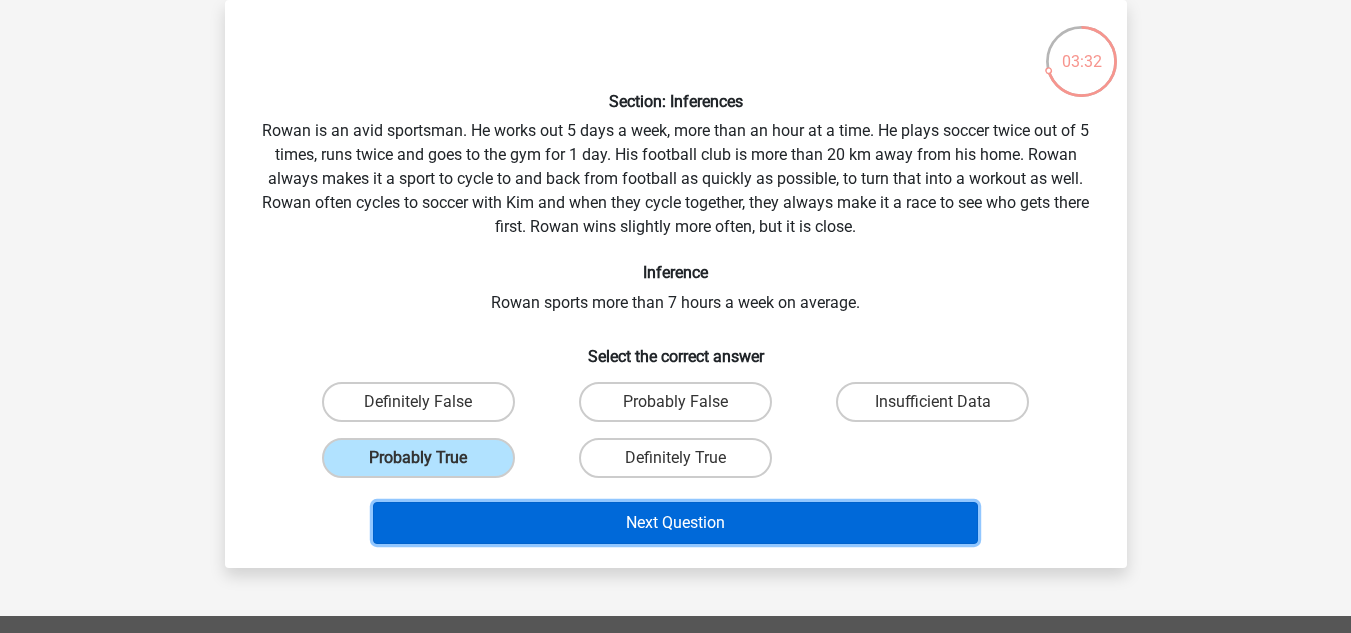 click on "Next Question" at bounding box center (675, 523) 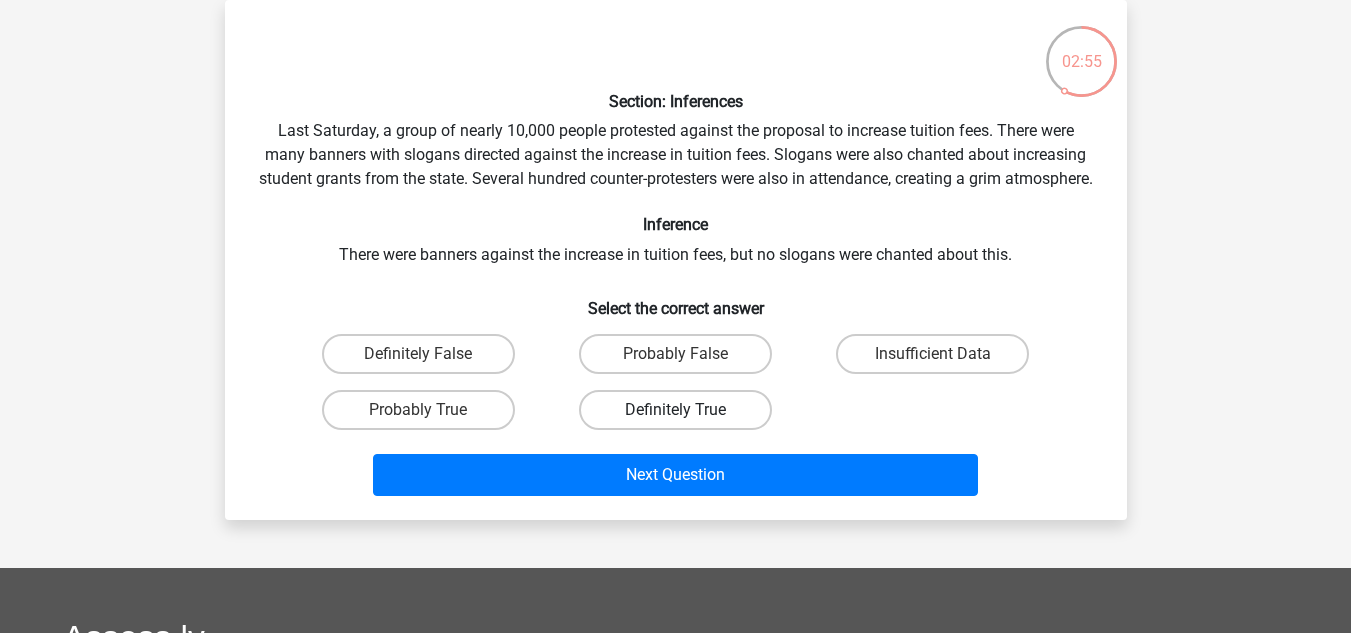 click on "Definitely True" at bounding box center [675, 410] 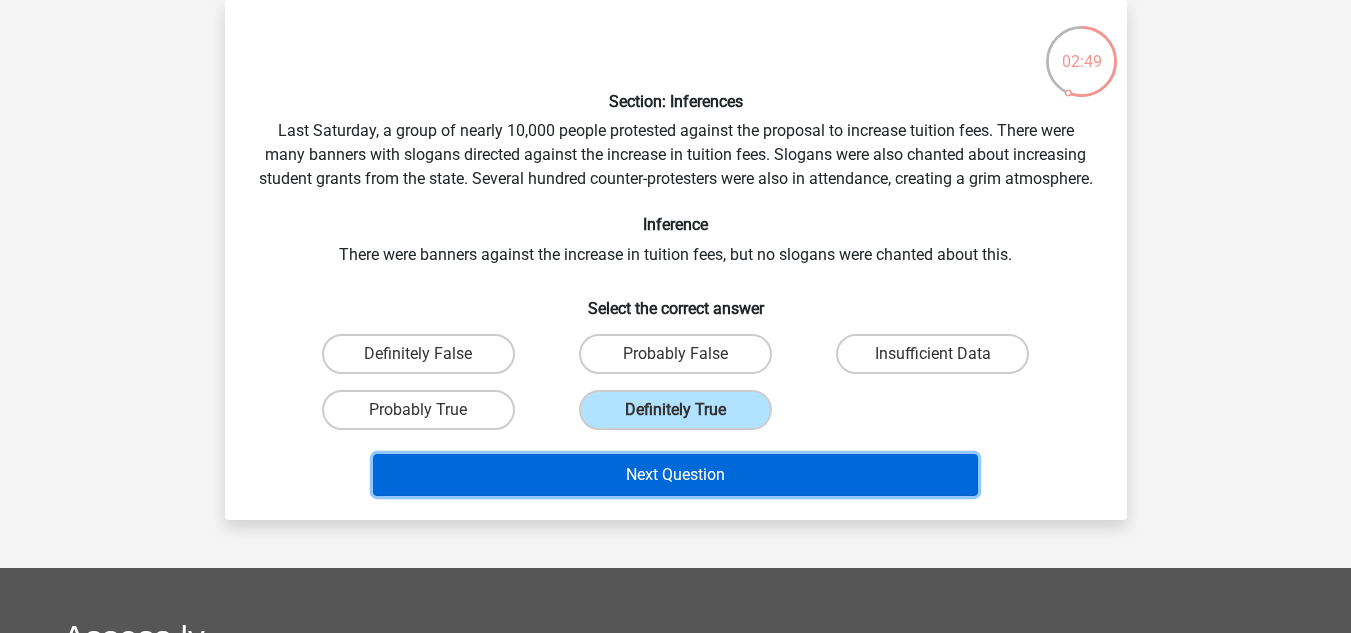 click on "Next Question" at bounding box center (675, 475) 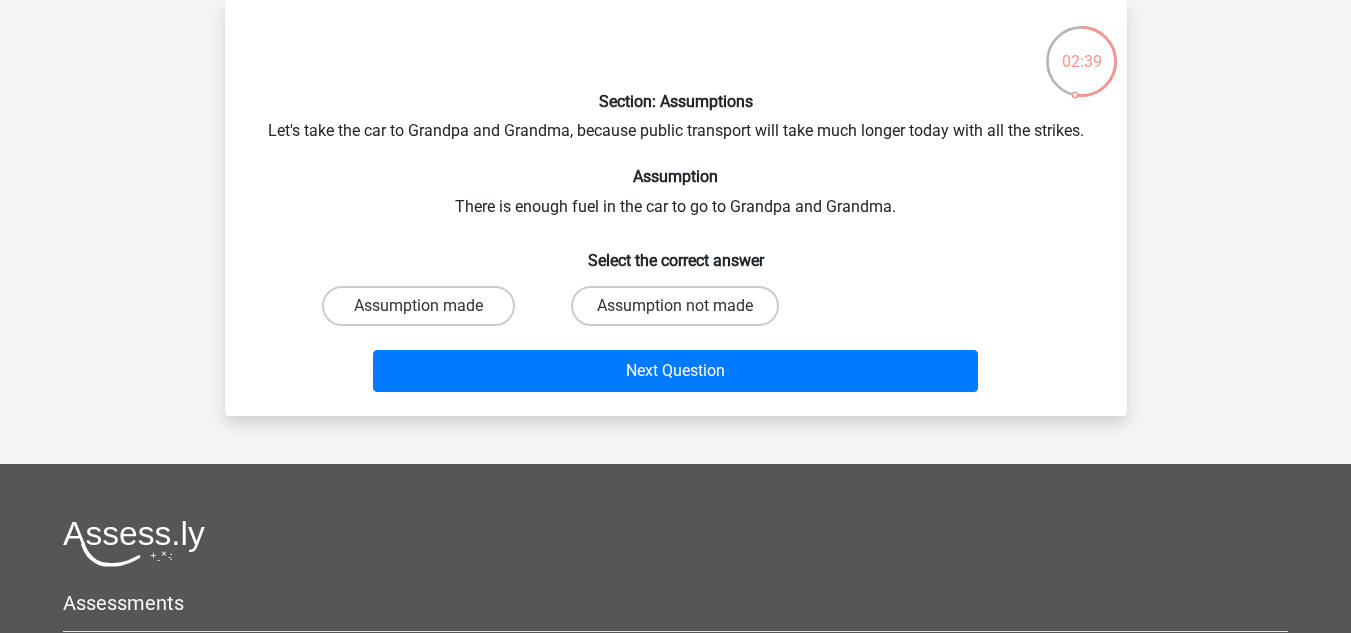 click on "Assumption made" at bounding box center [424, 312] 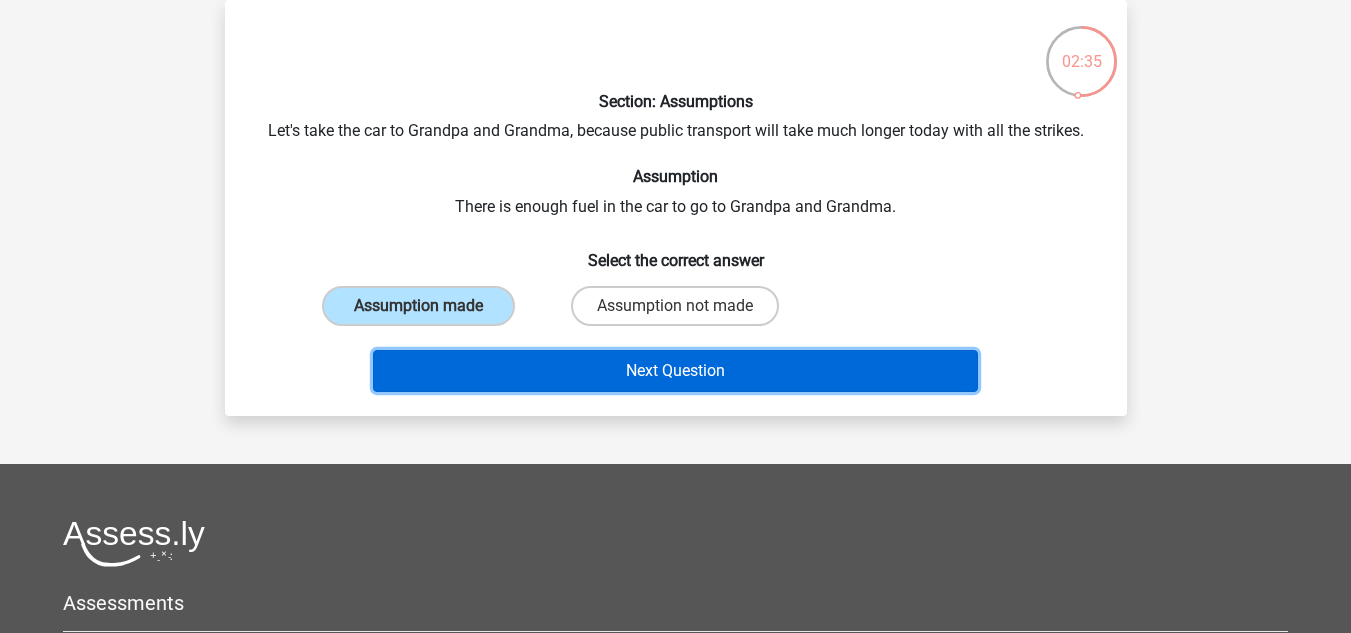 click on "Next Question" at bounding box center (675, 371) 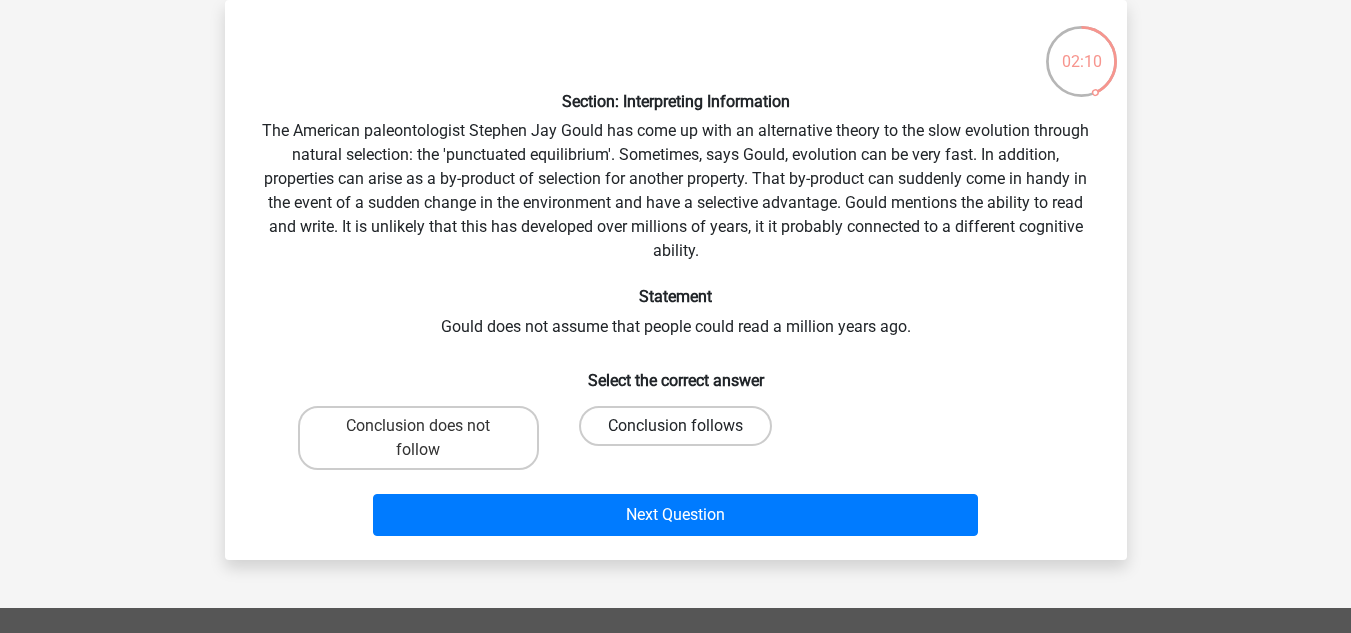 click on "Conclusion follows" at bounding box center (675, 426) 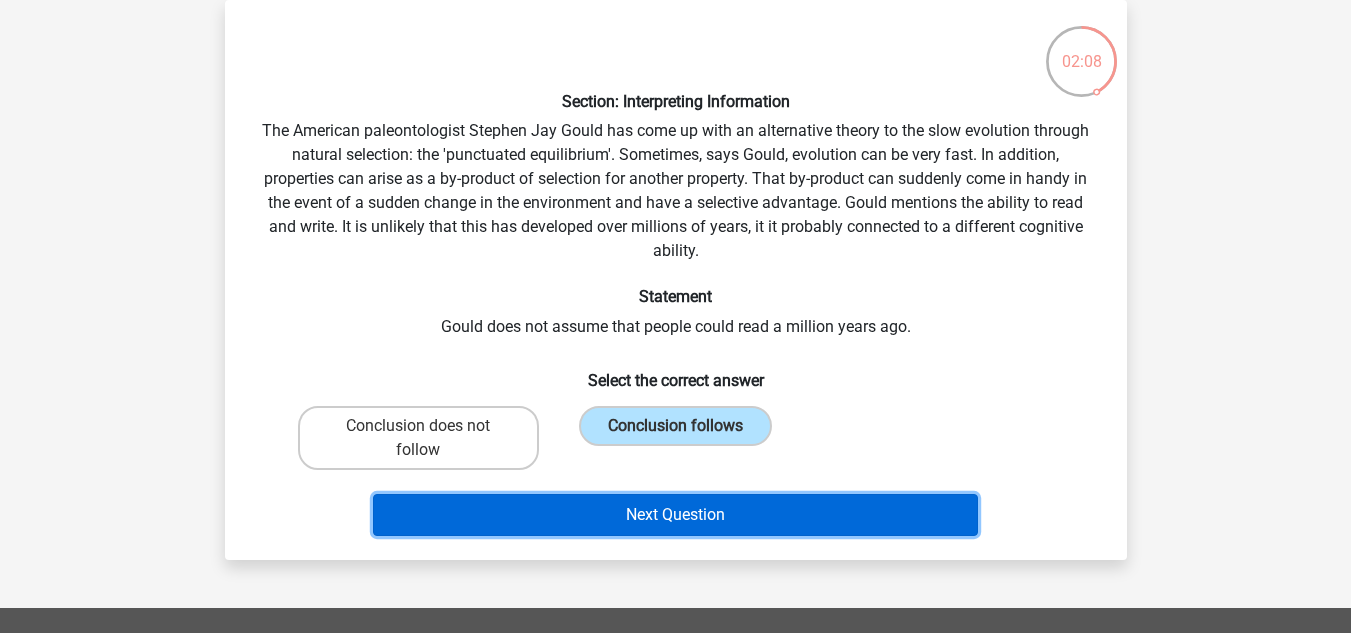 click on "Next Question" at bounding box center (675, 515) 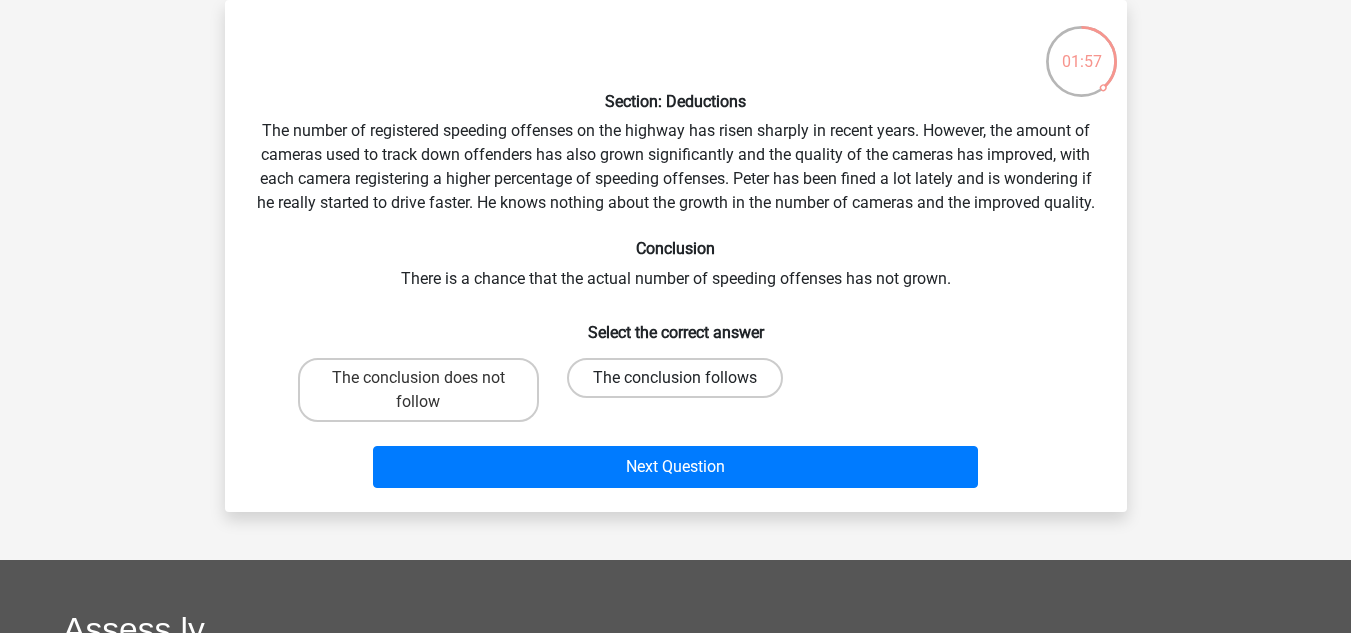 click on "The conclusion follows" at bounding box center [675, 378] 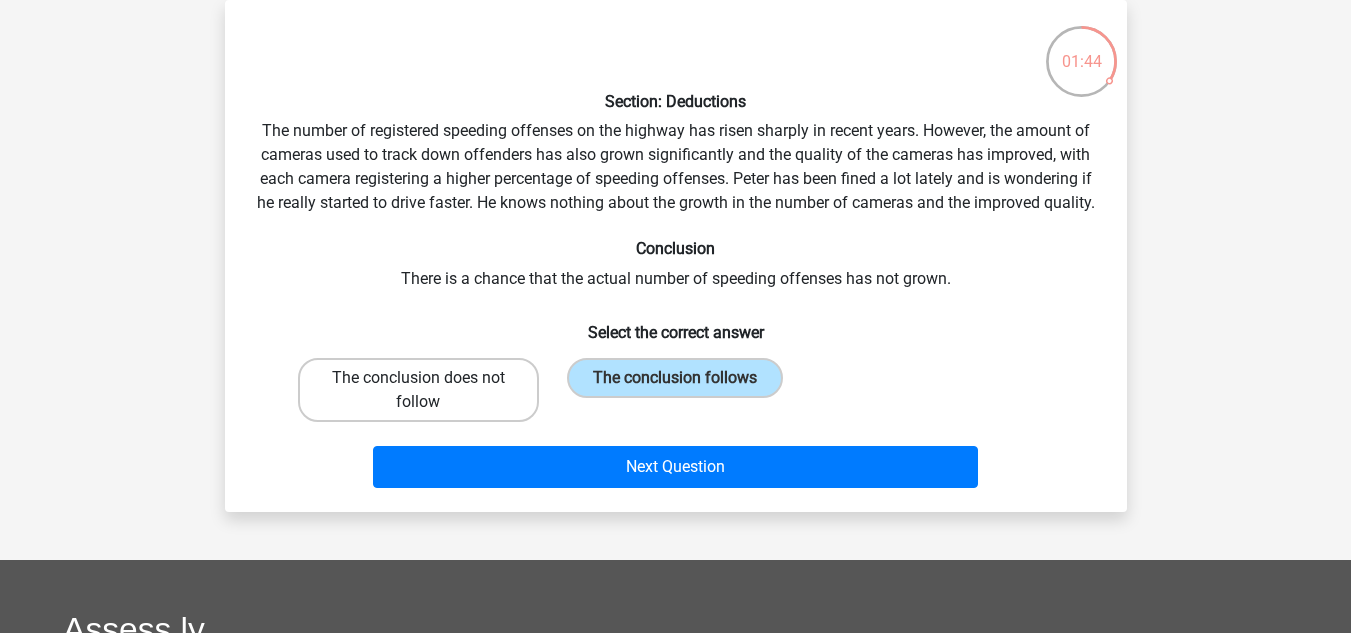 click on "The conclusion does not follow" at bounding box center [418, 390] 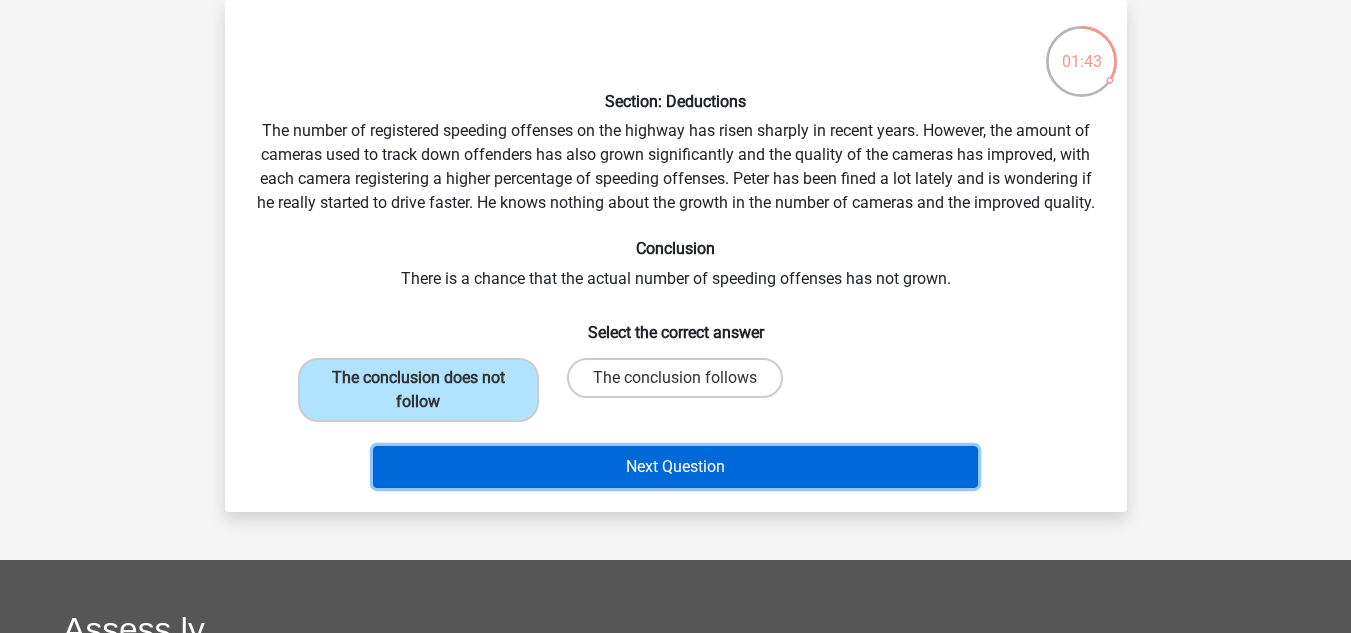click on "Next Question" at bounding box center (675, 467) 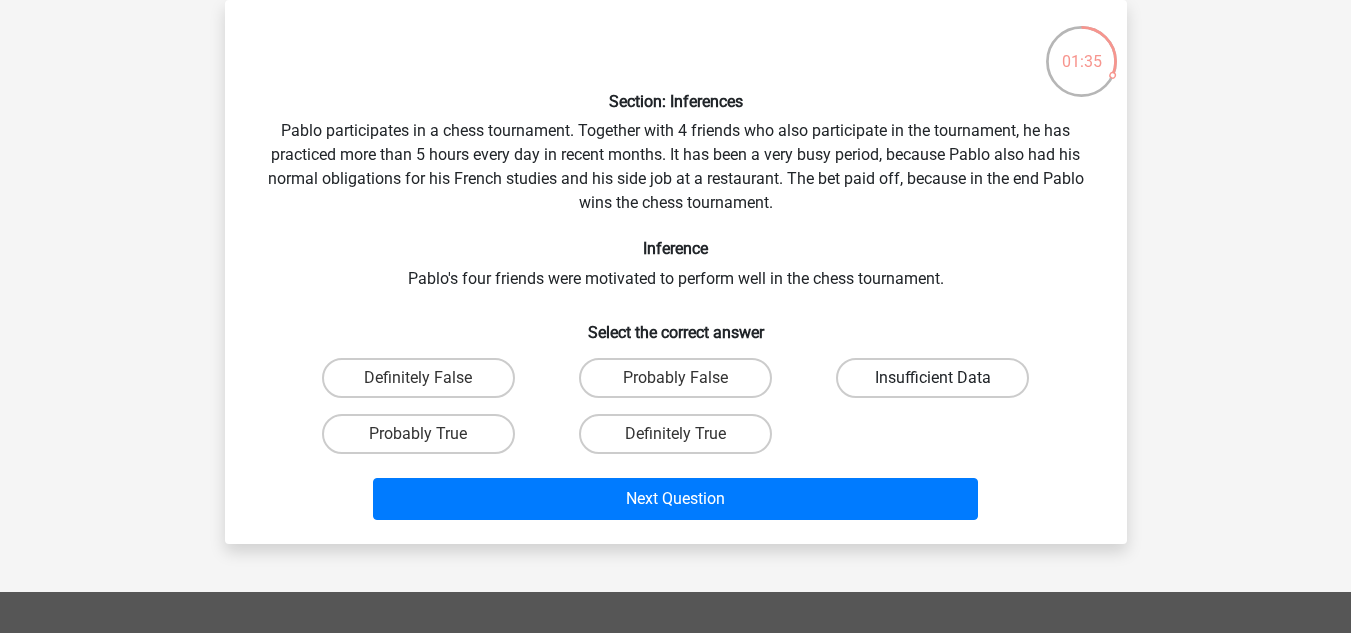click on "Insufficient Data" at bounding box center (932, 378) 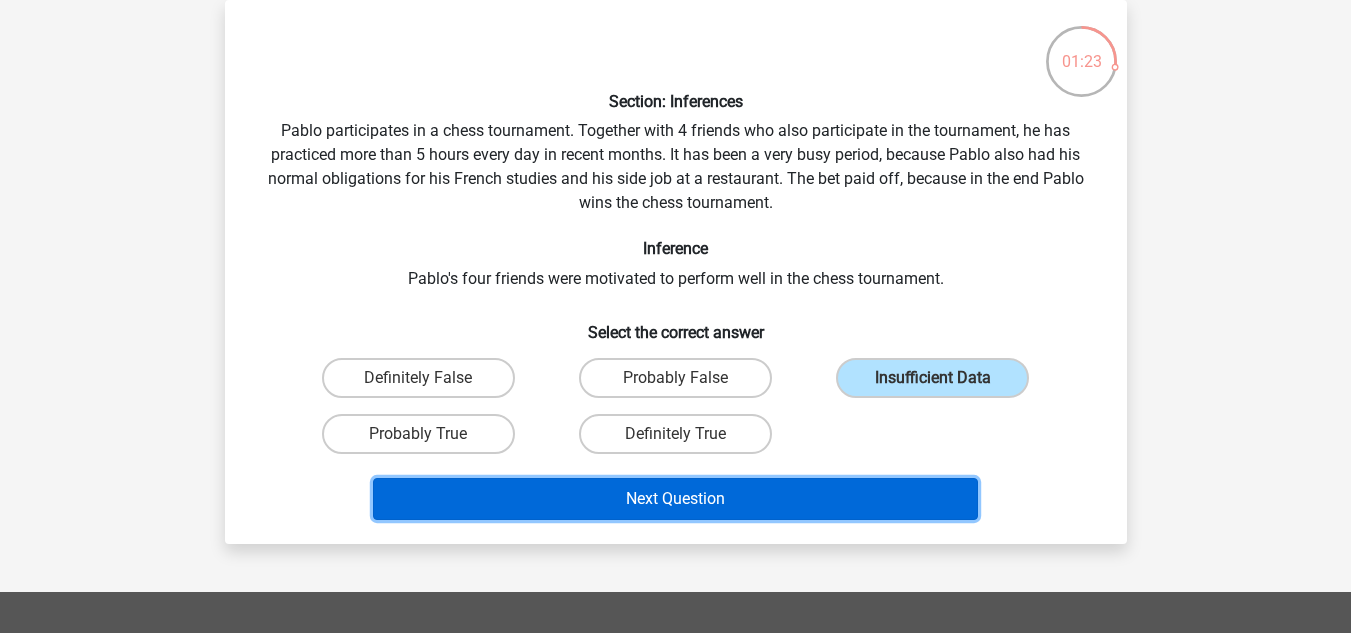 click on "Next Question" at bounding box center (675, 499) 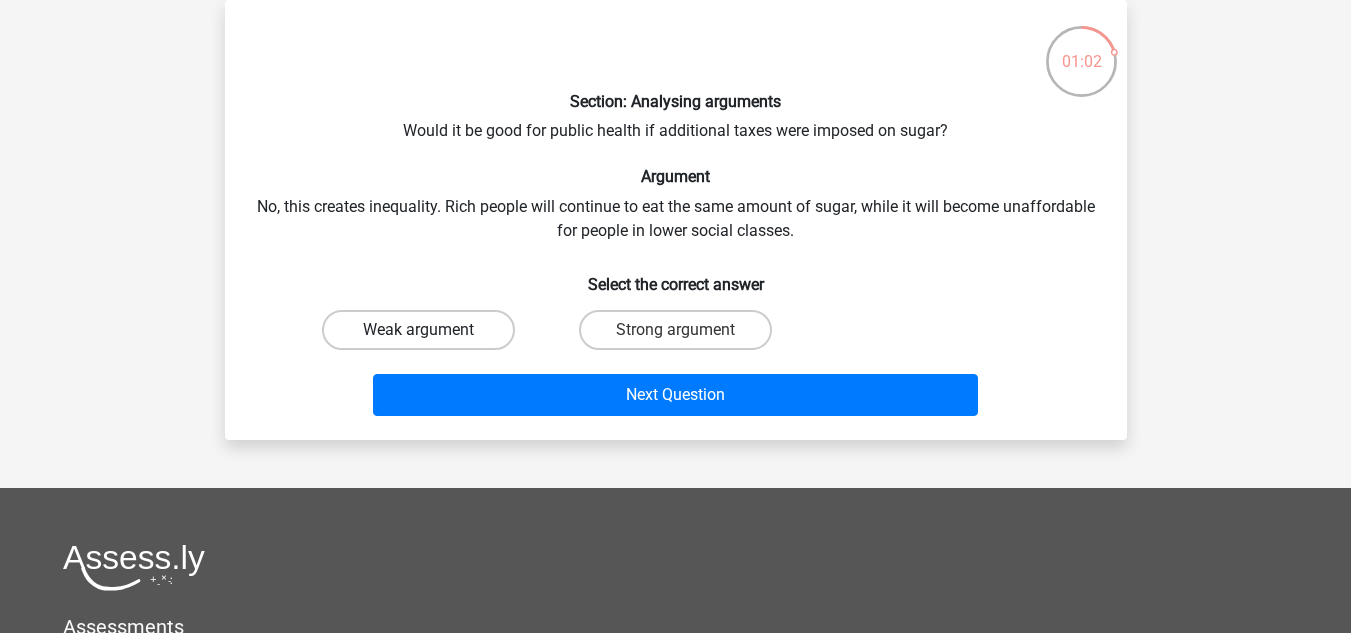 click on "Weak argument" at bounding box center (418, 330) 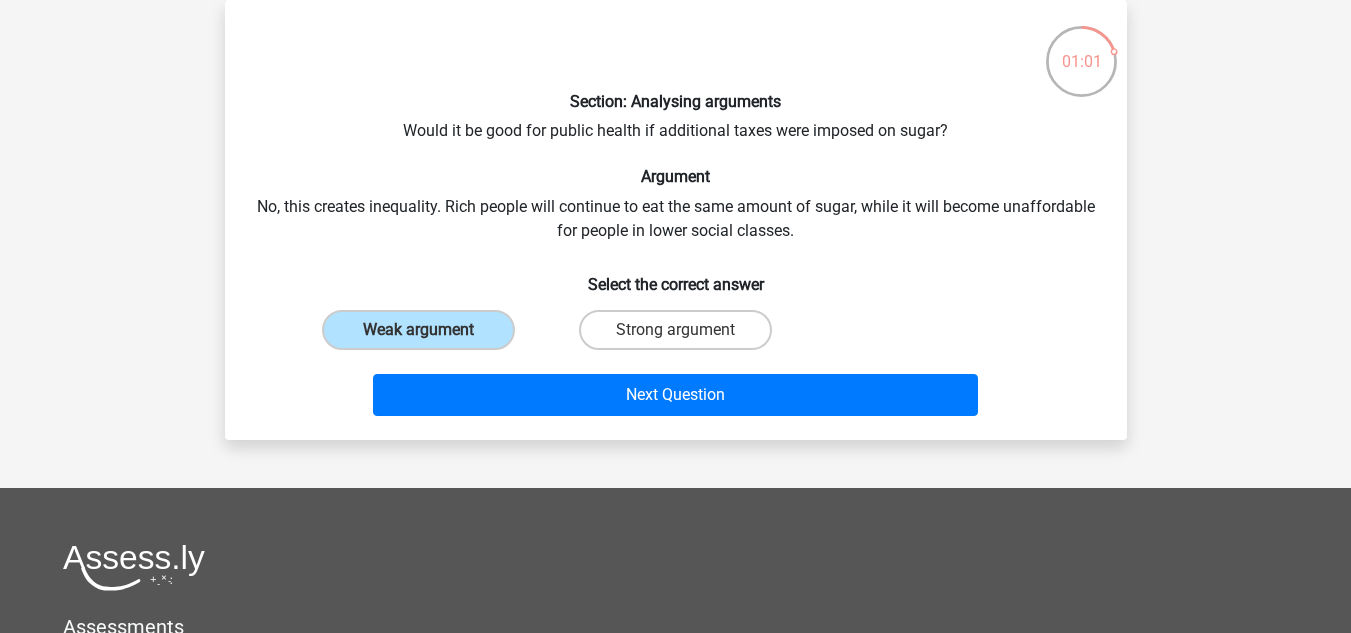click on "Next Question" at bounding box center [676, 399] 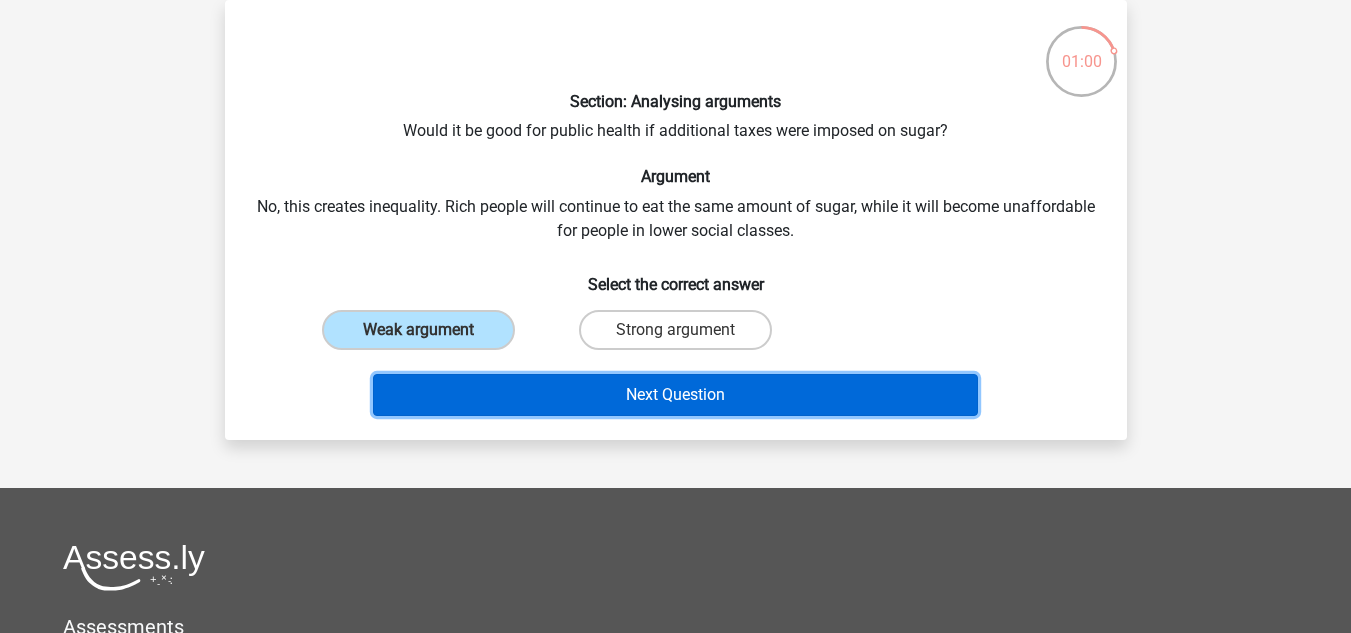 click on "Next Question" at bounding box center (675, 395) 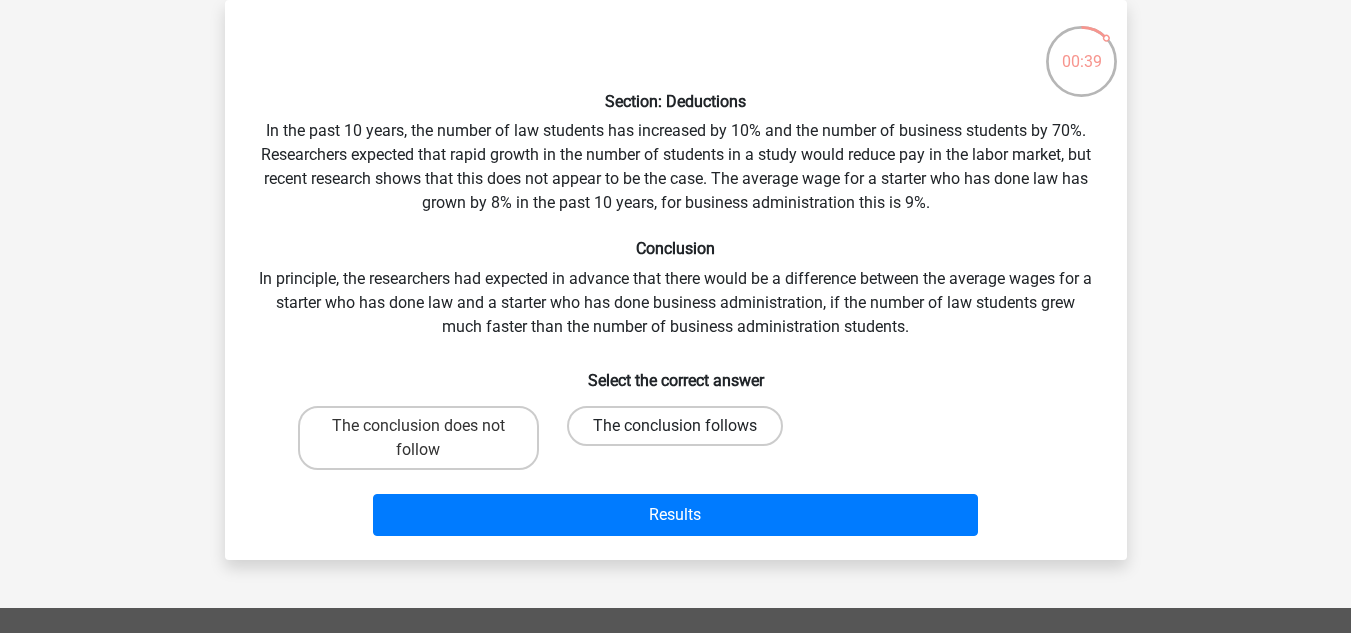 click on "The conclusion follows" at bounding box center [675, 426] 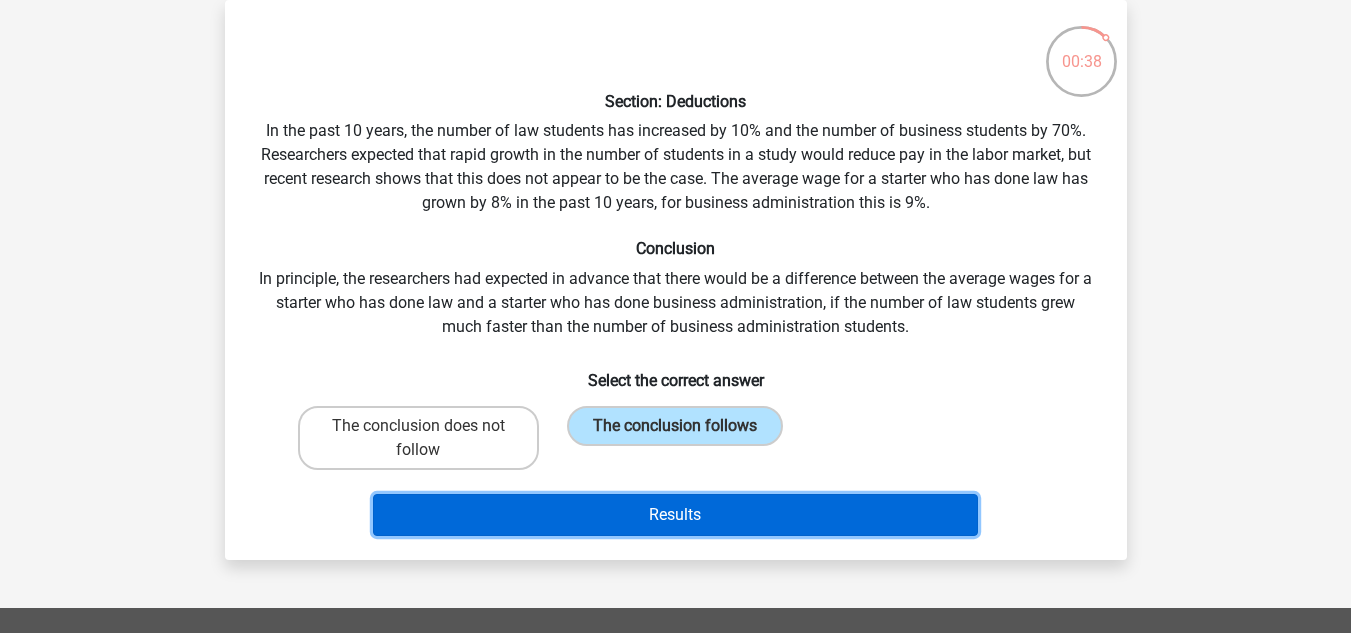 click on "Results" at bounding box center [675, 515] 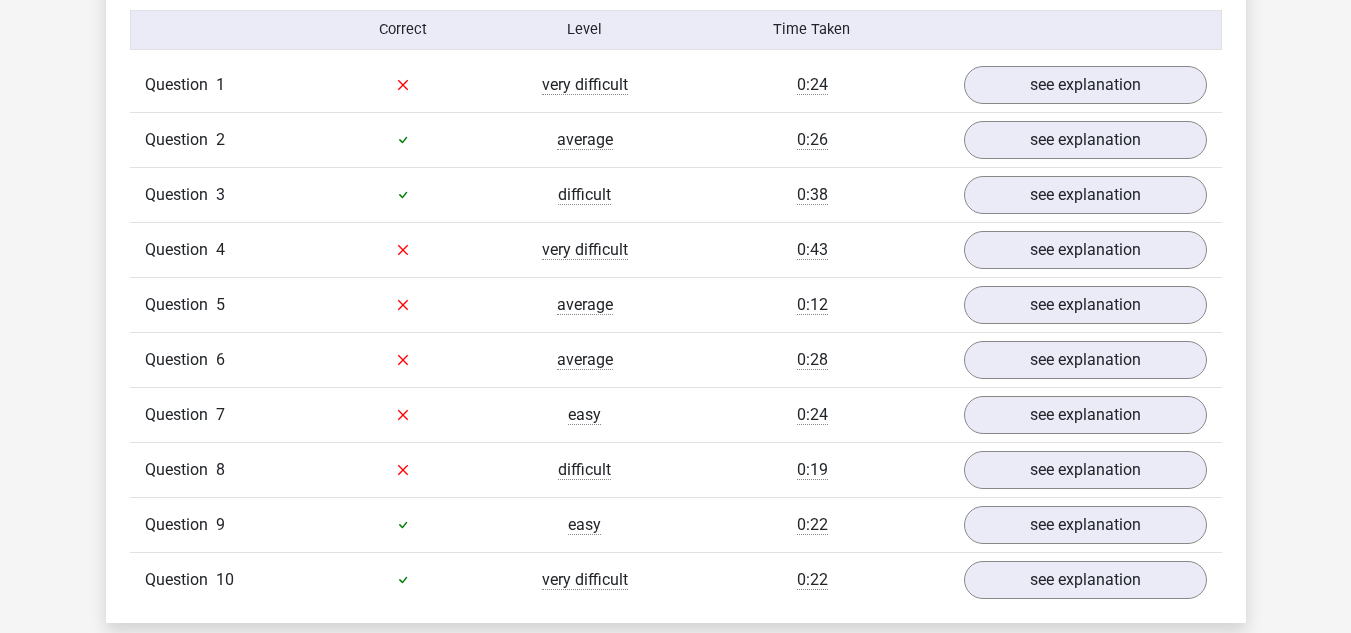 scroll, scrollTop: 1308, scrollLeft: 0, axis: vertical 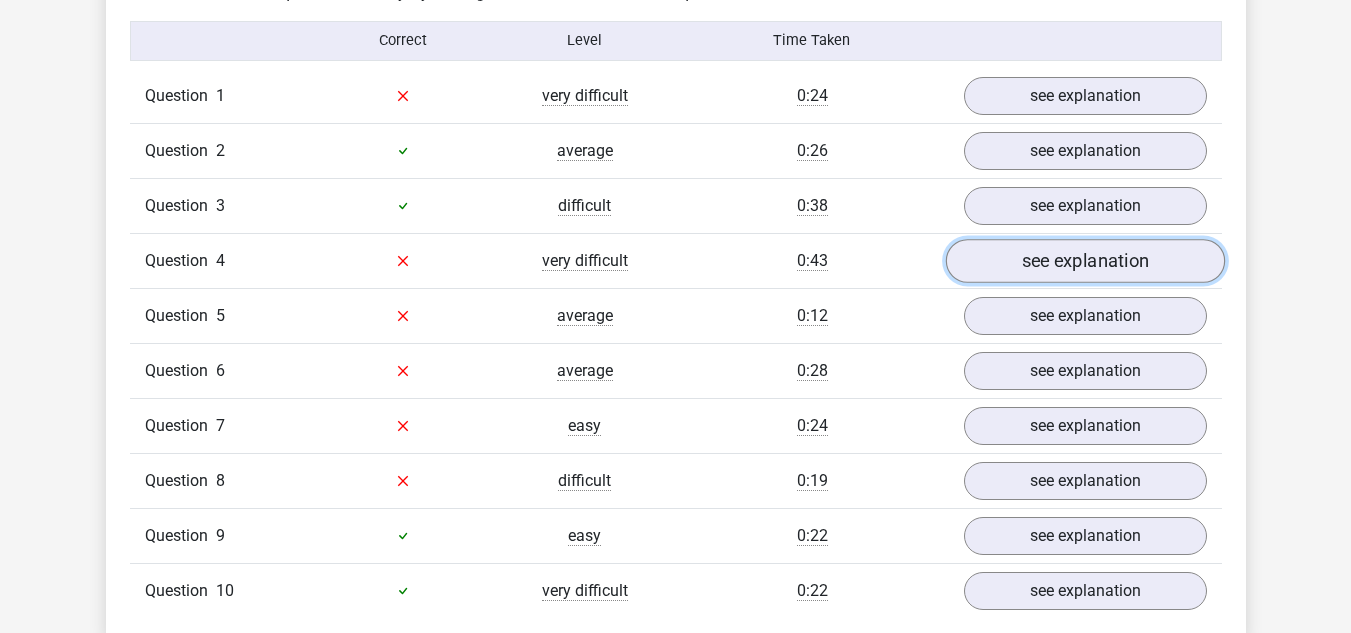 click on "see explanation" at bounding box center [1084, 261] 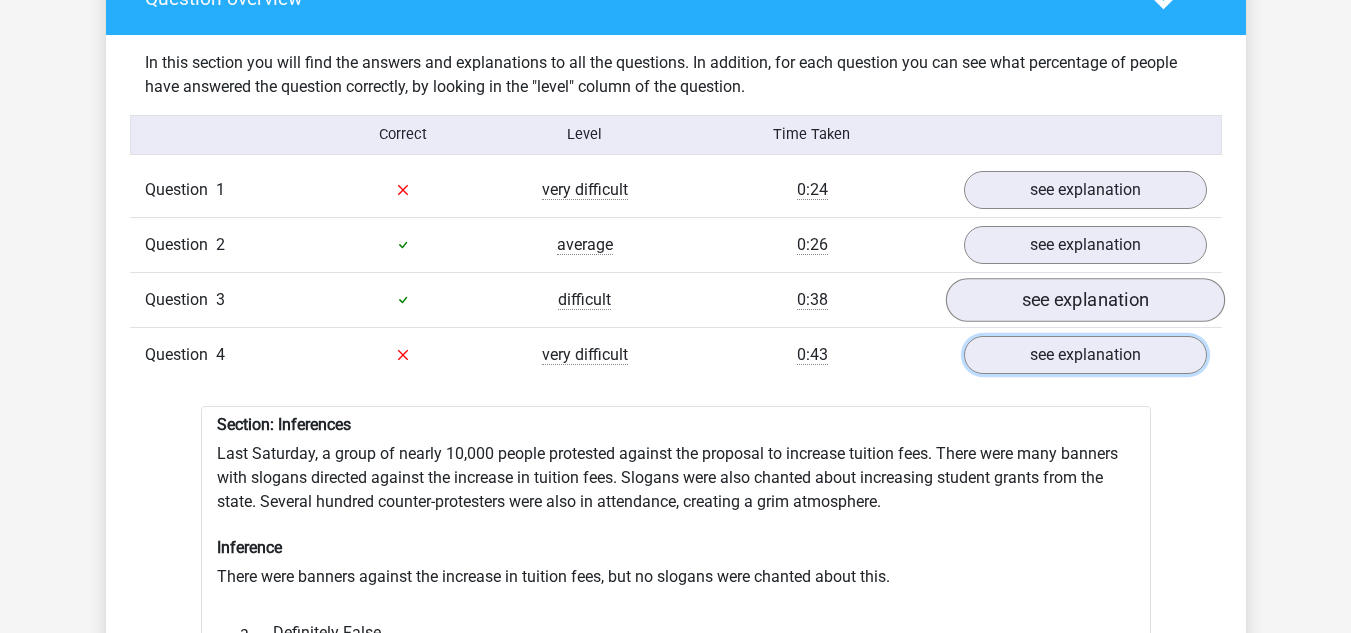 scroll, scrollTop: 1215, scrollLeft: 0, axis: vertical 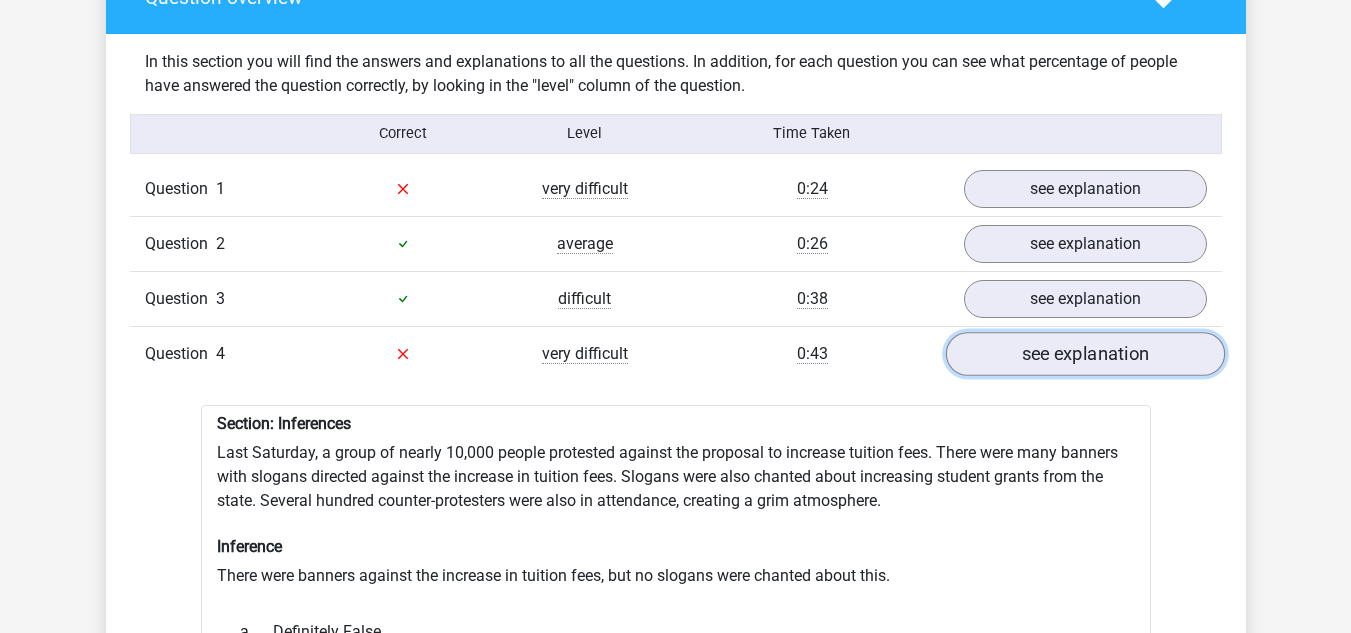 click on "see explanation" at bounding box center [1084, 354] 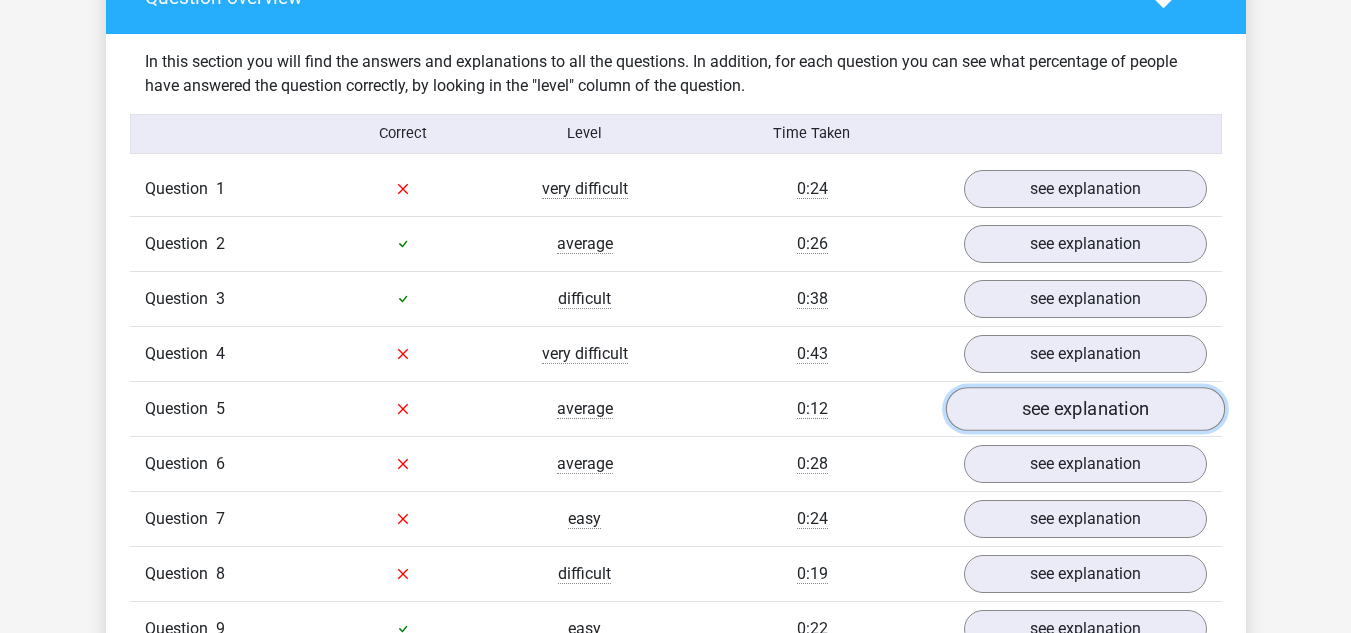 click on "see explanation" at bounding box center (1084, 409) 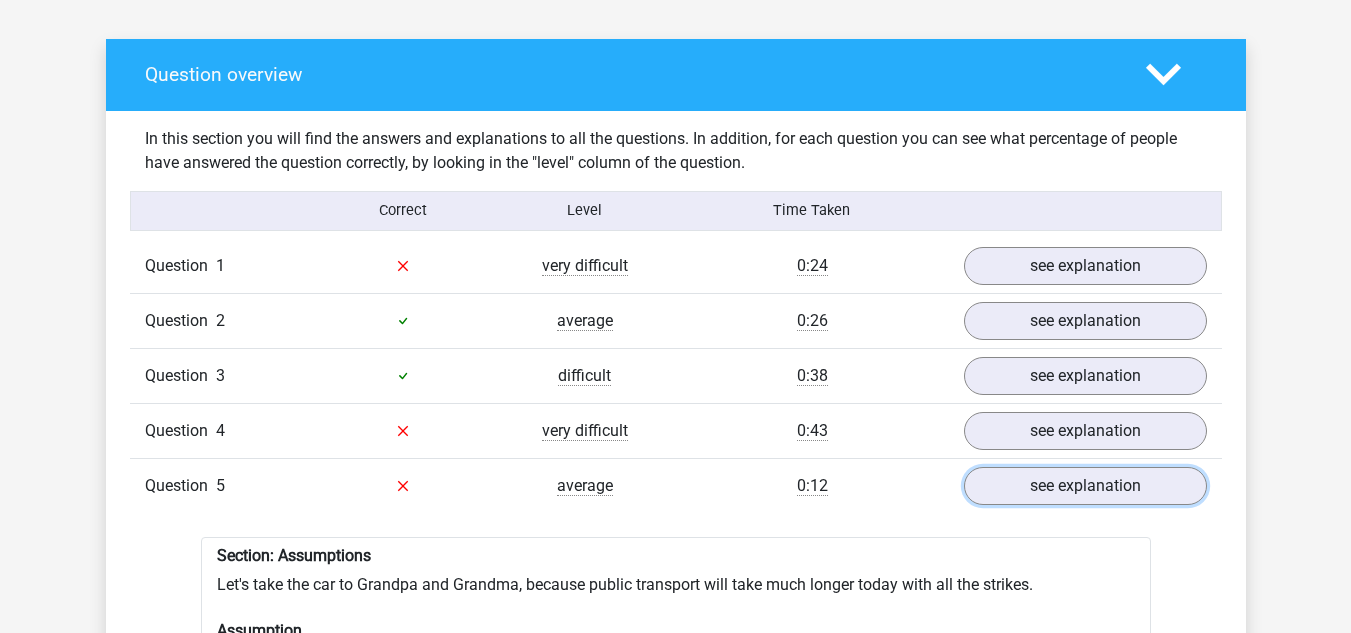 scroll, scrollTop: 1122, scrollLeft: 0, axis: vertical 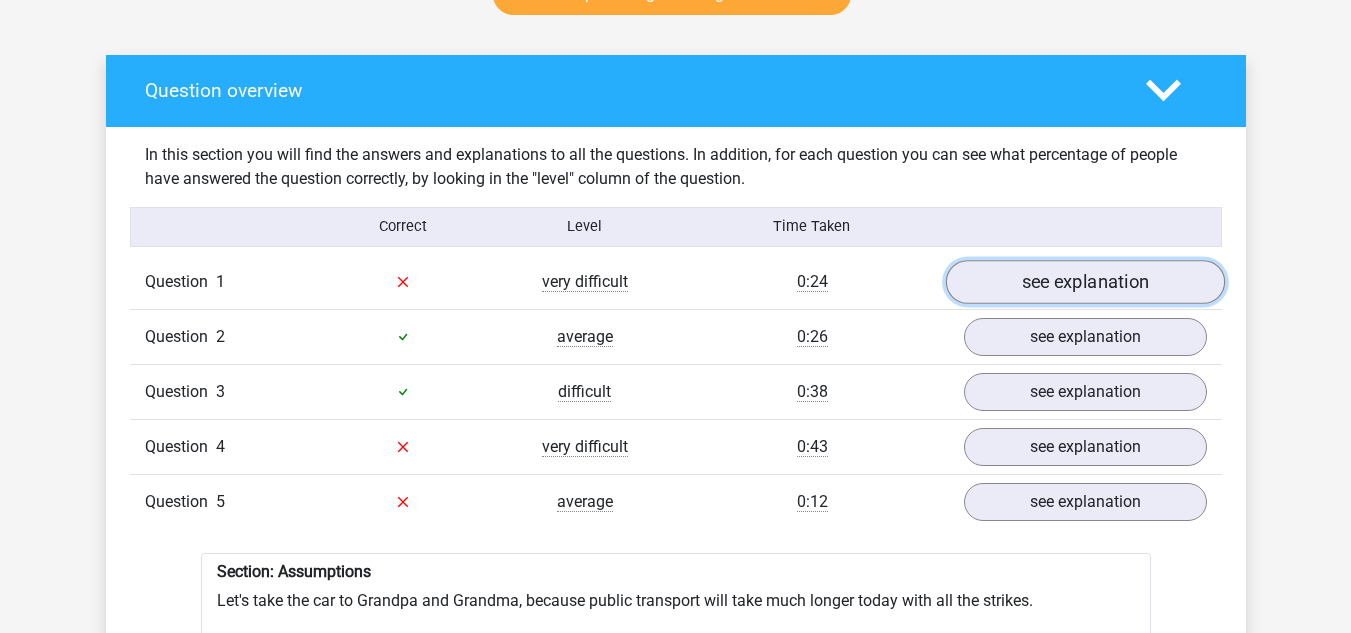 click on "see explanation" at bounding box center (1084, 282) 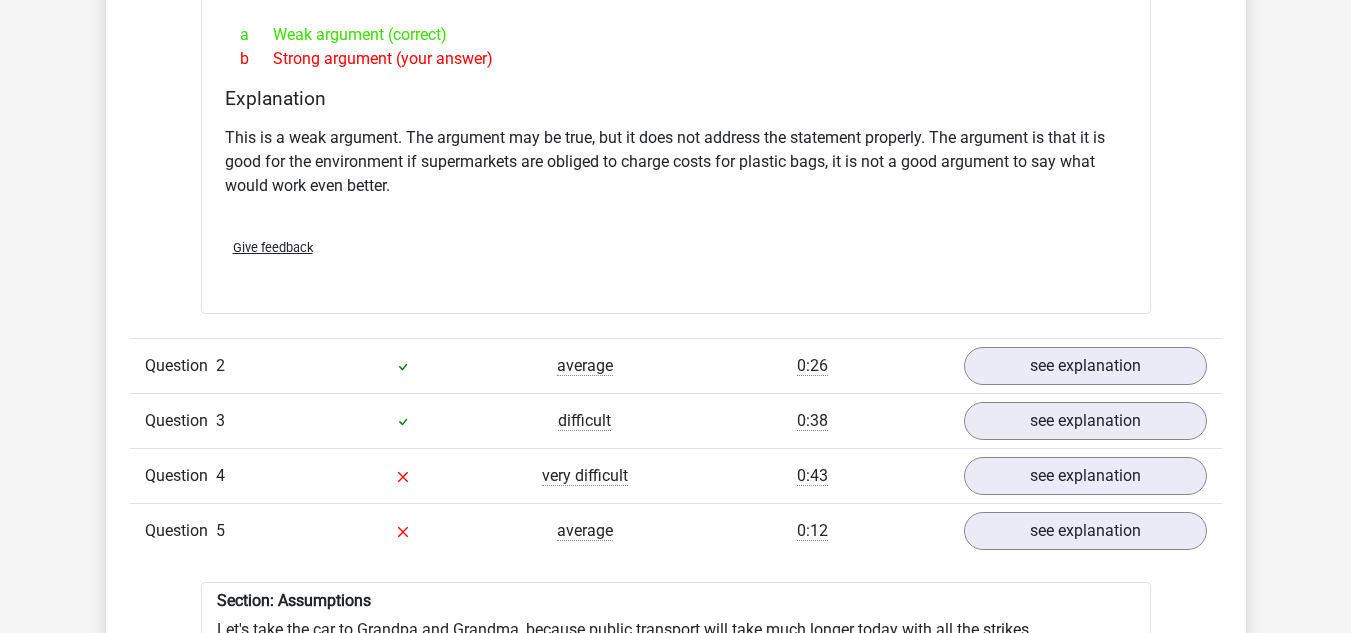scroll, scrollTop: 1695, scrollLeft: 0, axis: vertical 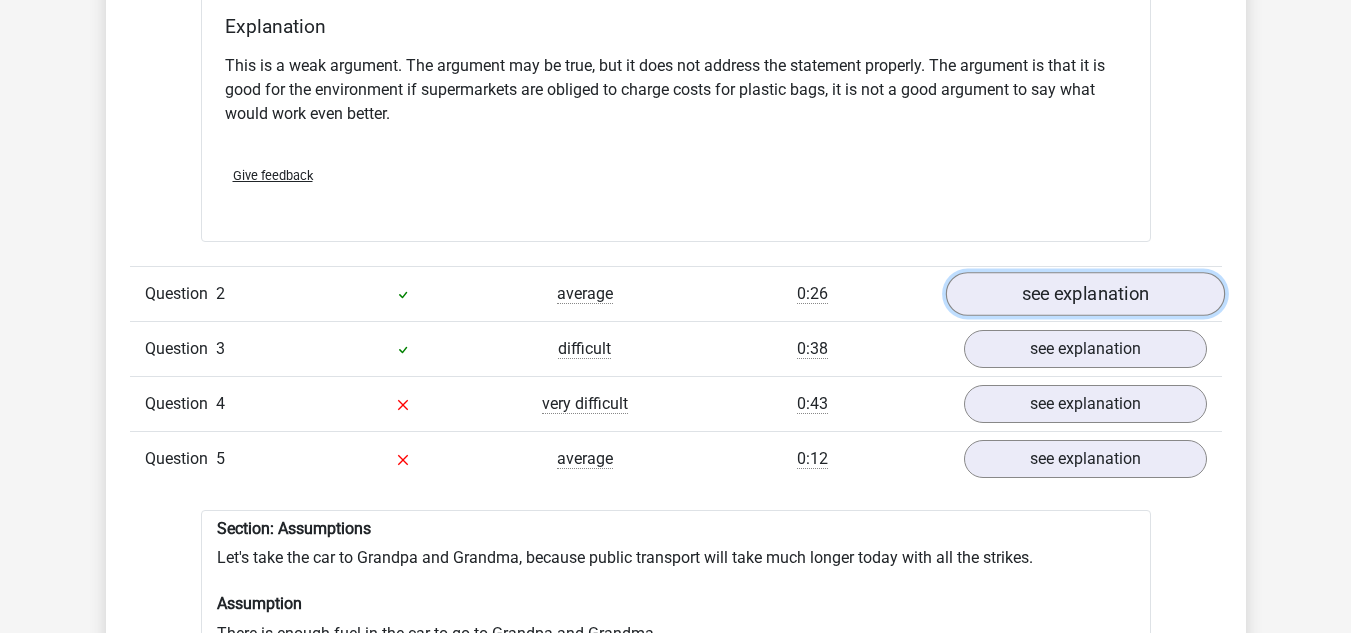 click on "see explanation" at bounding box center (1084, 294) 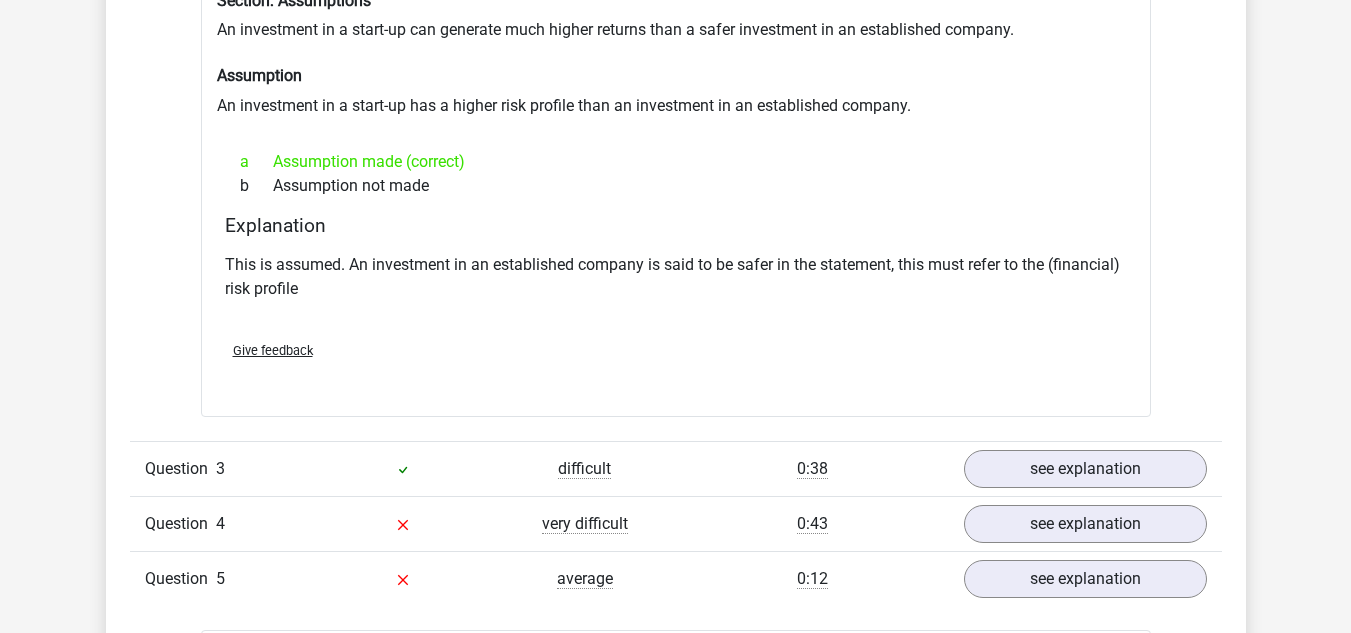 scroll, scrollTop: 2062, scrollLeft: 0, axis: vertical 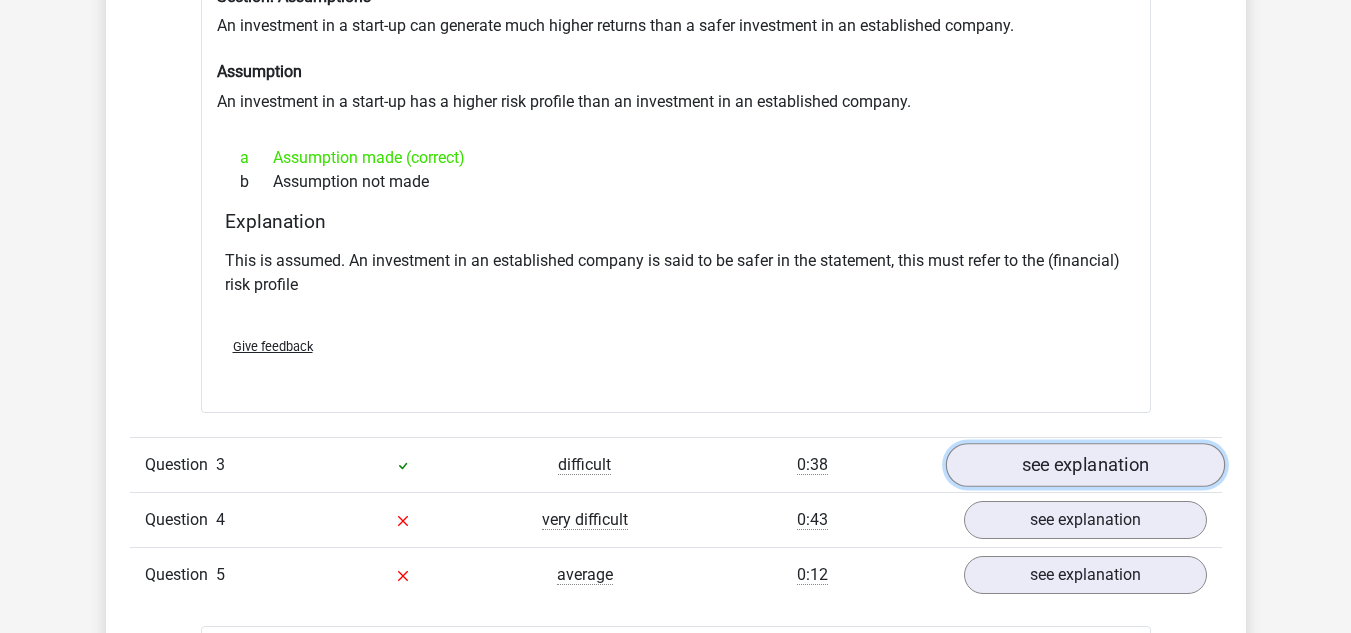 click on "see explanation" at bounding box center (1084, 465) 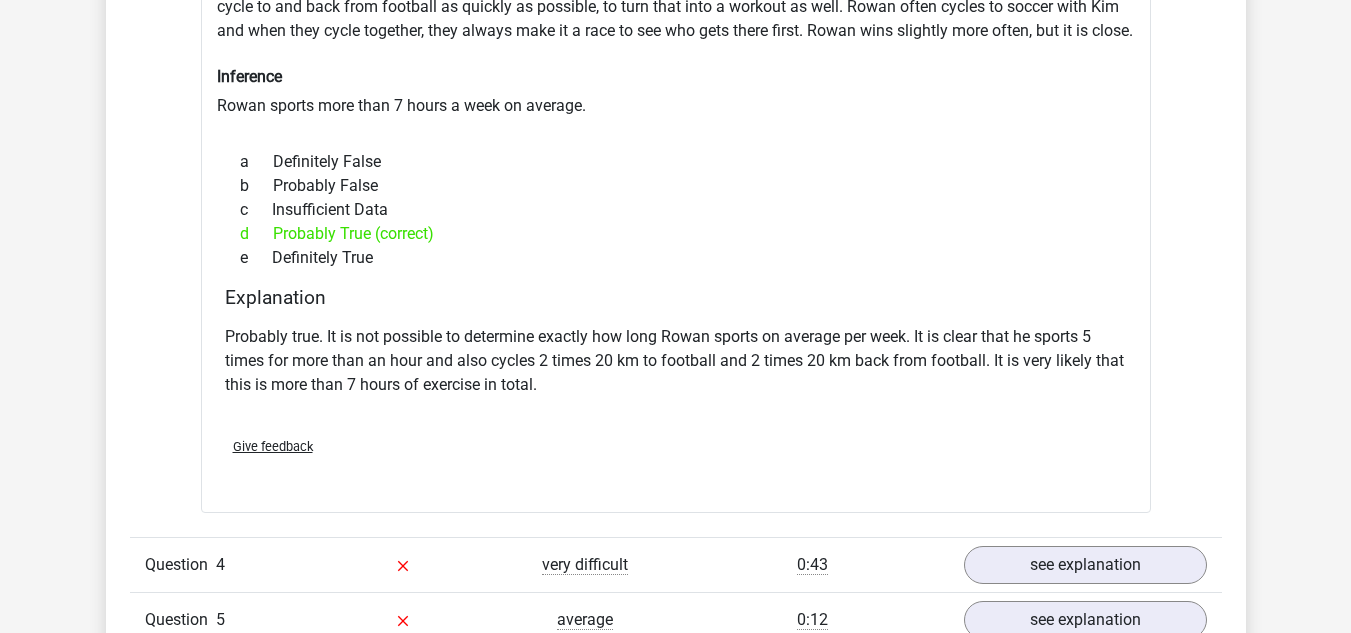 scroll, scrollTop: 2730, scrollLeft: 0, axis: vertical 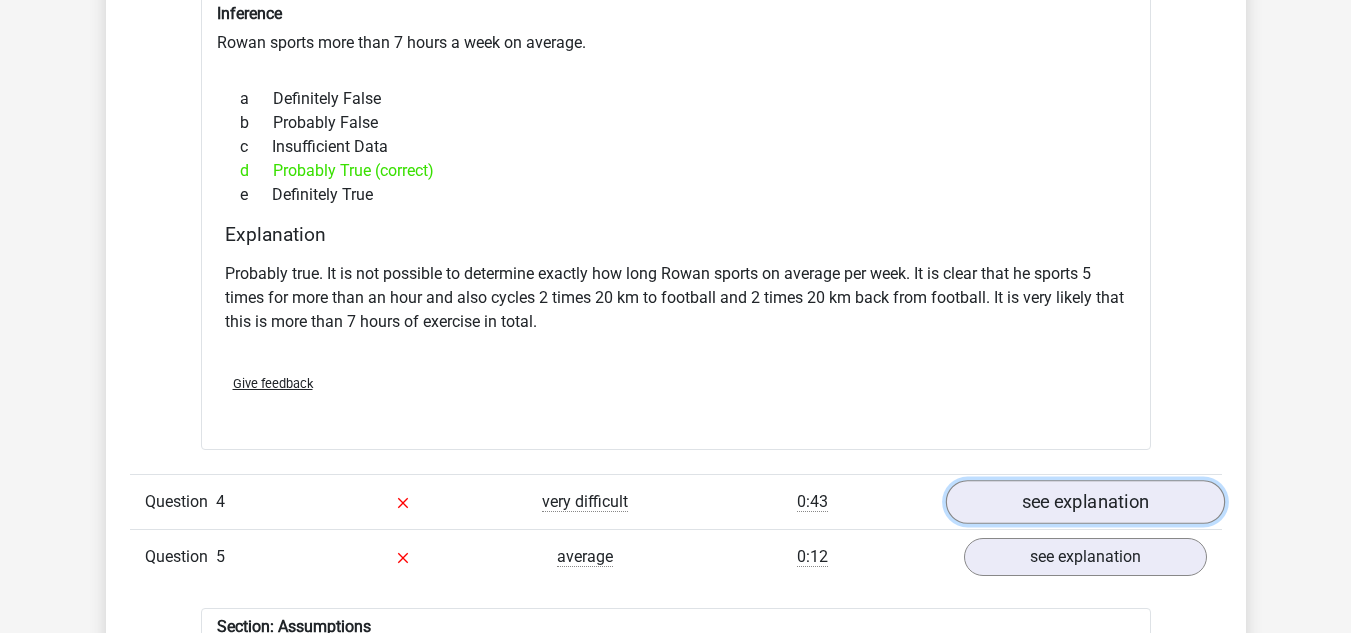 click on "see explanation" at bounding box center [1084, 503] 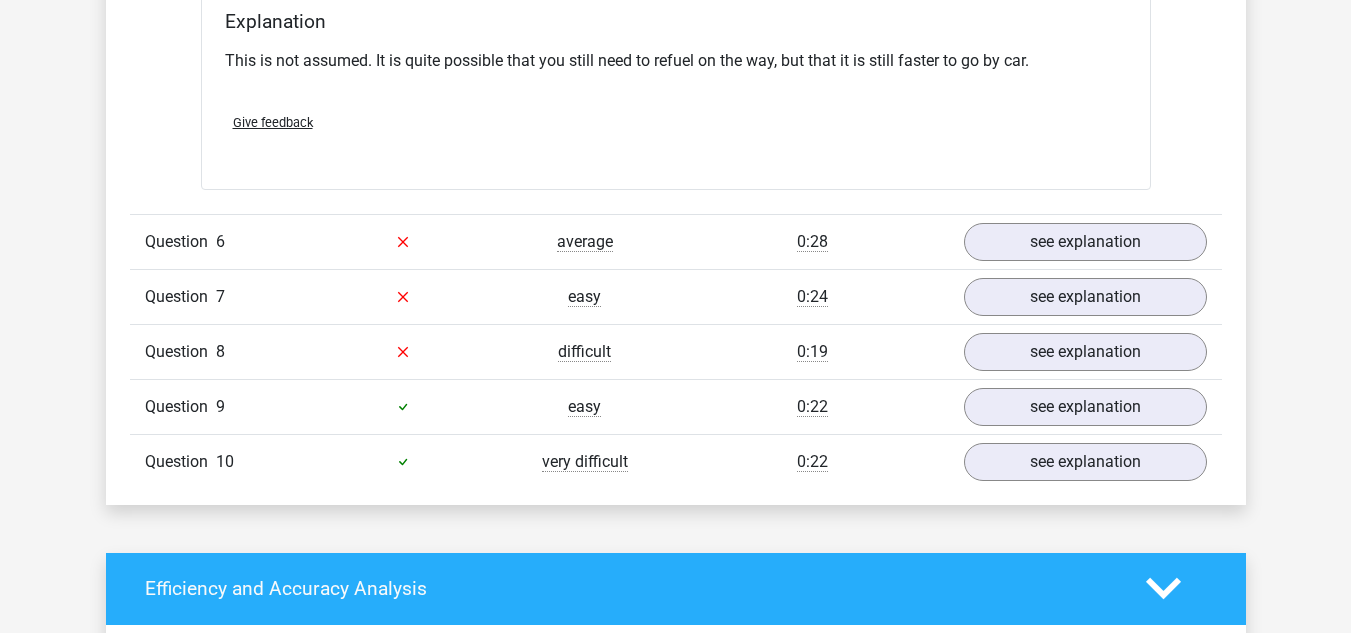 scroll, scrollTop: 4193, scrollLeft: 0, axis: vertical 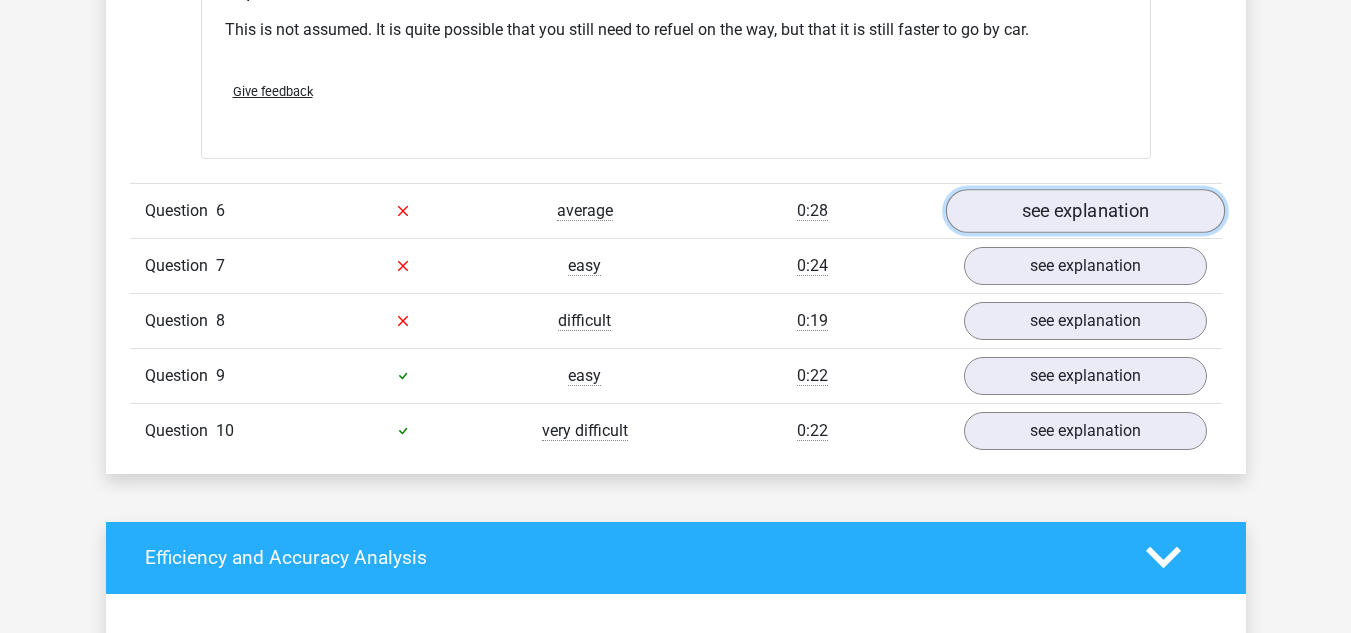 click on "see explanation" at bounding box center [1084, 211] 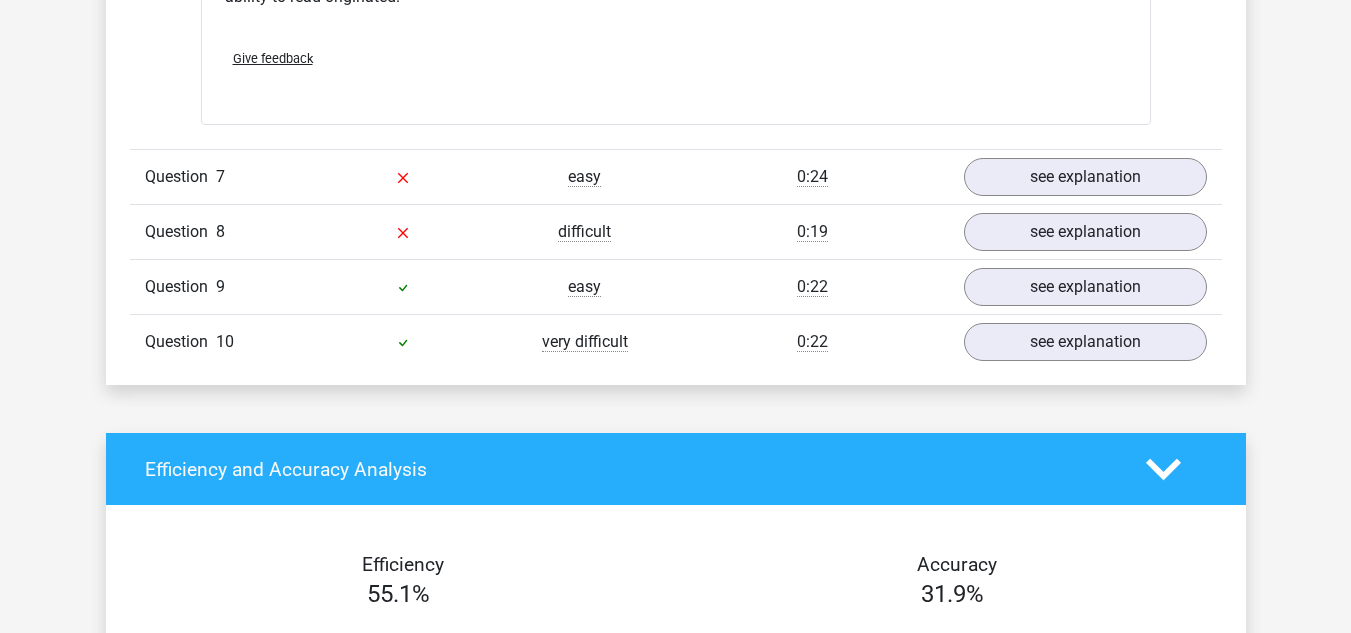 scroll, scrollTop: 4882, scrollLeft: 0, axis: vertical 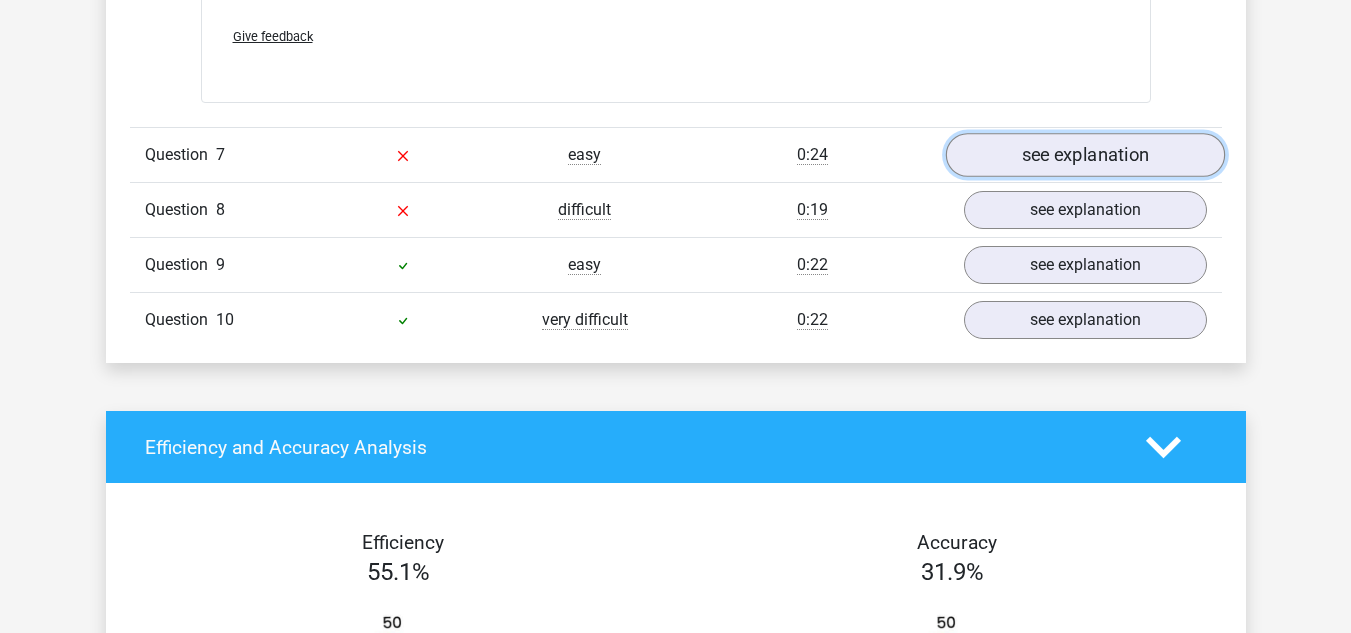 click on "see explanation" at bounding box center [1084, 155] 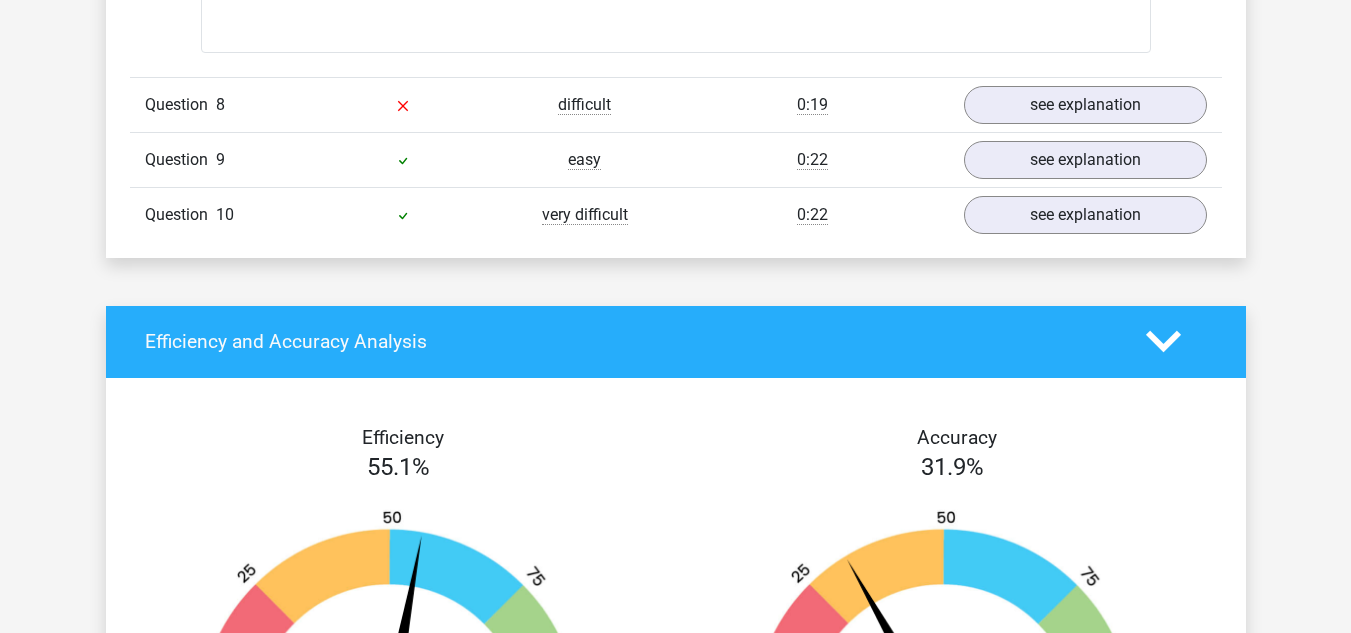 scroll, scrollTop: 5559, scrollLeft: 0, axis: vertical 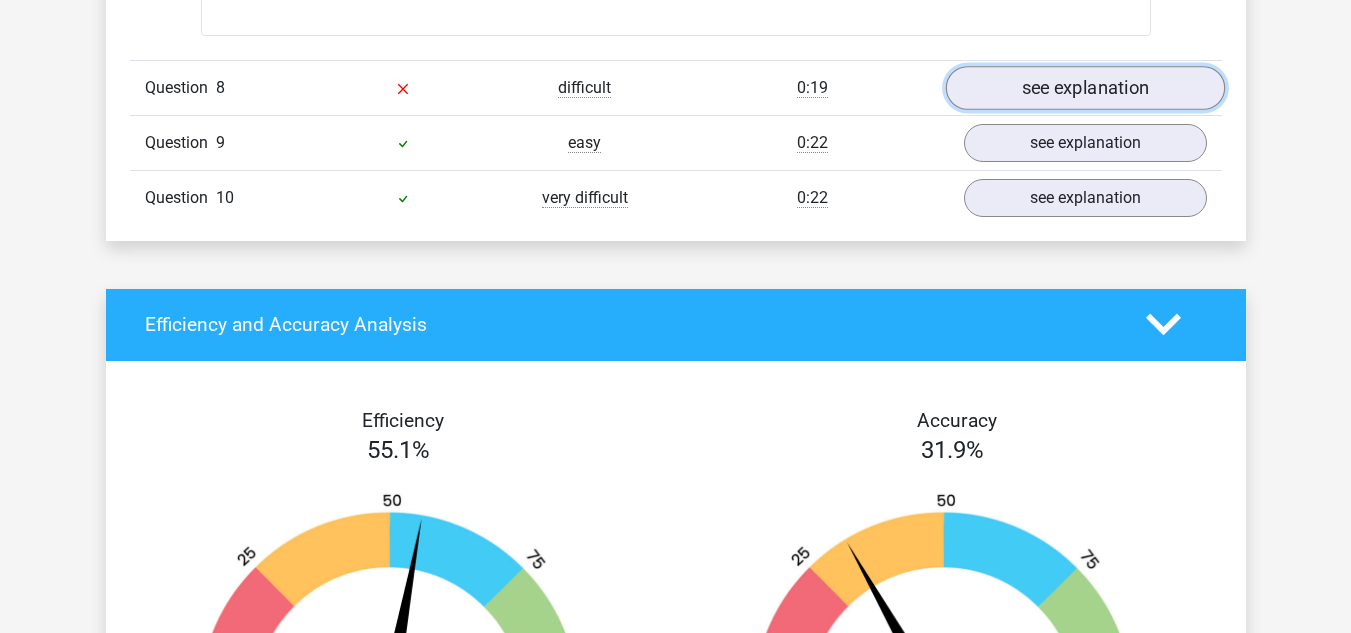 click on "see explanation" at bounding box center (1084, 88) 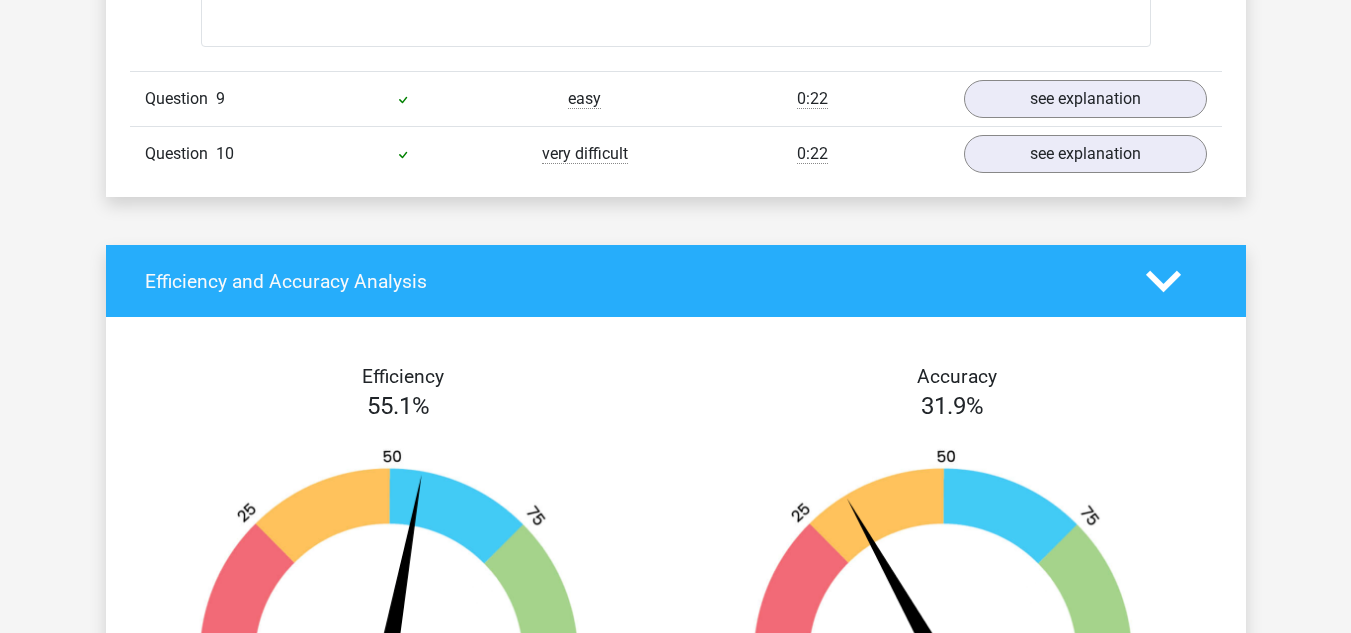 scroll, scrollTop: 6266, scrollLeft: 0, axis: vertical 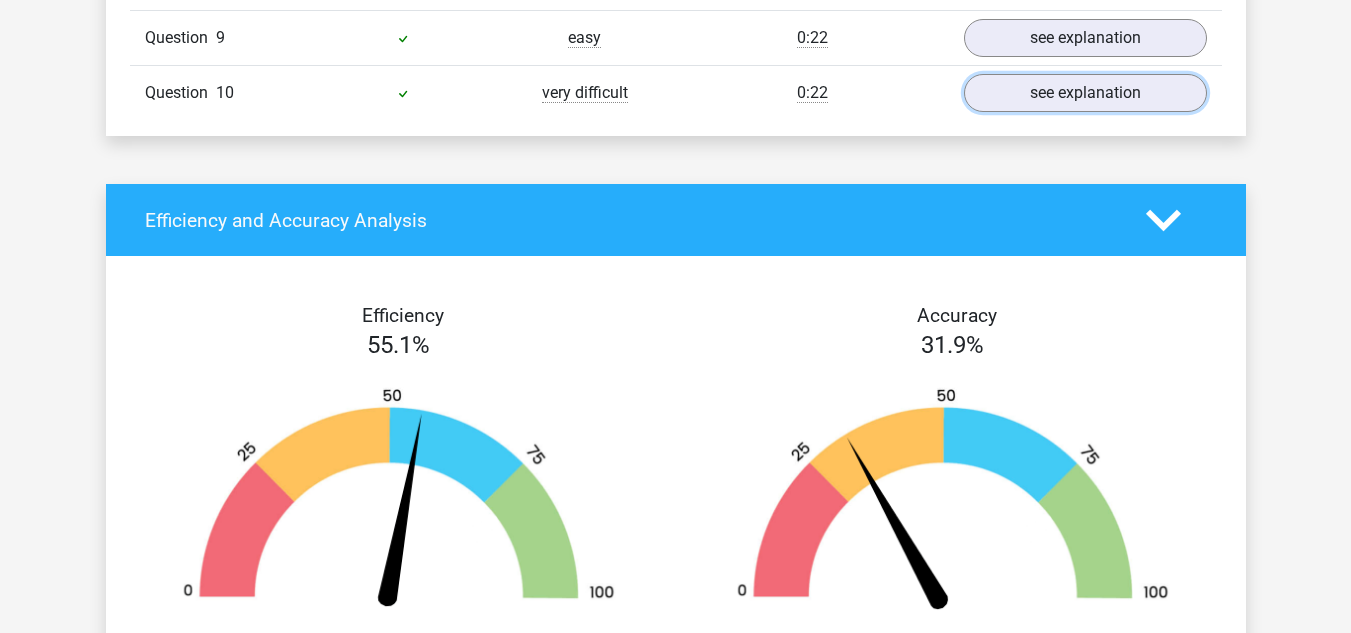 click on "see explanation" at bounding box center [1085, 93] 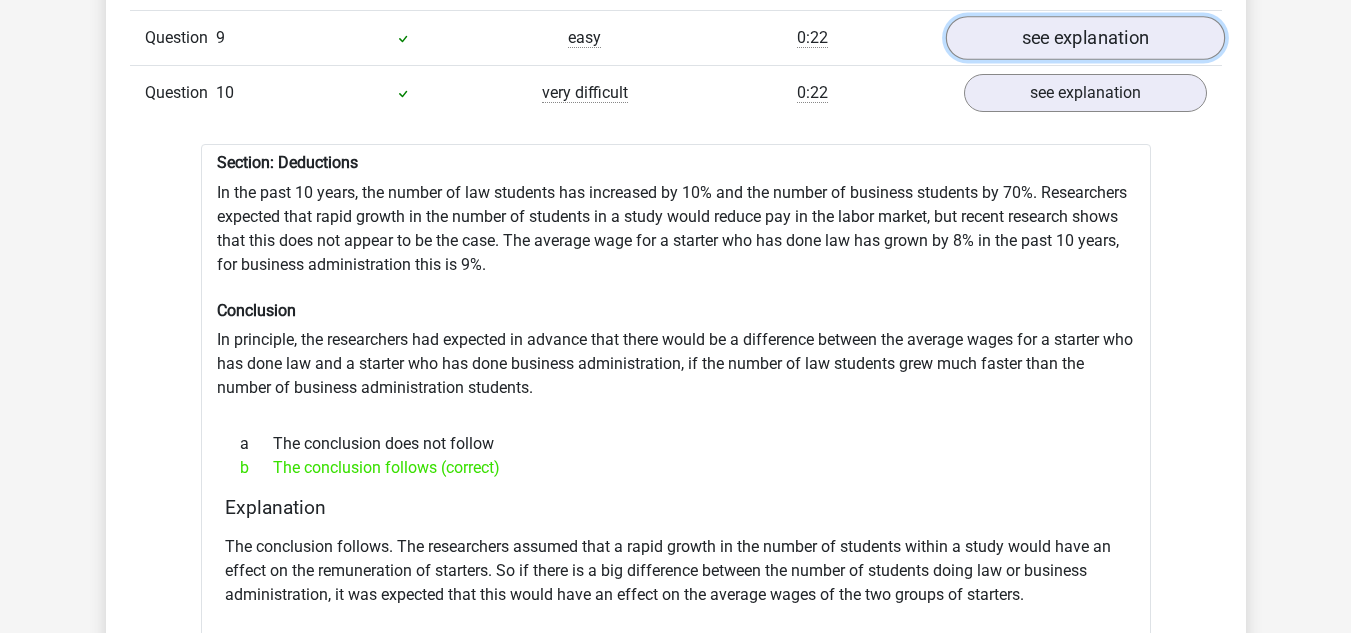 click on "see explanation" at bounding box center [1084, 38] 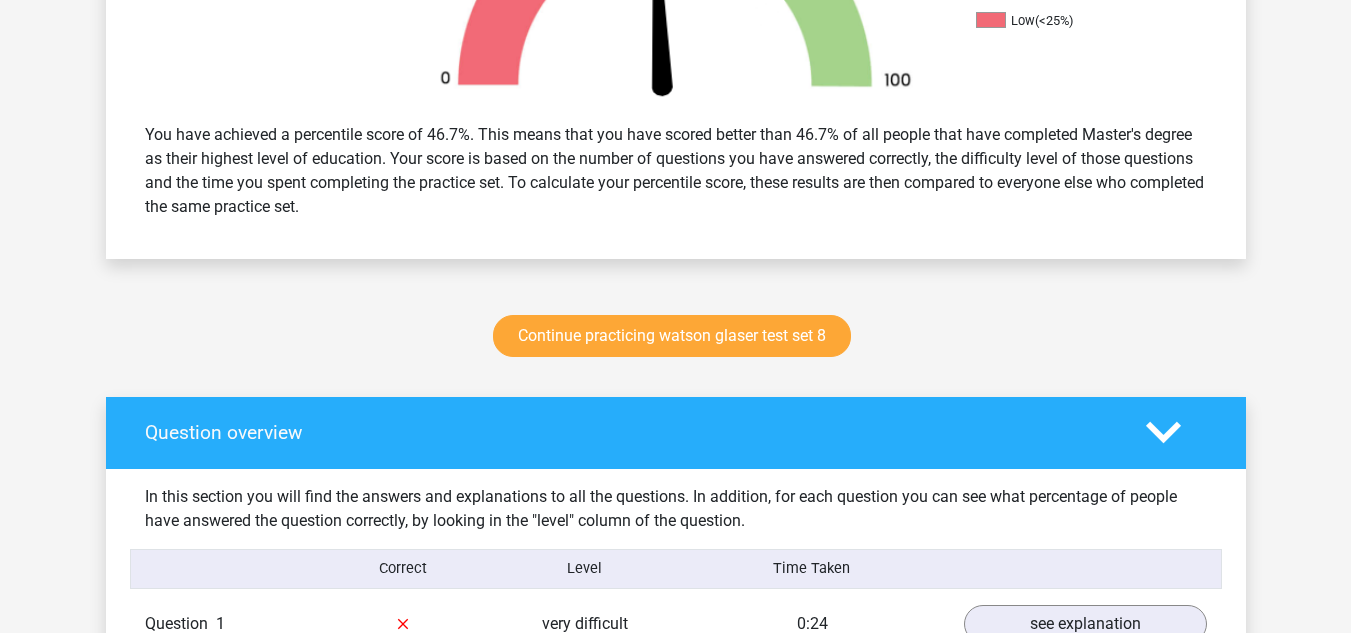 scroll, scrollTop: 783, scrollLeft: 0, axis: vertical 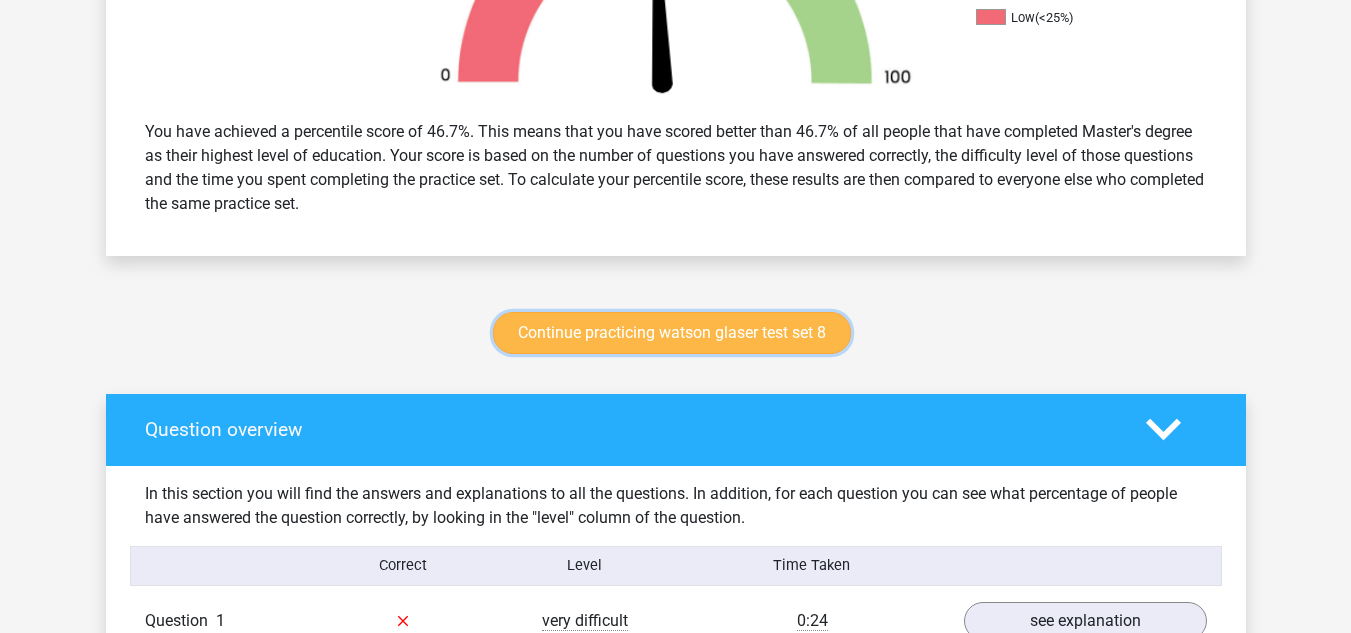 click on "Continue practicing watson glaser test set 8" at bounding box center (672, 333) 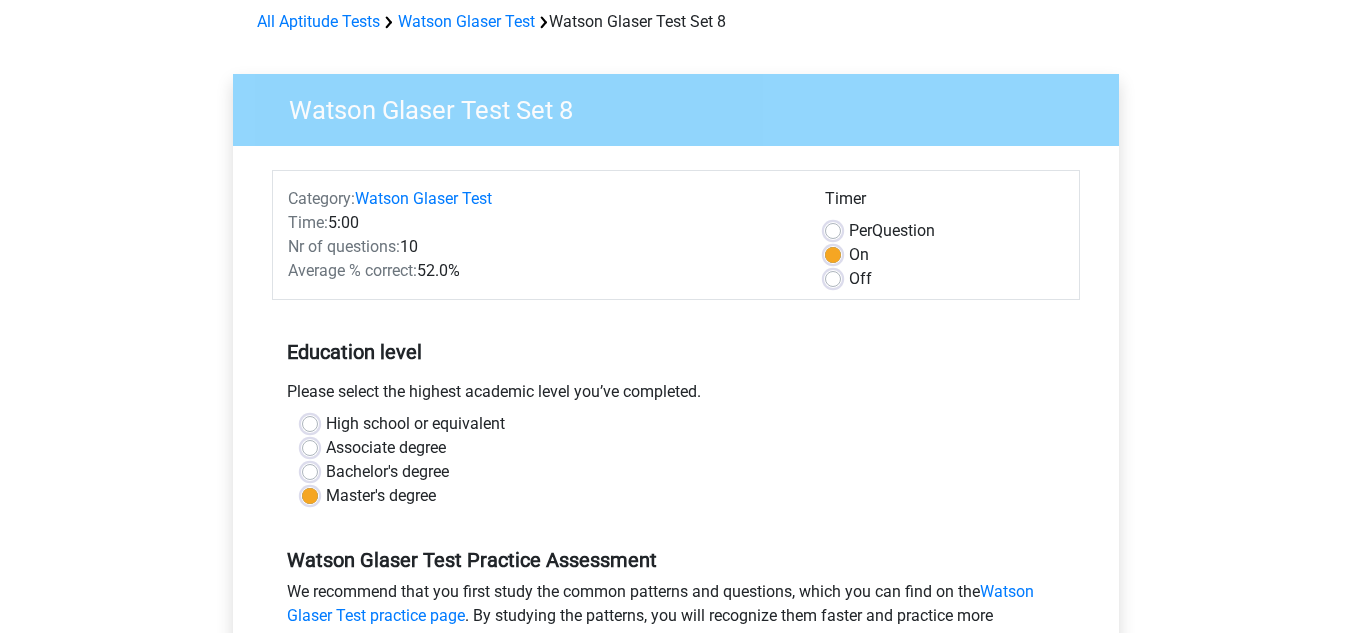 scroll, scrollTop: 97, scrollLeft: 0, axis: vertical 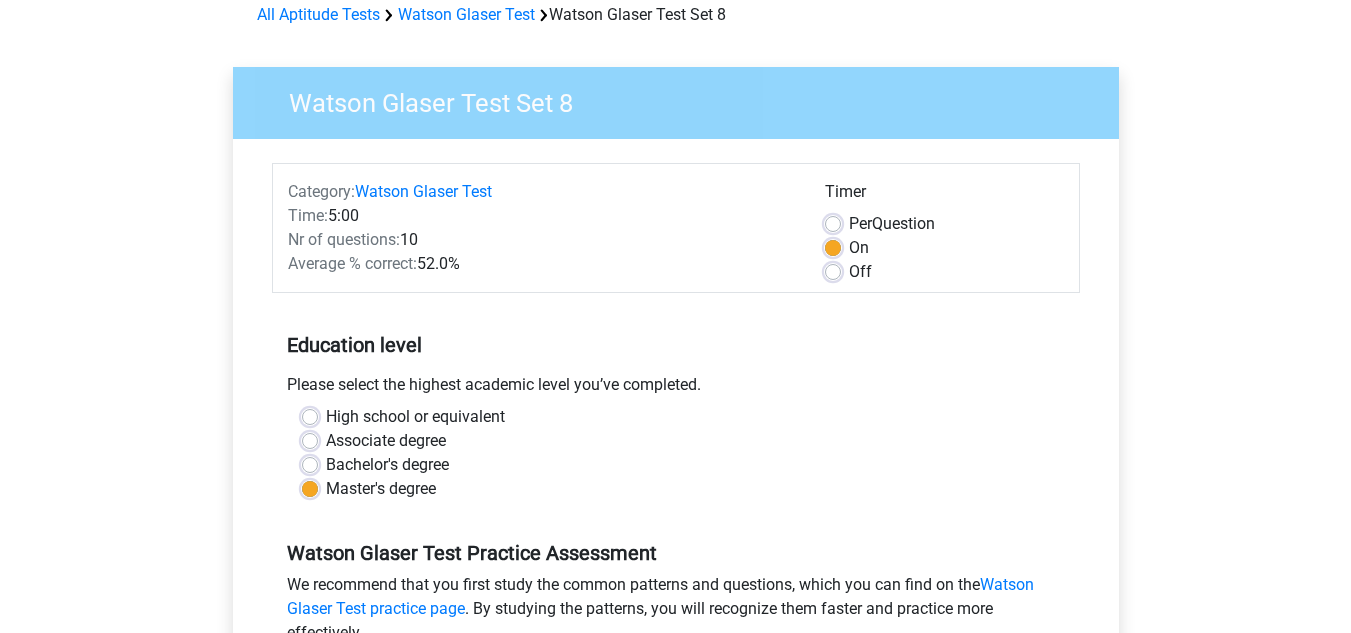 click on "Per  Question" at bounding box center [892, 224] 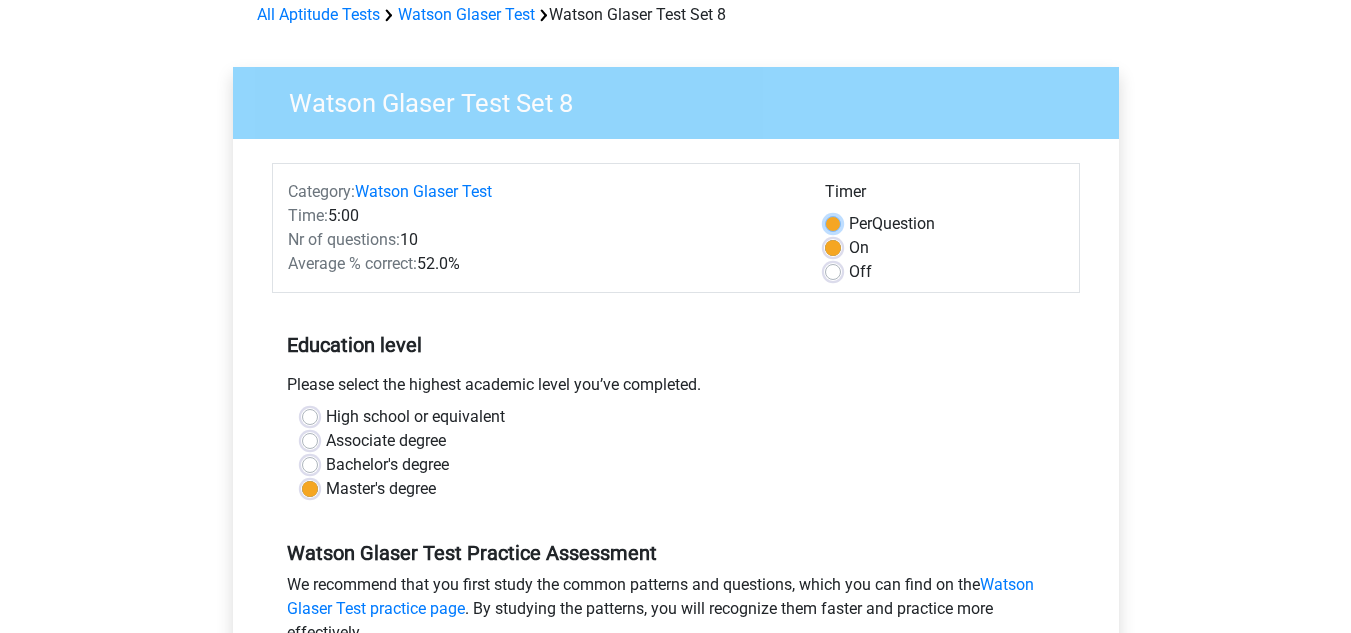 click on "Per  Question" at bounding box center (833, 222) 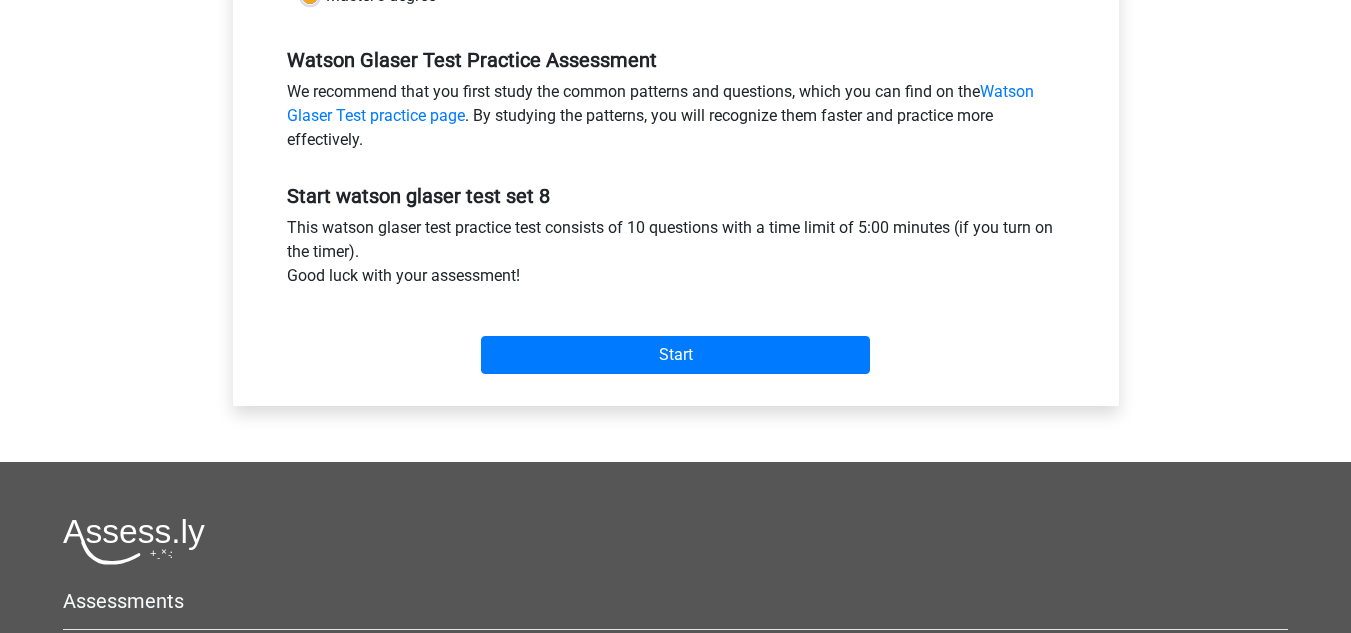 scroll, scrollTop: 592, scrollLeft: 0, axis: vertical 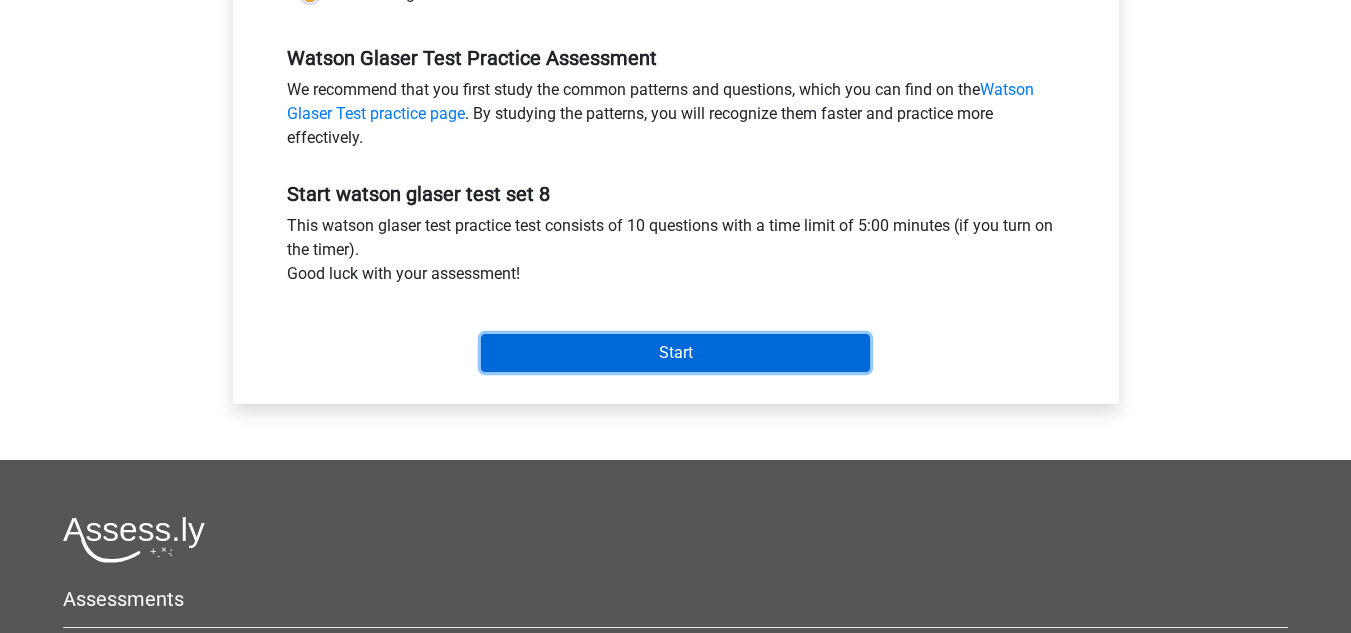 click on "Start" at bounding box center [675, 353] 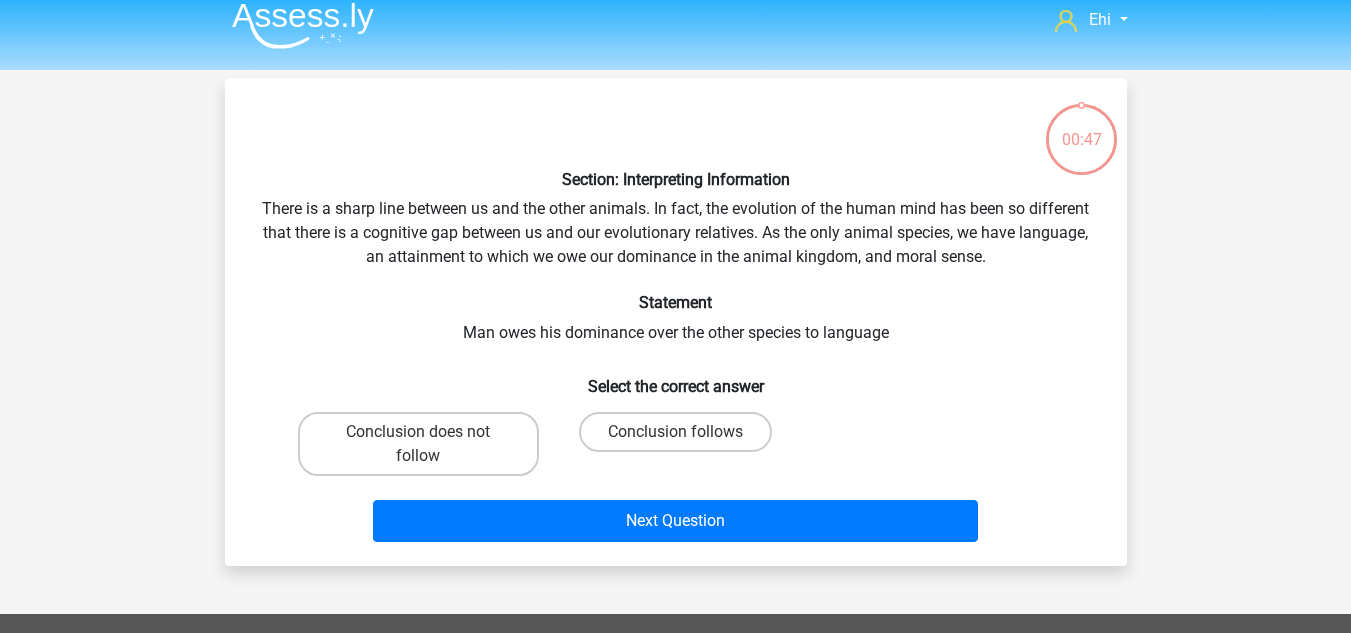 scroll, scrollTop: 25, scrollLeft: 0, axis: vertical 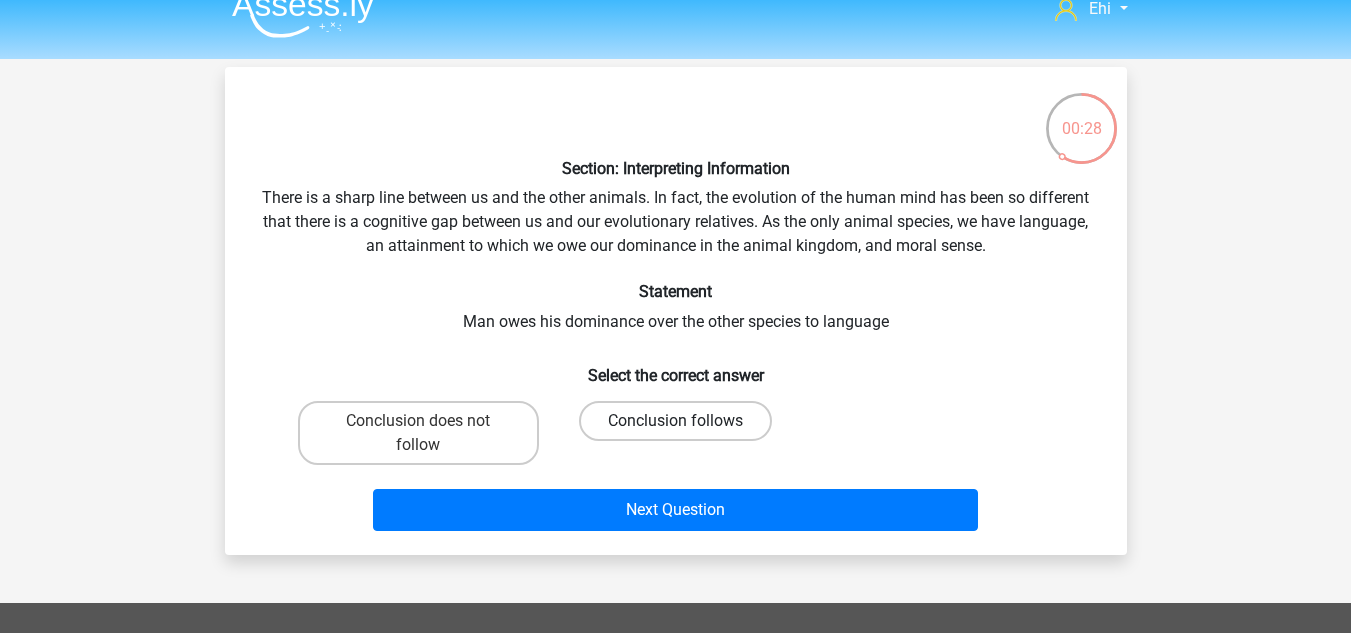 click on "Conclusion follows" at bounding box center (675, 421) 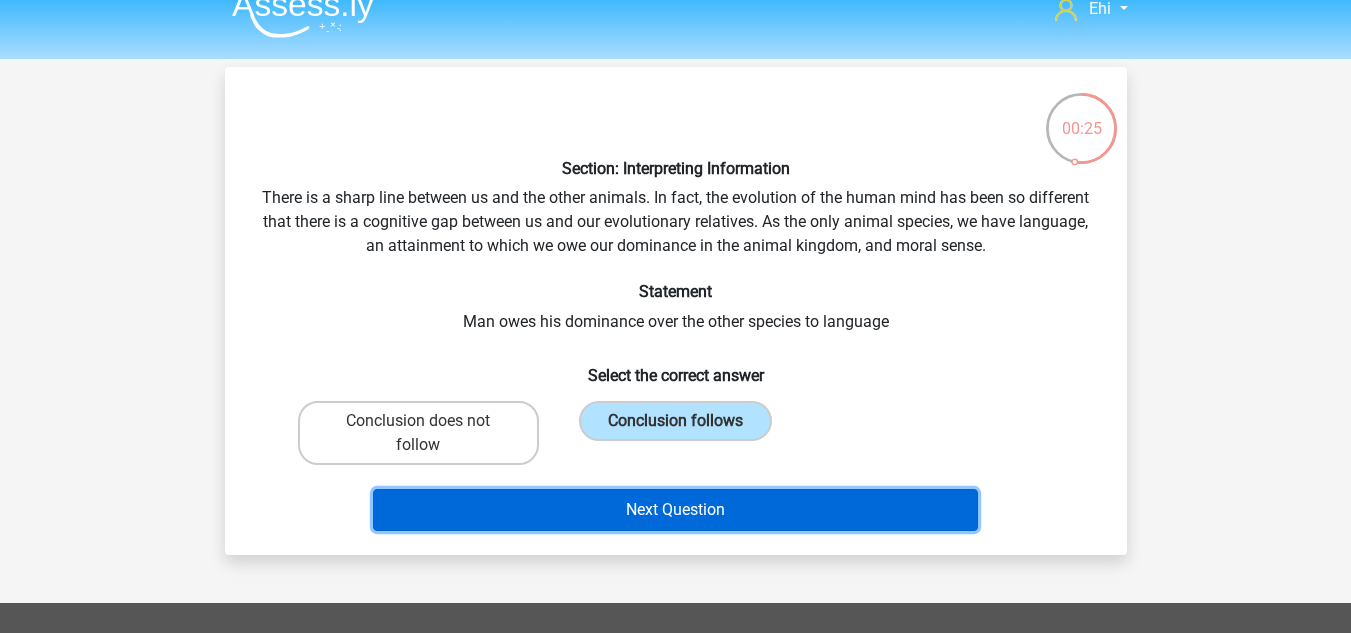 click on "Next Question" at bounding box center (675, 510) 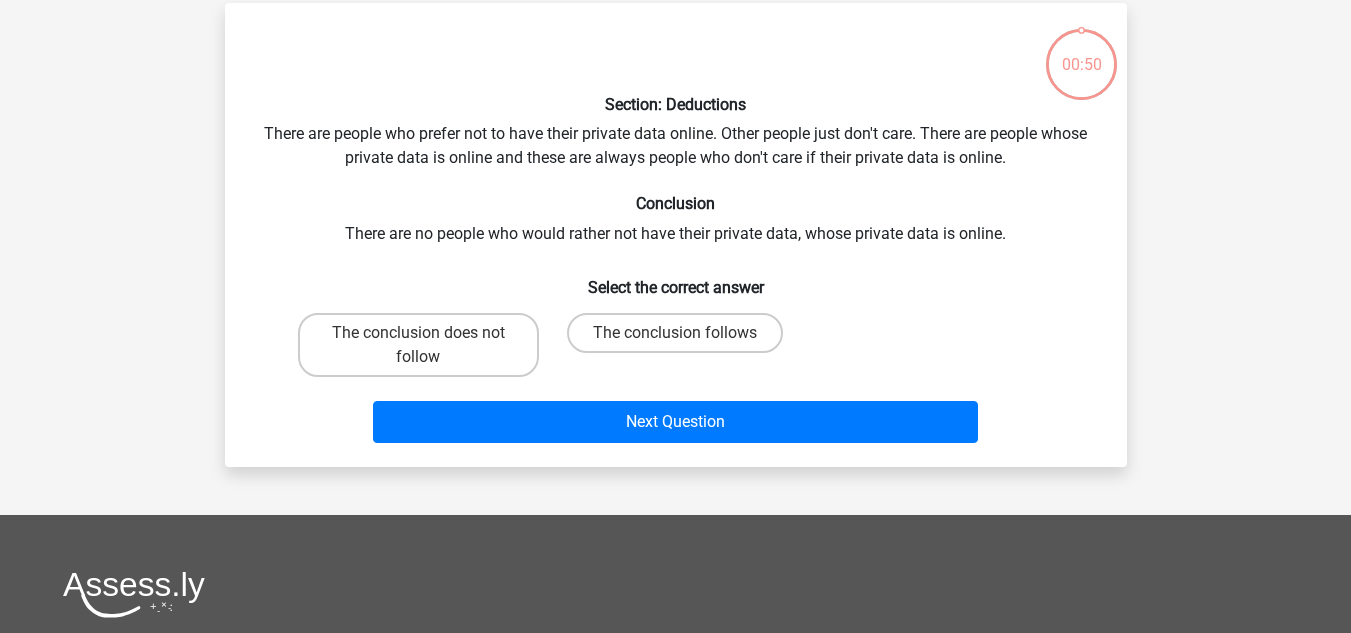 scroll, scrollTop: 92, scrollLeft: 0, axis: vertical 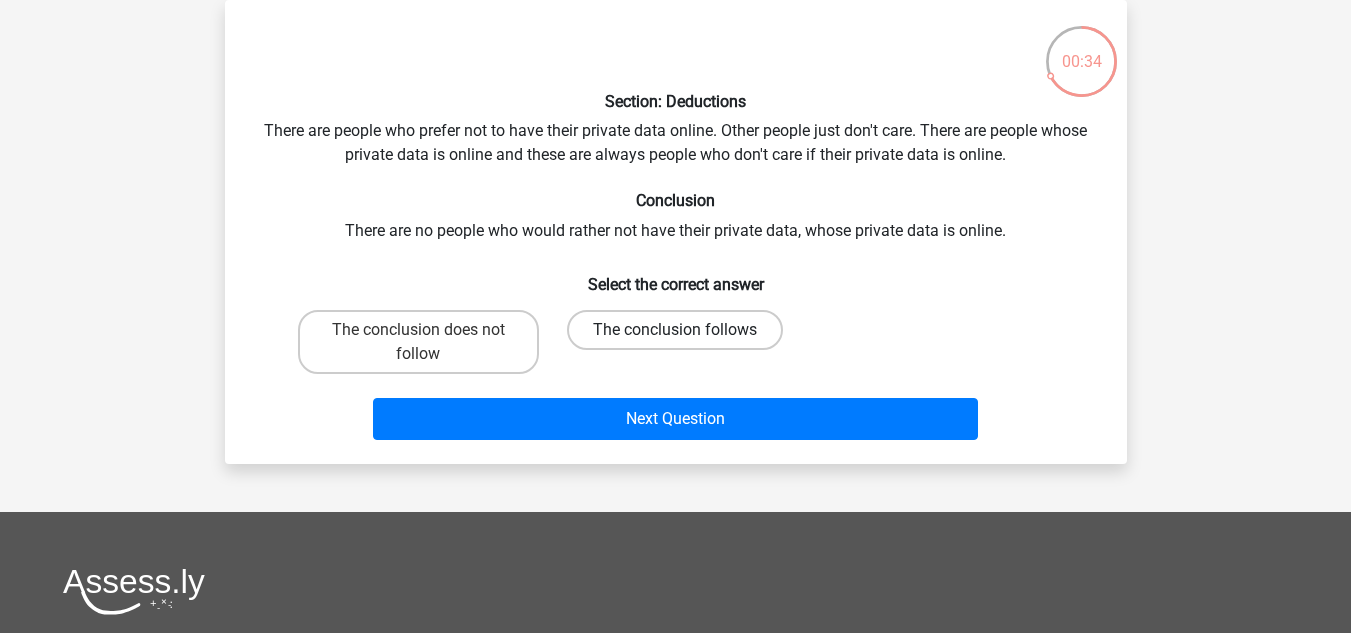 click on "The conclusion follows" at bounding box center (675, 330) 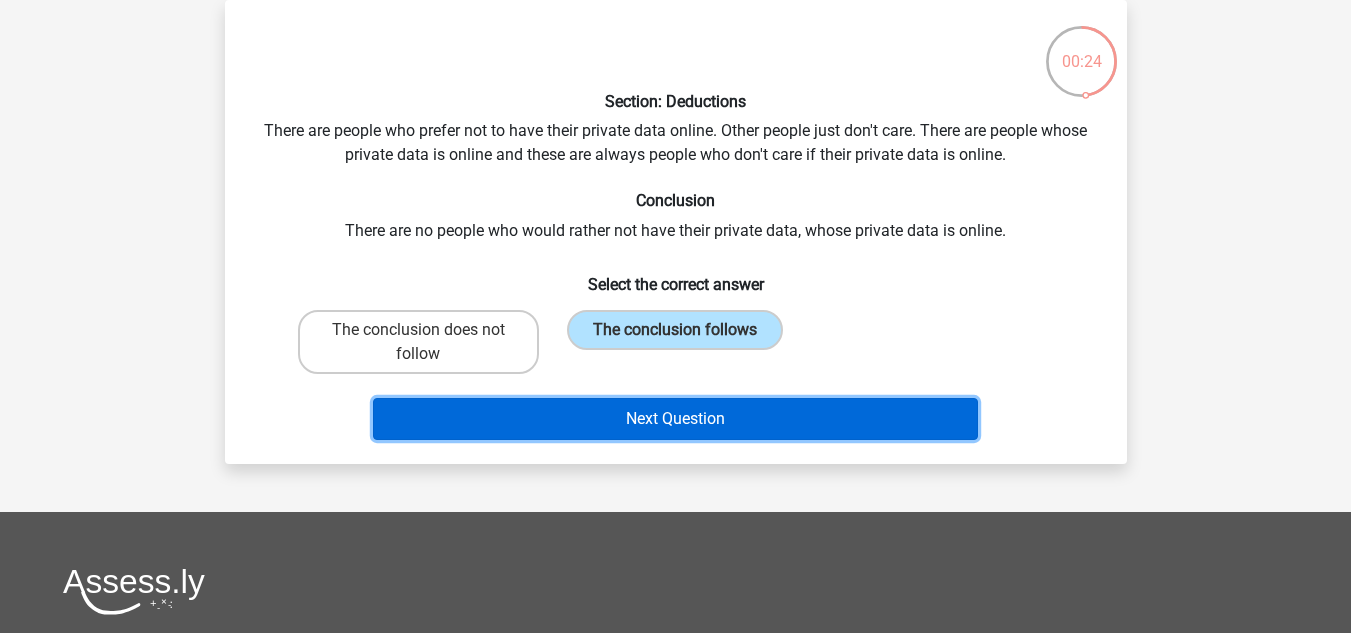 click on "Next Question" at bounding box center (675, 419) 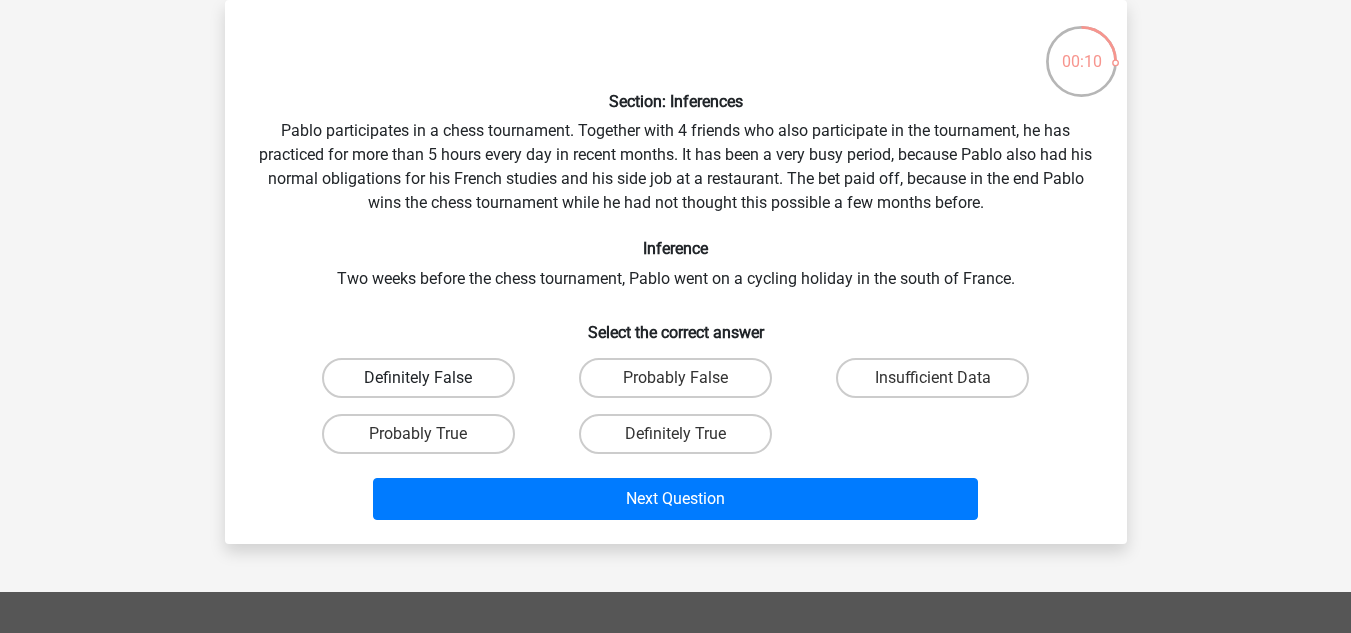click on "Definitely False" at bounding box center (418, 378) 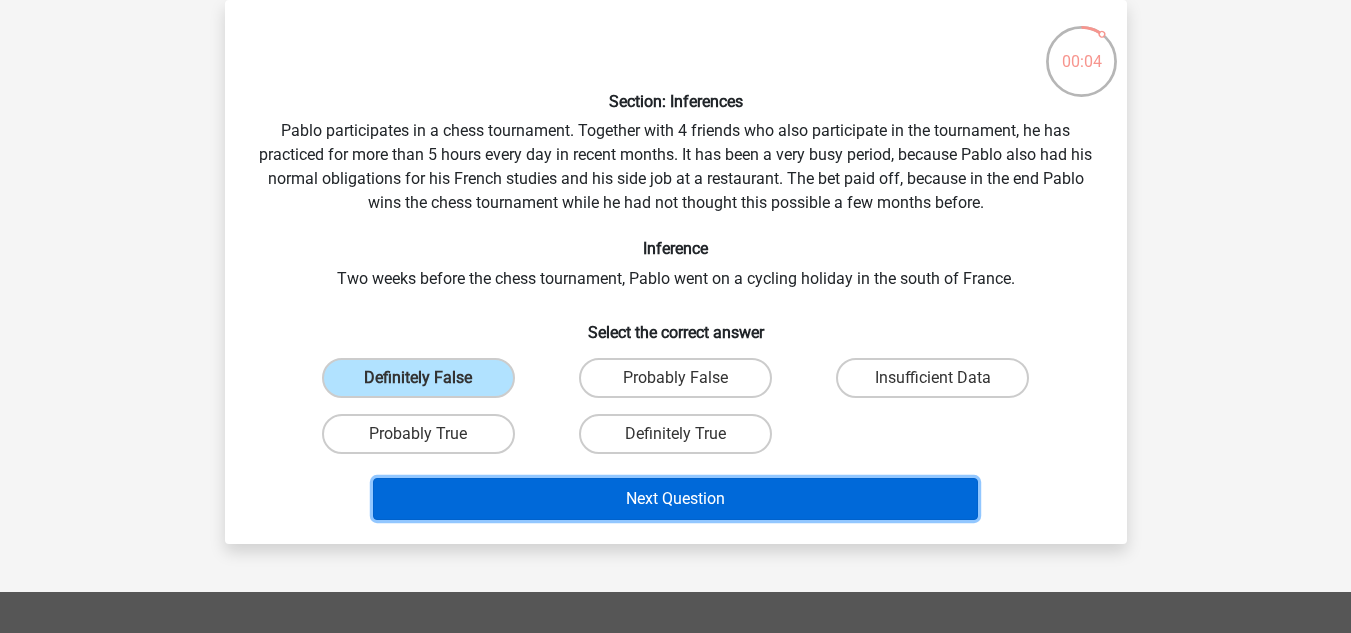 click on "Next Question" at bounding box center (675, 499) 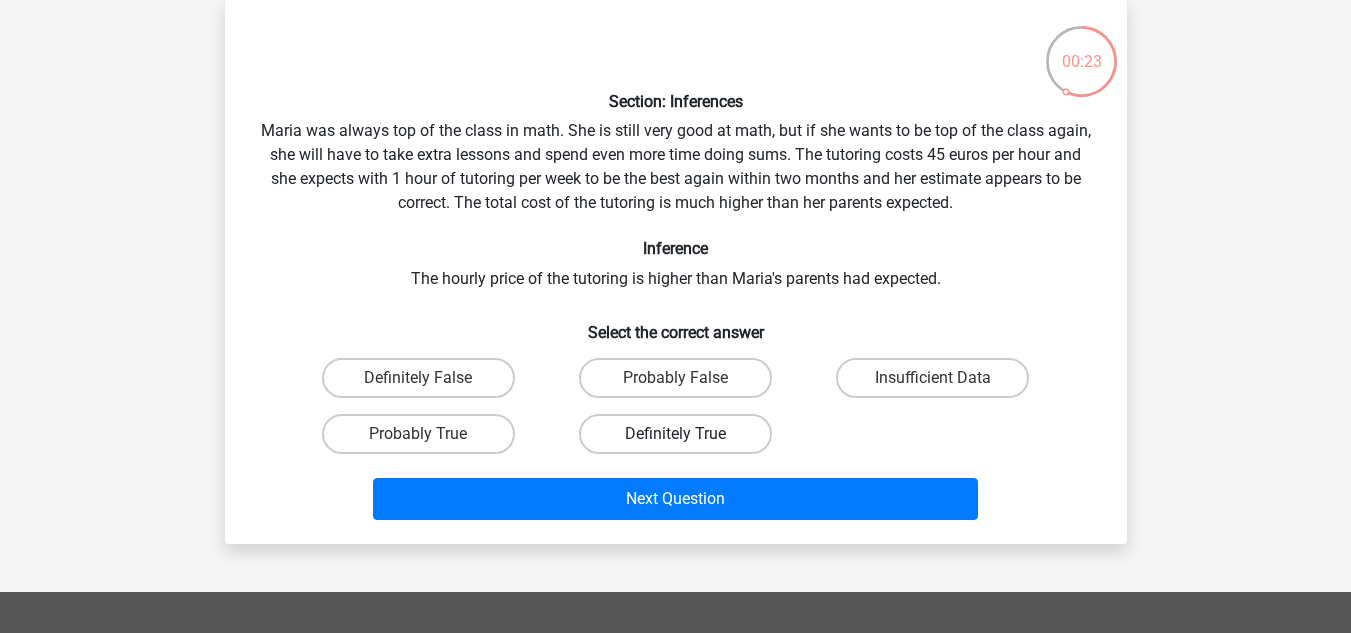 click on "Definitely True" at bounding box center [675, 434] 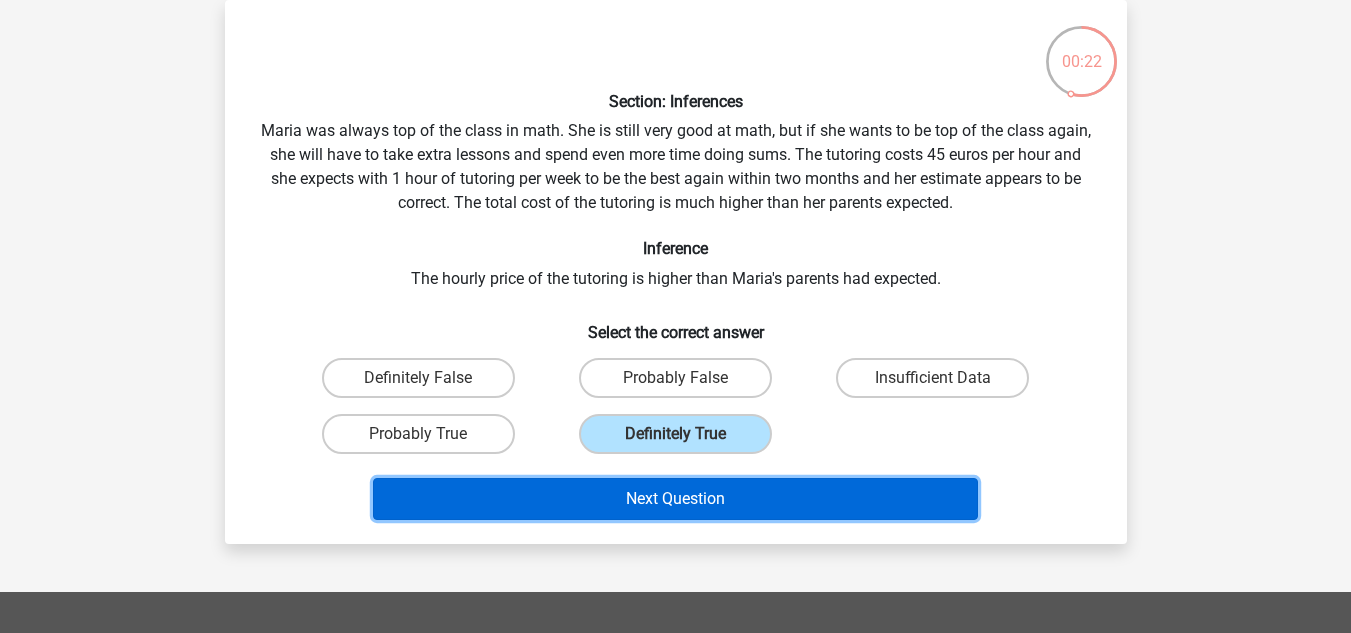 click on "Next Question" at bounding box center [675, 499] 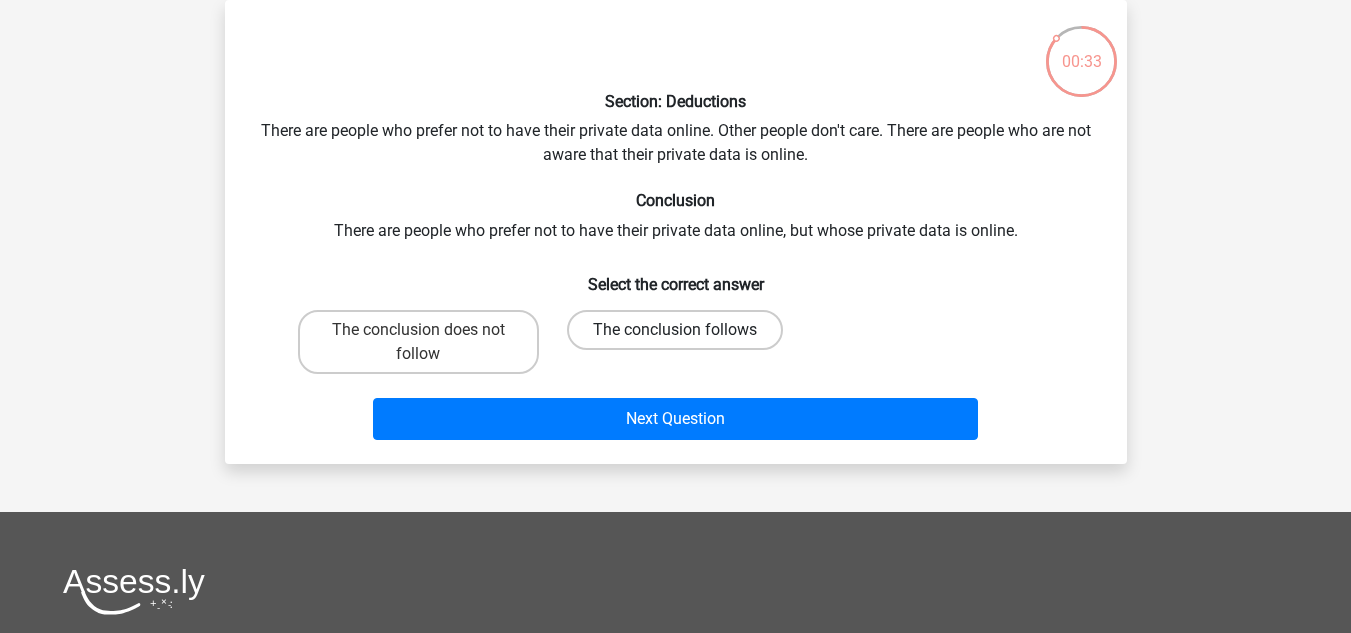 click on "The conclusion follows" at bounding box center (675, 330) 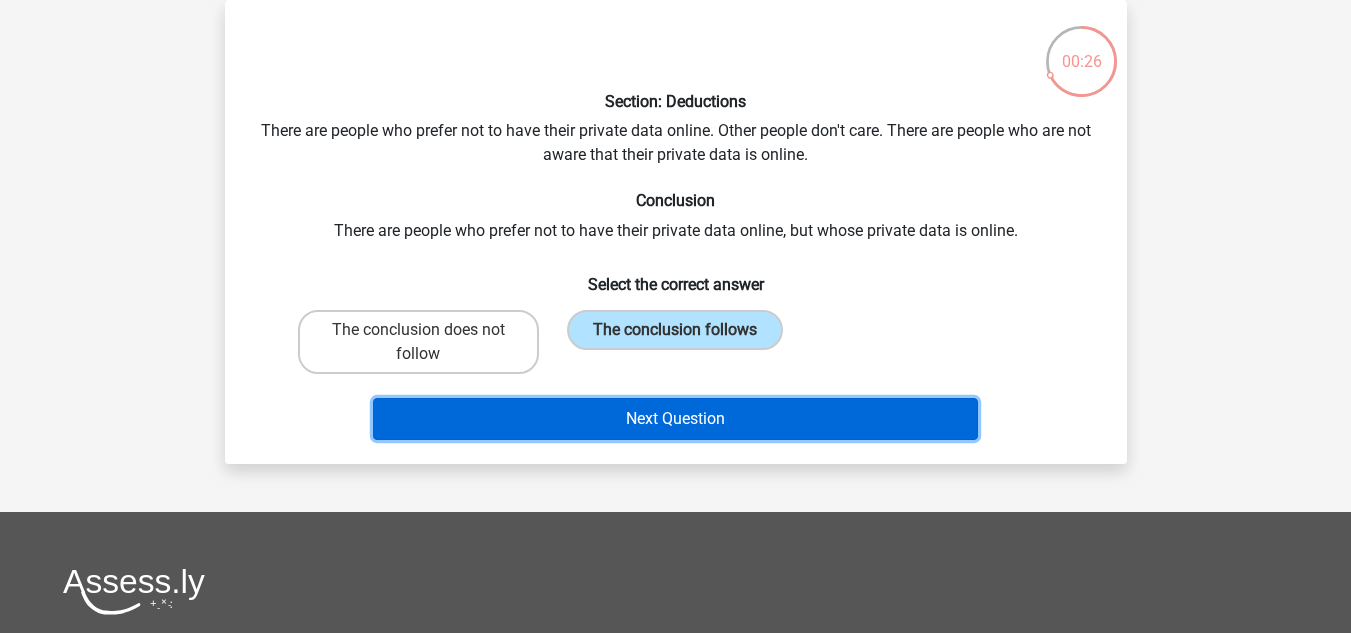 click on "Next Question" at bounding box center (675, 419) 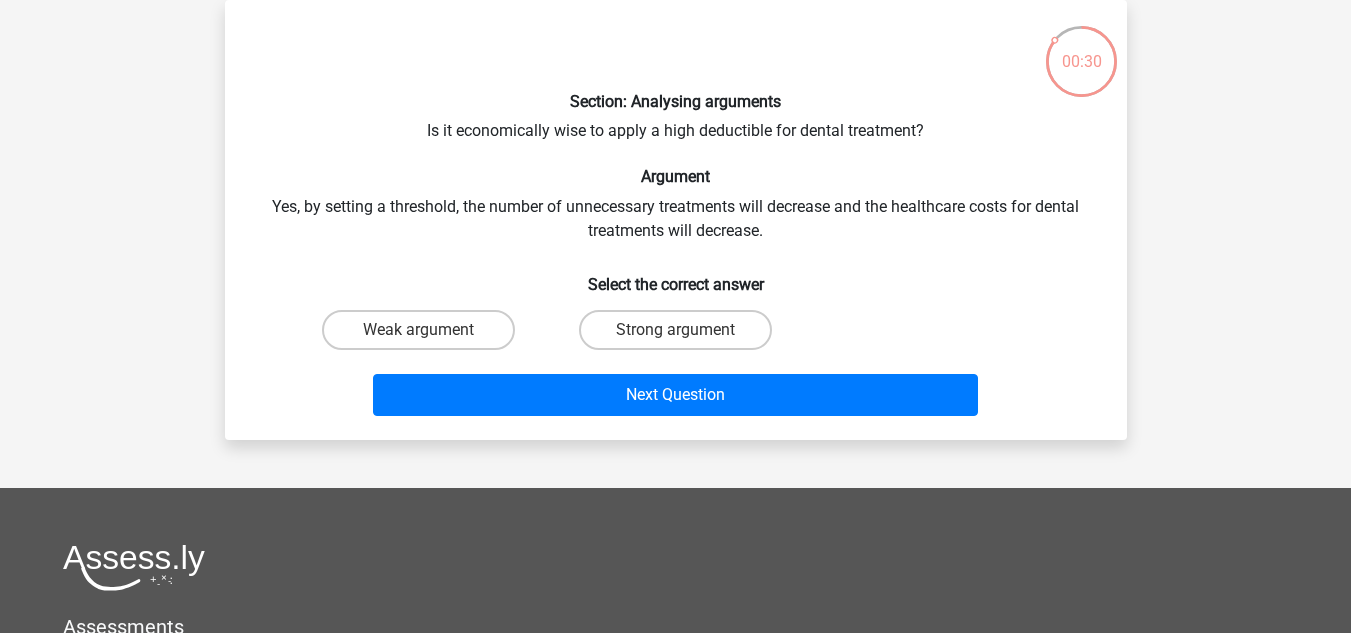 click on "Strong argument" at bounding box center [681, 336] 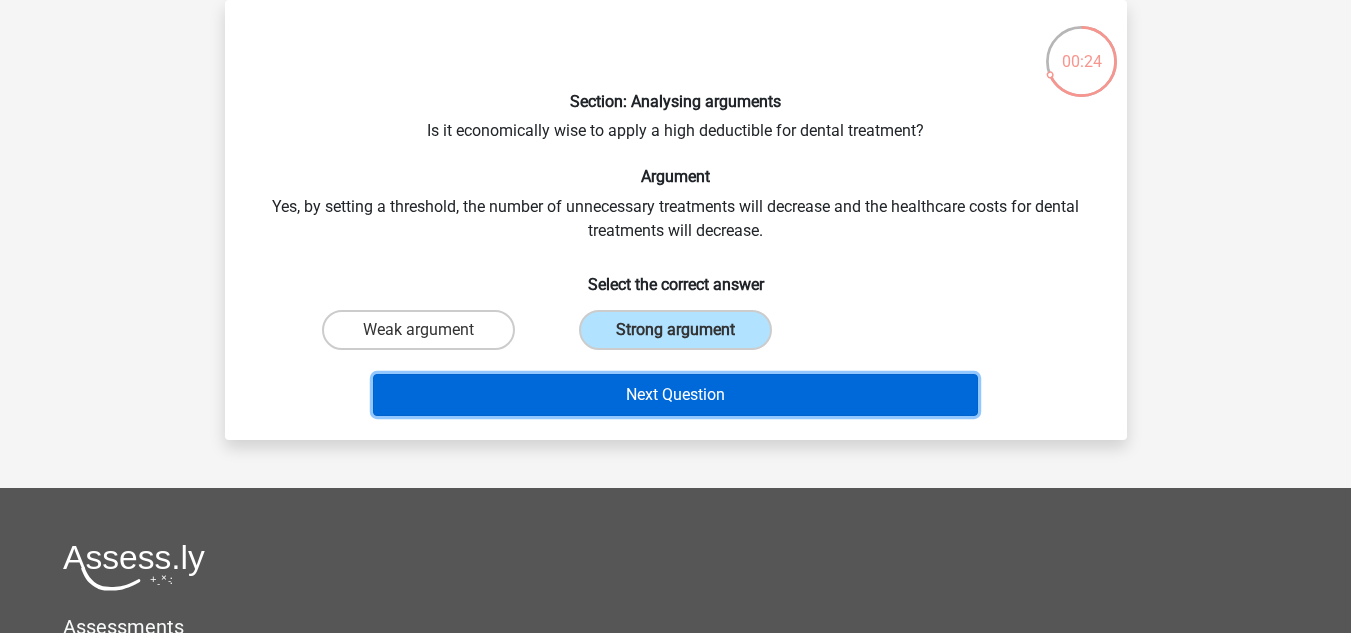 click on "Next Question" at bounding box center (675, 395) 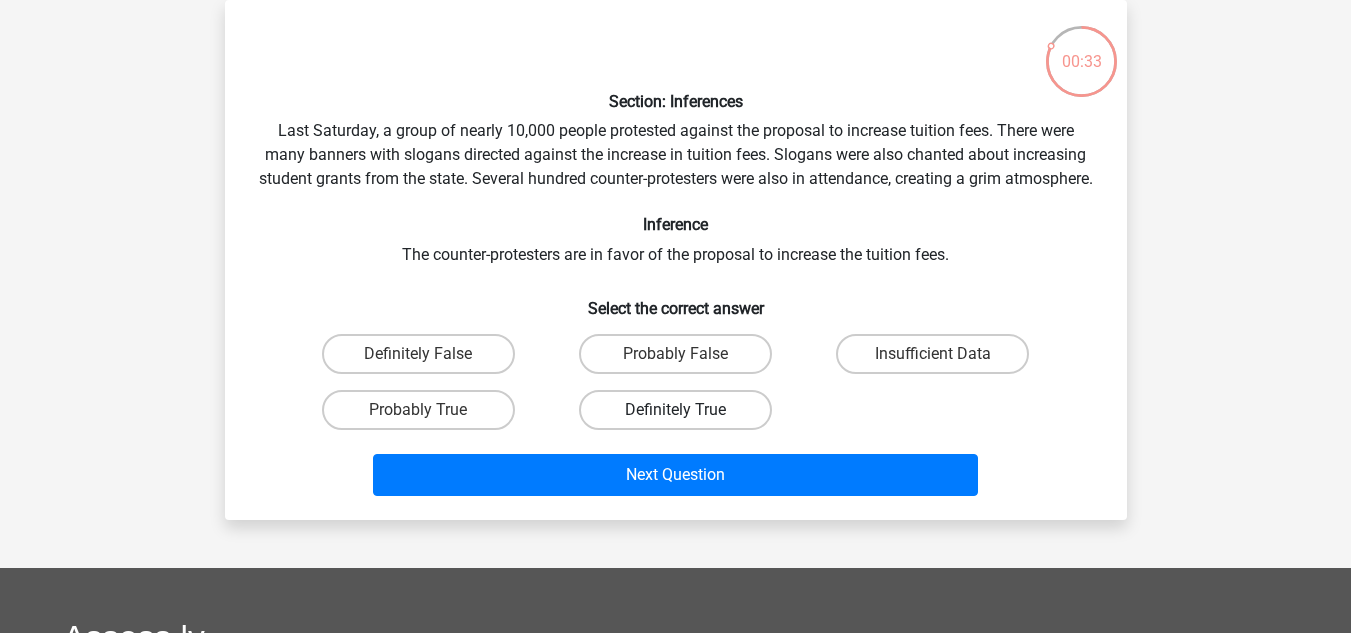 click on "Definitely True" at bounding box center [675, 410] 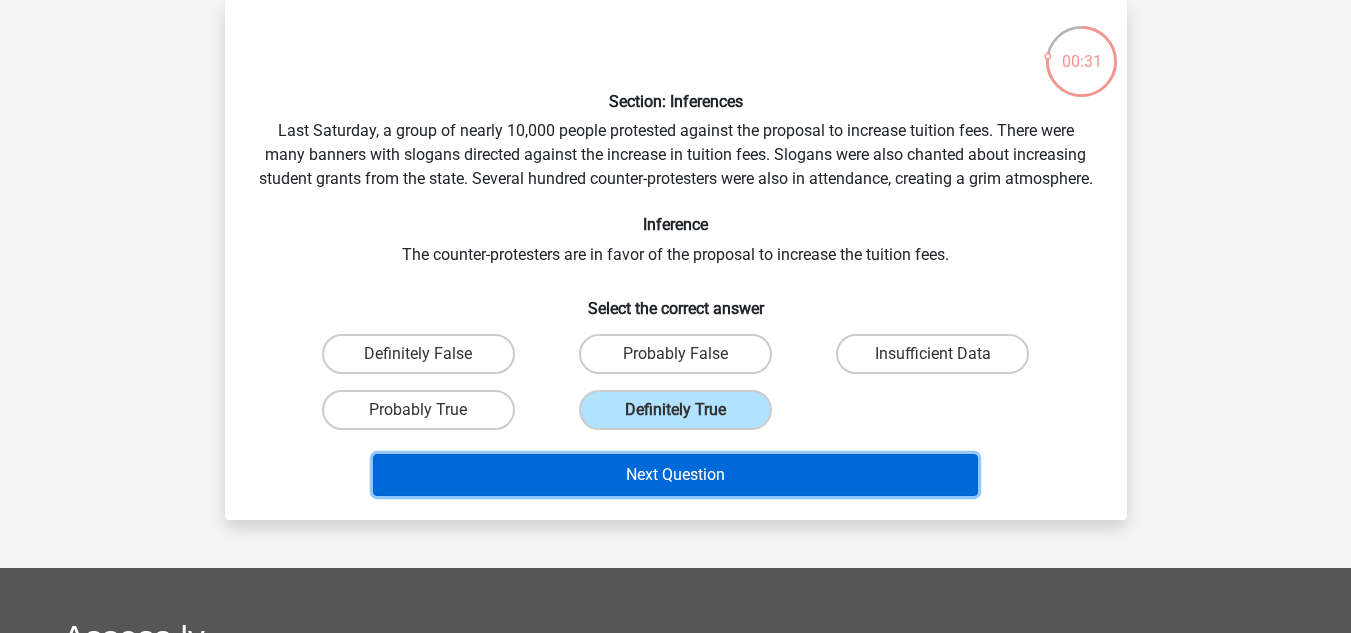 click on "Next Question" at bounding box center [675, 475] 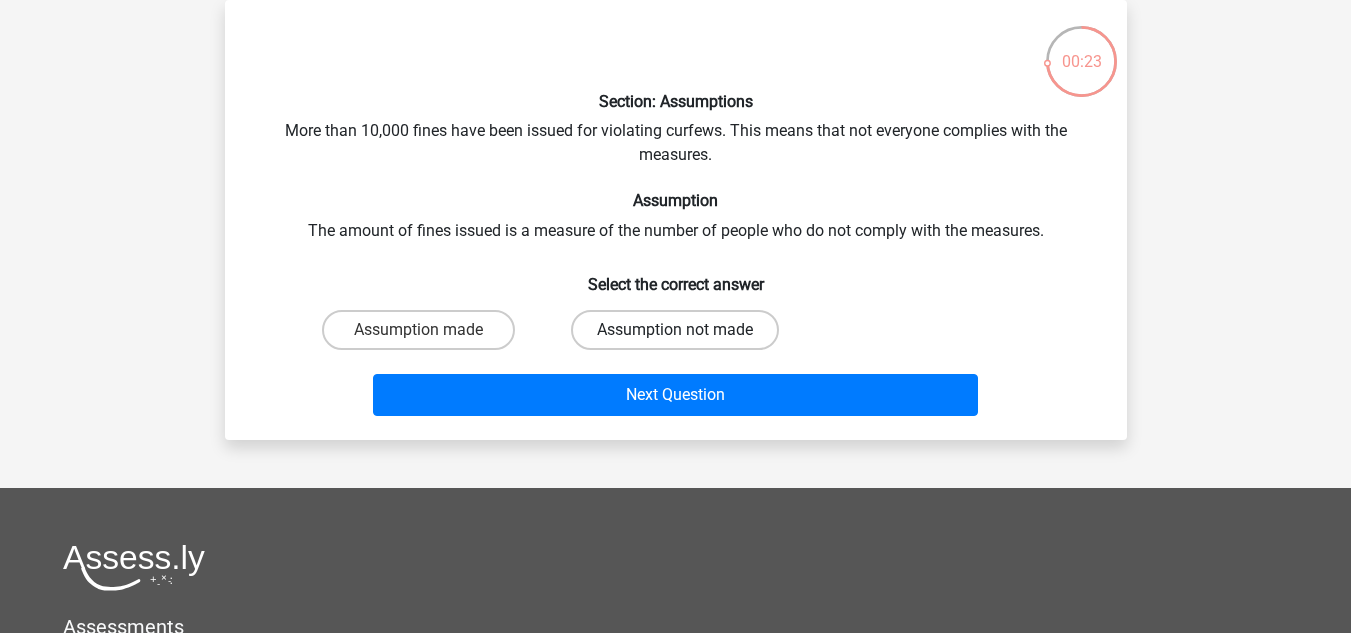 click on "Assumption not made" at bounding box center (675, 330) 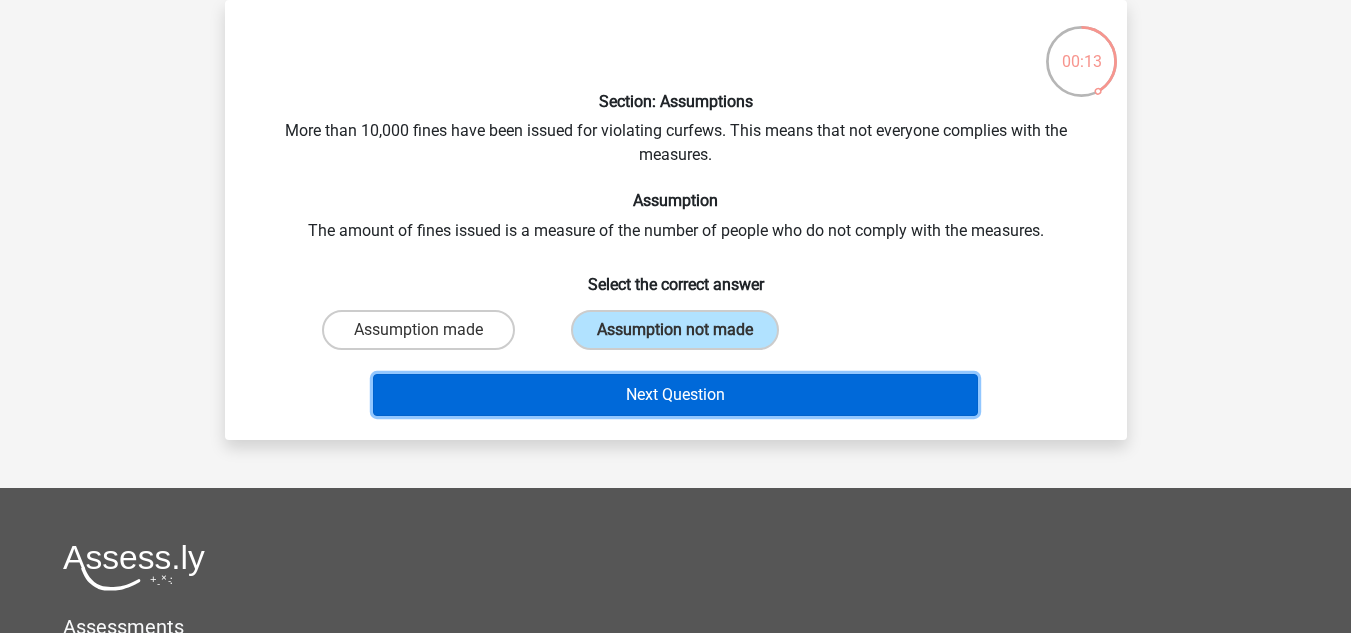 click on "Next Question" at bounding box center [675, 395] 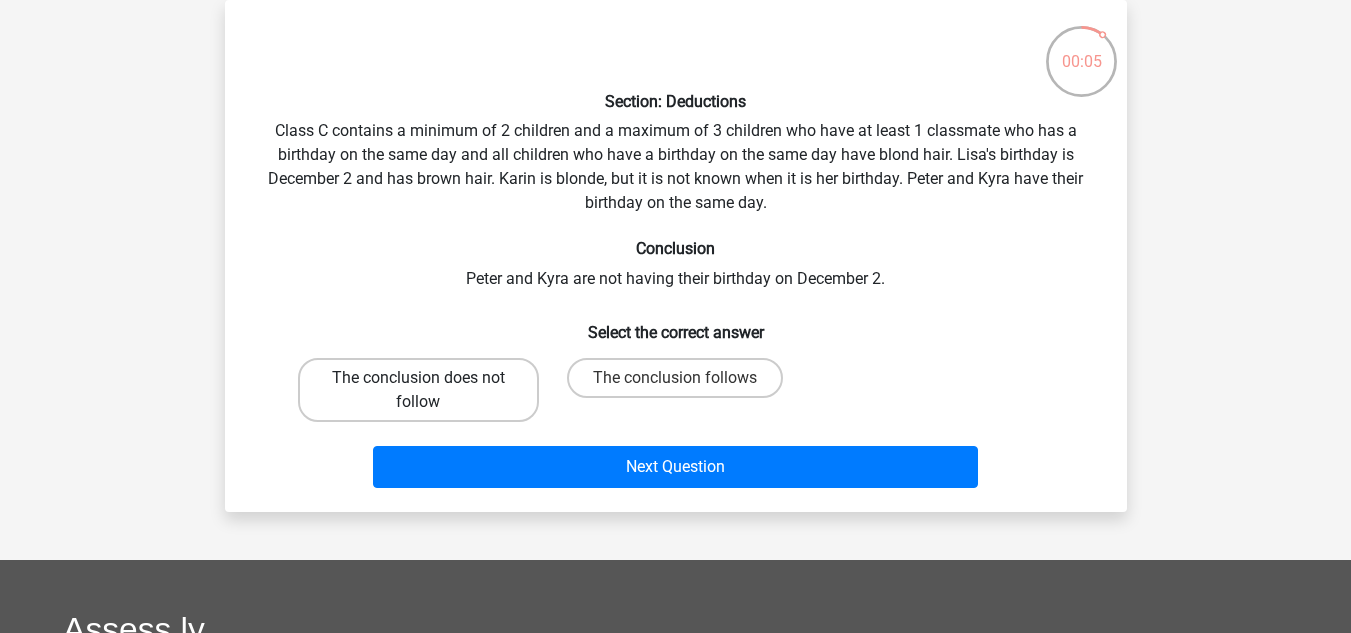 click on "The conclusion does not follow" at bounding box center [418, 390] 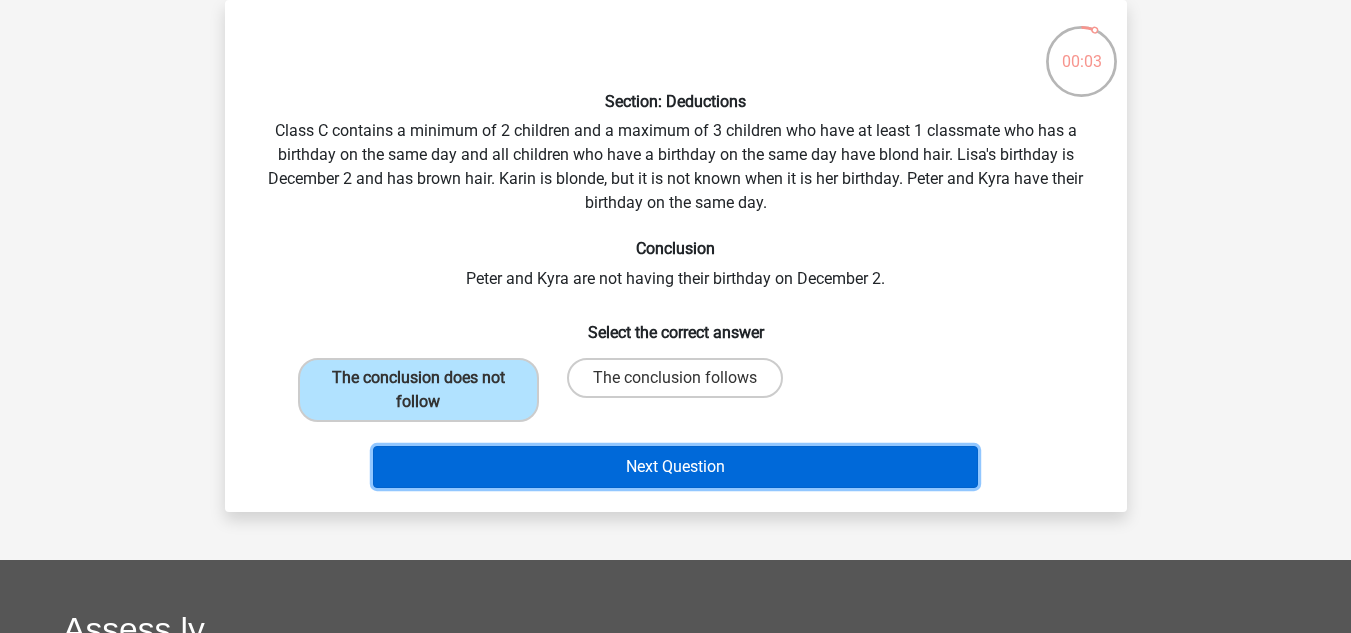 click on "Next Question" at bounding box center (675, 467) 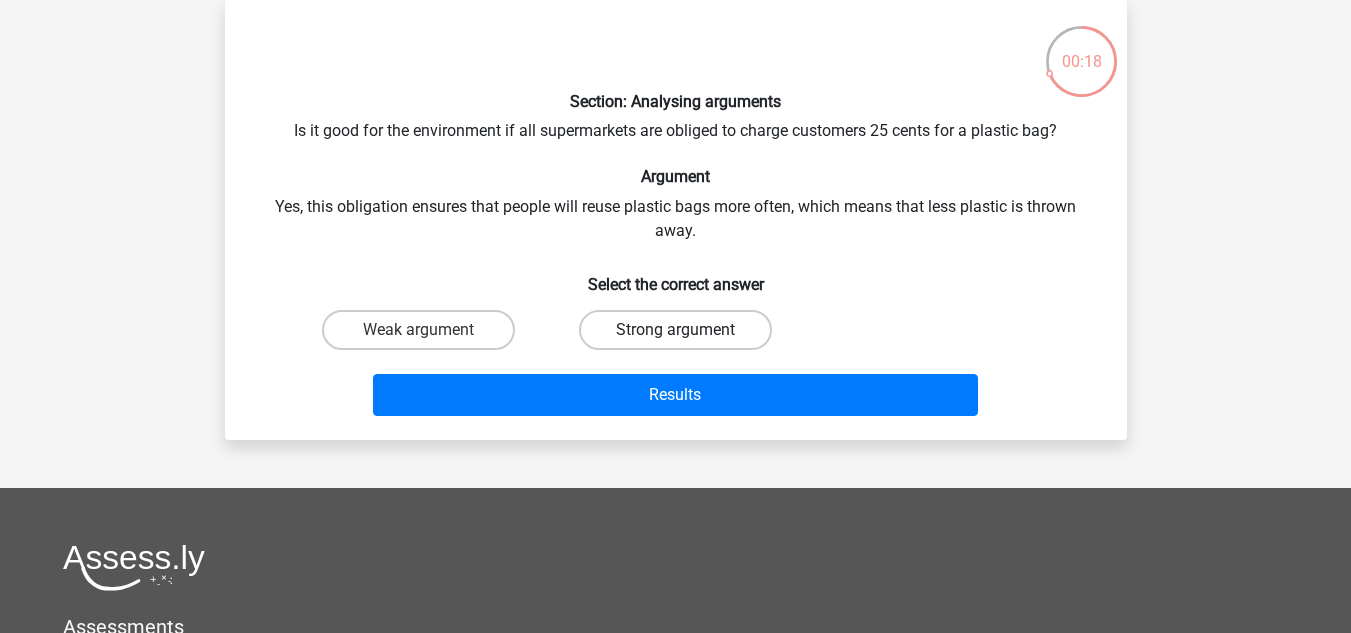 click on "Strong argument" at bounding box center (675, 330) 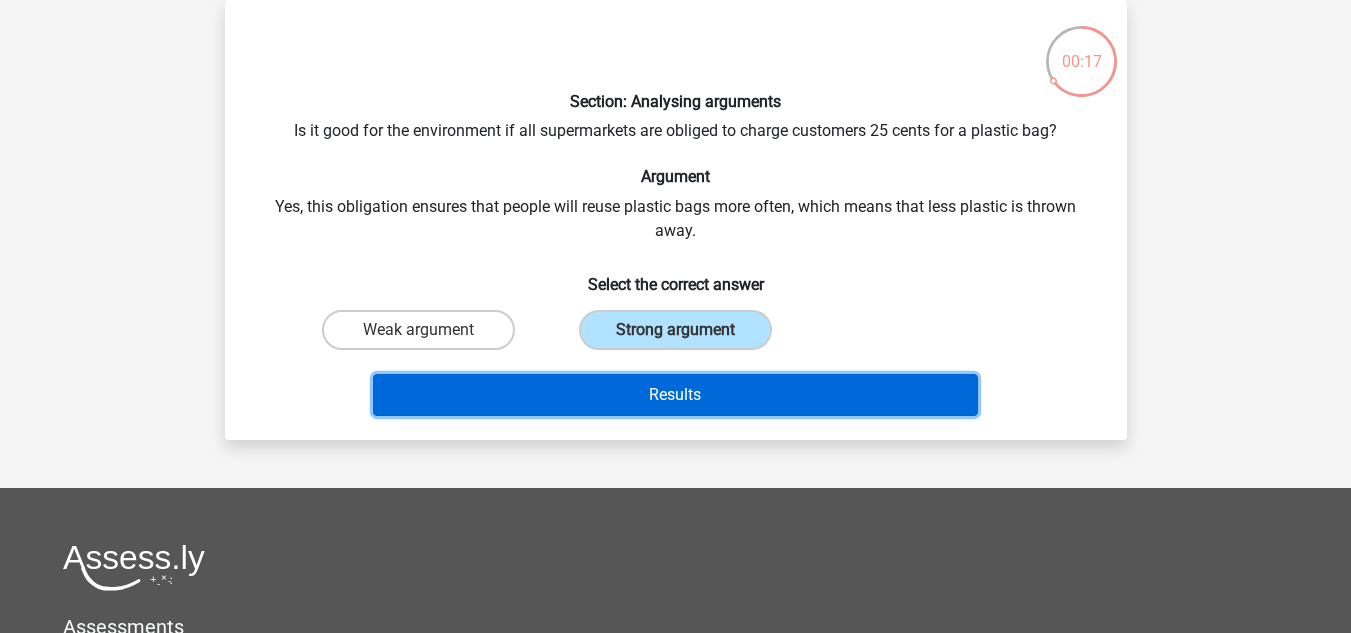 click on "Results" at bounding box center (675, 395) 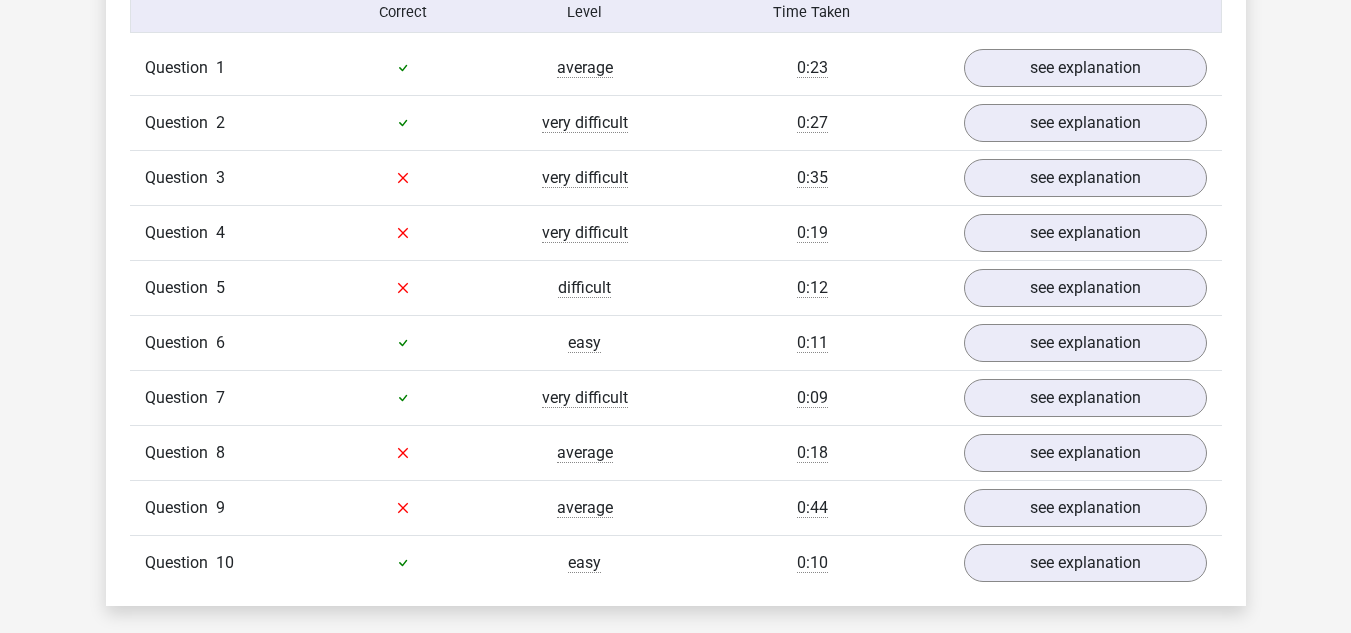 scroll, scrollTop: 1337, scrollLeft: 0, axis: vertical 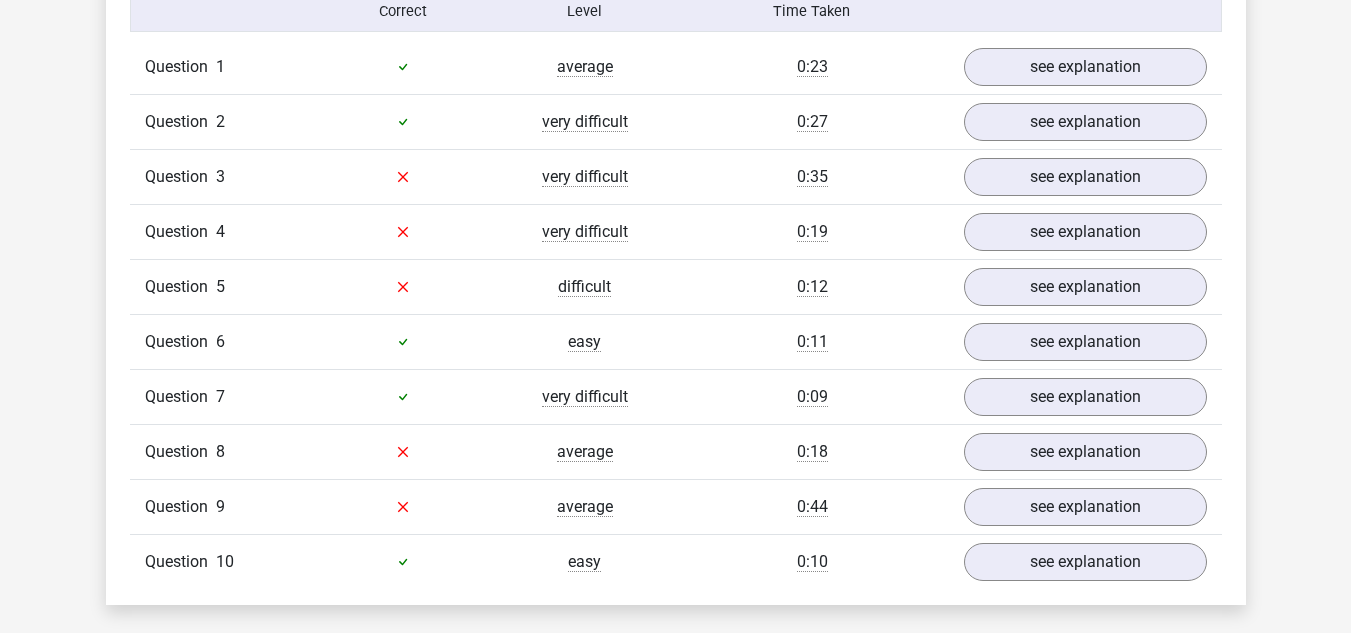 click on "Question
5
difficult
0:12
see explanation" at bounding box center (676, 286) 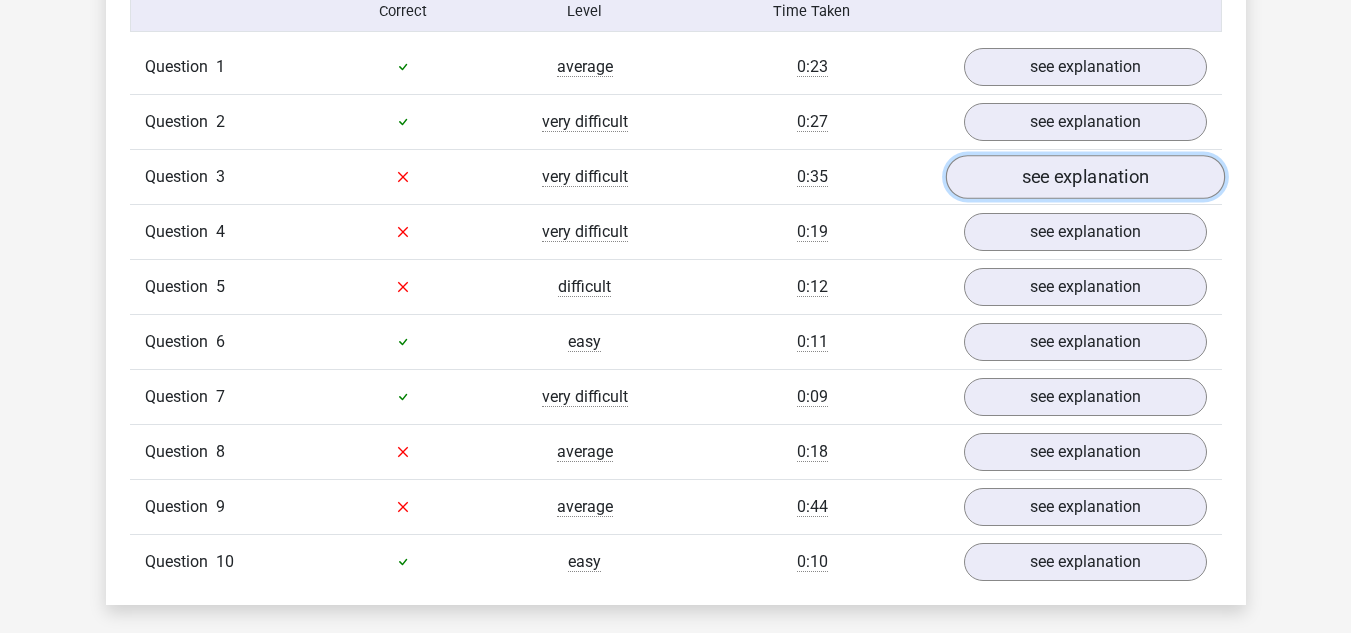 click on "see explanation" at bounding box center [1084, 177] 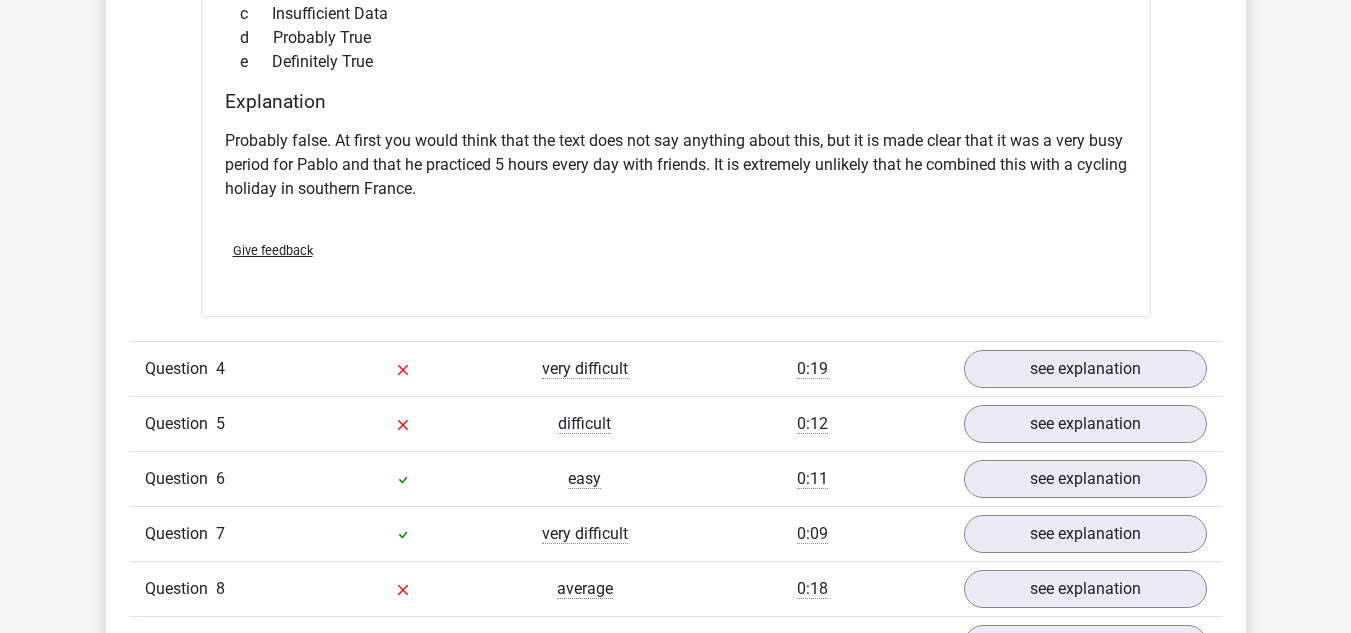 scroll, scrollTop: 1851, scrollLeft: 0, axis: vertical 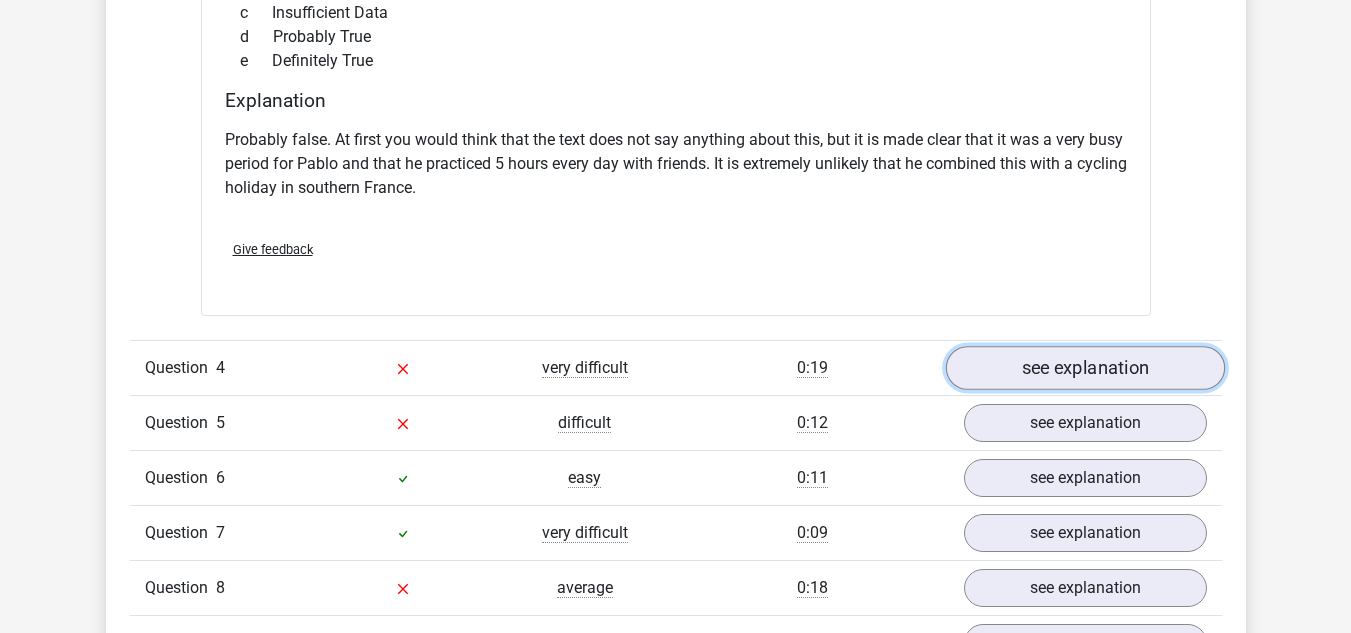click on "see explanation" at bounding box center (1084, 368) 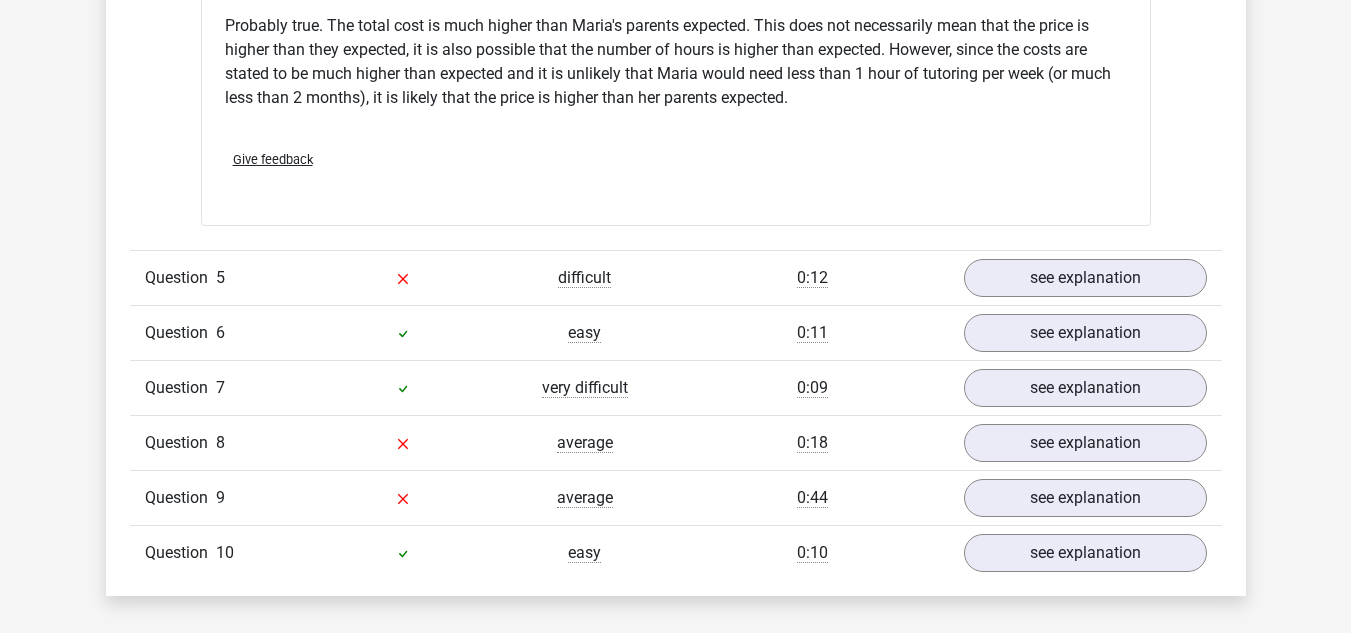 scroll, scrollTop: 2669, scrollLeft: 0, axis: vertical 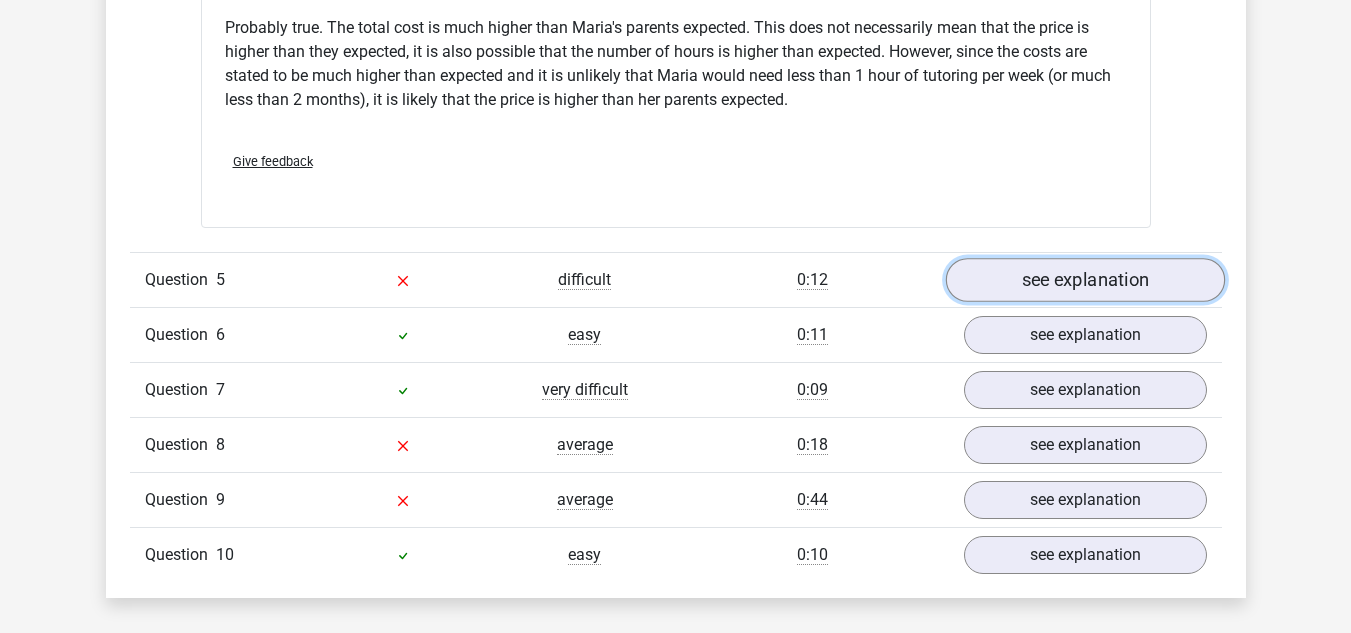 click on "see explanation" at bounding box center (1084, 280) 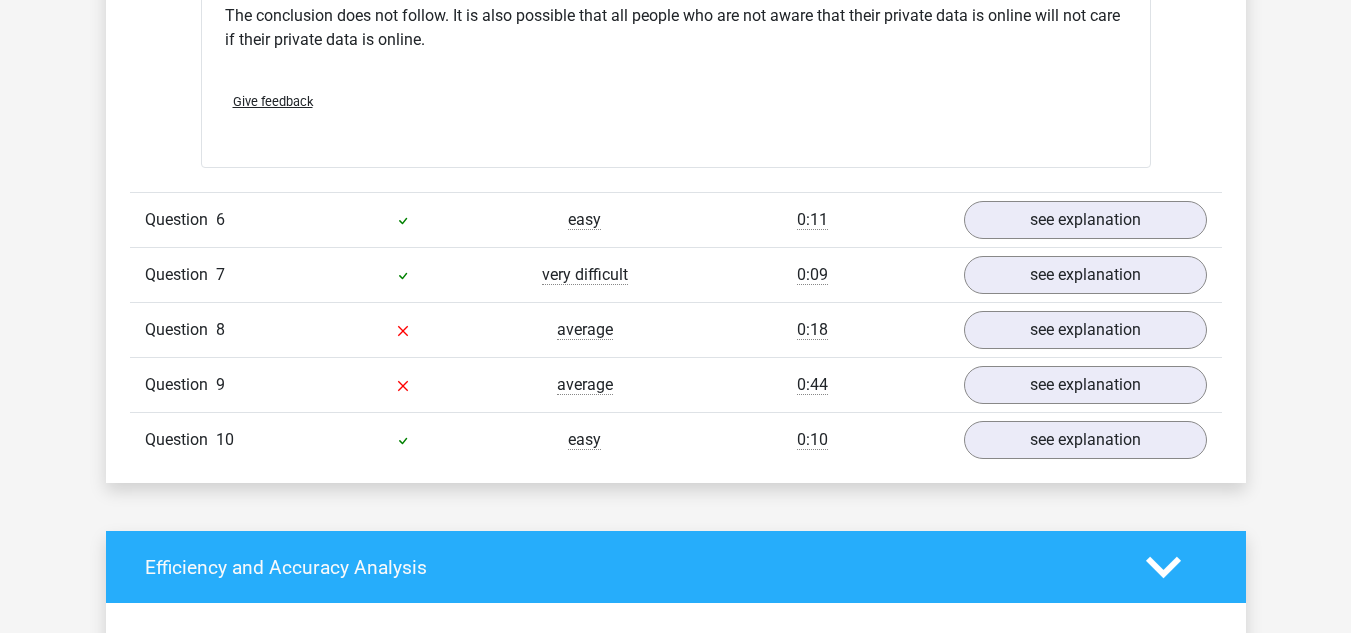 scroll, scrollTop: 3296, scrollLeft: 0, axis: vertical 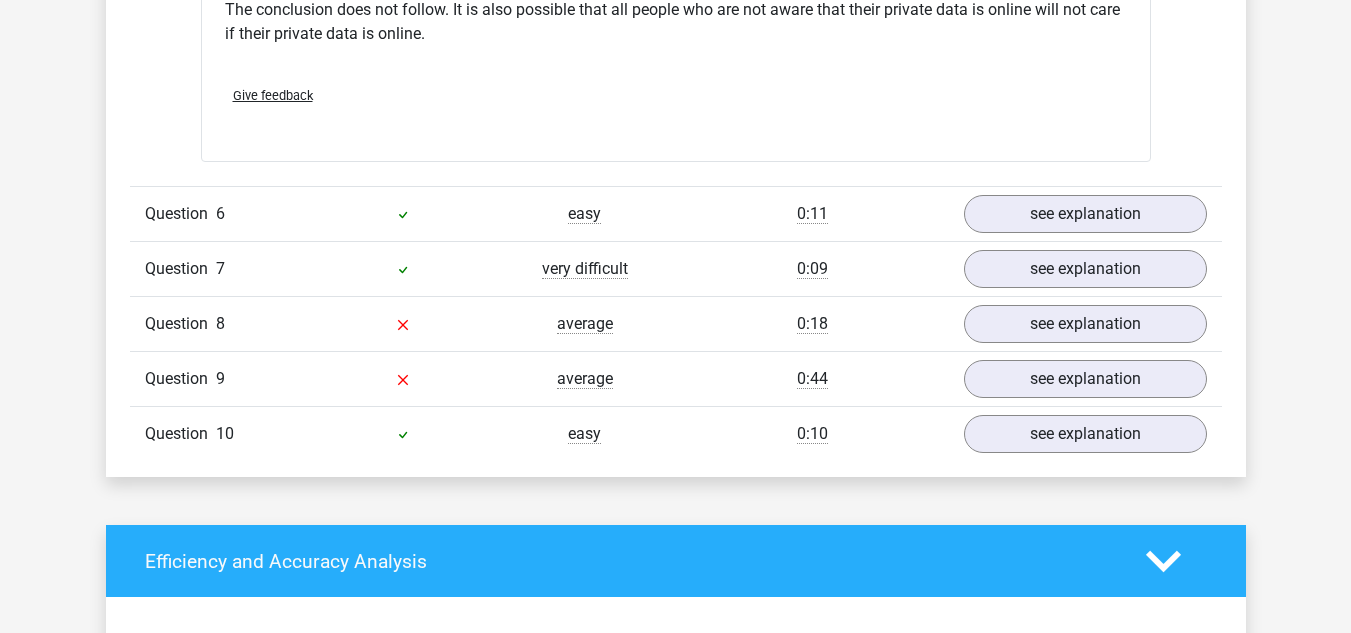 click on "Question
8
average
0:18
see explanation" at bounding box center (676, 323) 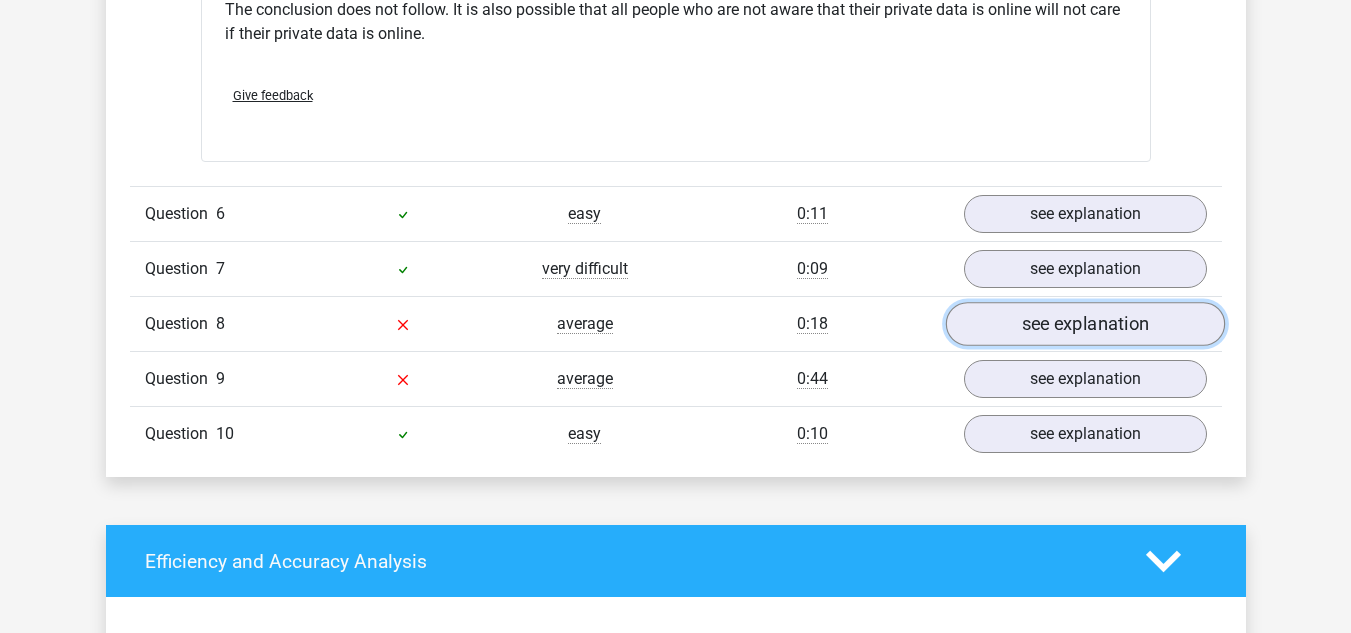 click on "see explanation" at bounding box center [1084, 325] 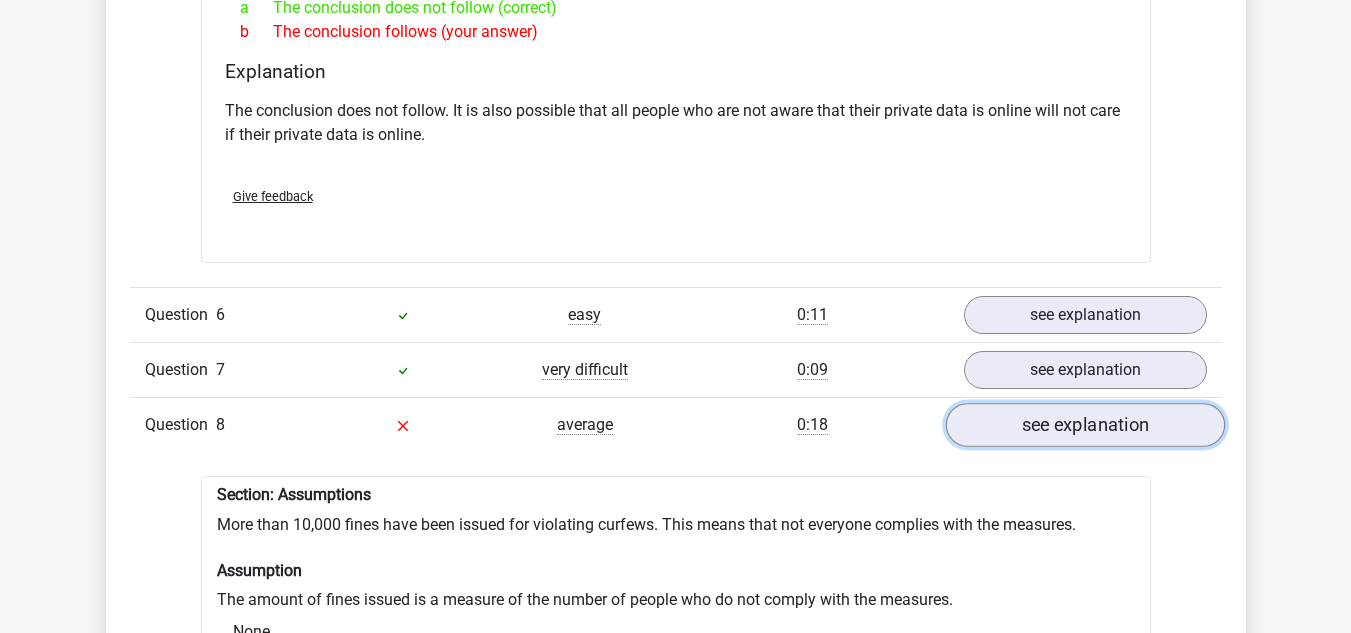 scroll, scrollTop: 3154, scrollLeft: 0, axis: vertical 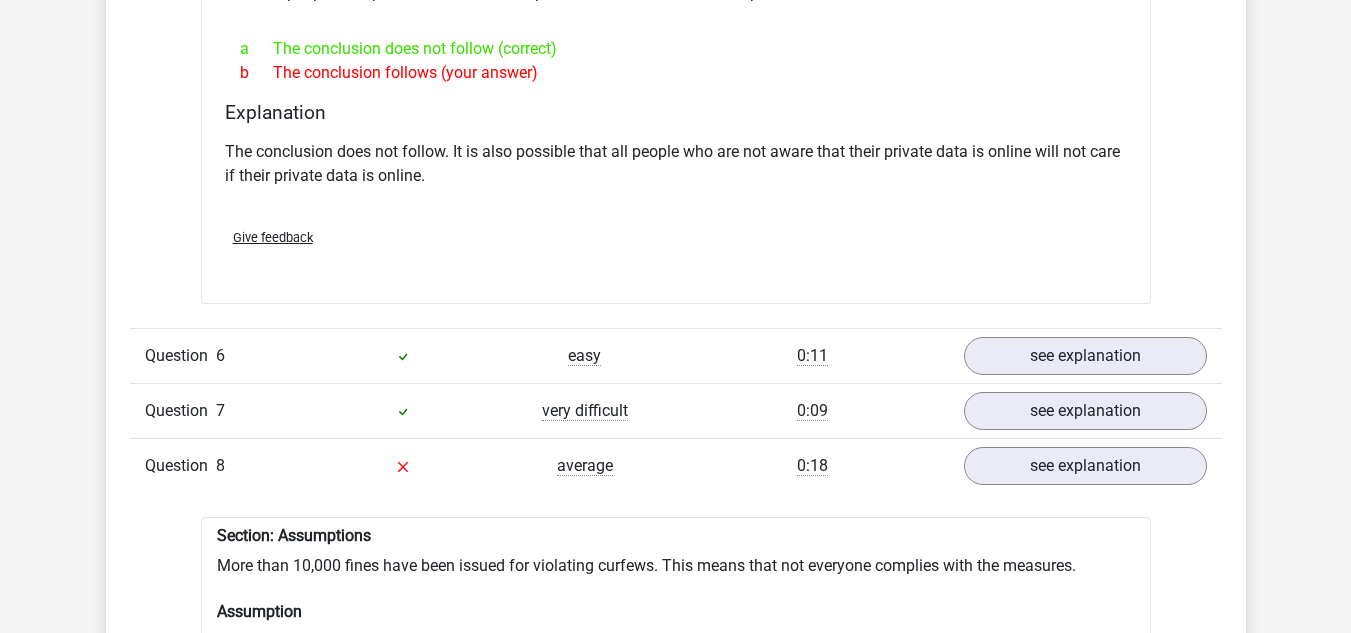 click on "Question
6
easy
0:11
see explanation" at bounding box center (676, 355) 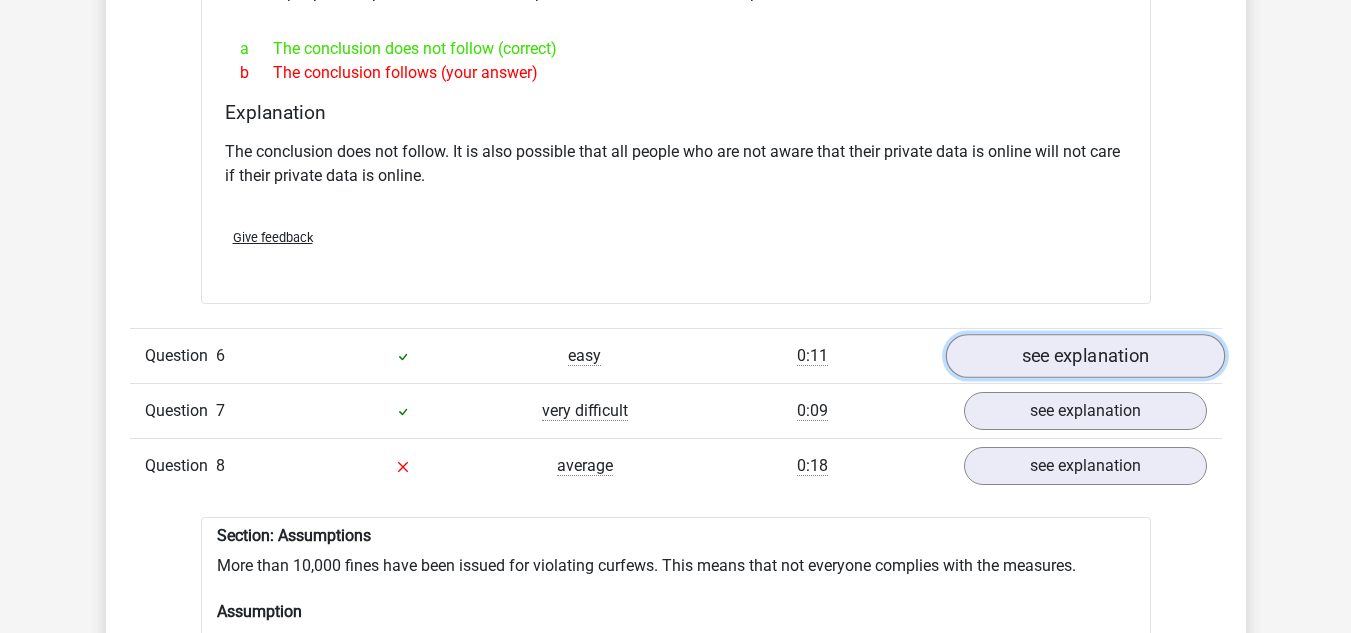 click on "see explanation" at bounding box center (1084, 357) 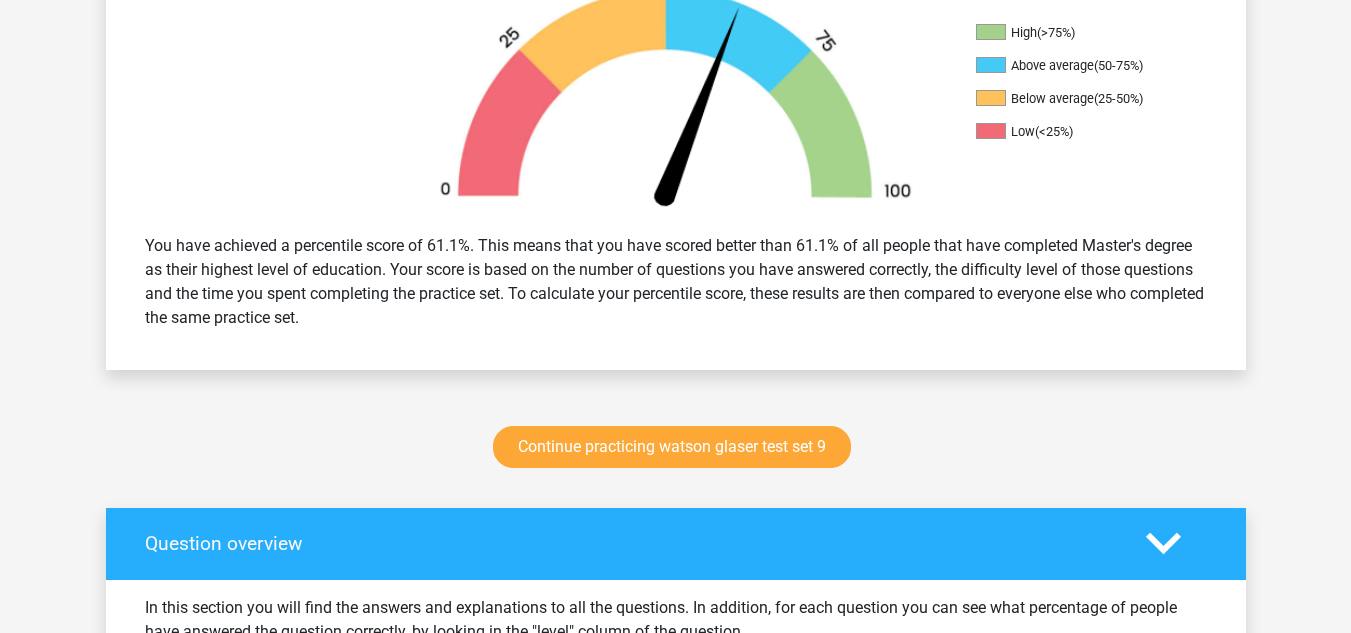 scroll, scrollTop: 683, scrollLeft: 0, axis: vertical 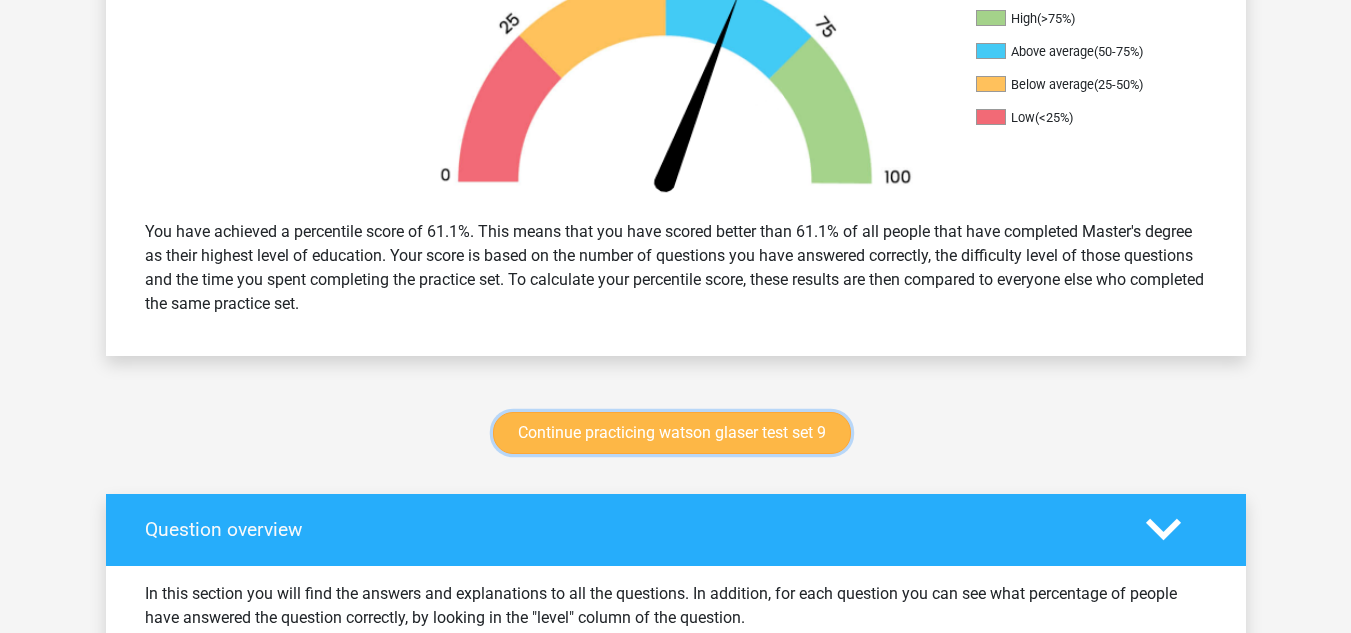 click on "Continue practicing watson glaser test set 9" at bounding box center [672, 433] 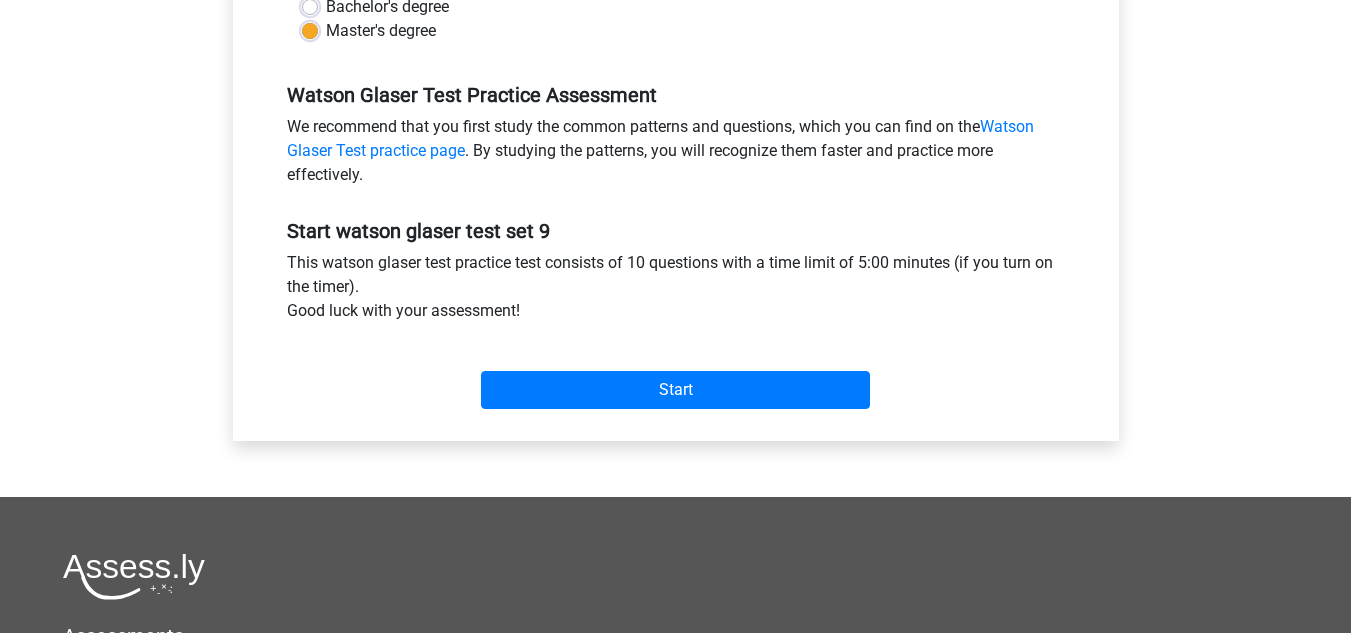 scroll, scrollTop: 518, scrollLeft: 0, axis: vertical 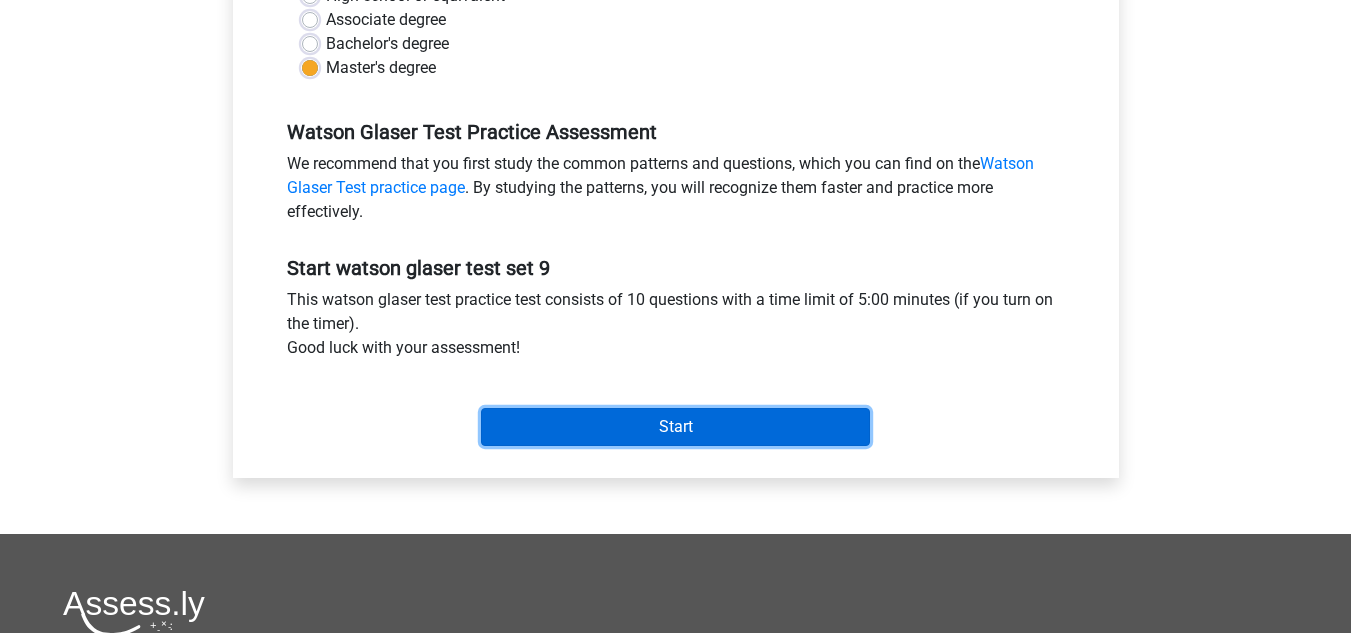 click on "Start" at bounding box center [675, 427] 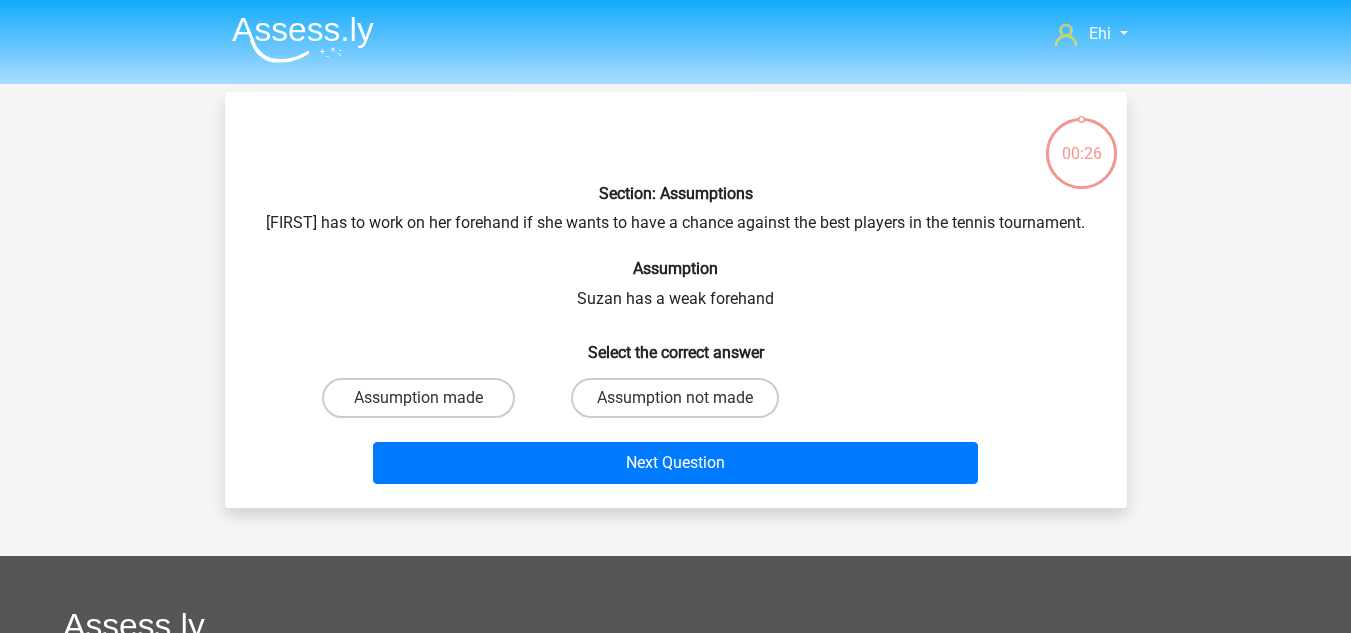 scroll, scrollTop: 0, scrollLeft: 0, axis: both 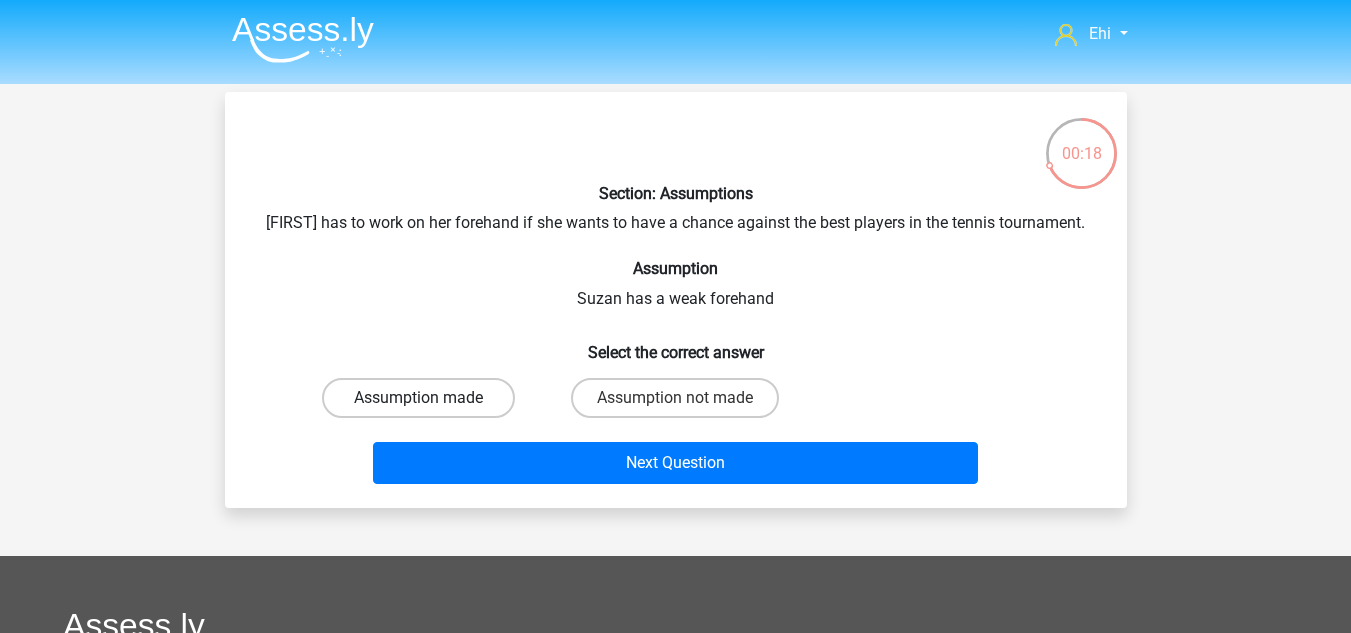 click on "Assumption made" at bounding box center [418, 398] 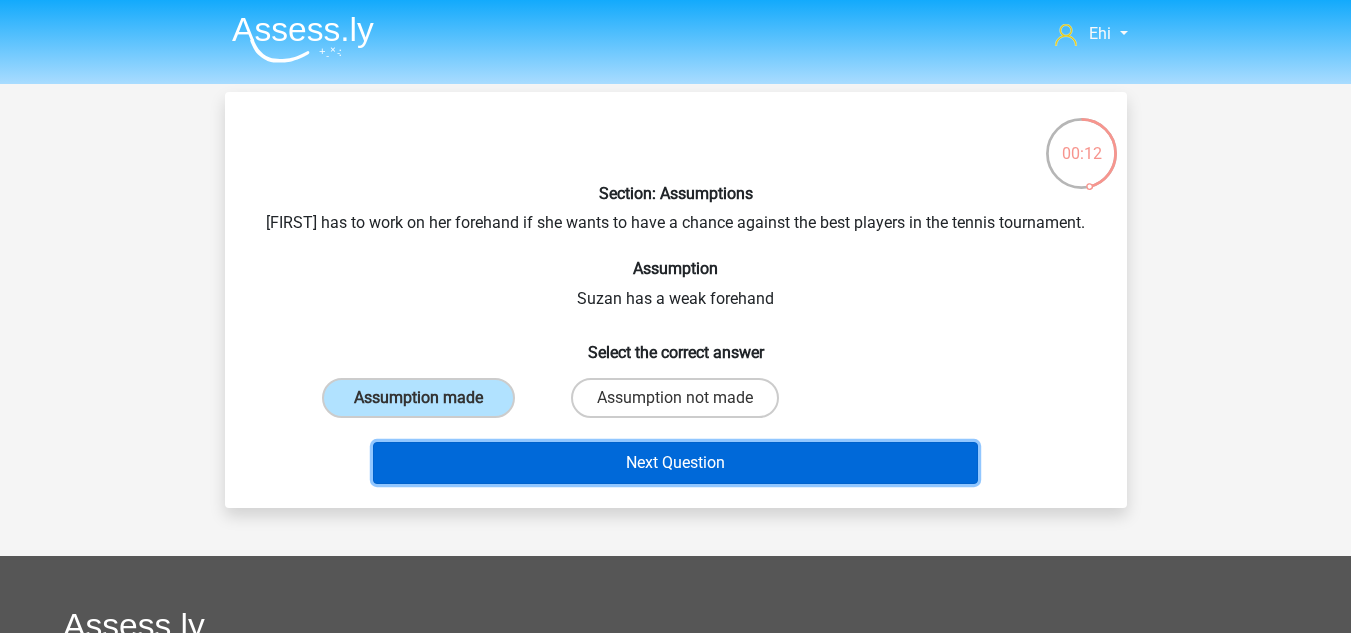 click on "Next Question" at bounding box center [675, 463] 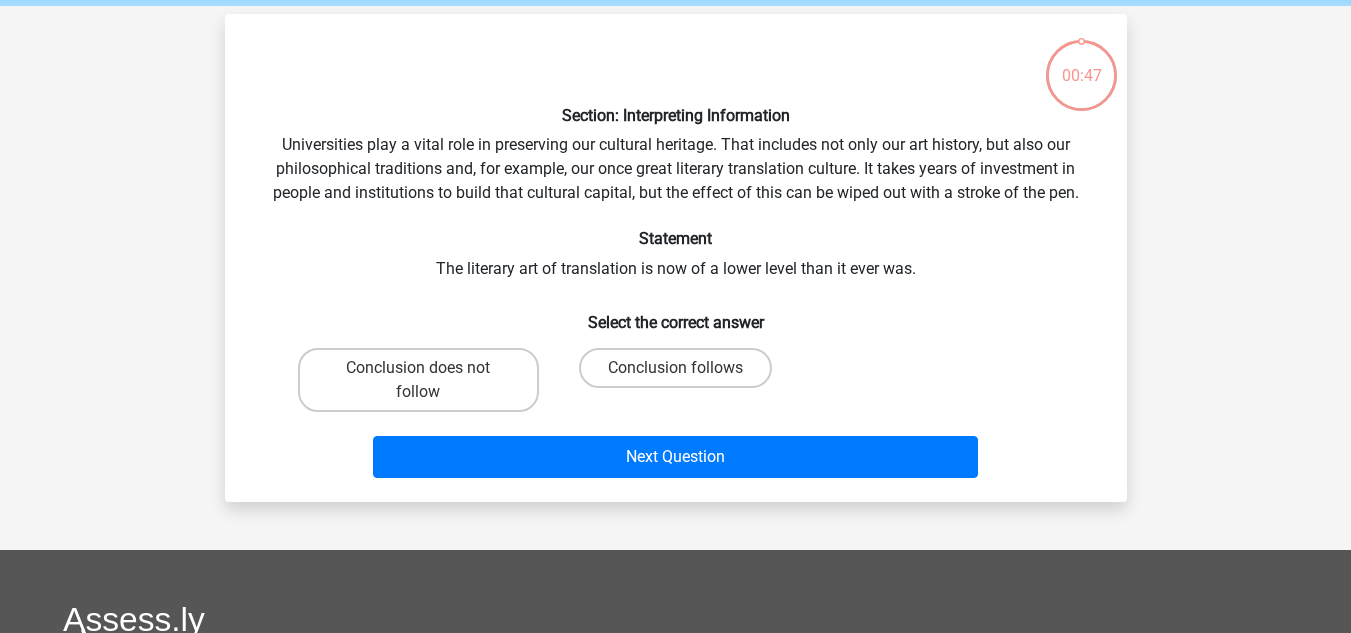 scroll, scrollTop: 92, scrollLeft: 0, axis: vertical 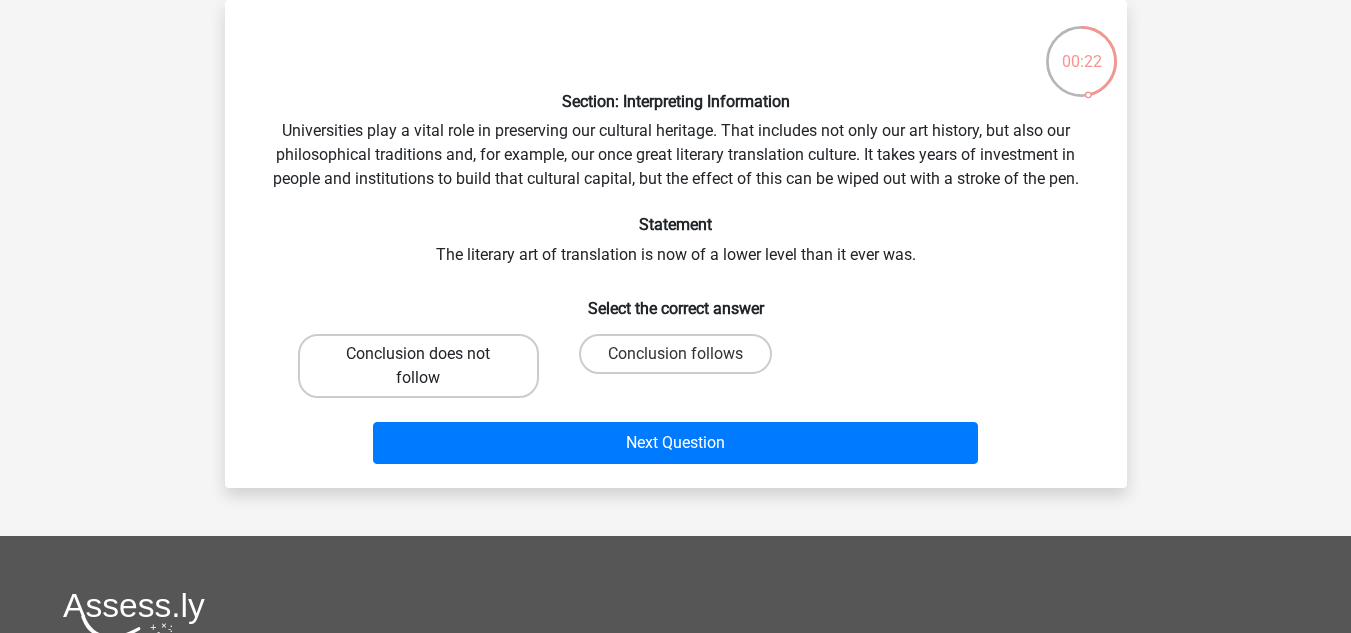 click on "Conclusion does not follow" at bounding box center [418, 366] 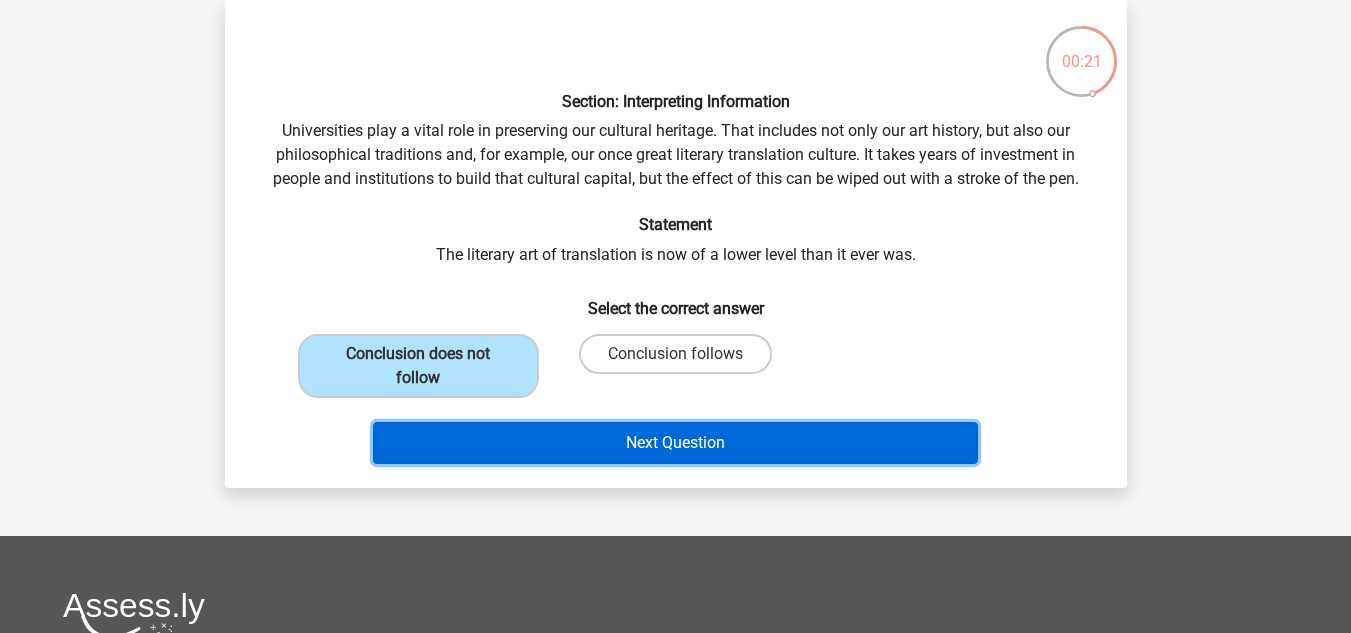 click on "Next Question" at bounding box center (675, 443) 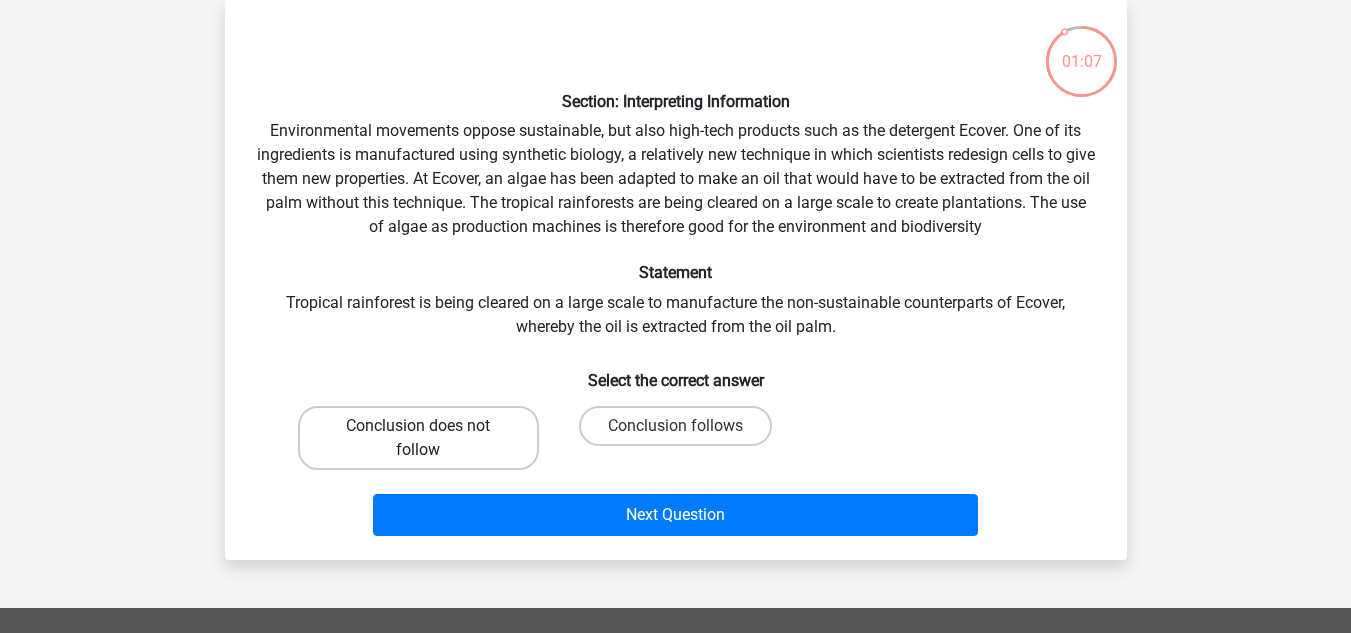 click on "Conclusion does not follow" at bounding box center [418, 438] 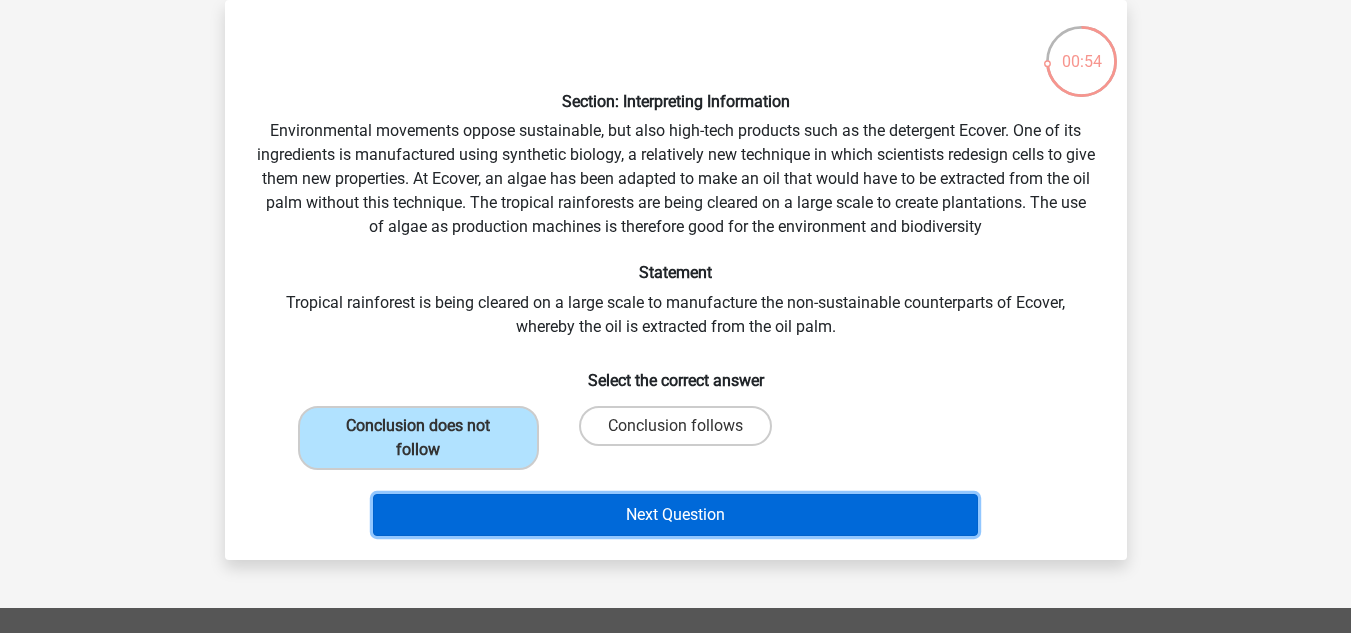 click on "Next Question" at bounding box center [675, 515] 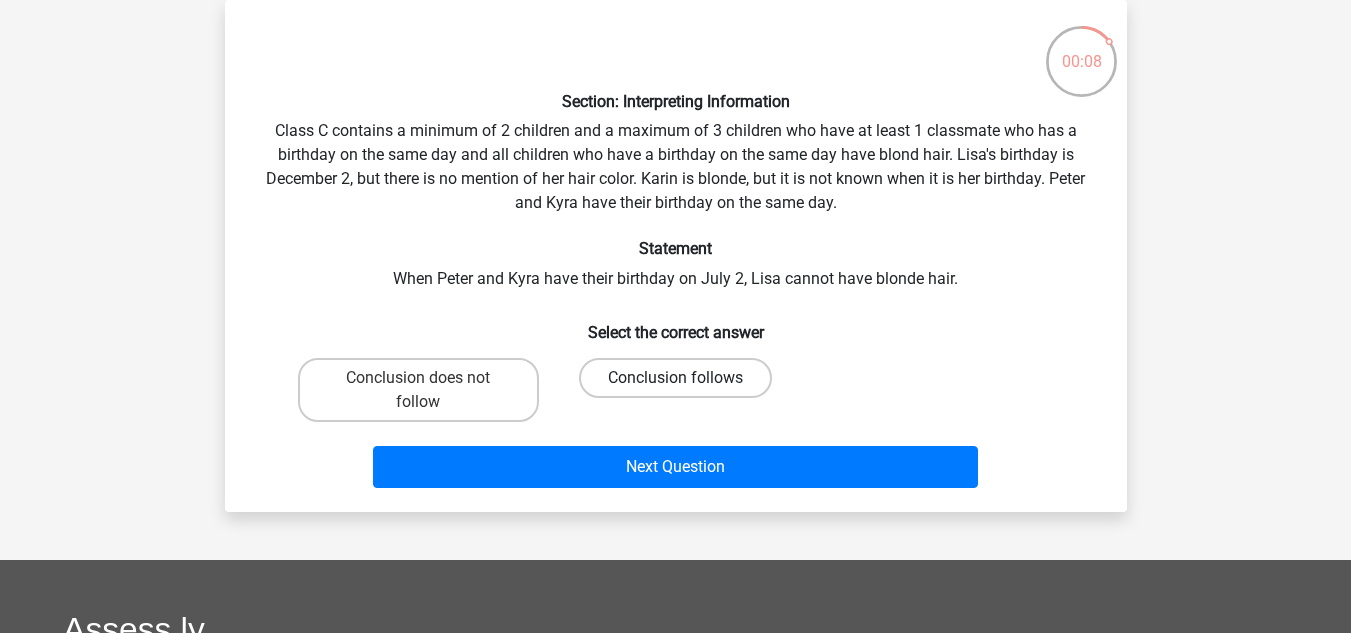 click on "Conclusion follows" at bounding box center [675, 378] 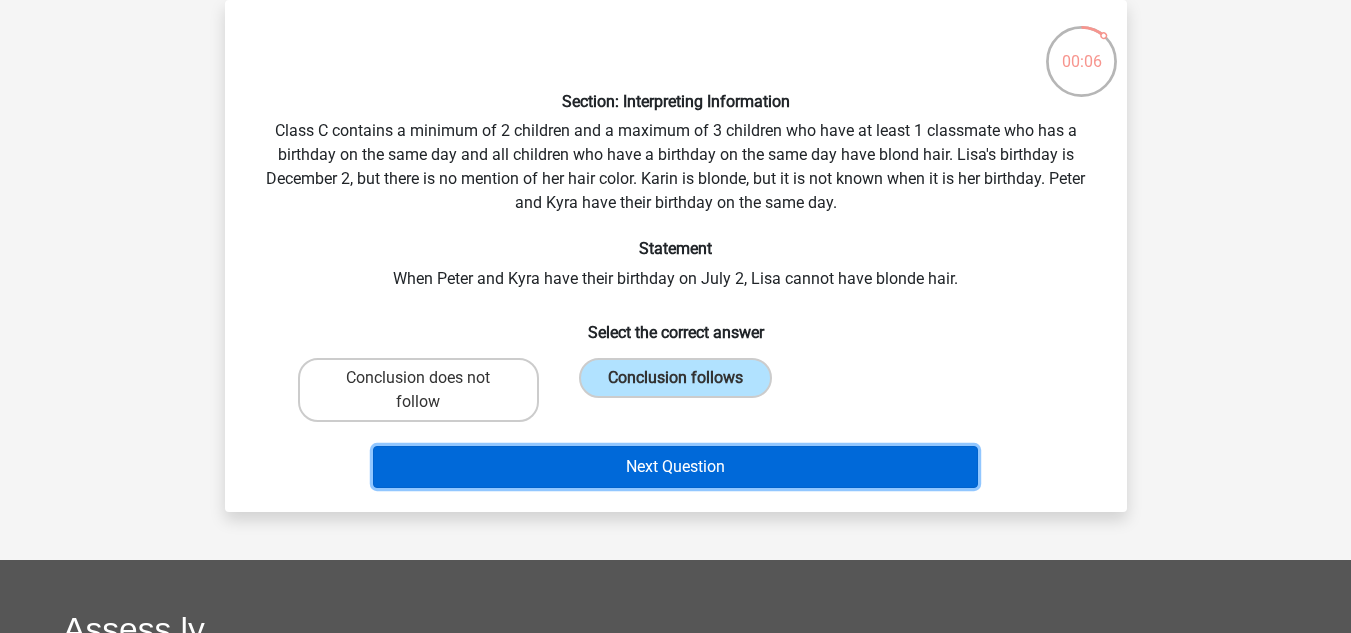 click on "Next Question" at bounding box center (675, 467) 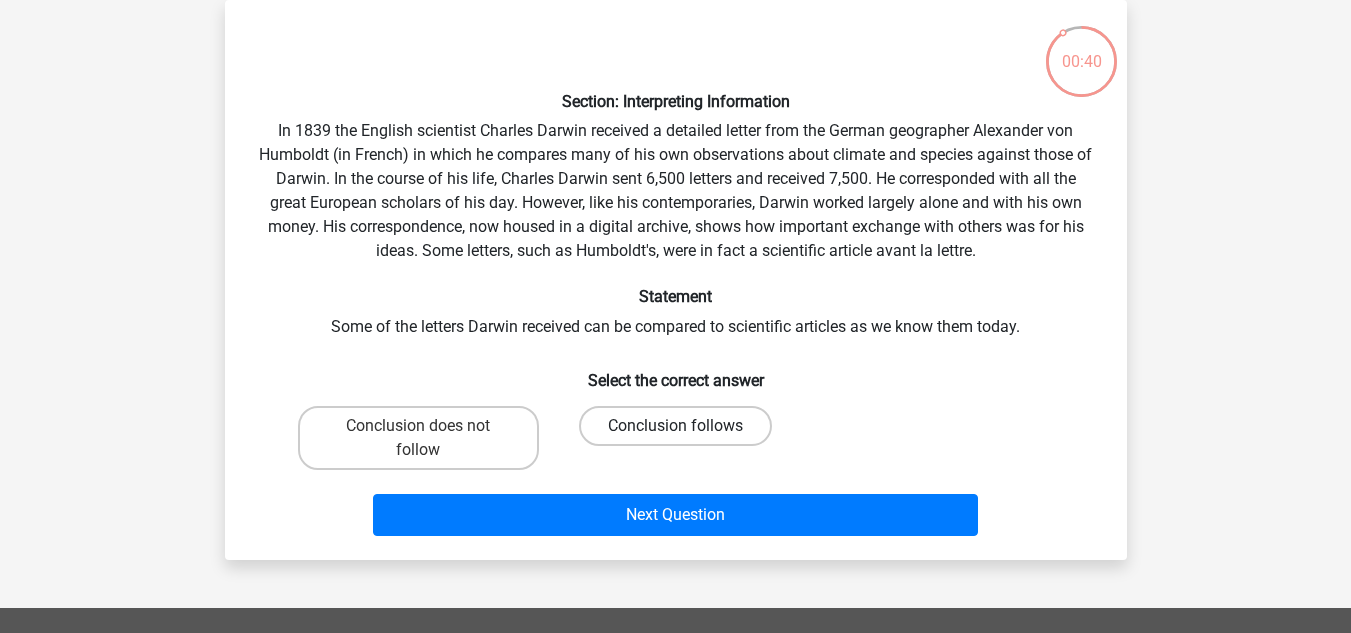 click on "Conclusion follows" at bounding box center (675, 426) 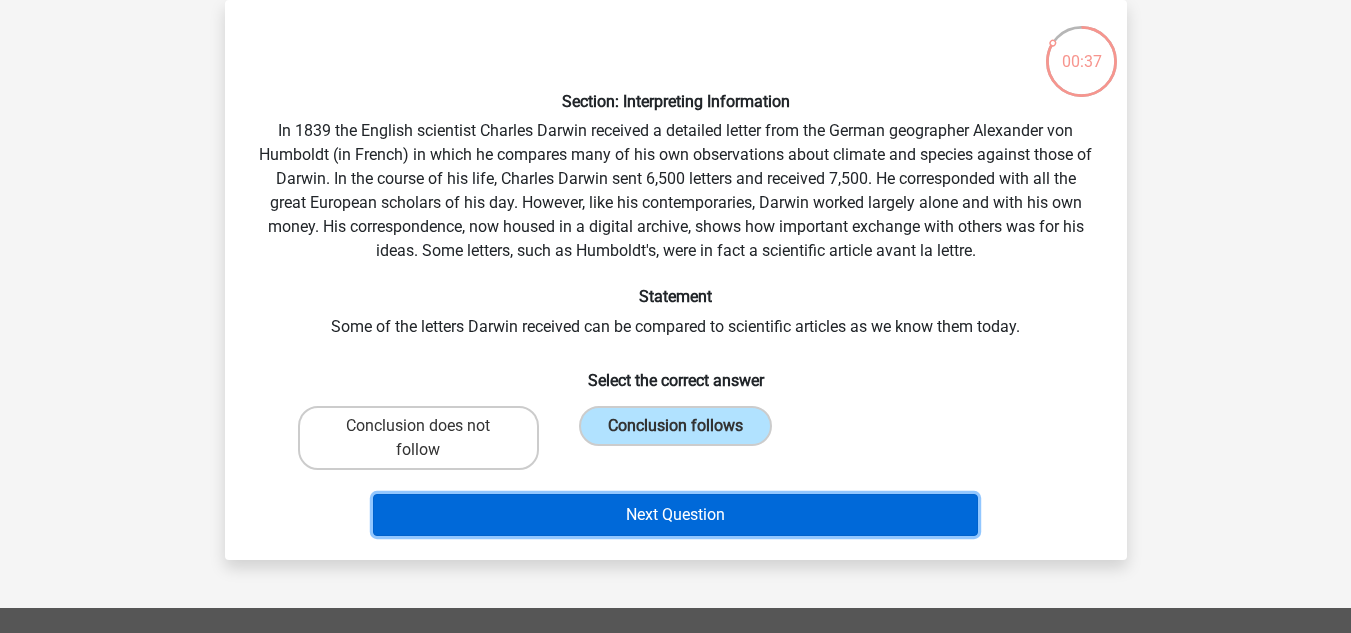 click on "Next Question" at bounding box center (675, 515) 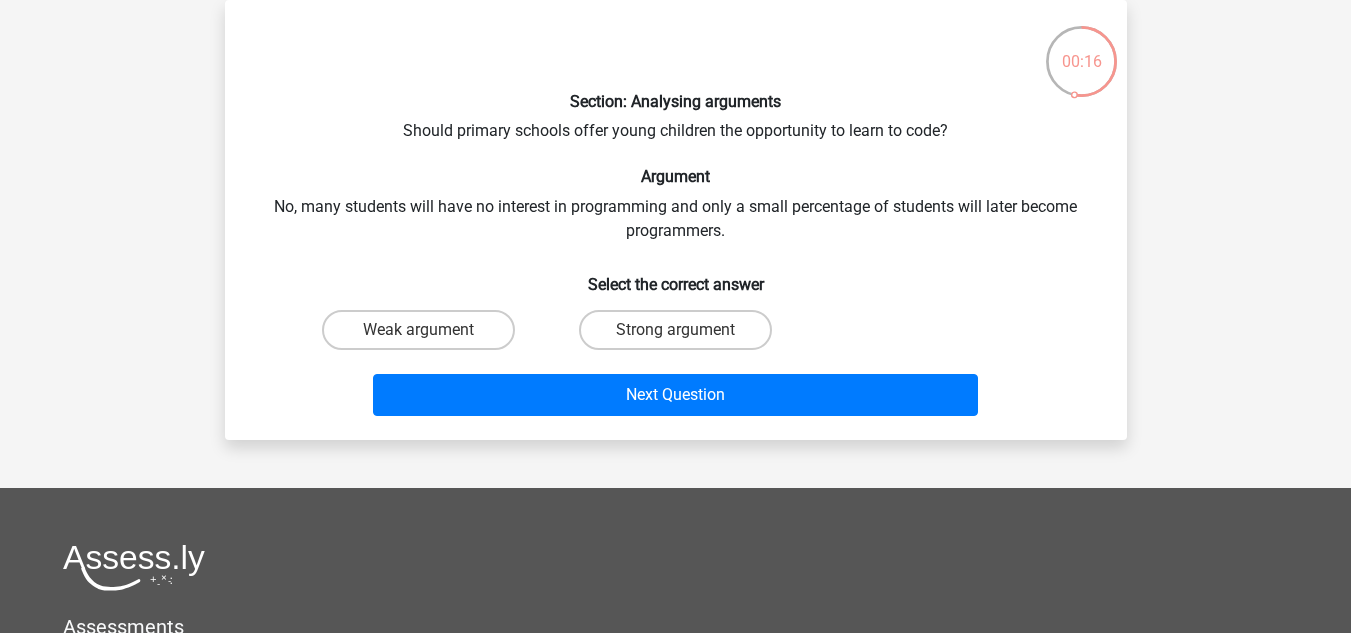 click on "Weak argument" at bounding box center (418, 330) 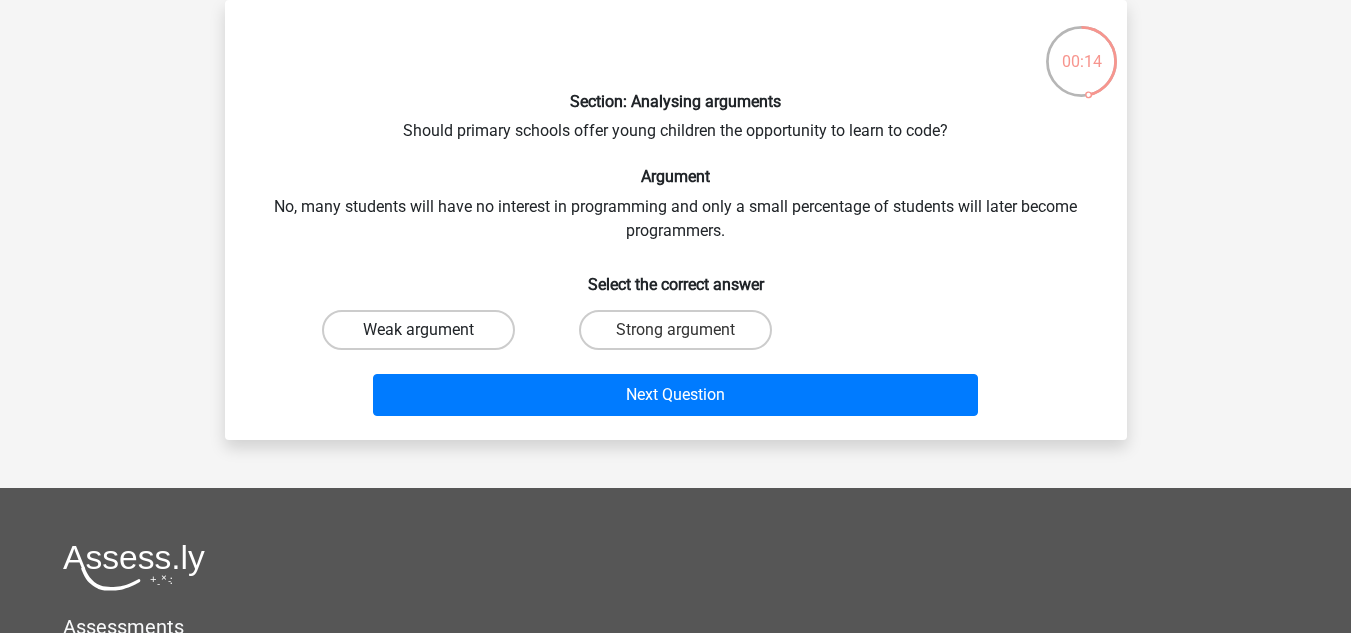 click on "Weak argument" at bounding box center (418, 330) 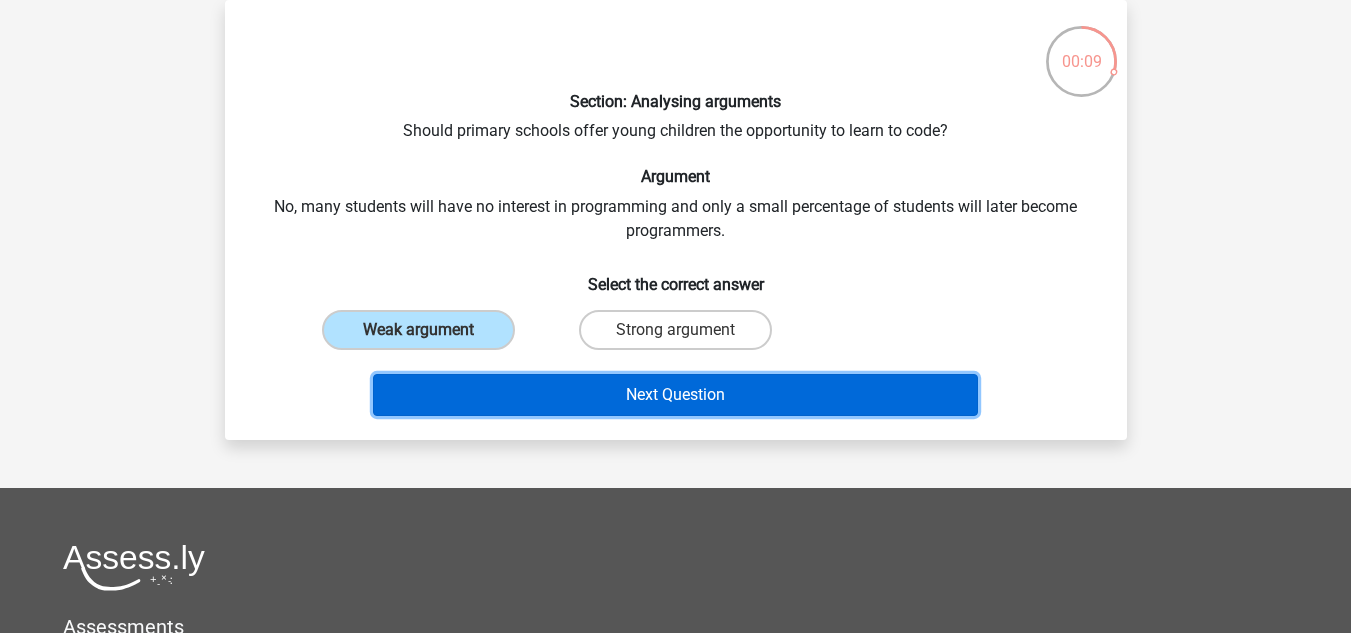 click on "Next Question" at bounding box center (675, 395) 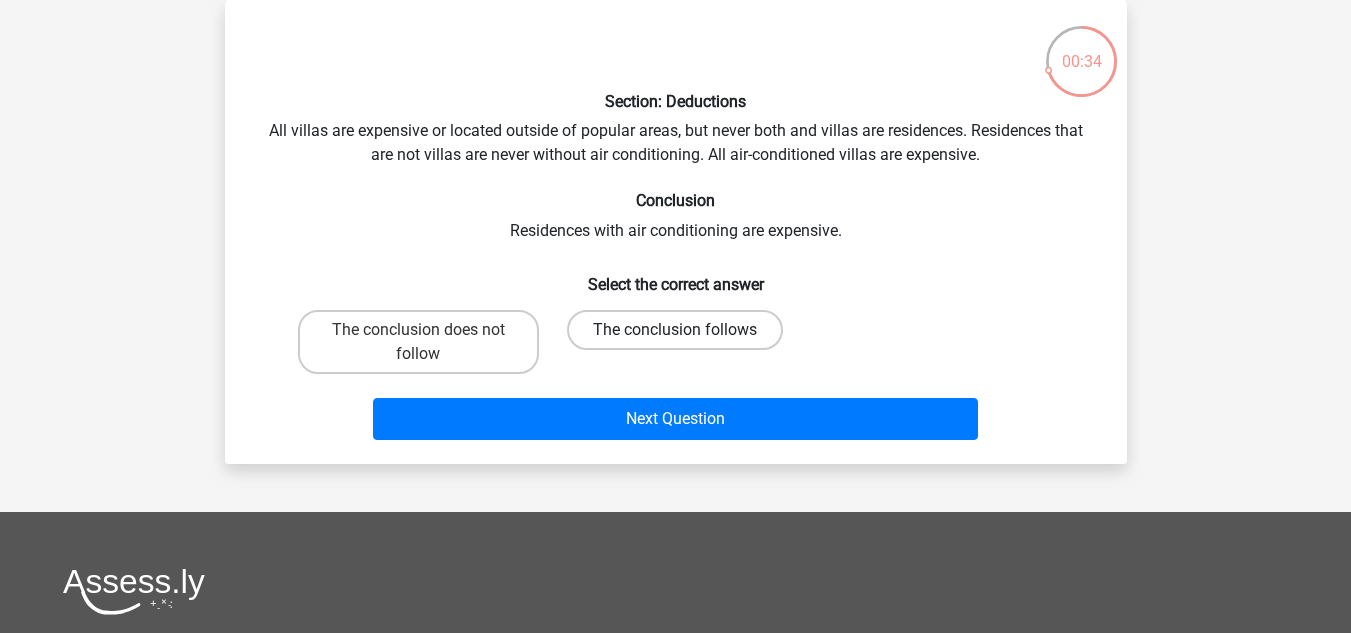 click on "The conclusion follows" at bounding box center [675, 330] 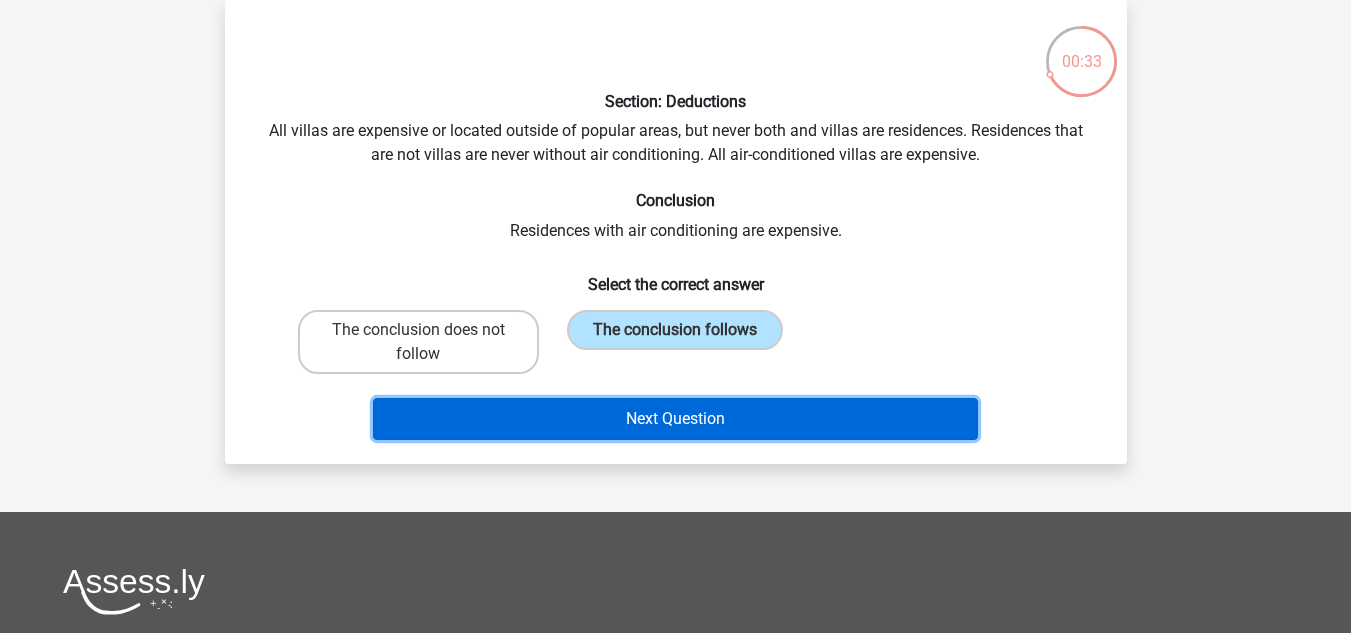 click on "Next Question" at bounding box center (675, 419) 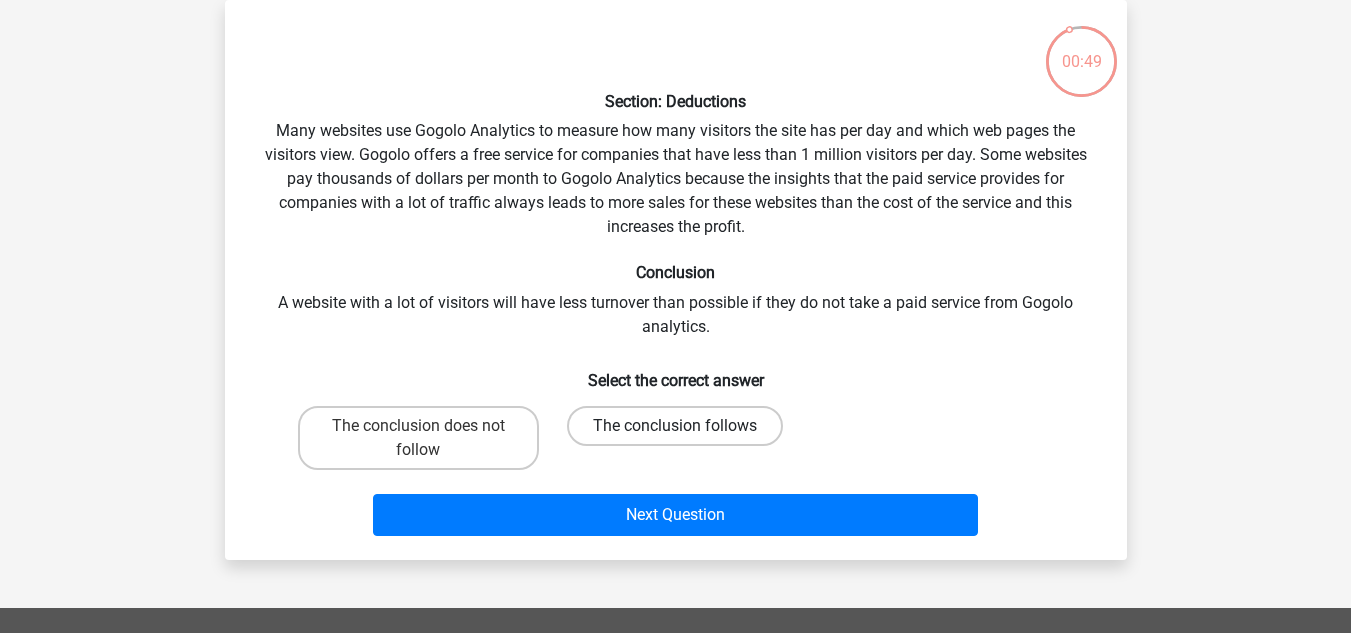 click on "The conclusion follows" at bounding box center (675, 426) 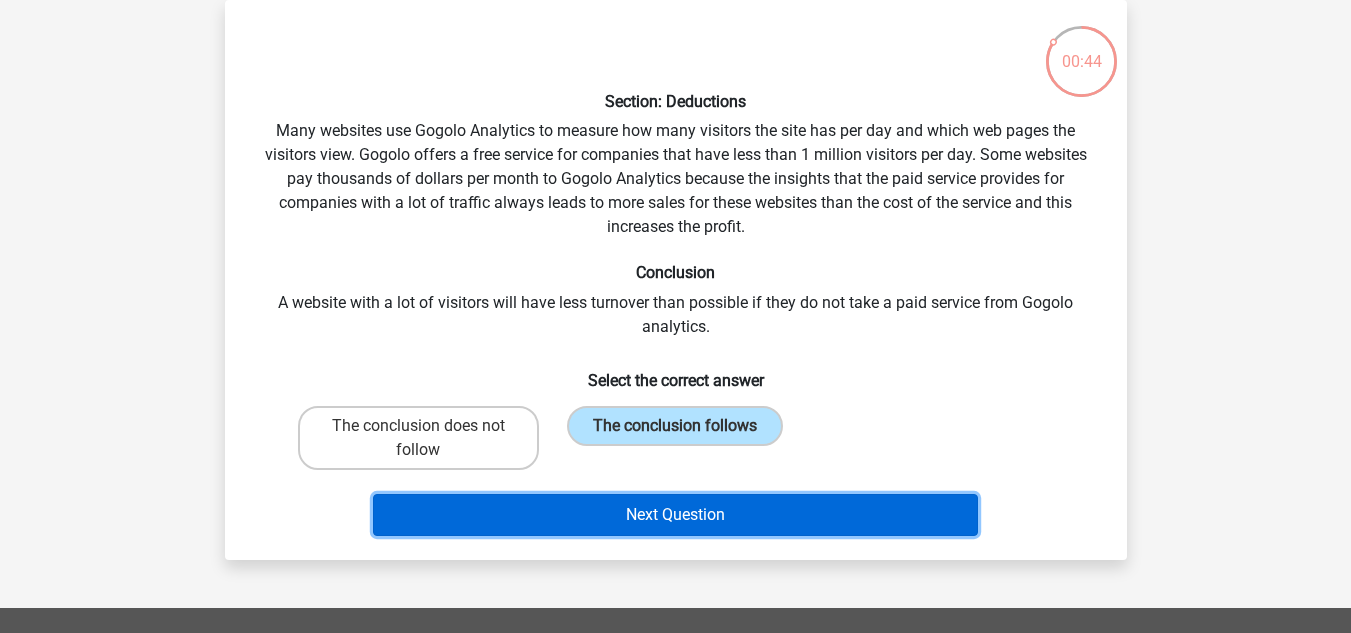click on "Next Question" at bounding box center (675, 515) 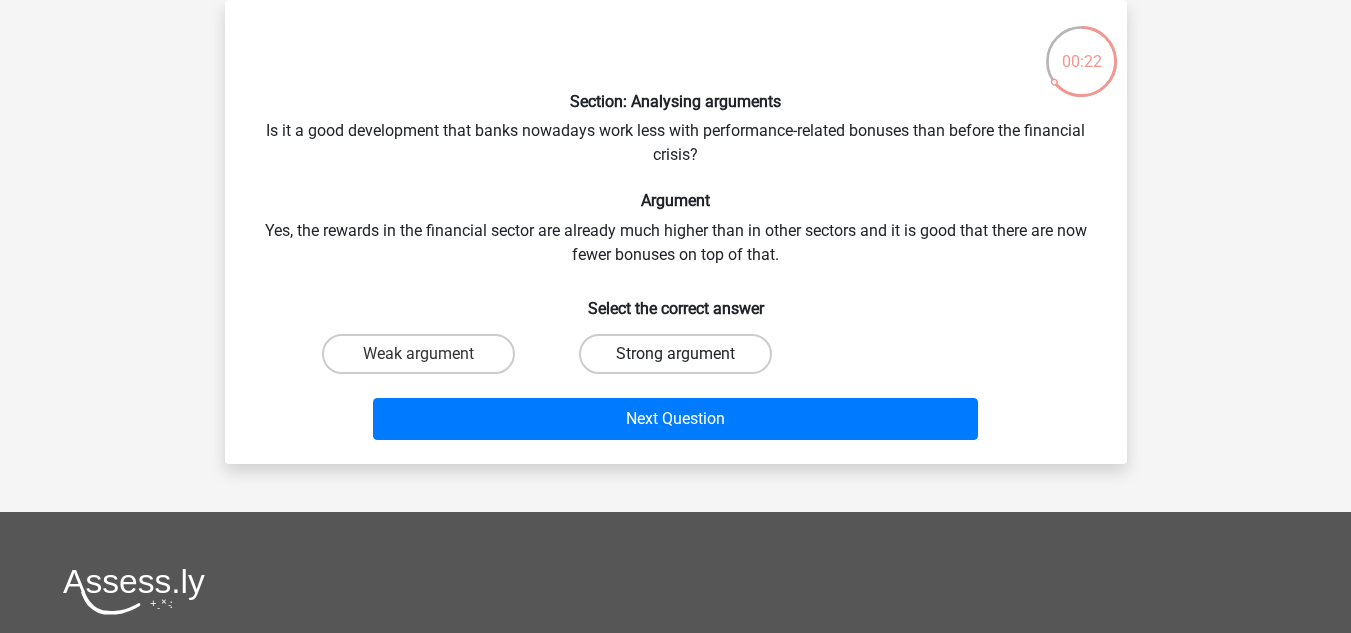 click on "Strong argument" at bounding box center (675, 354) 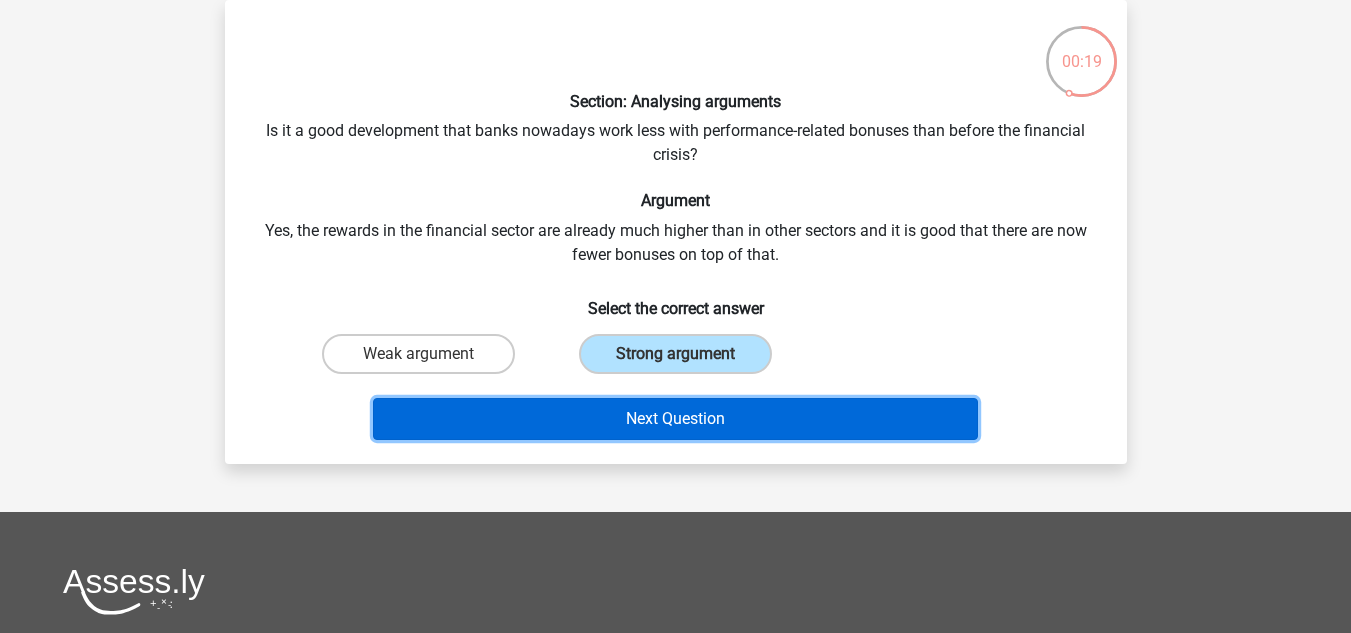click on "Next Question" at bounding box center (675, 419) 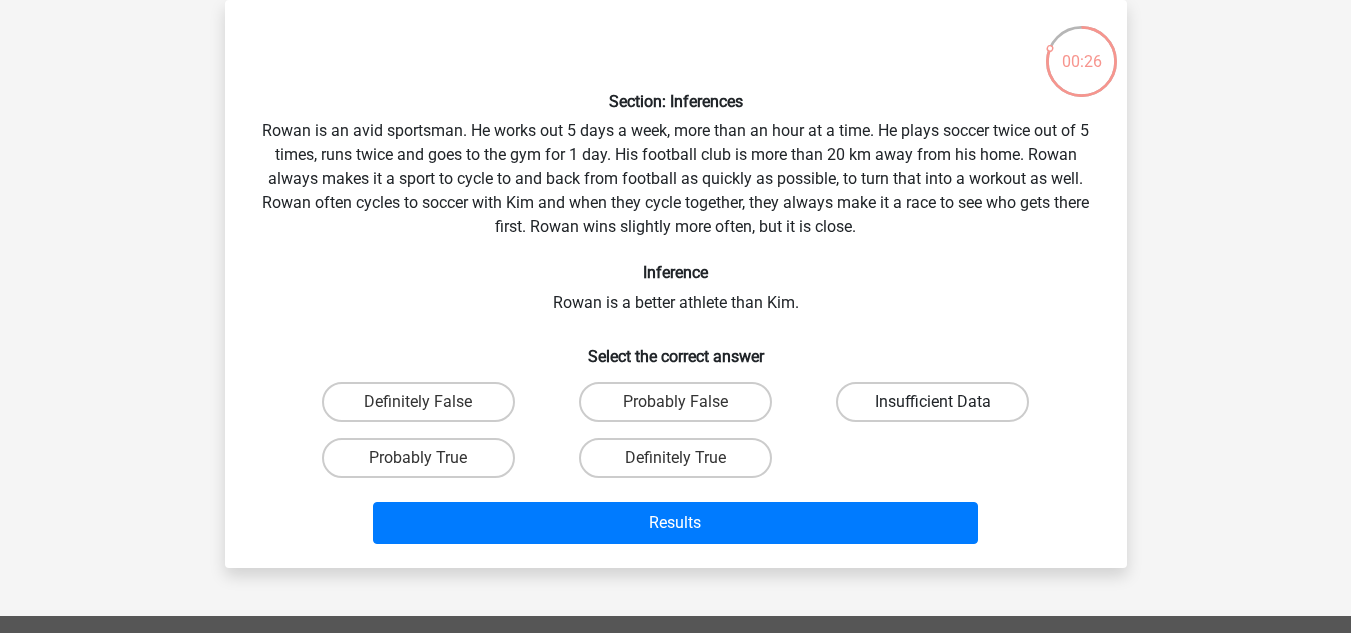 click on "Insufficient Data" at bounding box center [932, 402] 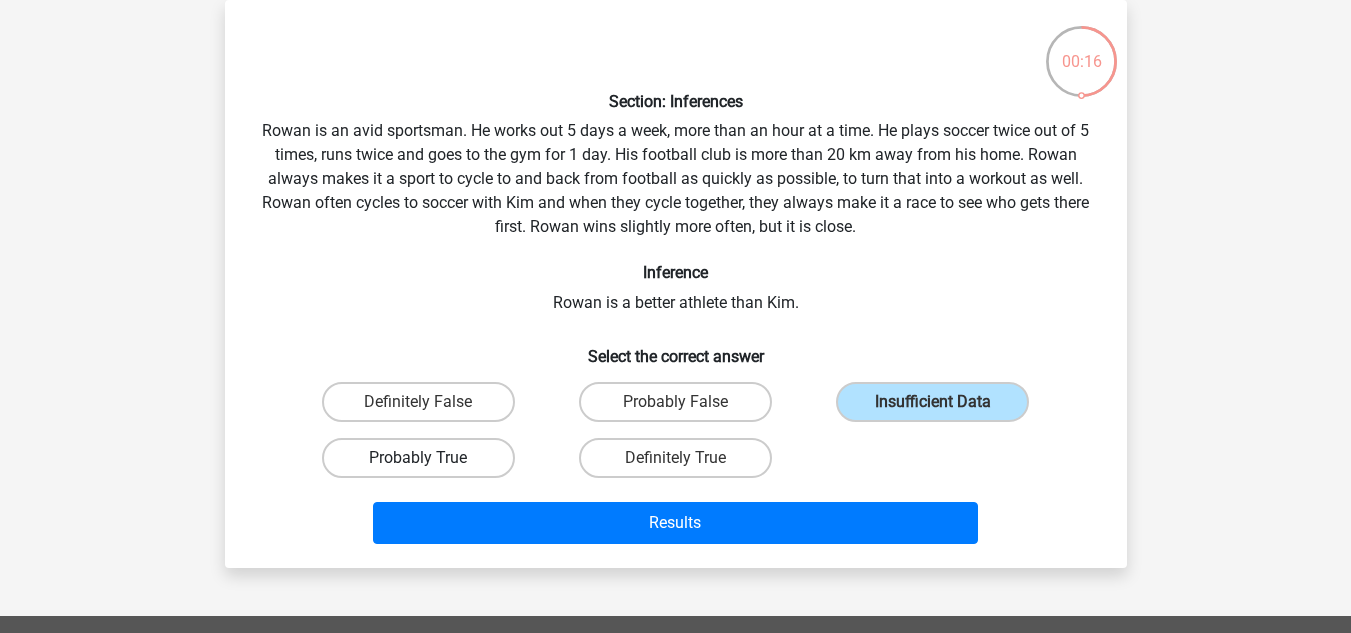 click on "Probably True" at bounding box center [418, 458] 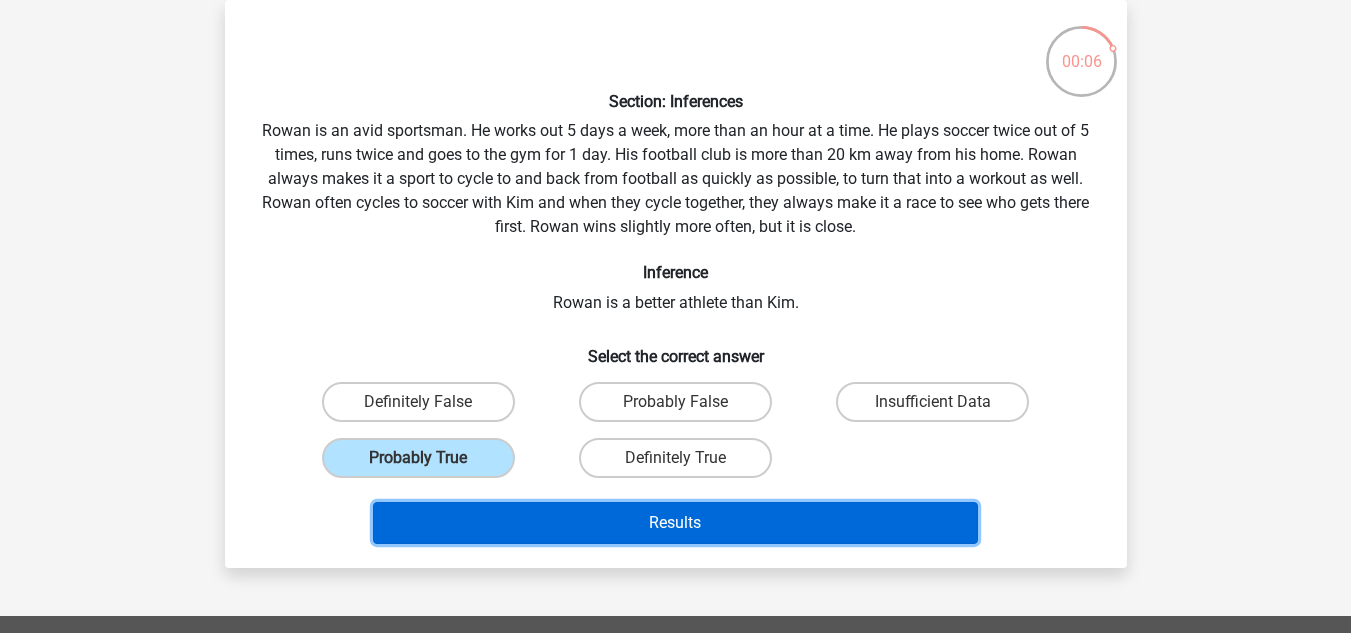 click on "Results" at bounding box center (675, 523) 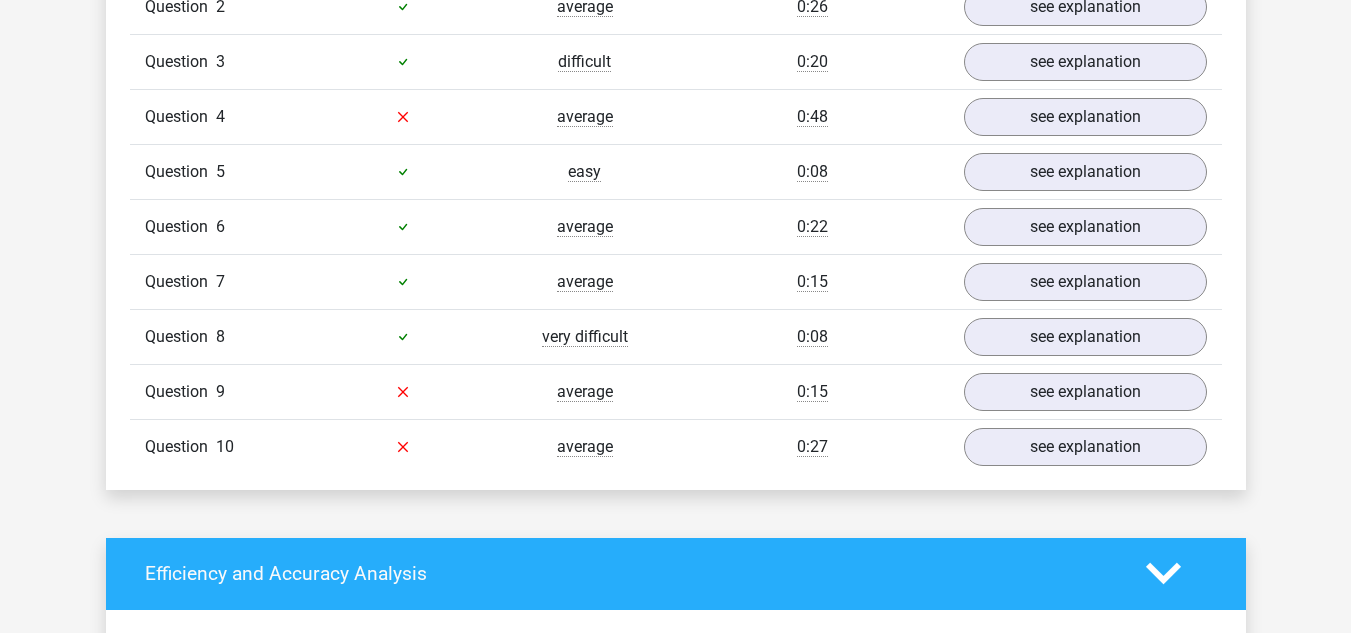 scroll, scrollTop: 1492, scrollLeft: 0, axis: vertical 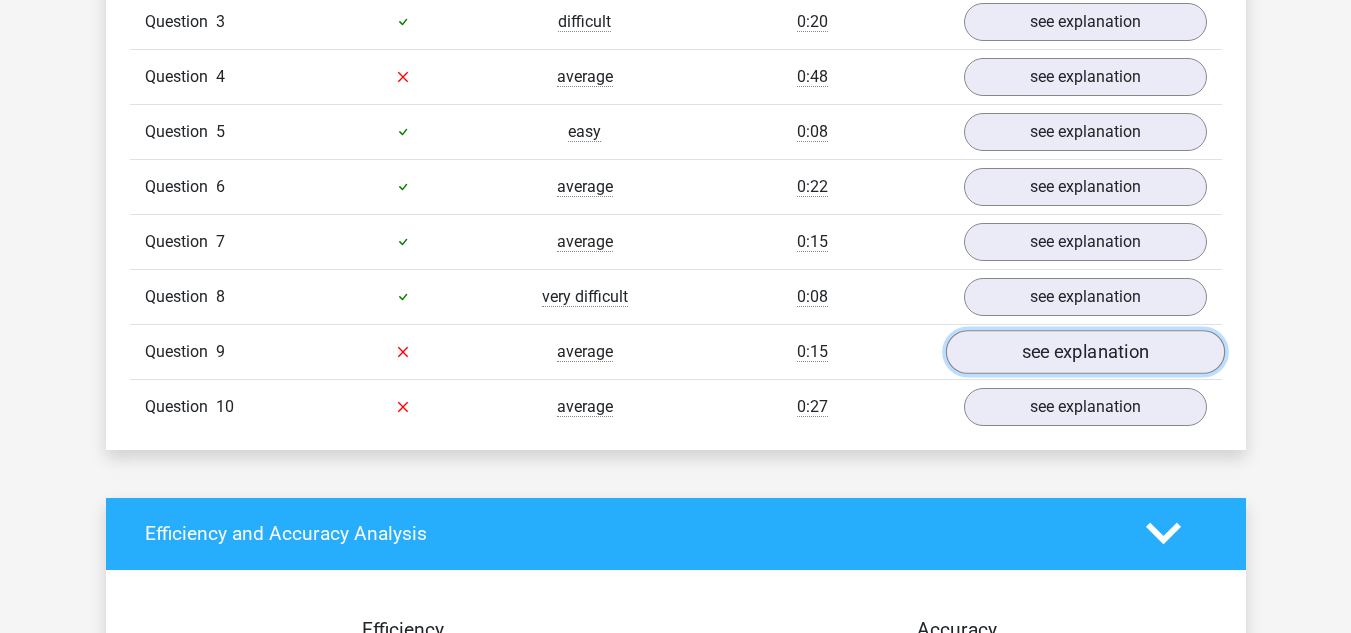 click on "see explanation" at bounding box center [1084, 352] 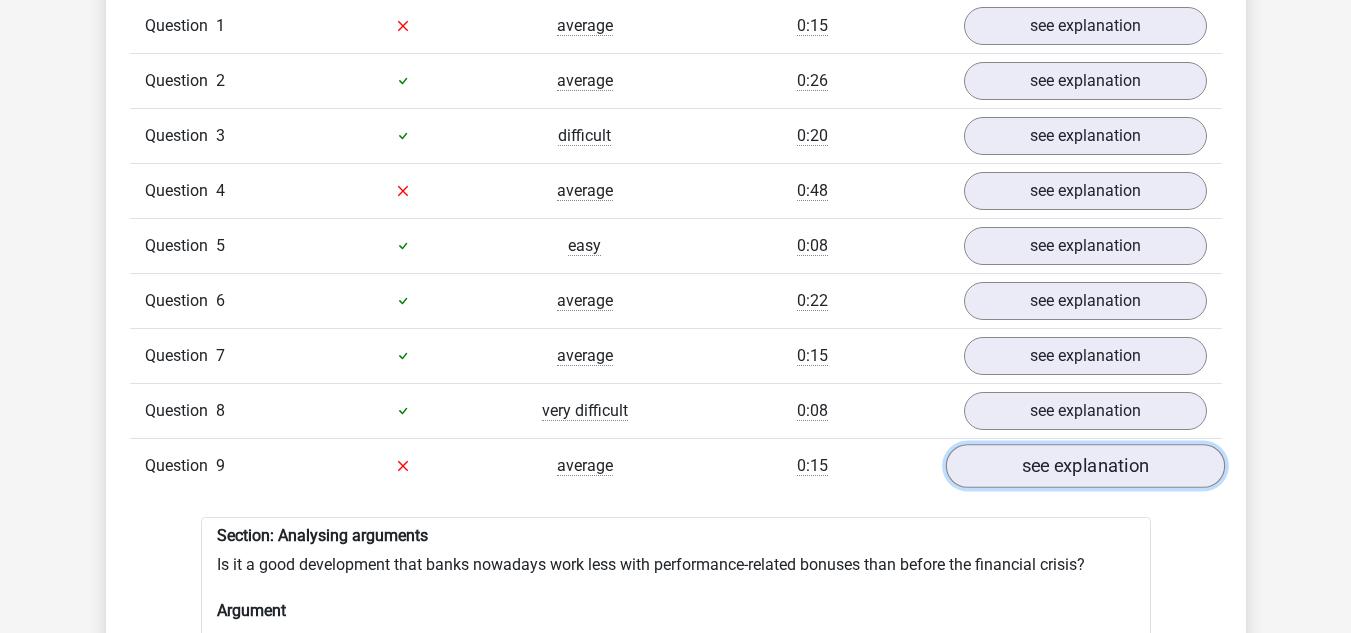 scroll, scrollTop: 1367, scrollLeft: 0, axis: vertical 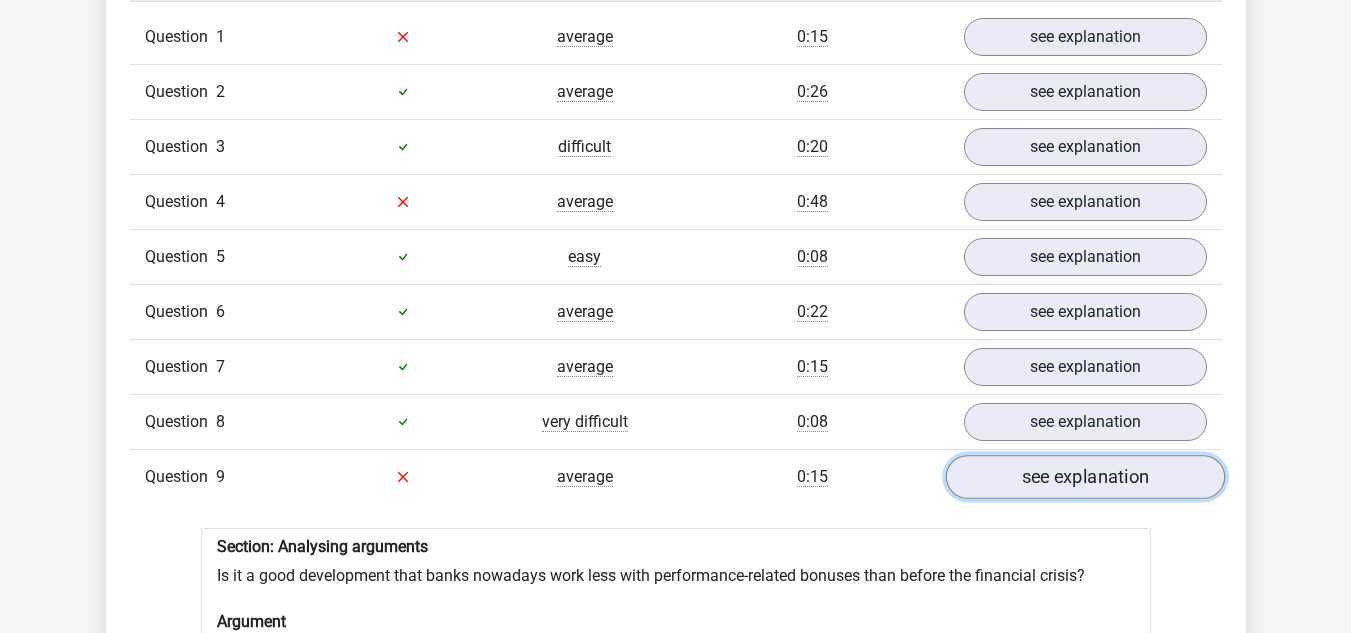click on "see explanation" at bounding box center (1084, 477) 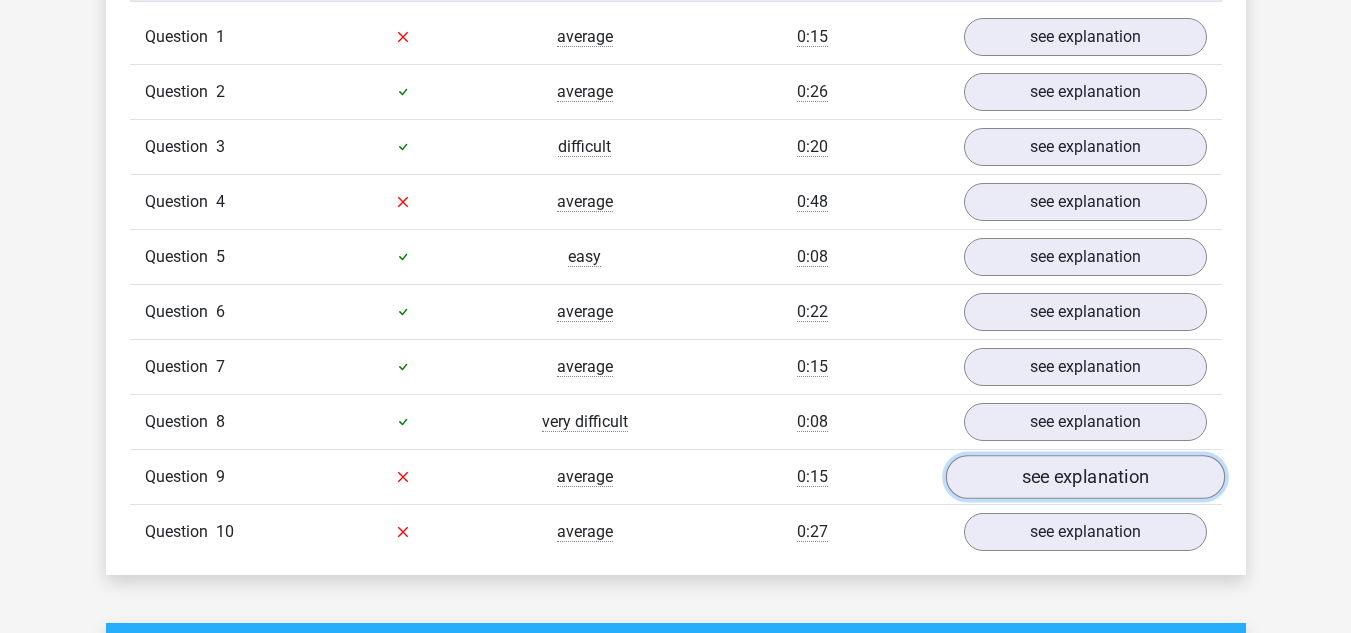 click on "see explanation" at bounding box center (1084, 477) 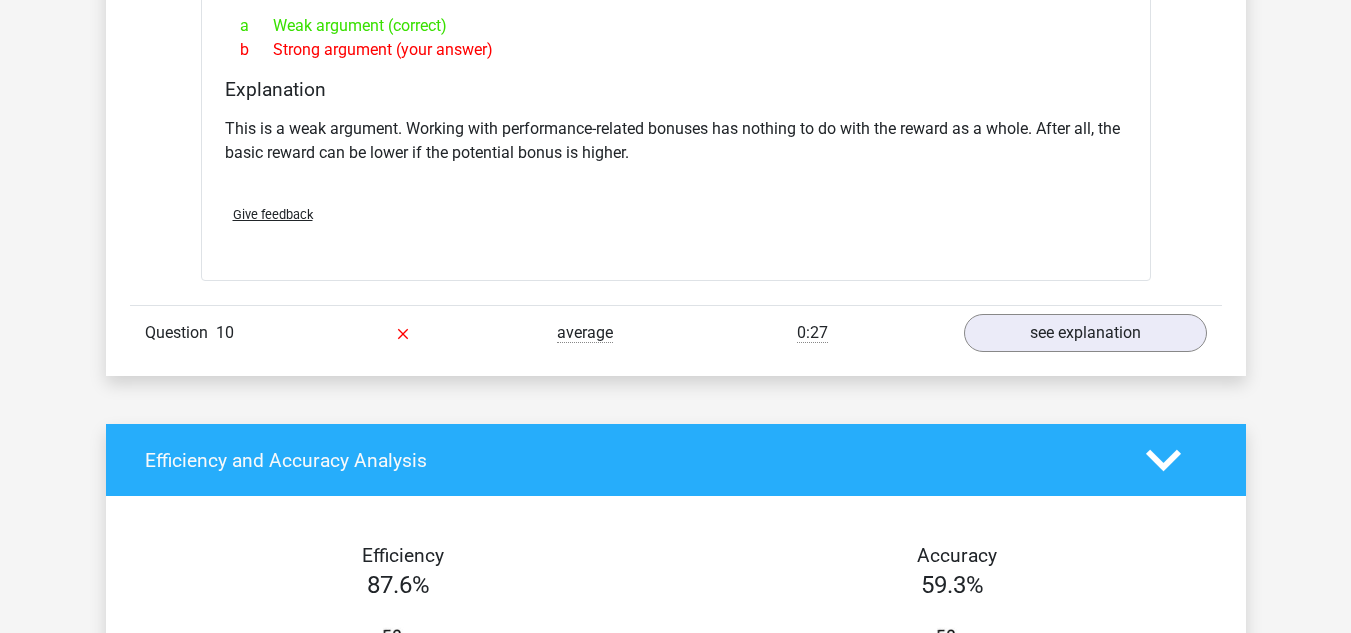 scroll, scrollTop: 2077, scrollLeft: 0, axis: vertical 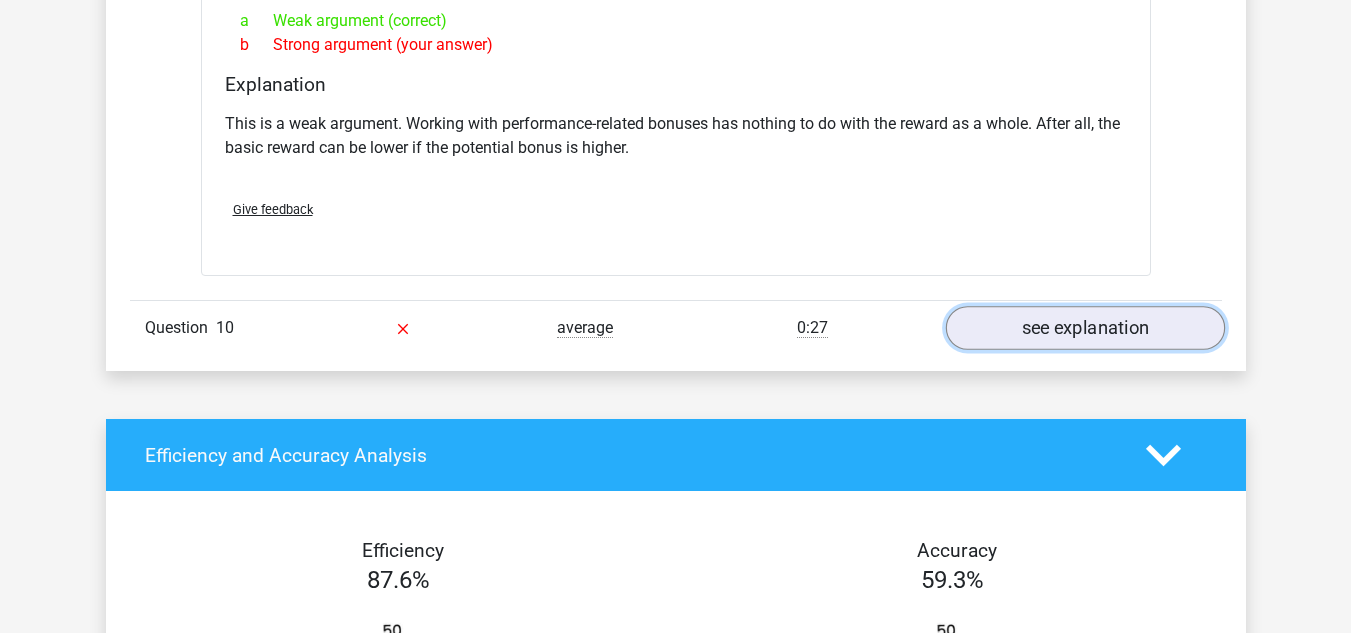 click on "see explanation" at bounding box center (1084, 328) 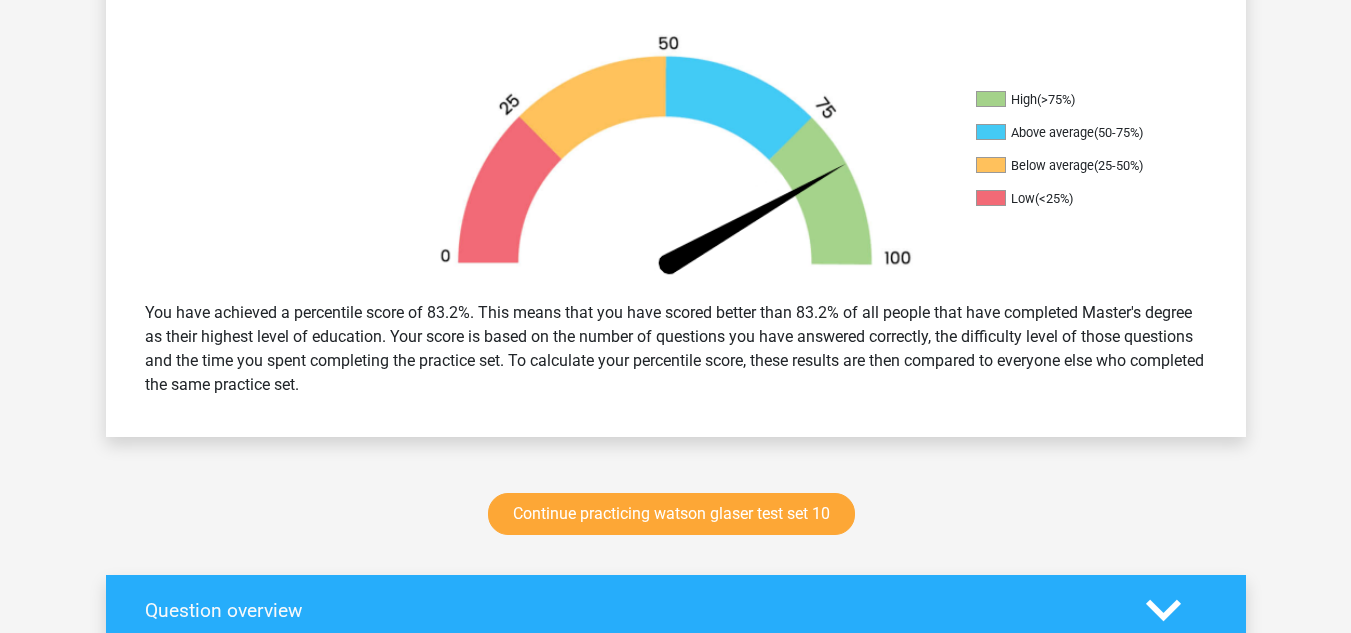 scroll, scrollTop: 594, scrollLeft: 0, axis: vertical 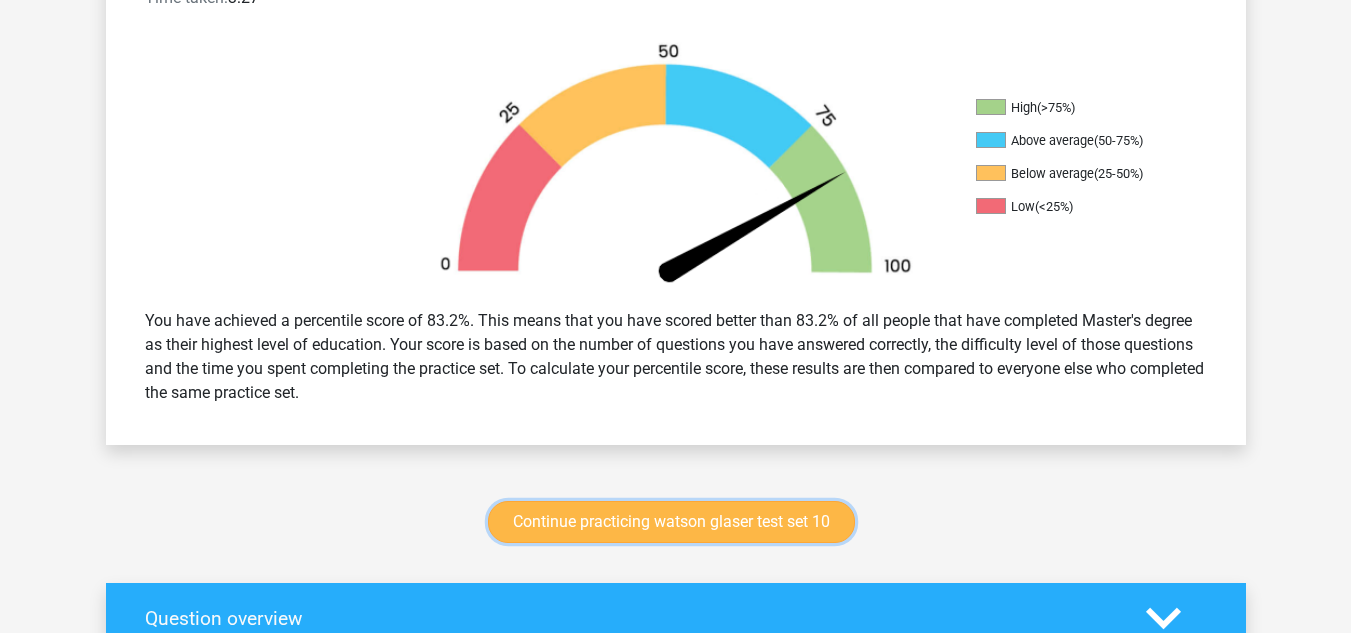 click on "Continue practicing watson glaser test set 10" at bounding box center [671, 522] 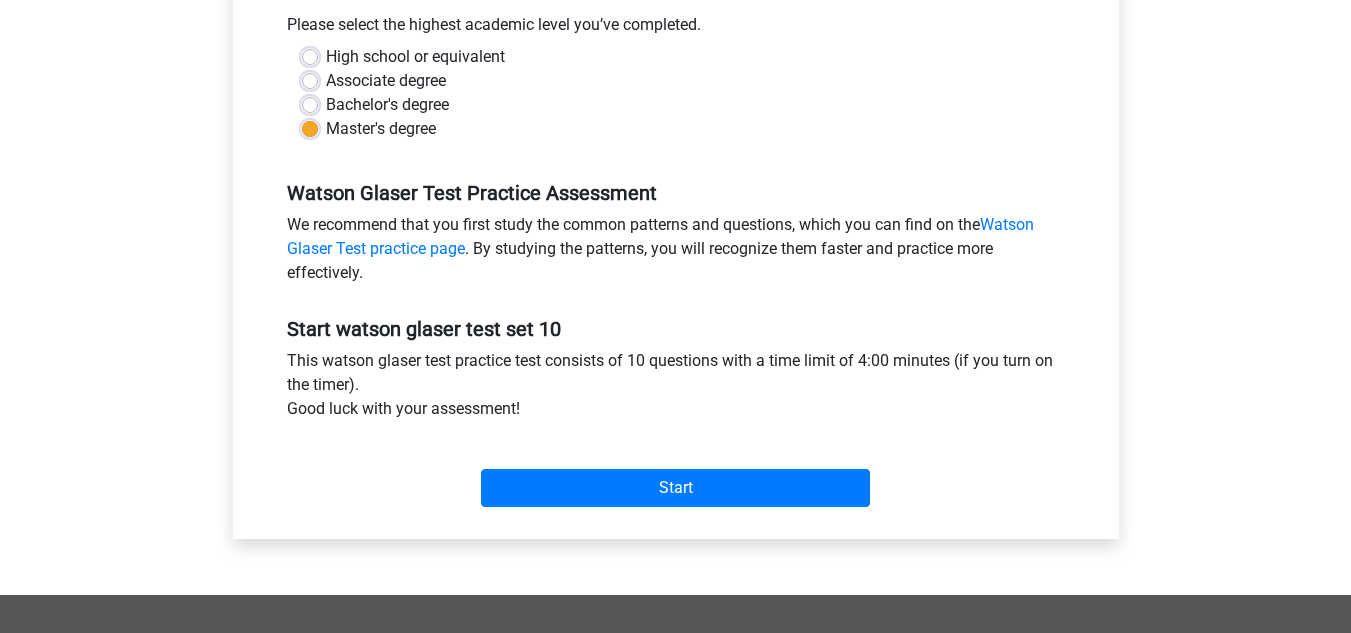 scroll, scrollTop: 485, scrollLeft: 0, axis: vertical 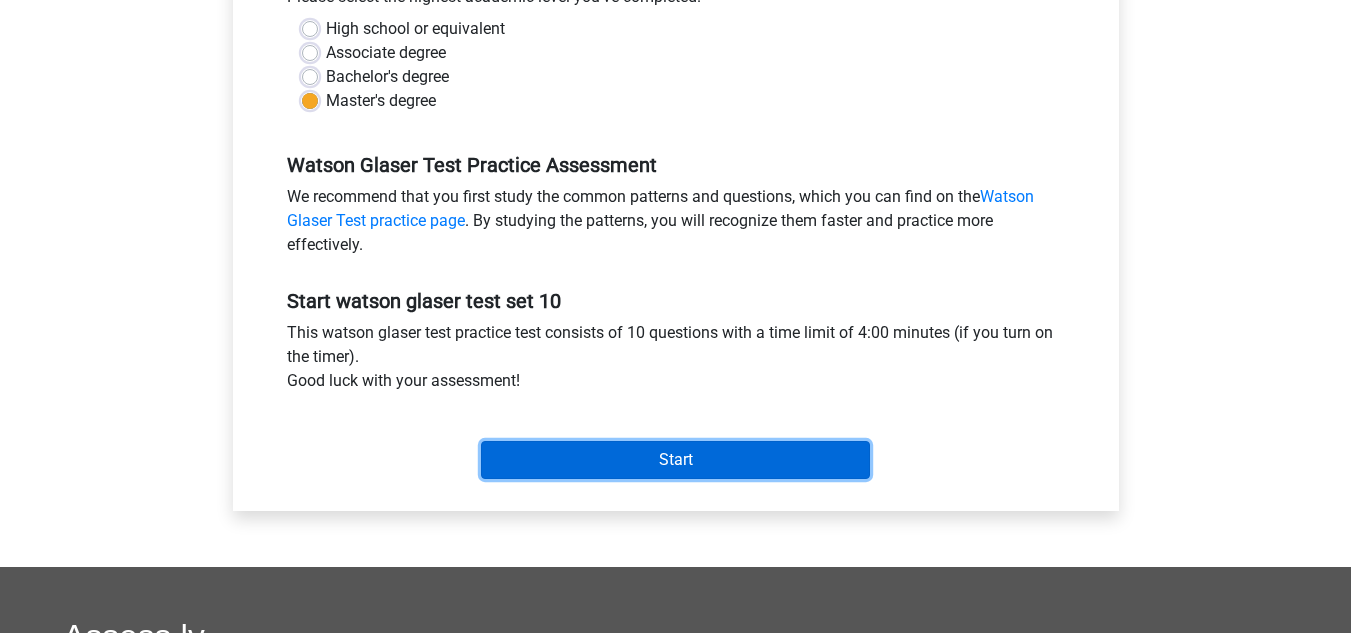 click on "Start" at bounding box center (675, 460) 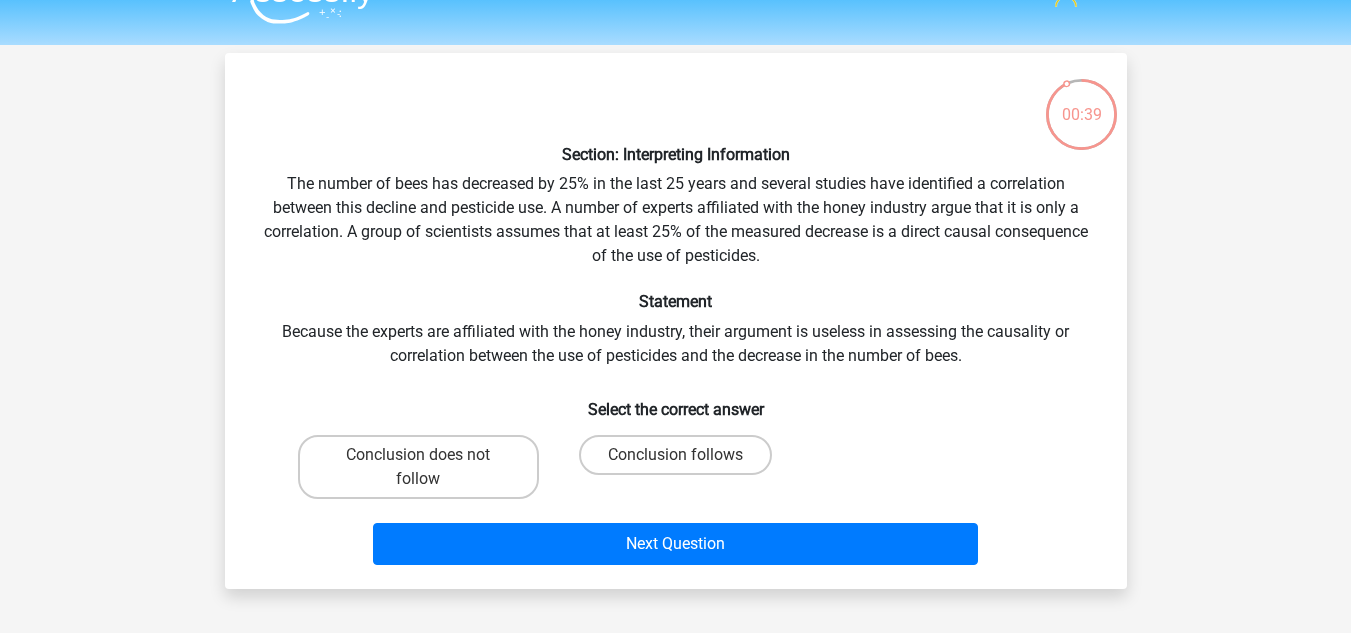 scroll, scrollTop: 55, scrollLeft: 0, axis: vertical 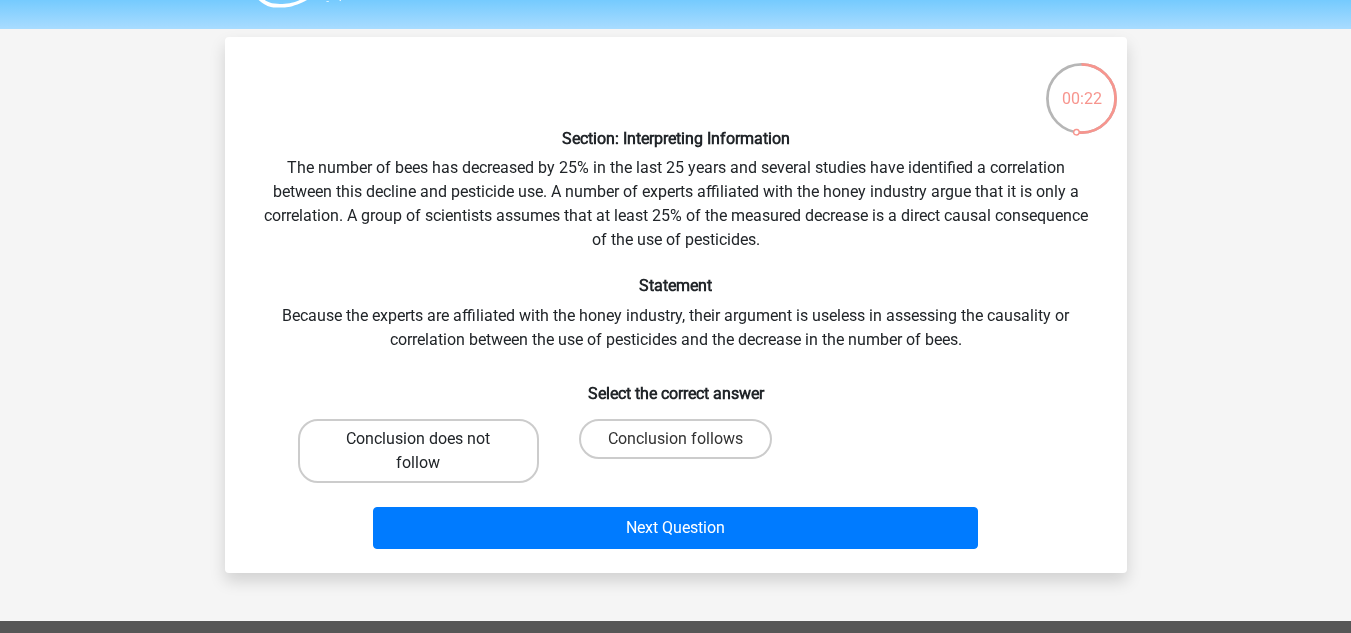 click on "Conclusion does not follow" at bounding box center (418, 451) 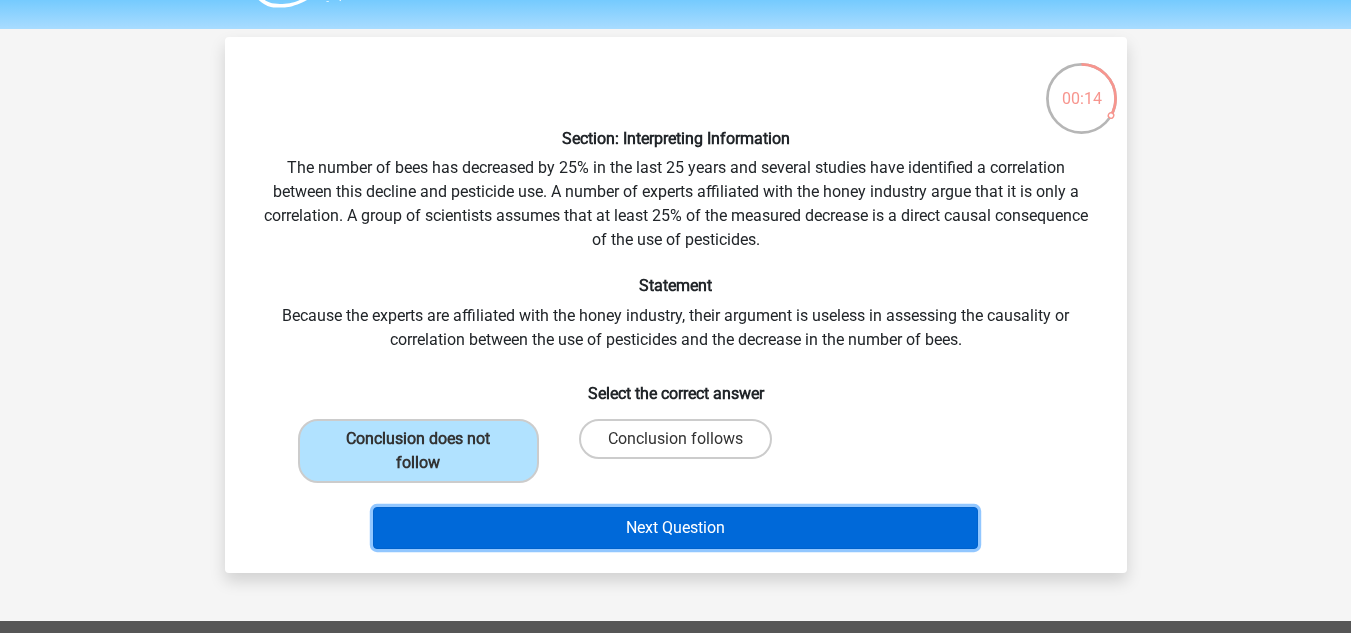click on "Next Question" at bounding box center [675, 528] 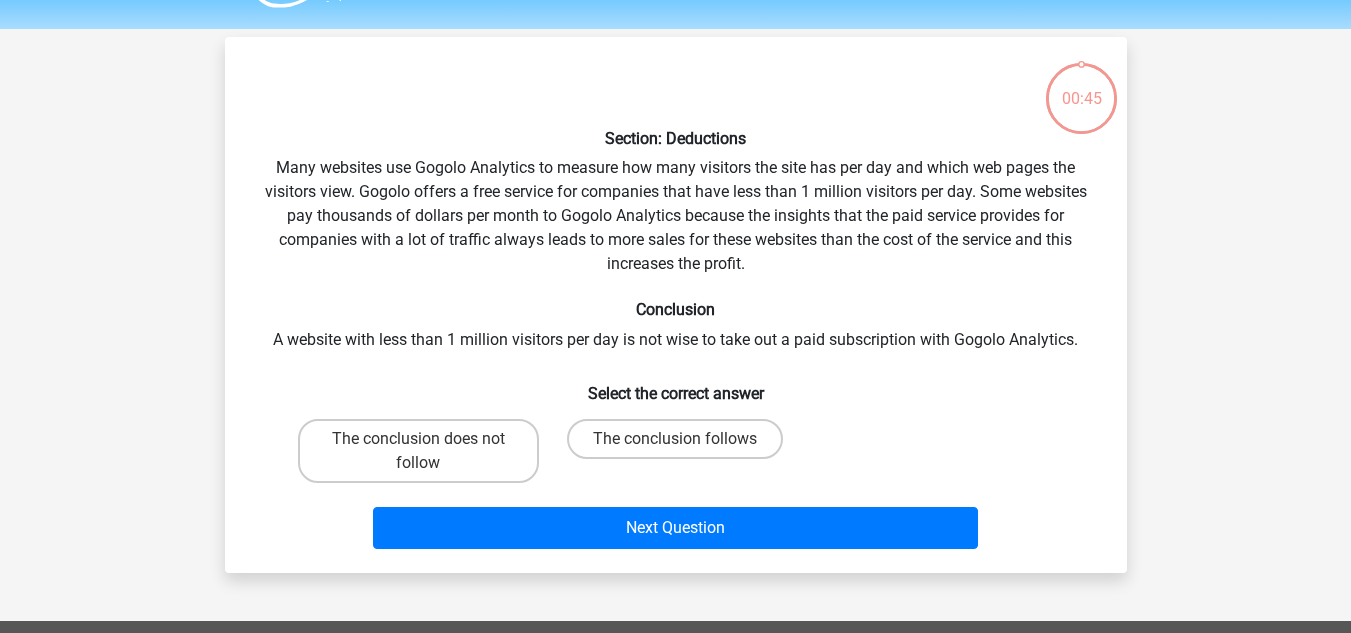 scroll, scrollTop: 92, scrollLeft: 0, axis: vertical 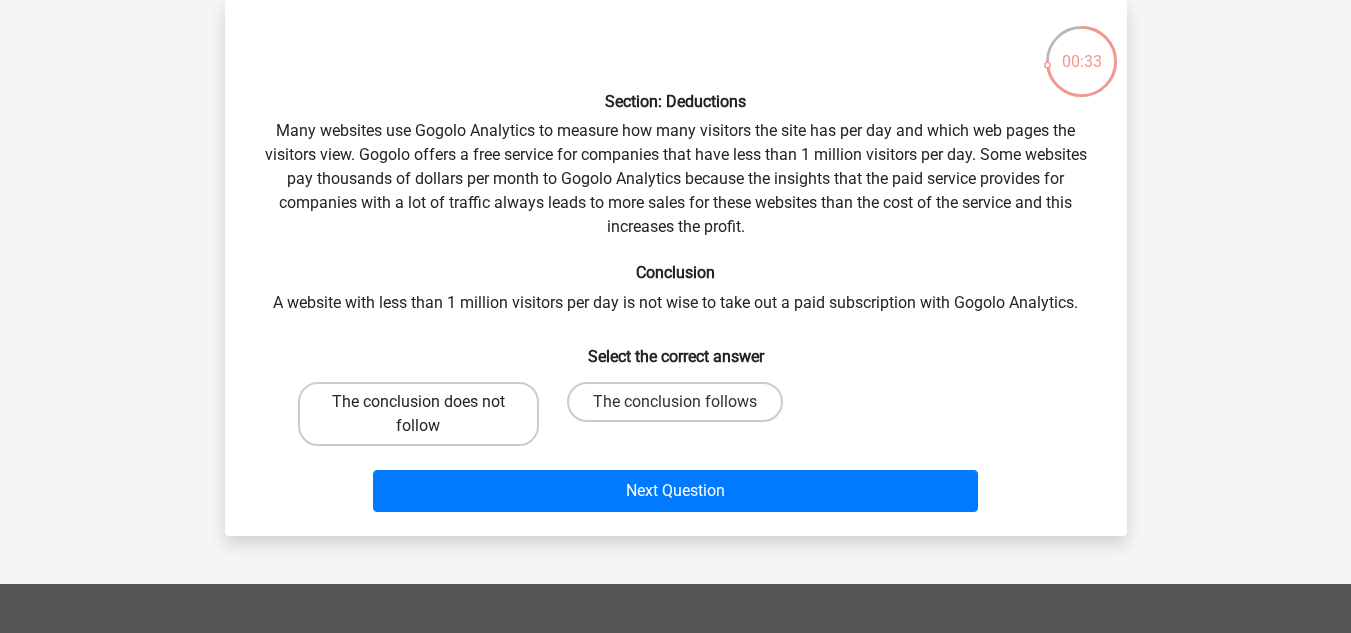 click on "The conclusion does not follow" at bounding box center (418, 414) 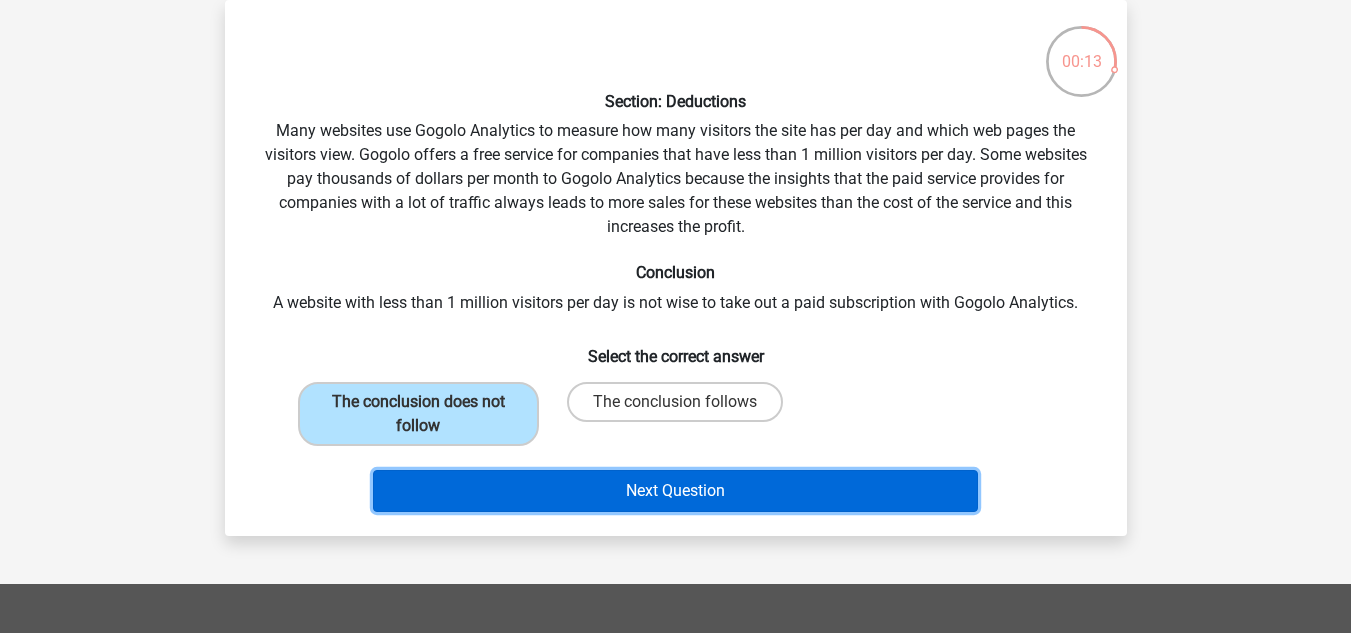 click on "Next Question" at bounding box center (675, 491) 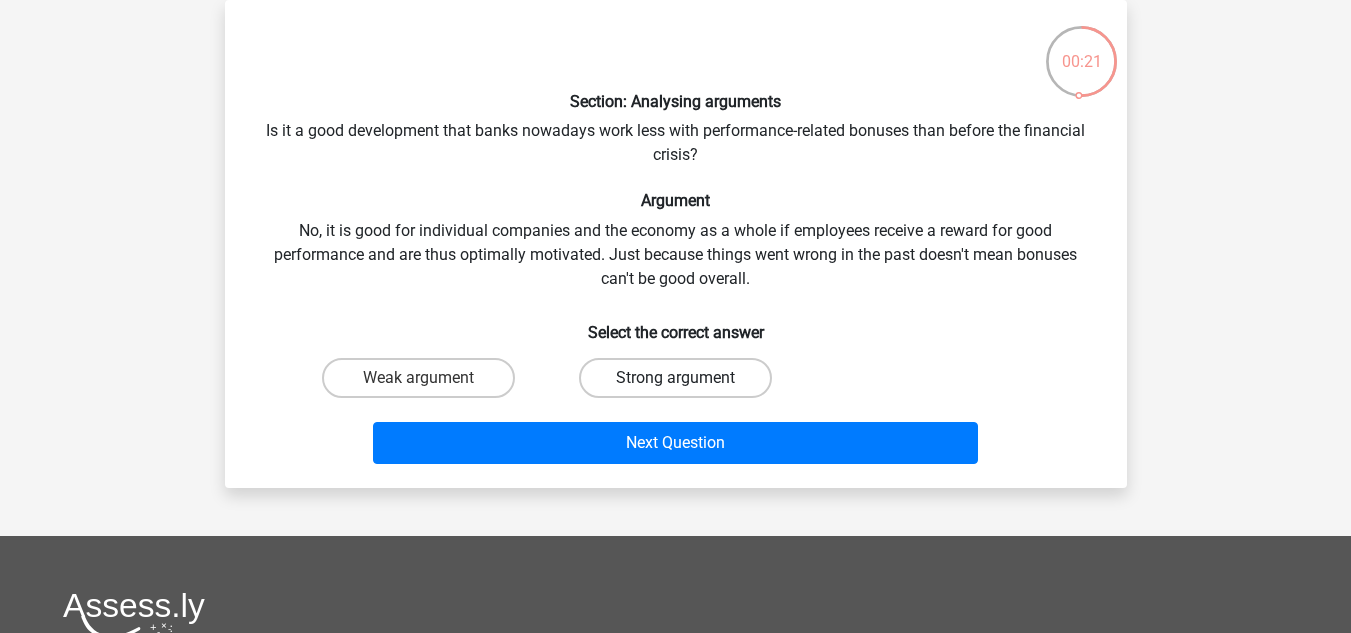 click on "Strong argument" at bounding box center [675, 378] 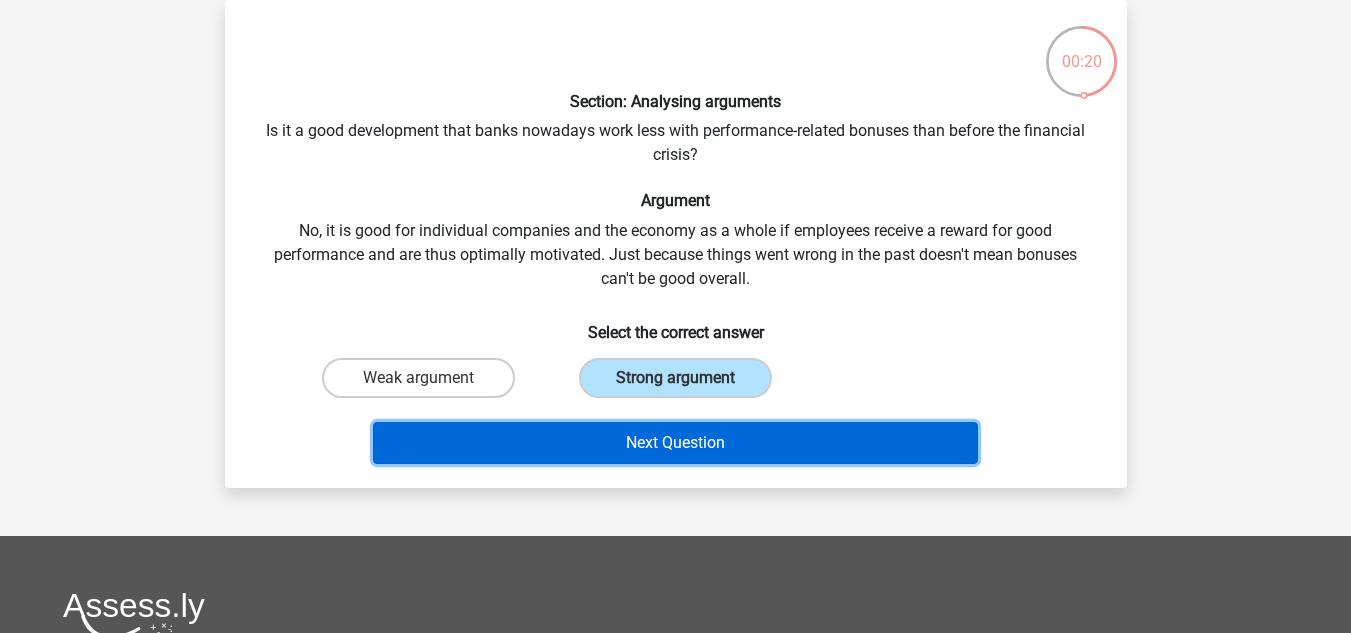 click on "Next Question" at bounding box center [675, 443] 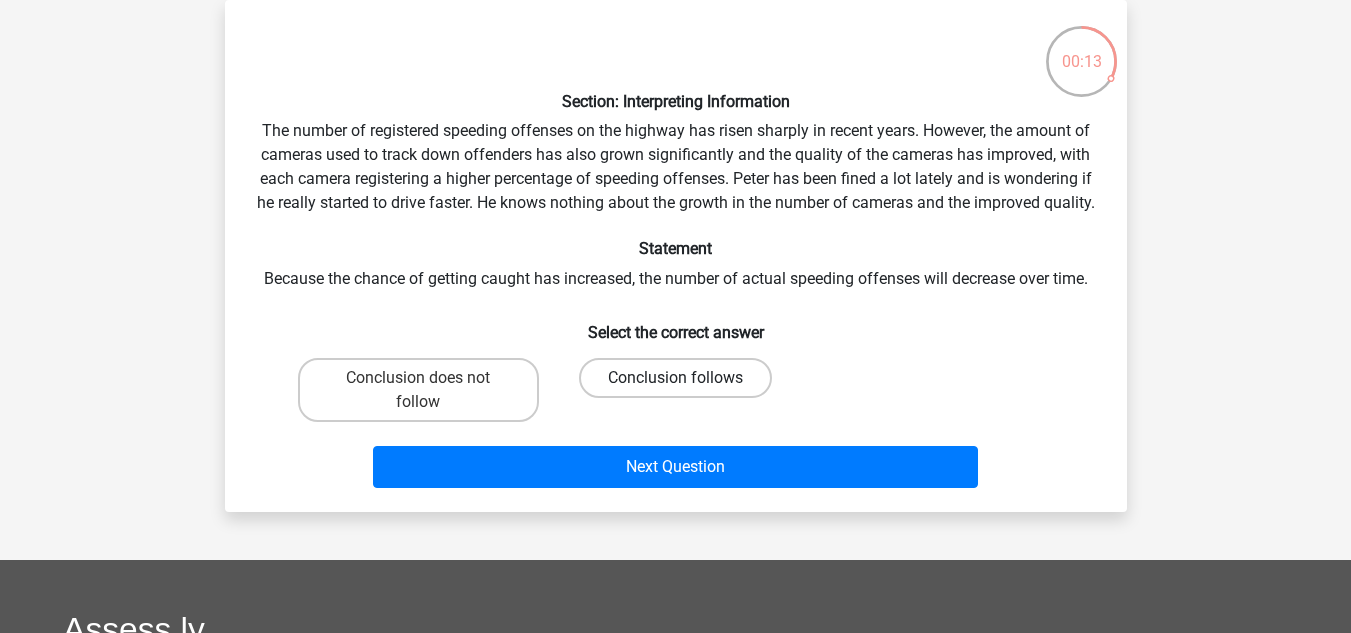 click on "Conclusion follows" at bounding box center [675, 378] 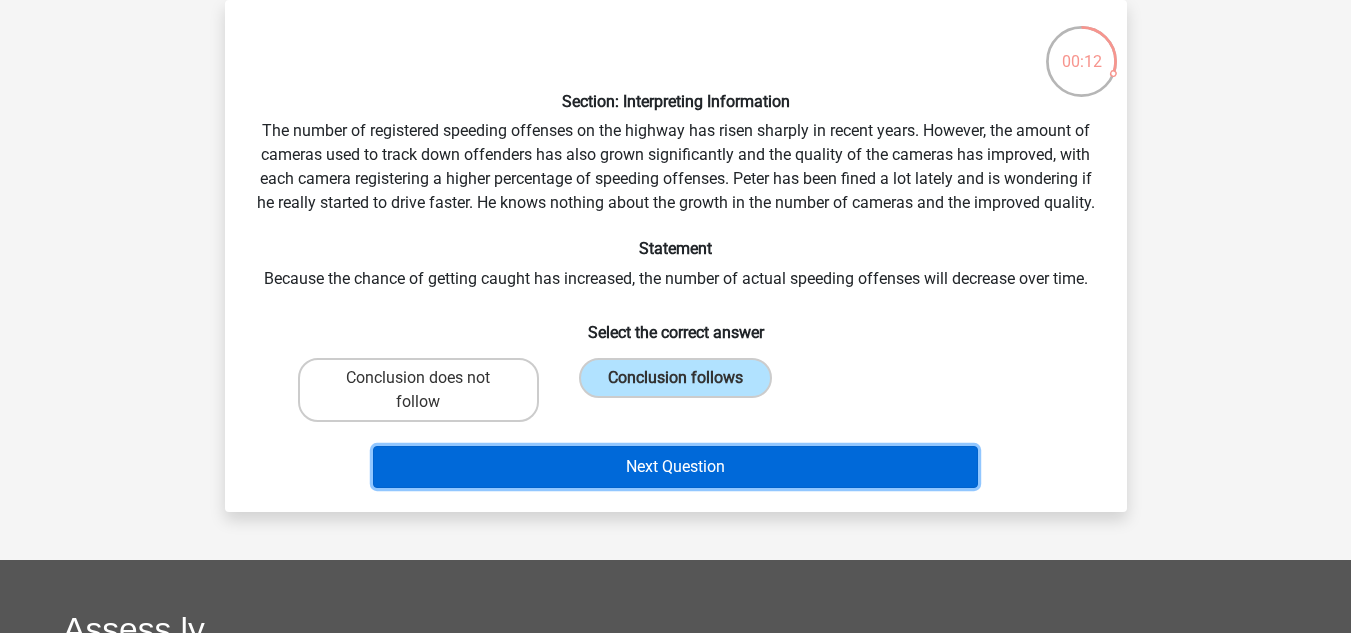 click on "Next Question" at bounding box center (675, 467) 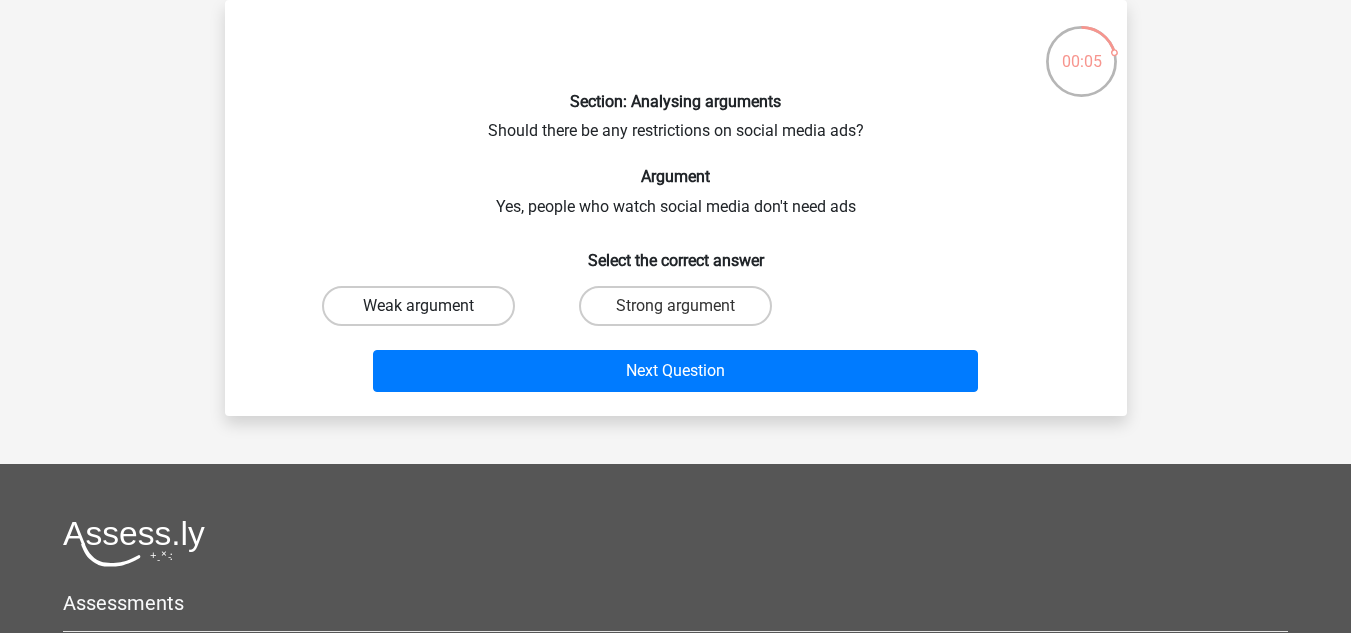 click on "Weak argument" at bounding box center [418, 306] 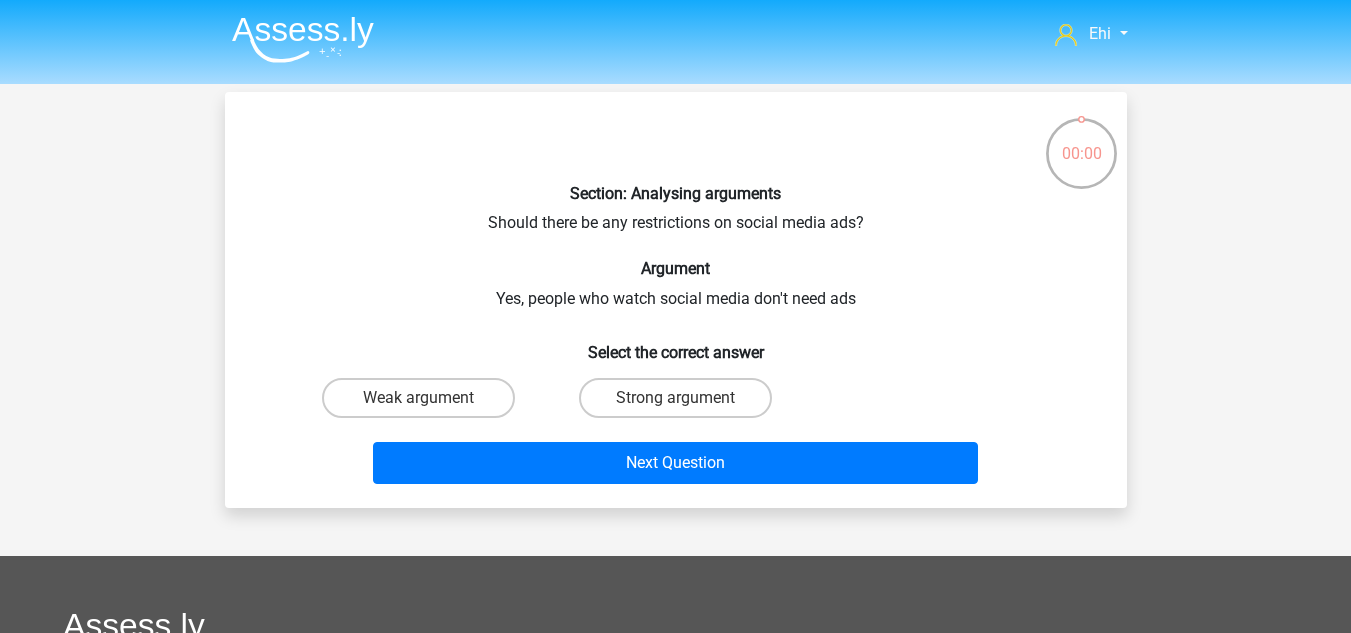 scroll, scrollTop: 92, scrollLeft: 0, axis: vertical 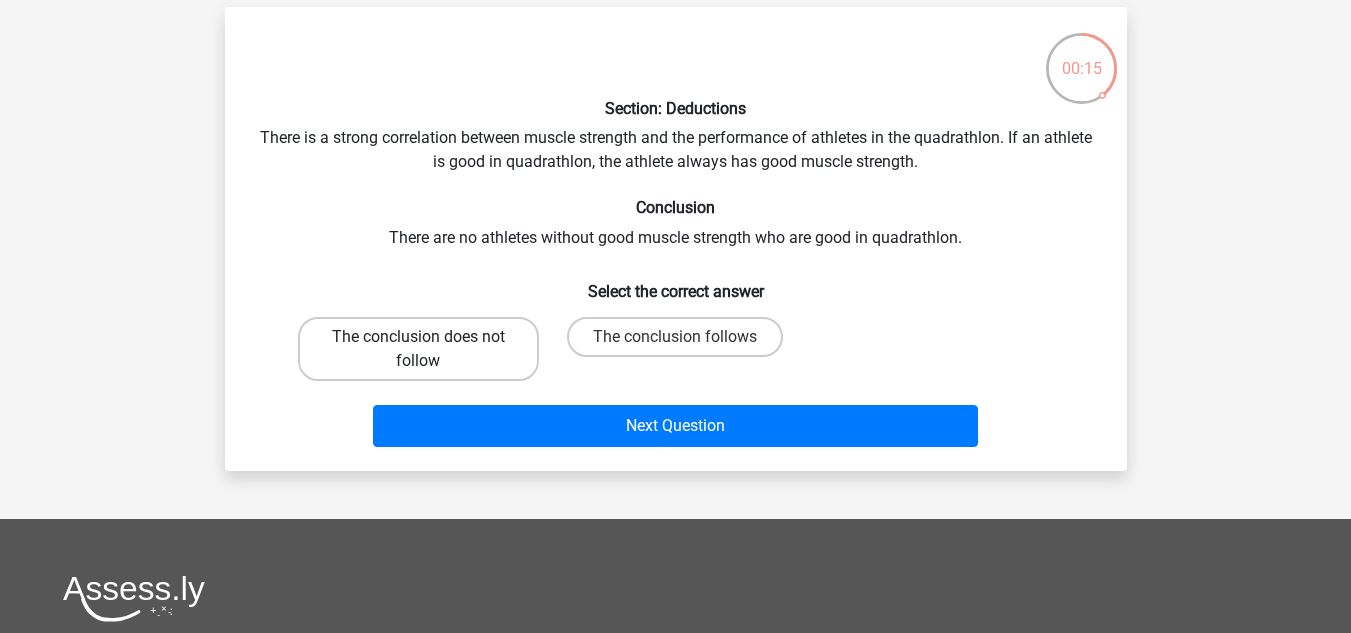click on "The conclusion does not follow" at bounding box center (418, 349) 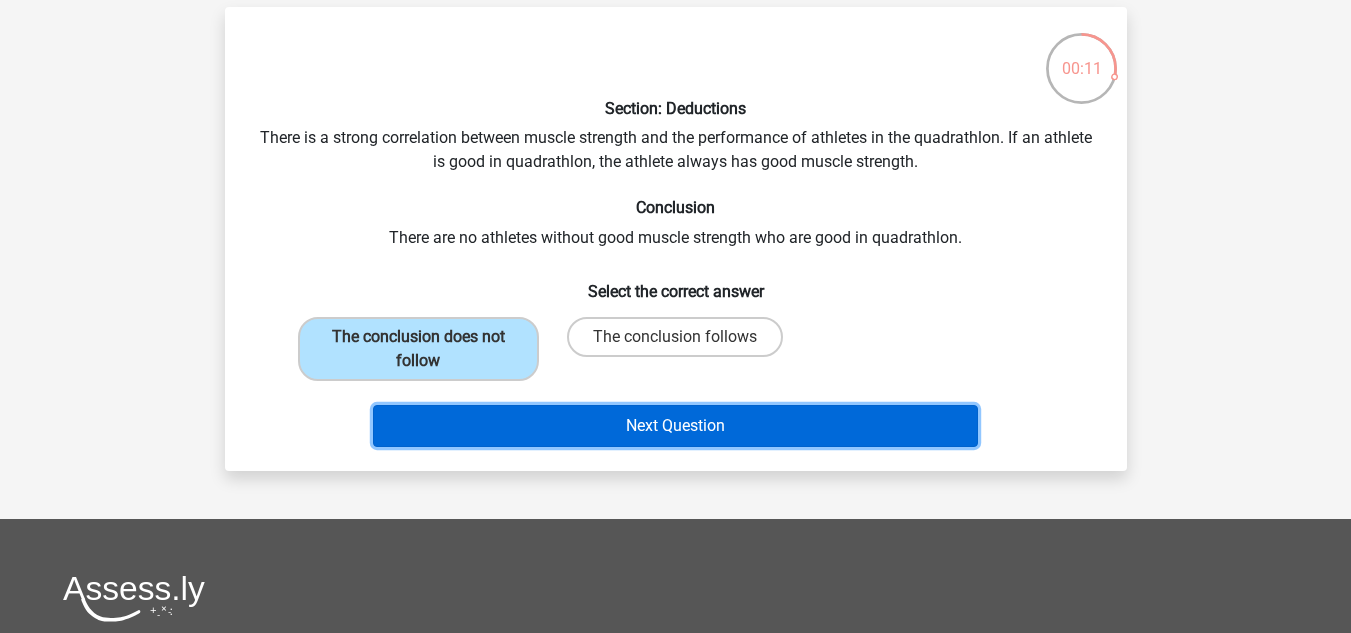 click on "Next Question" at bounding box center [675, 426] 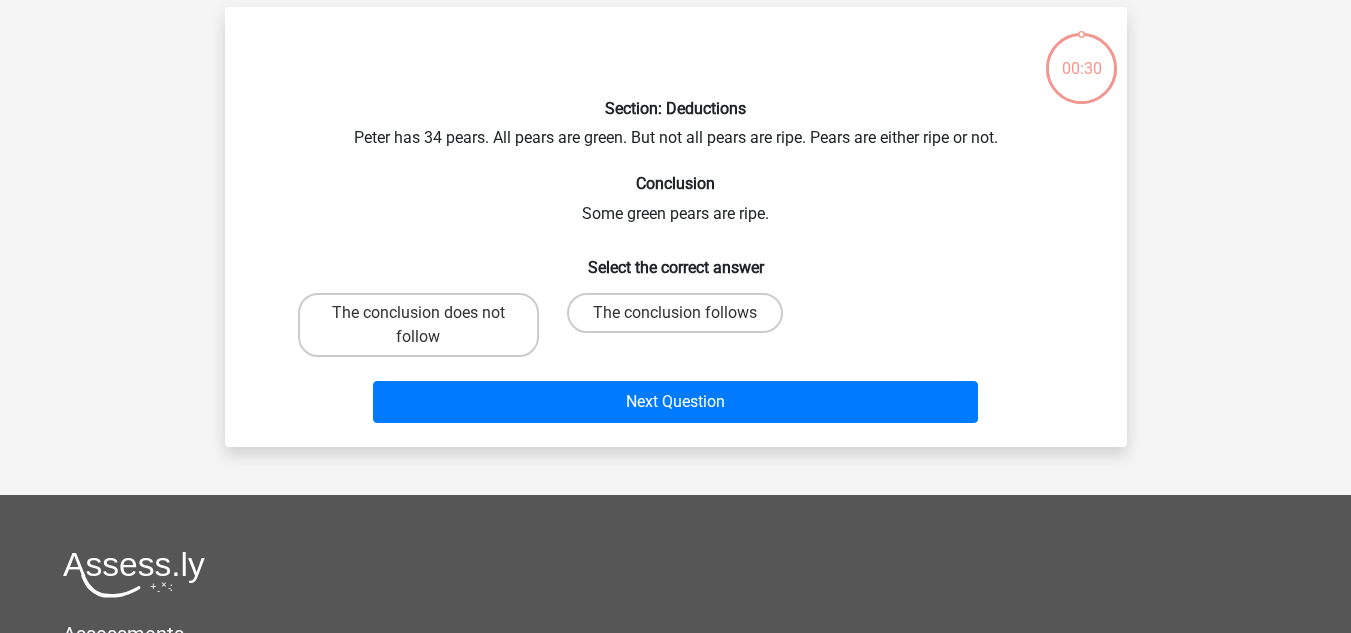 scroll, scrollTop: 92, scrollLeft: 0, axis: vertical 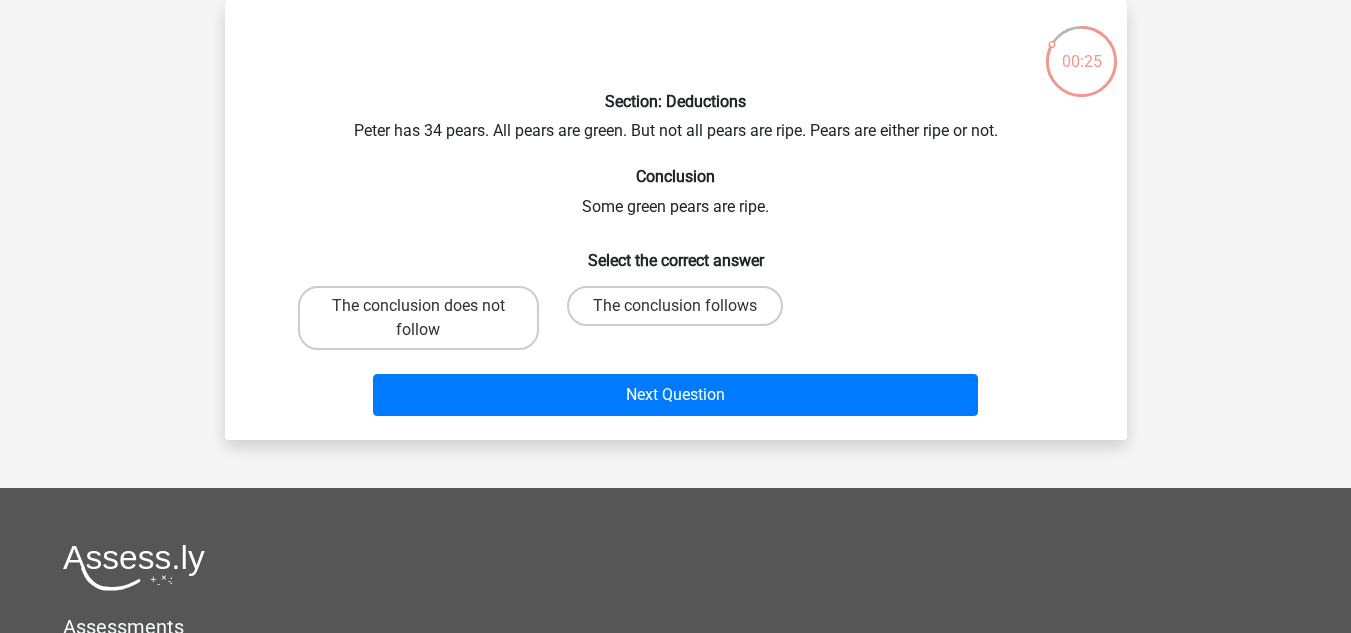 click on "The conclusion follows" at bounding box center (418, 318) 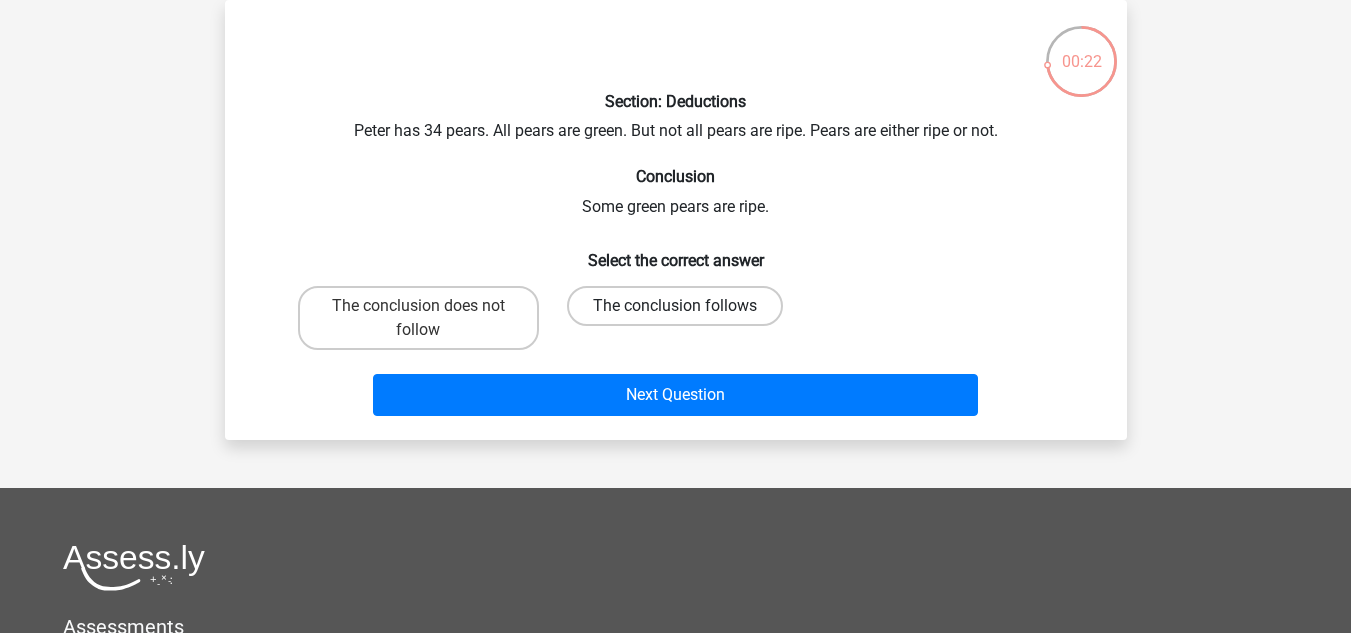 click on "The conclusion follows" at bounding box center [675, 306] 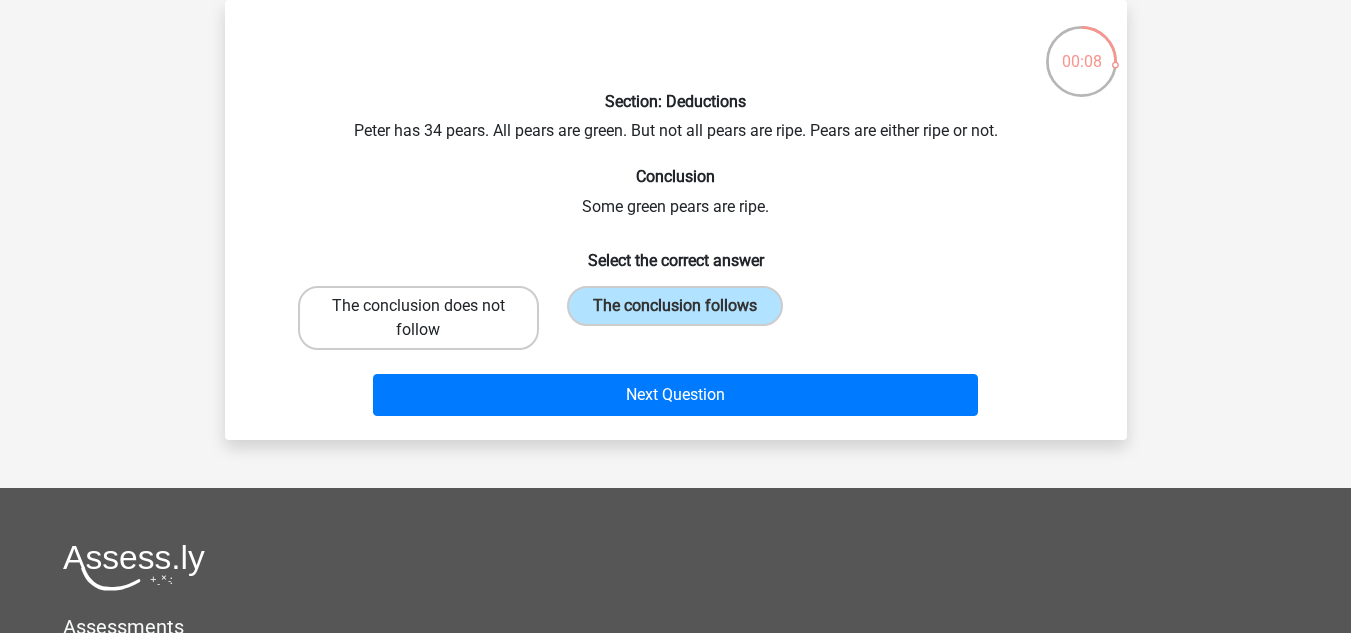 click on "The conclusion does not follow" at bounding box center [418, 318] 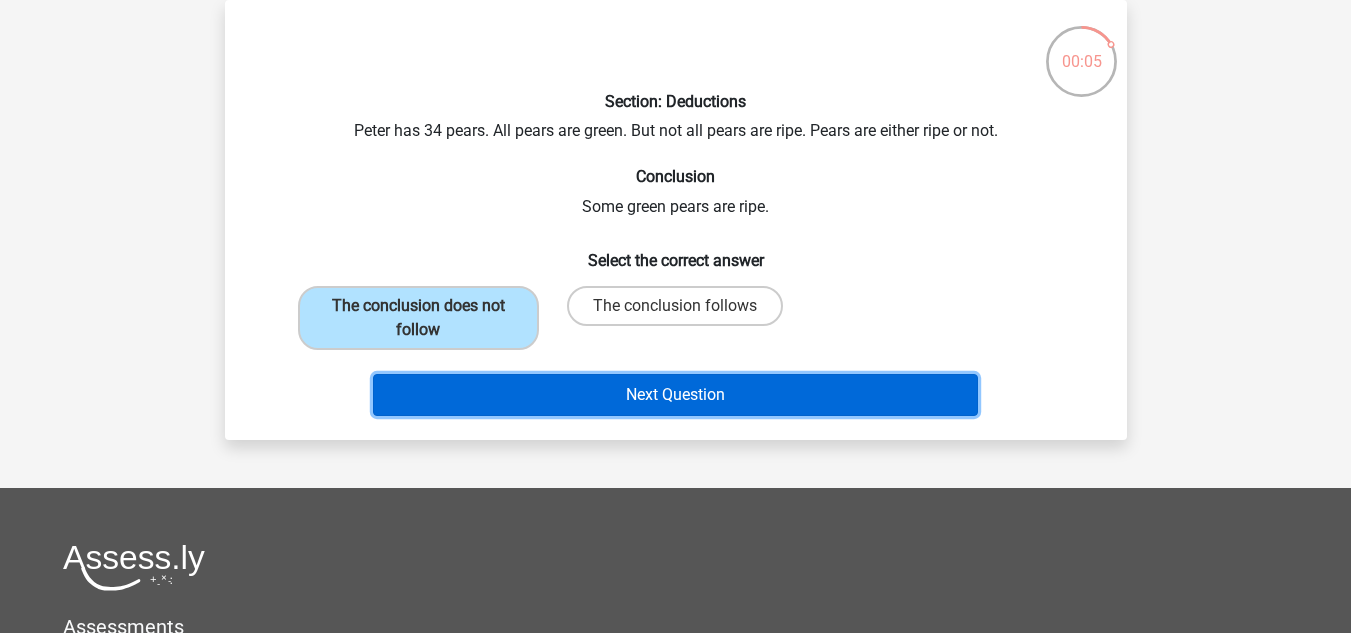 click on "Next Question" at bounding box center [675, 395] 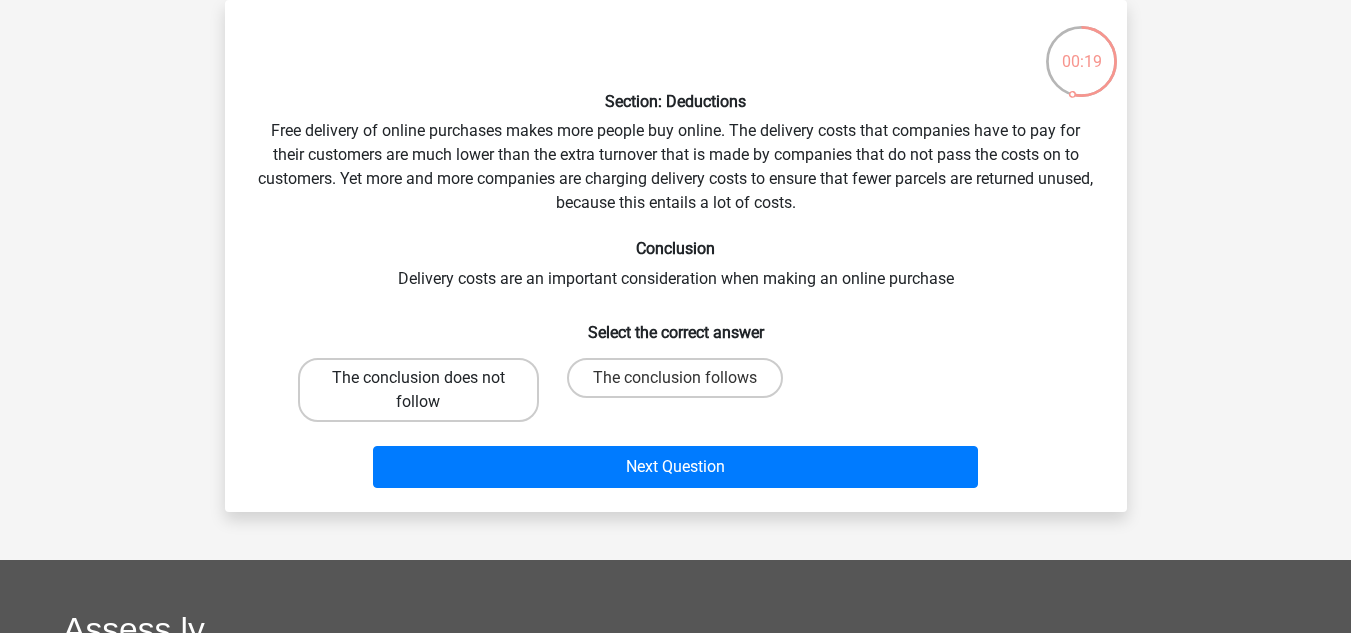 click on "The conclusion does not follow" at bounding box center [418, 390] 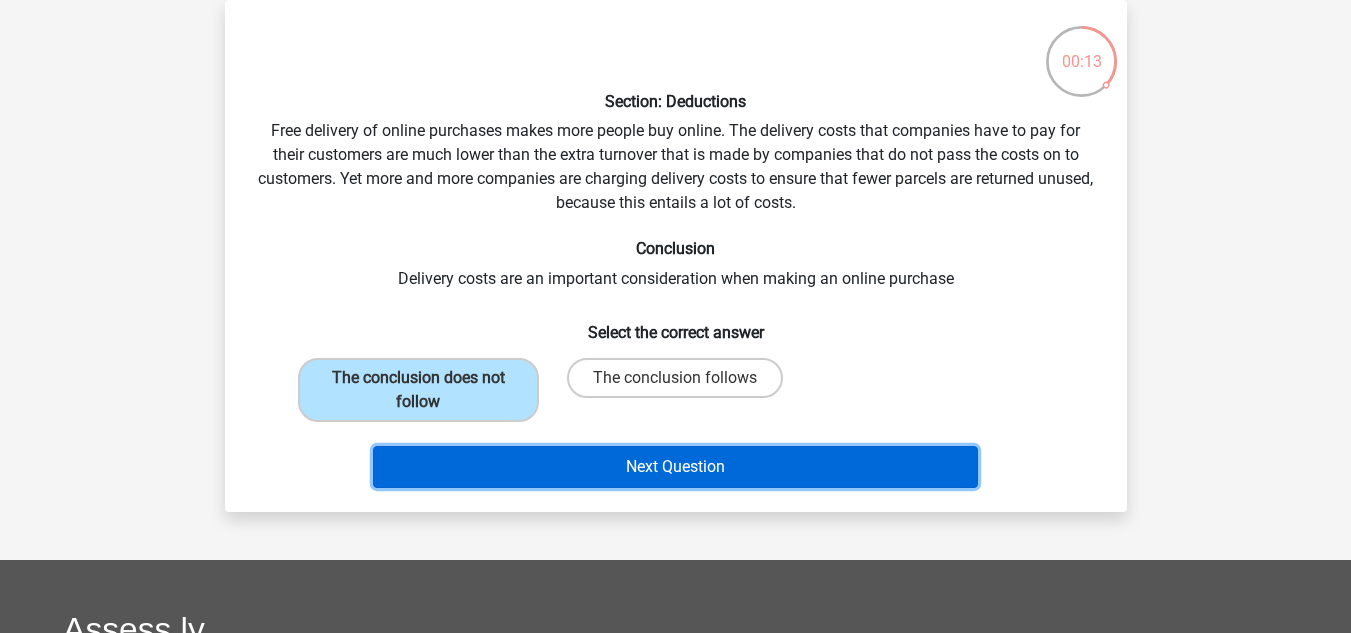 click on "Next Question" at bounding box center [675, 467] 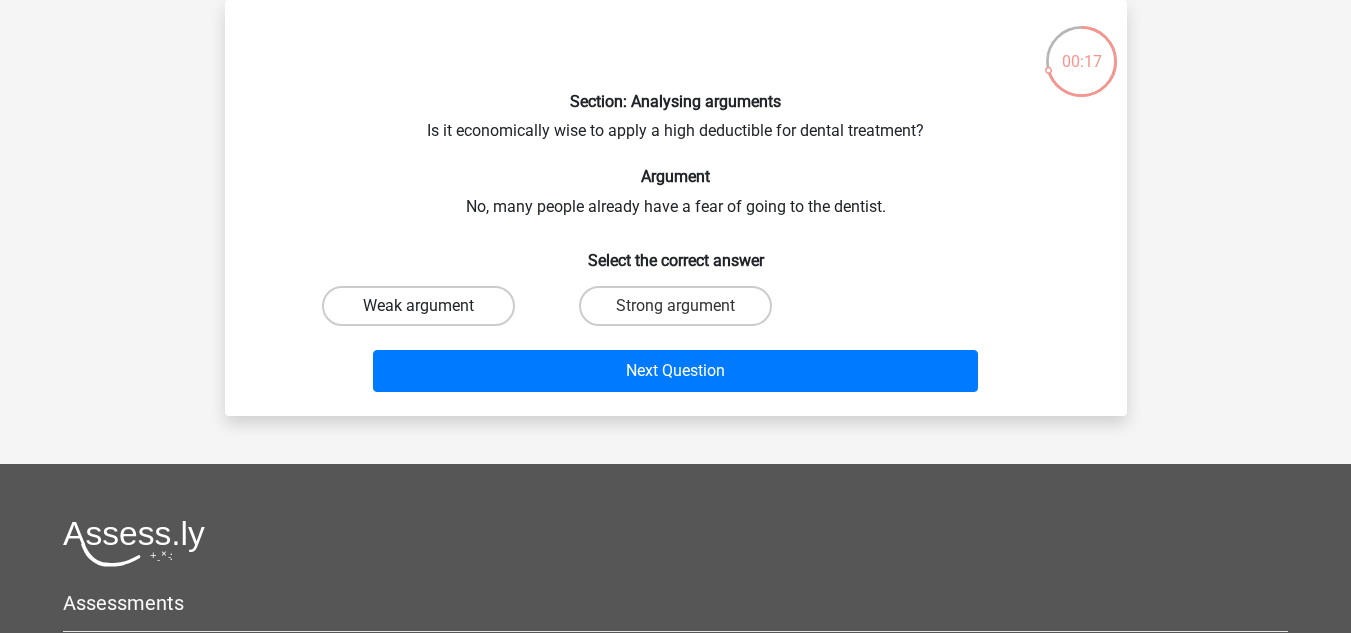 click on "Weak argument" at bounding box center (418, 306) 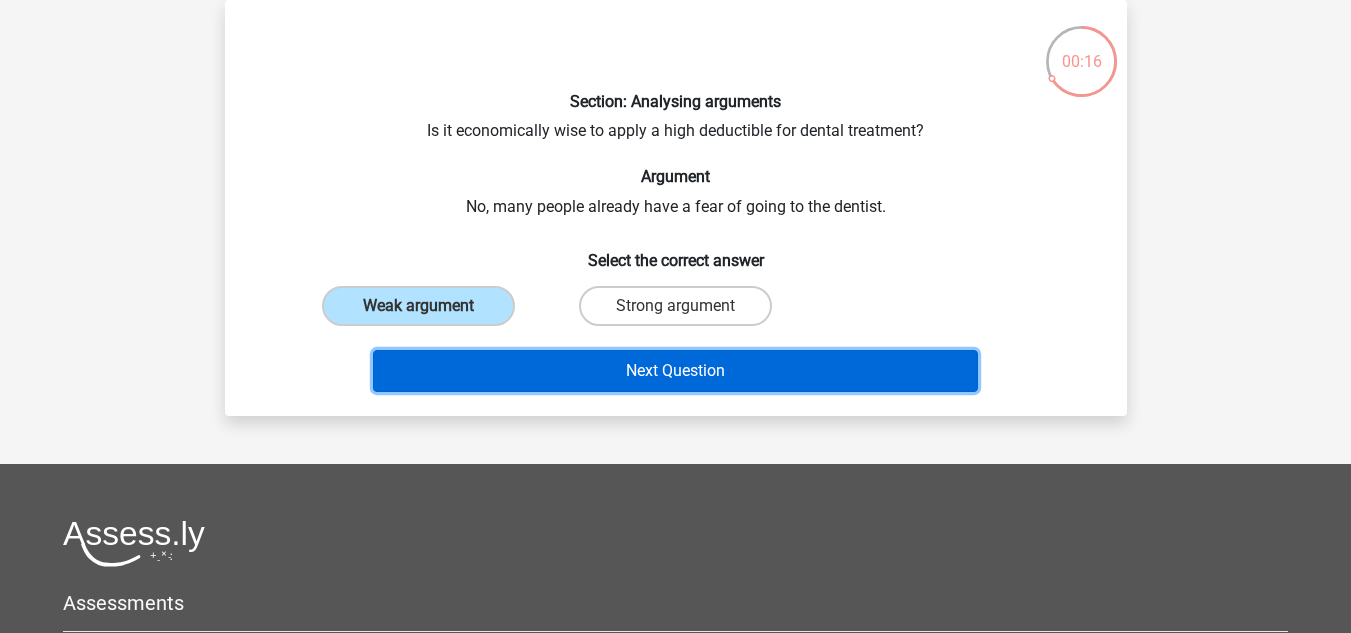 click on "Next Question" at bounding box center [675, 371] 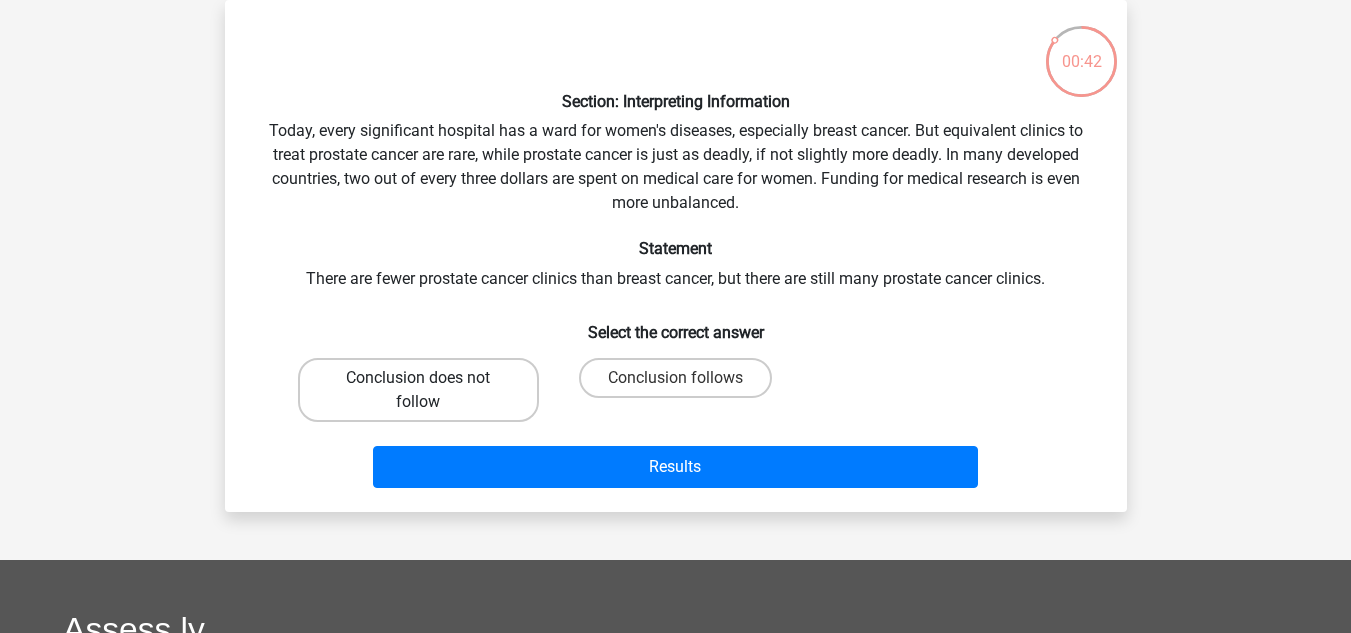 click on "Conclusion does not follow" at bounding box center [418, 390] 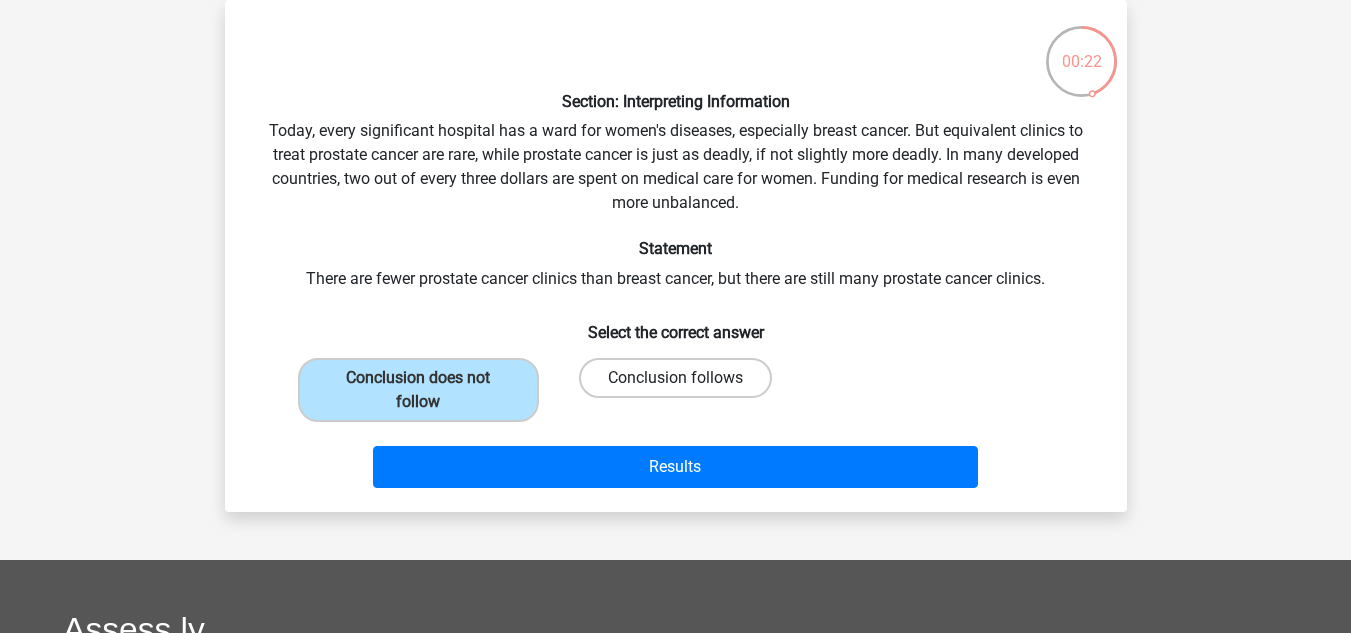click on "Conclusion follows" at bounding box center [675, 378] 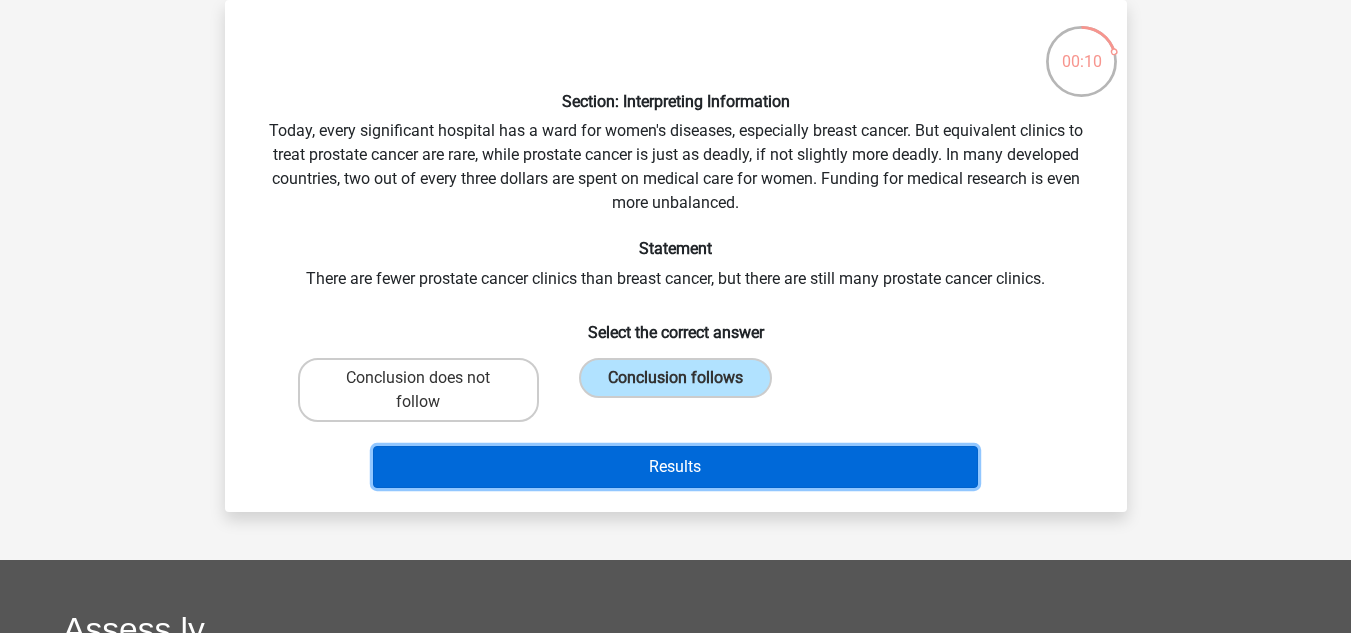 click on "Results" at bounding box center (675, 467) 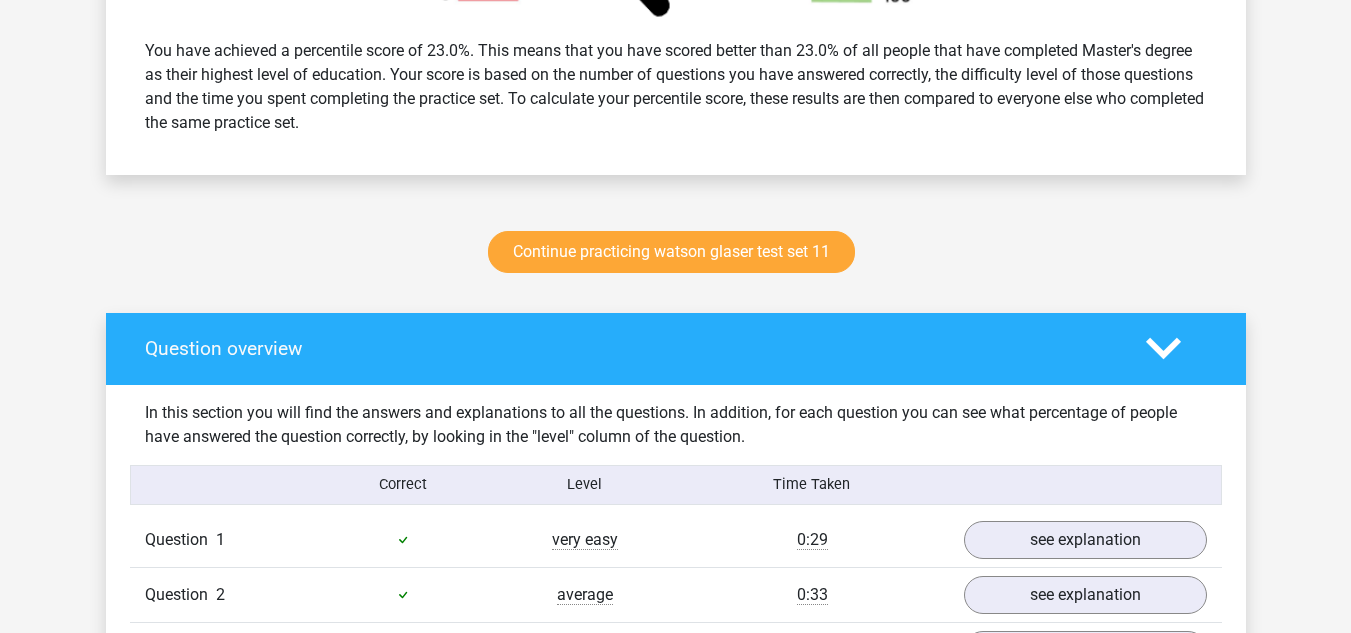 scroll, scrollTop: 813, scrollLeft: 0, axis: vertical 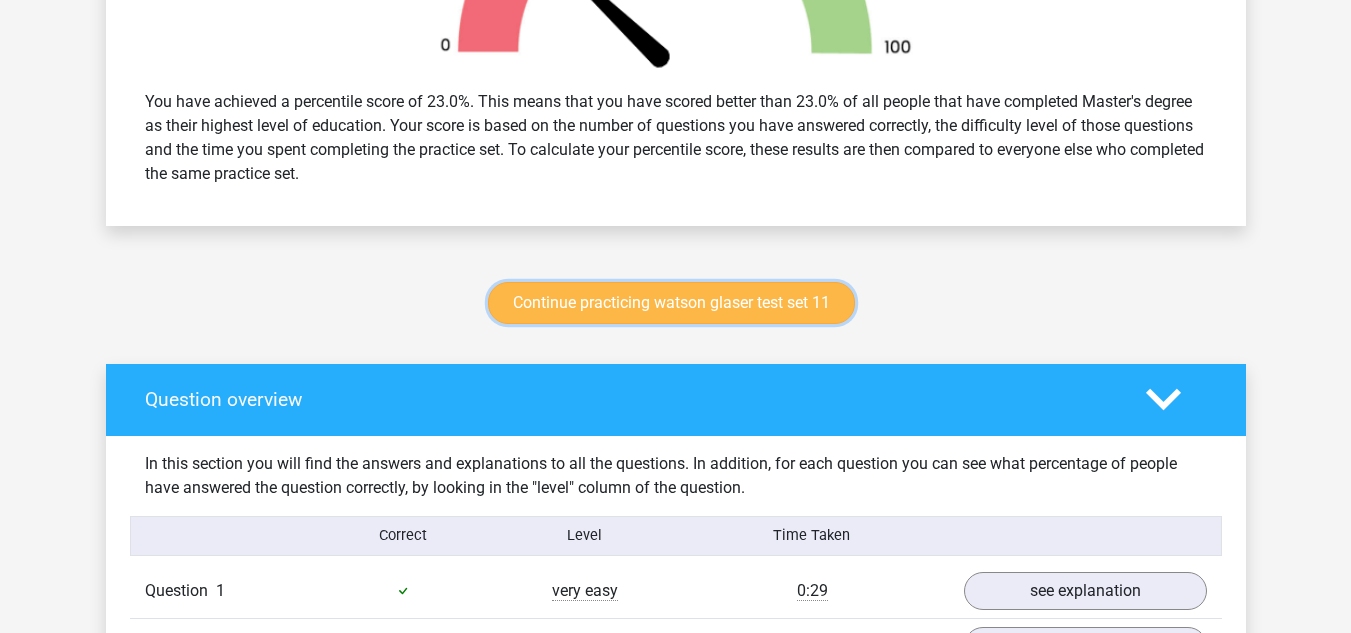 click on "Continue practicing watson glaser test set 11" at bounding box center (671, 303) 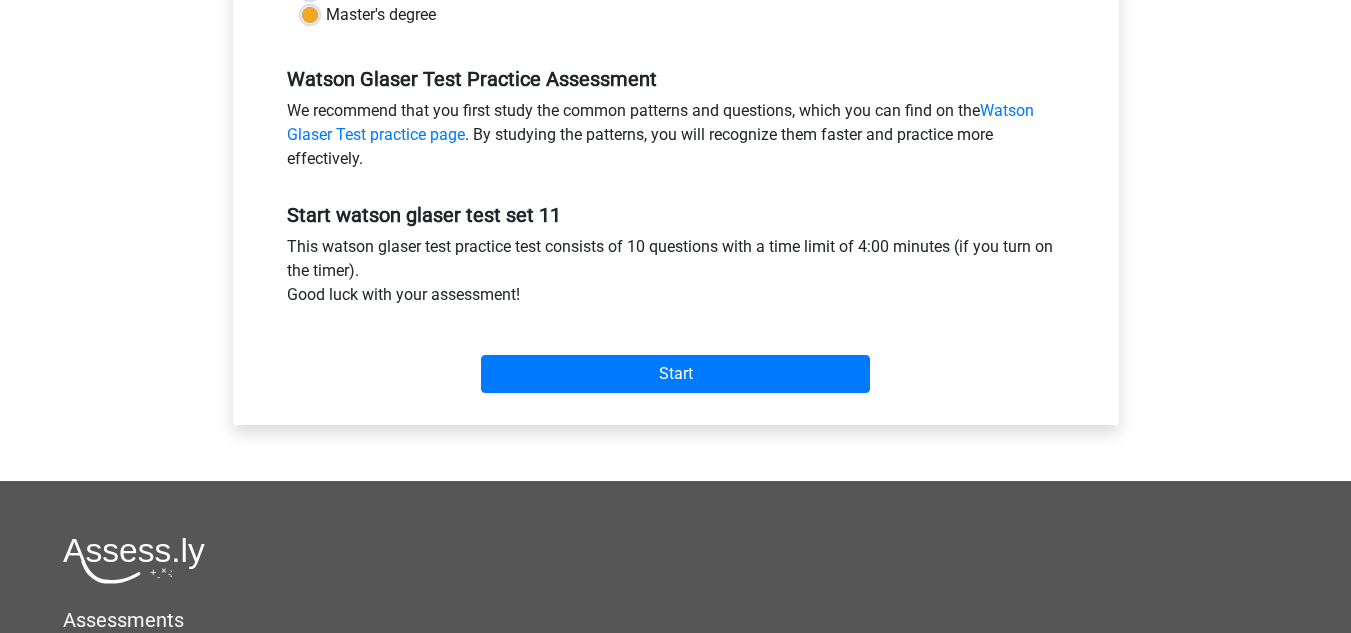 scroll, scrollTop: 583, scrollLeft: 0, axis: vertical 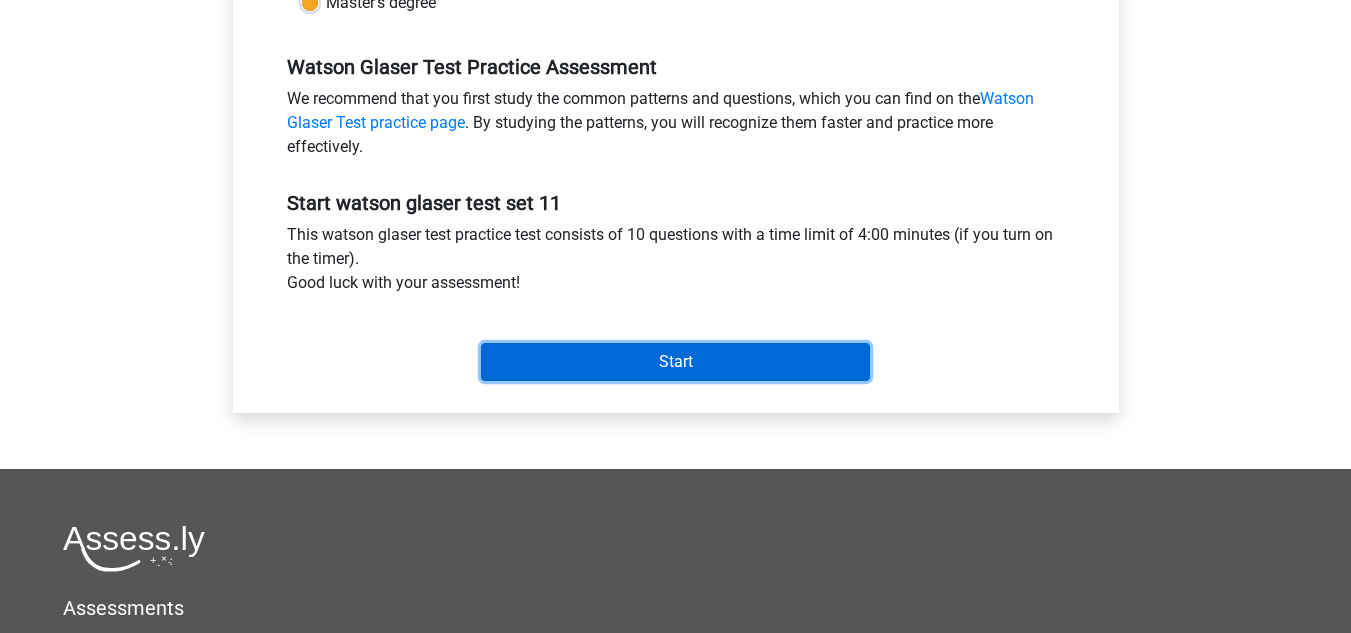 click on "Start" at bounding box center [675, 362] 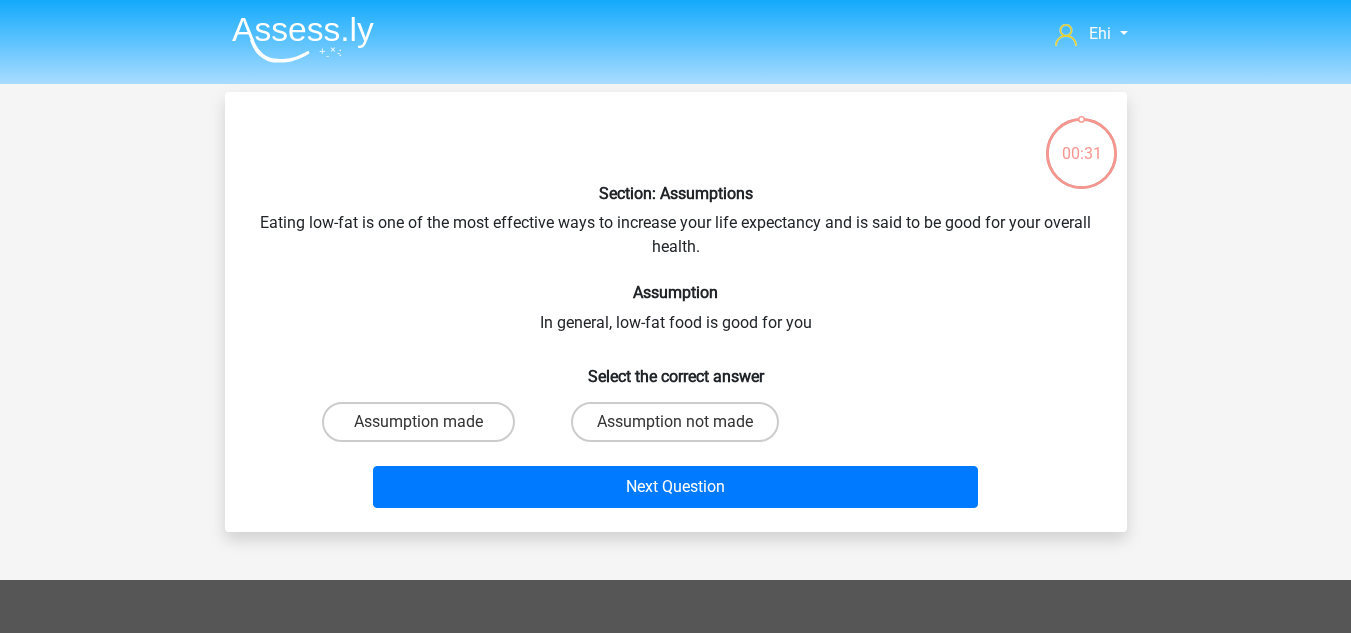 scroll, scrollTop: 0, scrollLeft: 0, axis: both 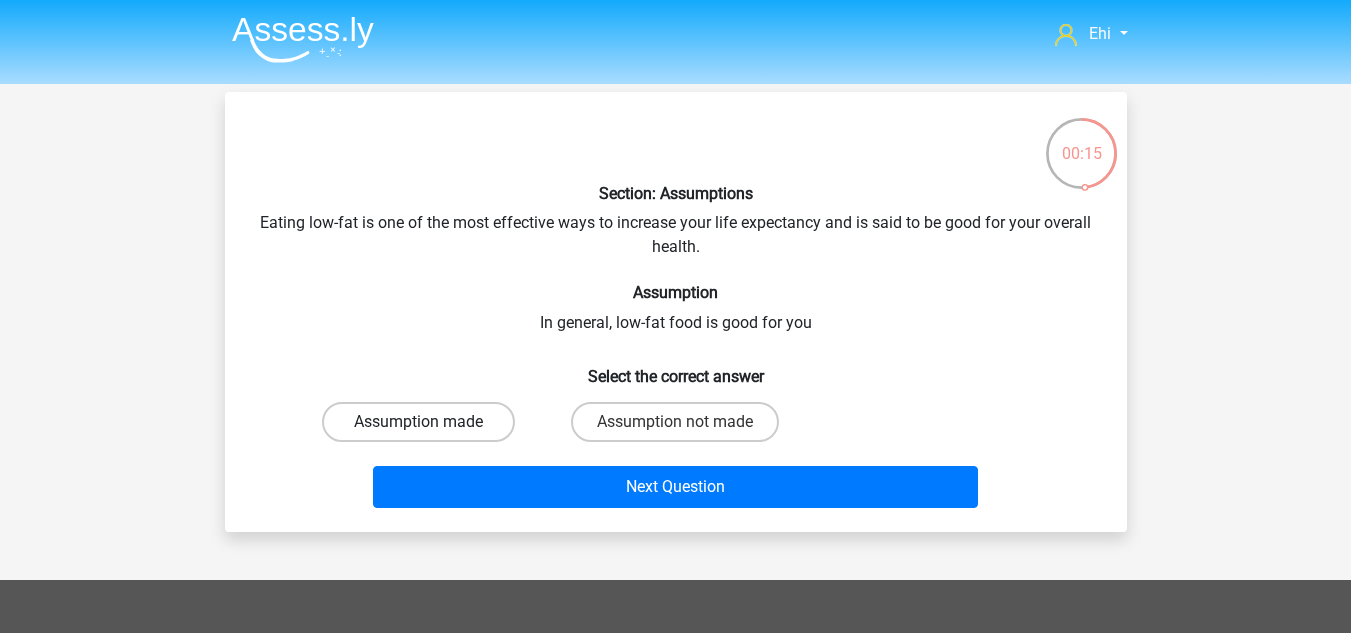 click on "Assumption made" at bounding box center [418, 422] 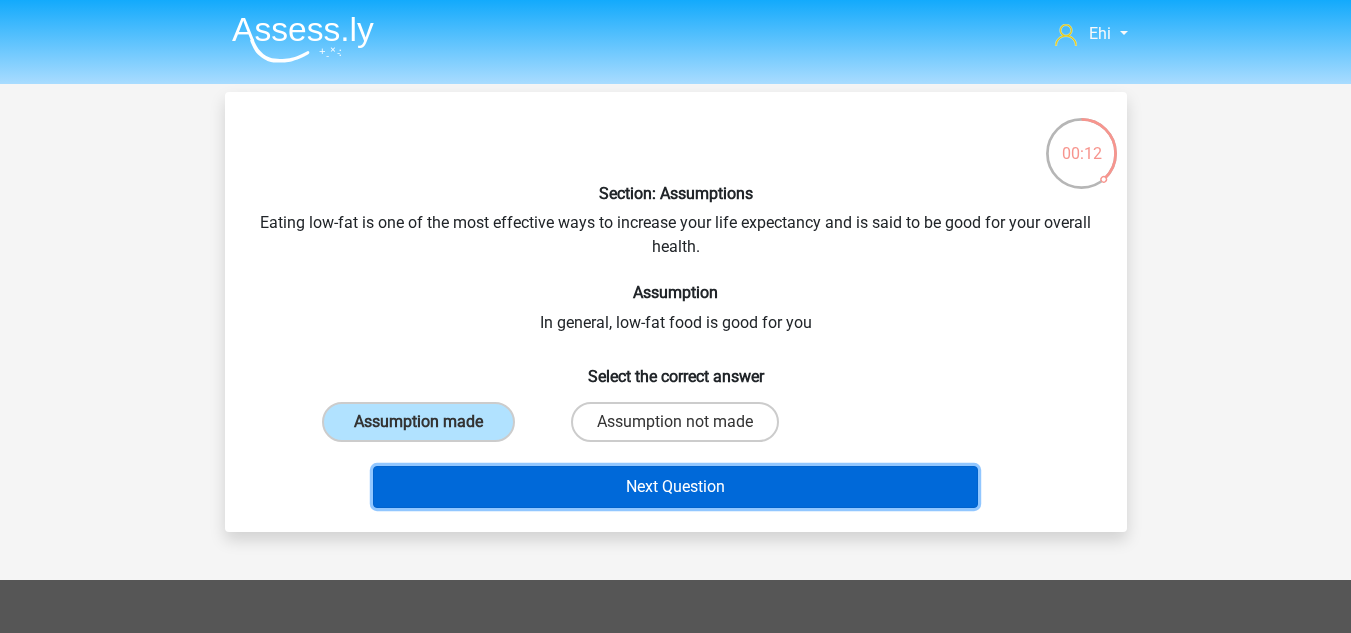 click on "Next Question" at bounding box center (675, 487) 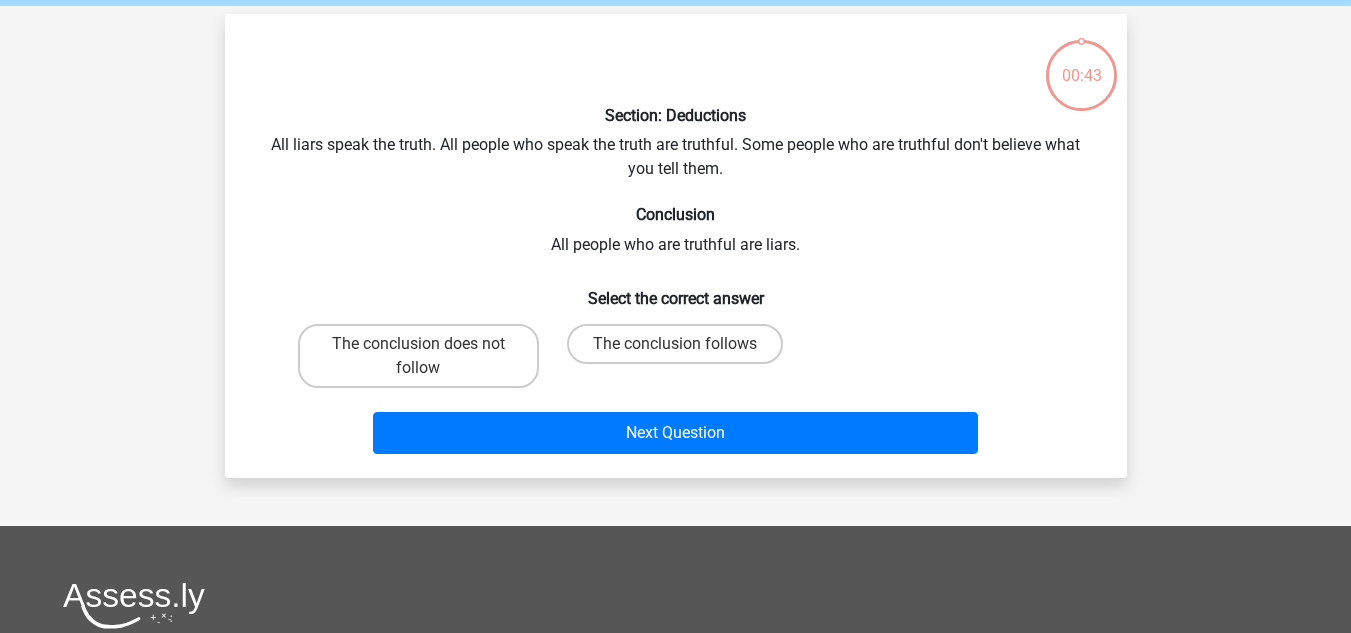 scroll, scrollTop: 92, scrollLeft: 0, axis: vertical 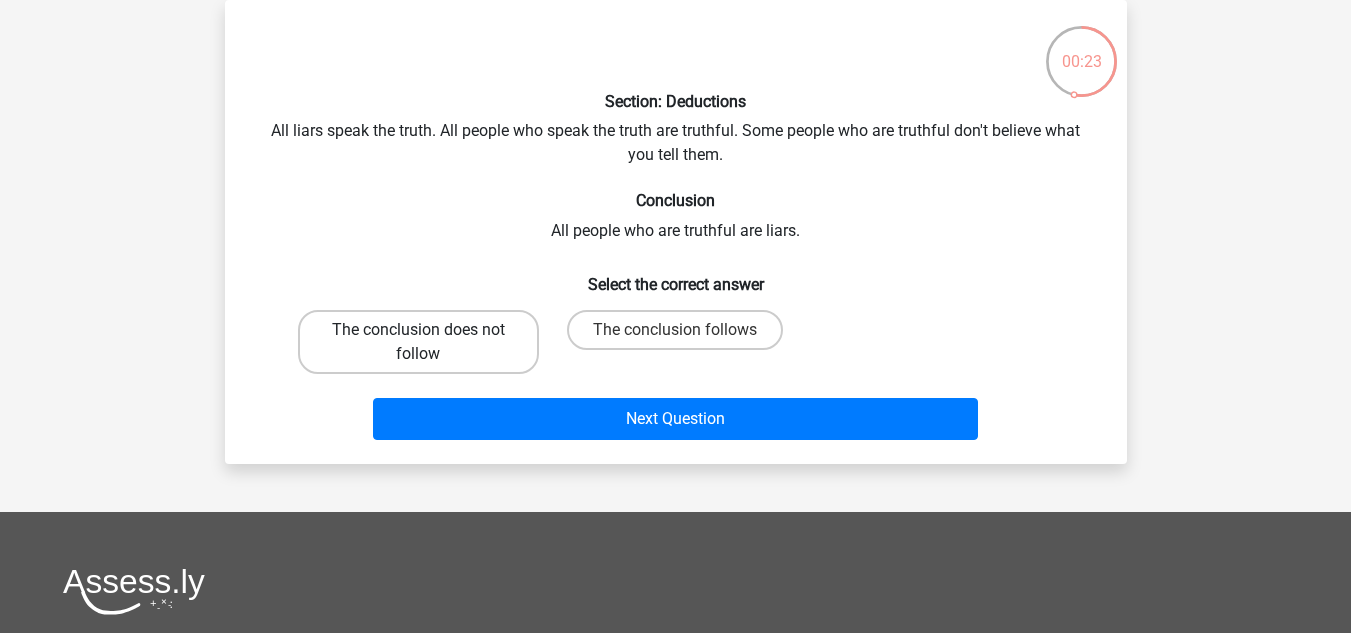 click on "The conclusion does not follow" at bounding box center [418, 342] 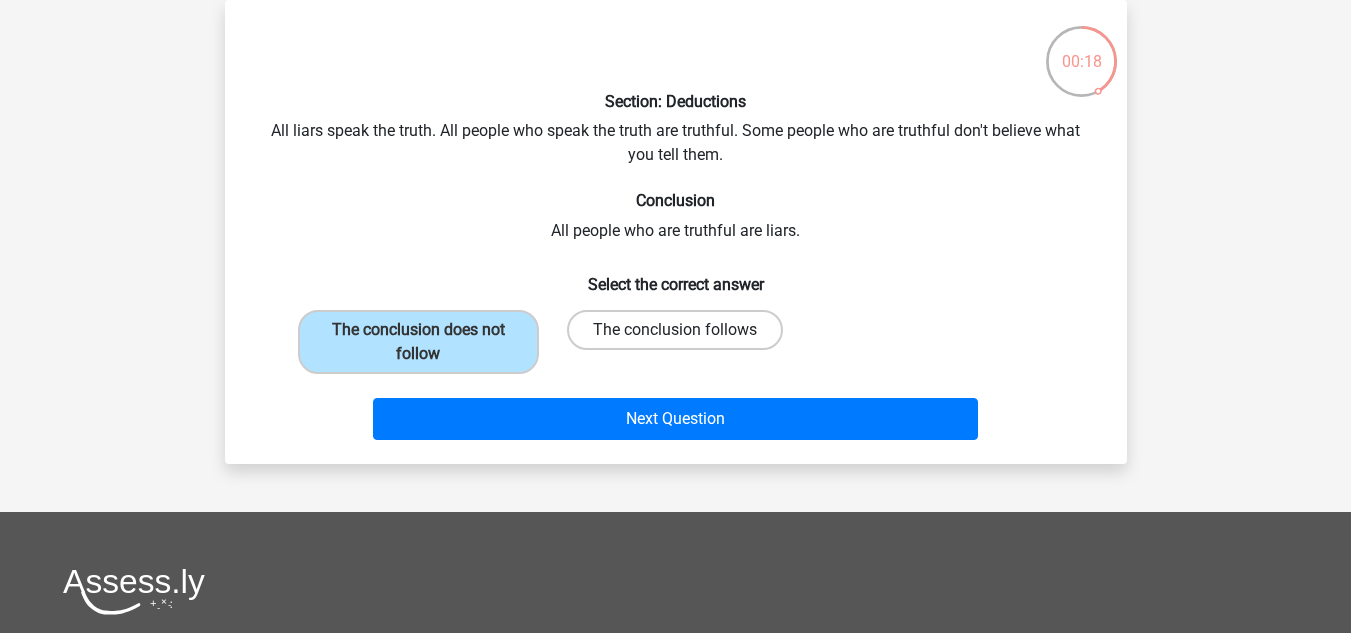 click on "The conclusion follows" at bounding box center [675, 330] 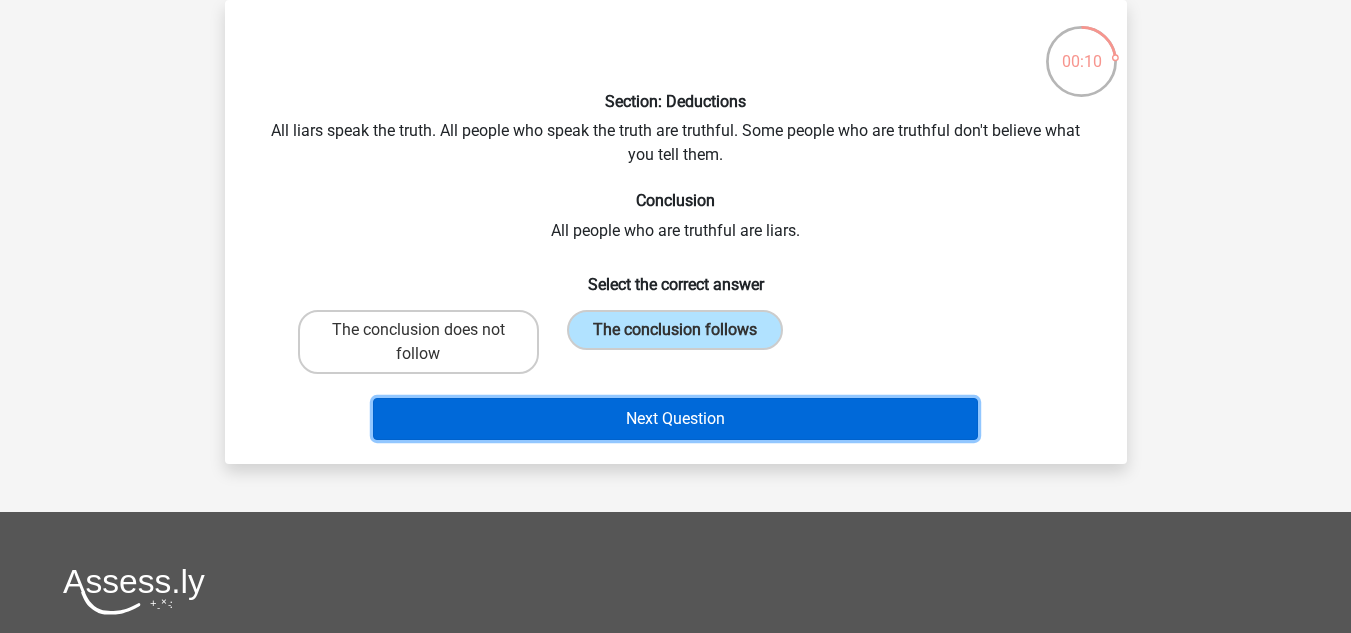 click on "Next Question" at bounding box center [675, 419] 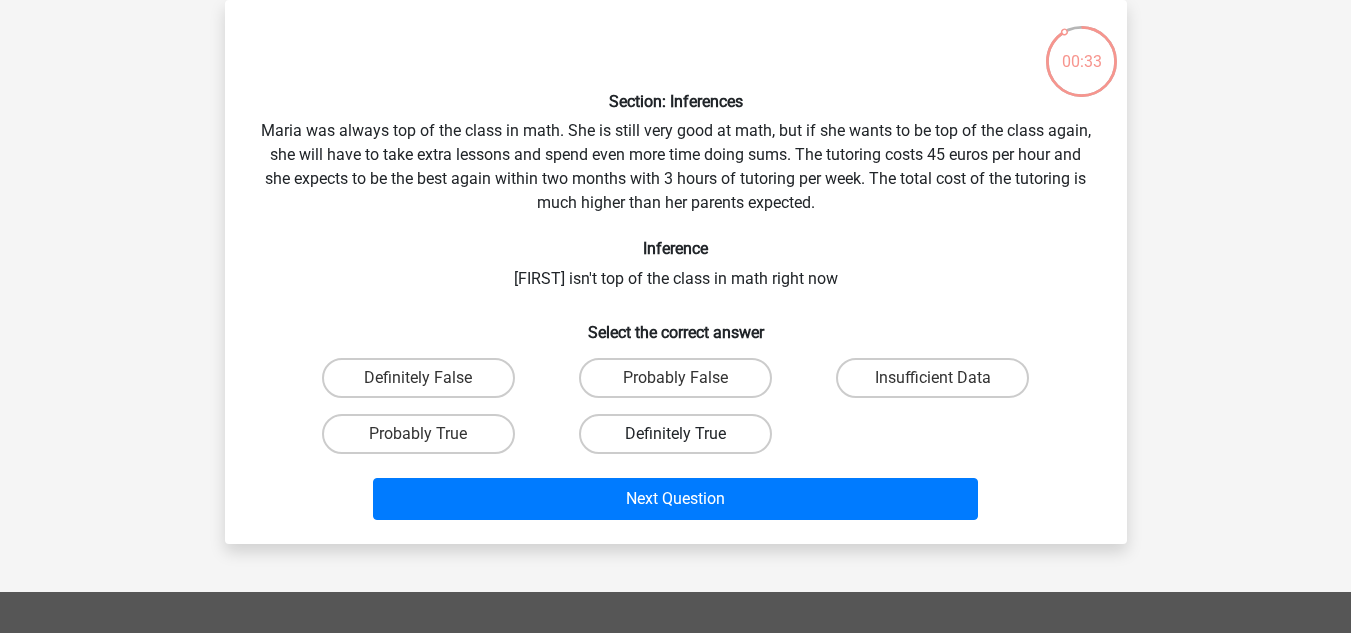 click on "Definitely True" at bounding box center (675, 434) 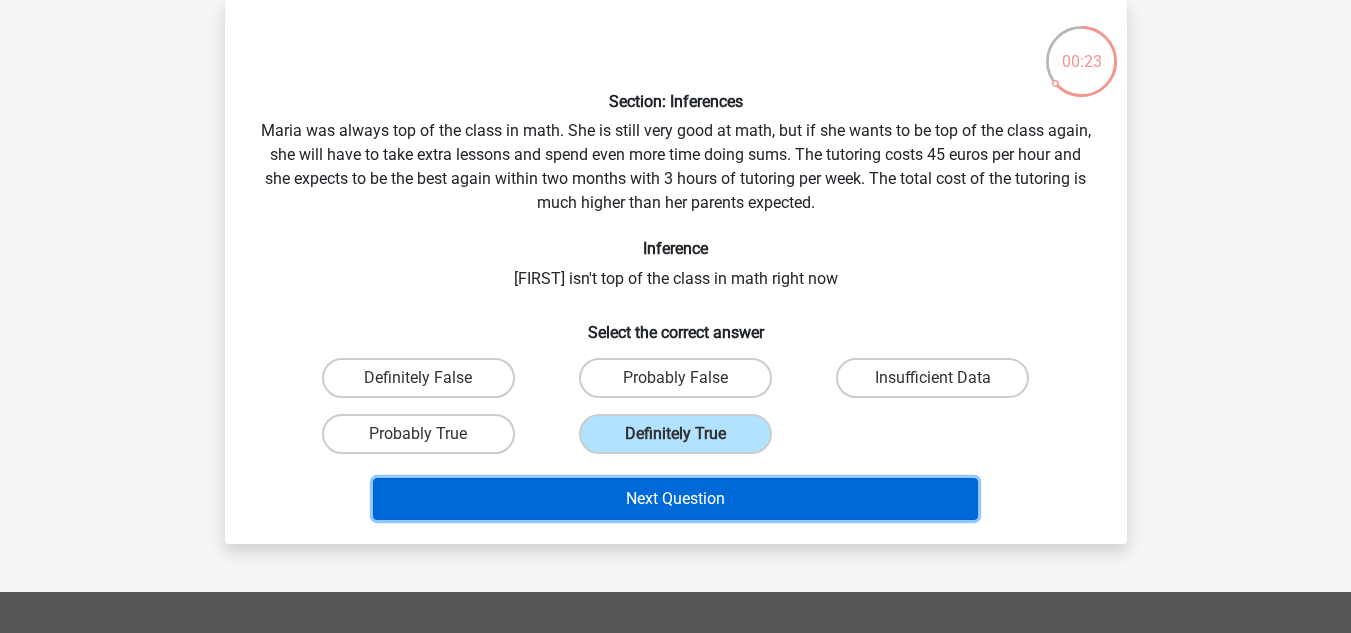 click on "Next Question" at bounding box center (675, 499) 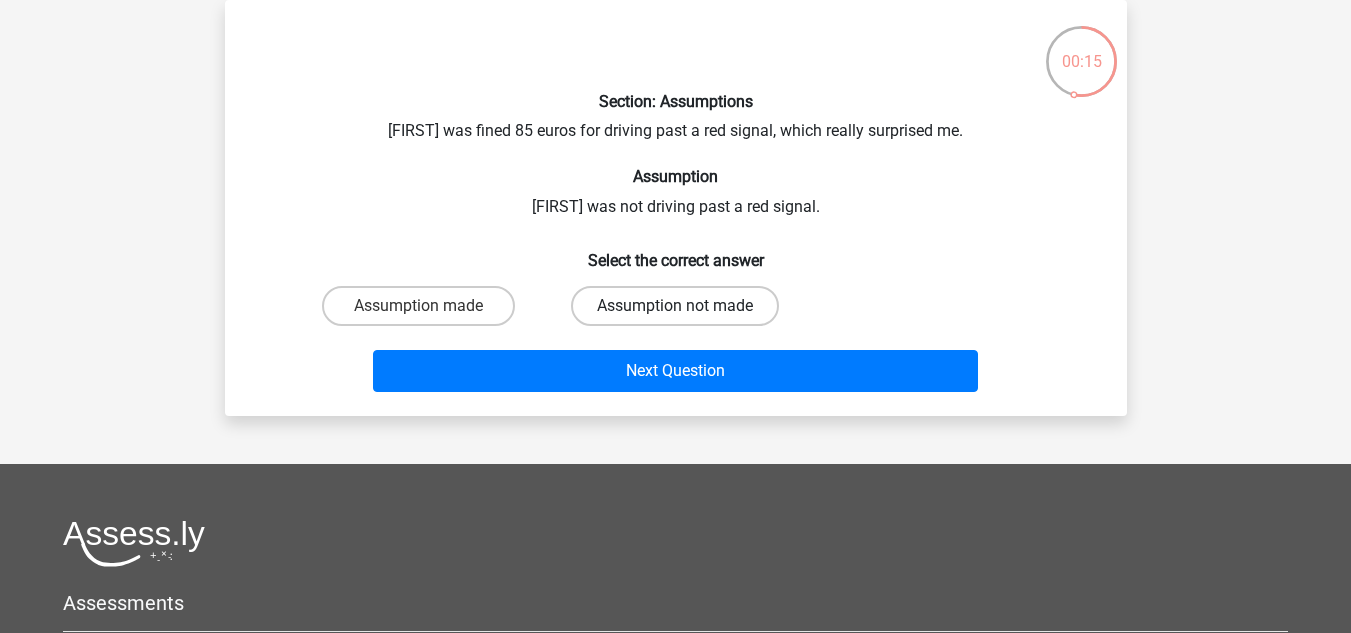 click on "Assumption not made" at bounding box center (675, 306) 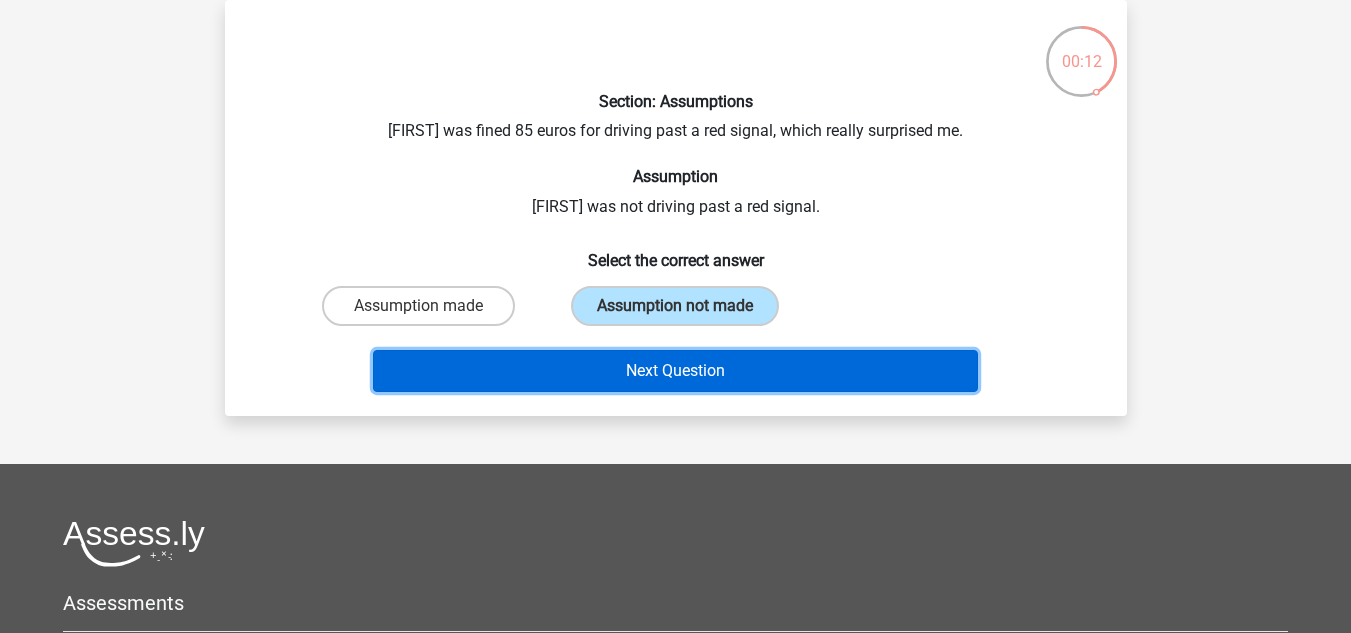 click on "Next Question" at bounding box center (675, 371) 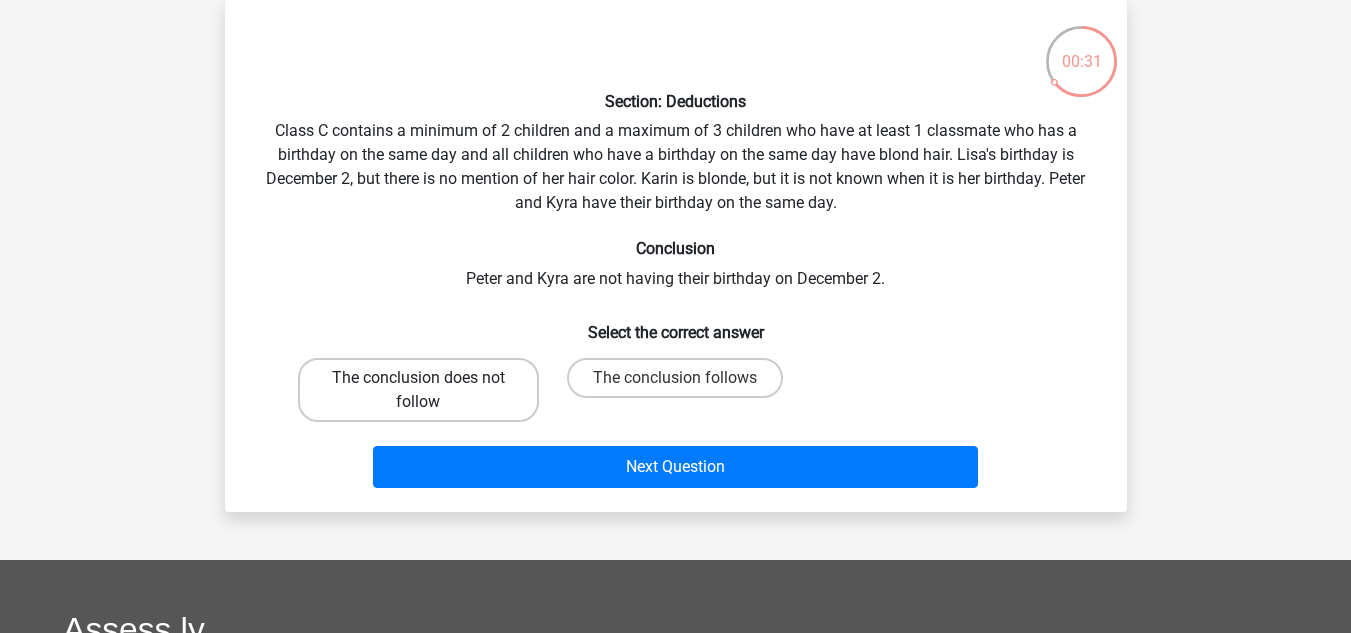 click on "The conclusion does not follow" at bounding box center (418, 390) 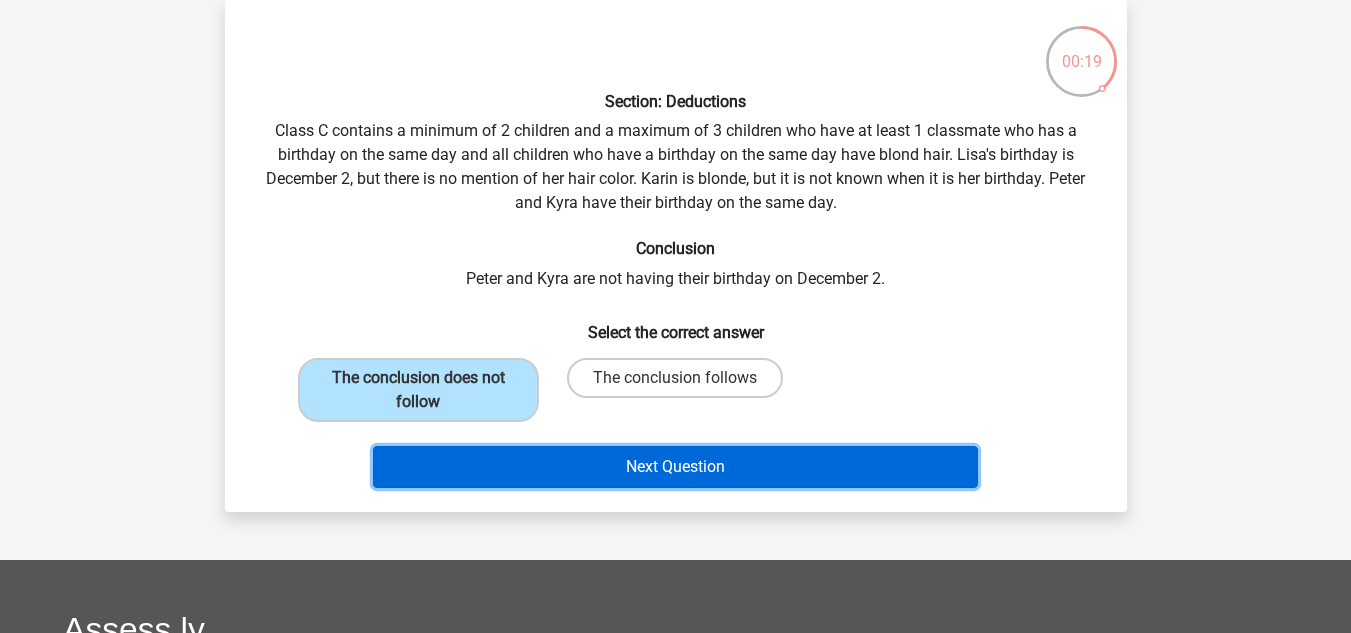 click on "Next Question" at bounding box center (675, 467) 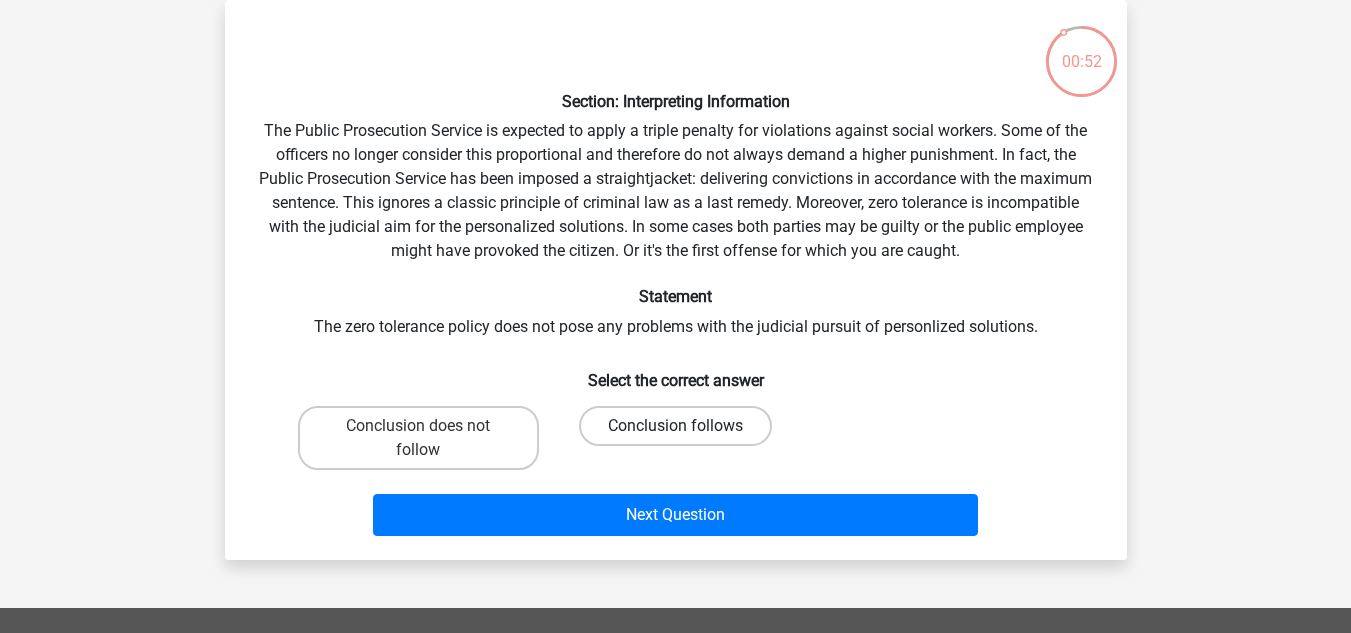 click on "Conclusion follows" at bounding box center (675, 426) 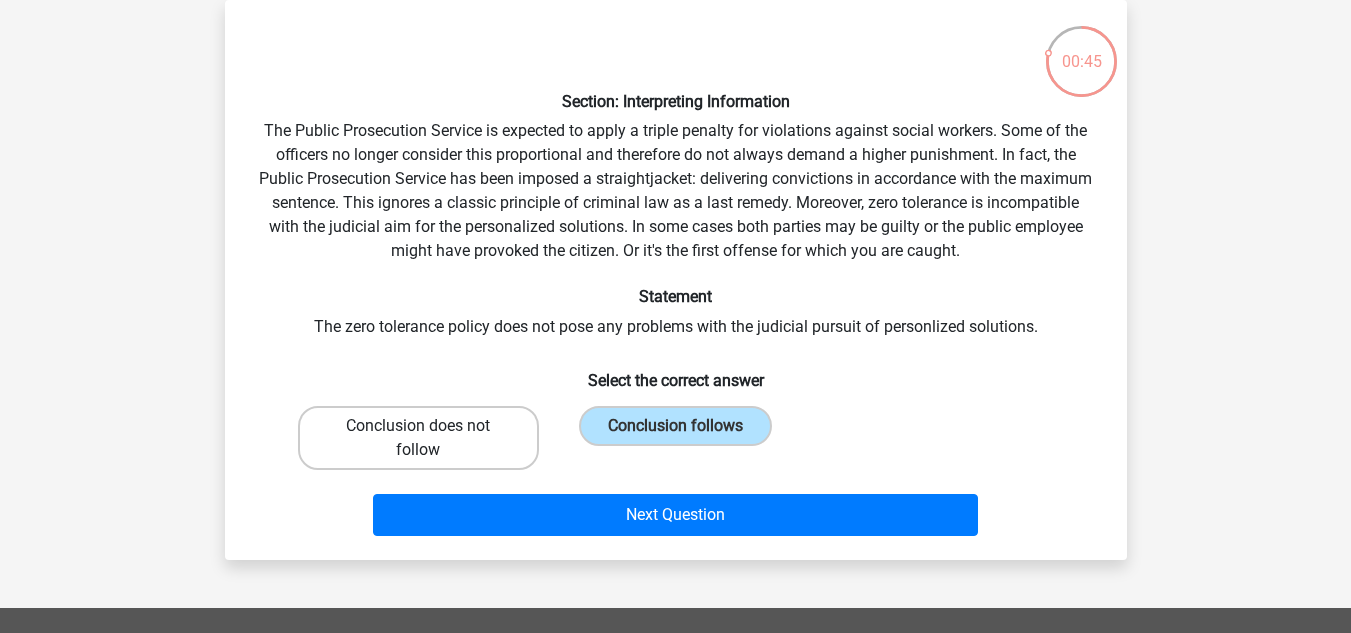 click on "Conclusion does not follow" at bounding box center [418, 438] 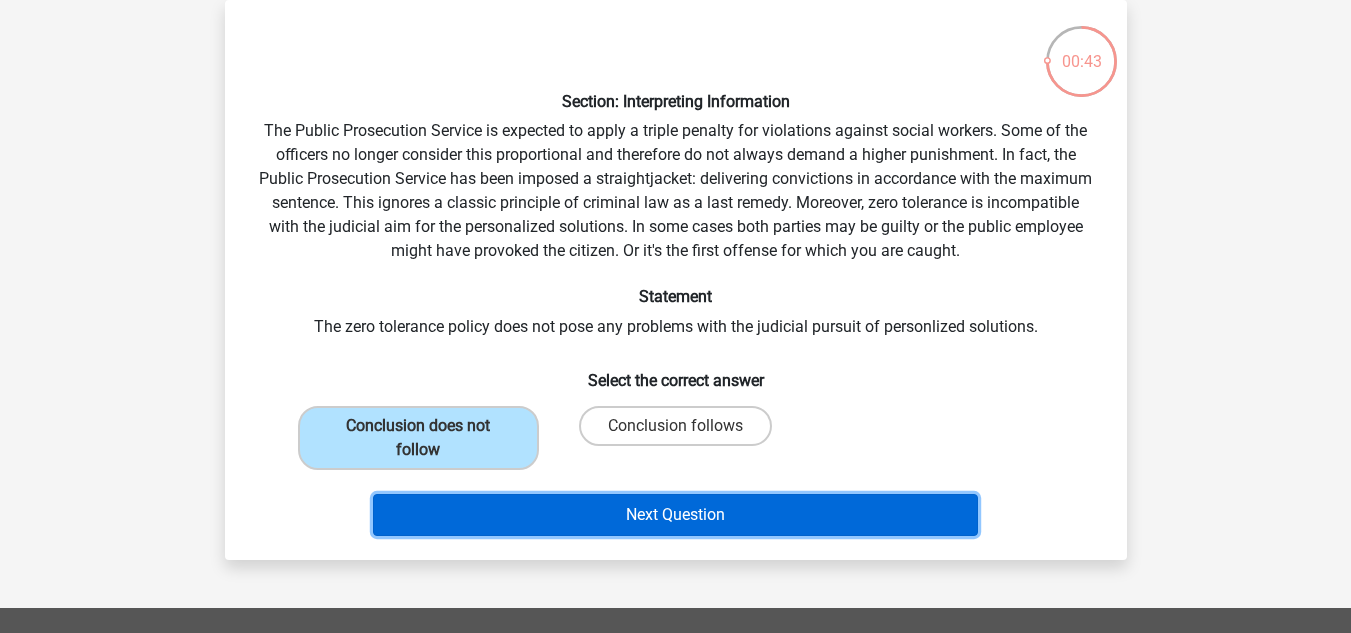 click on "Next Question" at bounding box center (675, 515) 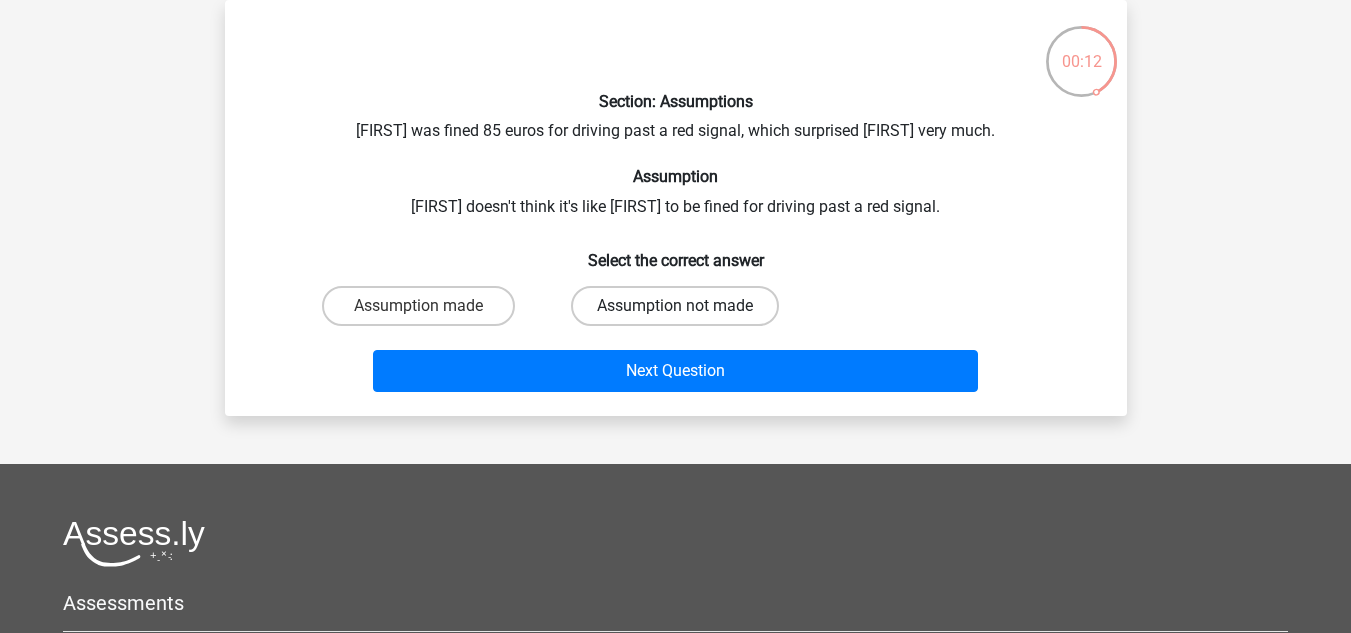 click on "Assumption not made" at bounding box center (675, 306) 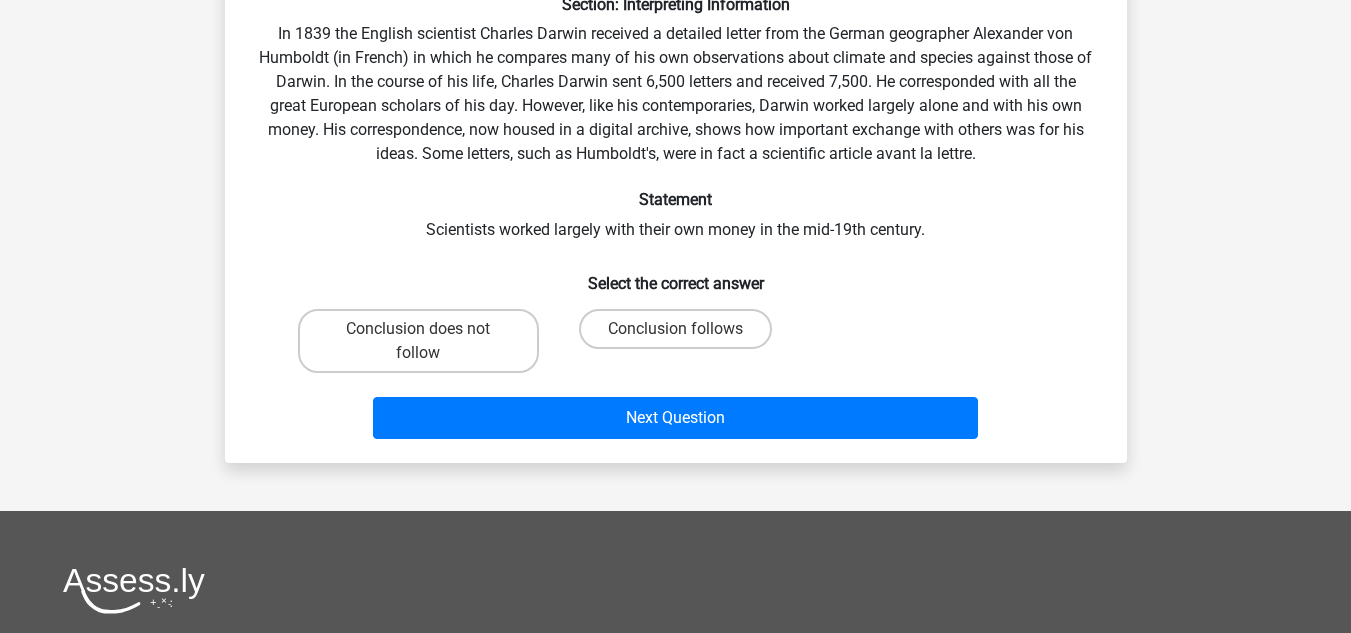 scroll, scrollTop: 192, scrollLeft: 0, axis: vertical 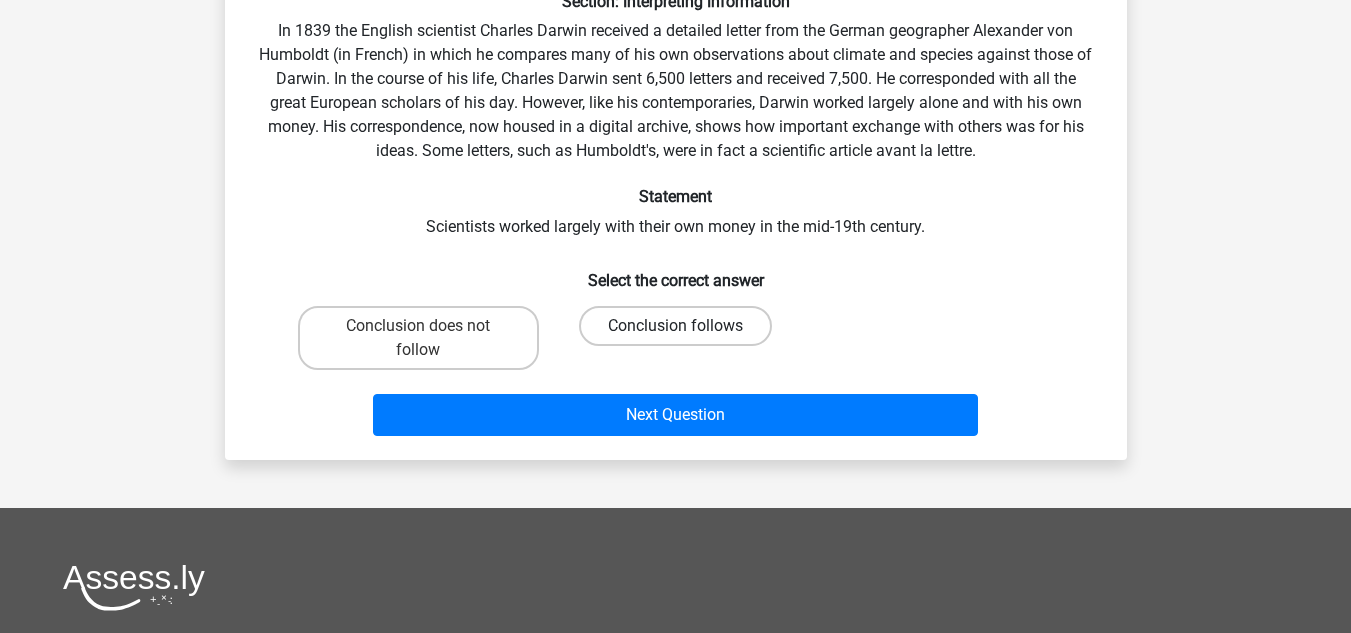 click on "Conclusion follows" at bounding box center [675, 326] 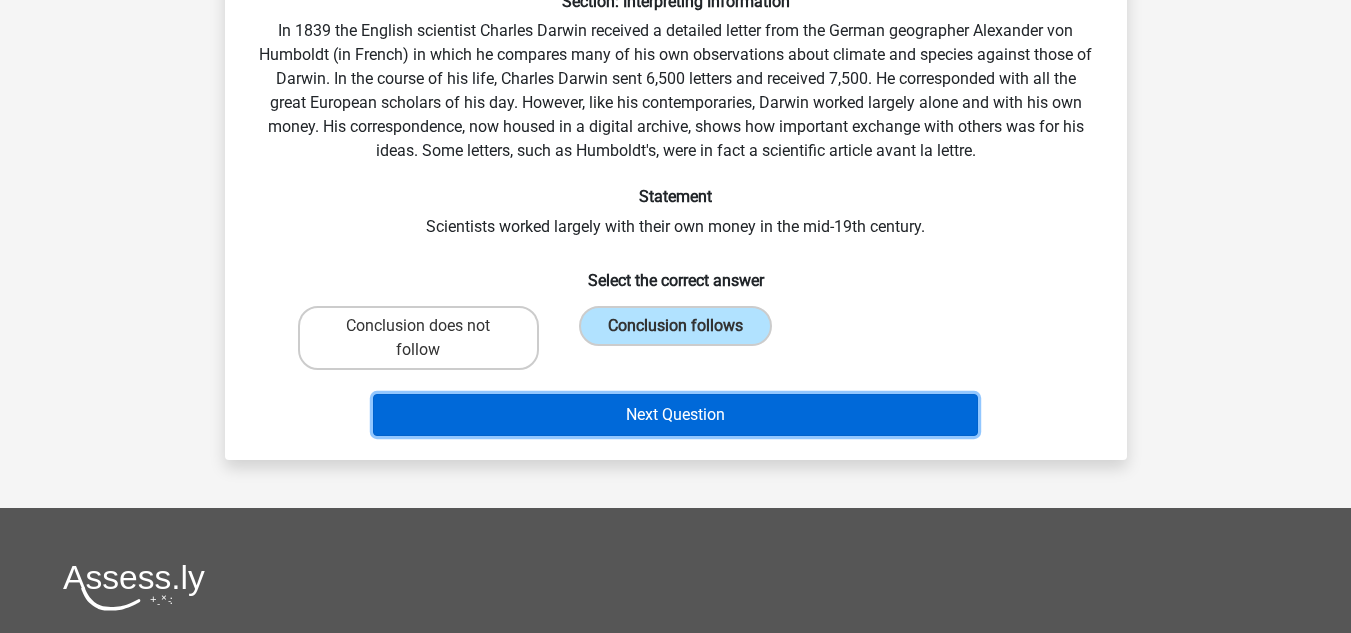 click on "Next Question" at bounding box center (675, 415) 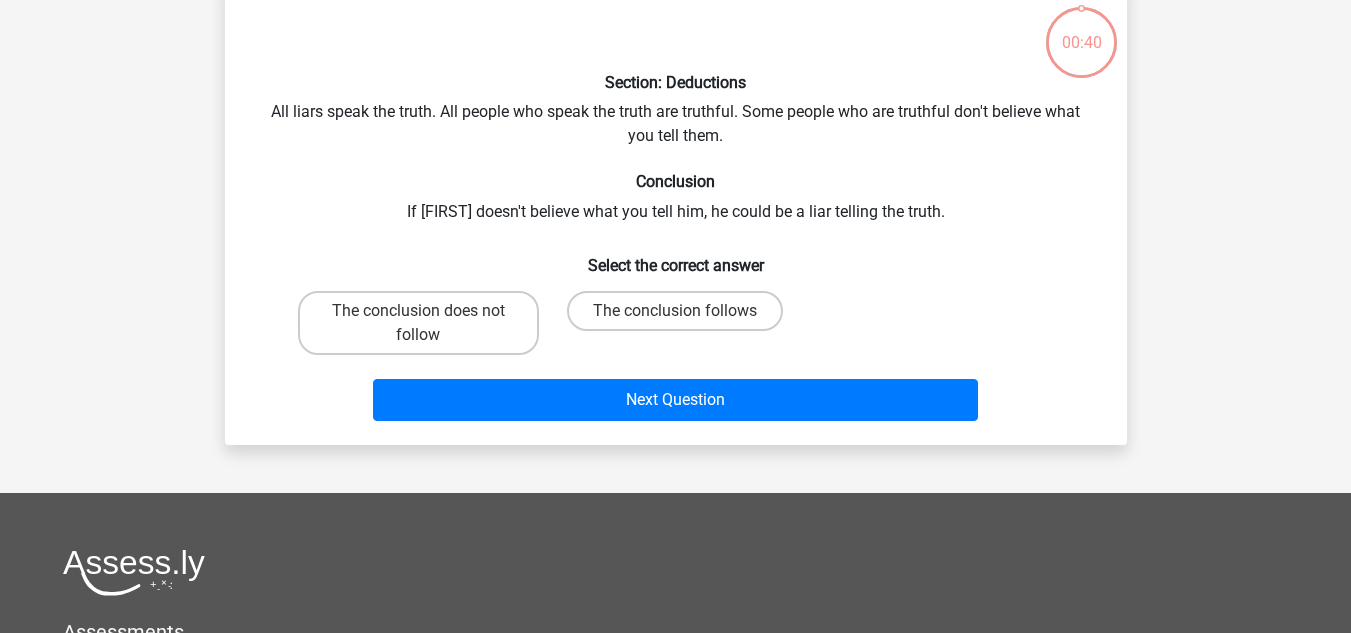 scroll, scrollTop: 92, scrollLeft: 0, axis: vertical 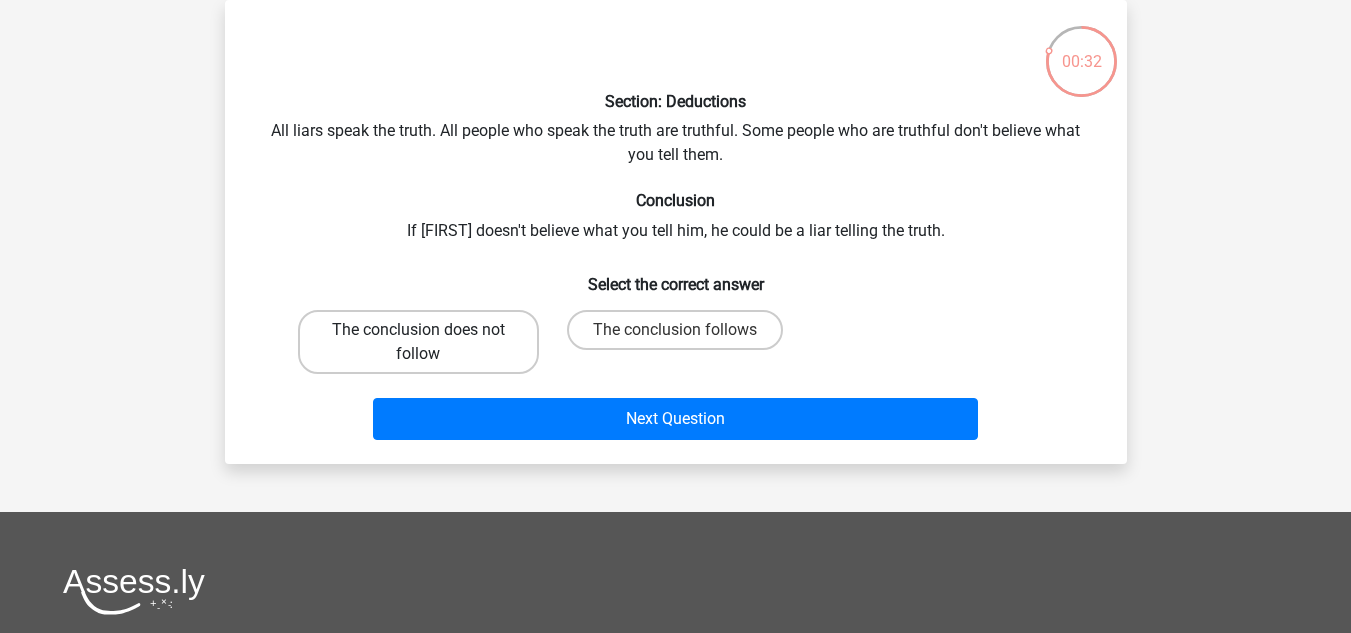 click on "The conclusion does not follow" at bounding box center [418, 342] 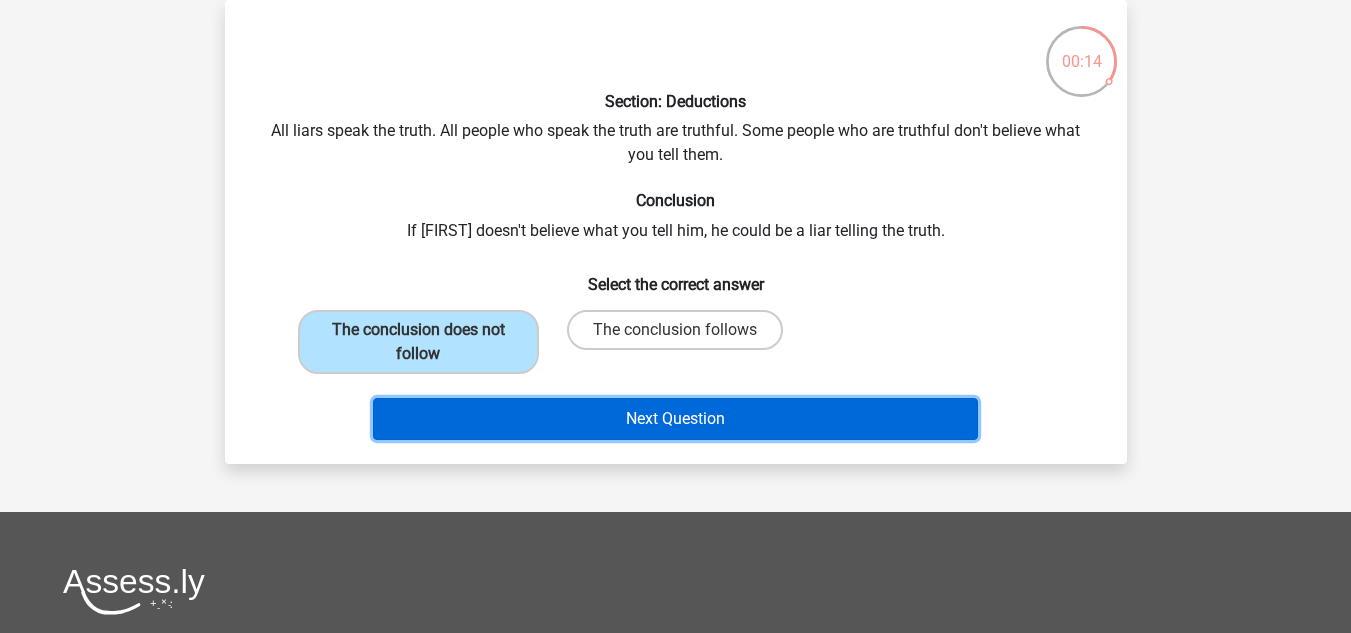 click on "Next Question" at bounding box center [675, 419] 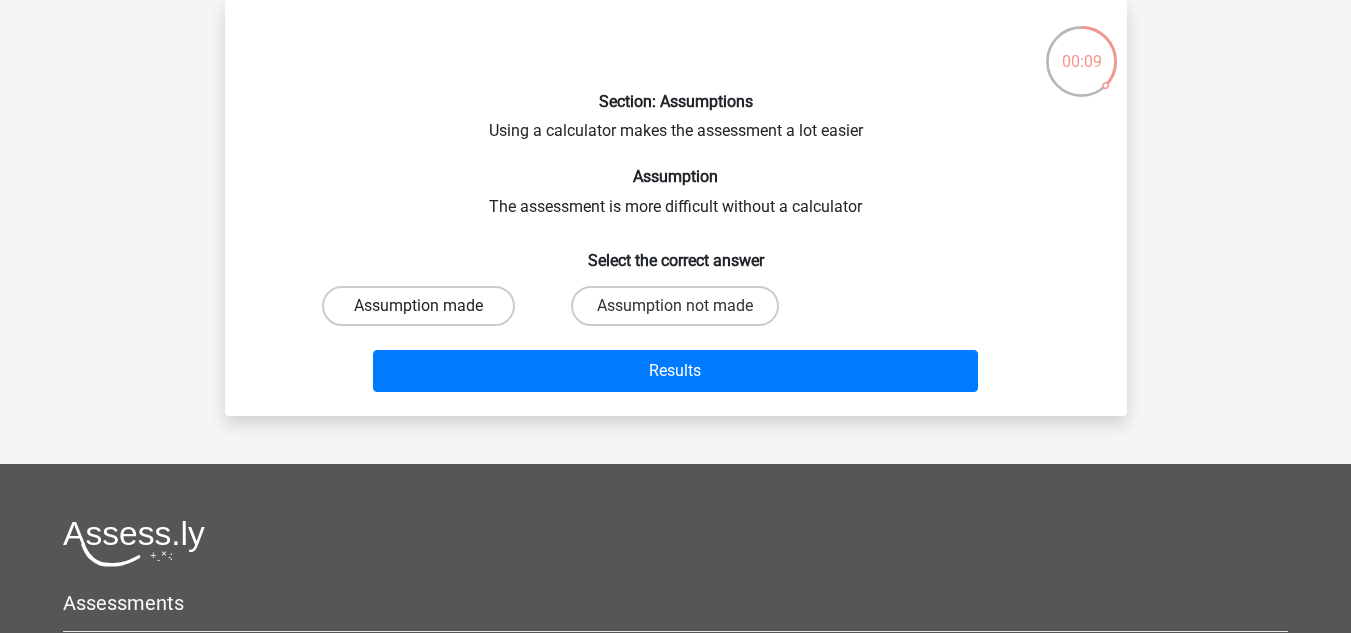 click on "Assumption made" at bounding box center (418, 306) 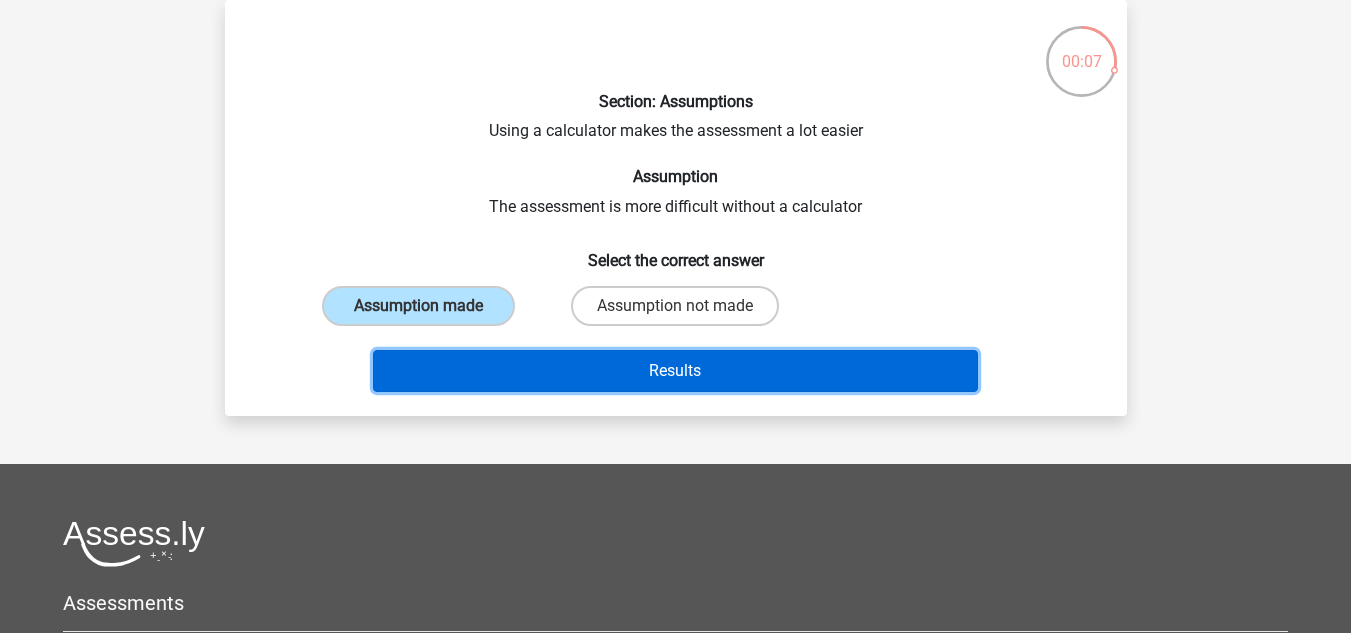 click on "Results" at bounding box center (675, 371) 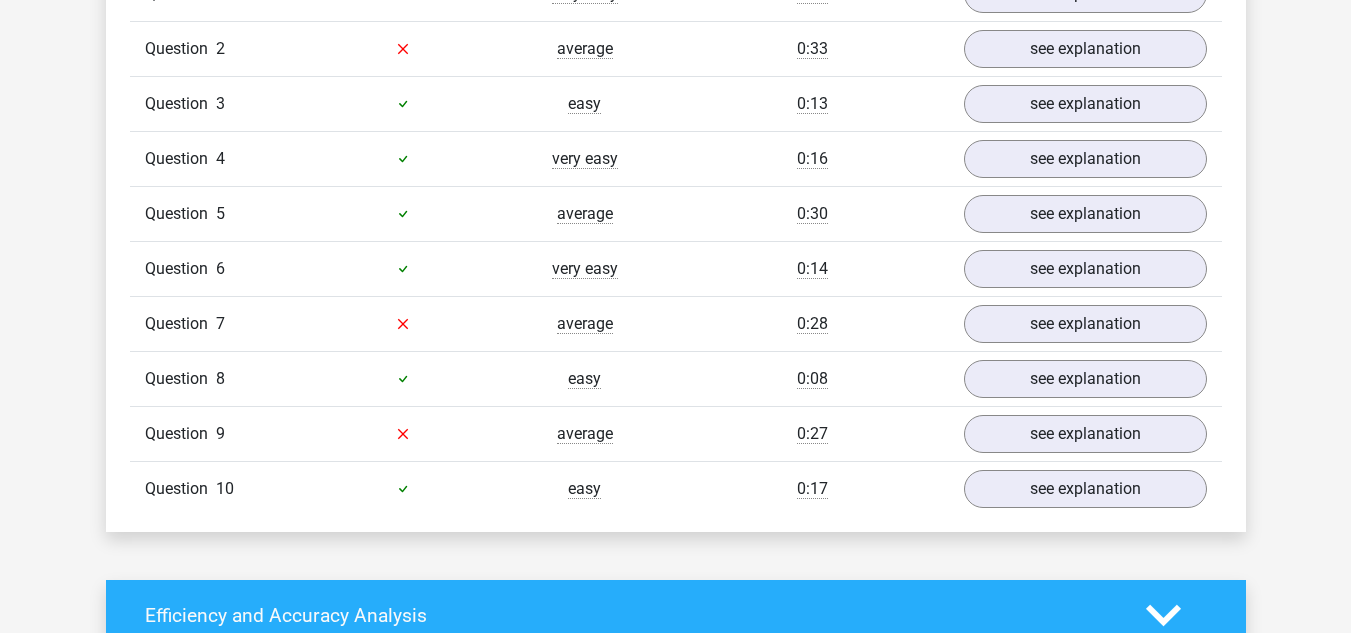 scroll, scrollTop: 1413, scrollLeft: 0, axis: vertical 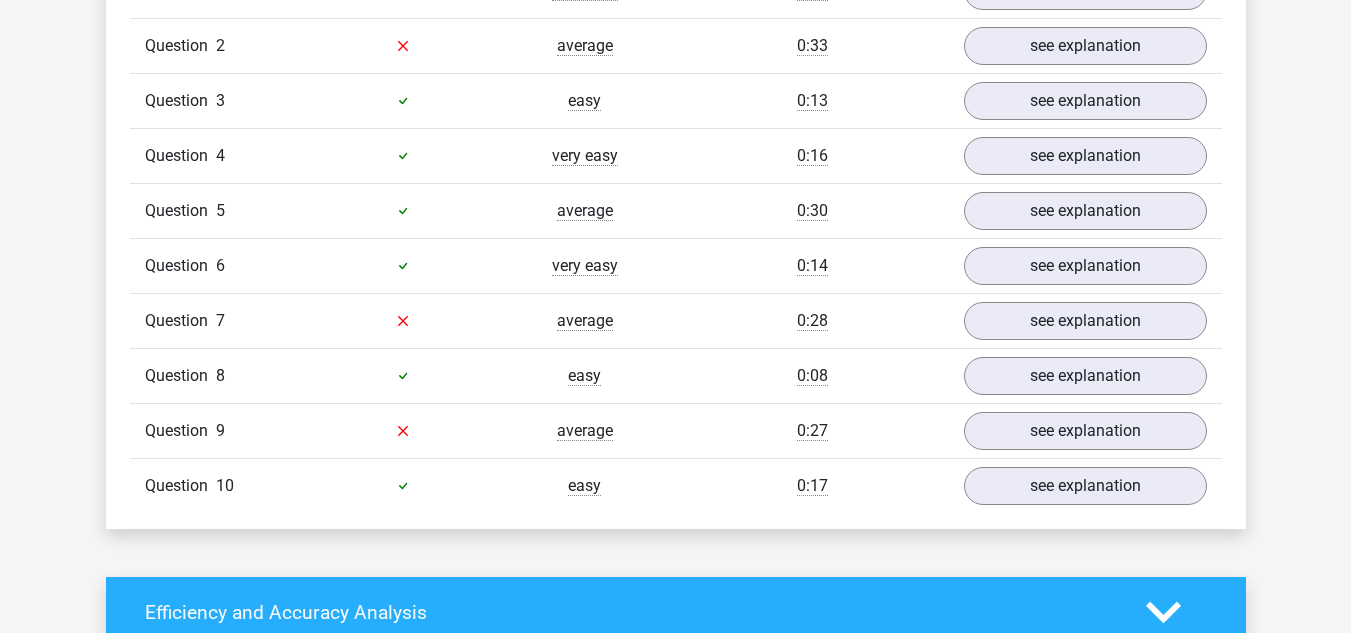 click on "see explanation" at bounding box center [1085, 431] 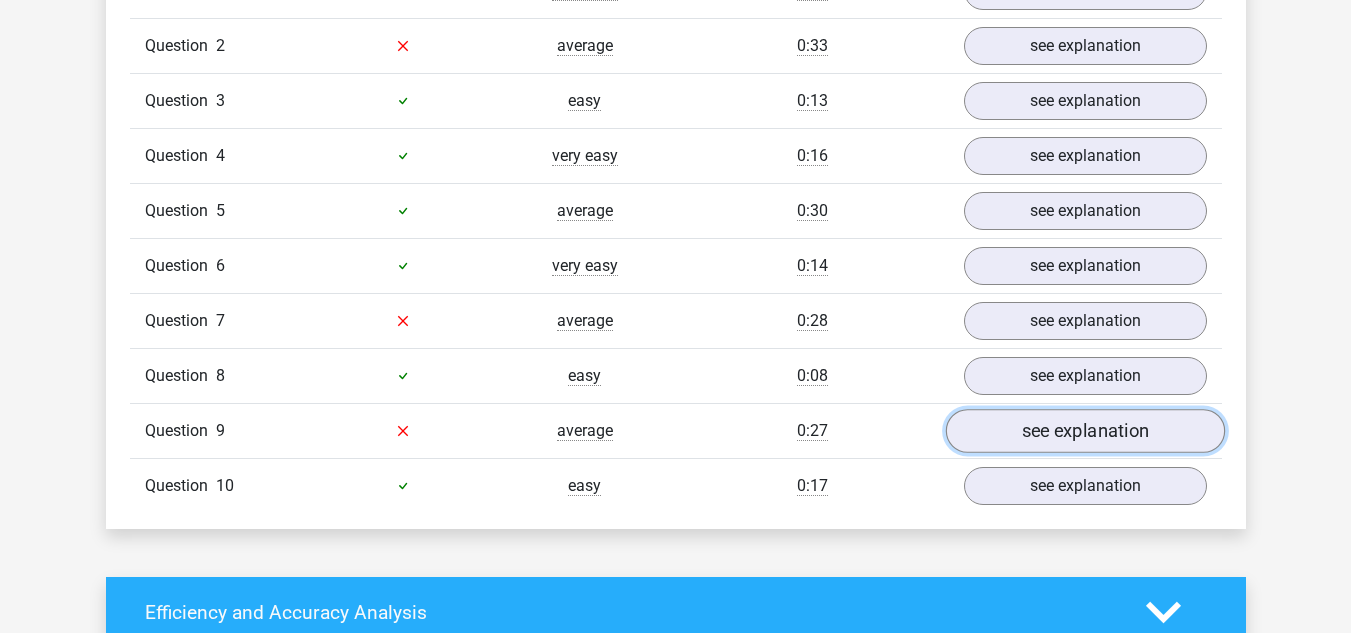 click on "see explanation" at bounding box center [1084, 431] 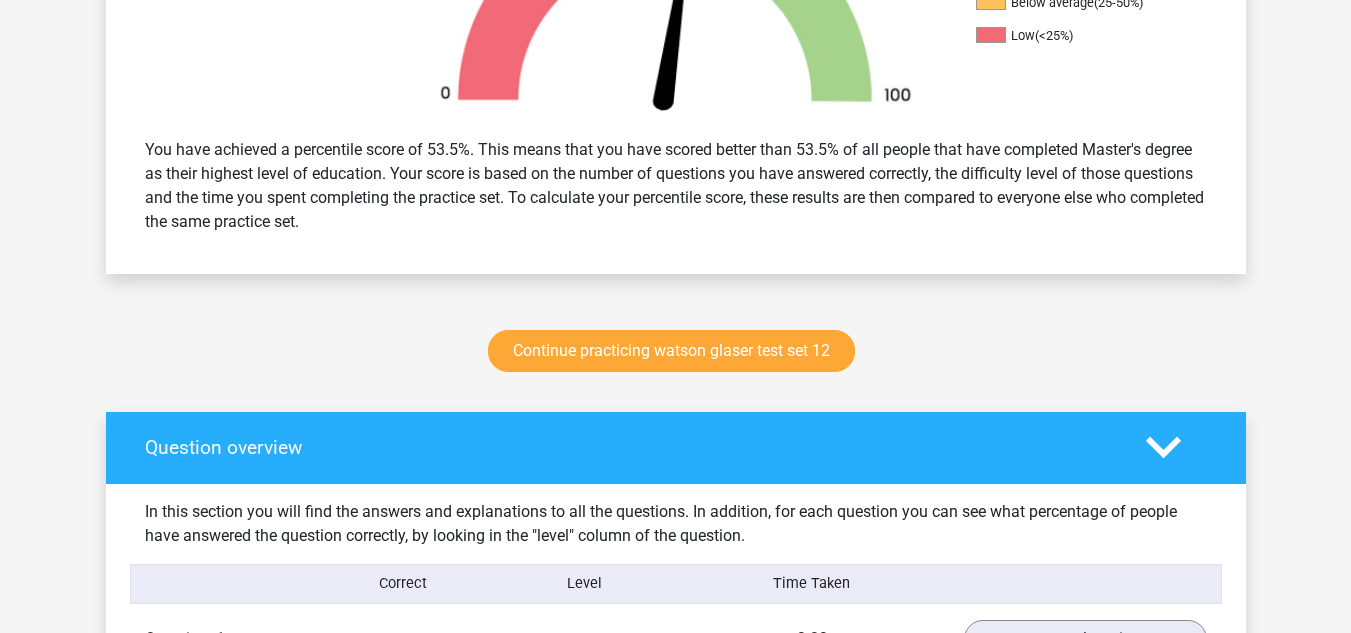 scroll, scrollTop: 792, scrollLeft: 0, axis: vertical 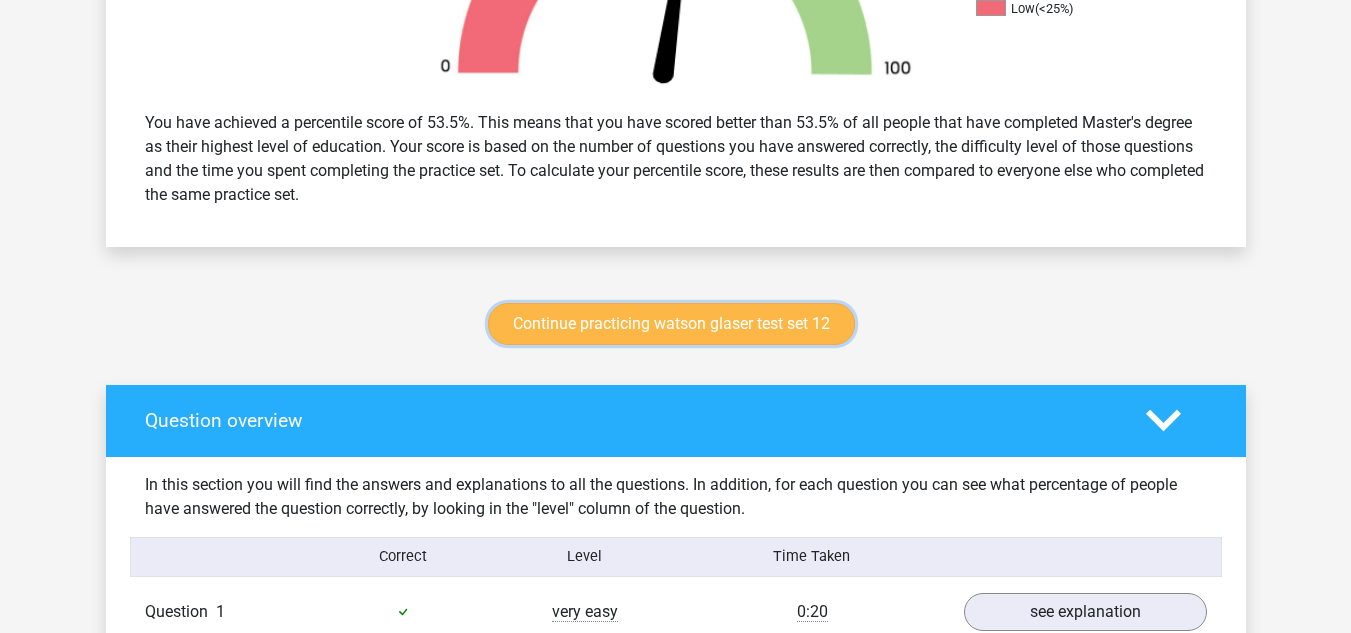 click on "Continue practicing watson glaser test set 12" at bounding box center [671, 324] 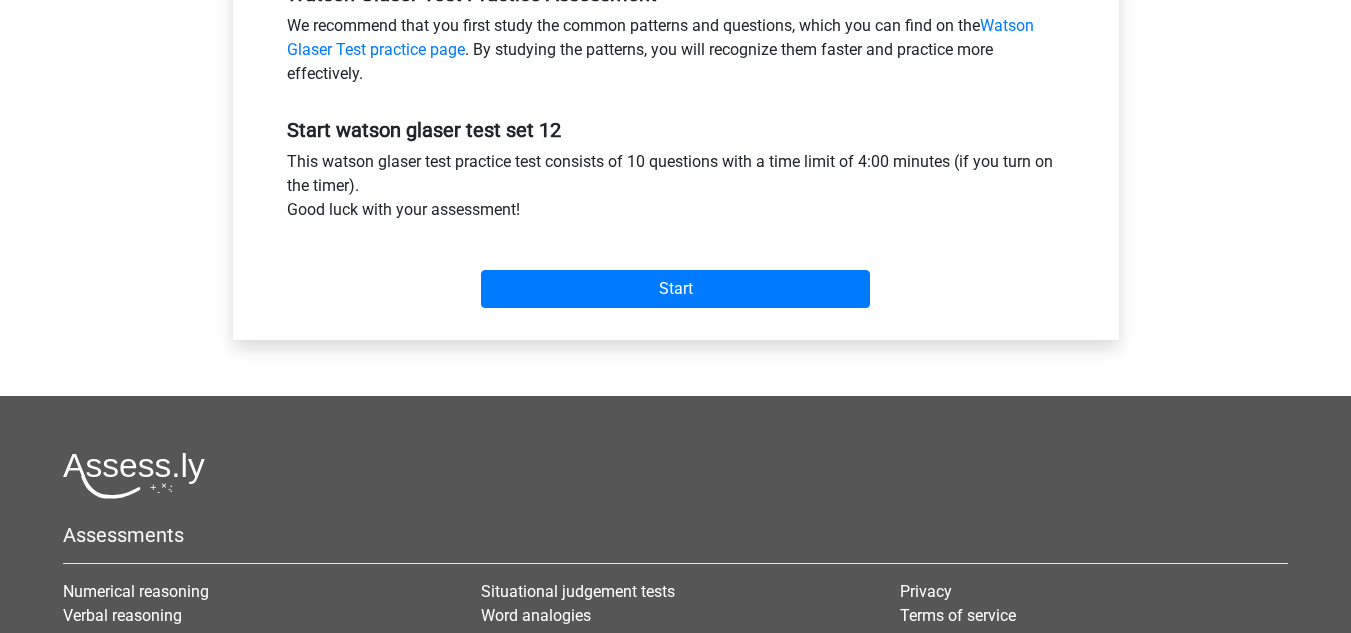 scroll, scrollTop: 668, scrollLeft: 0, axis: vertical 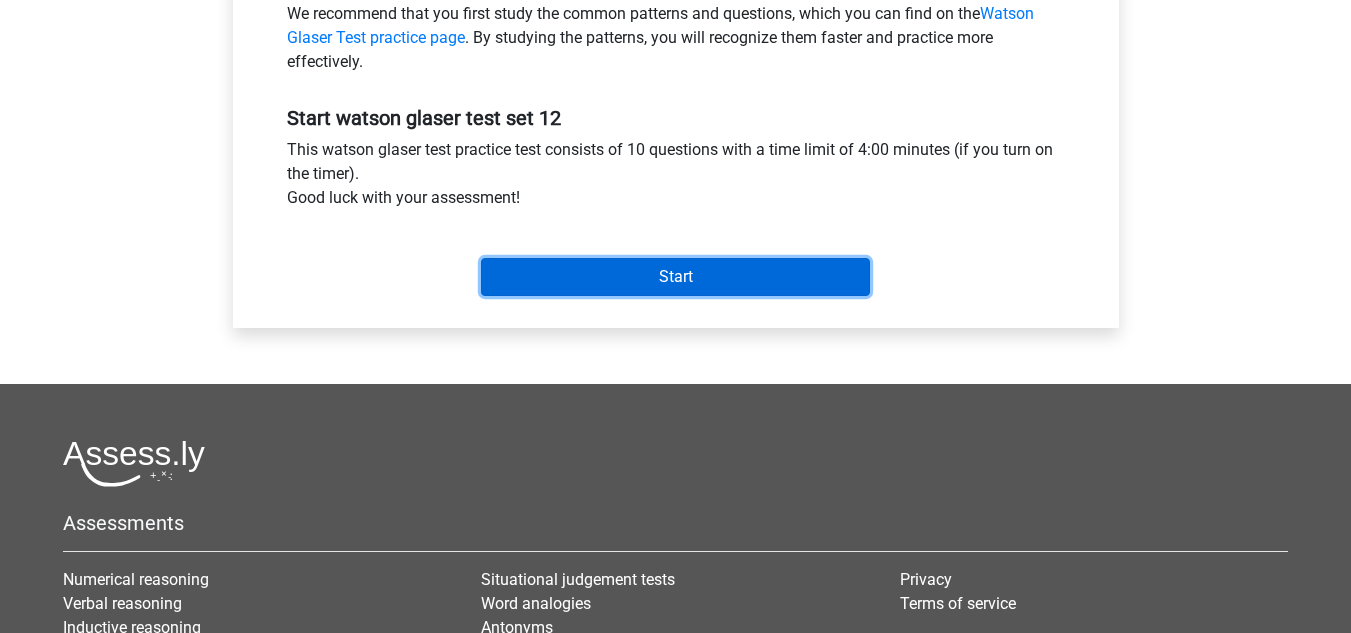 click on "Start" at bounding box center [675, 277] 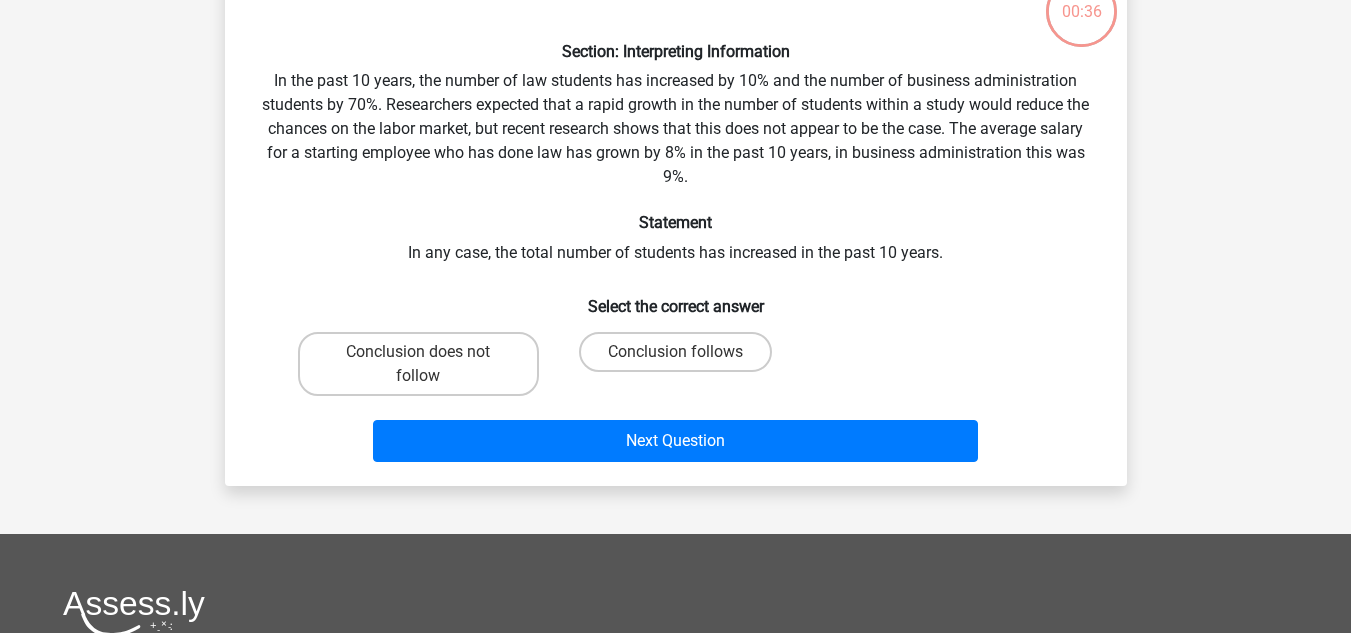 scroll, scrollTop: 150, scrollLeft: 0, axis: vertical 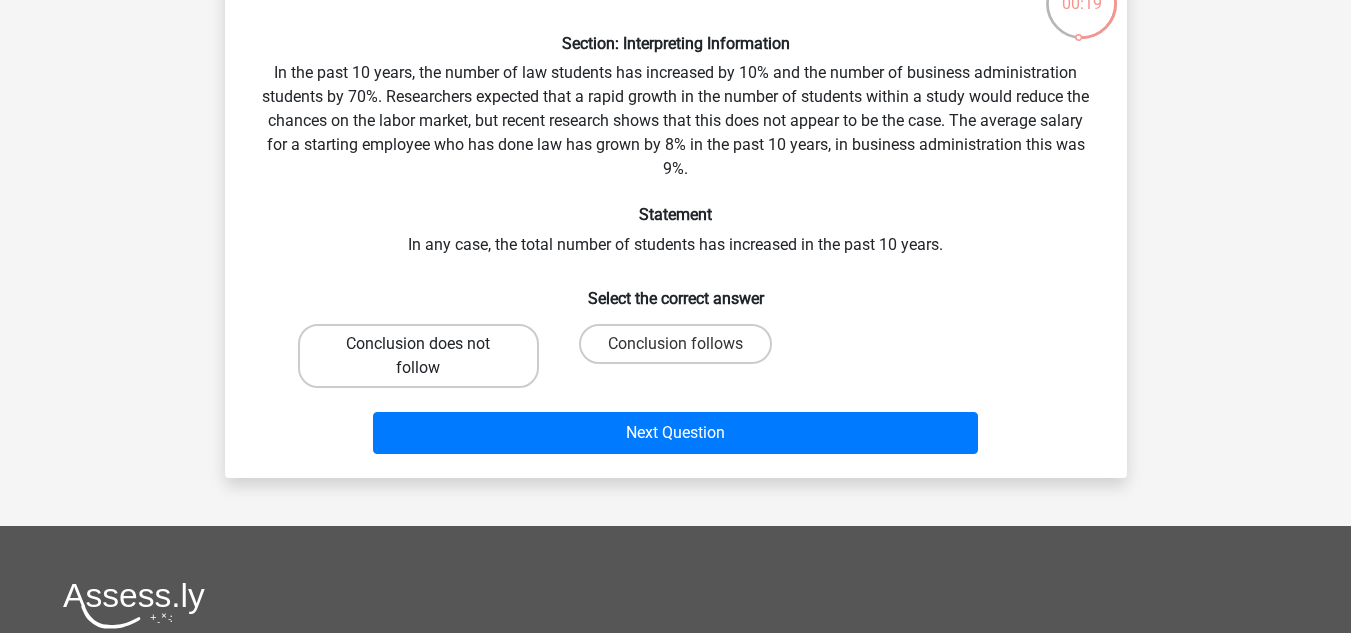 click on "Conclusion does not follow" at bounding box center [418, 356] 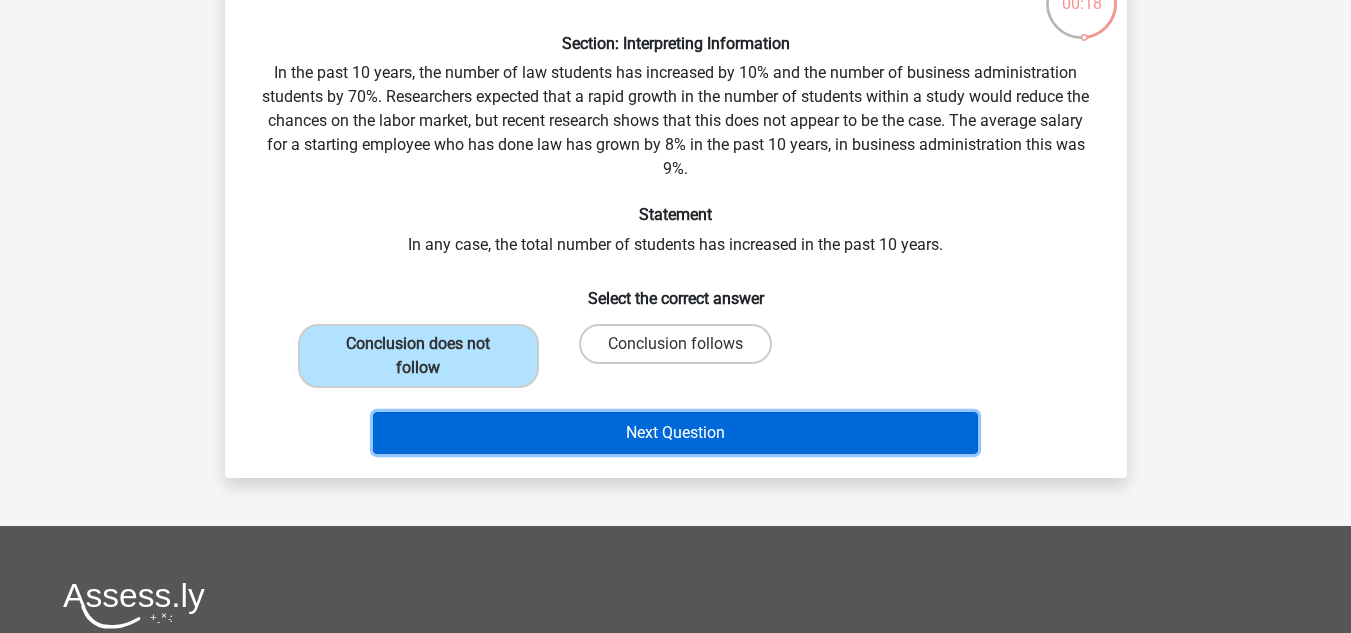 click on "Next Question" at bounding box center [675, 433] 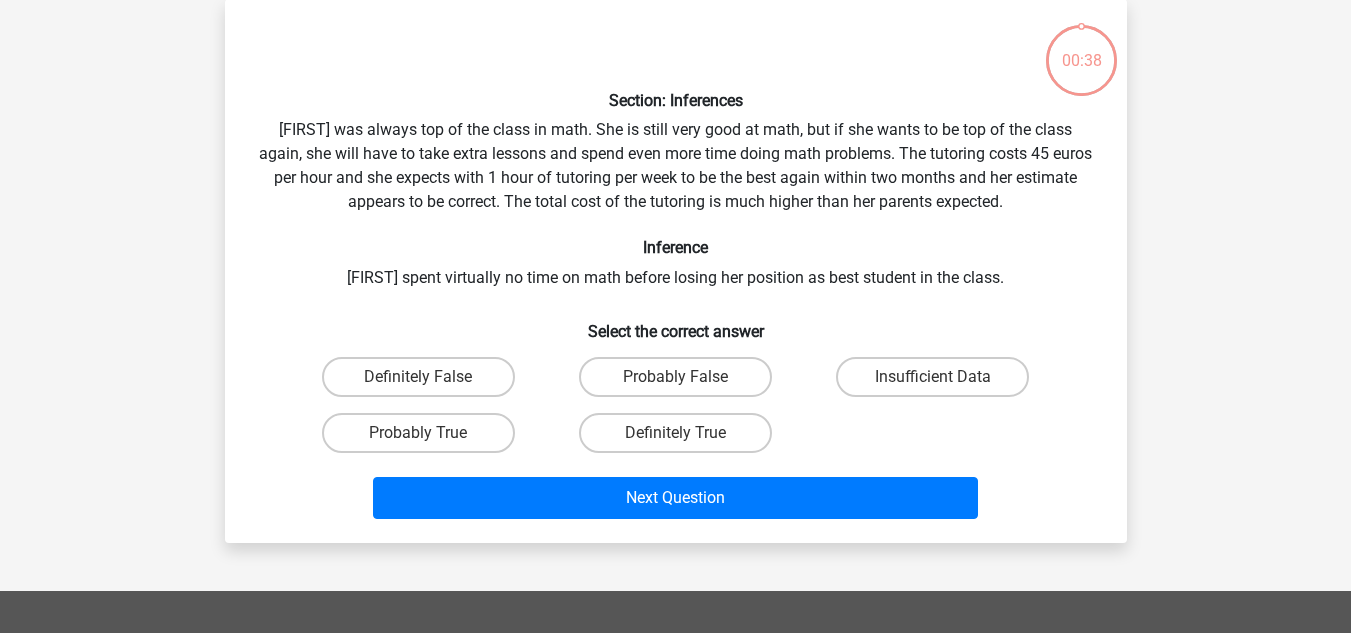scroll, scrollTop: 92, scrollLeft: 0, axis: vertical 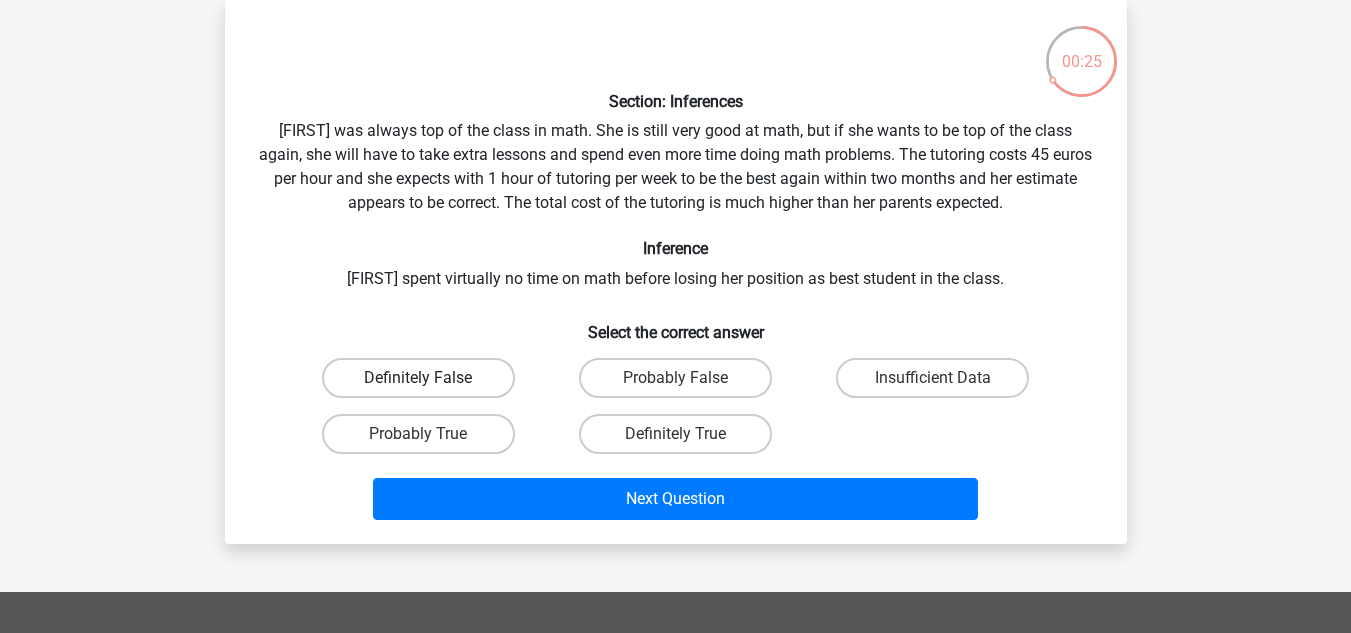 click on "Definitely False" at bounding box center [418, 378] 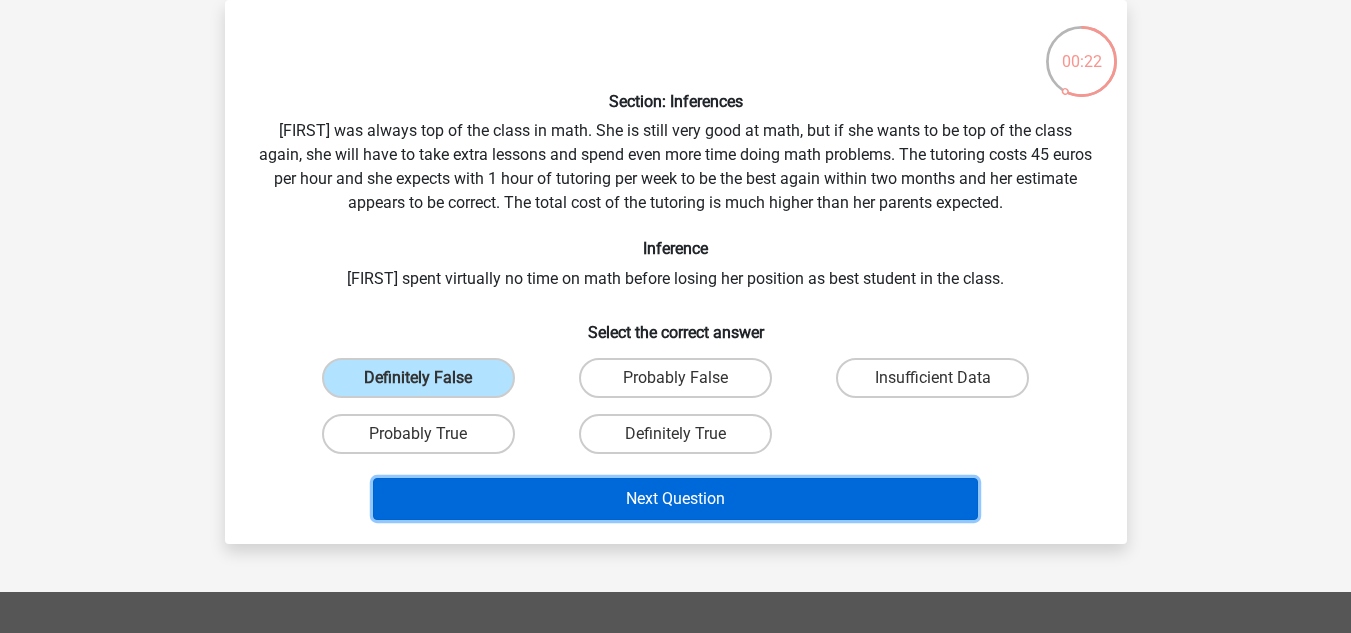 click on "Next Question" at bounding box center [675, 499] 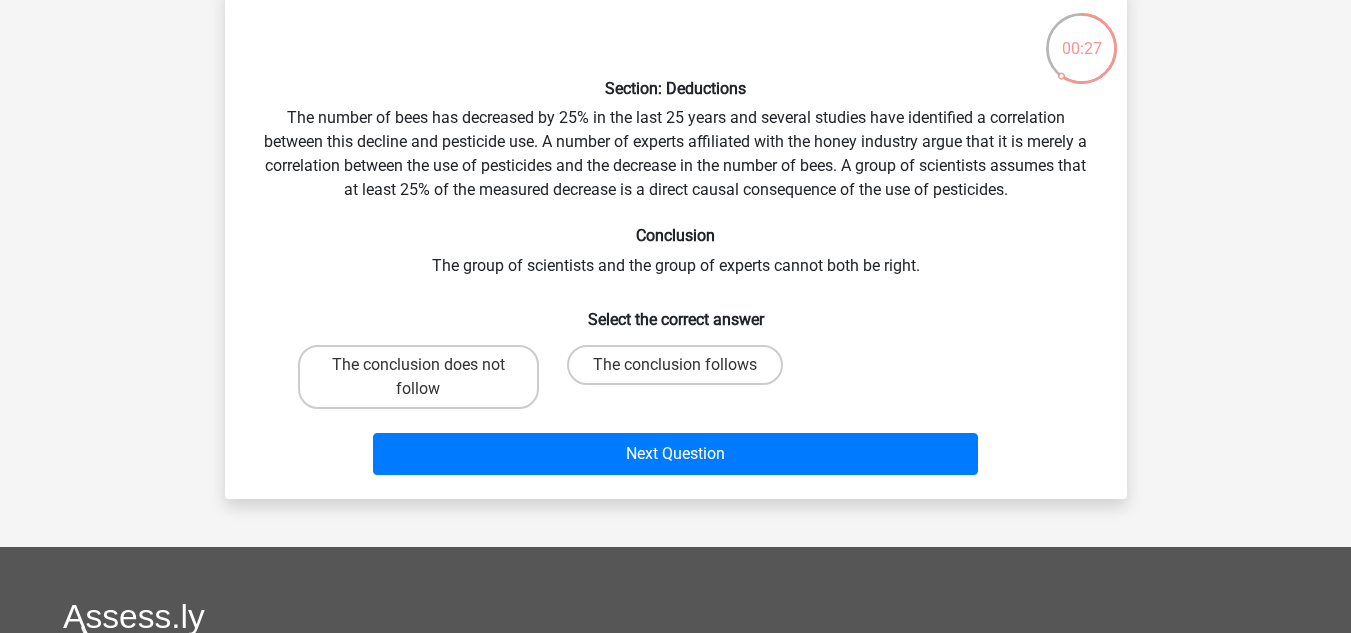 scroll, scrollTop: 107, scrollLeft: 0, axis: vertical 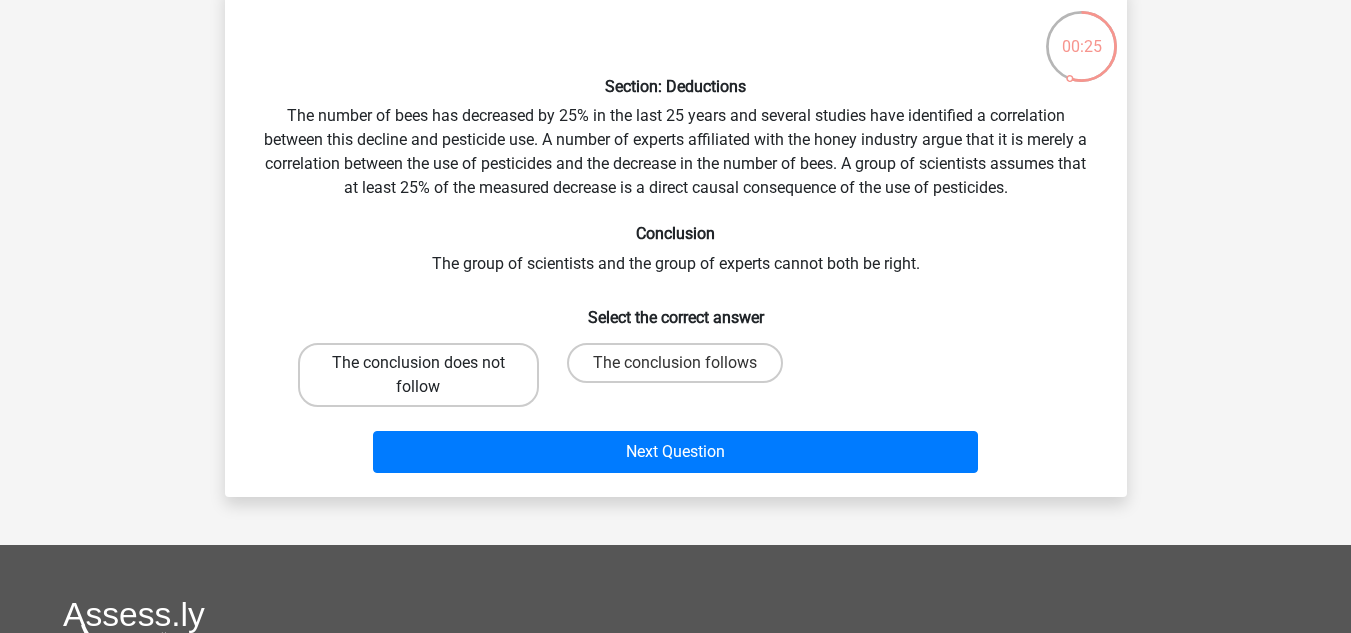 click on "The conclusion does not follow" at bounding box center (418, 375) 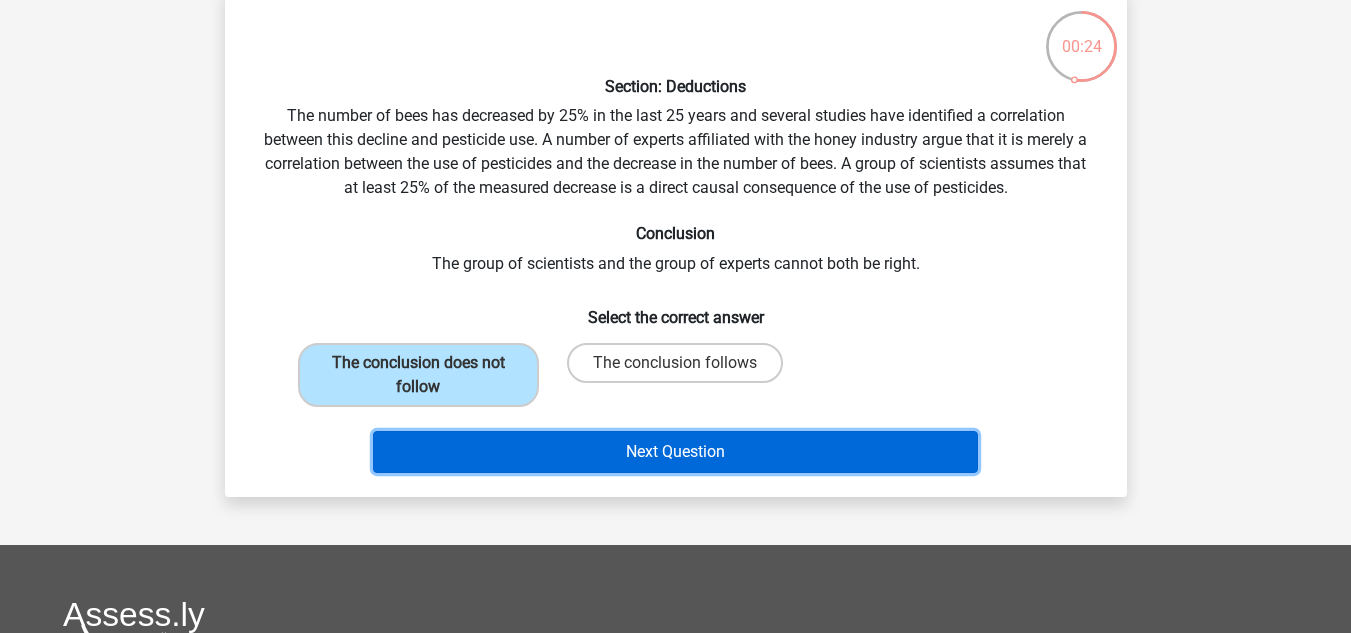 click on "Next Question" at bounding box center [675, 452] 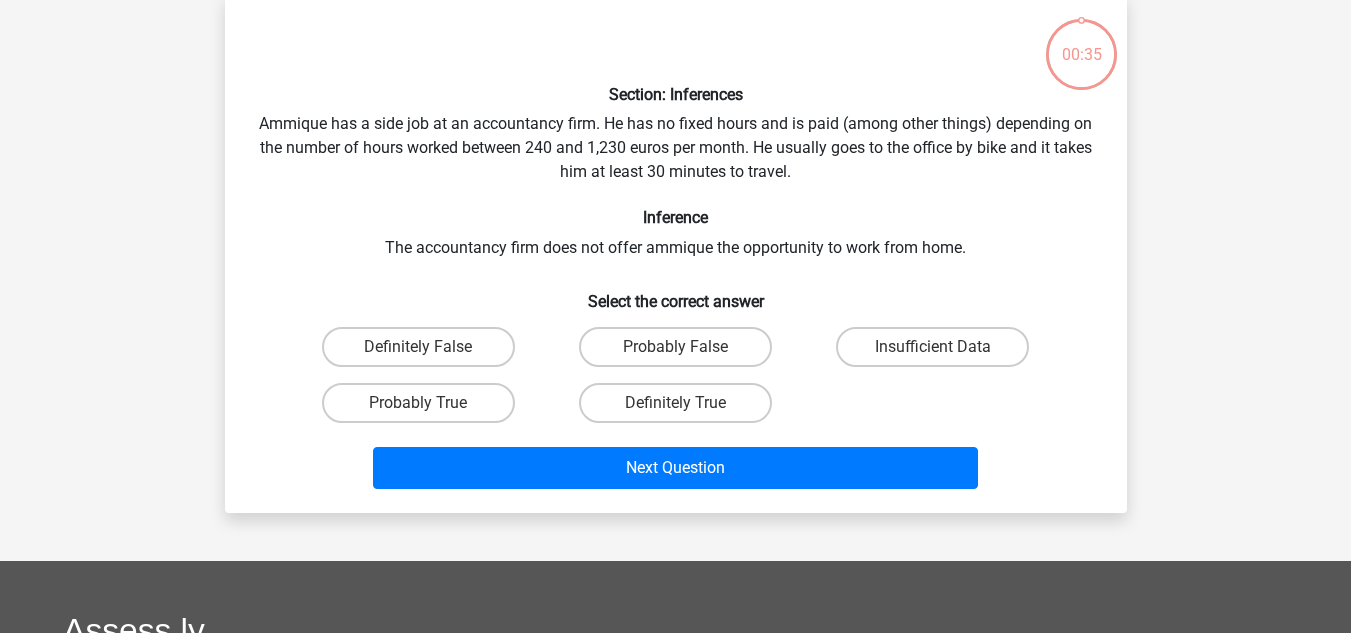 scroll, scrollTop: 92, scrollLeft: 0, axis: vertical 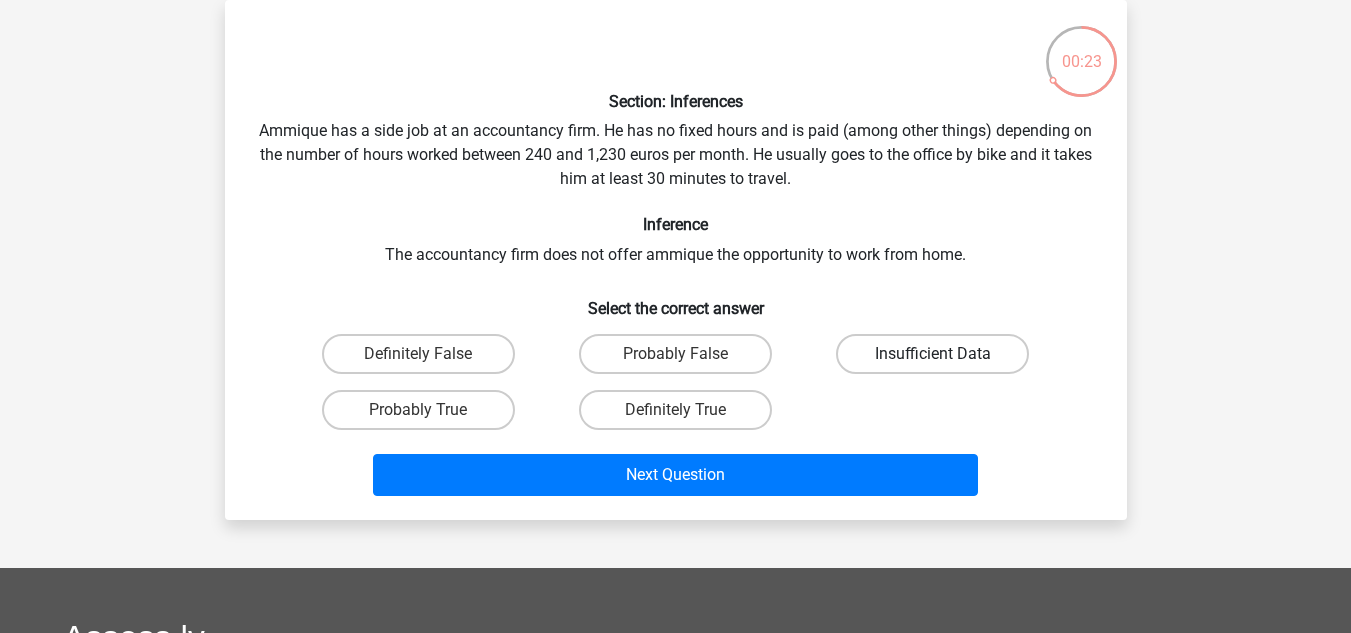 click on "Insufficient Data" at bounding box center [932, 354] 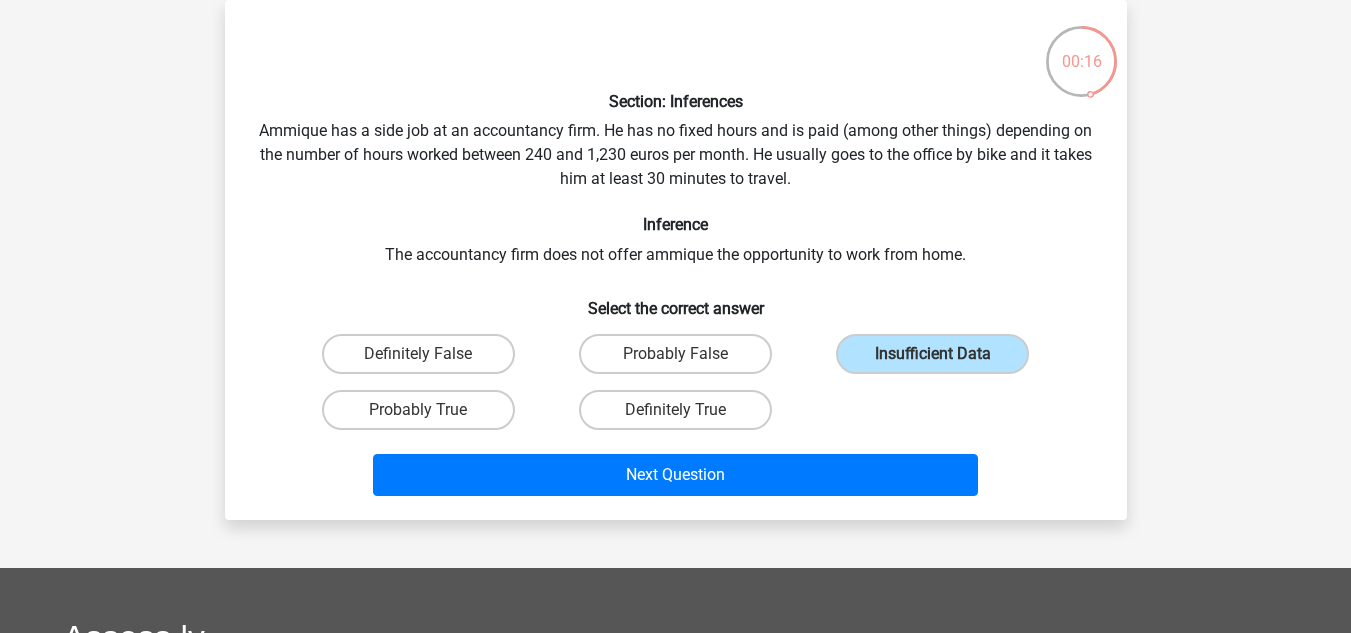 click on "Next Question" at bounding box center (676, 479) 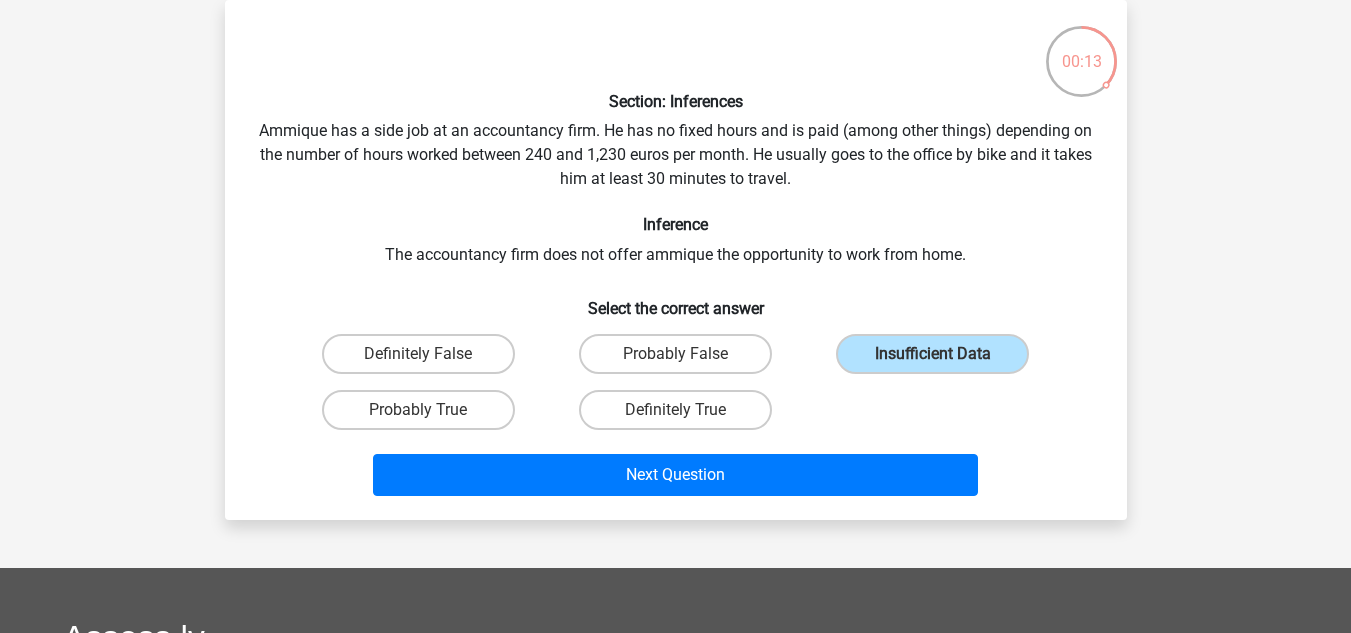 click on "Next Question" at bounding box center [676, 479] 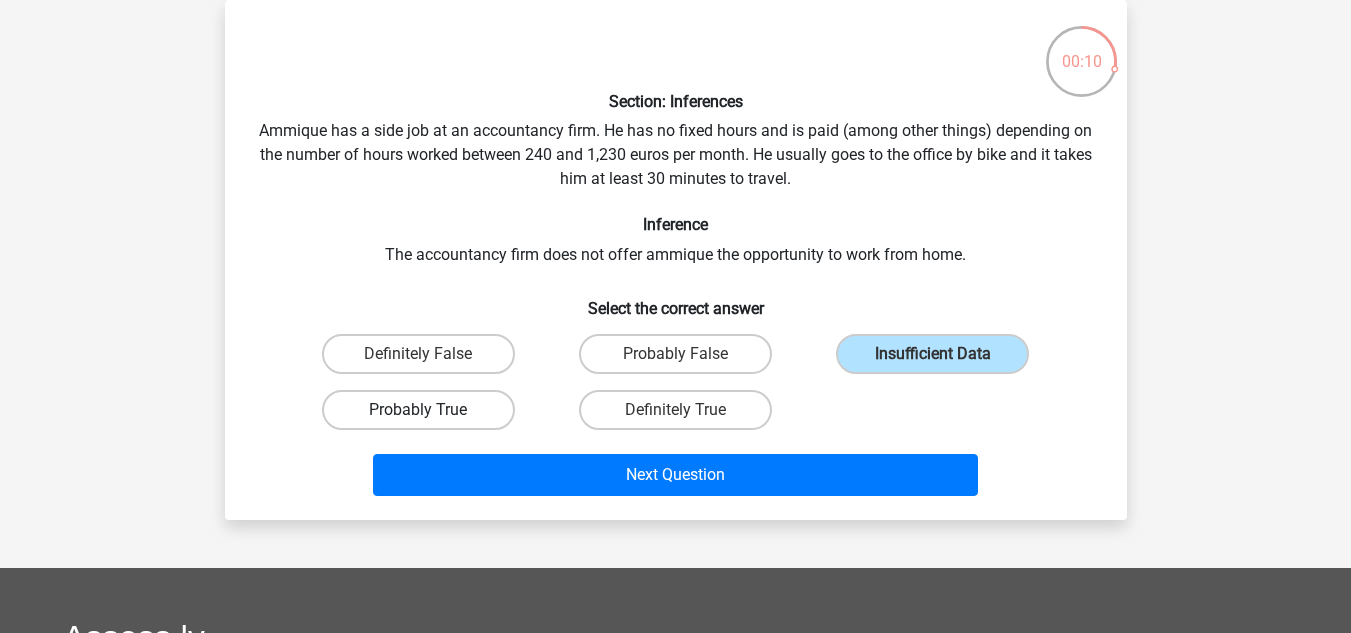 click on "Probably True" at bounding box center (418, 410) 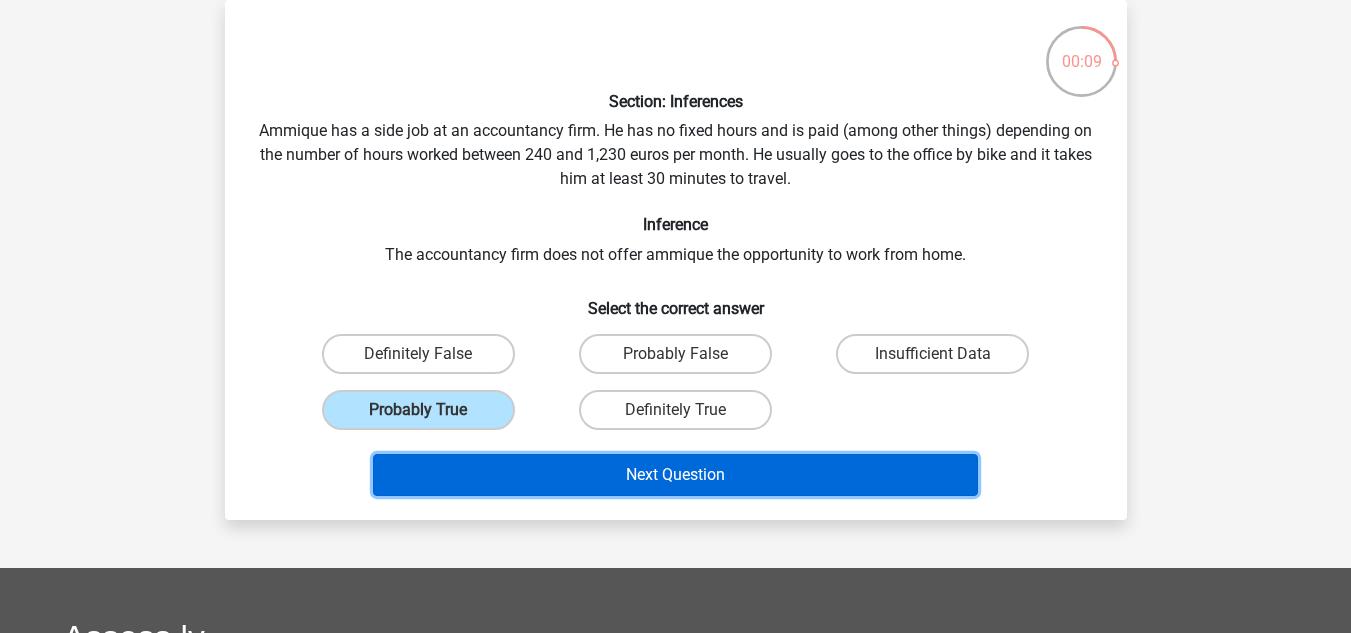 click on "Next Question" at bounding box center [675, 475] 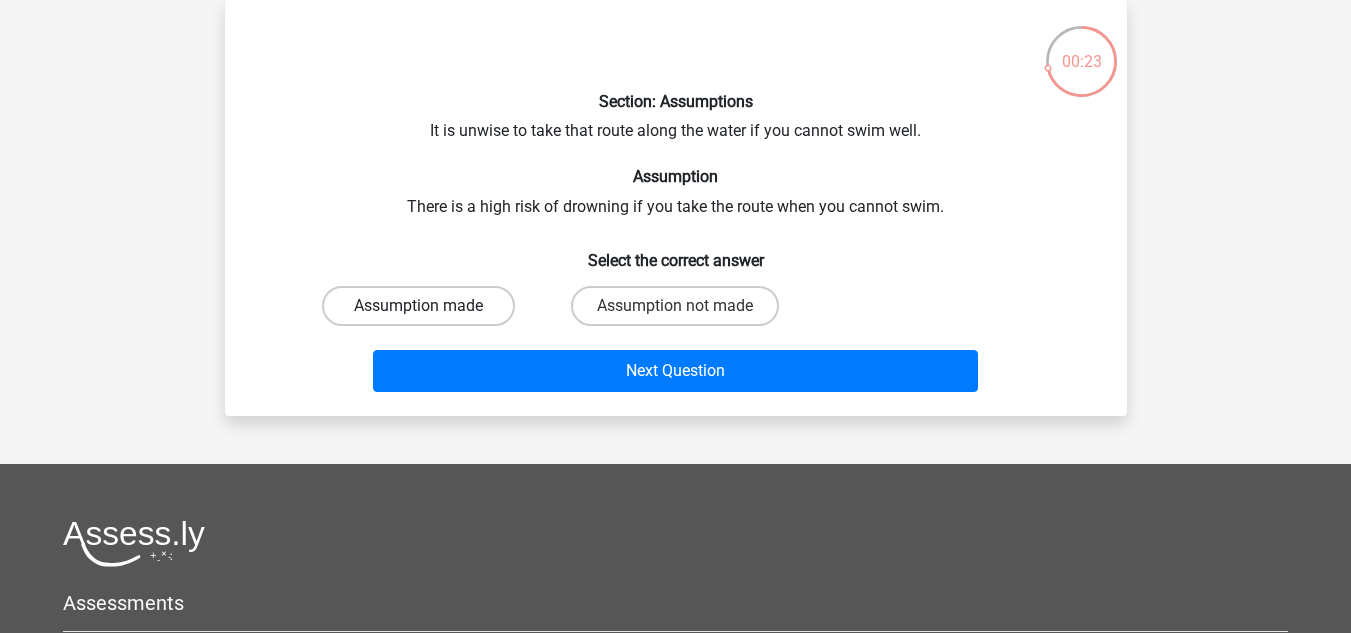 click on "Assumption made" at bounding box center (418, 306) 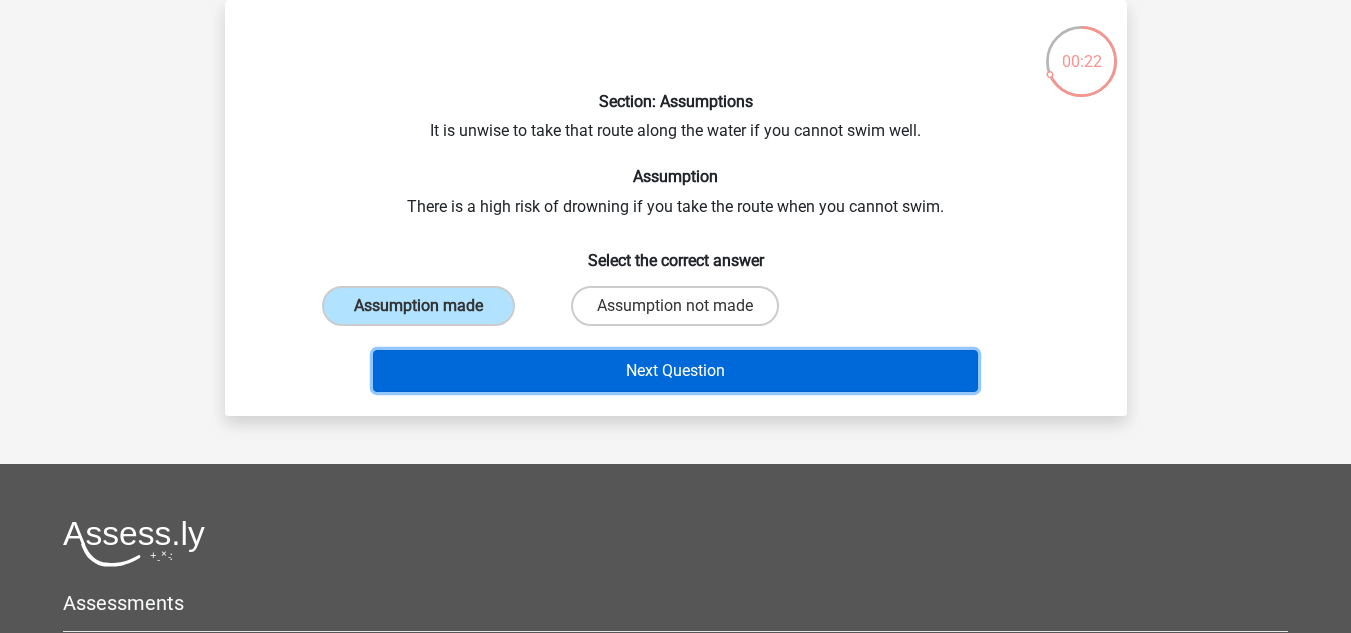 click on "Next Question" at bounding box center [675, 371] 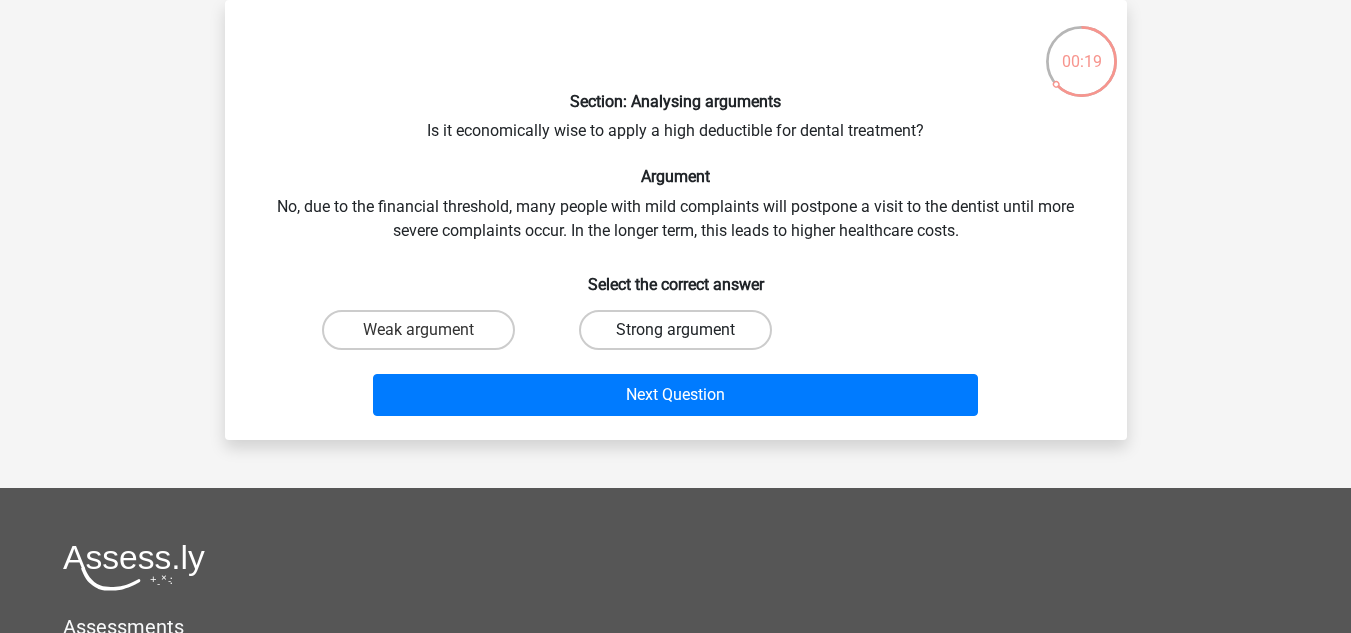 click on "Strong argument" at bounding box center [675, 330] 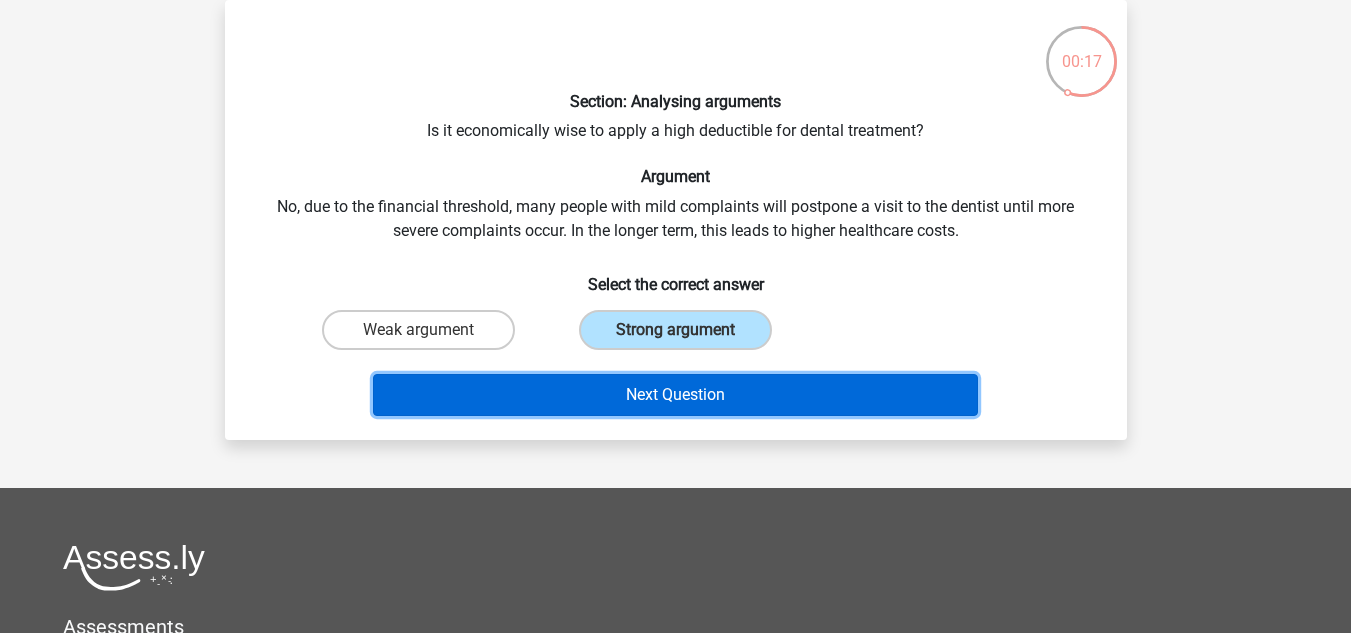 click on "Next Question" at bounding box center (675, 395) 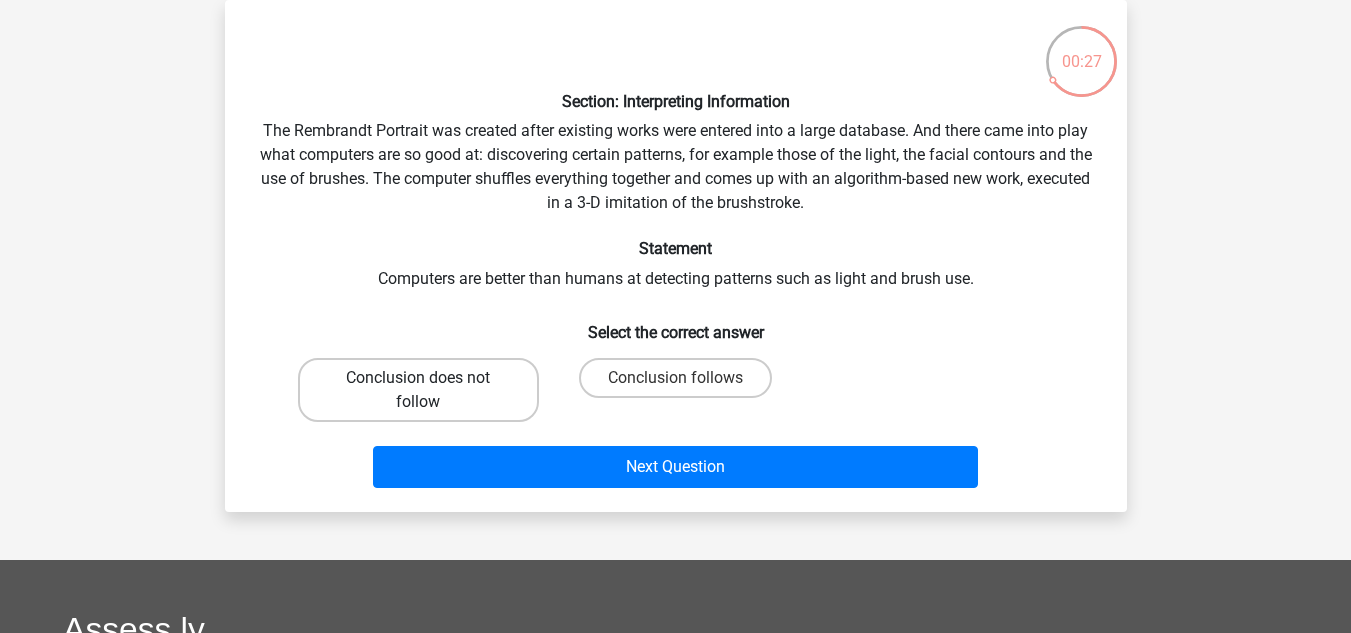 click on "Conclusion does not follow" at bounding box center [418, 390] 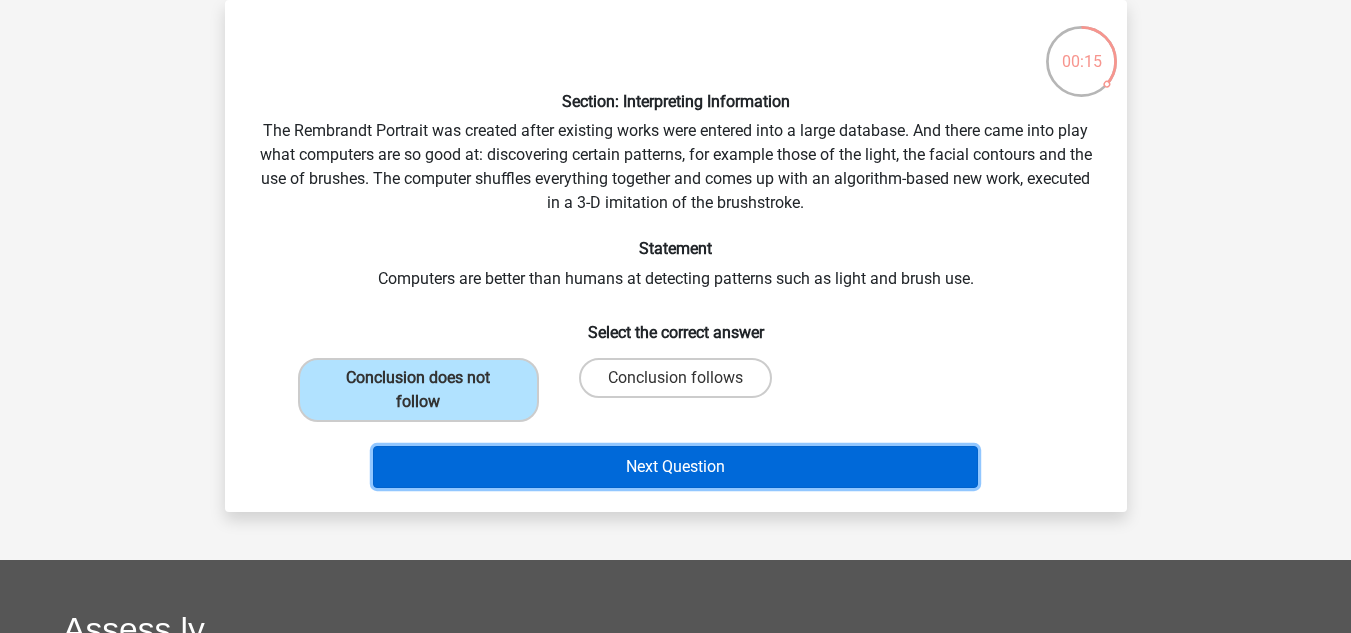 click on "Next Question" at bounding box center [675, 467] 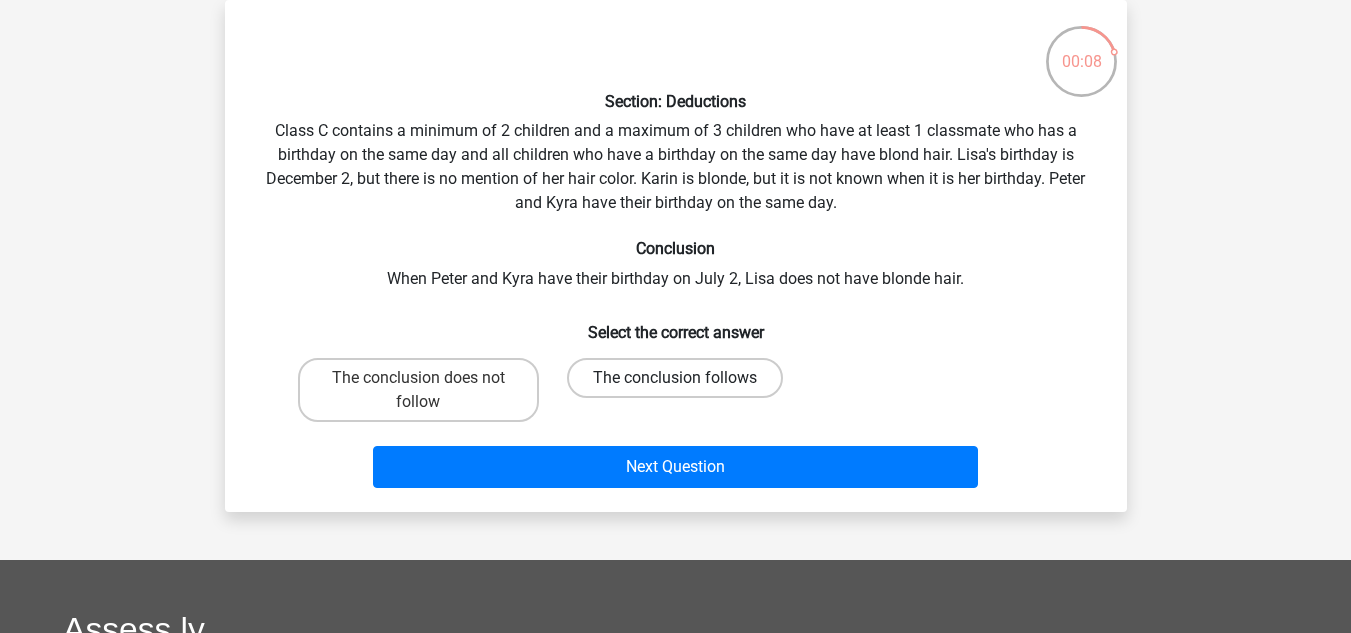 click on "The conclusion follows" at bounding box center (675, 378) 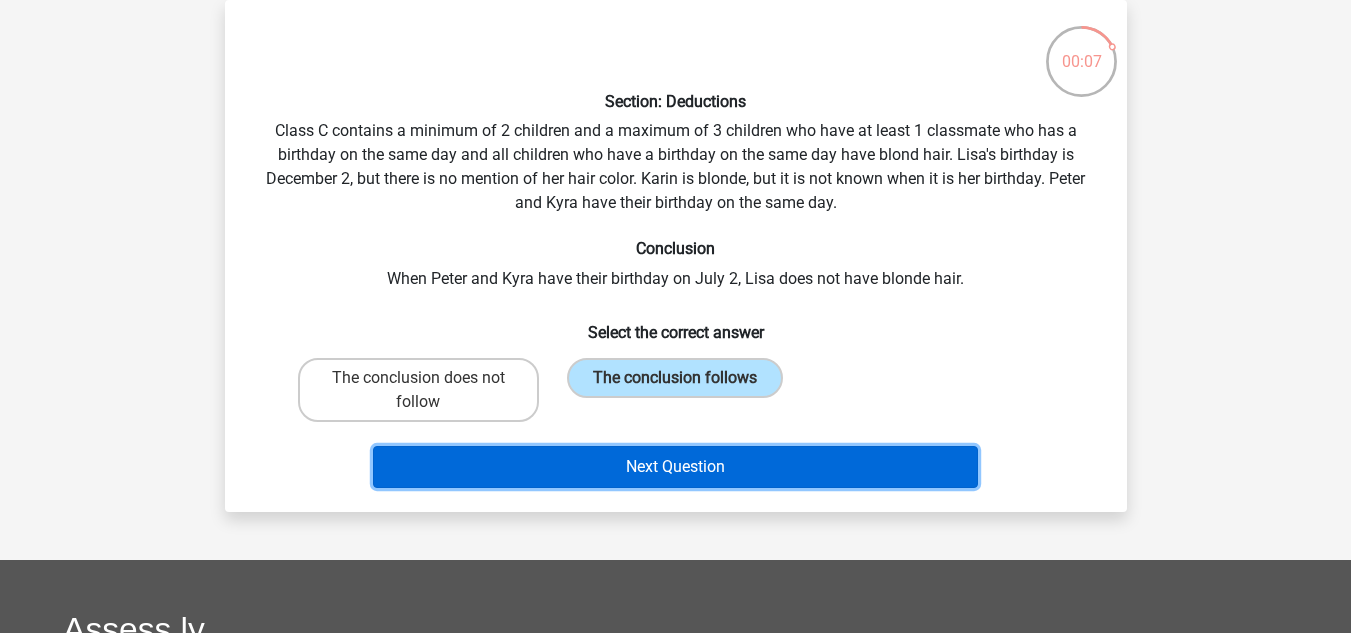 click on "Next Question" at bounding box center [675, 467] 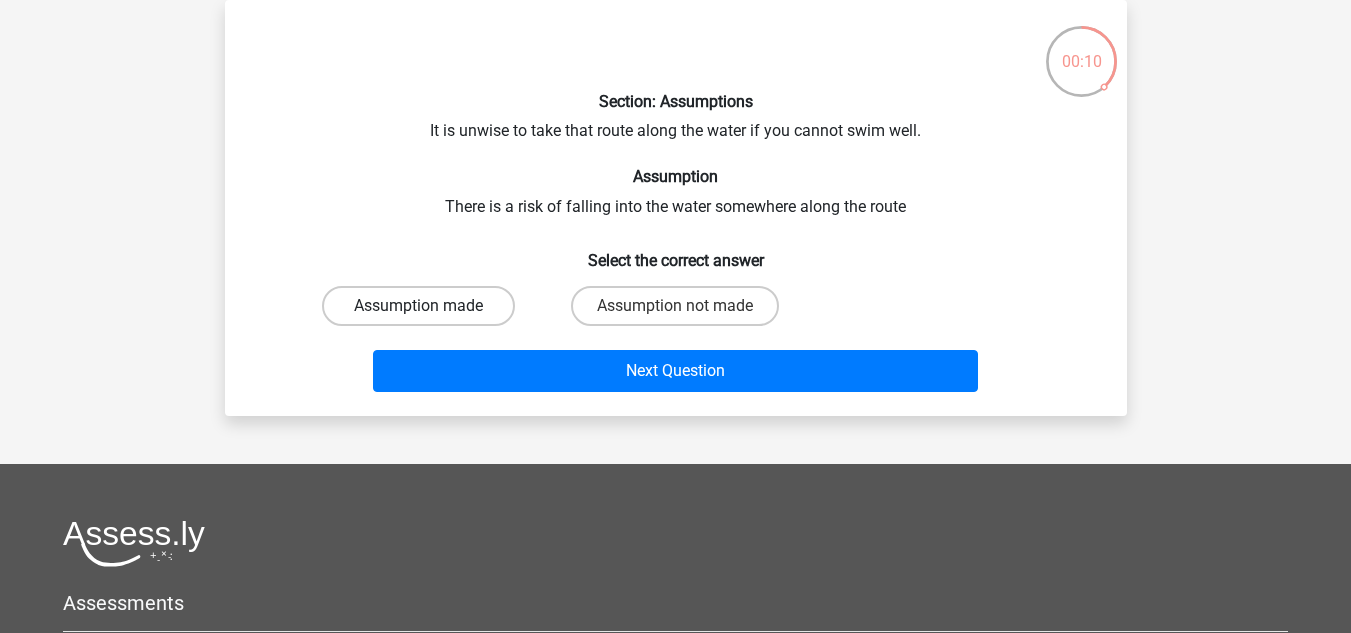 click on "Assumption made" at bounding box center (418, 306) 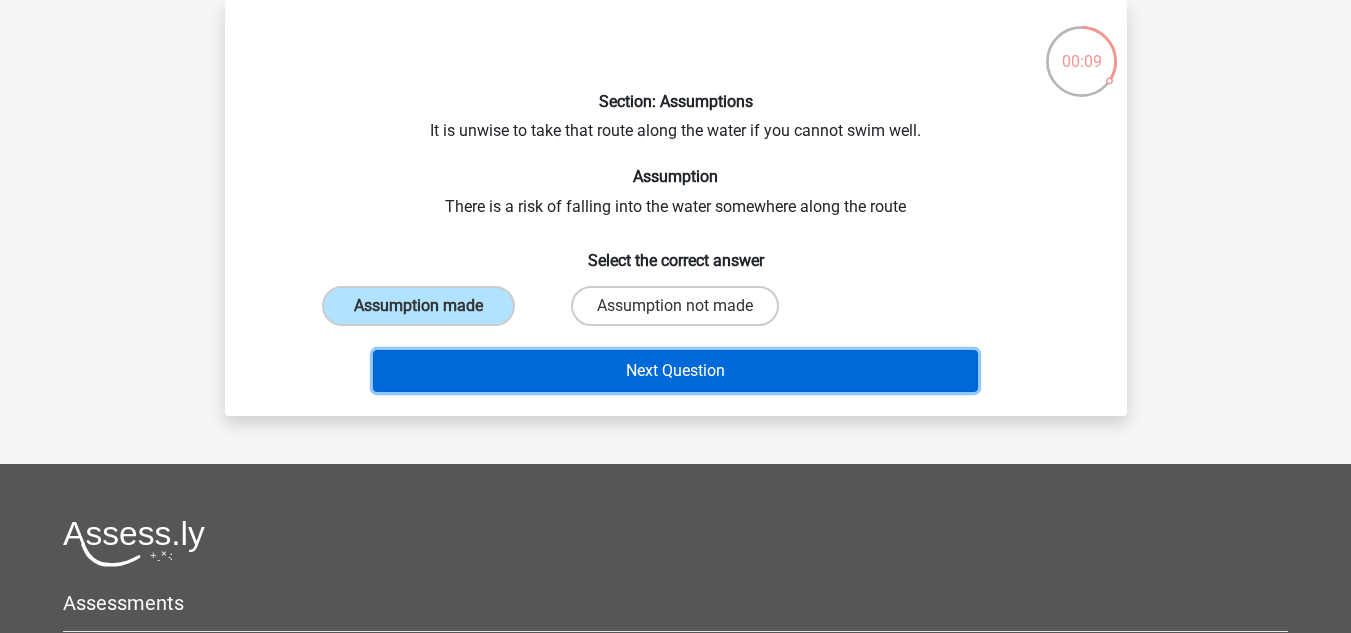 click on "Next Question" at bounding box center [675, 371] 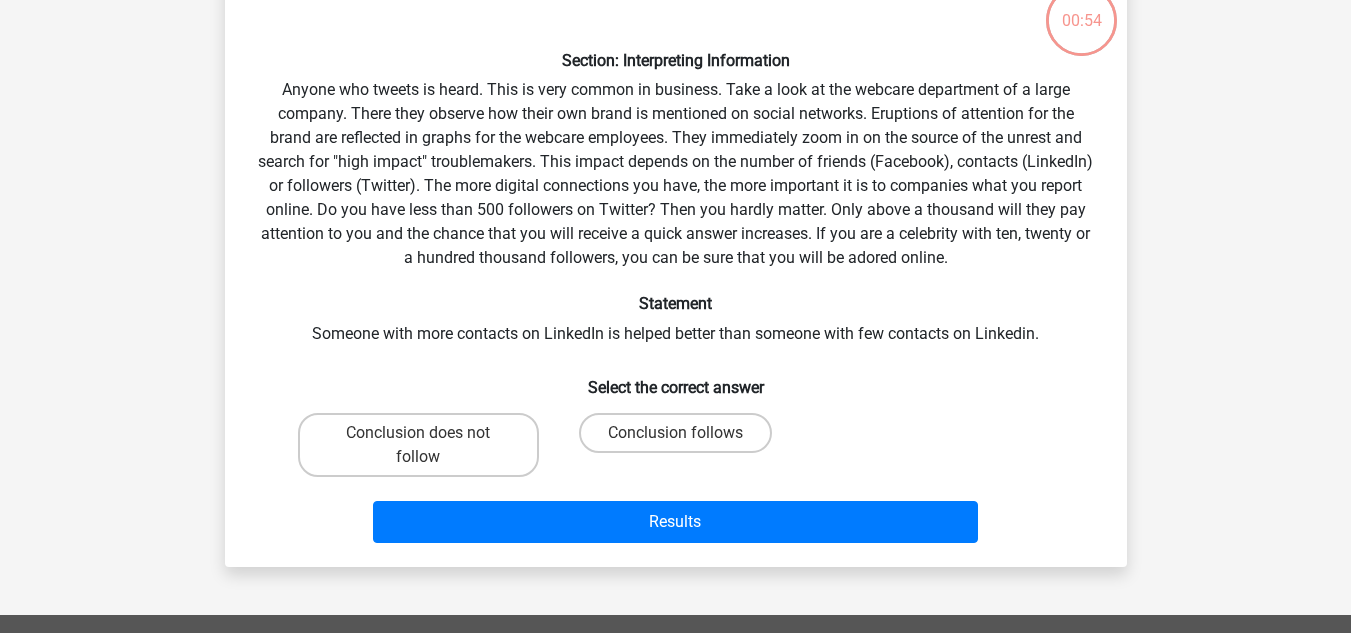 scroll, scrollTop: 132, scrollLeft: 0, axis: vertical 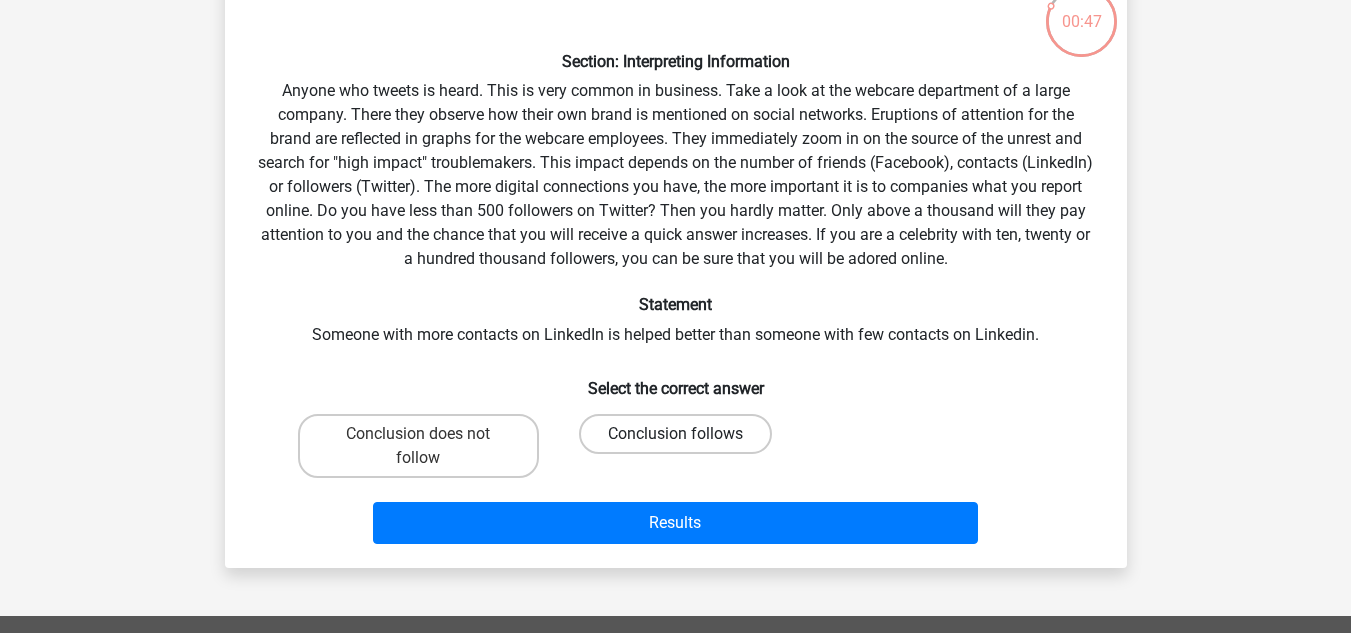 click on "Conclusion follows" at bounding box center [675, 434] 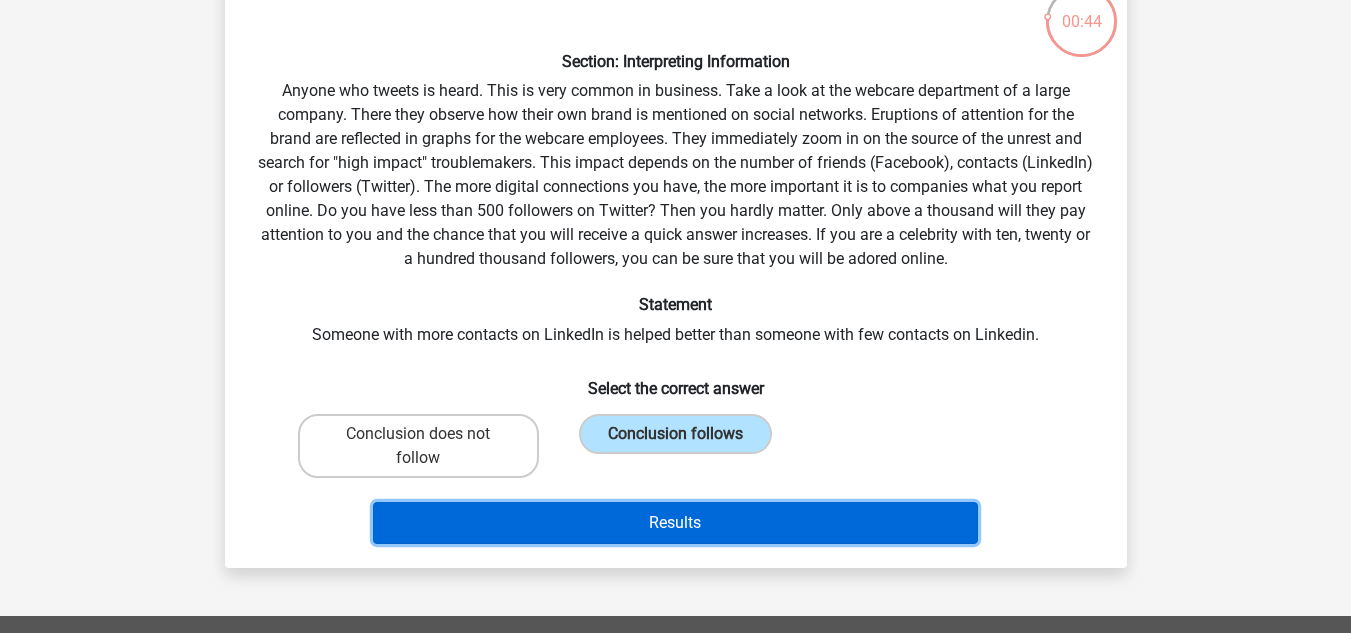 click on "Results" at bounding box center (675, 523) 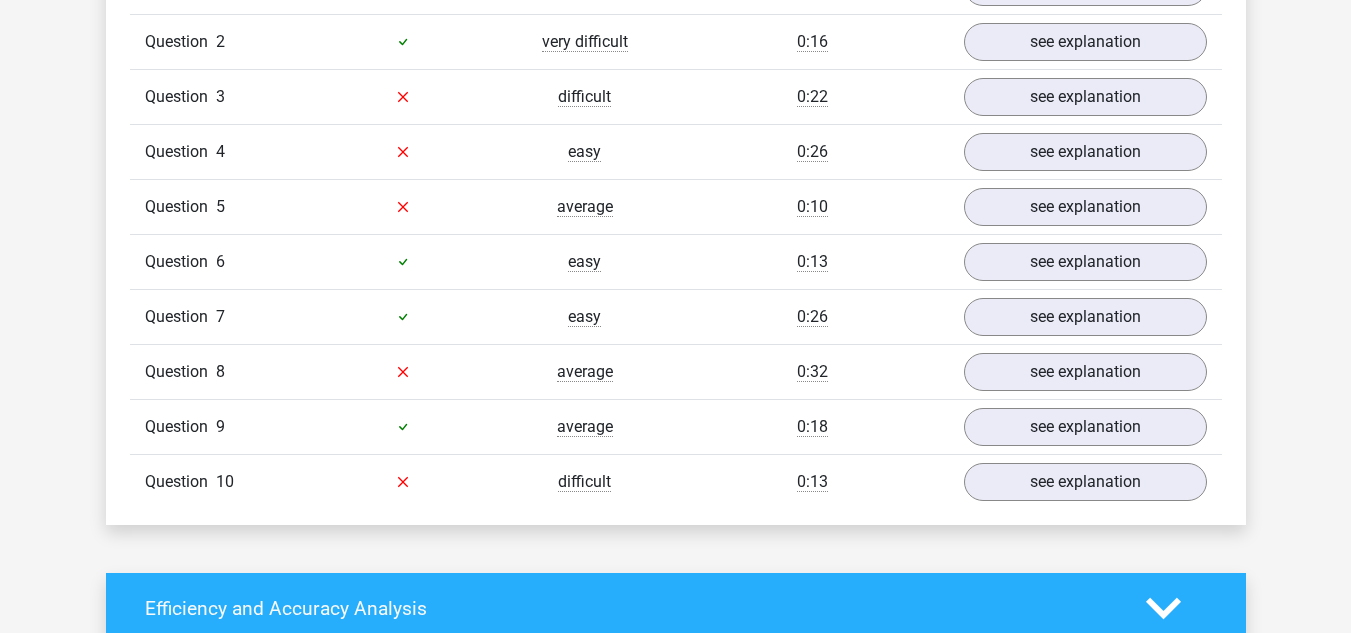 scroll, scrollTop: 1405, scrollLeft: 0, axis: vertical 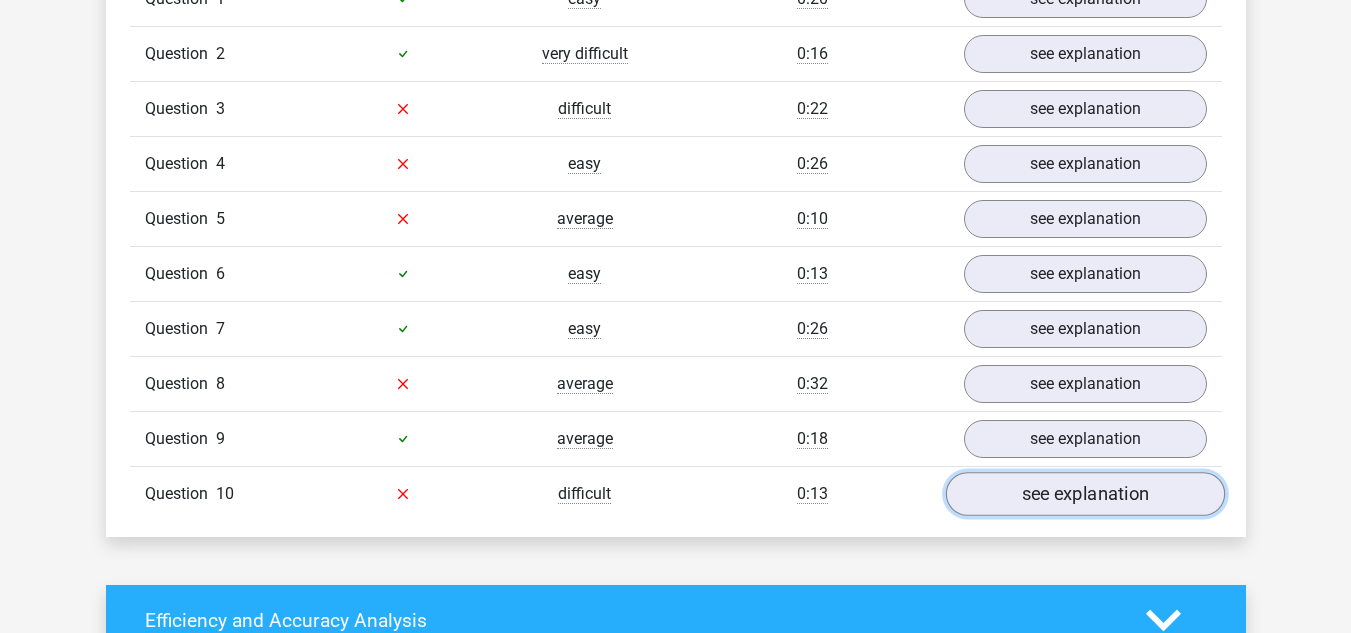 click on "see explanation" at bounding box center [1084, 494] 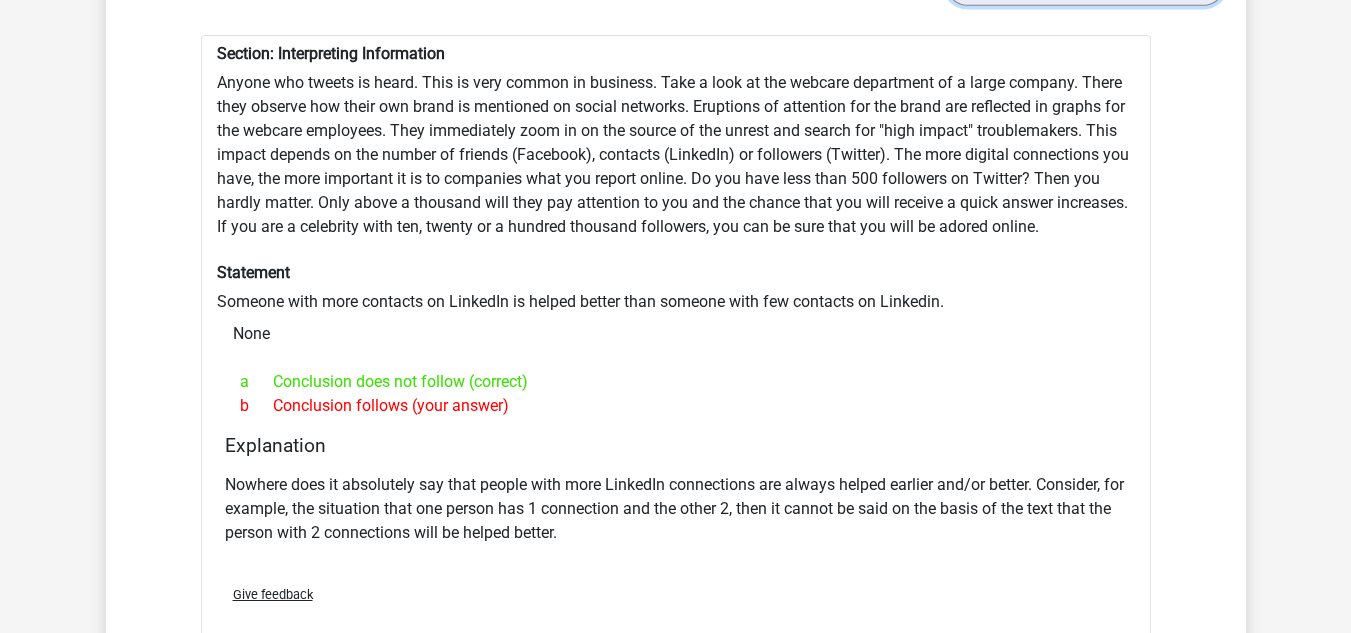 scroll, scrollTop: 1910, scrollLeft: 0, axis: vertical 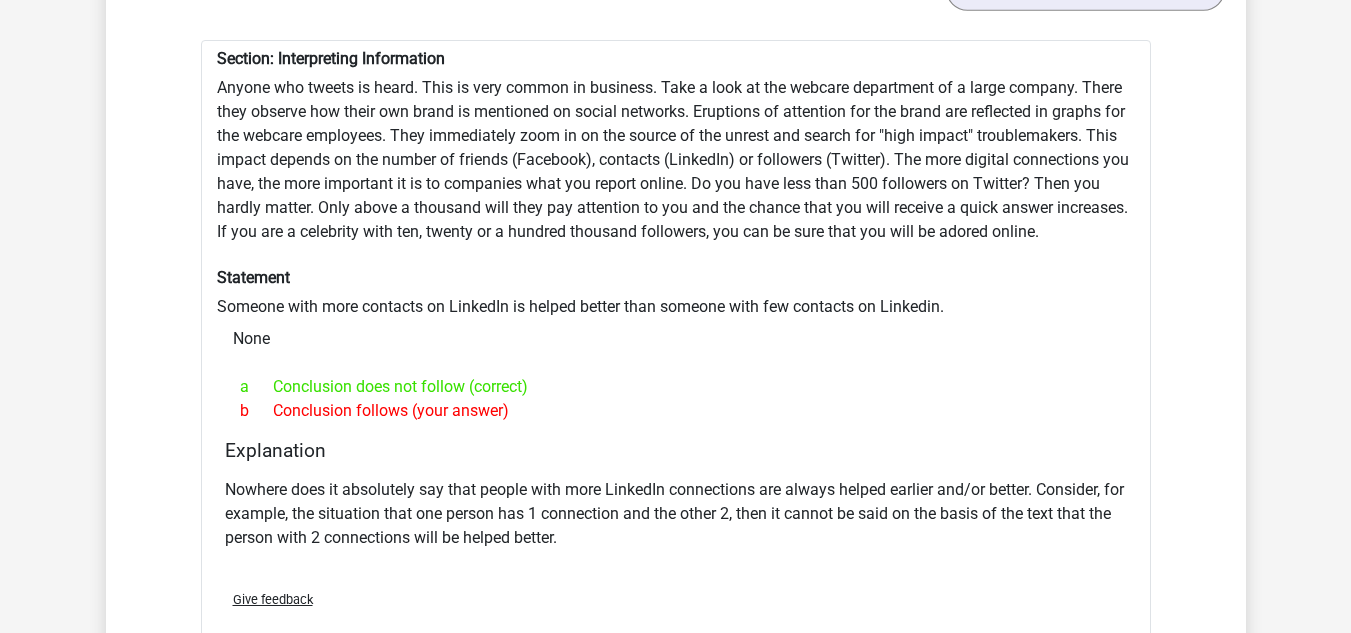 click on "Nowhere does it absolutely say that people with more LinkedIn connections are always helped earlier and/or better. Consider, for example, the situation that one person has 1 connection and the other 2, then it cannot be said on the basis of the text that the person with 2 connections will be helped better." at bounding box center [676, 514] 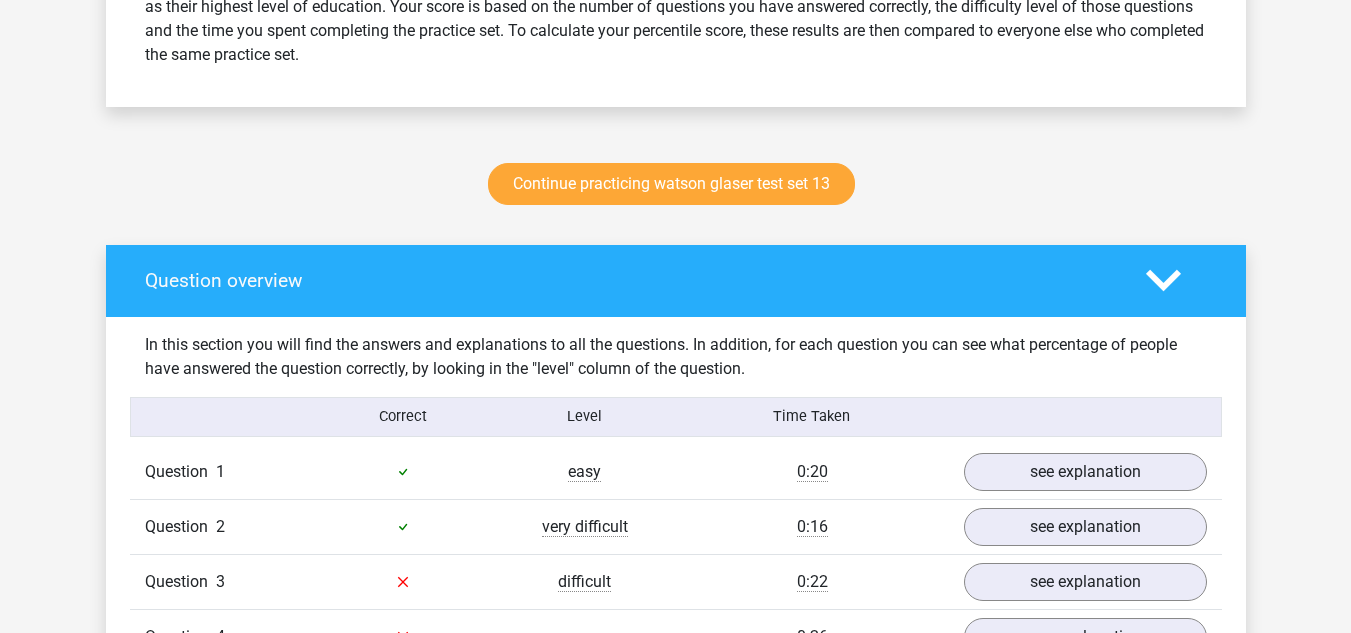 scroll, scrollTop: 1021, scrollLeft: 0, axis: vertical 